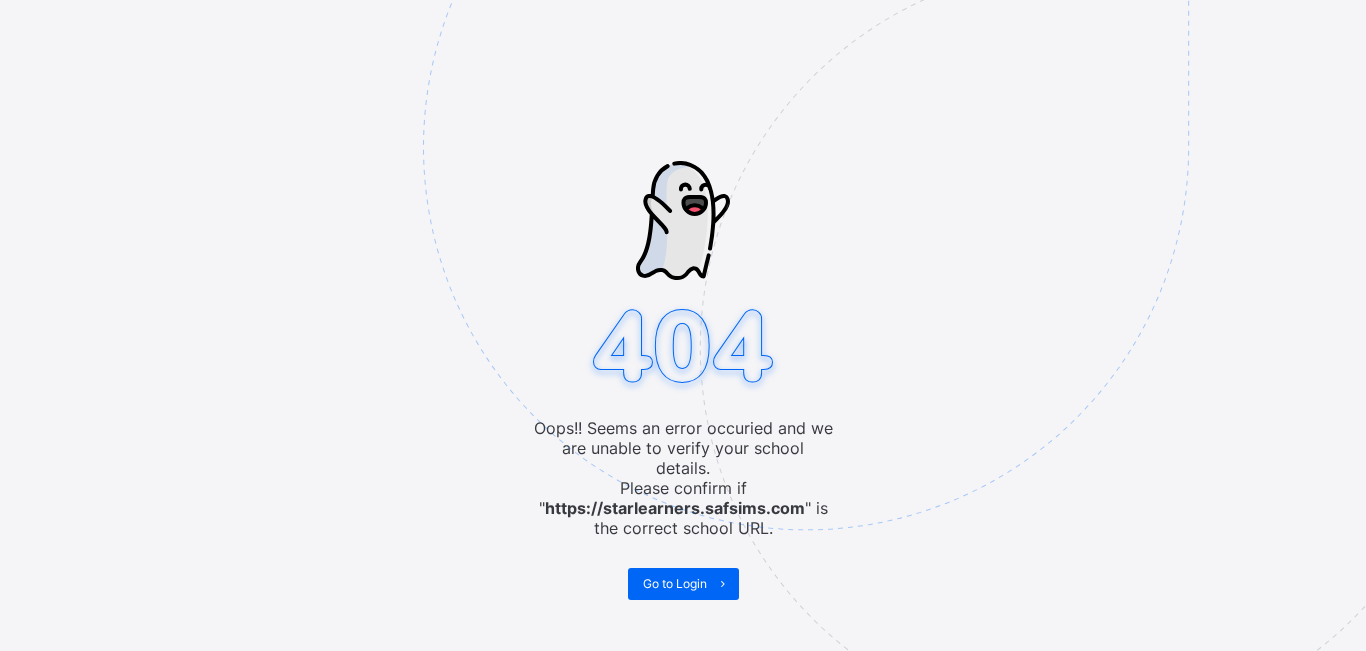 scroll, scrollTop: 0, scrollLeft: 0, axis: both 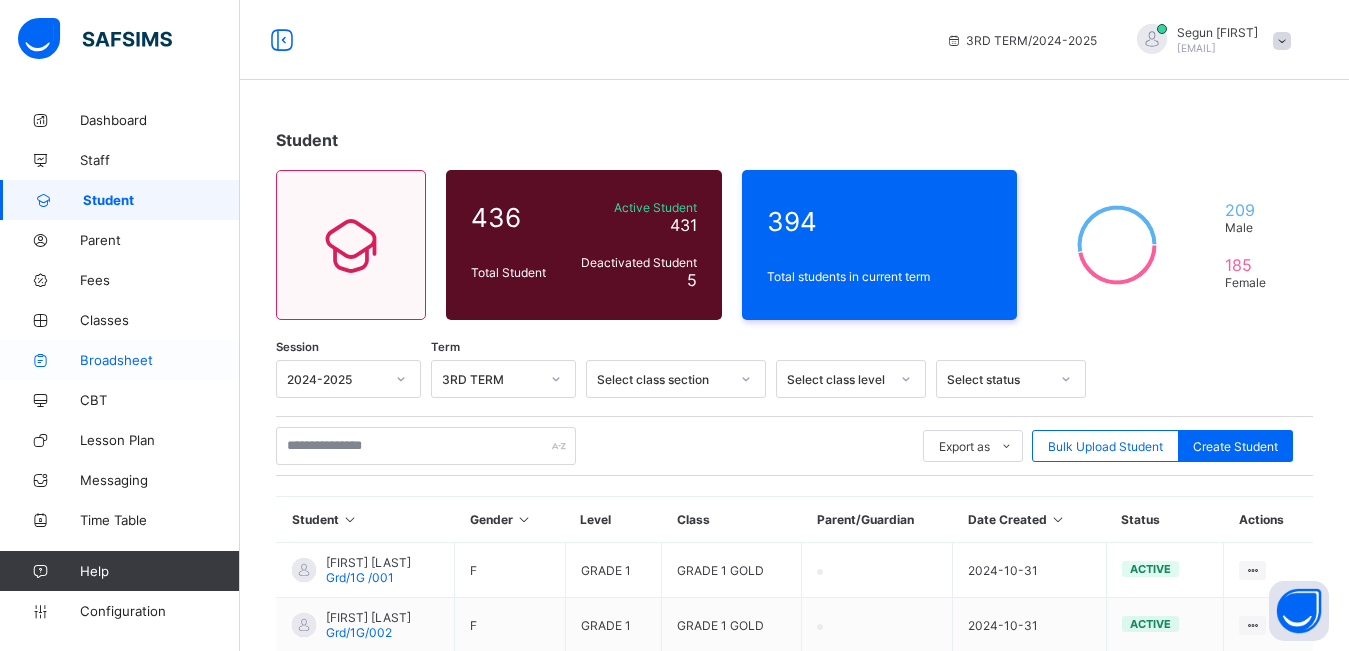click on "Broadsheet" at bounding box center (160, 360) 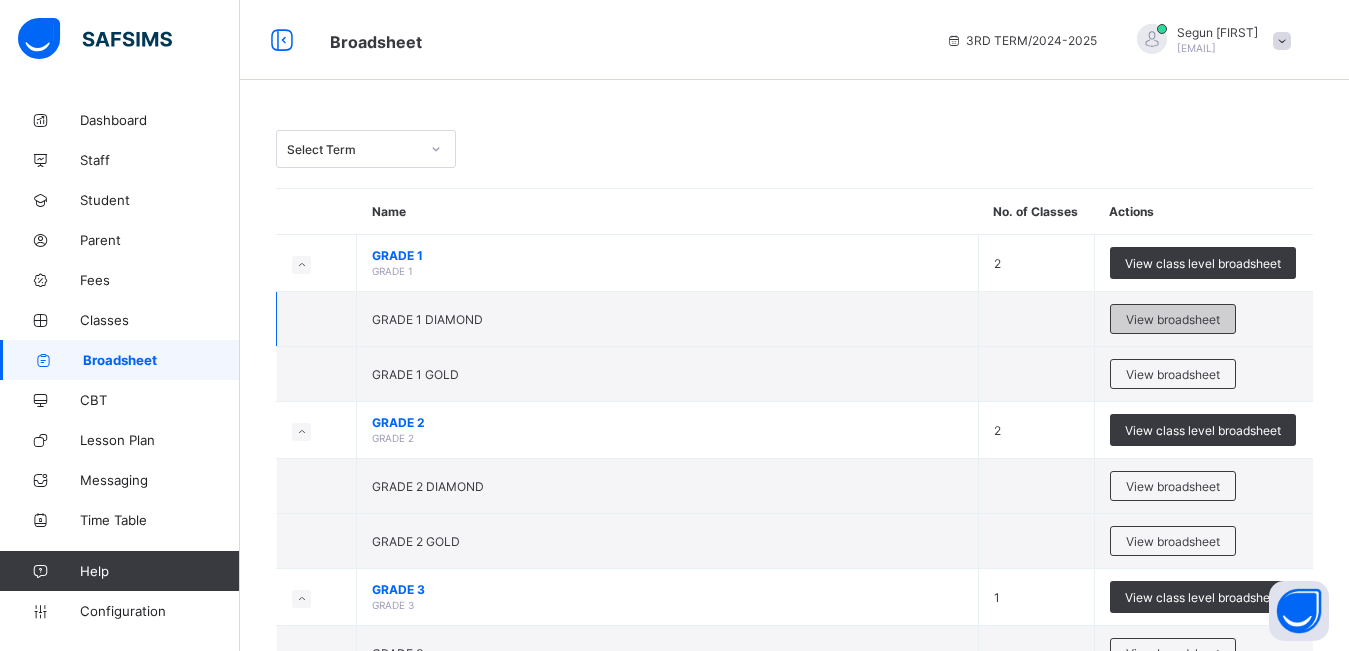click on "View broadsheet" at bounding box center (1173, 319) 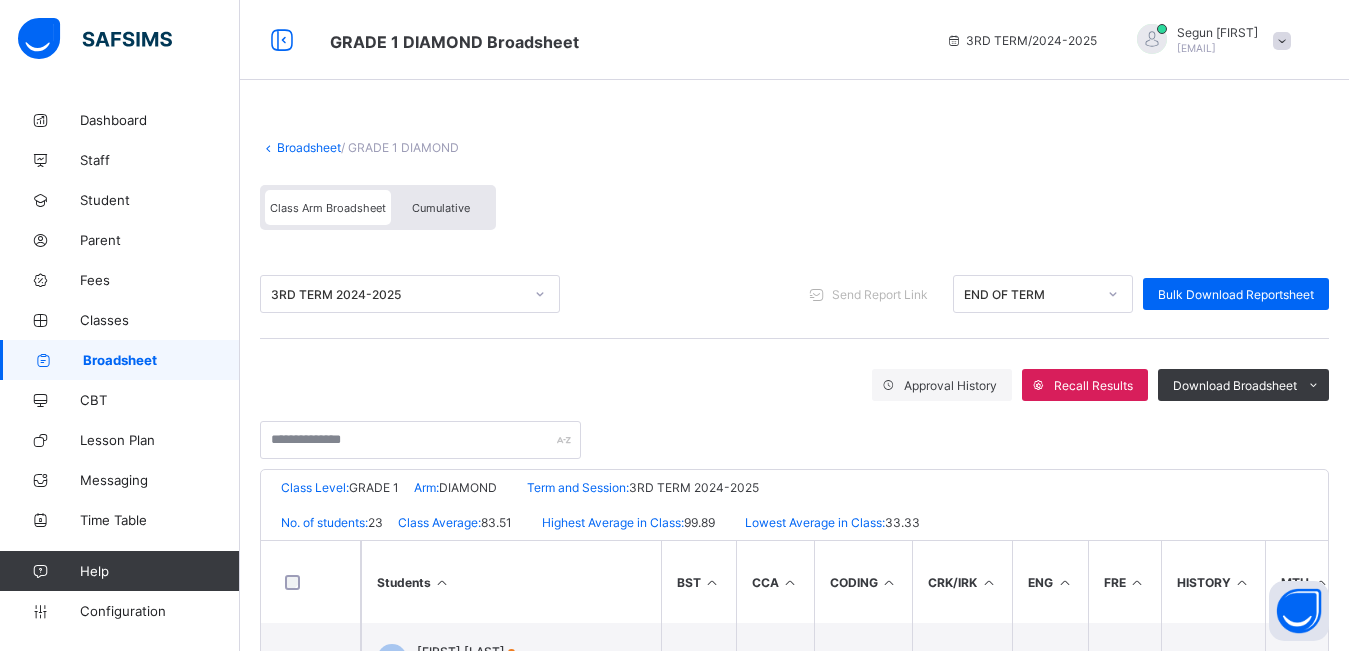 click on "Cumulative" at bounding box center [441, 207] 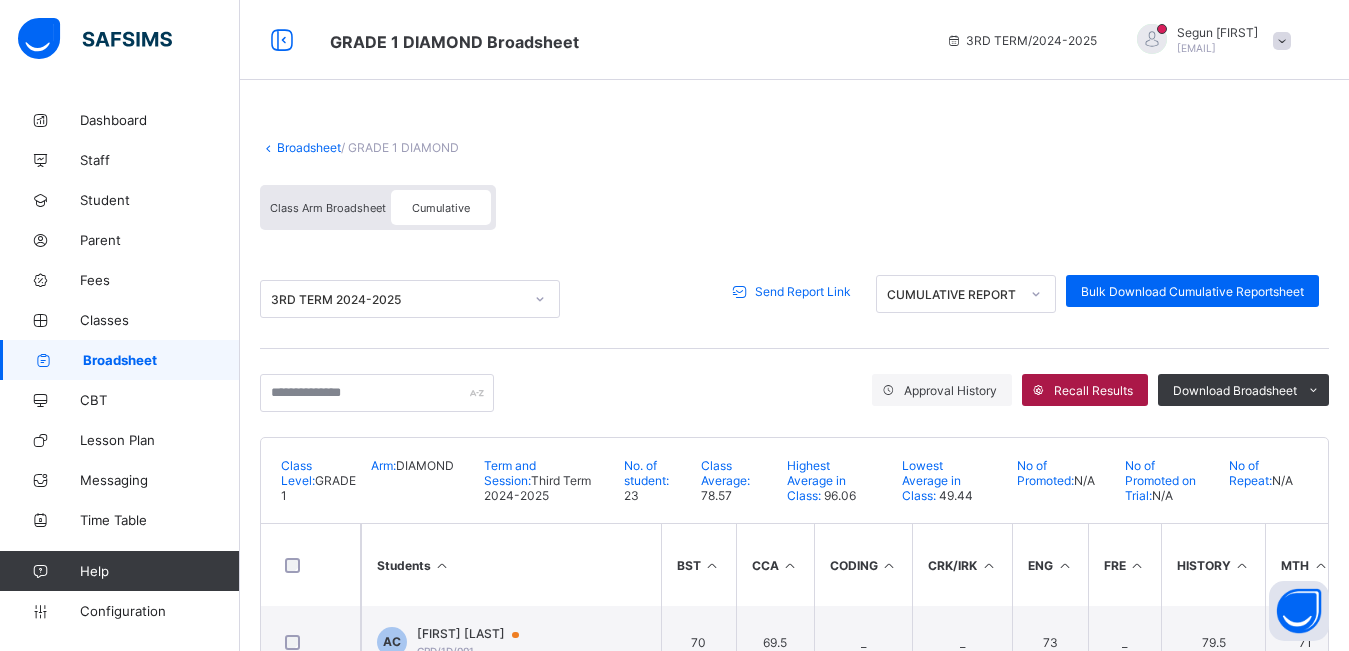 click on "Recall Results" at bounding box center [1093, 390] 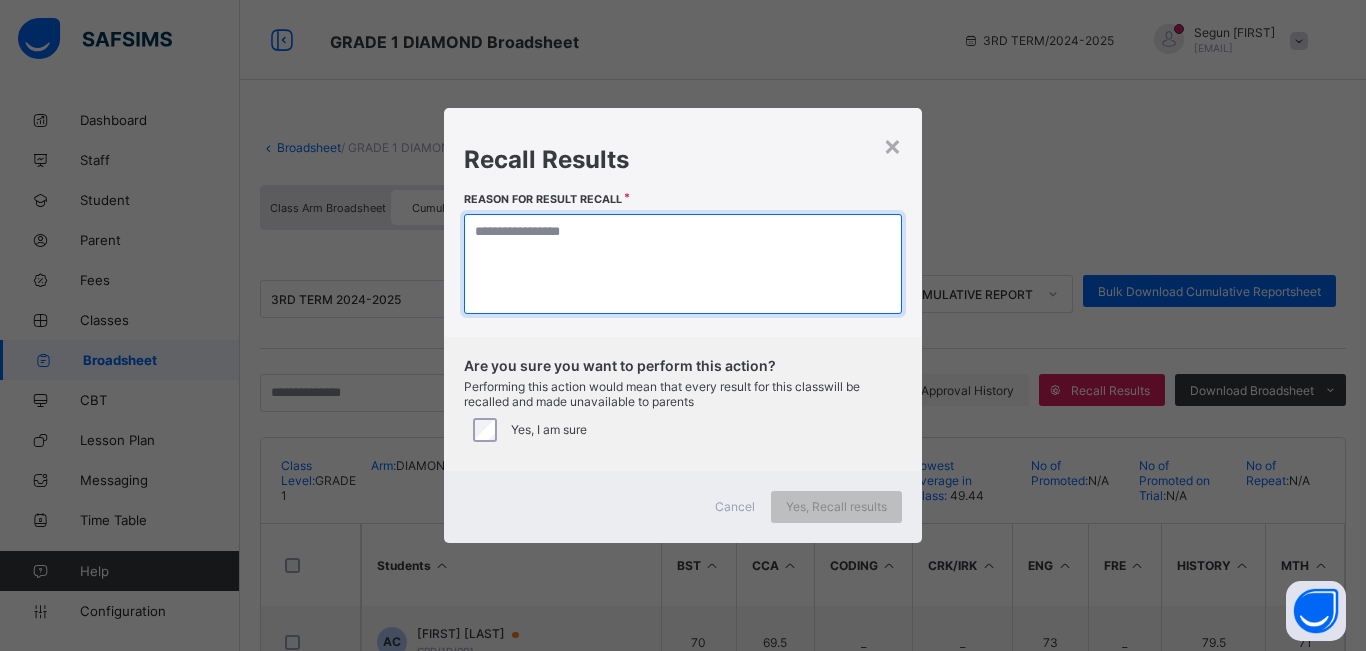 click at bounding box center [683, 264] 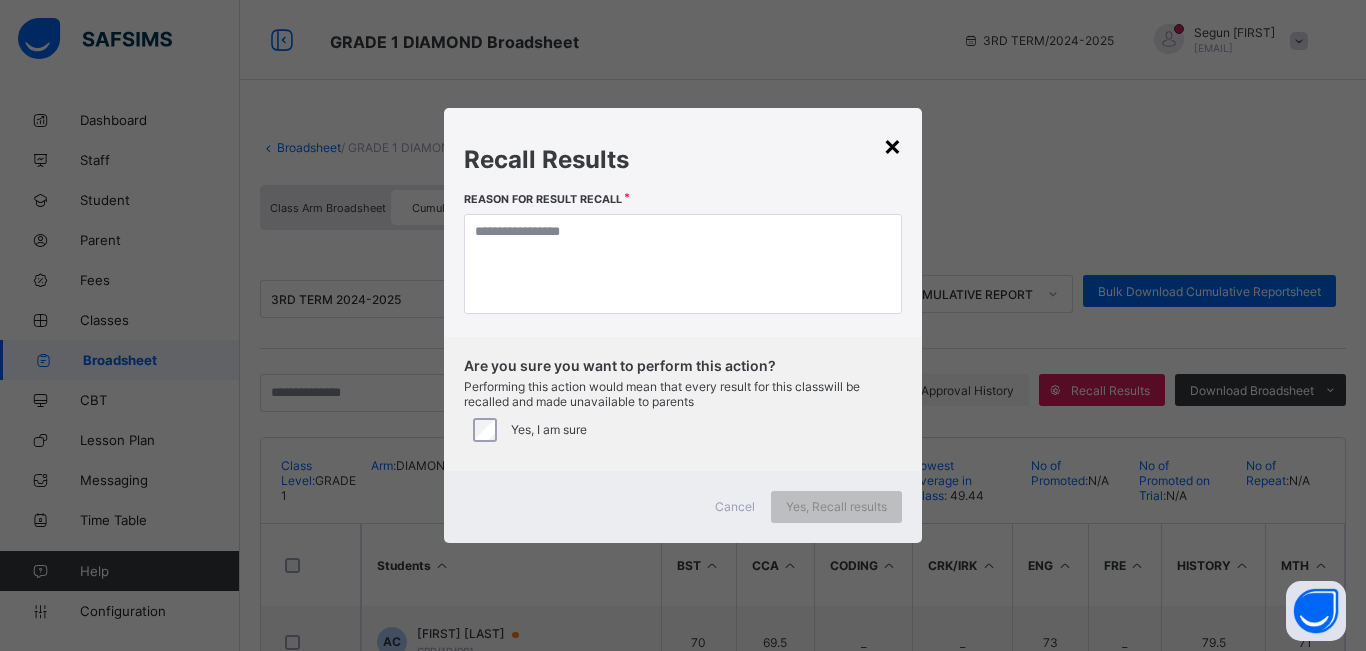 click on "×" at bounding box center (892, 145) 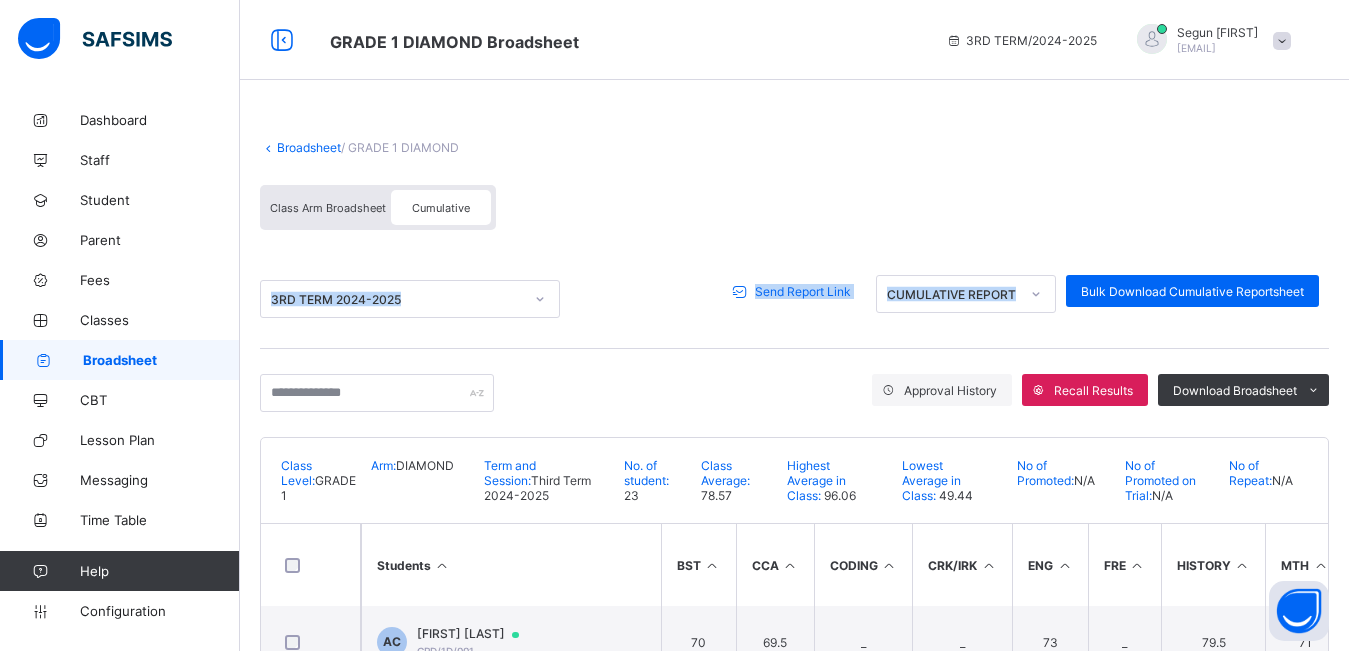 drag, startPoint x: 859, startPoint y: 163, endPoint x: 925, endPoint y: 336, distance: 185.1621 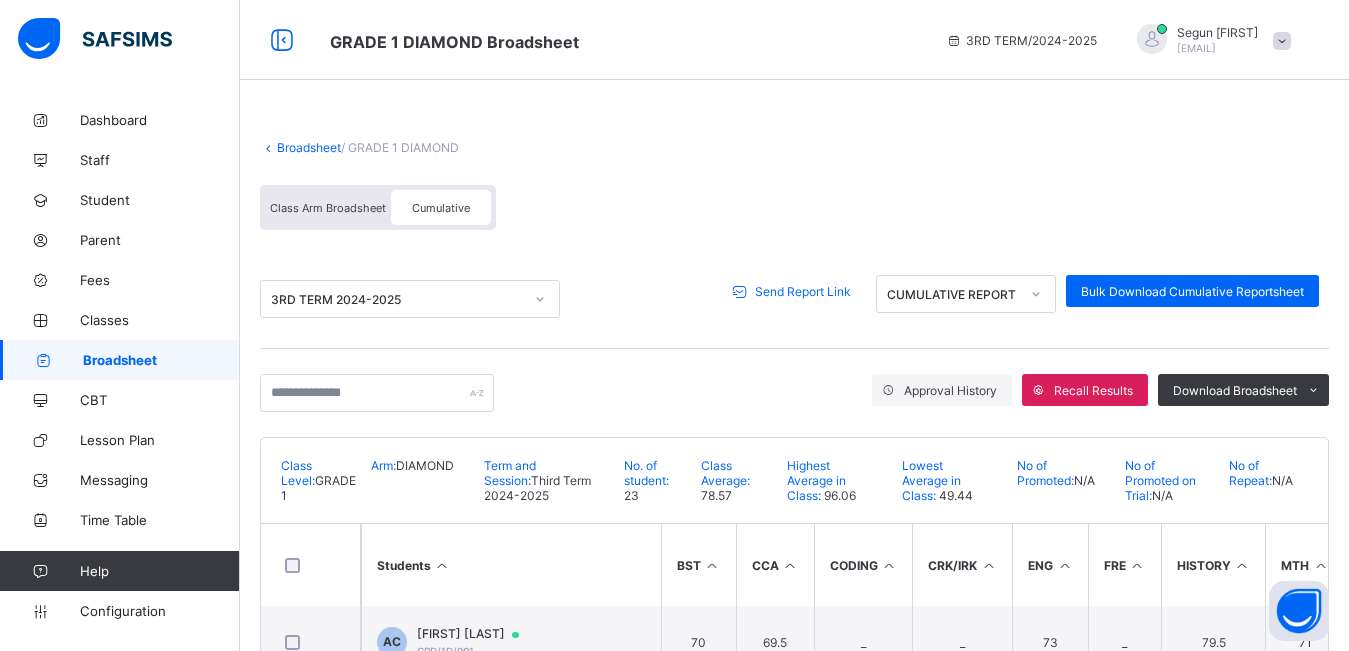 click on "3RD TERM 2024-2025 Send Report Link CUMULATIVE REPORT Bulk Download Cumulative Reportsheet" at bounding box center (794, 299) 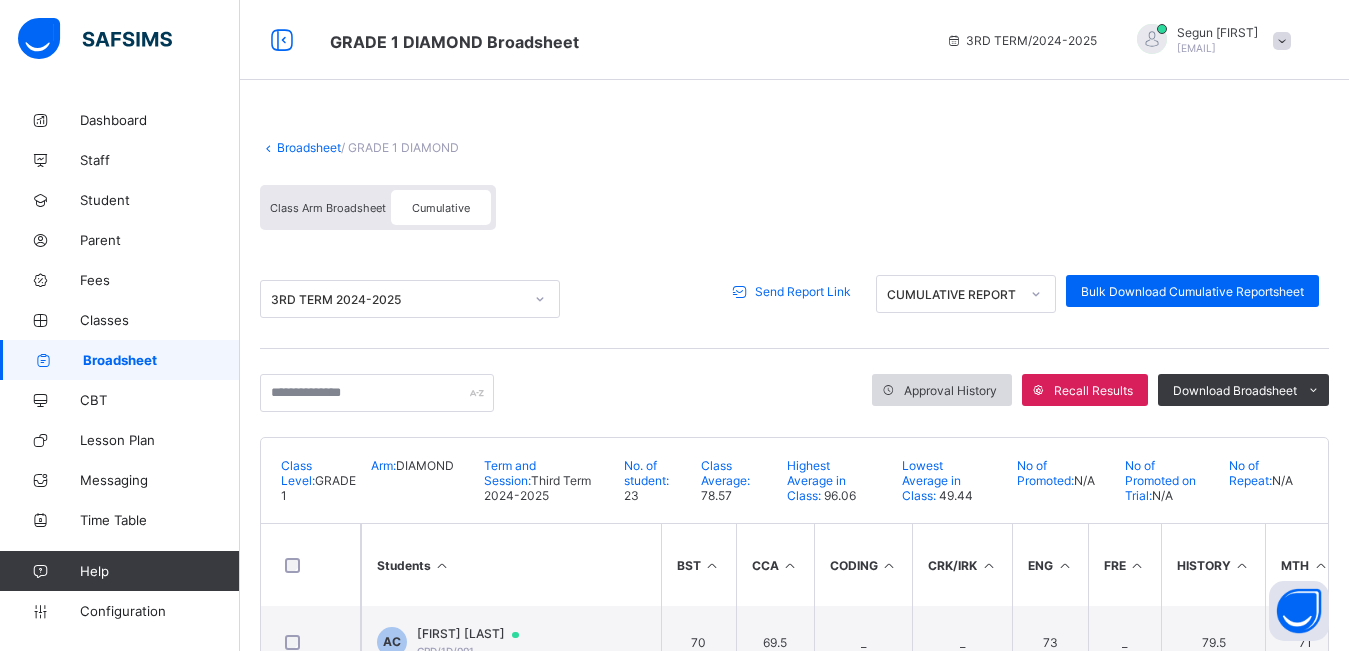 click on "Approval History" at bounding box center (950, 390) 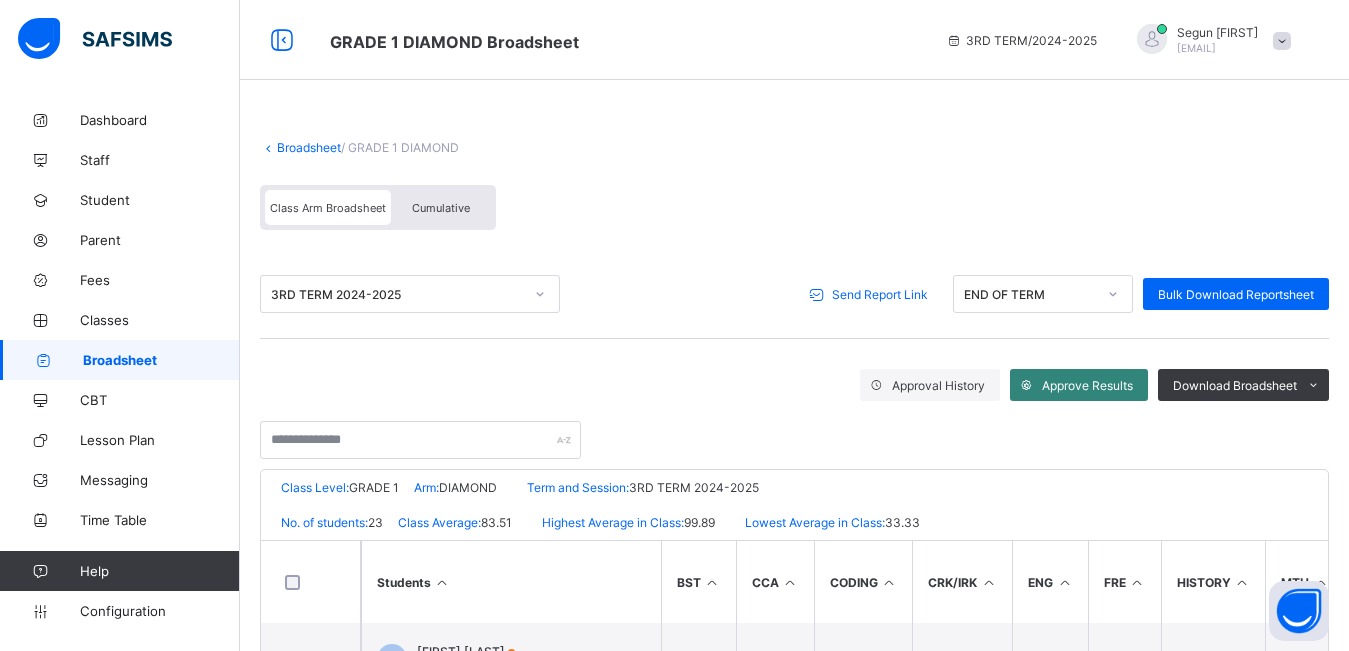 click on "Approve Results" at bounding box center [1087, 385] 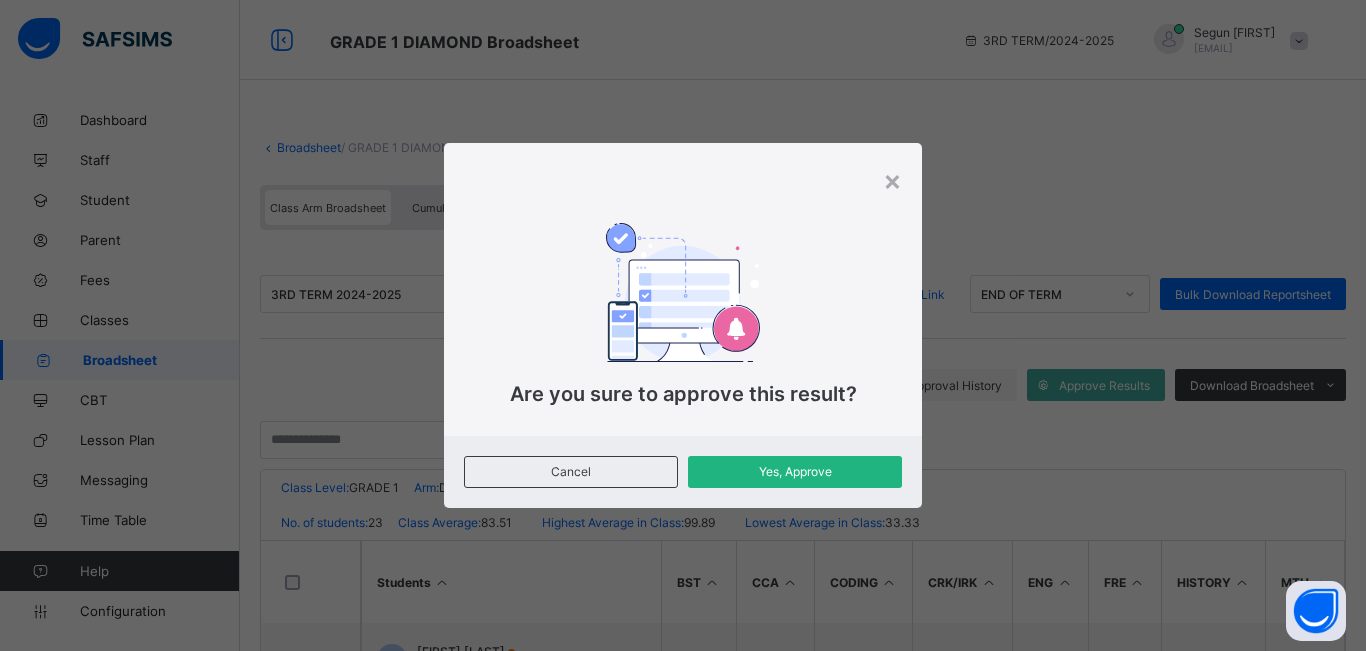 click on "Yes, Approve" at bounding box center [795, 471] 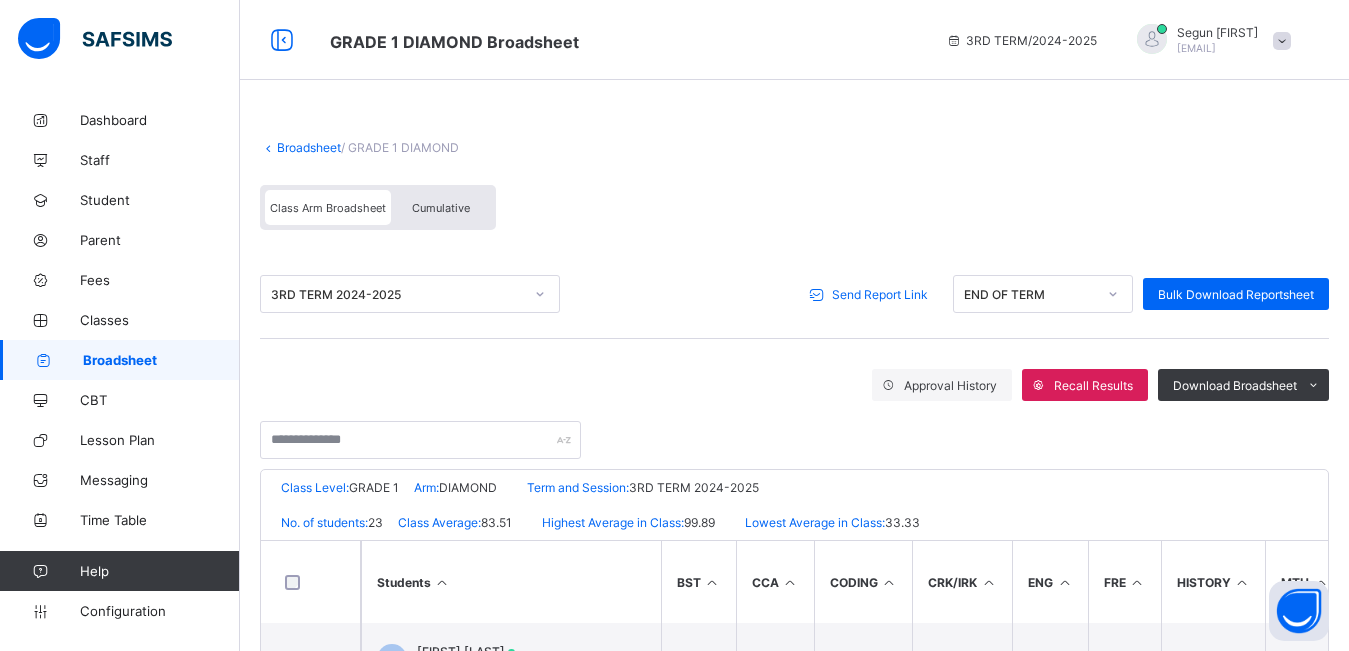 click on "Cumulative" at bounding box center (441, 207) 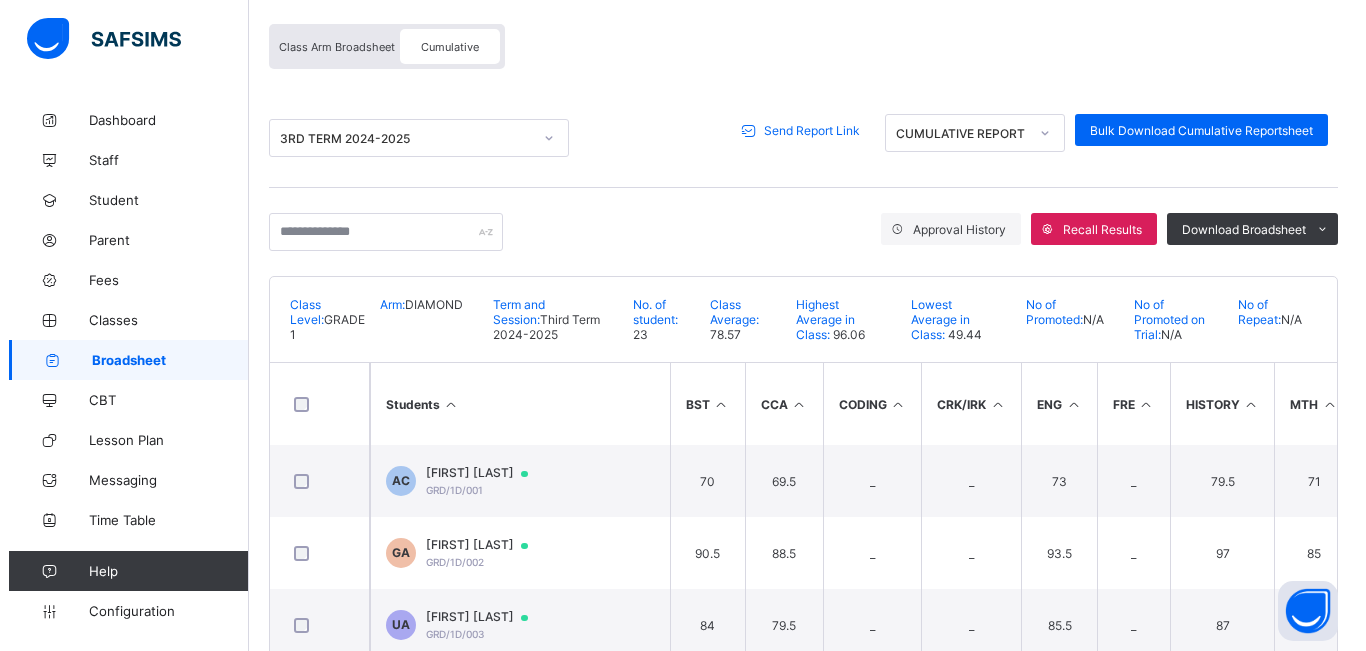 scroll, scrollTop: 0, scrollLeft: 0, axis: both 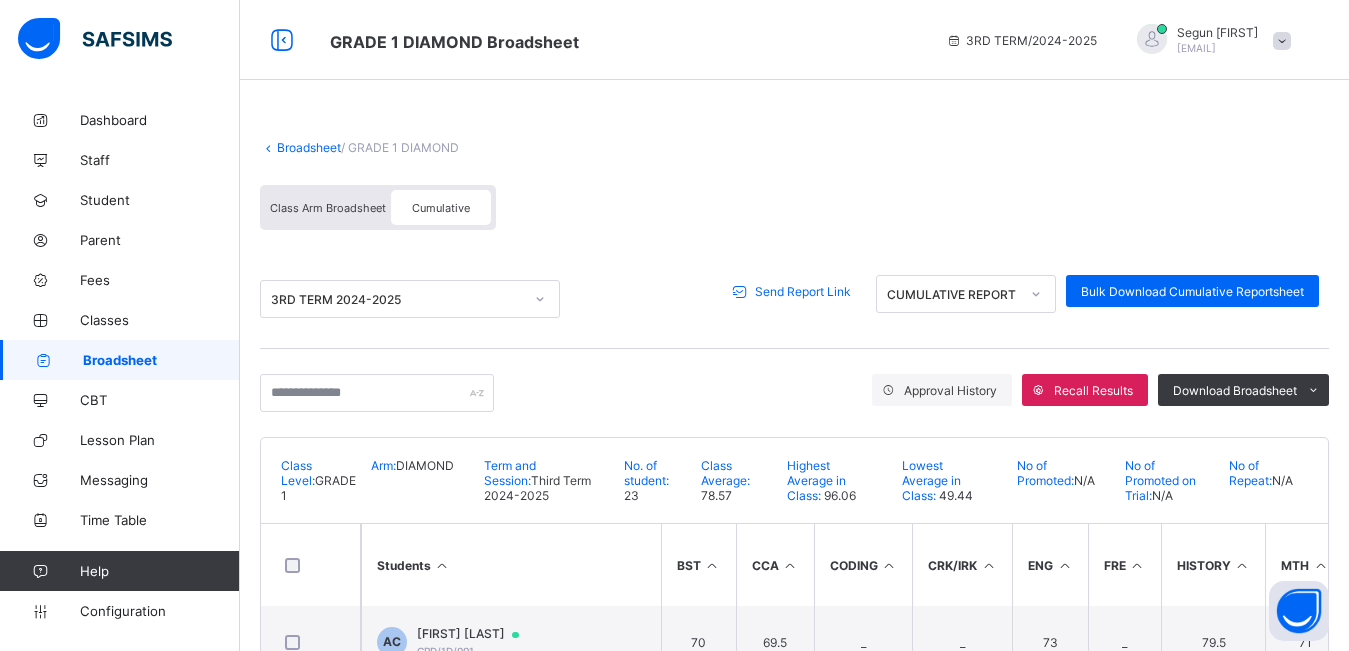 click on "Send Report Link" at bounding box center (803, 291) 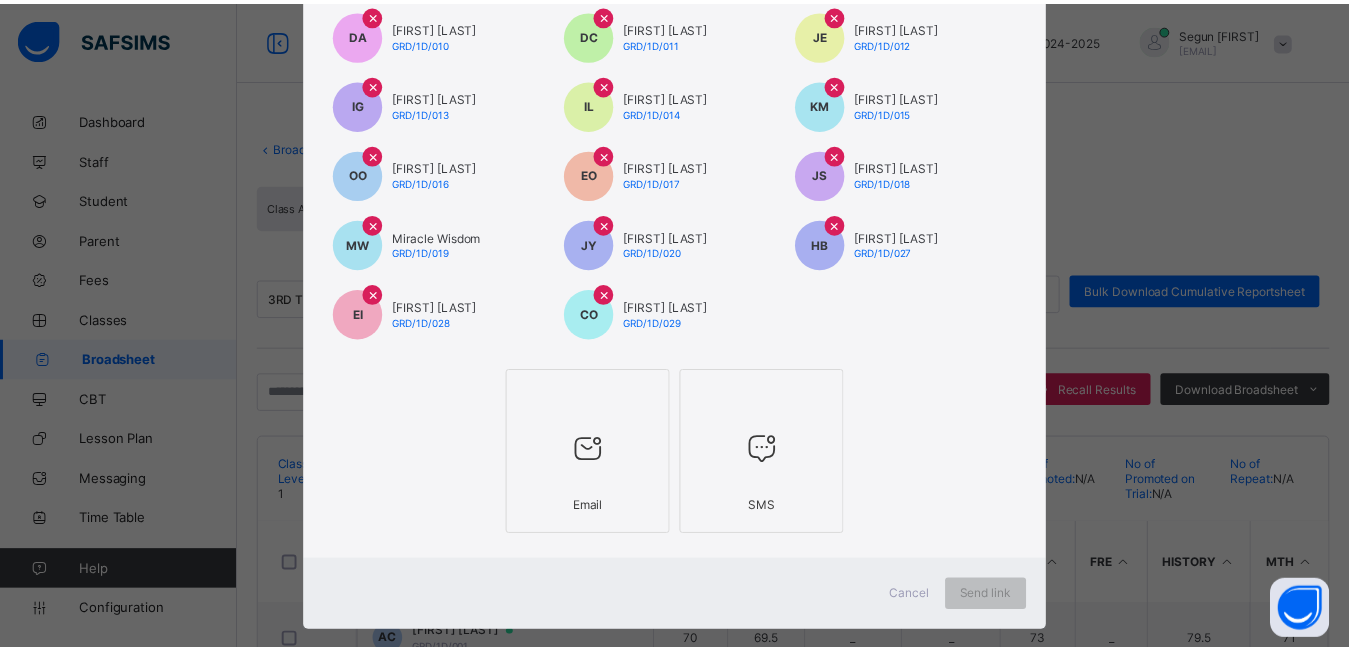 scroll, scrollTop: 436, scrollLeft: 0, axis: vertical 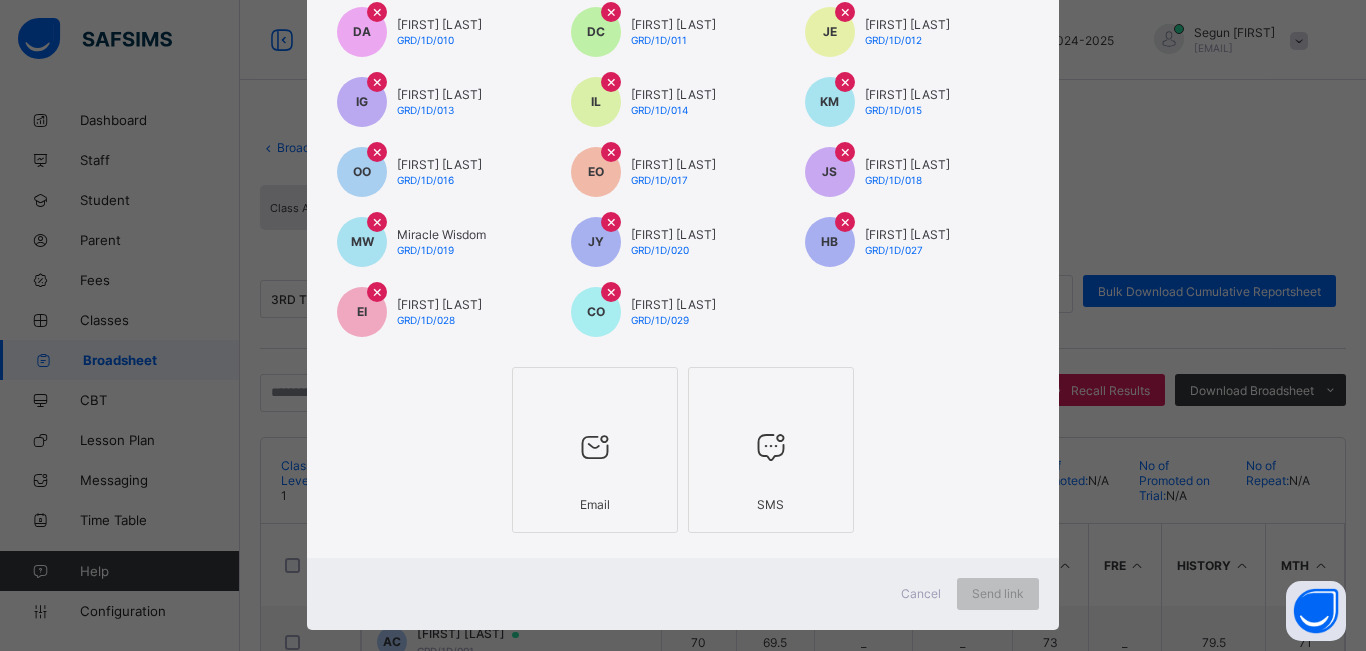 click on "Email" at bounding box center (595, 504) 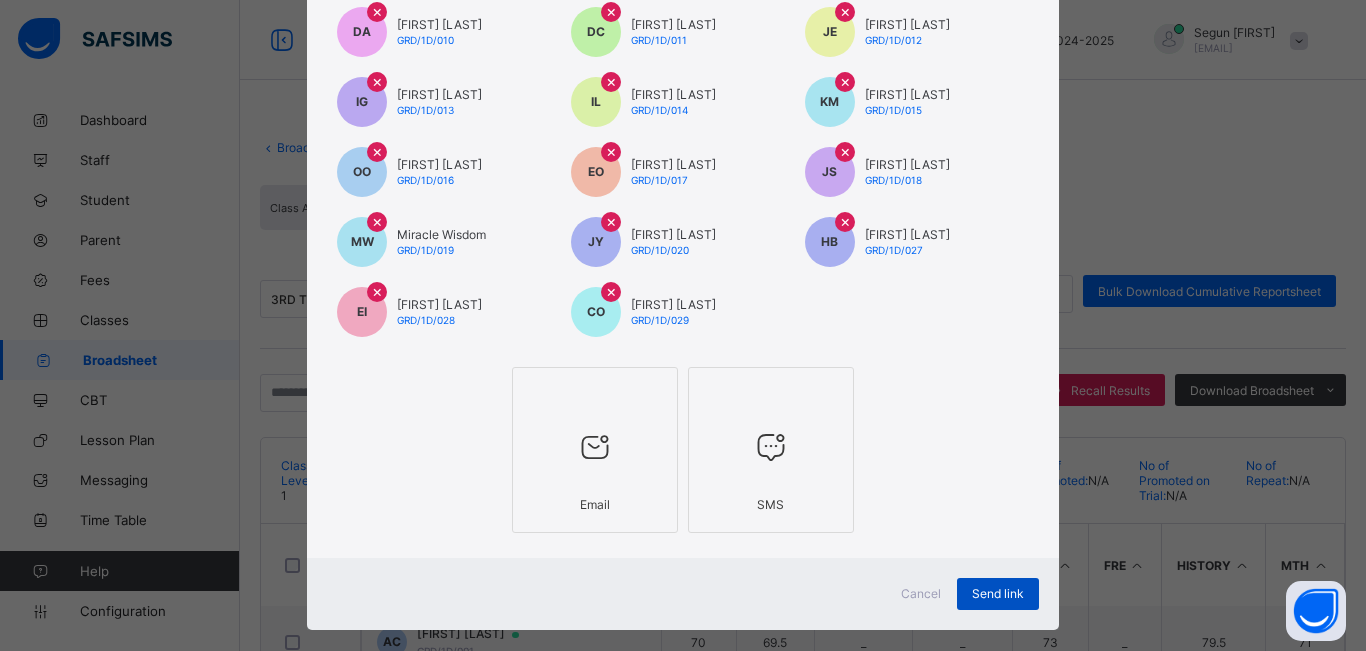 click on "Send link" at bounding box center (998, 593) 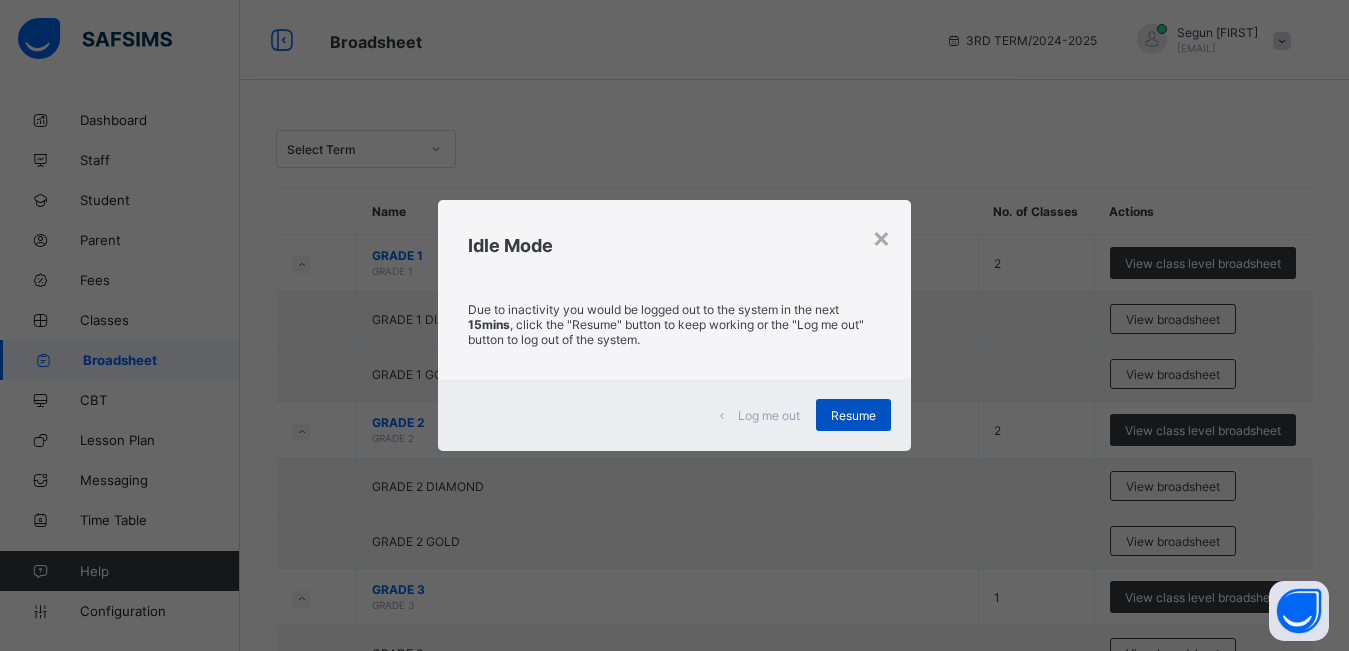 click on "Resume" at bounding box center [853, 415] 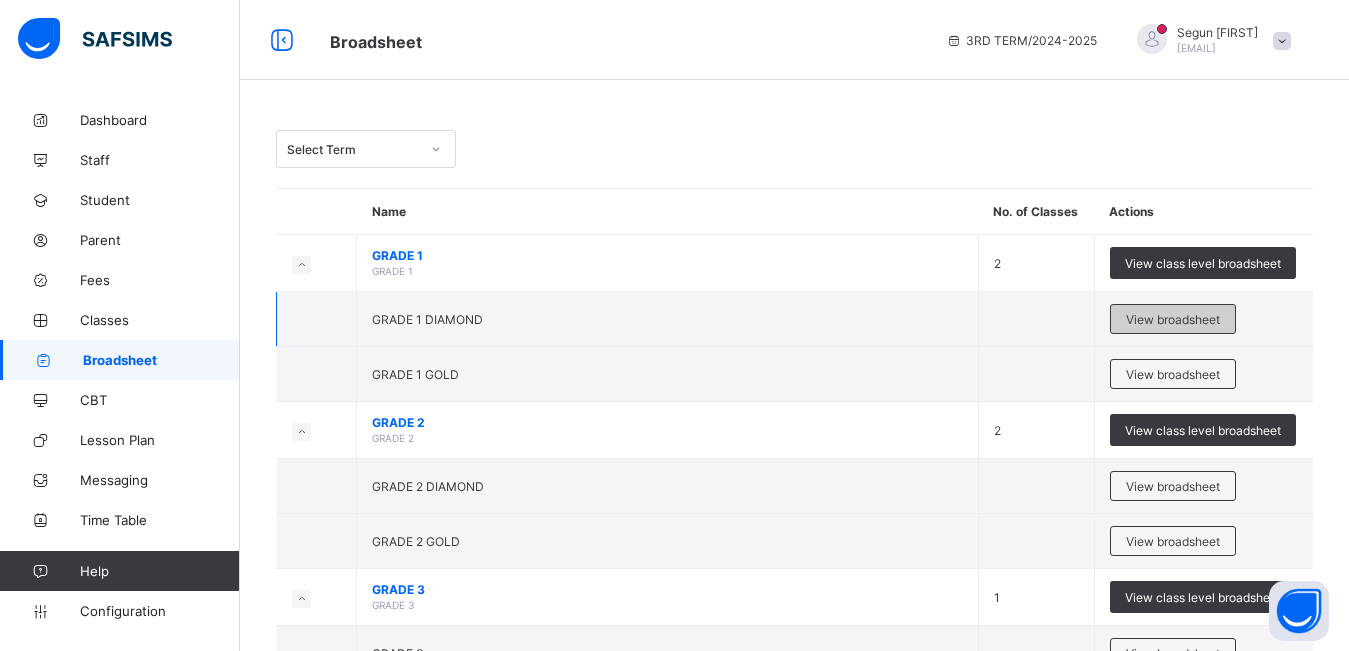 click on "View broadsheet" at bounding box center [1173, 319] 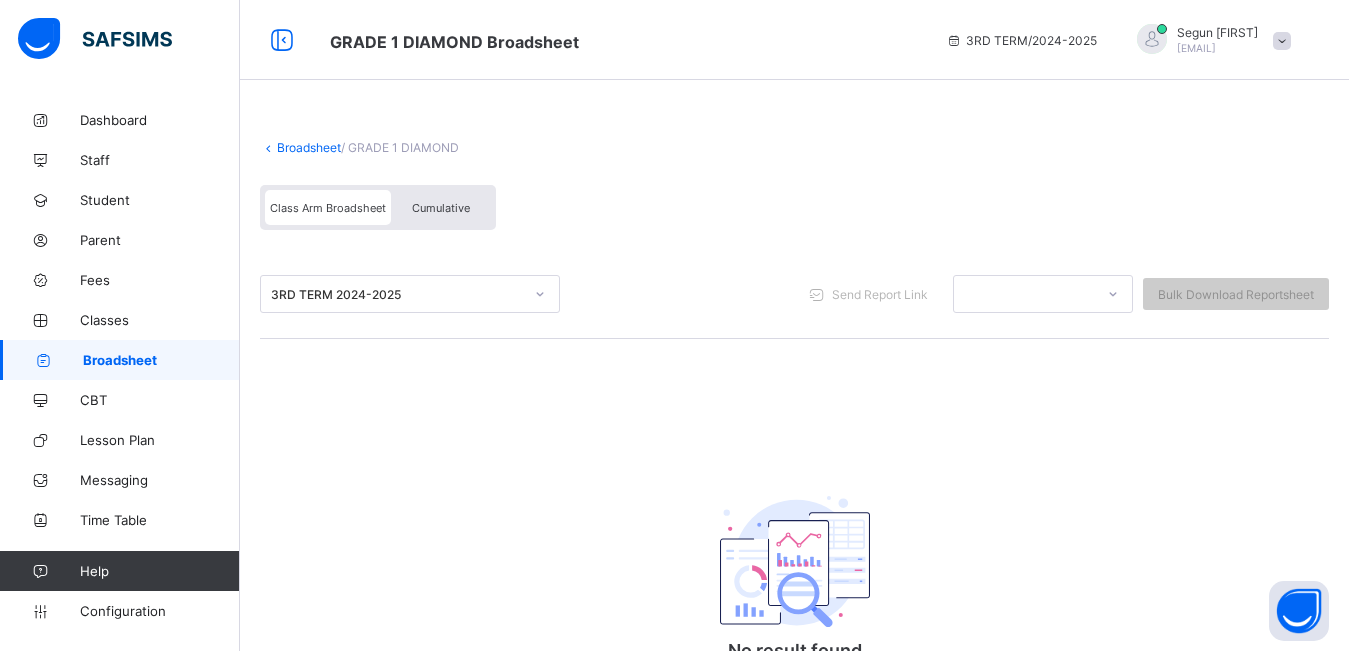 click on "Cumulative" at bounding box center (441, 207) 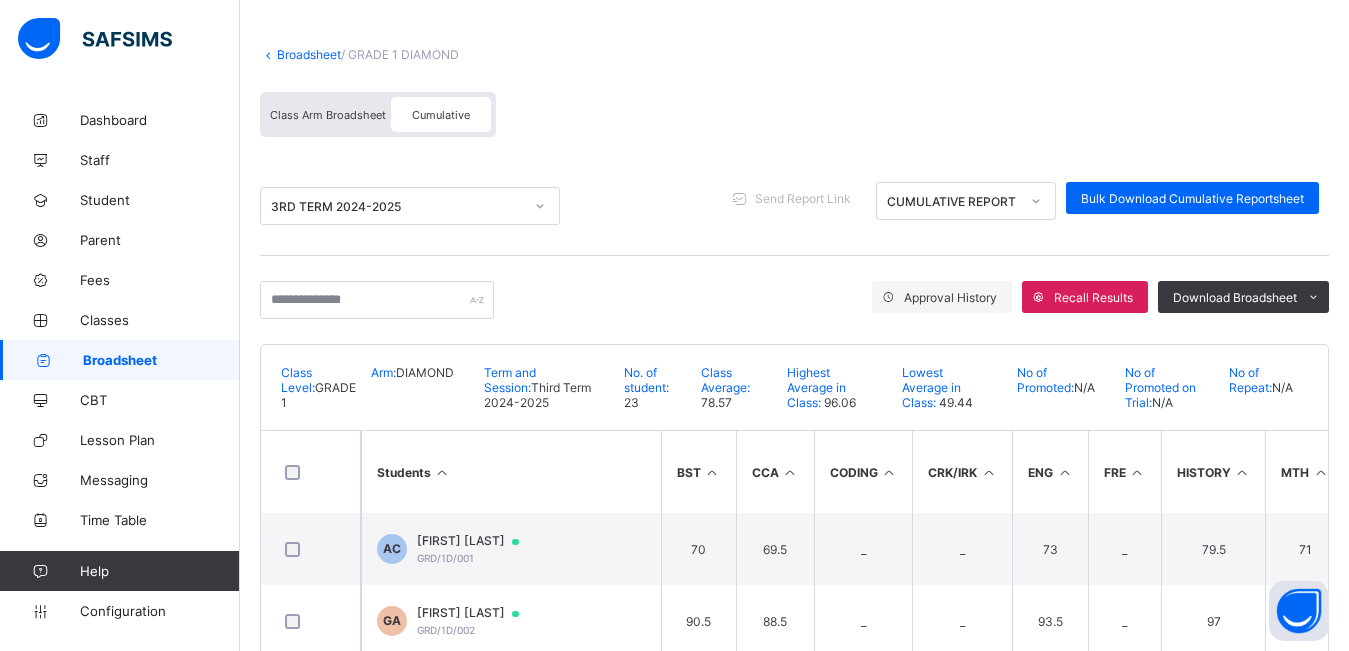 scroll, scrollTop: 200, scrollLeft: 0, axis: vertical 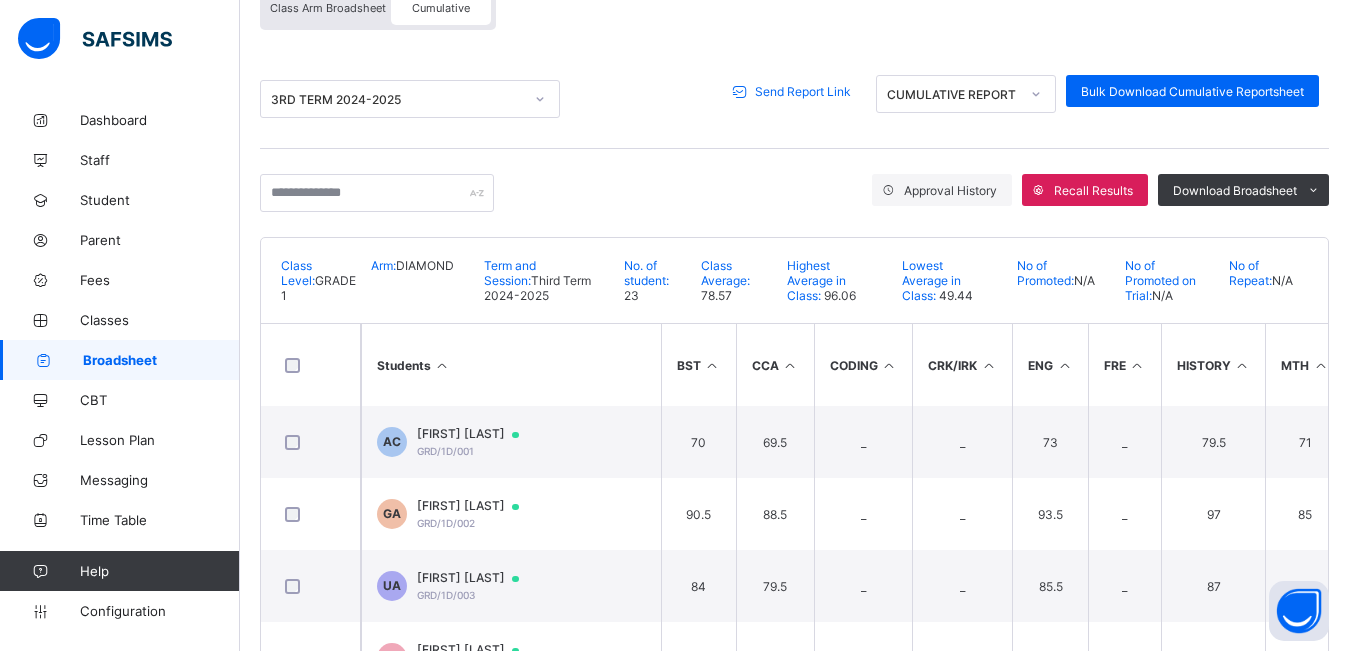 click at bounding box center (442, 365) 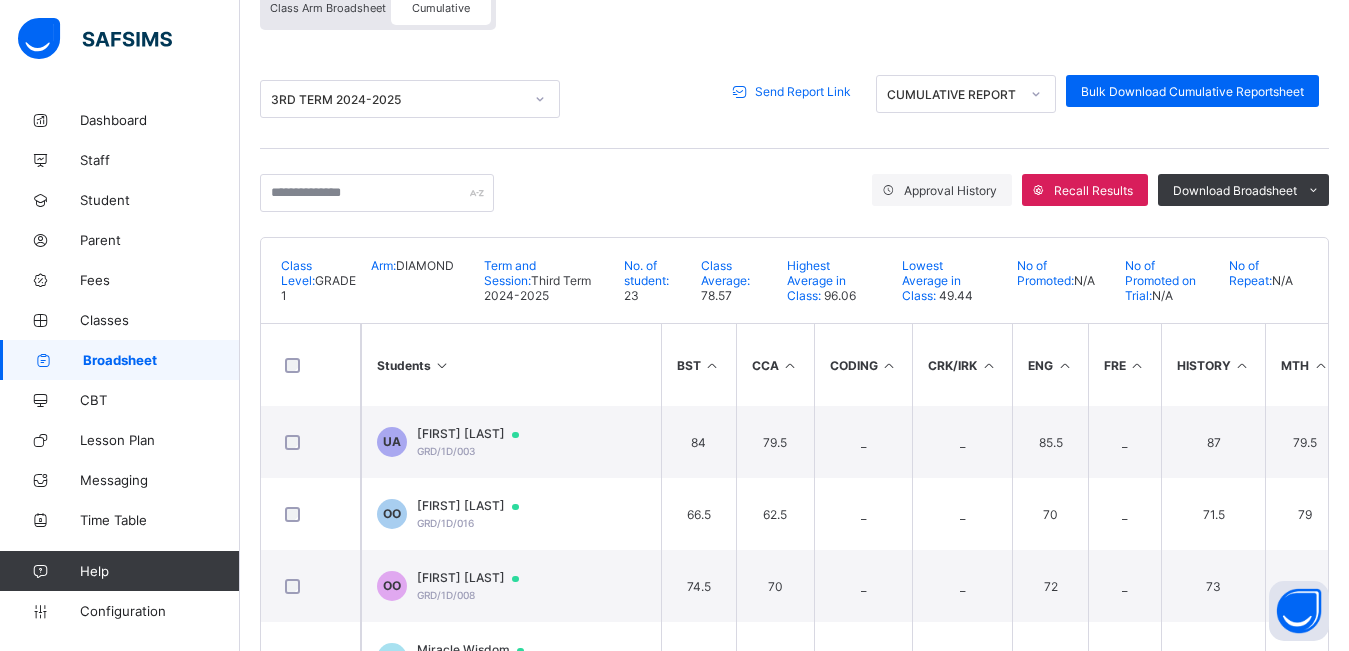 click at bounding box center (310, 365) 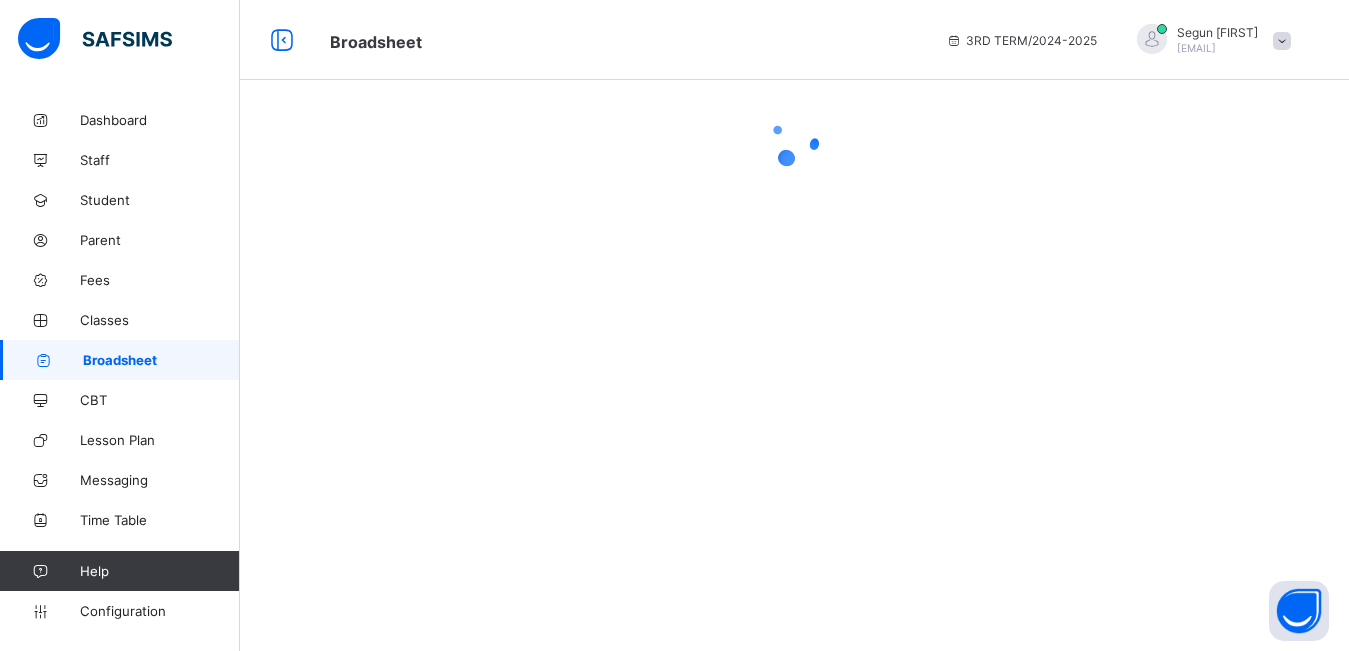 scroll, scrollTop: 0, scrollLeft: 0, axis: both 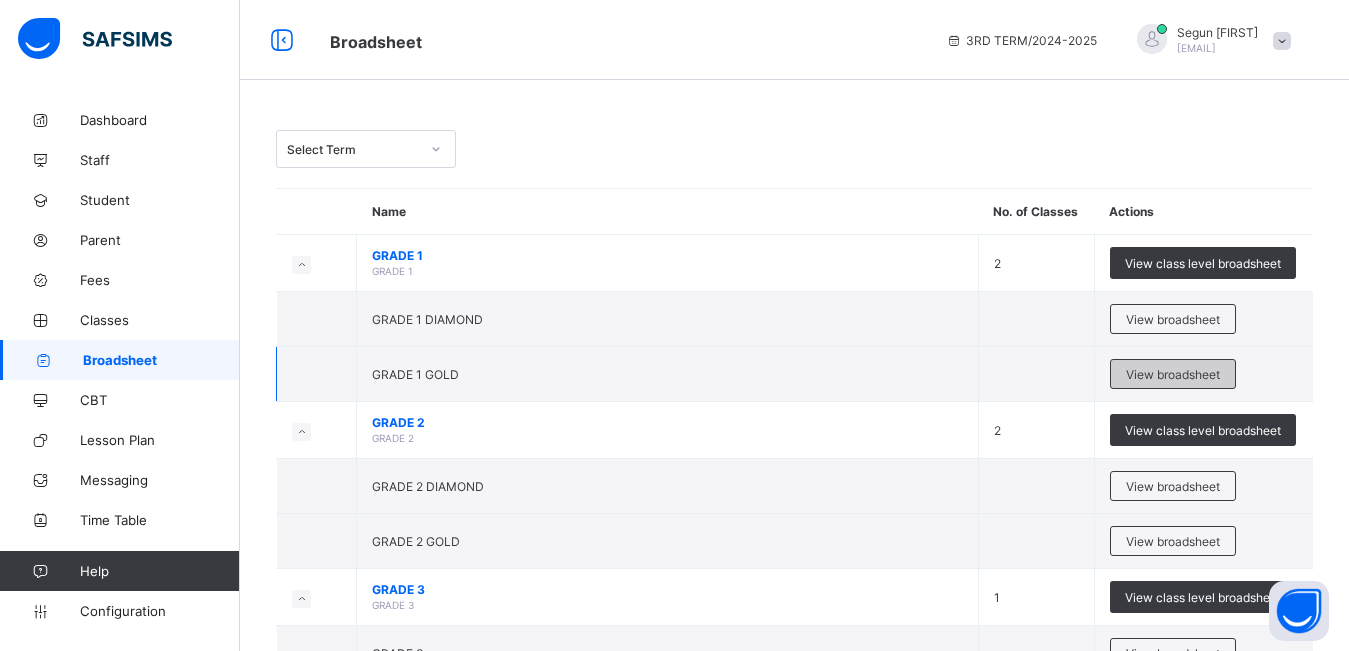 click on "View broadsheet" at bounding box center [1173, 374] 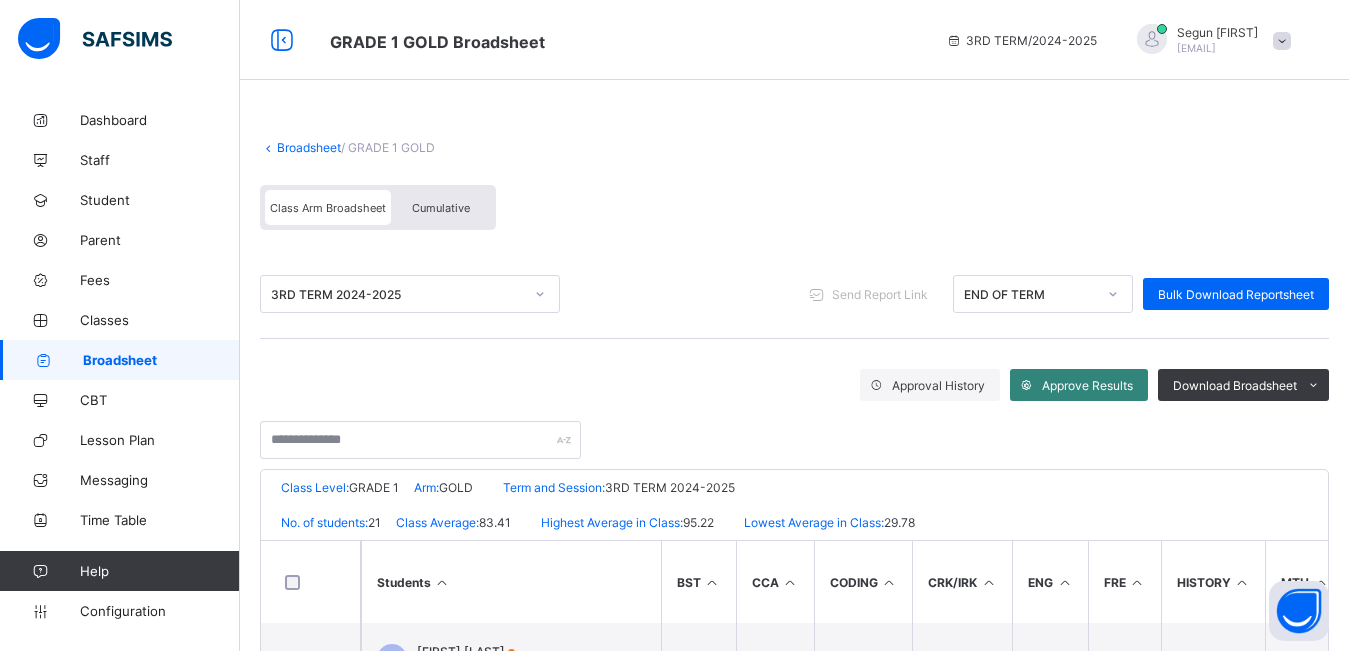 click on "Approve Results" at bounding box center [1087, 385] 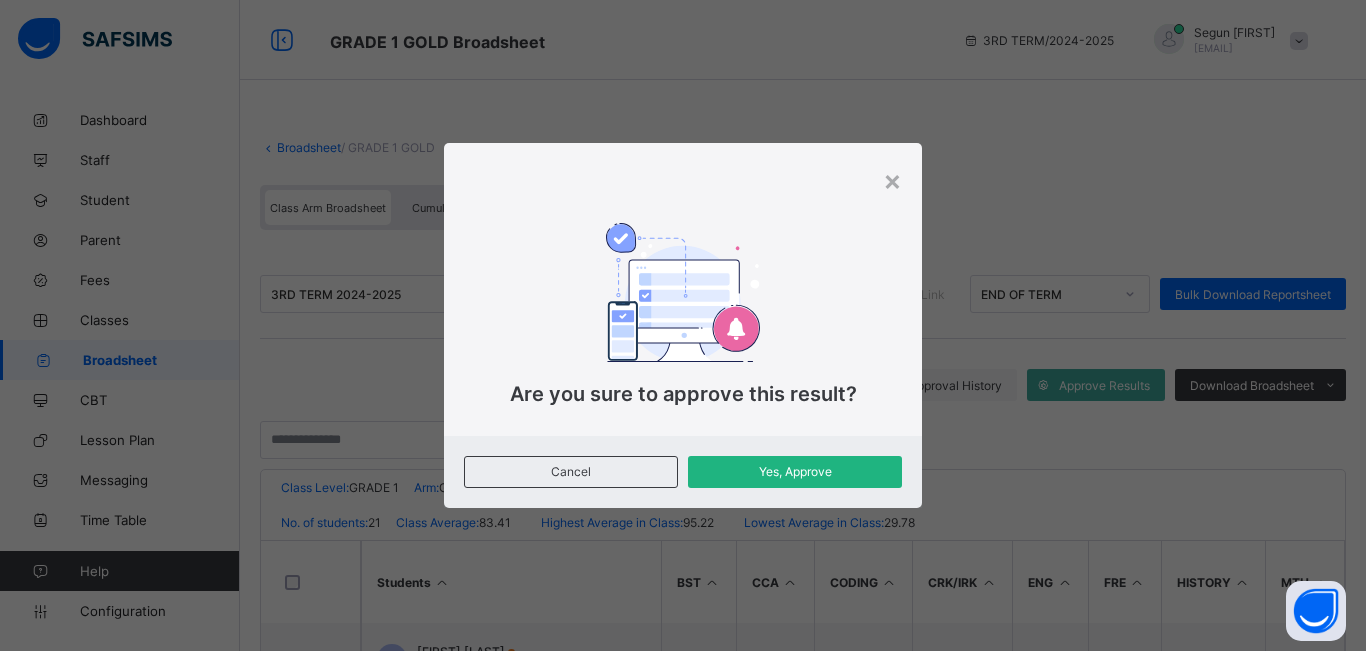 click on "Yes, Approve" at bounding box center [795, 471] 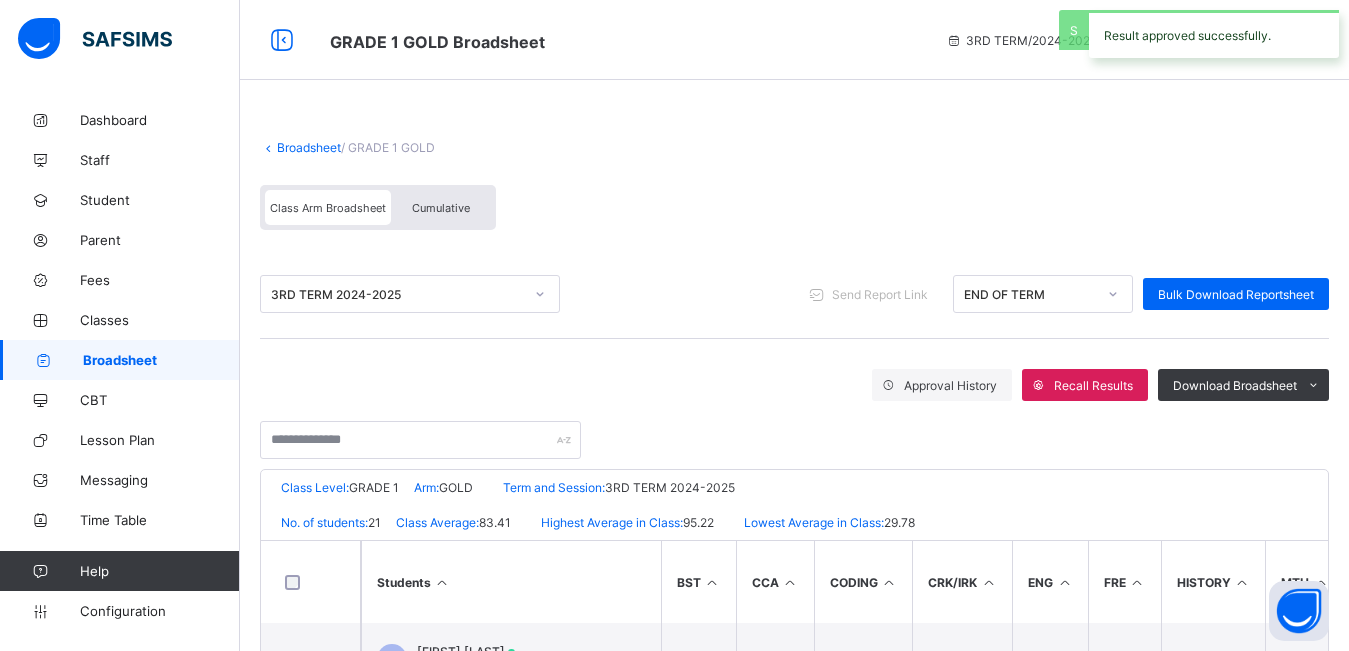 click on "Cumulative" at bounding box center (441, 208) 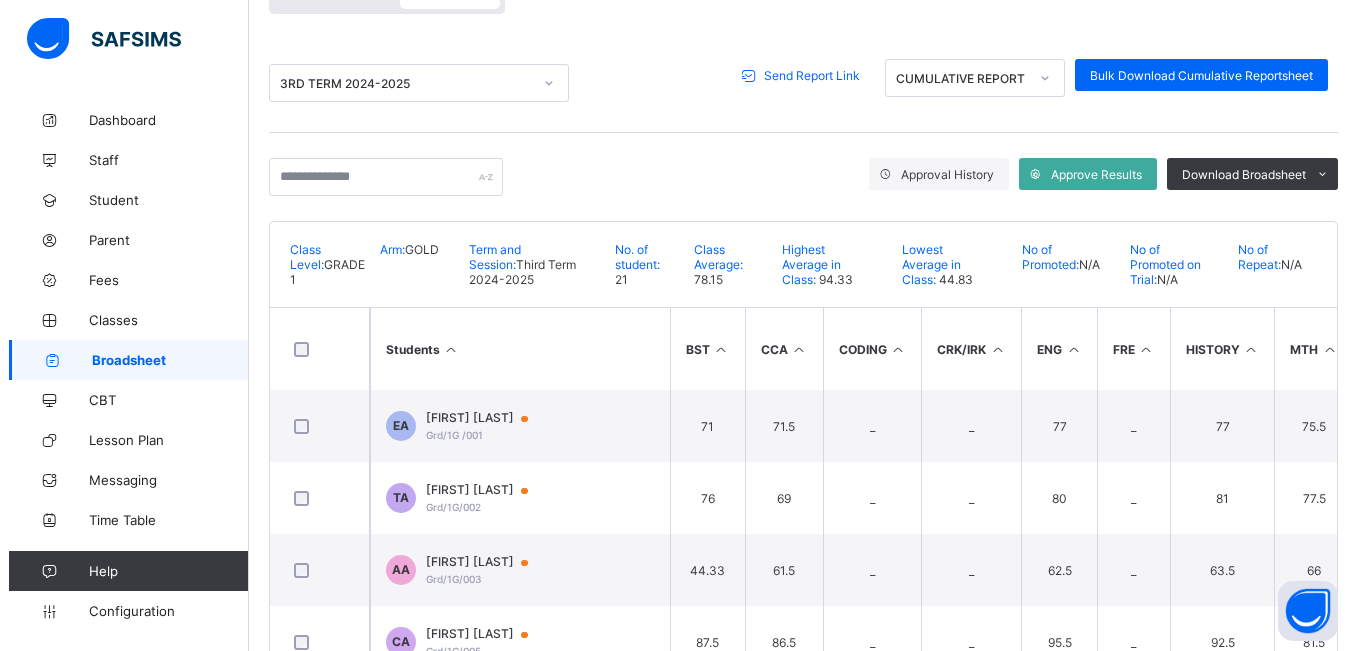 scroll, scrollTop: 0, scrollLeft: 0, axis: both 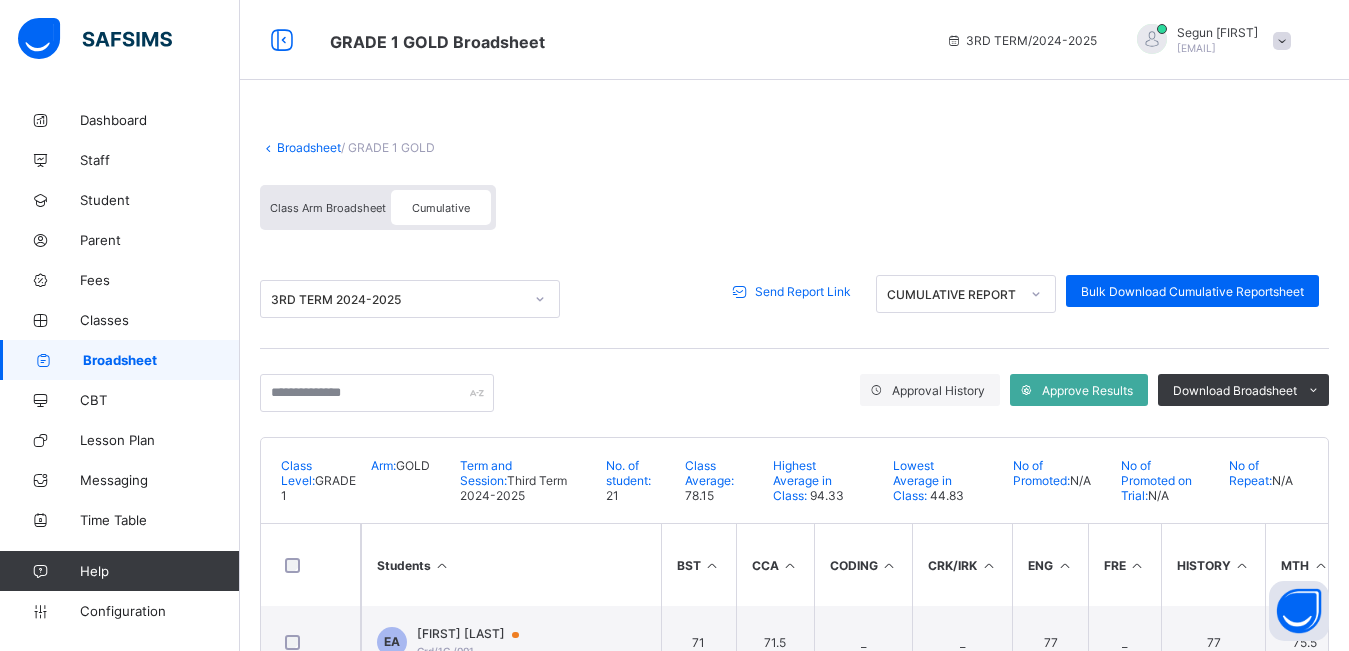 click on "Send Report Link" at bounding box center (803, 291) 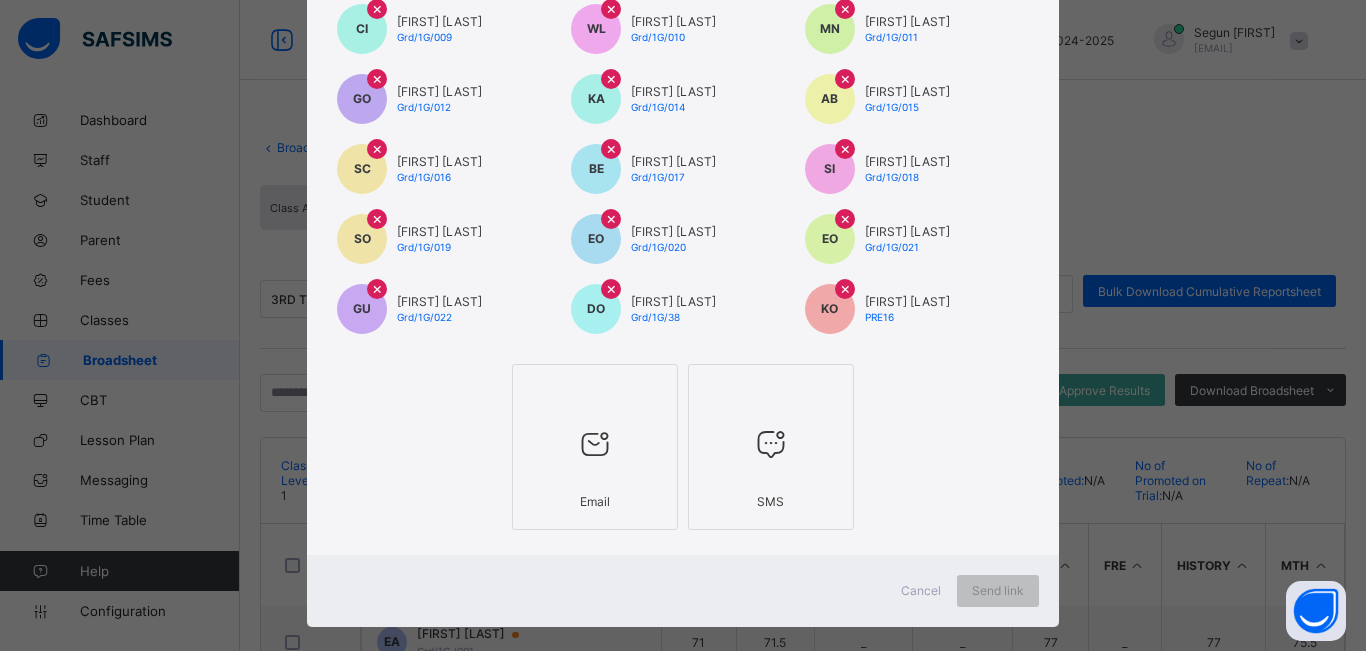 scroll, scrollTop: 395, scrollLeft: 0, axis: vertical 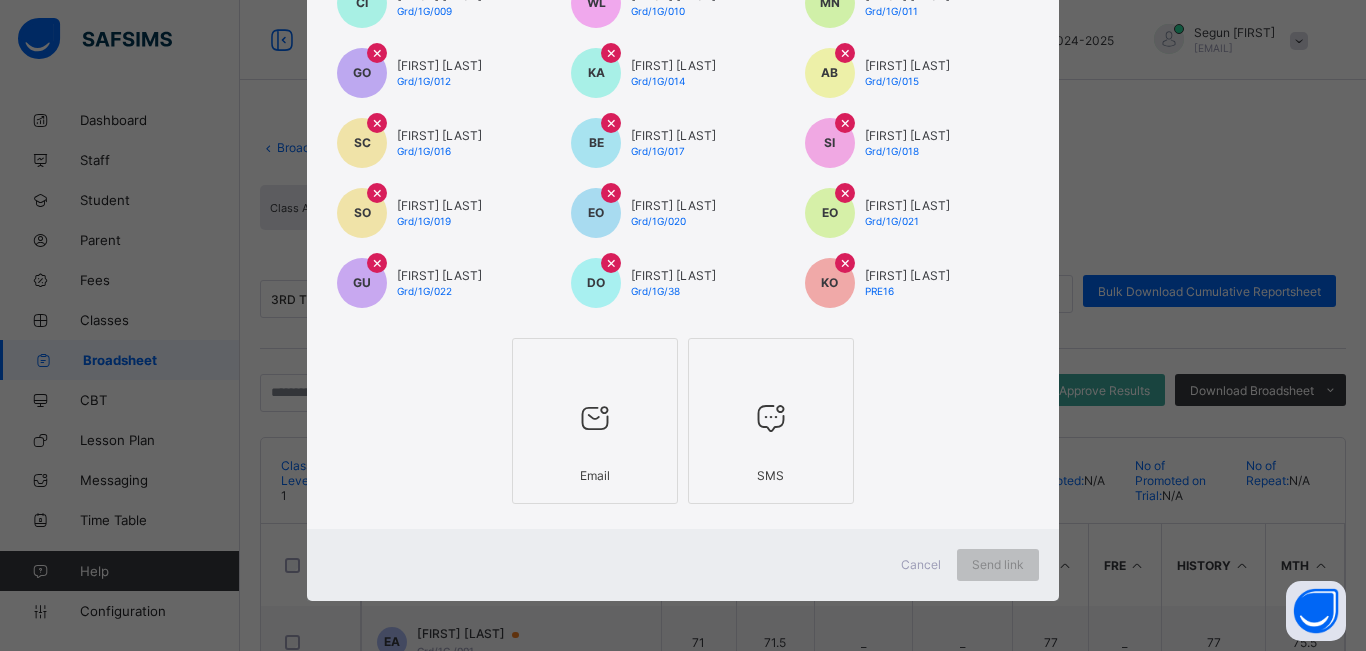 click on "Email" at bounding box center [595, 475] 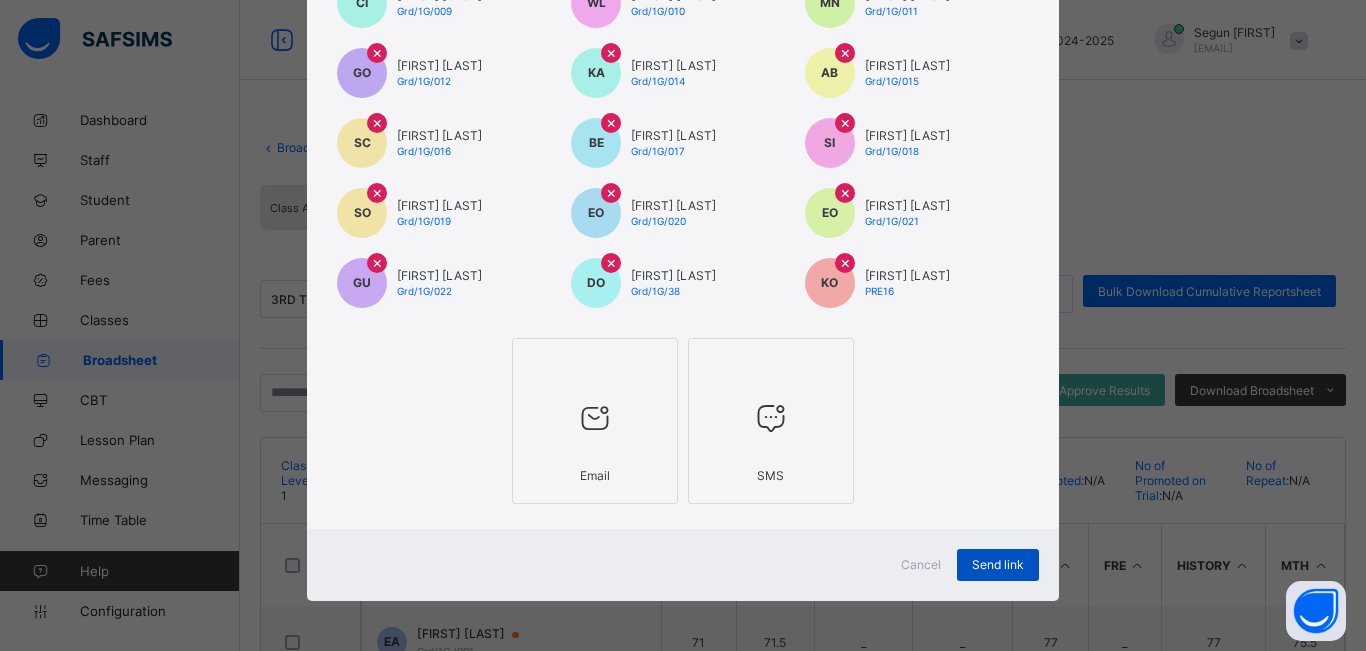 click on "Send link" at bounding box center [998, 564] 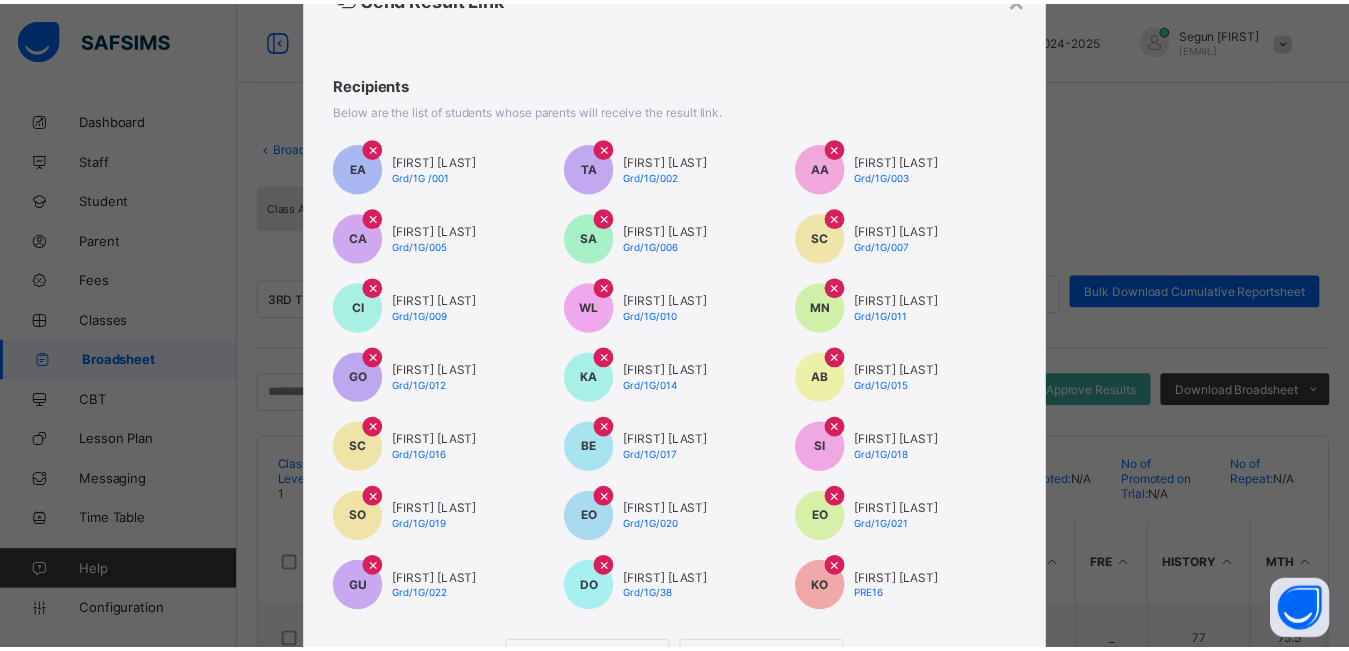 scroll, scrollTop: 0, scrollLeft: 0, axis: both 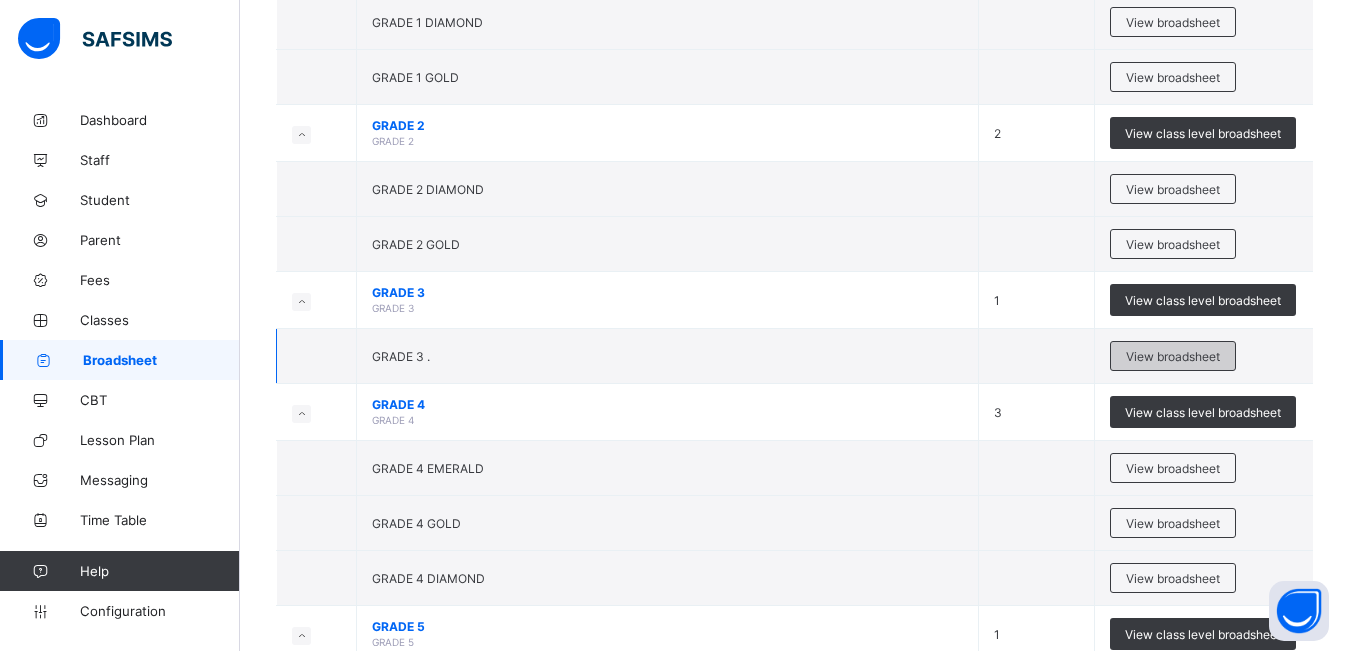 click on "View broadsheet" at bounding box center (1173, 356) 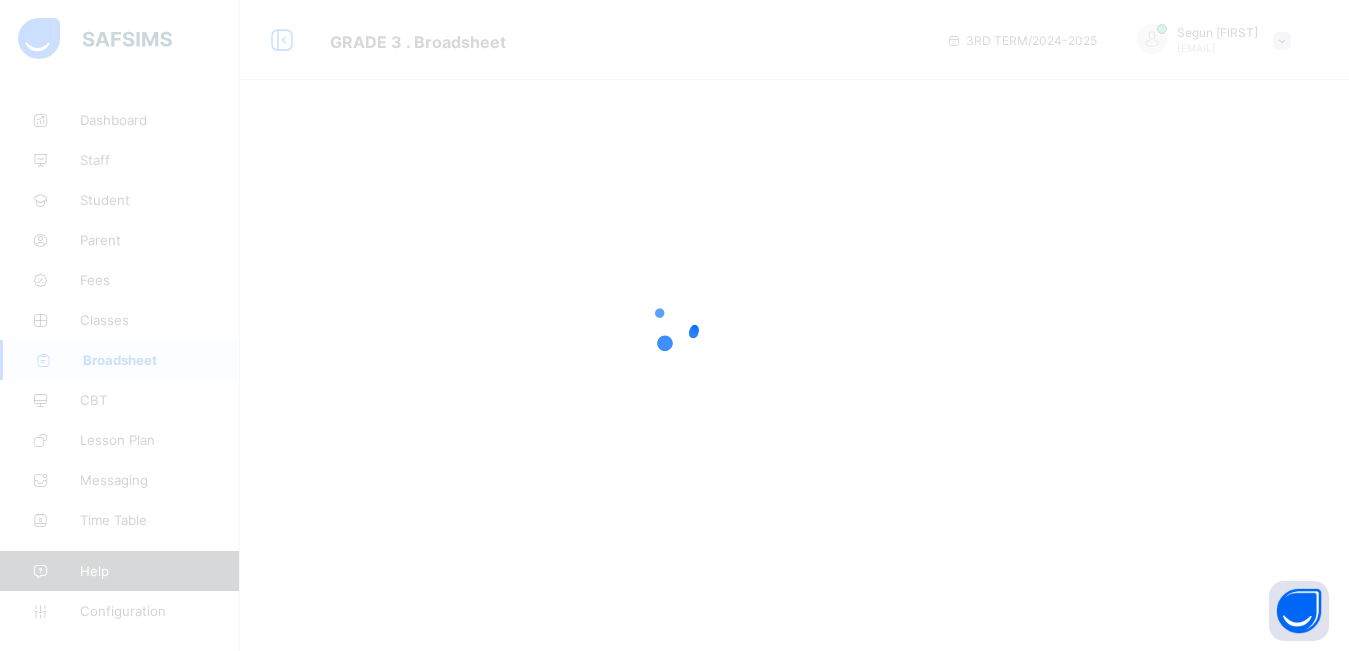 scroll, scrollTop: 0, scrollLeft: 0, axis: both 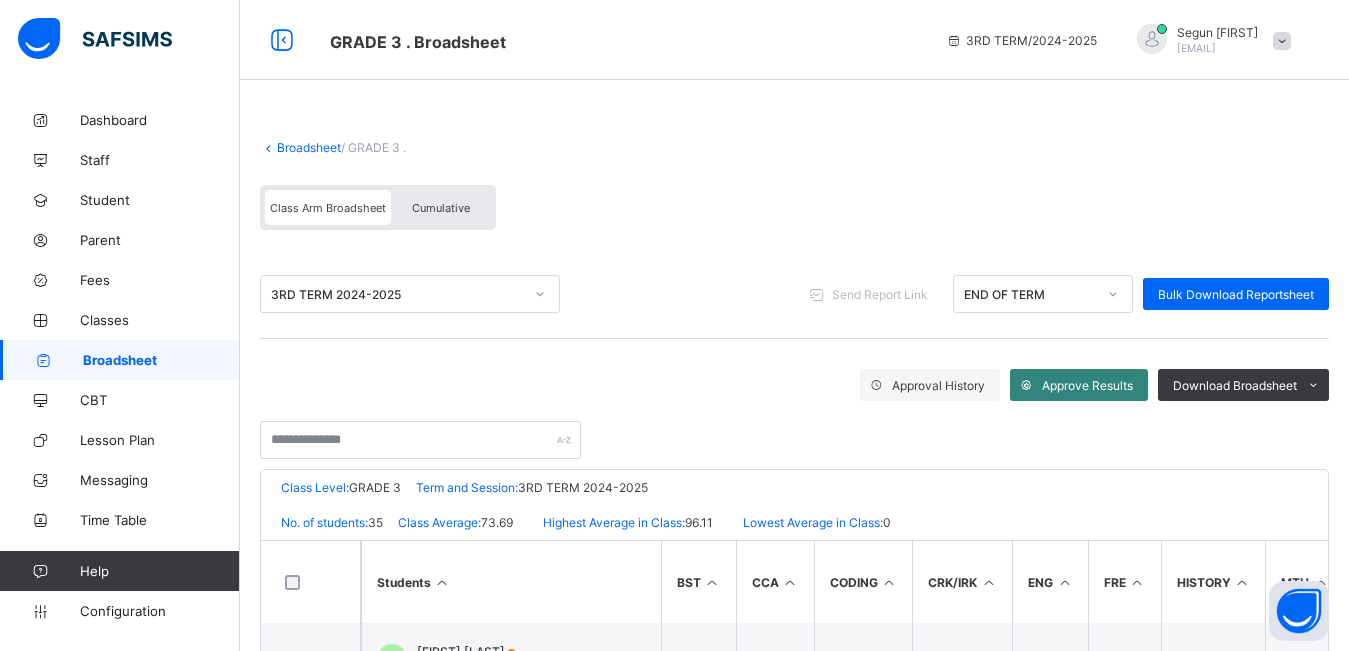 click on "Approve Results" at bounding box center [1087, 385] 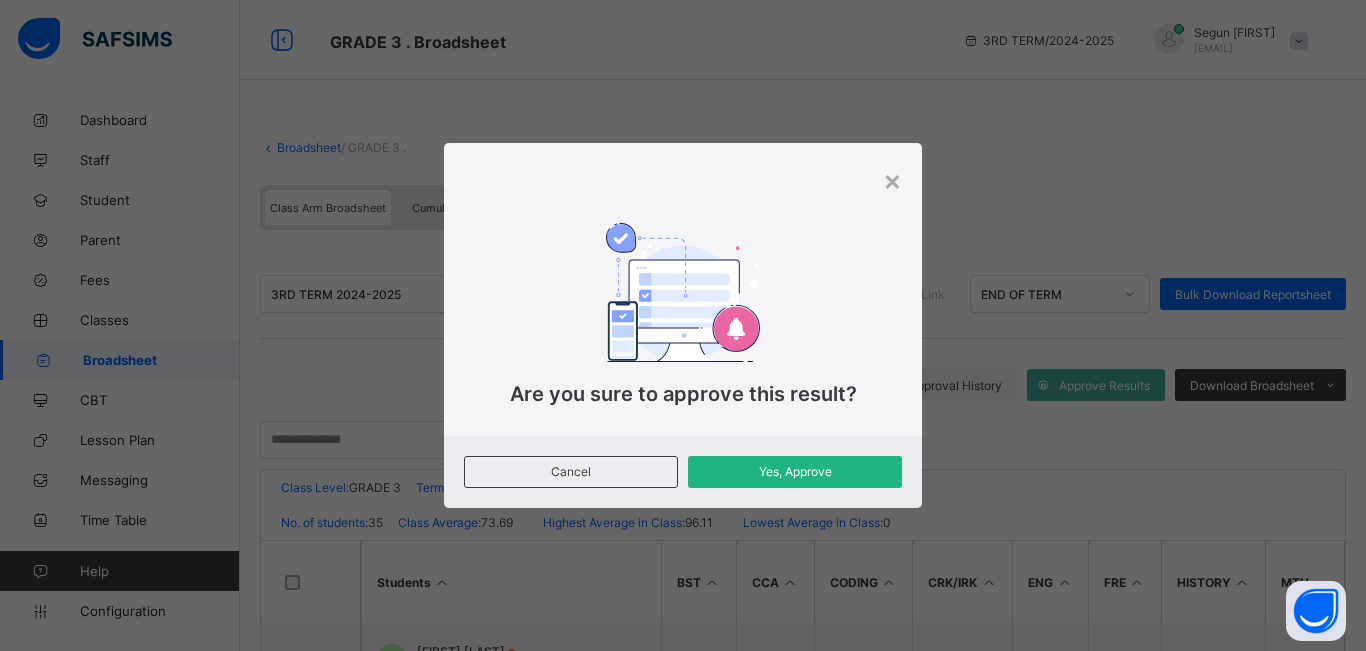 click on "Yes, Approve" at bounding box center [795, 471] 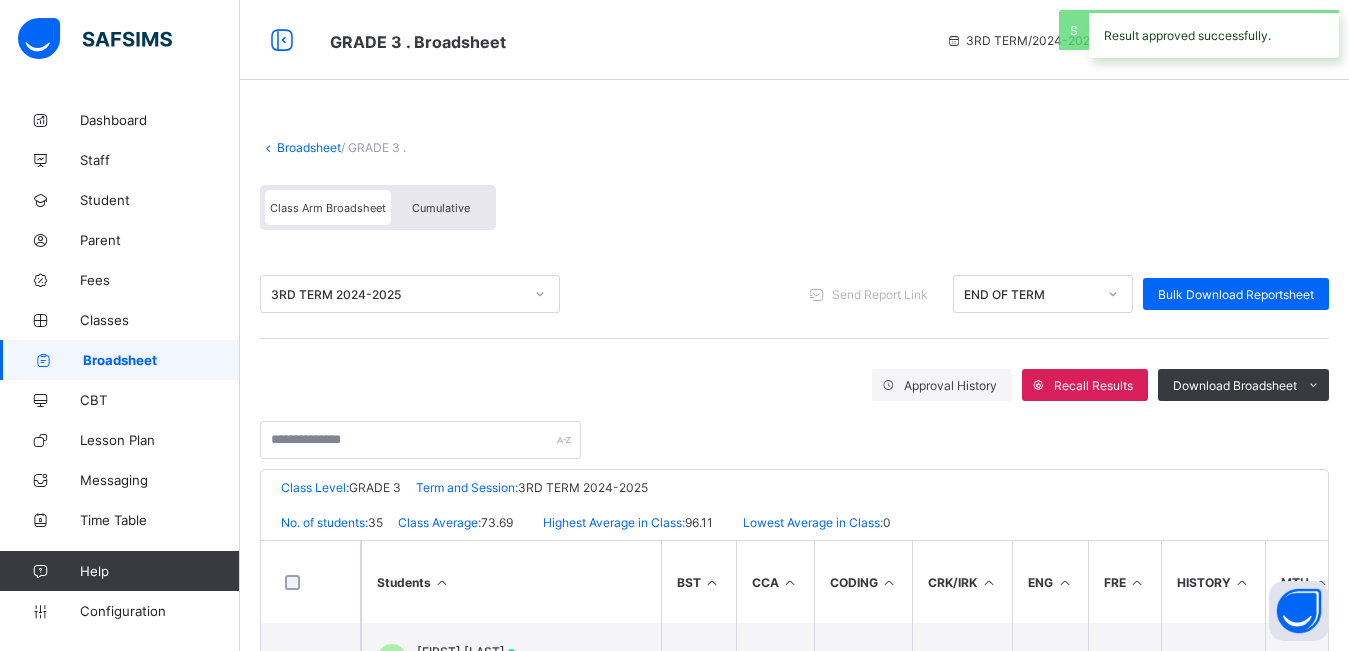click on "Cumulative" at bounding box center [441, 208] 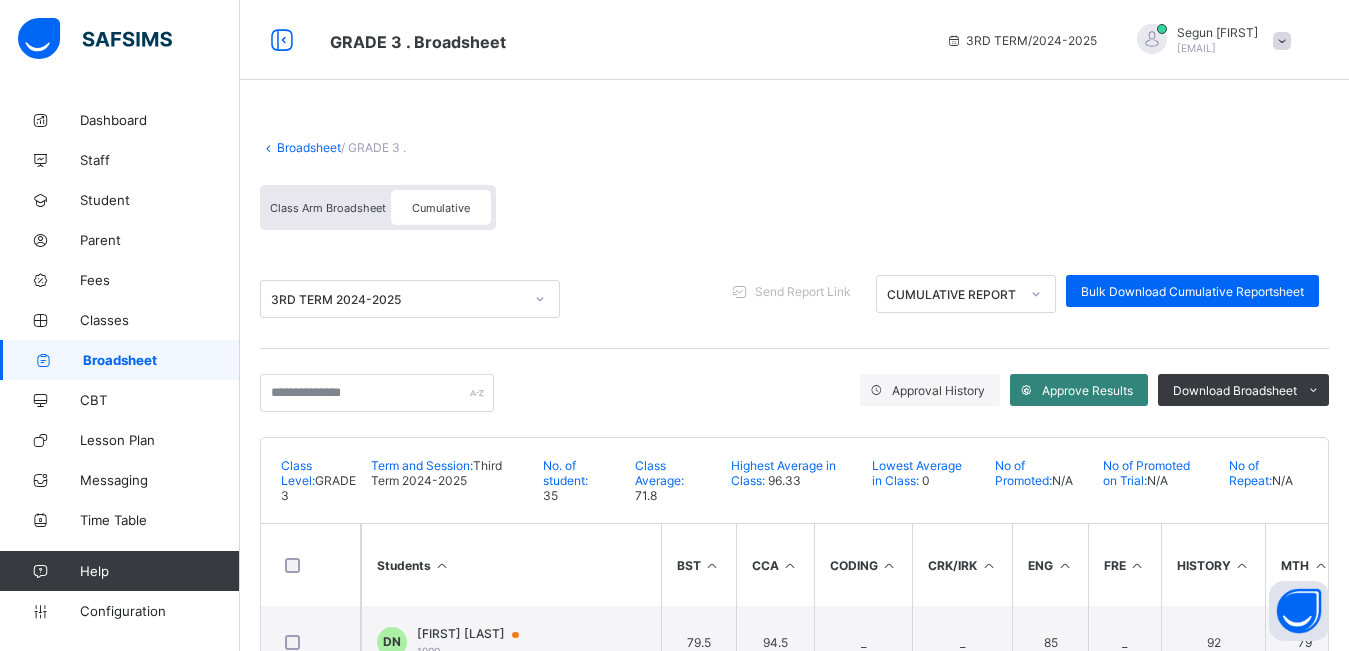 click on "Approve Results" at bounding box center (1087, 390) 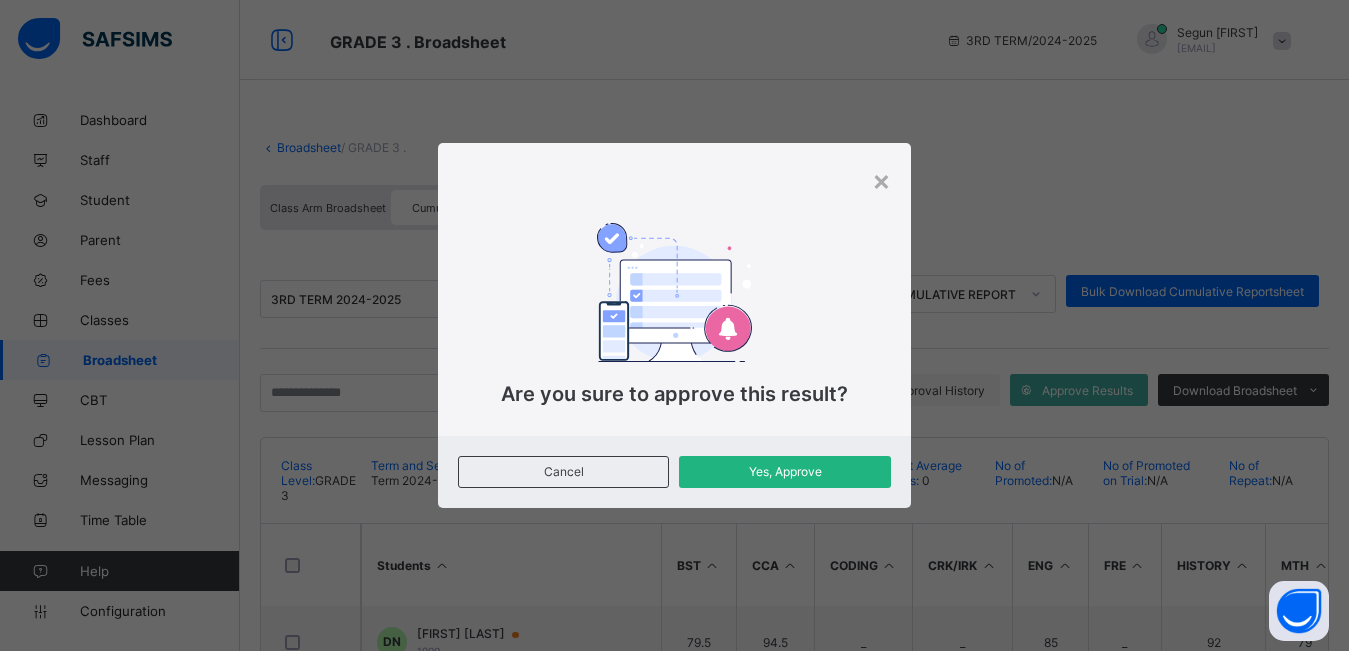 click on "Yes, Approve" at bounding box center [784, 472] 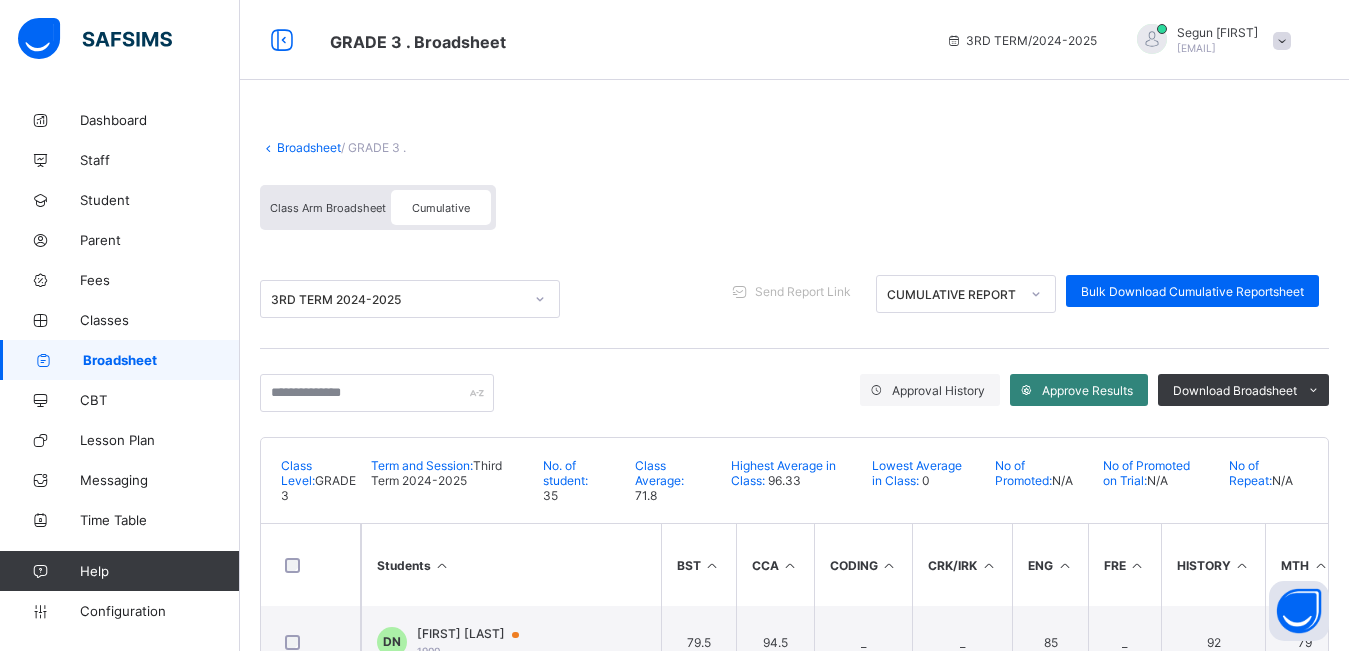 click on "Approve Results" at bounding box center (1087, 390) 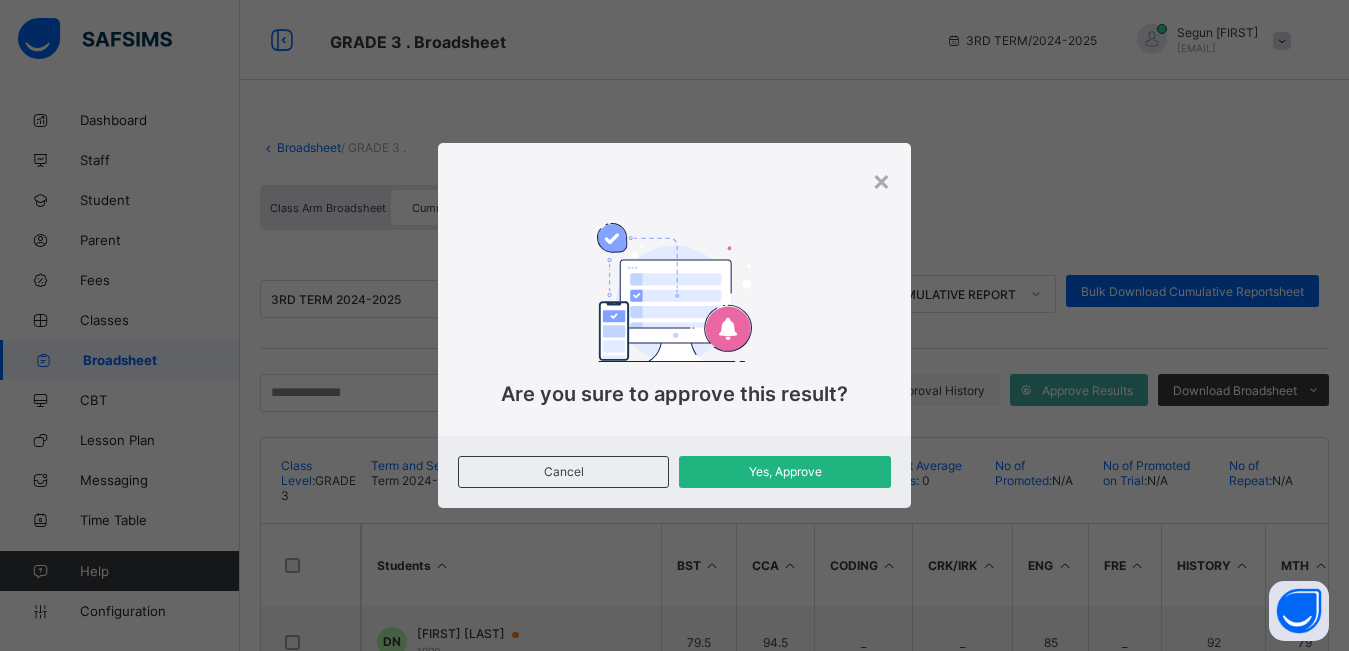 click on "Yes, Approve" at bounding box center [784, 472] 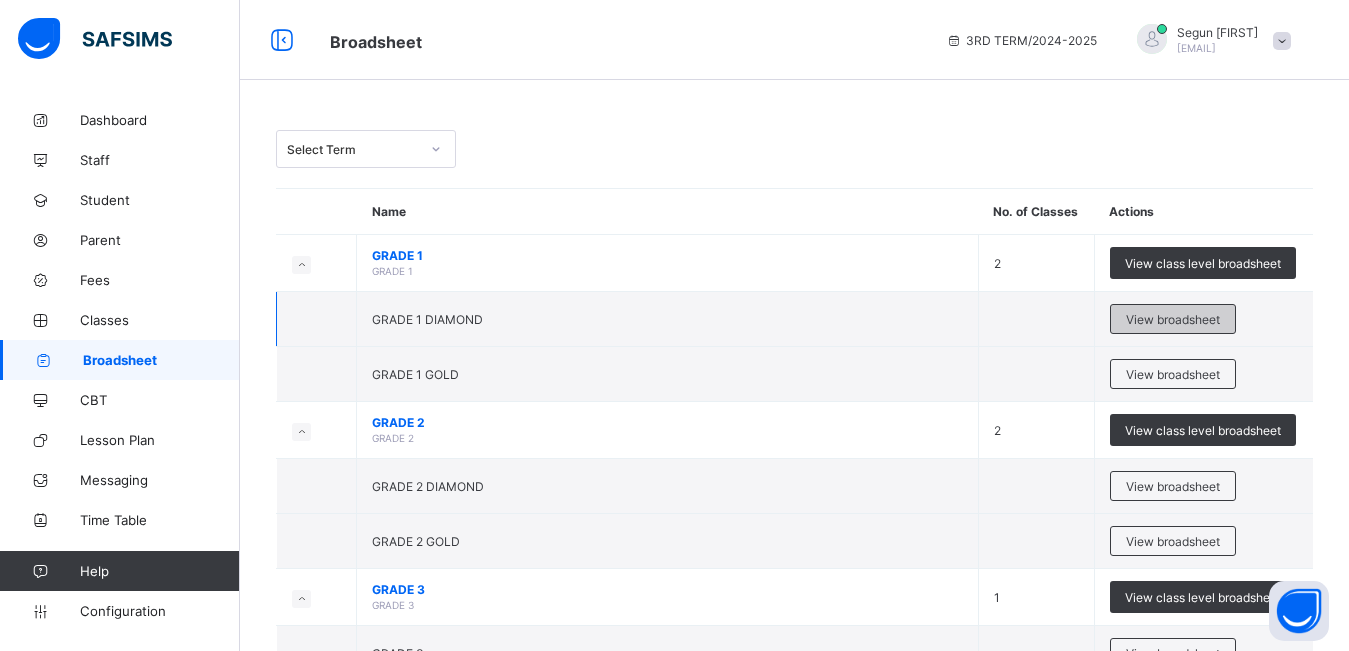 click on "View broadsheet" at bounding box center [1173, 319] 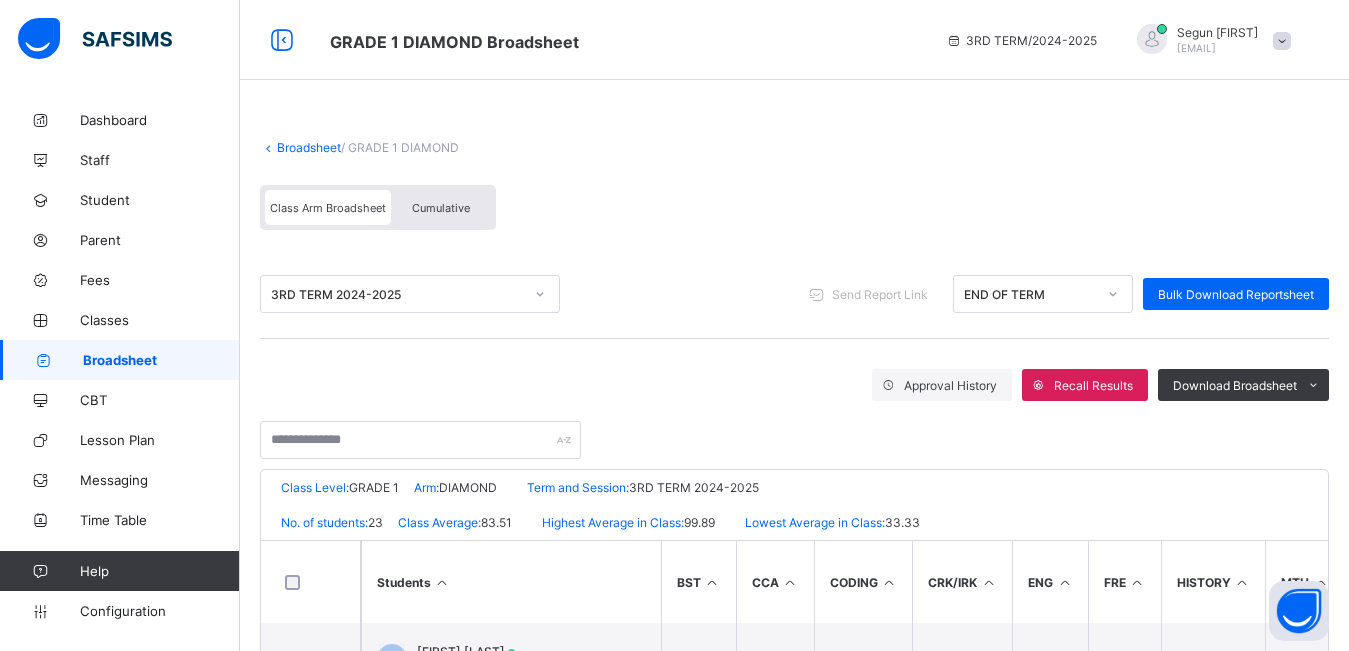 click on "Cumulative" at bounding box center (441, 208) 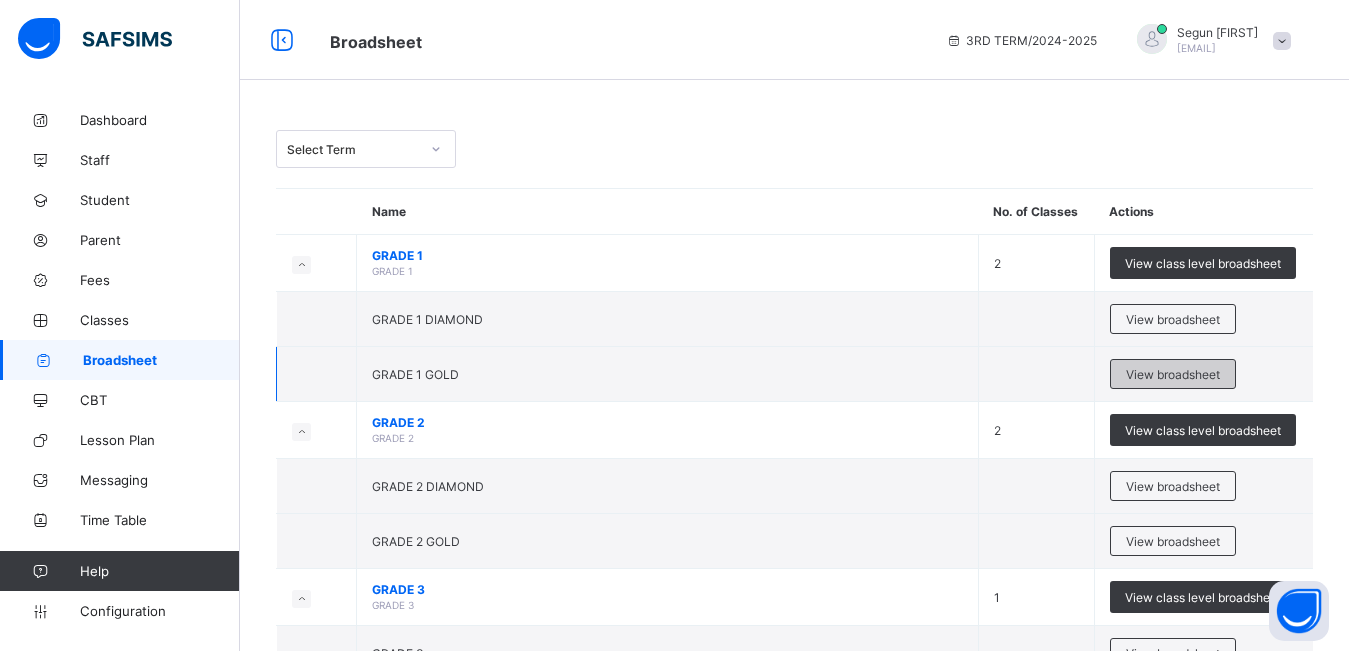 click on "View broadsheet" at bounding box center [1173, 374] 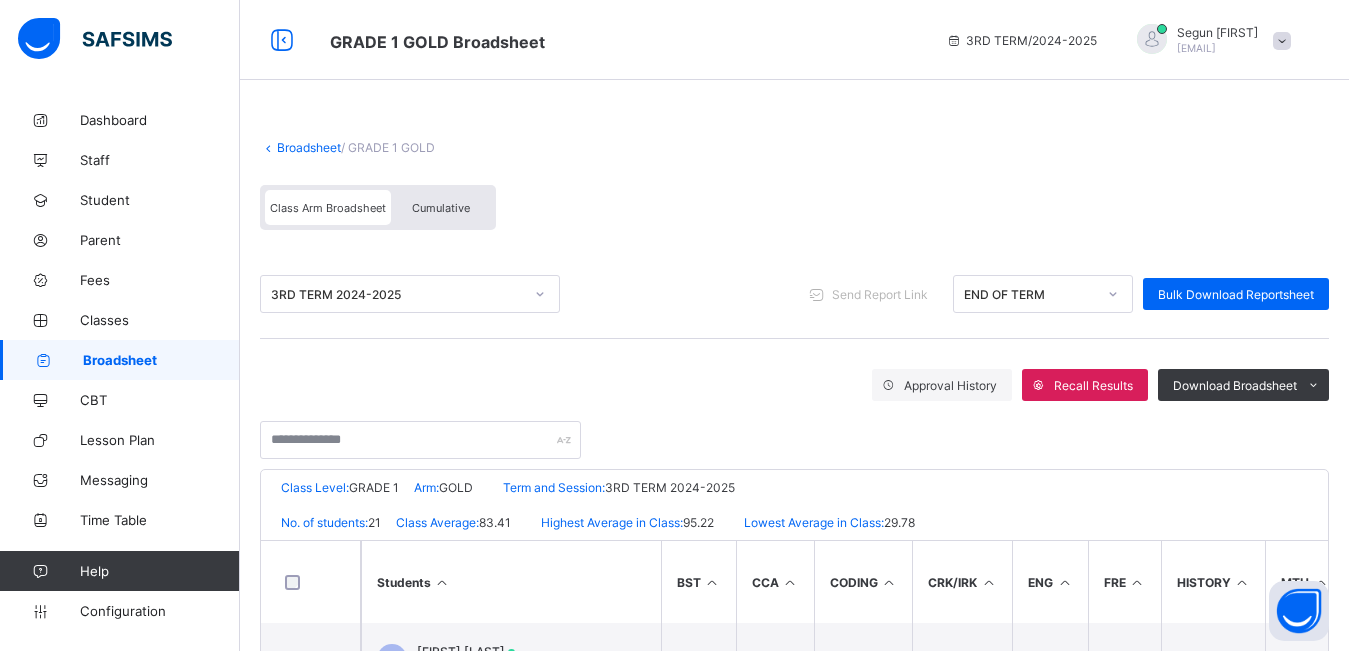 click on "Cumulative" at bounding box center [441, 208] 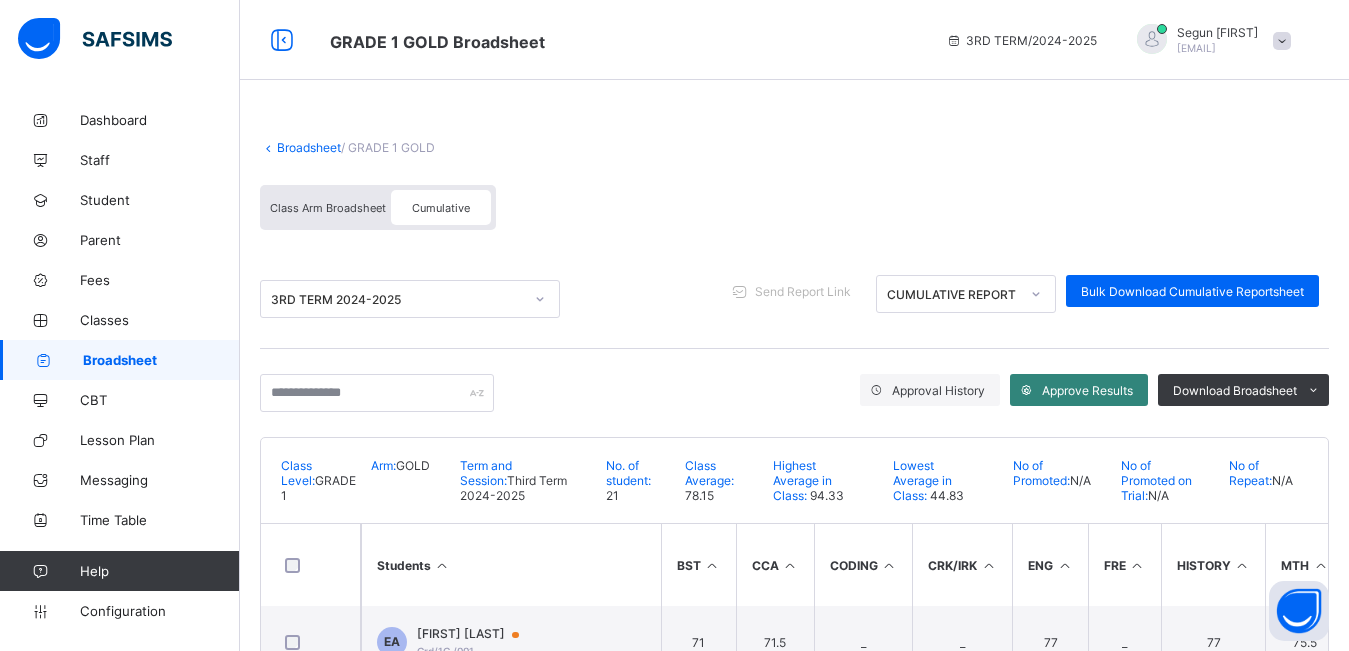 click on "Approve Results" at bounding box center [1087, 390] 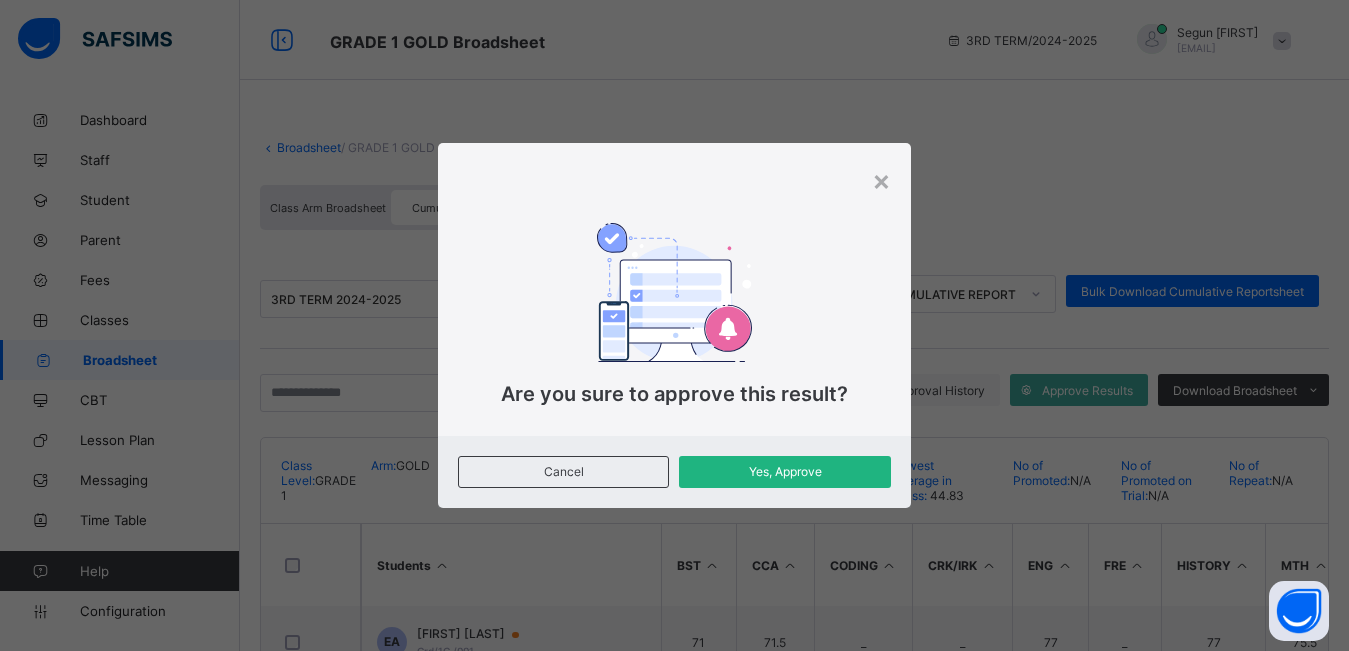 click on "Yes, Approve" at bounding box center (784, 471) 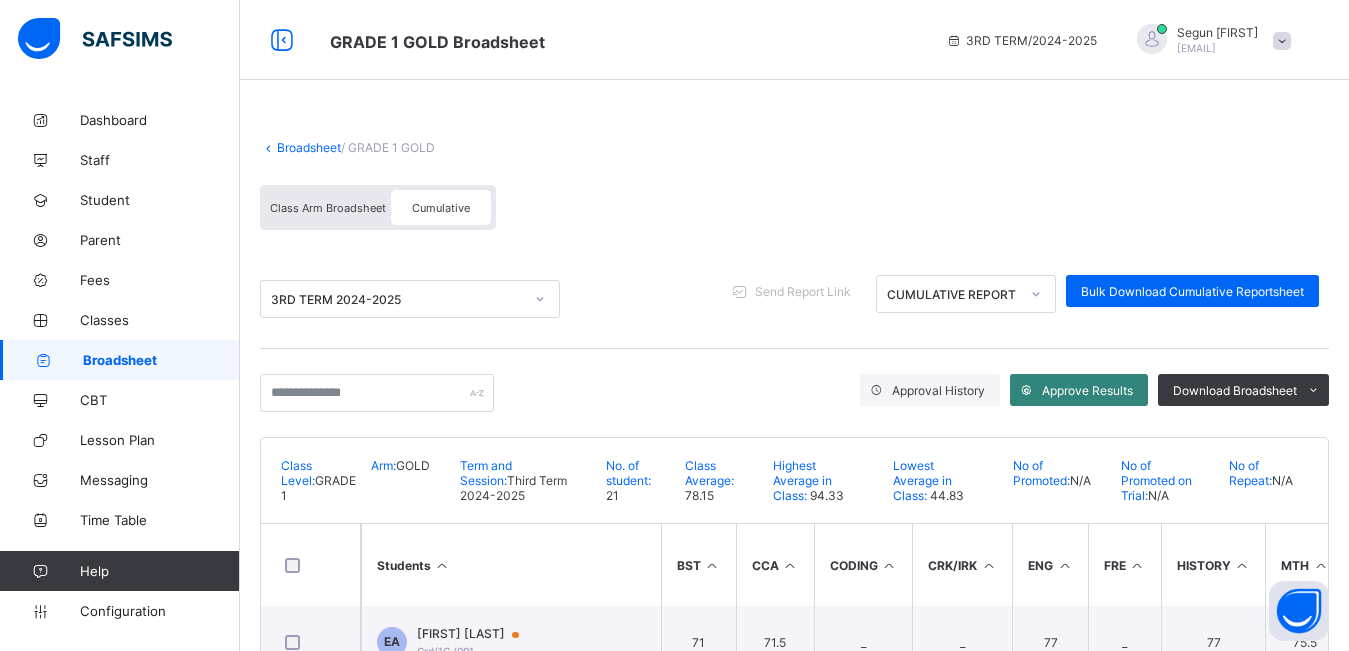 click on "Approve Results" at bounding box center [1087, 390] 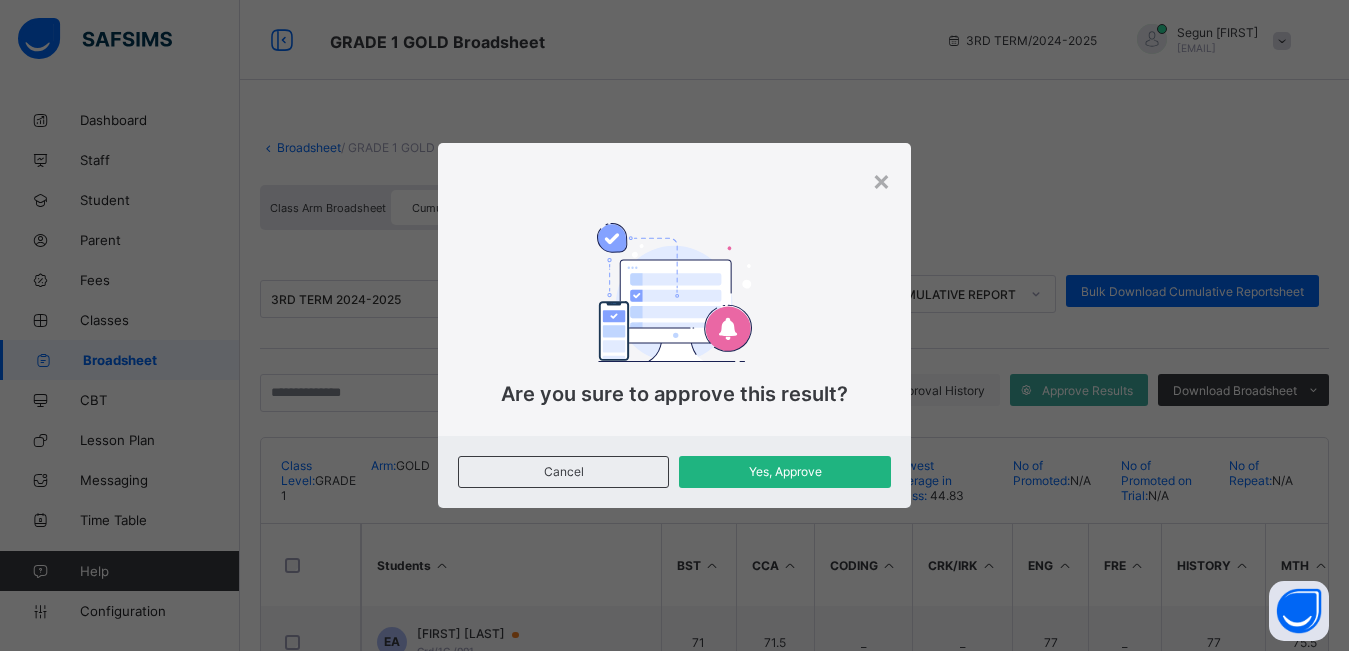 click on "Yes, Approve" at bounding box center (784, 471) 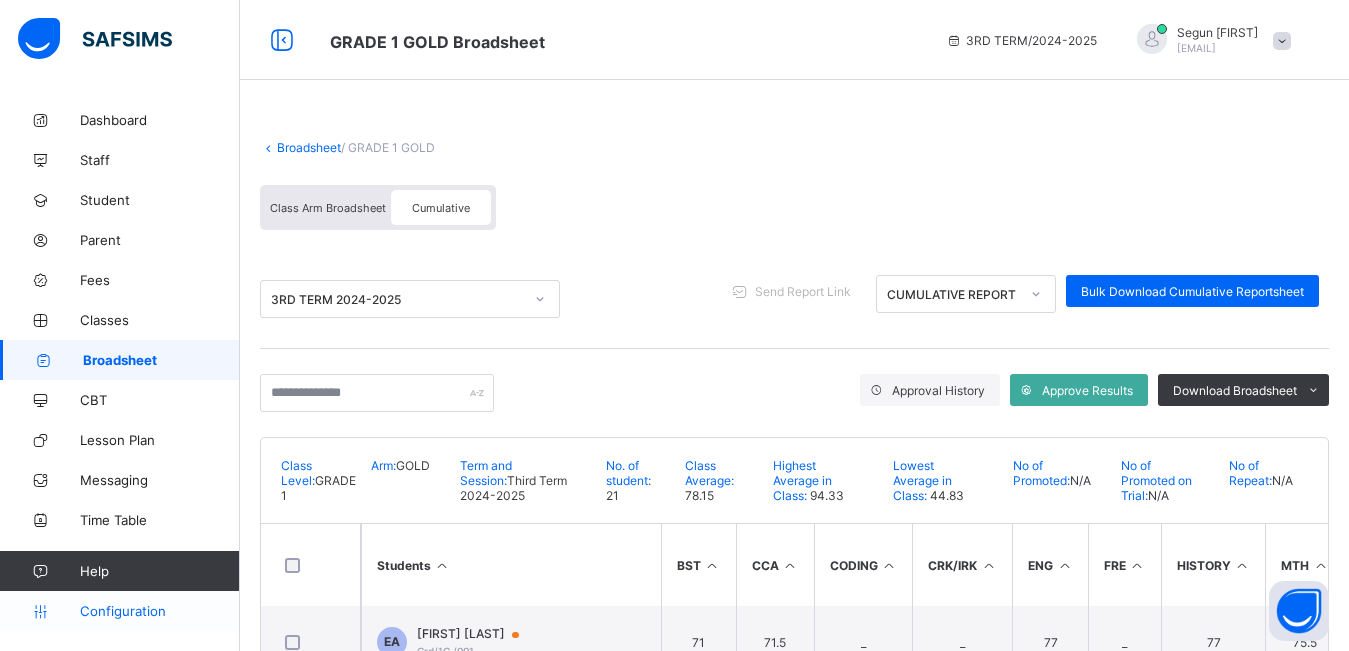 click on "Configuration" at bounding box center [159, 611] 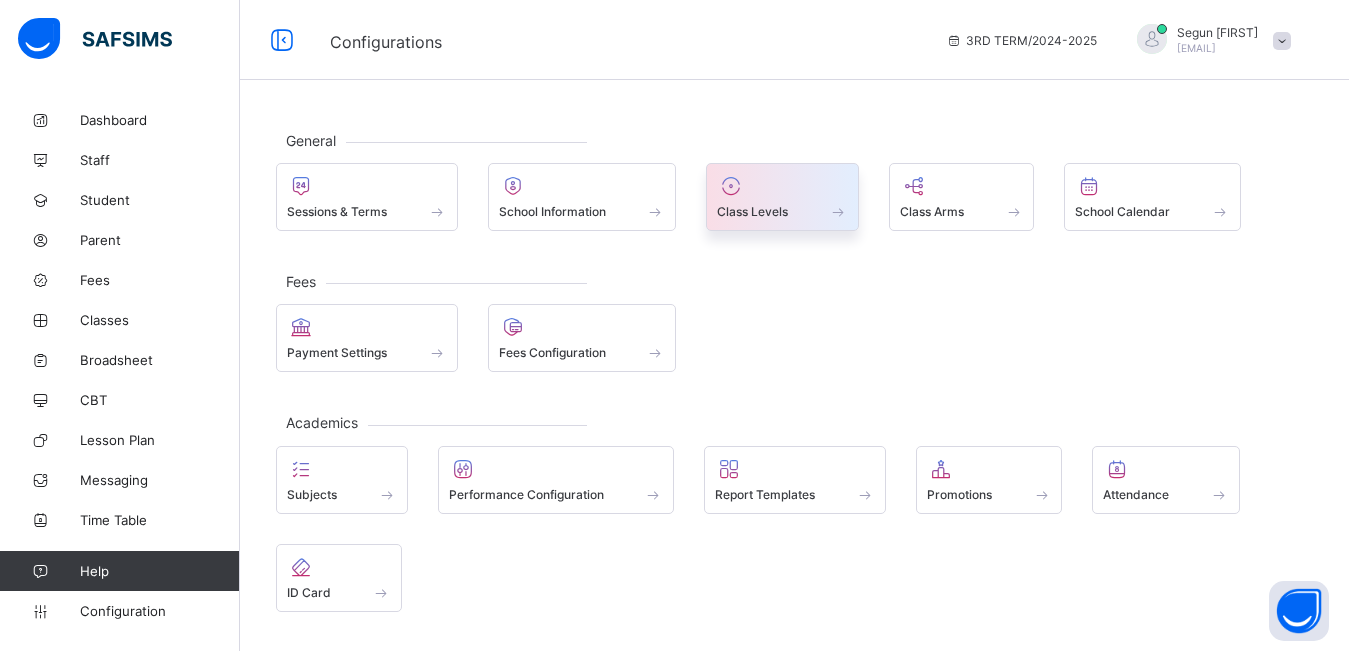 click on "Class Levels" at bounding box center [752, 211] 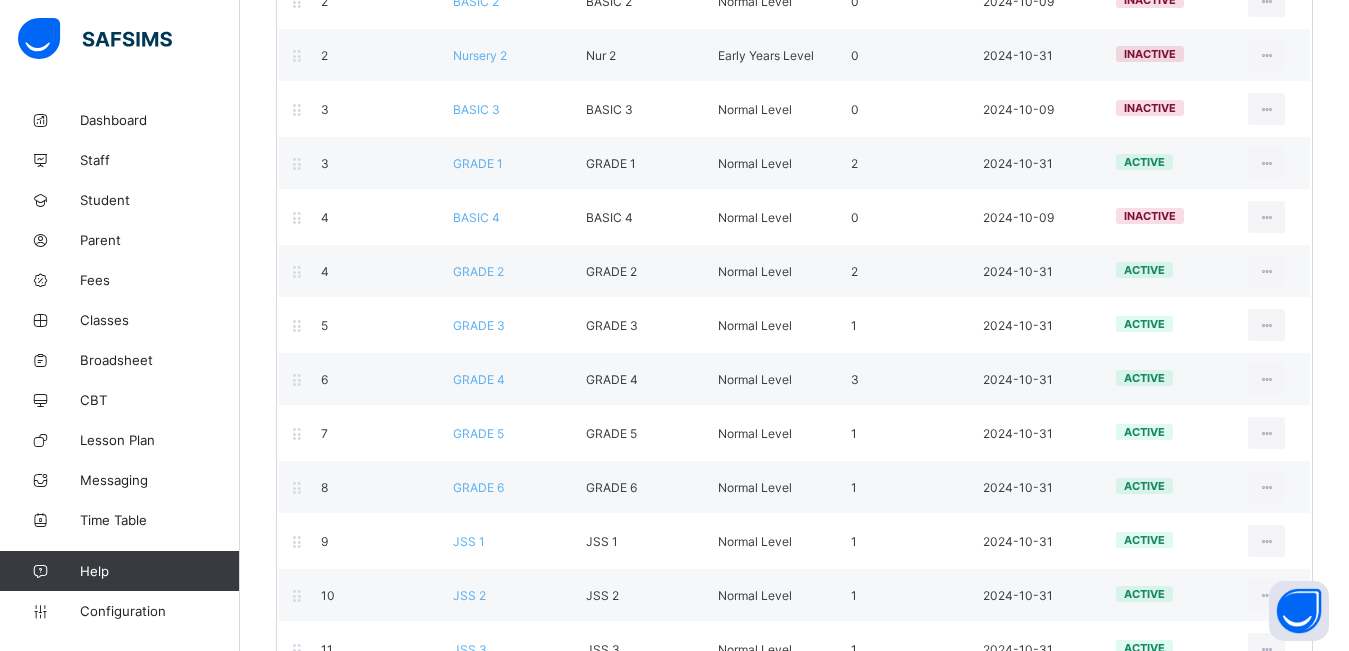 scroll, scrollTop: 416, scrollLeft: 0, axis: vertical 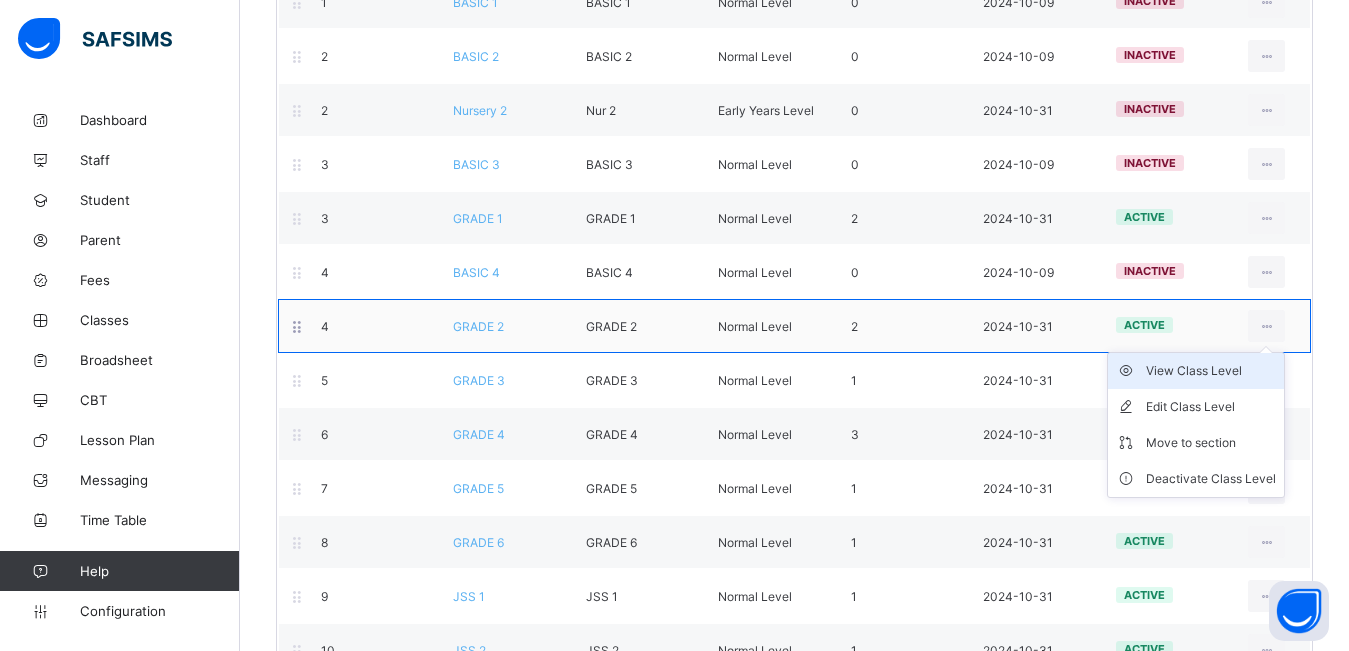 click on "View Class Level" at bounding box center (1211, 371) 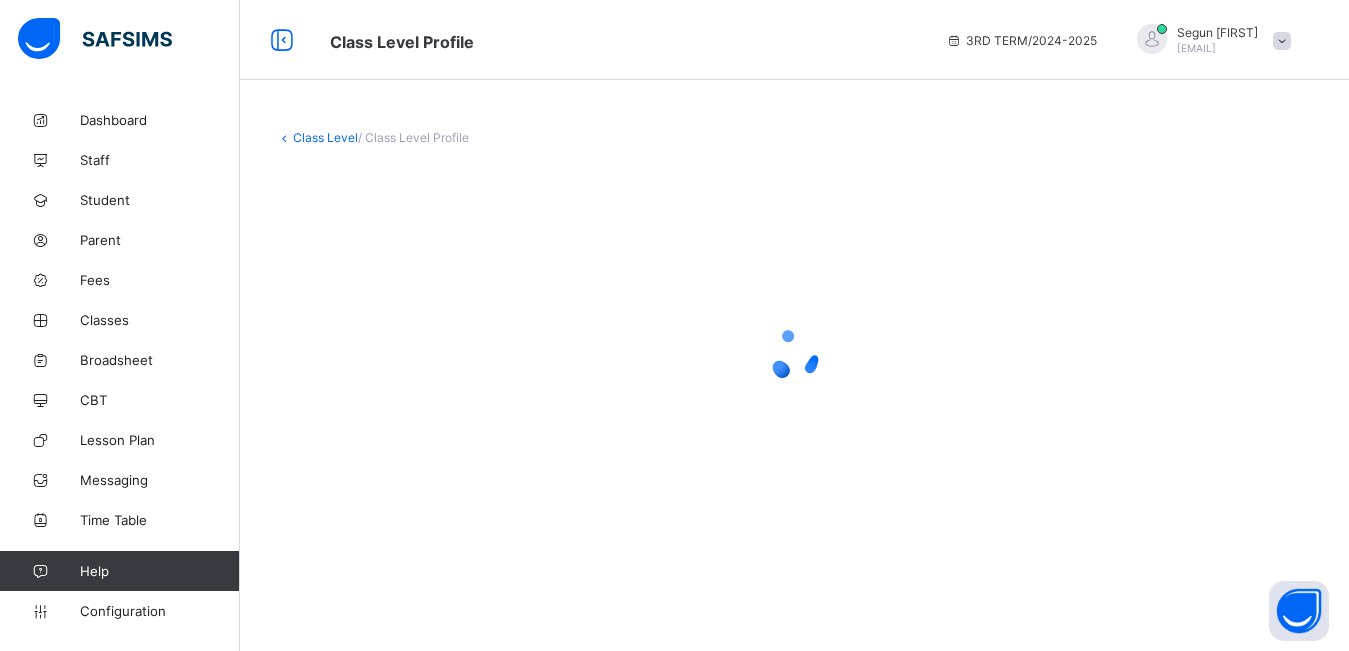 scroll, scrollTop: 0, scrollLeft: 0, axis: both 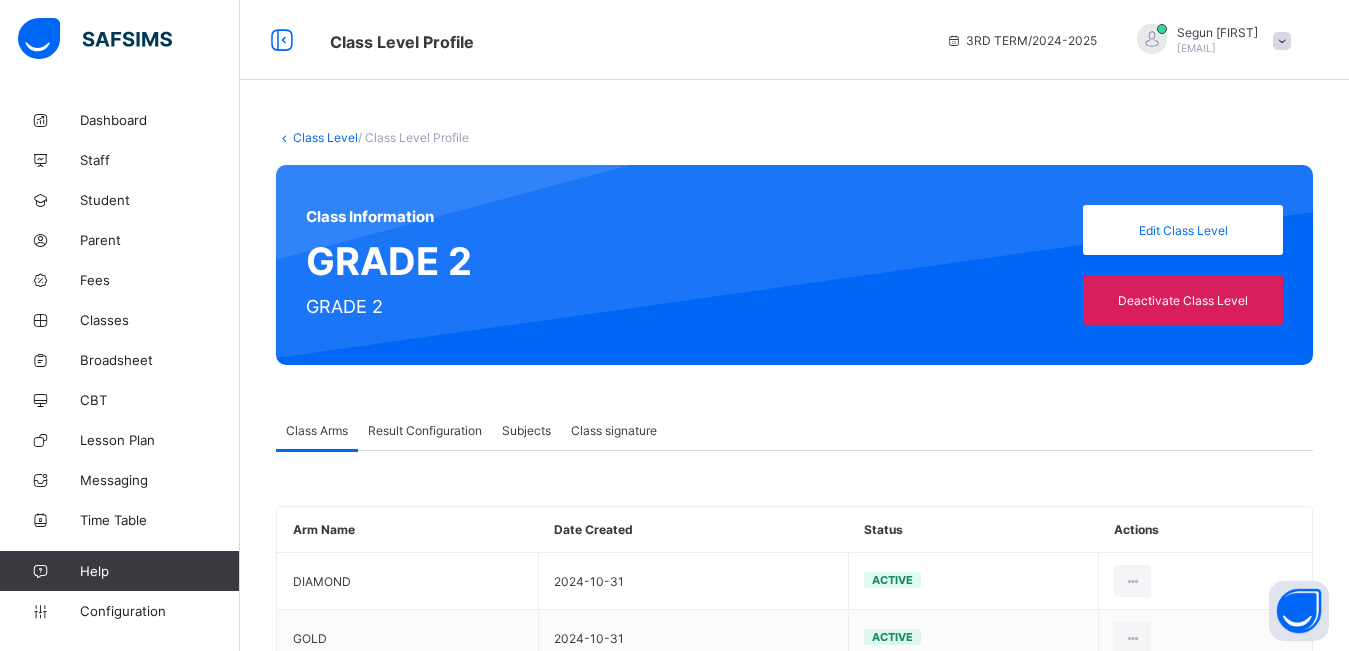 click on "Result Configuration" at bounding box center (425, 430) 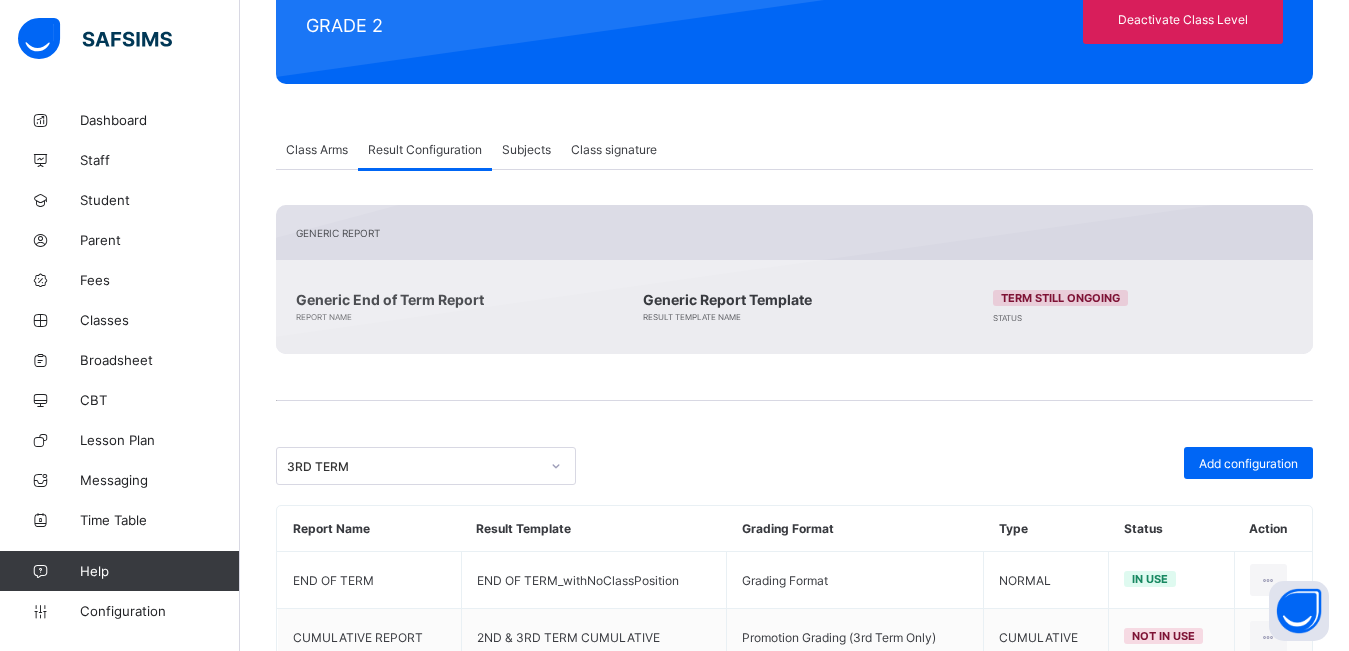 scroll, scrollTop: 346, scrollLeft: 0, axis: vertical 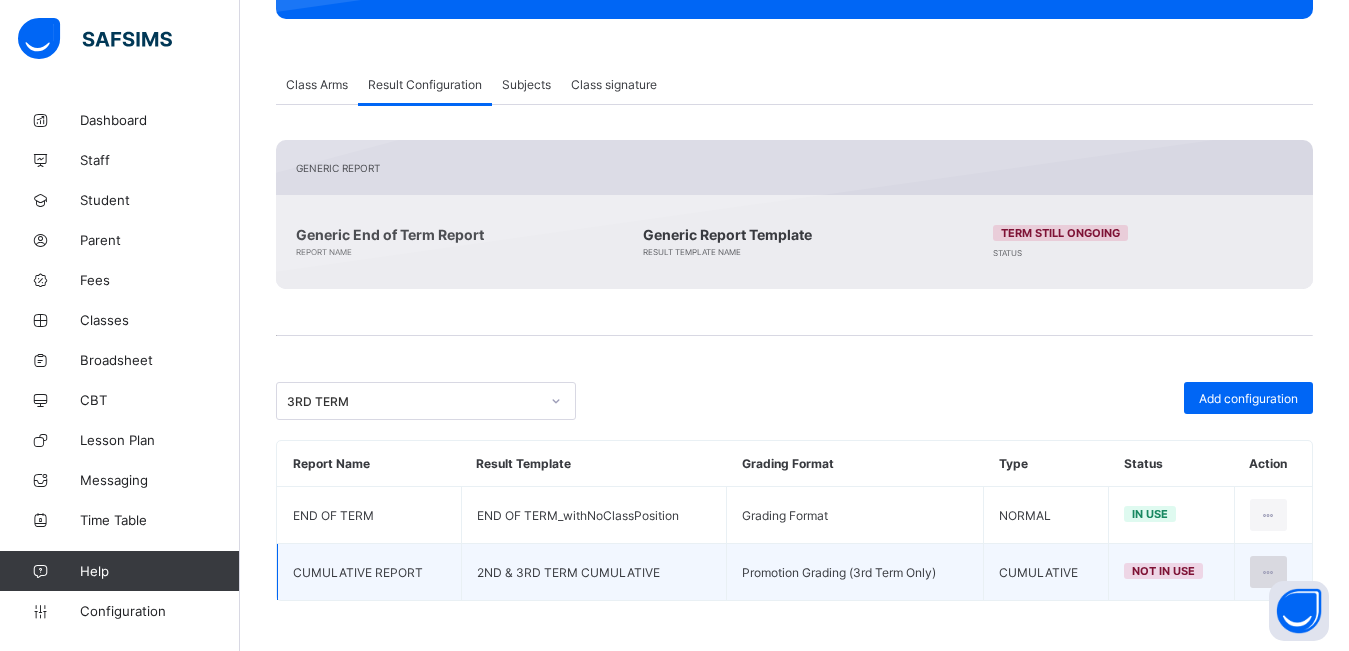 click at bounding box center [1268, 572] 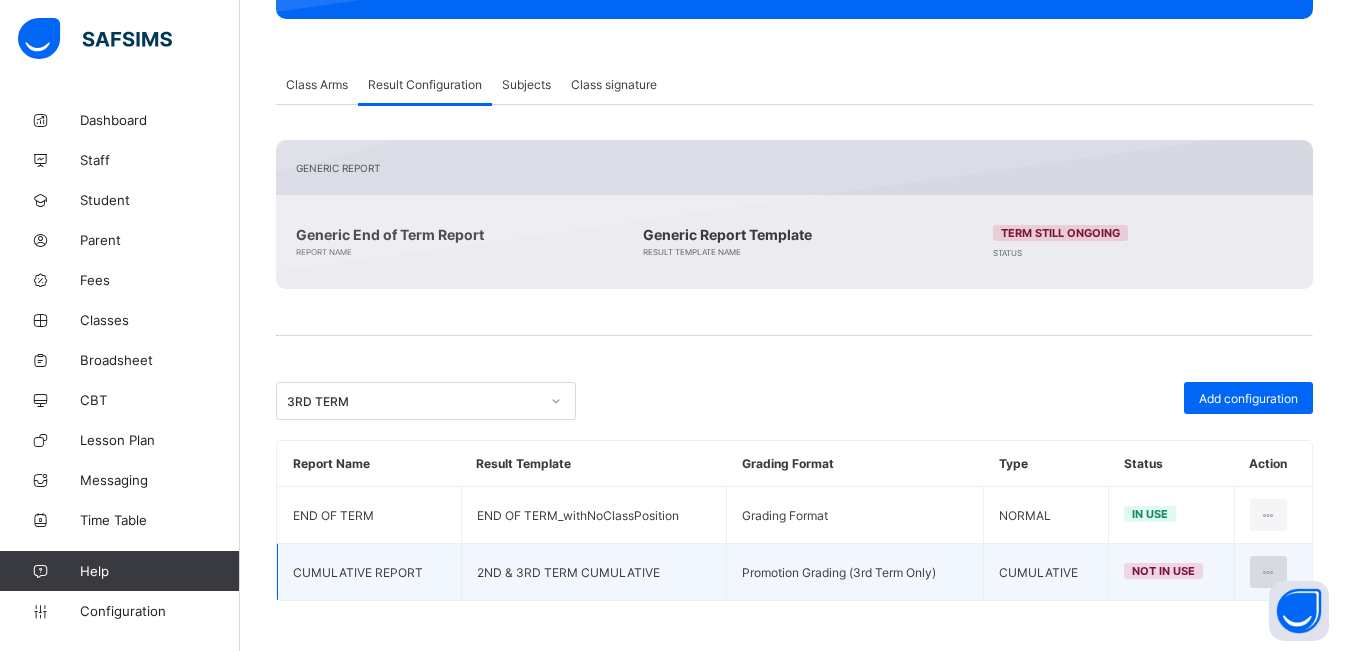 click at bounding box center [1268, 572] 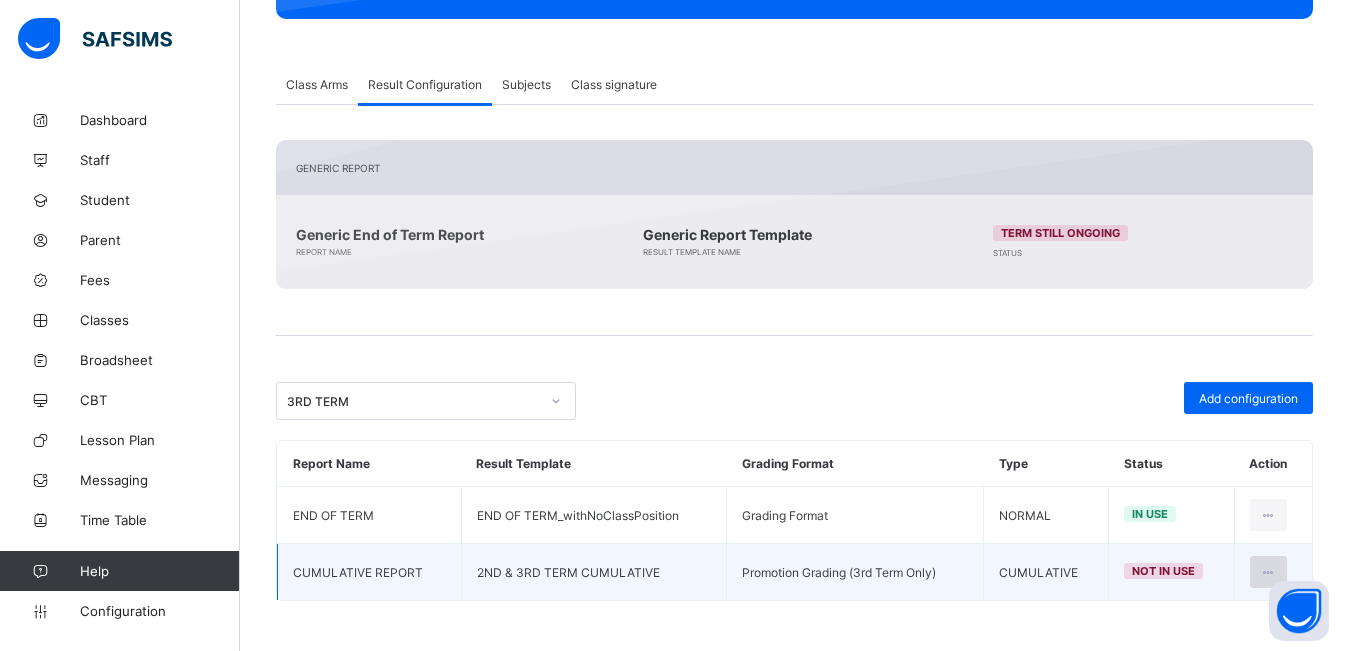 click at bounding box center (1268, 572) 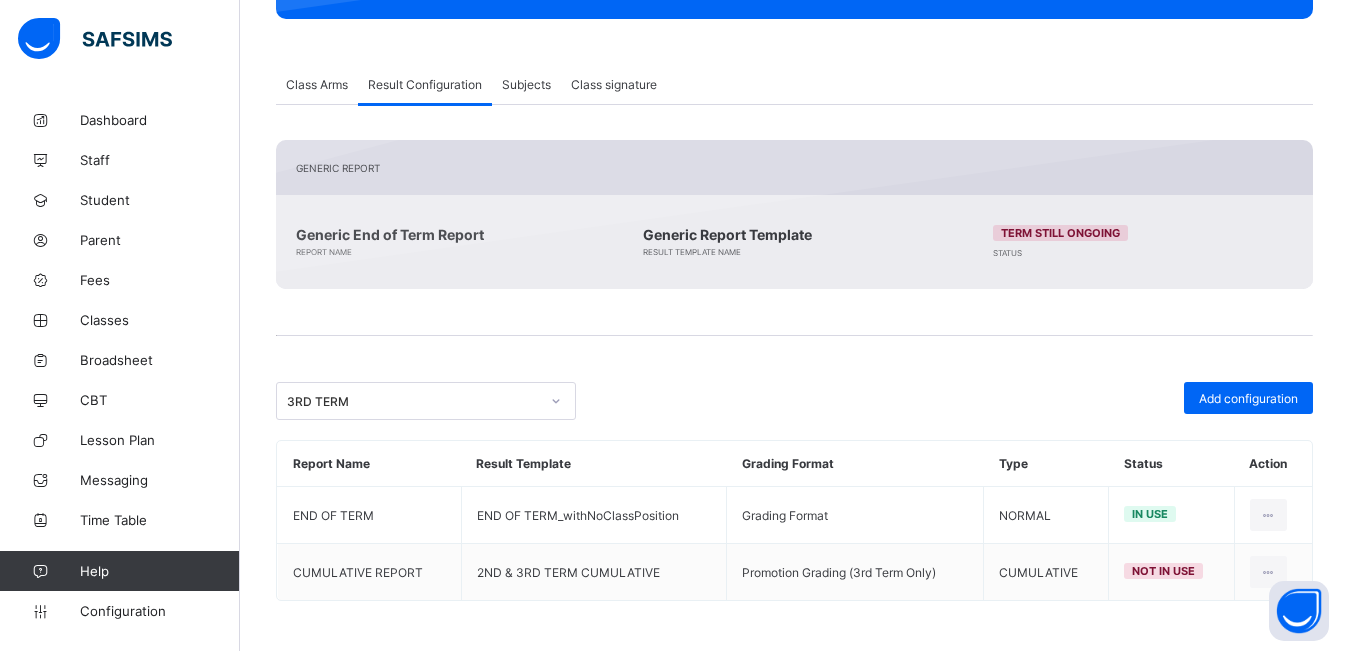 click on "Class Level  / Class Level Profile   Class Information   GRADE 2   GRADE 2   Edit Class Level     Deactivate Class Level Class Arms Result Configuration Subjects Class signature Result Configuration More Options   Arm Name Date Created Status Actions DIAMOND 2024-10-31 Active View Details GOLD 2024-10-31 Active View Details Generic Report Generic End of Term Report Report Name Generic Report Template Result Template Name Term still ongoing Status 3RD TERM Add configuration Report Name Result Template Grading Format Type Status Action END OF TERM END OF TERM_withNoClassPosition Grading Format NORMAL in use CUMULATIVE REPORT 2ND & 3RD TERM CUMULATIVE Promotion Grading (3rd Term Only) CUMULATIVE not in use Result Generation Configuration report name Scale up to 100 percent 3RD TERM 2024-2025 CA EXAM Cumulative This configuration is applicable to cumulative reports only.  Has subject scores Has subject traits result template Cancel   Preview   × Delete Configuration This action would delete  undefined Cancel ×" at bounding box center [794, 202] 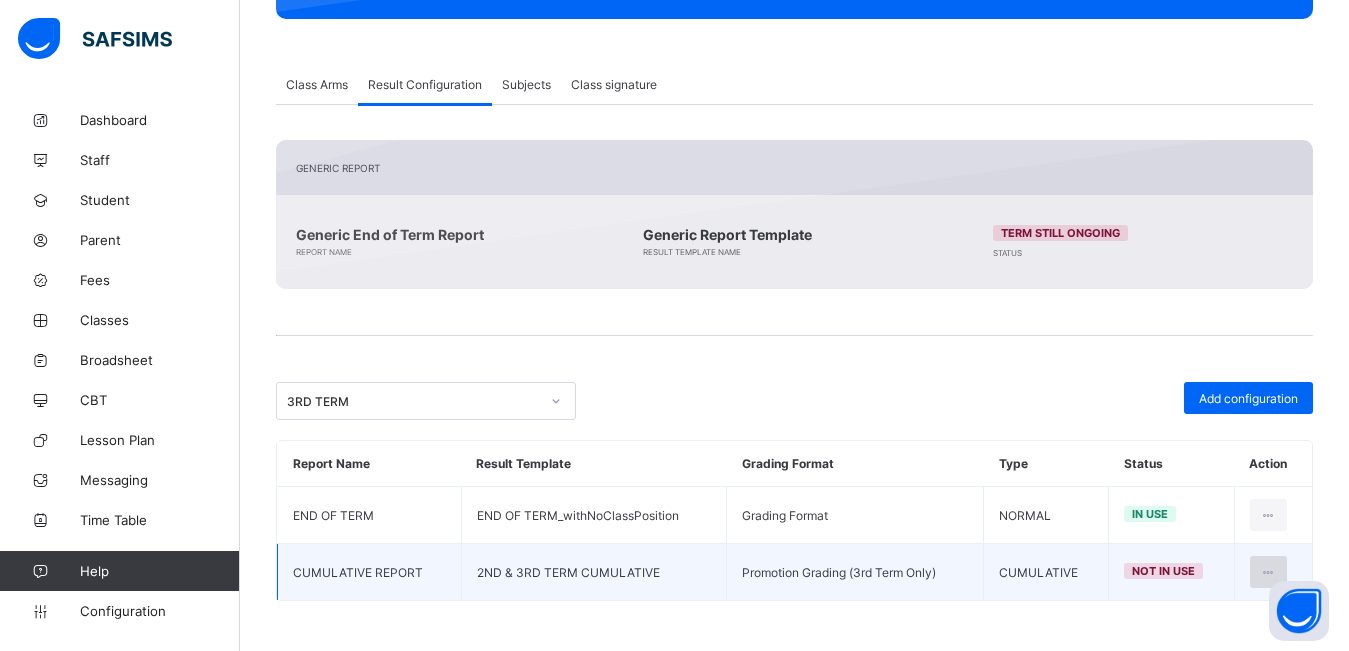 click at bounding box center (1268, 572) 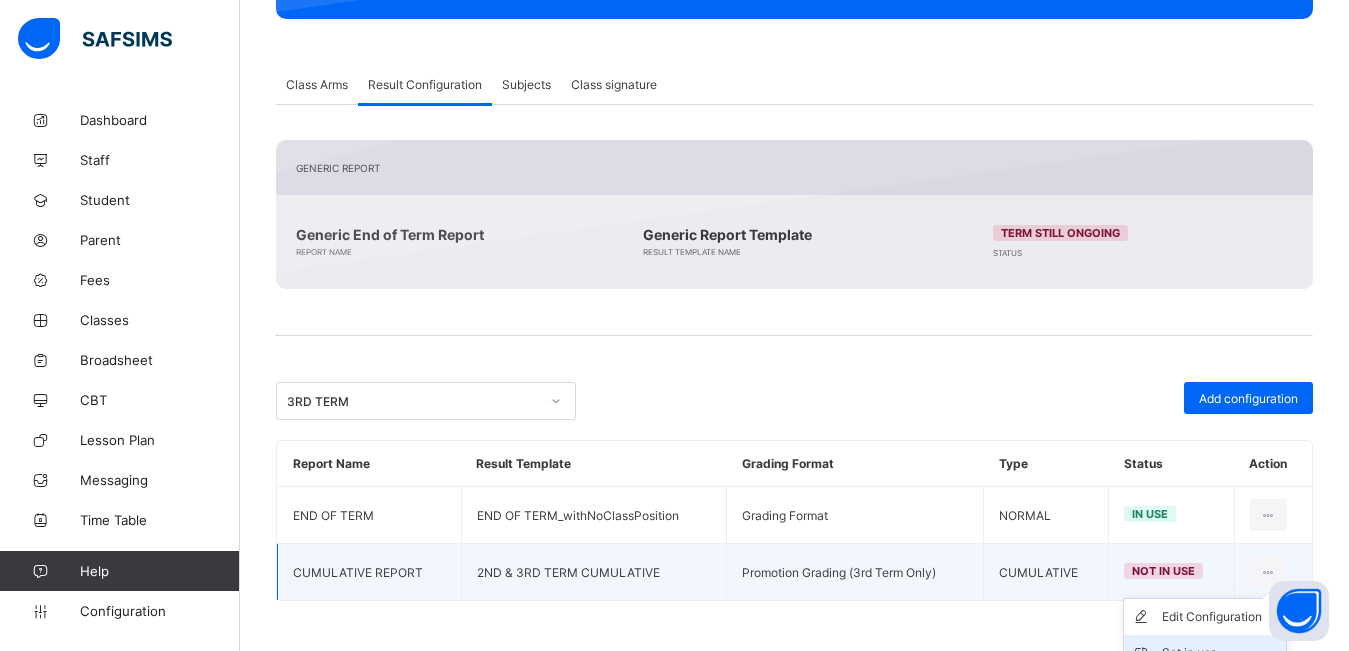 click on "Set in use" at bounding box center (1220, 653) 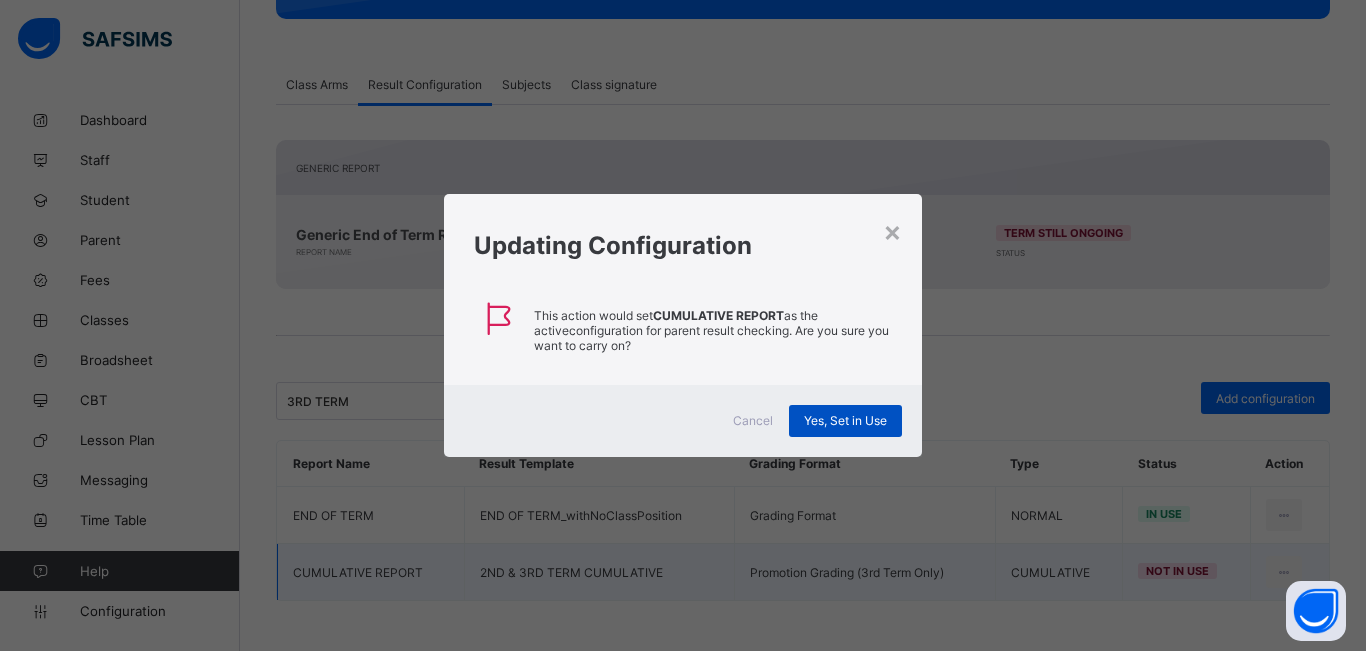 click on "Yes, Set in Use" at bounding box center [845, 421] 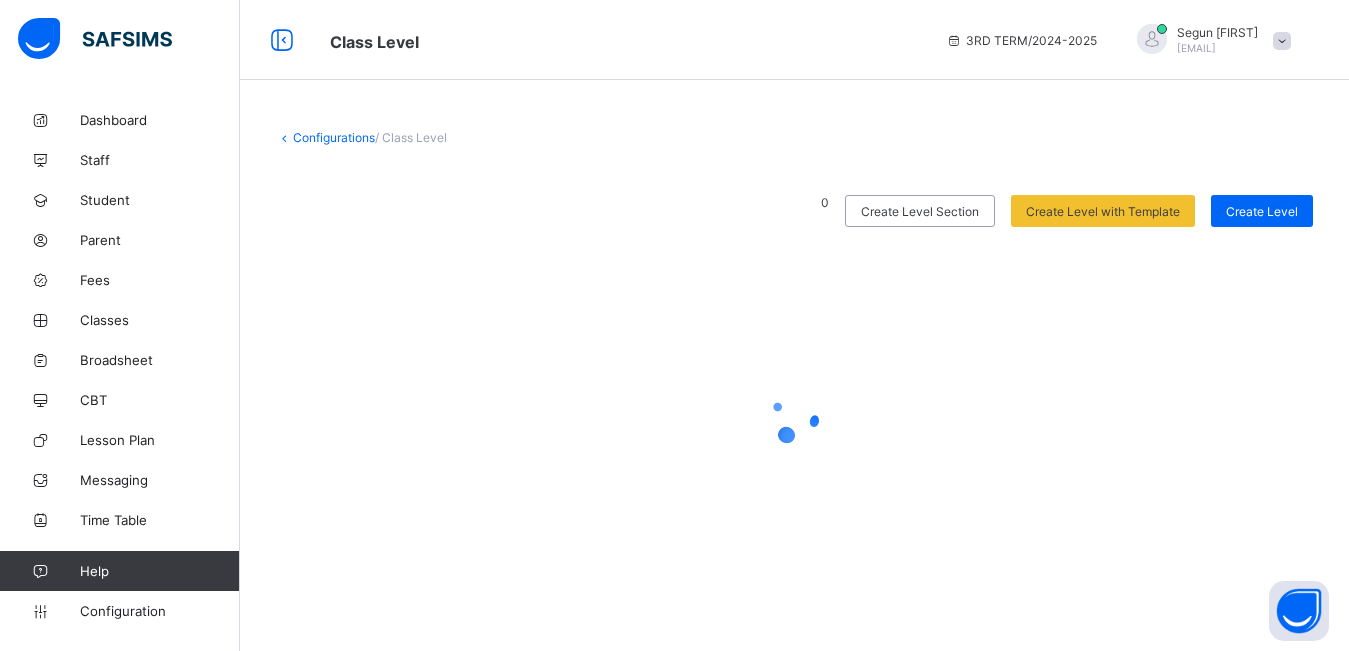 scroll, scrollTop: 0, scrollLeft: 0, axis: both 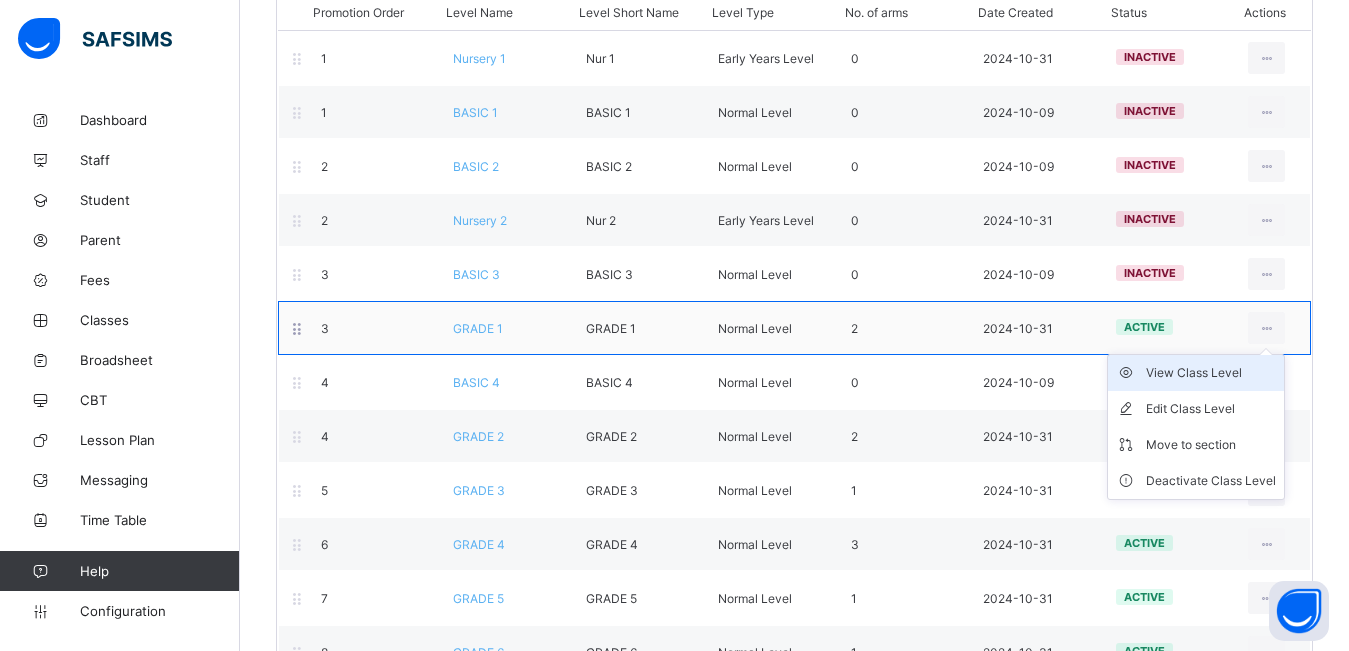 click on "View Class Level" at bounding box center [1211, 373] 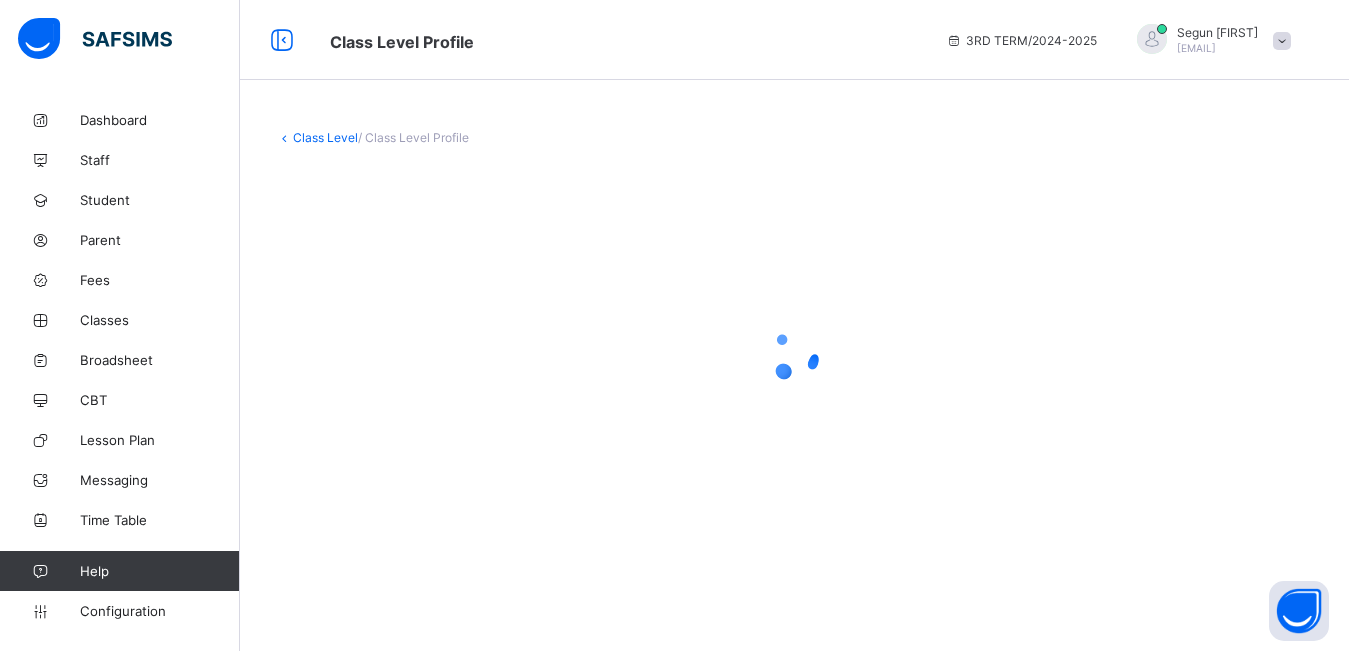 scroll, scrollTop: 0, scrollLeft: 0, axis: both 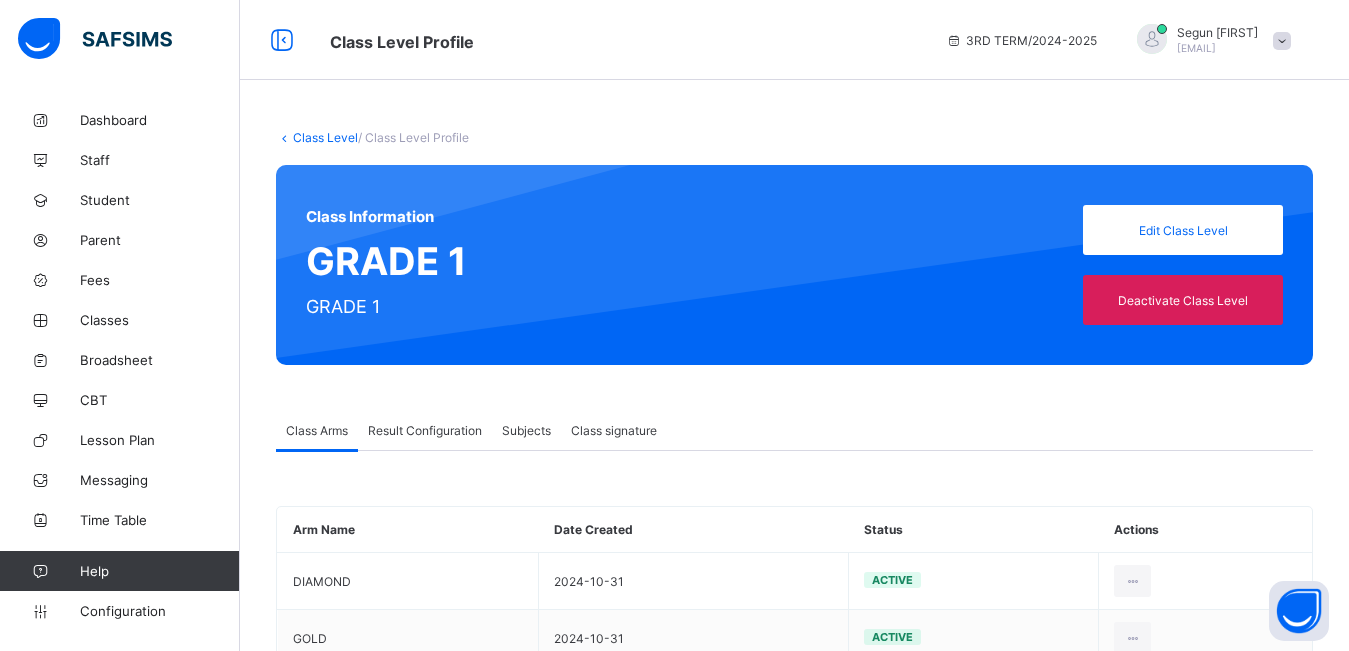 click on "Result Configuration" at bounding box center [425, 430] 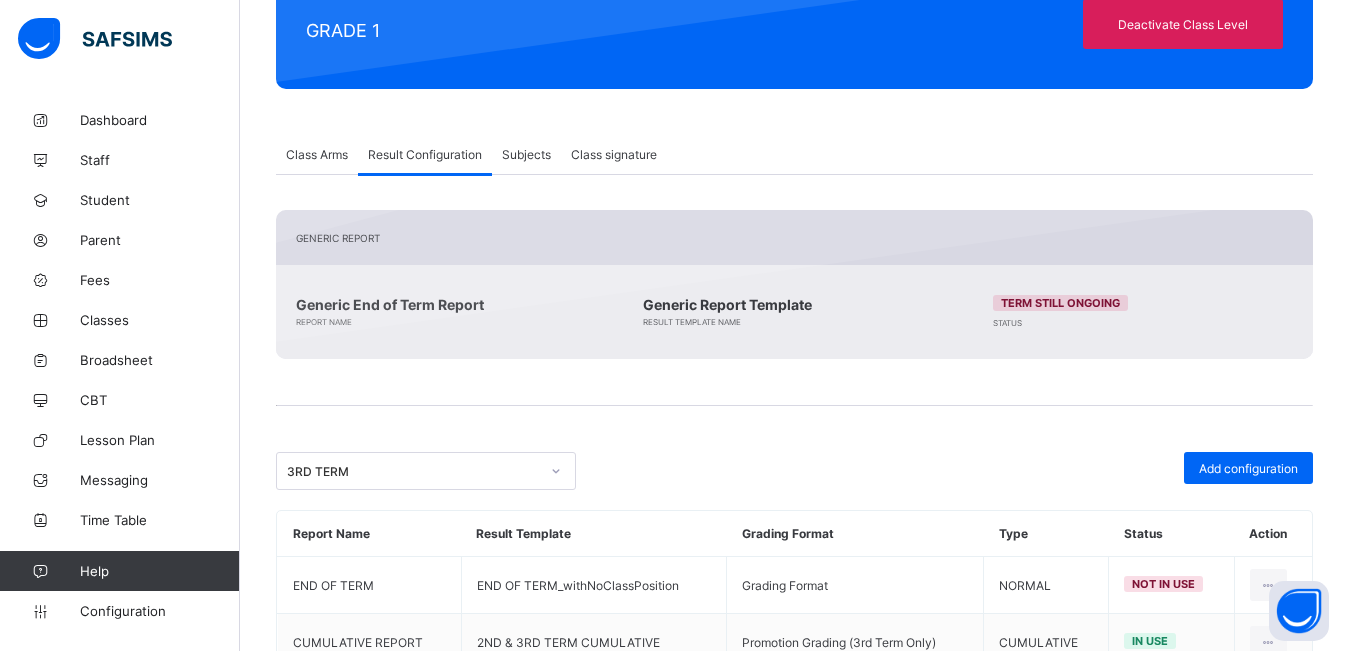 scroll, scrollTop: 346, scrollLeft: 0, axis: vertical 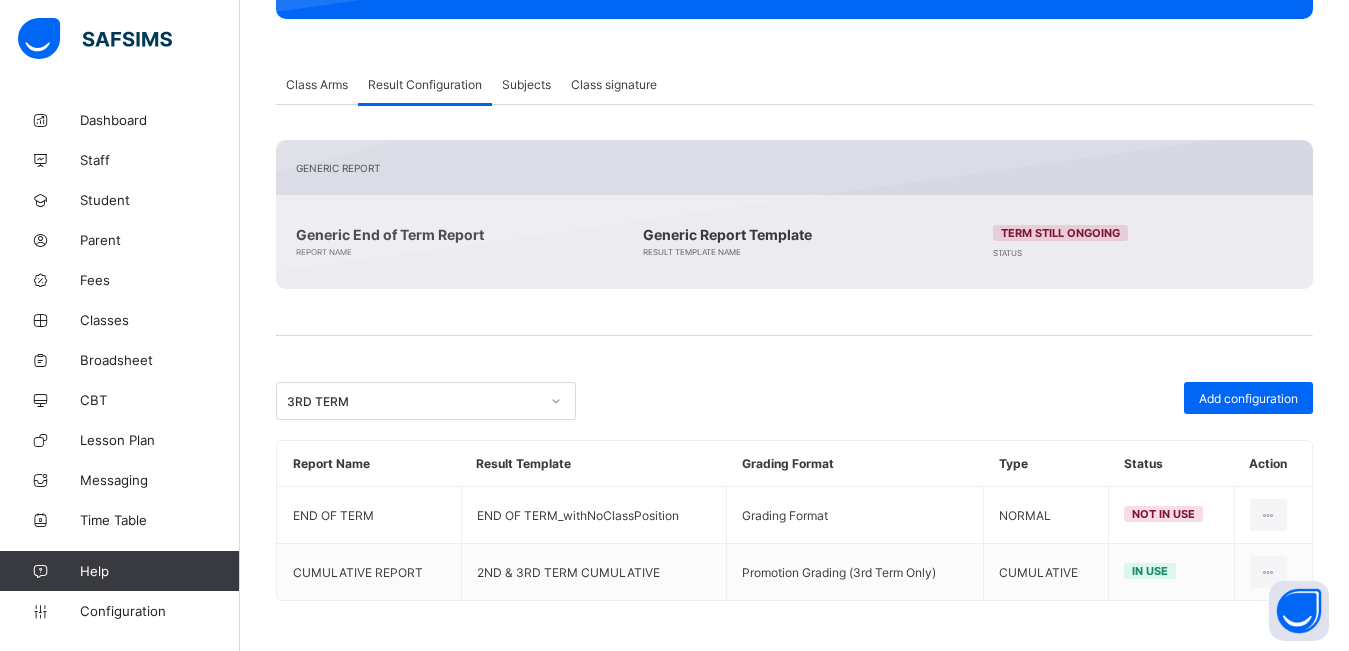click on "Class Arms" at bounding box center [317, 84] 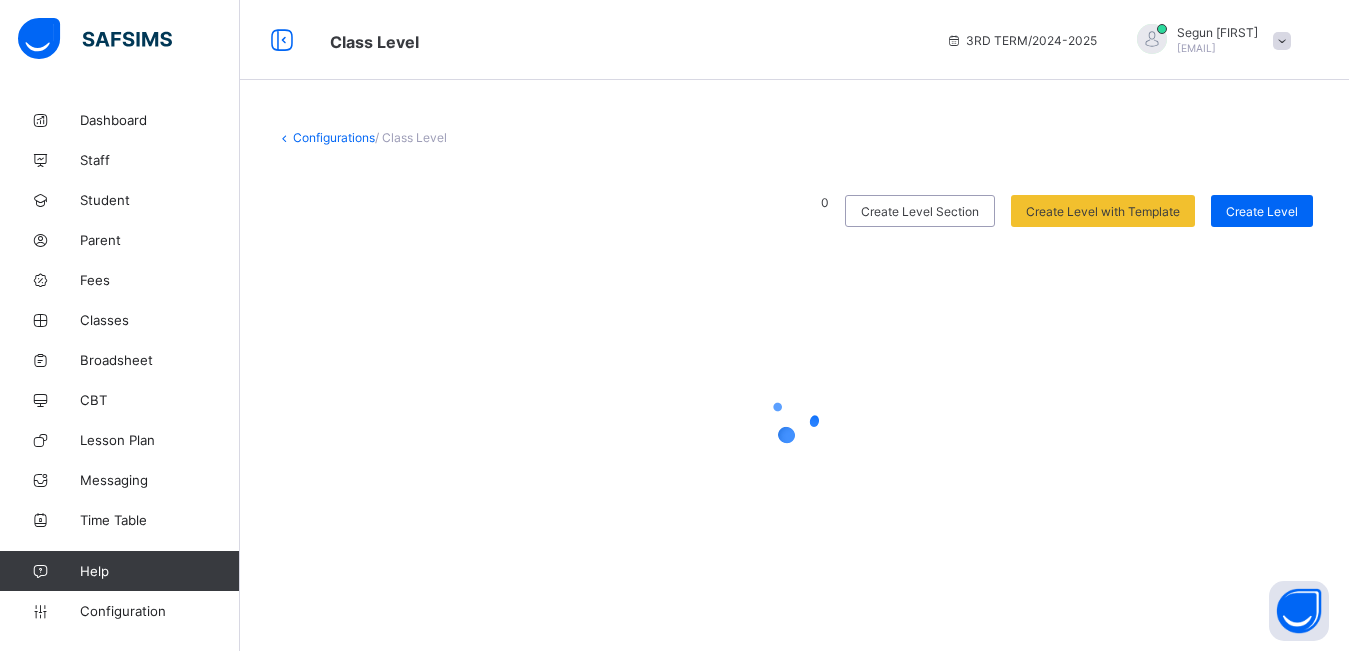 scroll, scrollTop: 0, scrollLeft: 0, axis: both 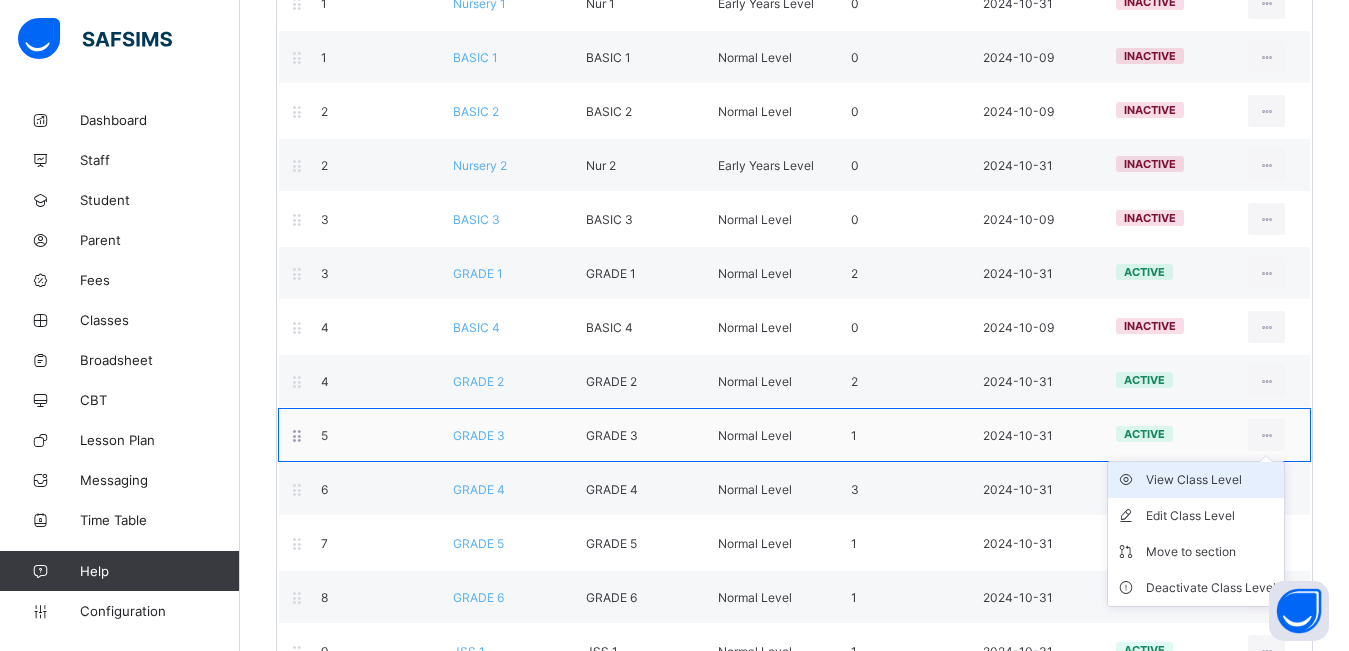click on "View Class Level" at bounding box center (1211, 480) 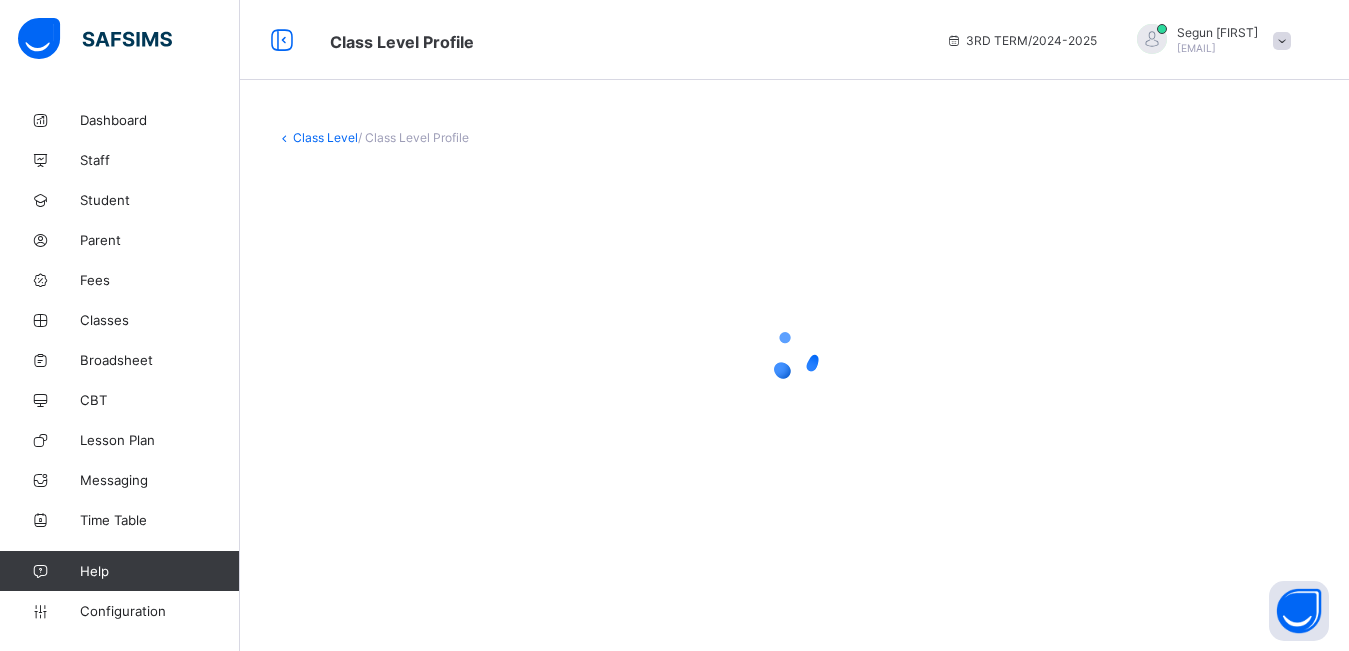 scroll, scrollTop: 0, scrollLeft: 0, axis: both 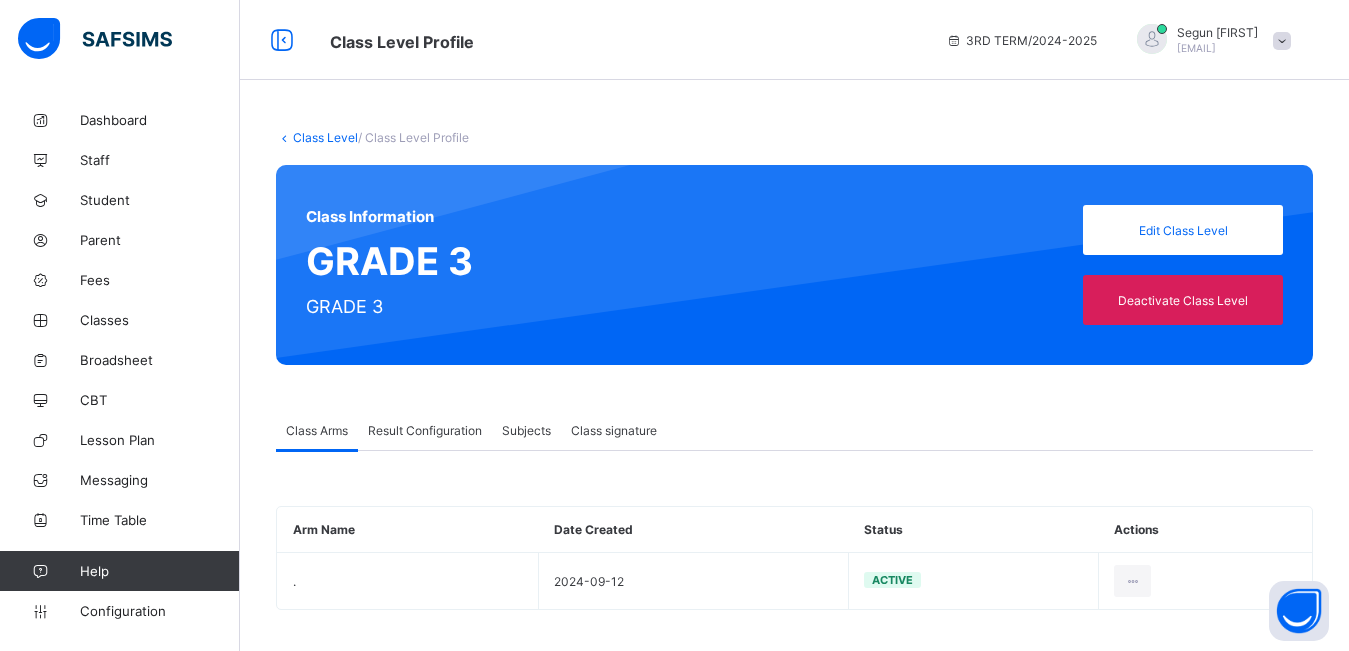 click on "Result Configuration" at bounding box center (425, 430) 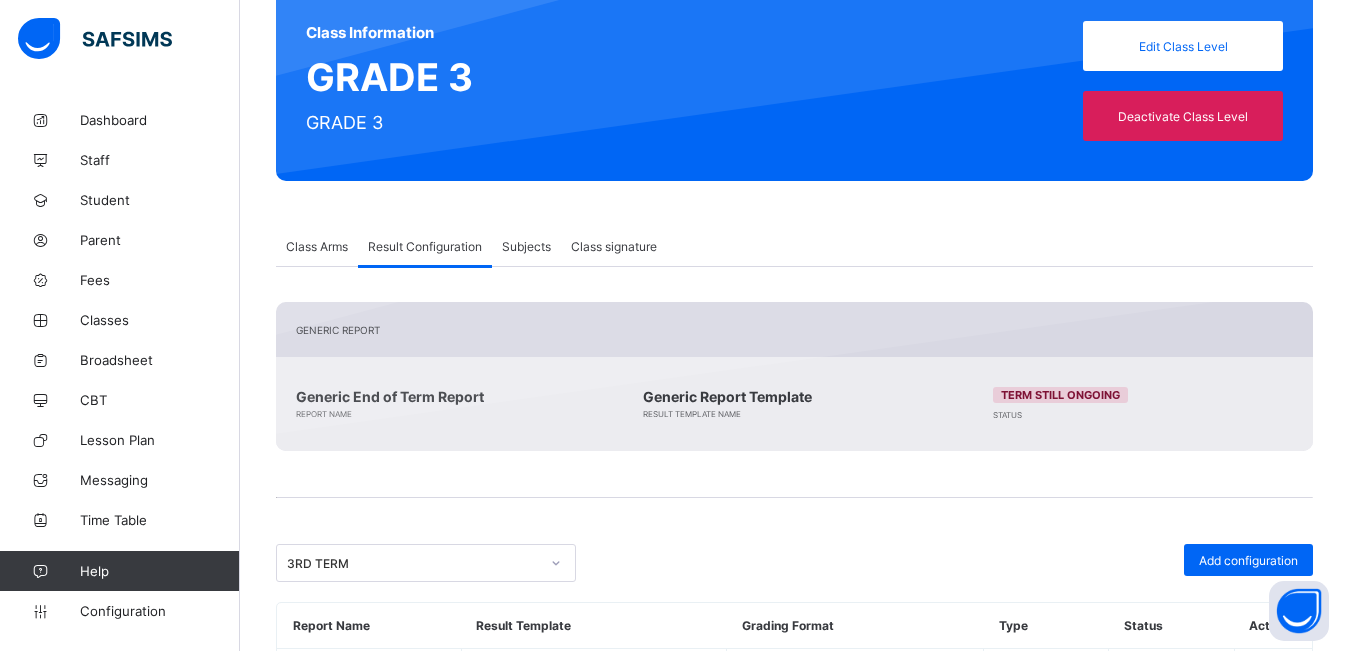 scroll, scrollTop: 196, scrollLeft: 0, axis: vertical 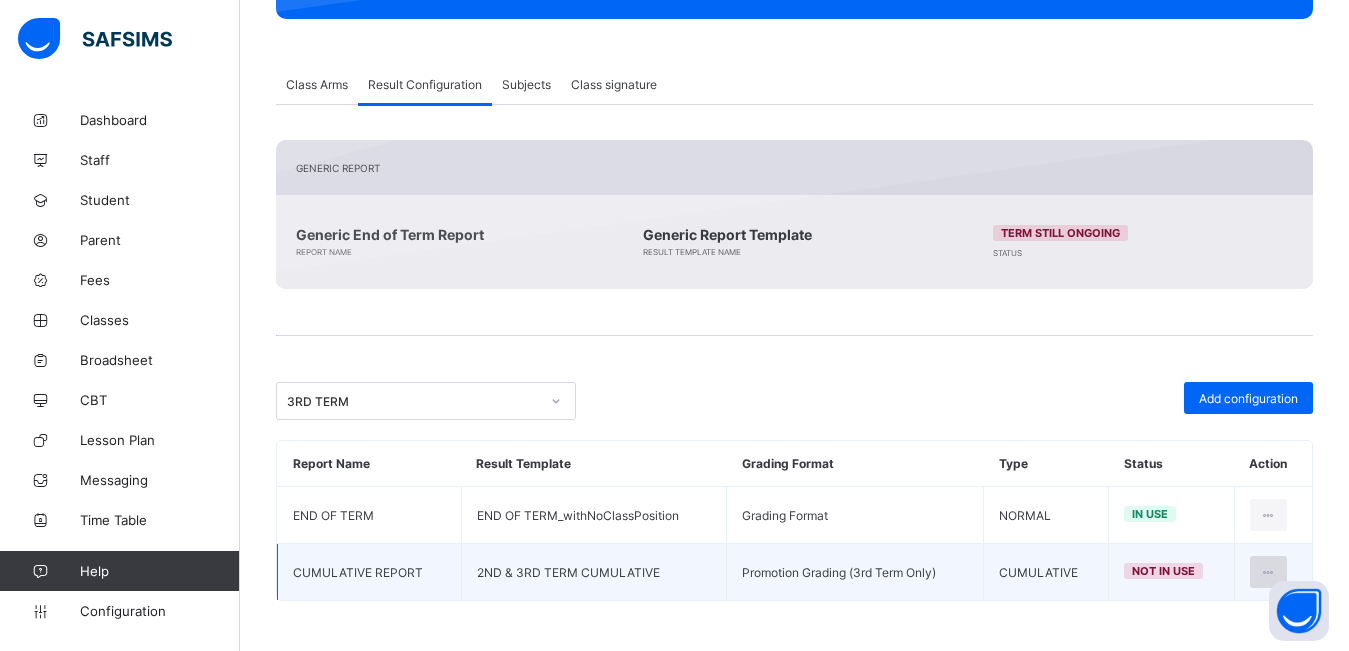 click at bounding box center [1268, 572] 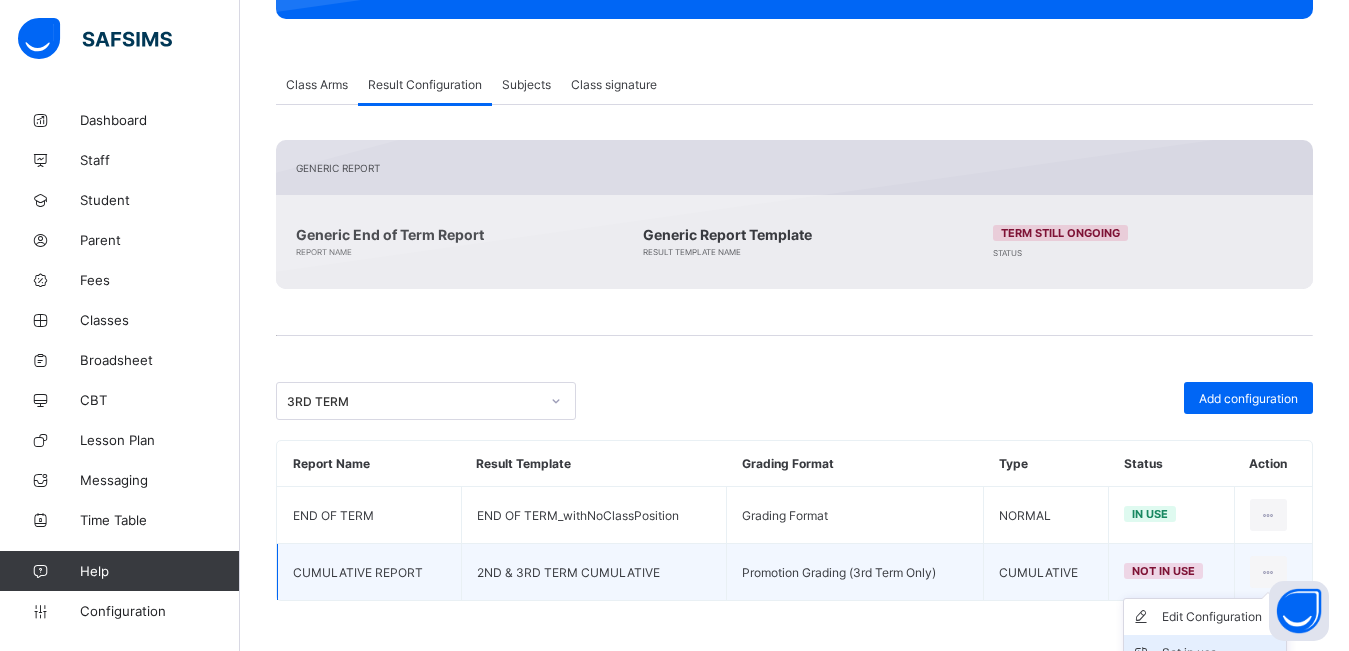 click on "Set in use" at bounding box center (1205, 653) 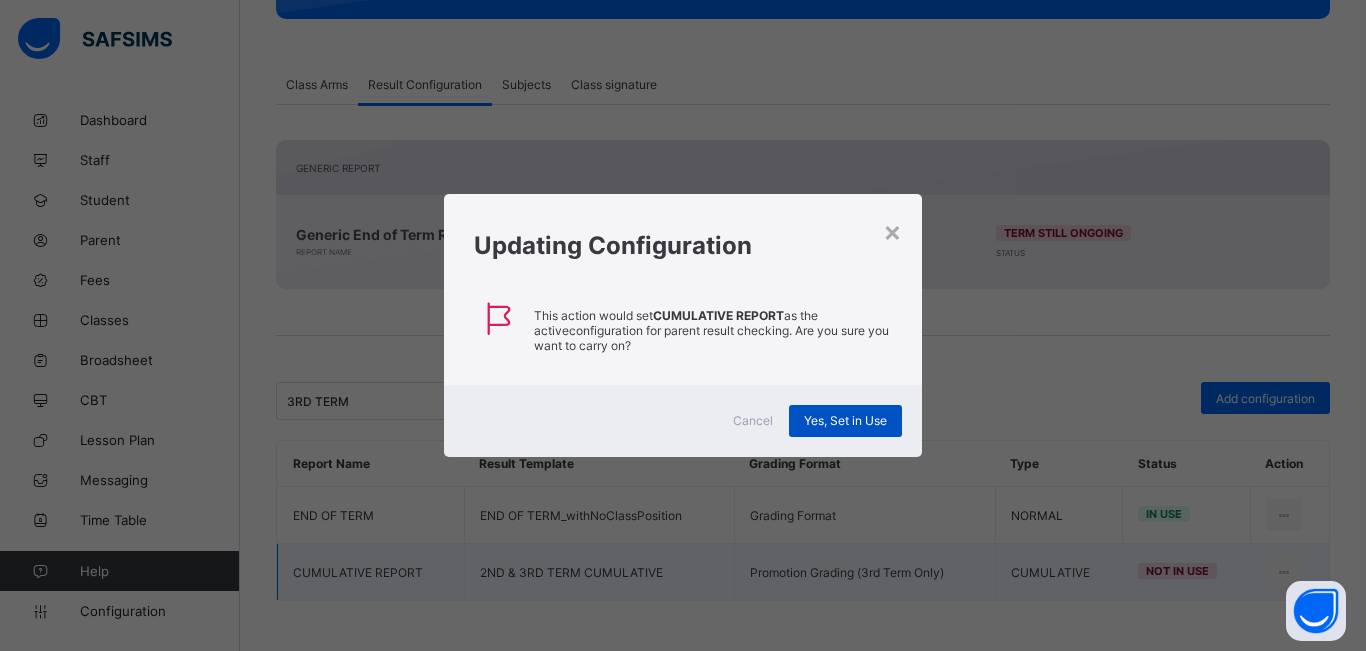 click on "Yes, Set in Use" at bounding box center (845, 420) 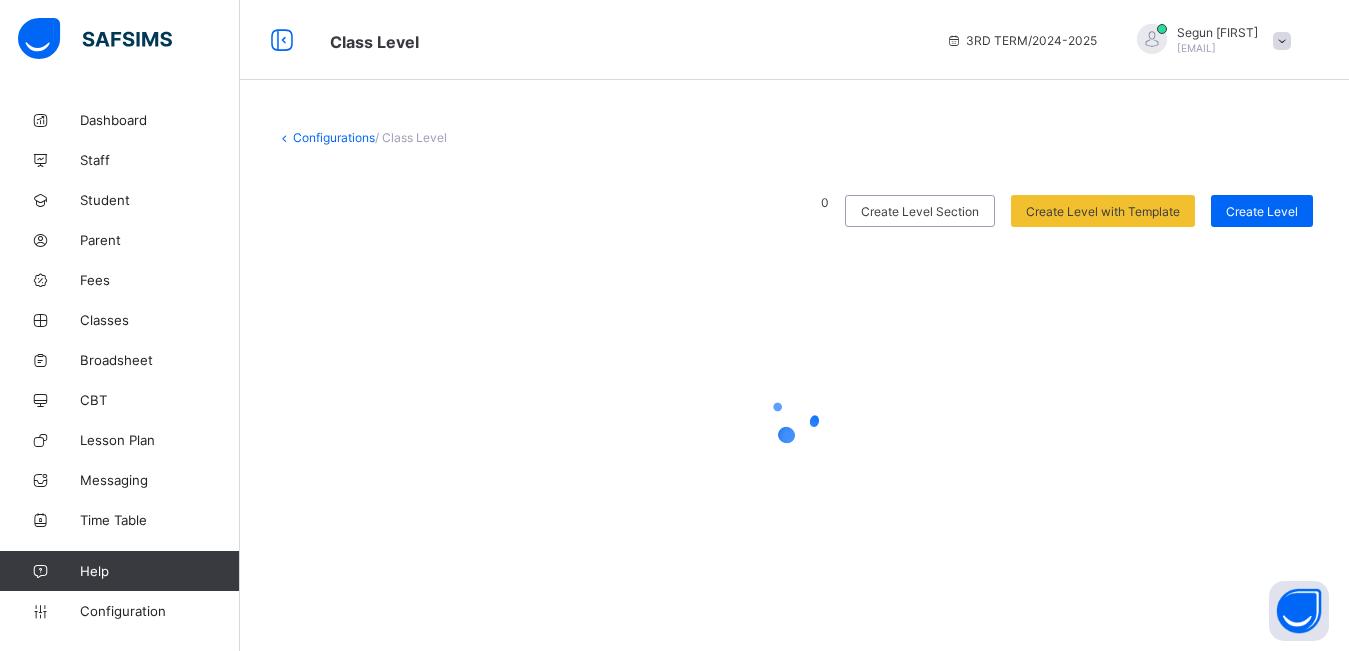 scroll, scrollTop: 0, scrollLeft: 0, axis: both 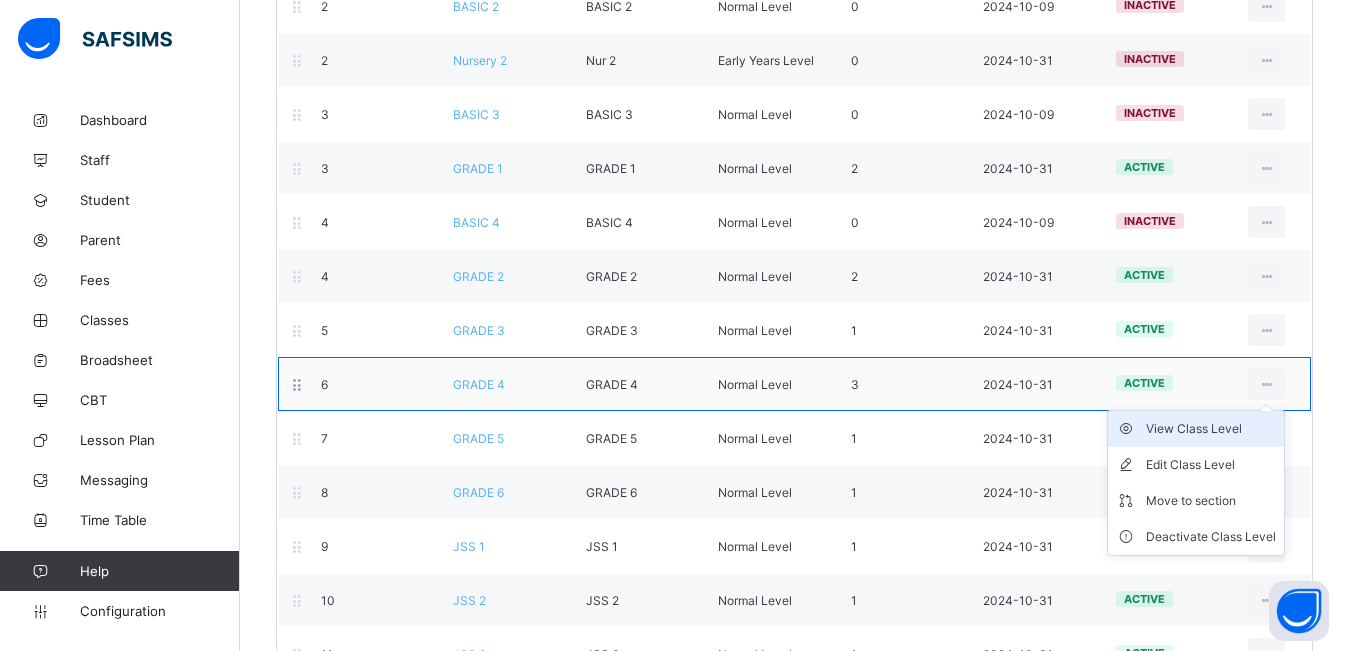 click on "View Class Level" at bounding box center [1211, 429] 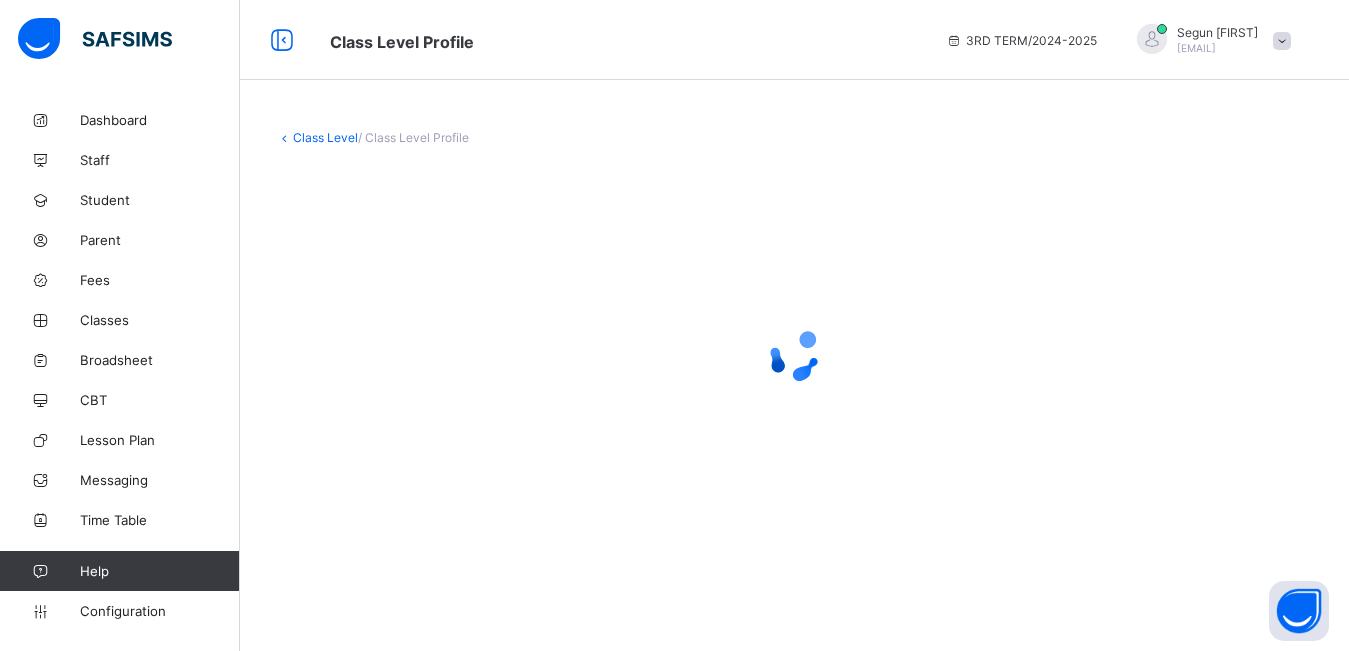 scroll, scrollTop: 0, scrollLeft: 0, axis: both 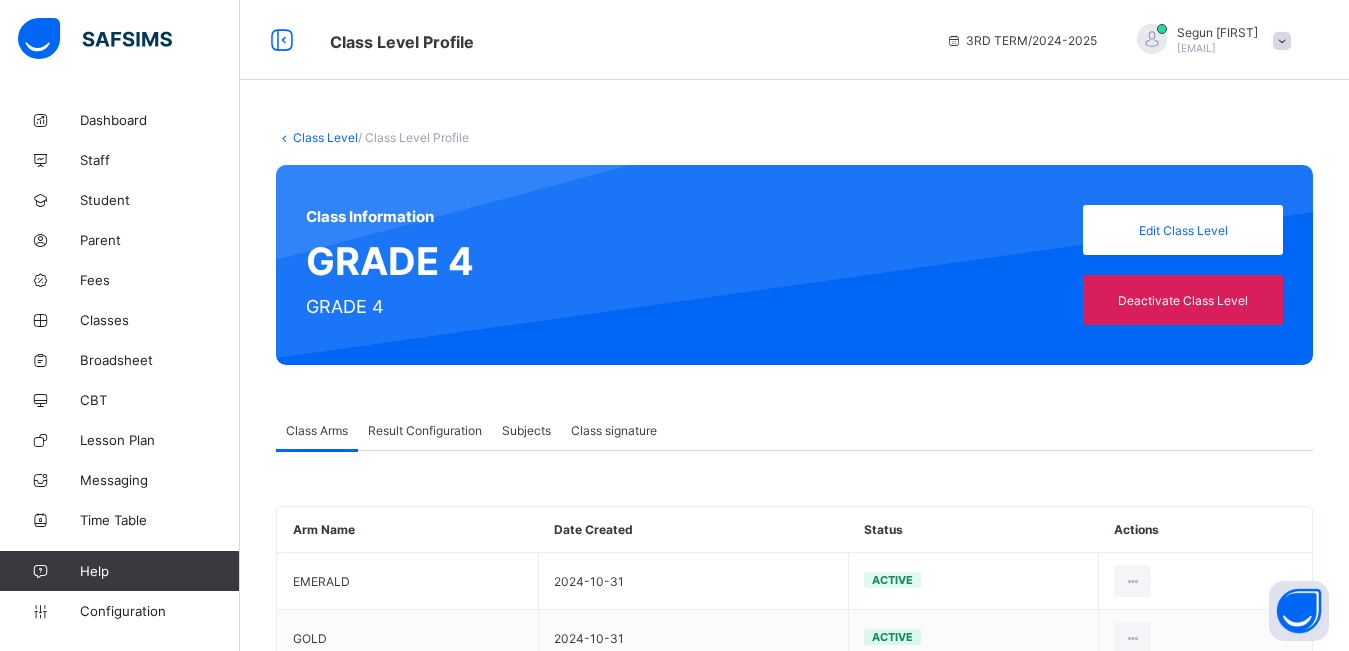 click on "Result Configuration" at bounding box center [425, 430] 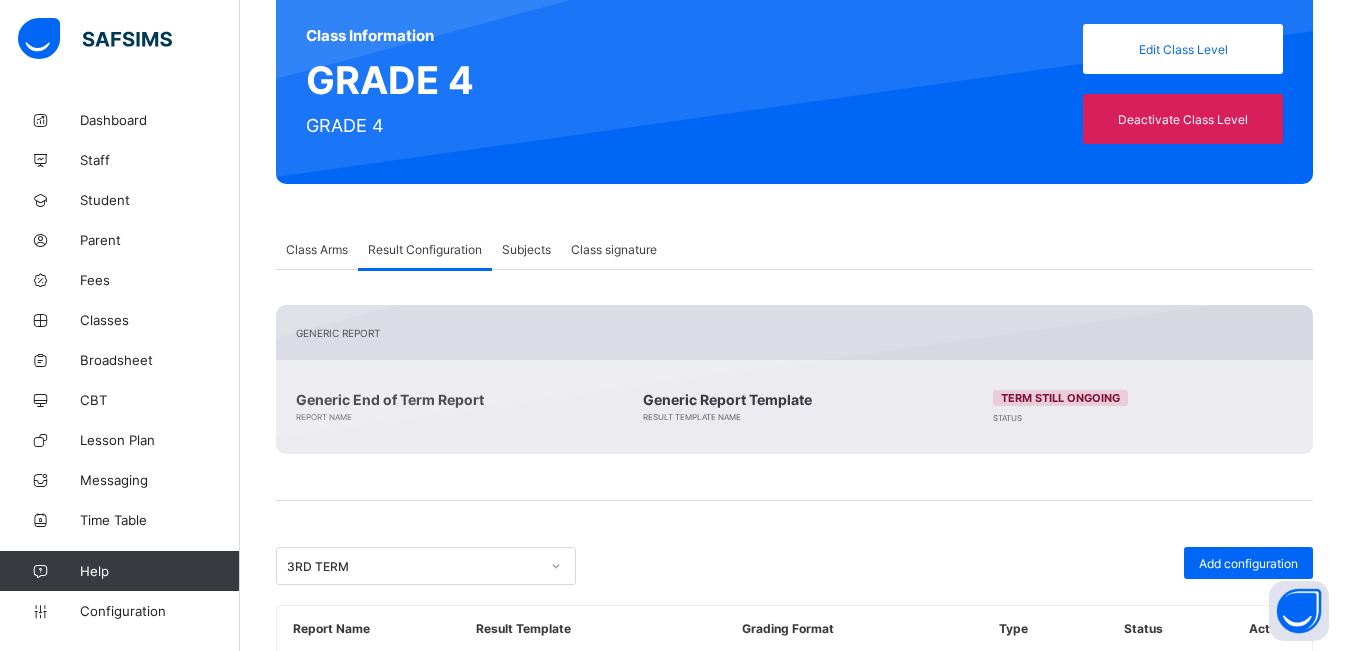 scroll, scrollTop: 312, scrollLeft: 0, axis: vertical 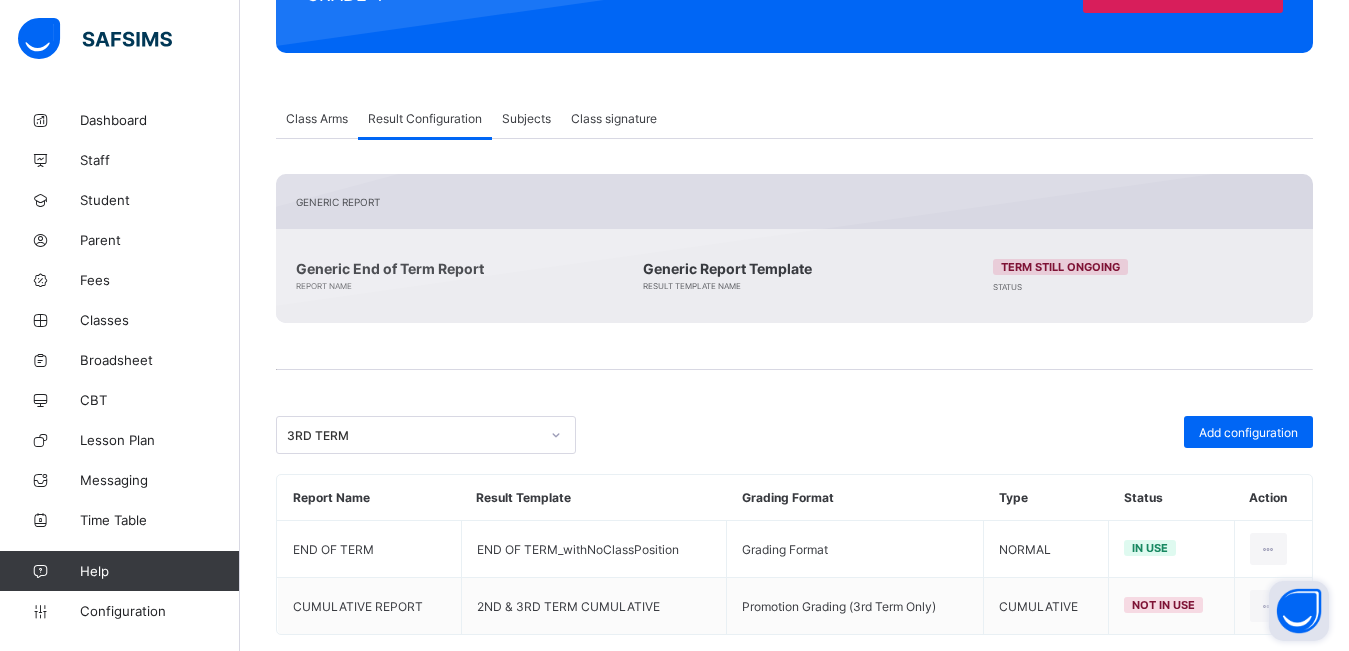 click at bounding box center [1299, 611] 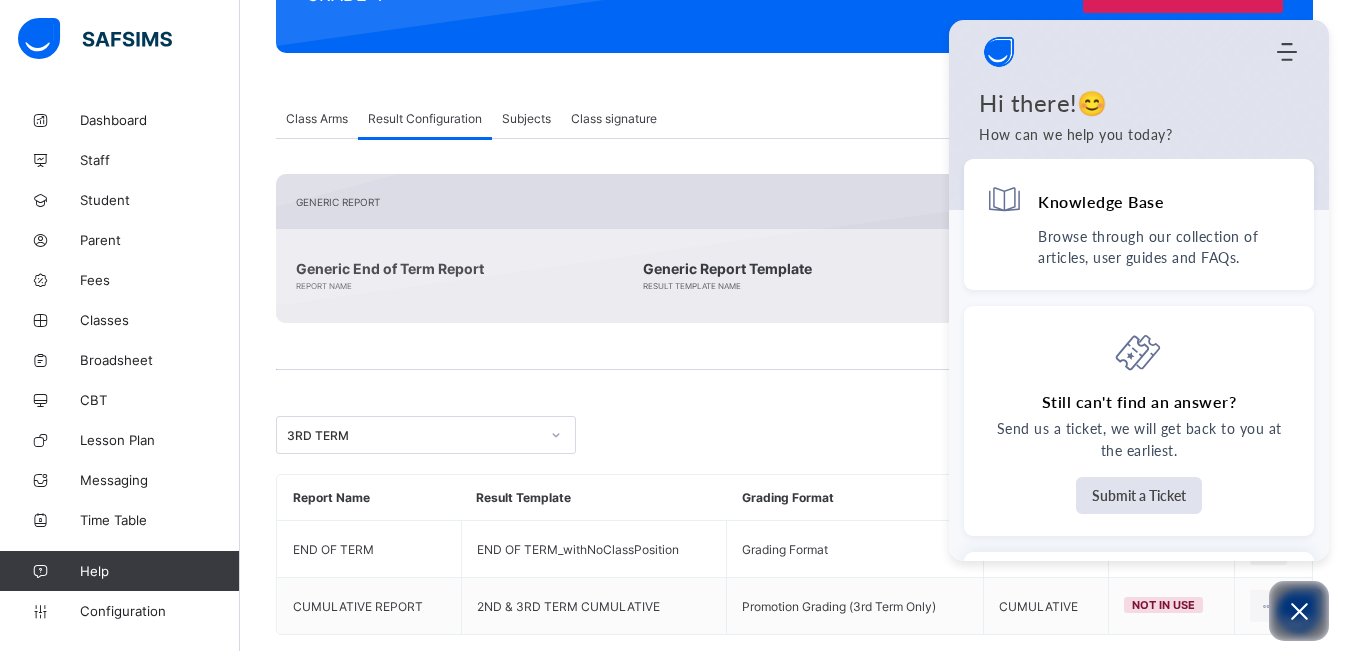 click on "Add configuration" at bounding box center [1057, 435] 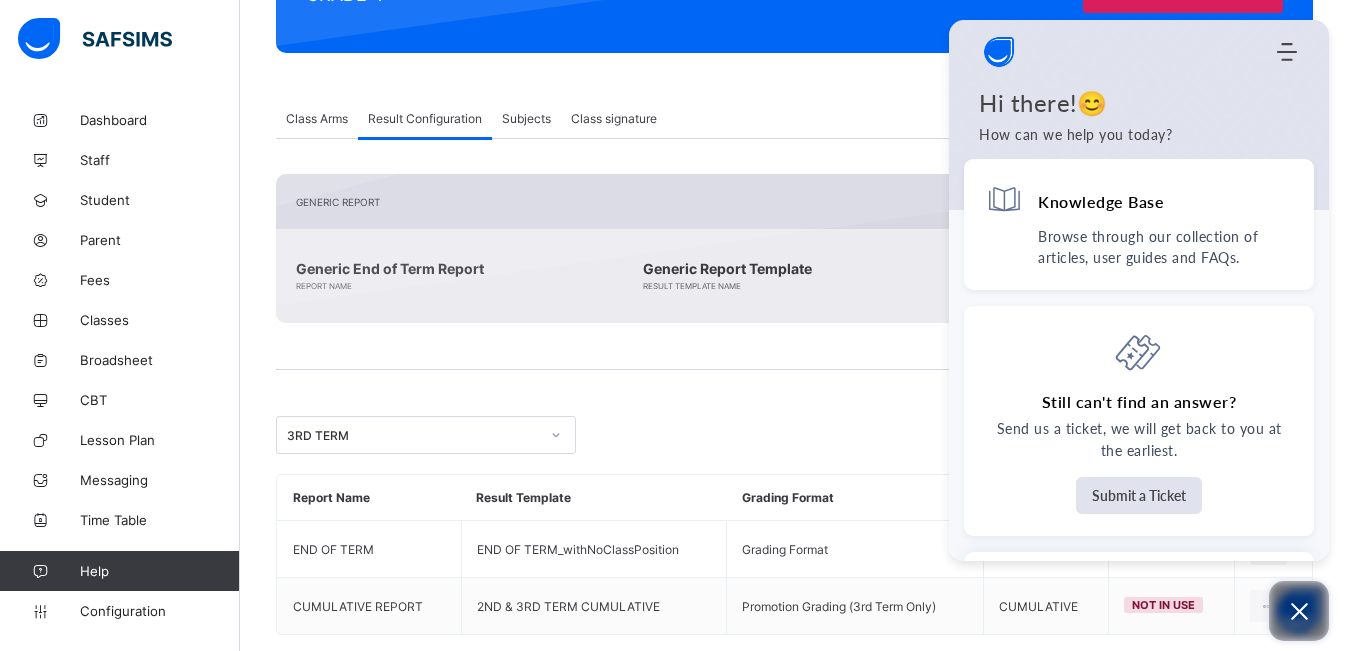 click 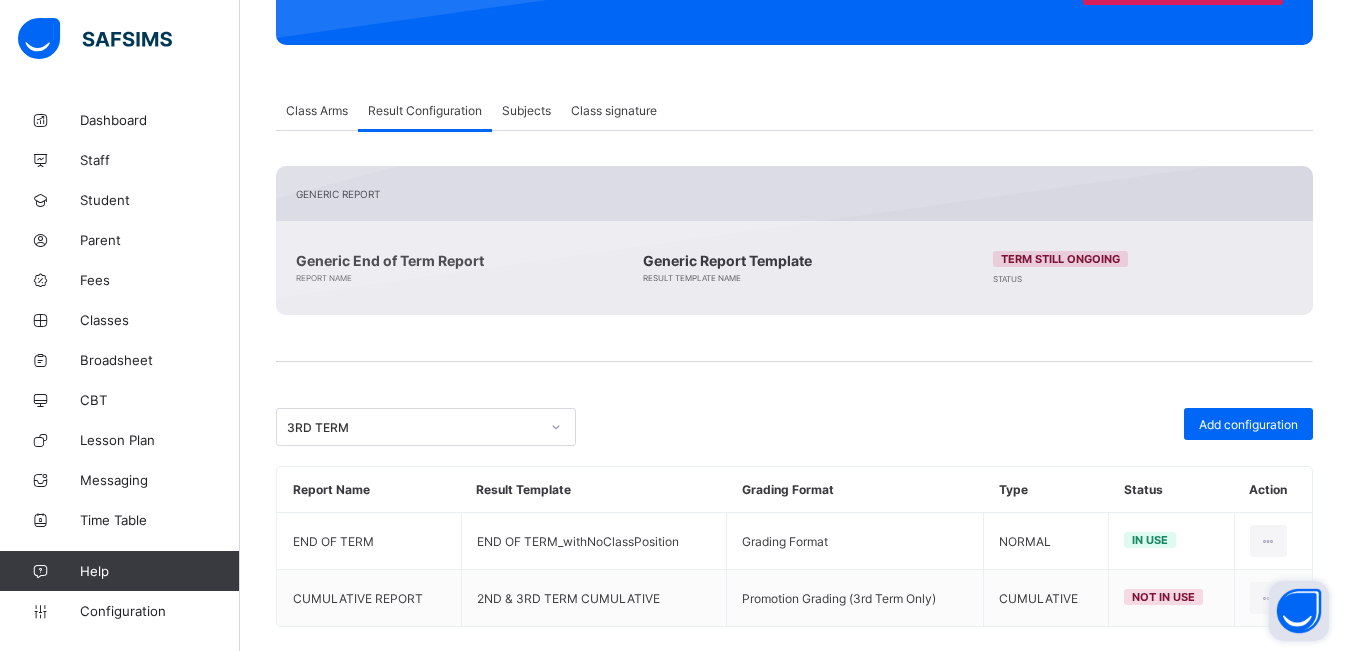 scroll, scrollTop: 346, scrollLeft: 0, axis: vertical 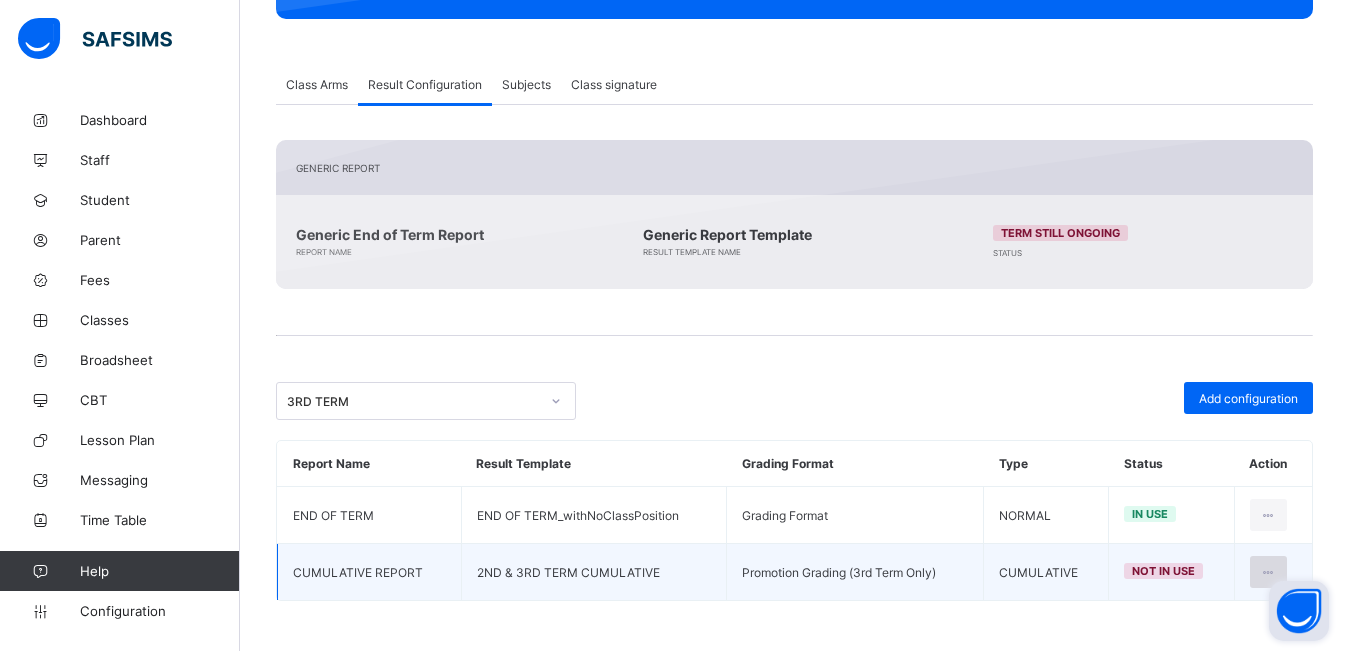 click at bounding box center (1268, 572) 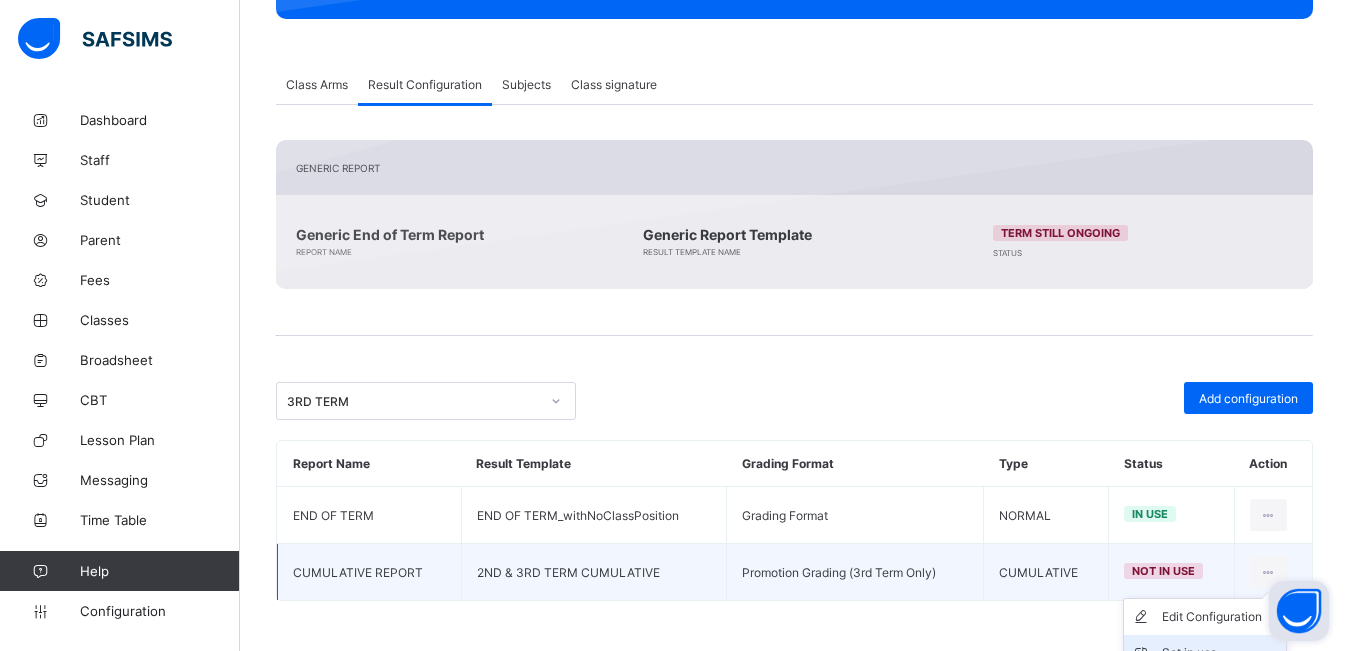 click on "Set in use" at bounding box center [1220, 653] 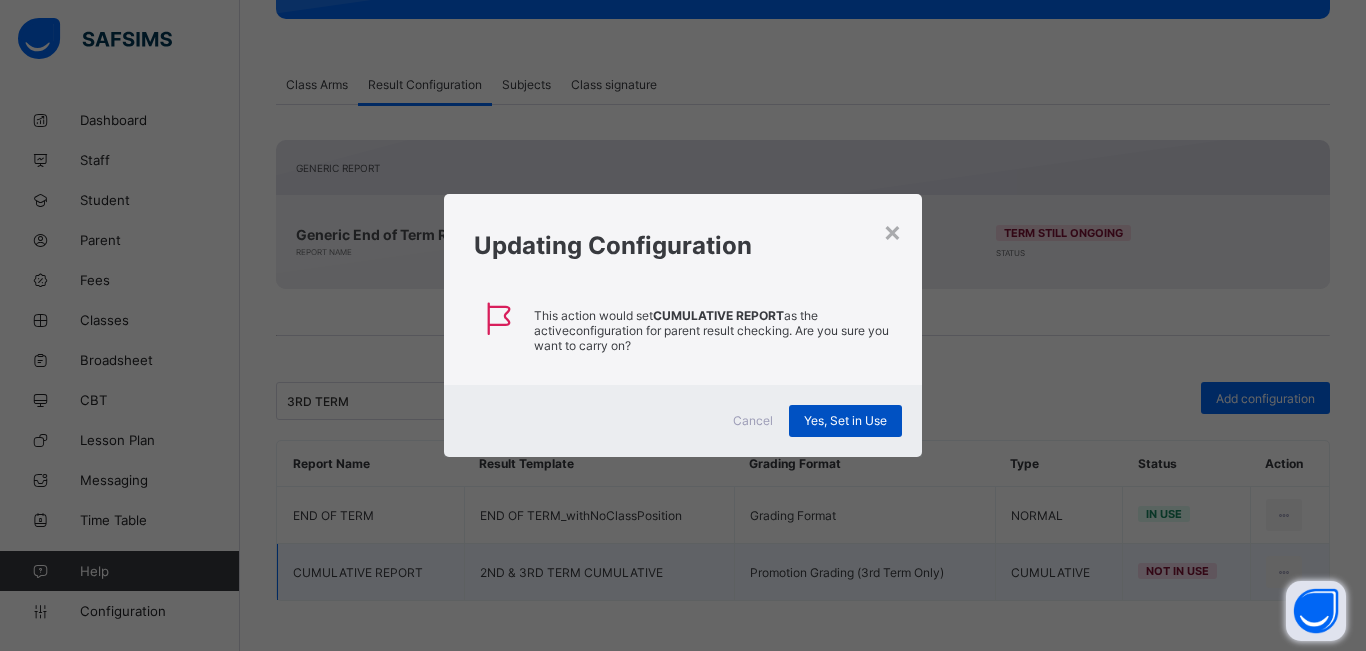 click on "Yes, Set in Use" at bounding box center (845, 420) 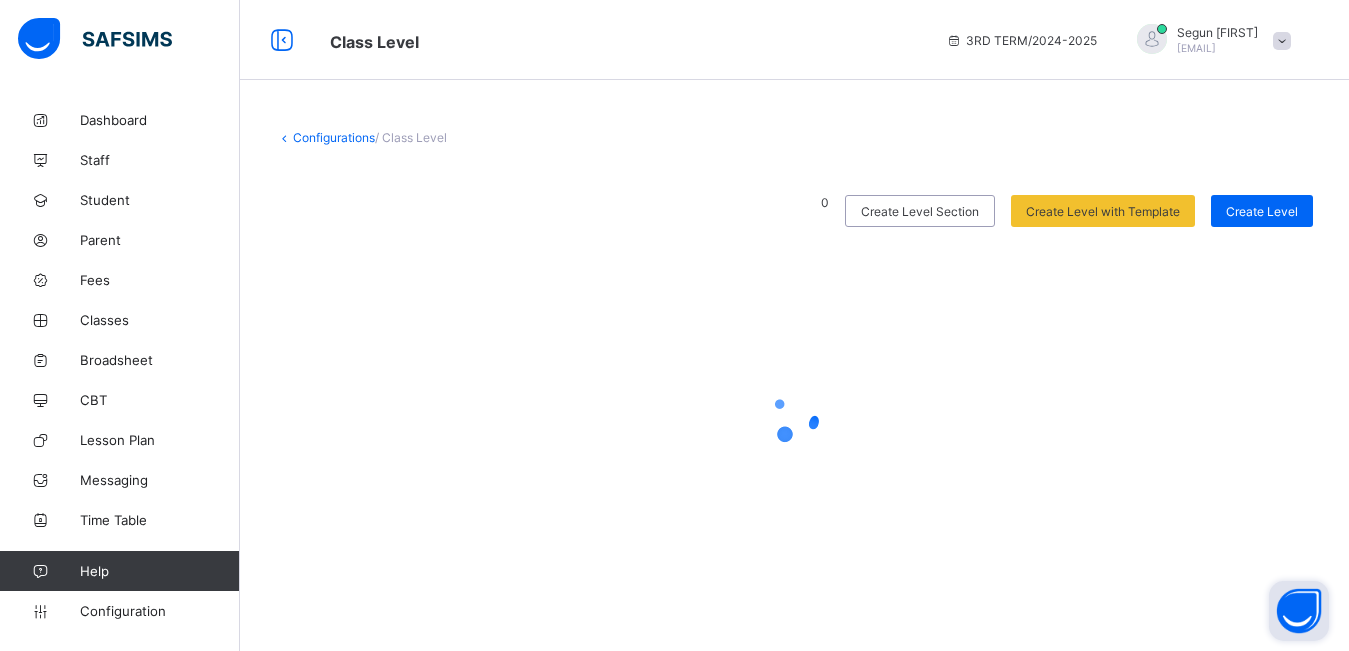 scroll, scrollTop: 0, scrollLeft: 0, axis: both 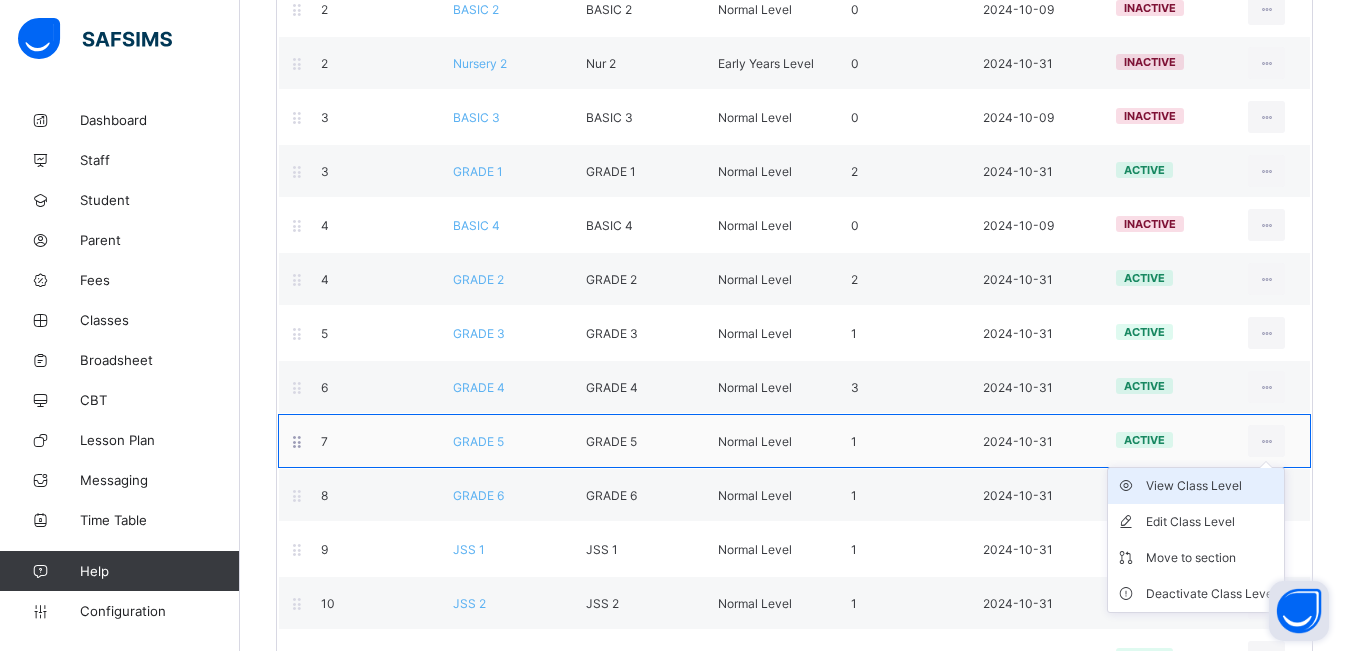 click on "View Class Level" at bounding box center (1211, 486) 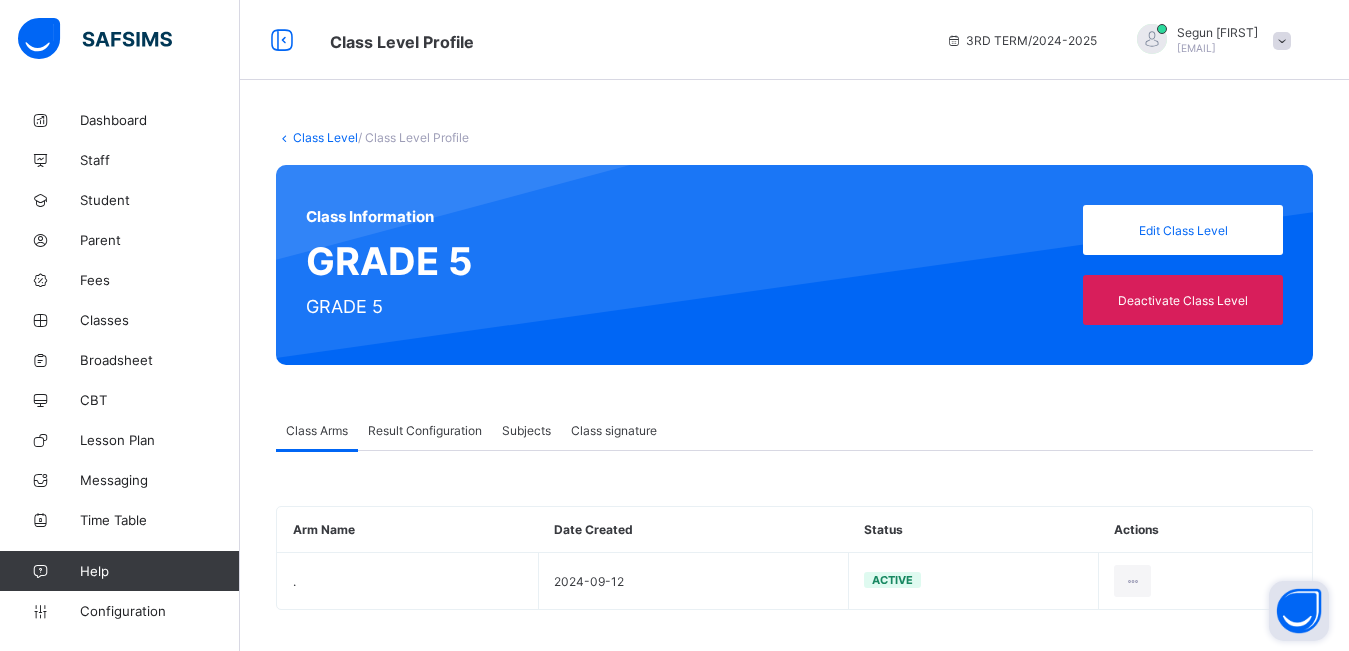 scroll, scrollTop: 9, scrollLeft: 0, axis: vertical 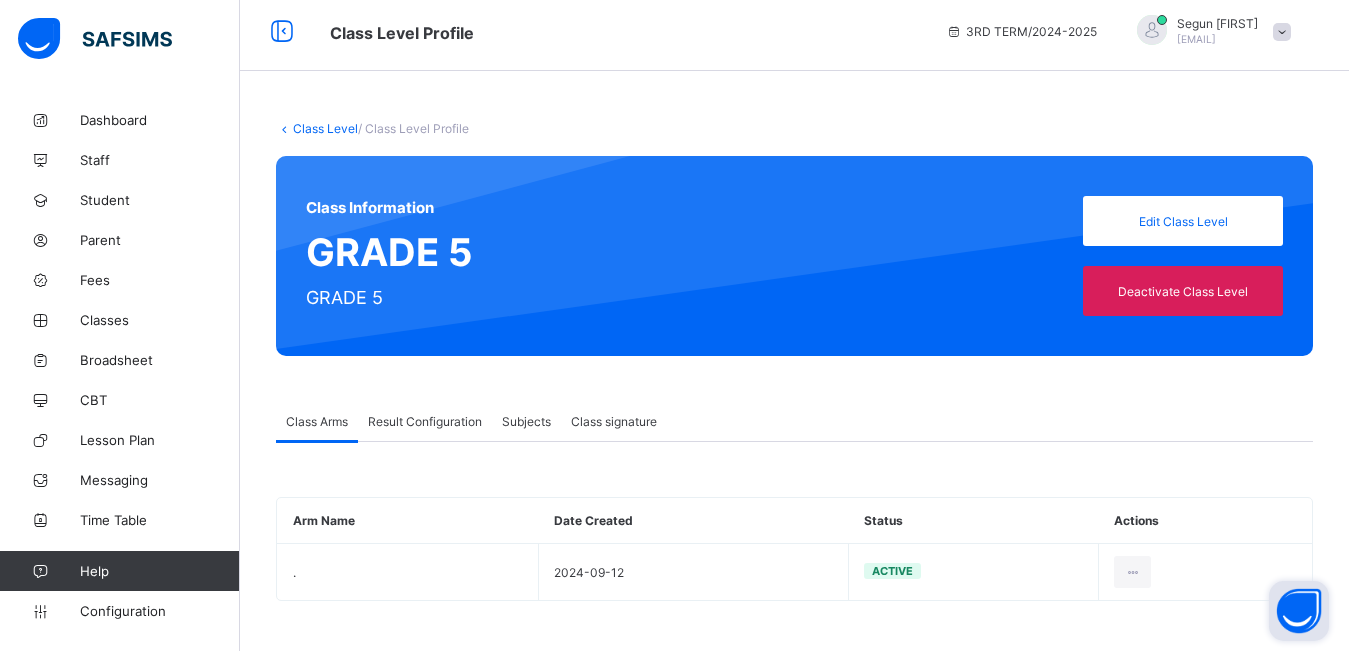 click on "Result Configuration" at bounding box center (425, 421) 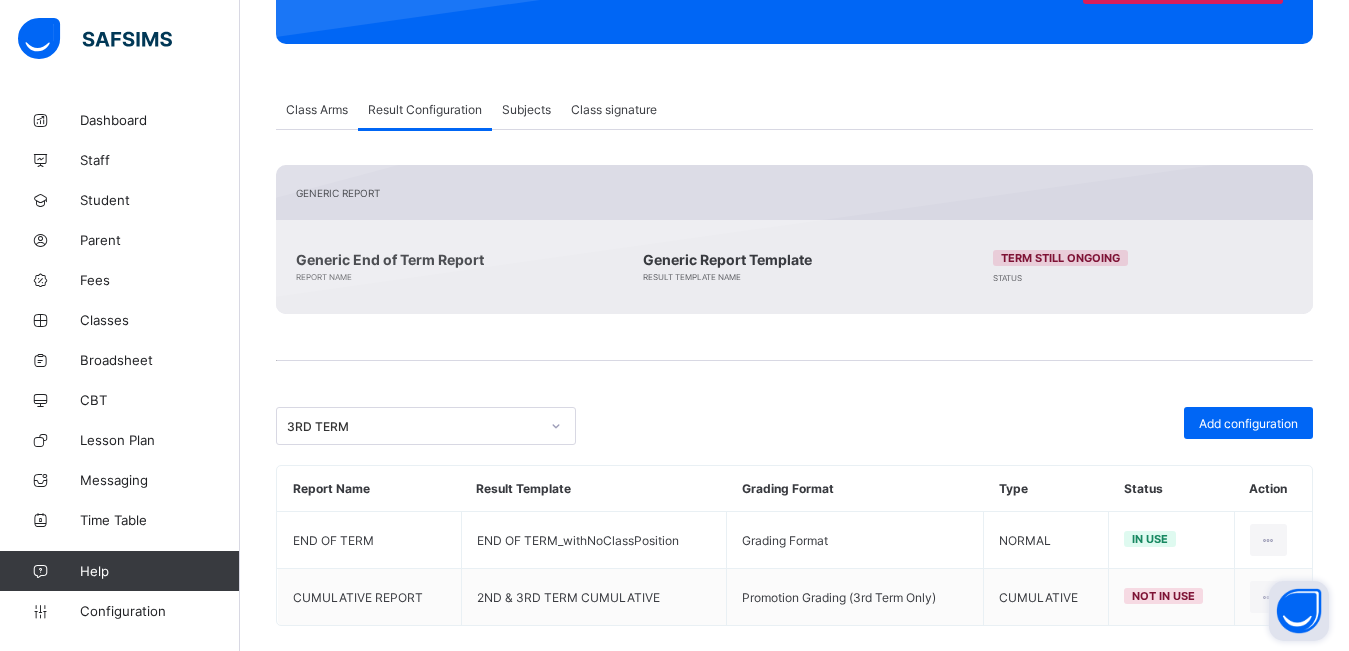 scroll, scrollTop: 346, scrollLeft: 0, axis: vertical 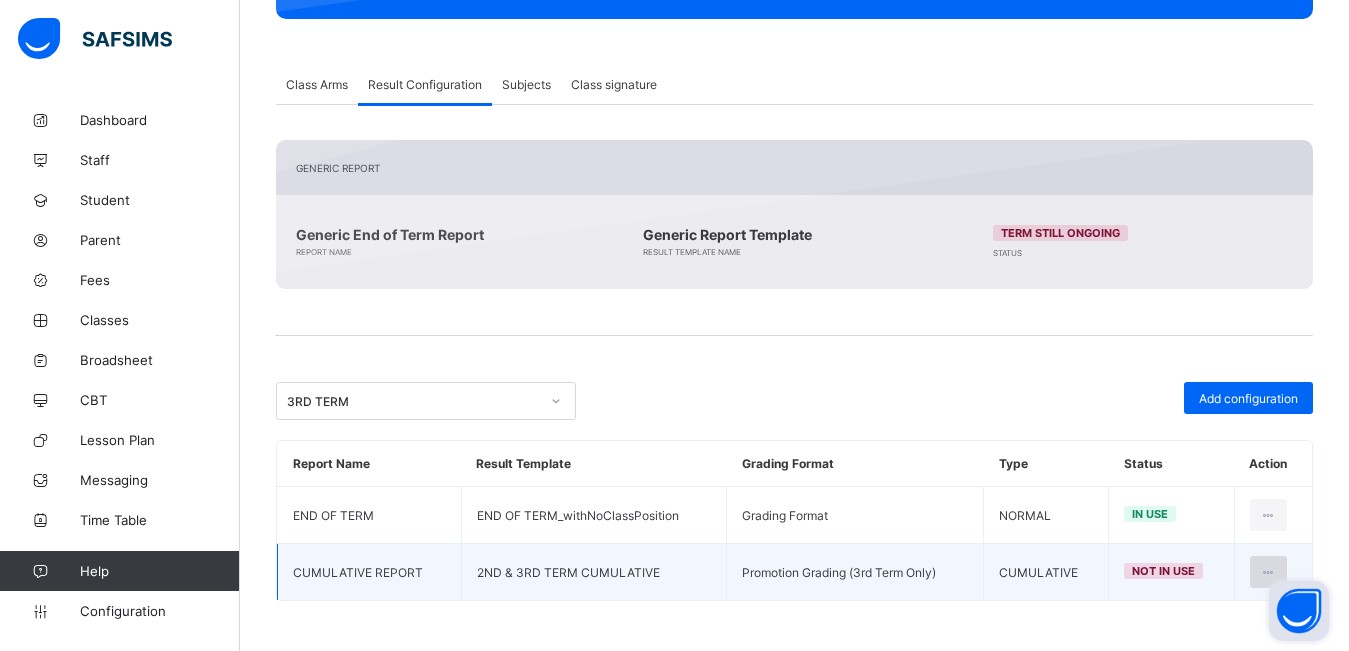 click at bounding box center (1268, 572) 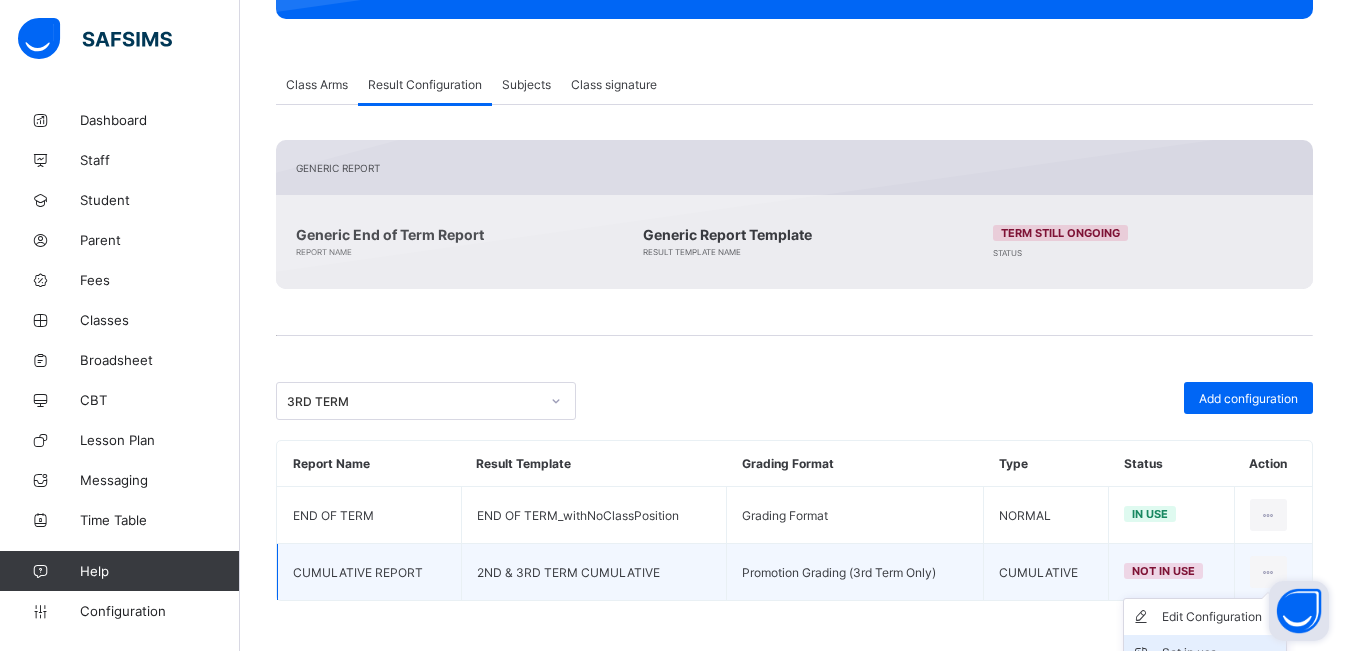 click on "Set in use" at bounding box center [1220, 653] 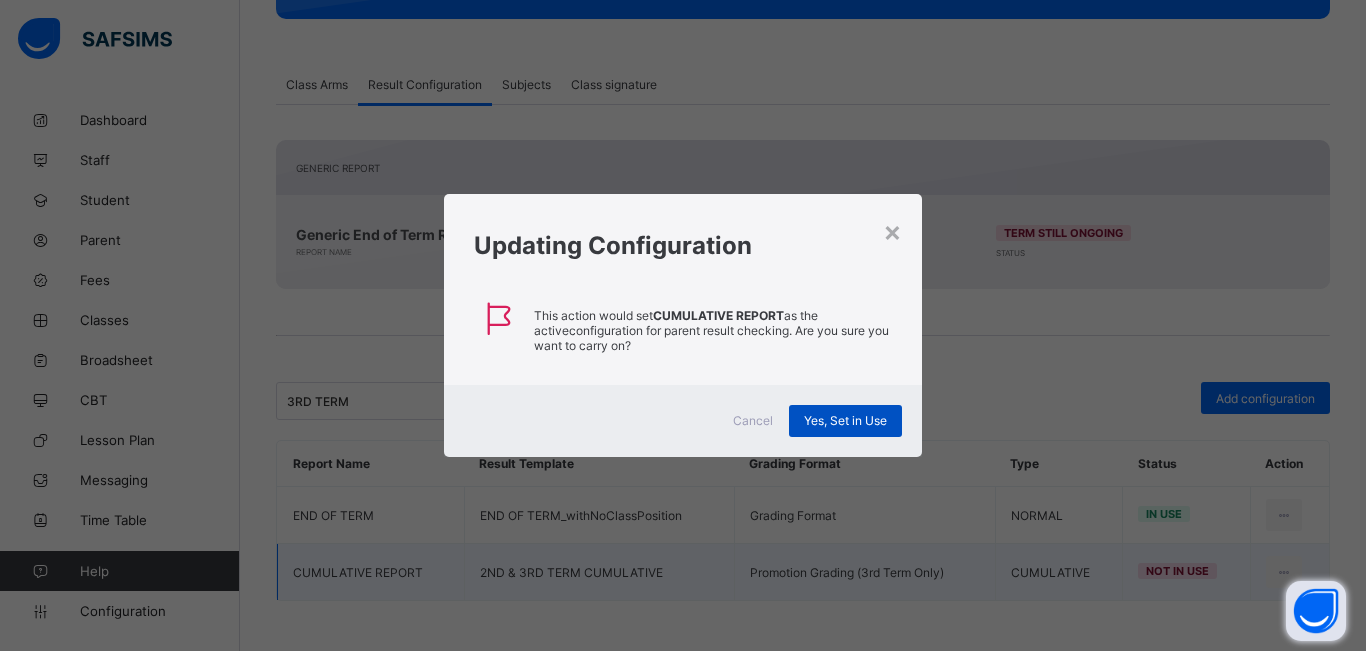 click on "Yes, Set in Use" at bounding box center (845, 420) 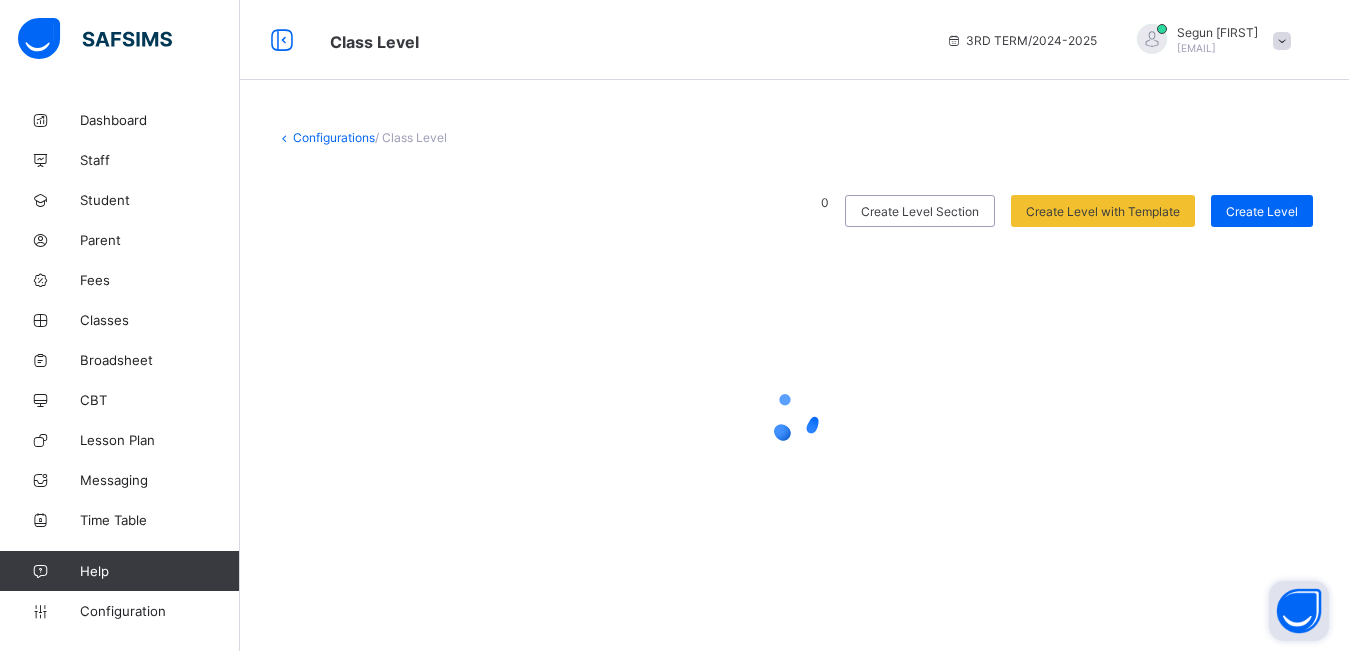 scroll, scrollTop: 0, scrollLeft: 0, axis: both 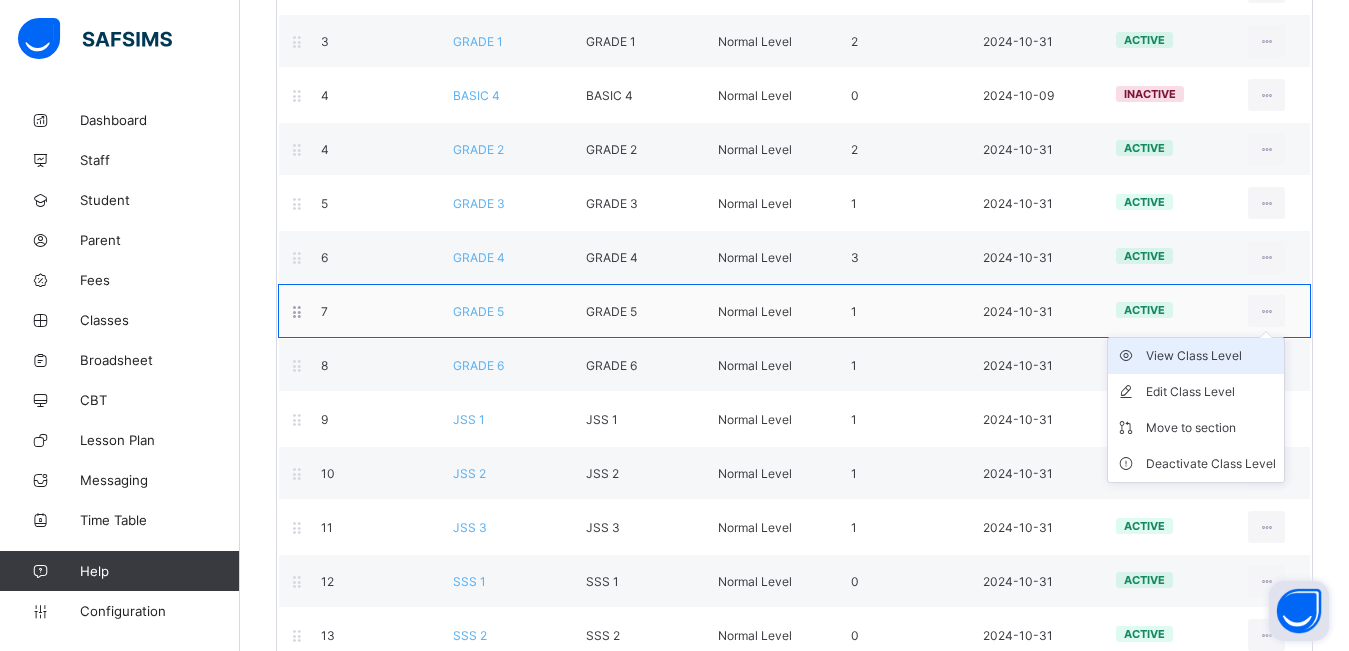 click on "View Class Level" at bounding box center (1211, 356) 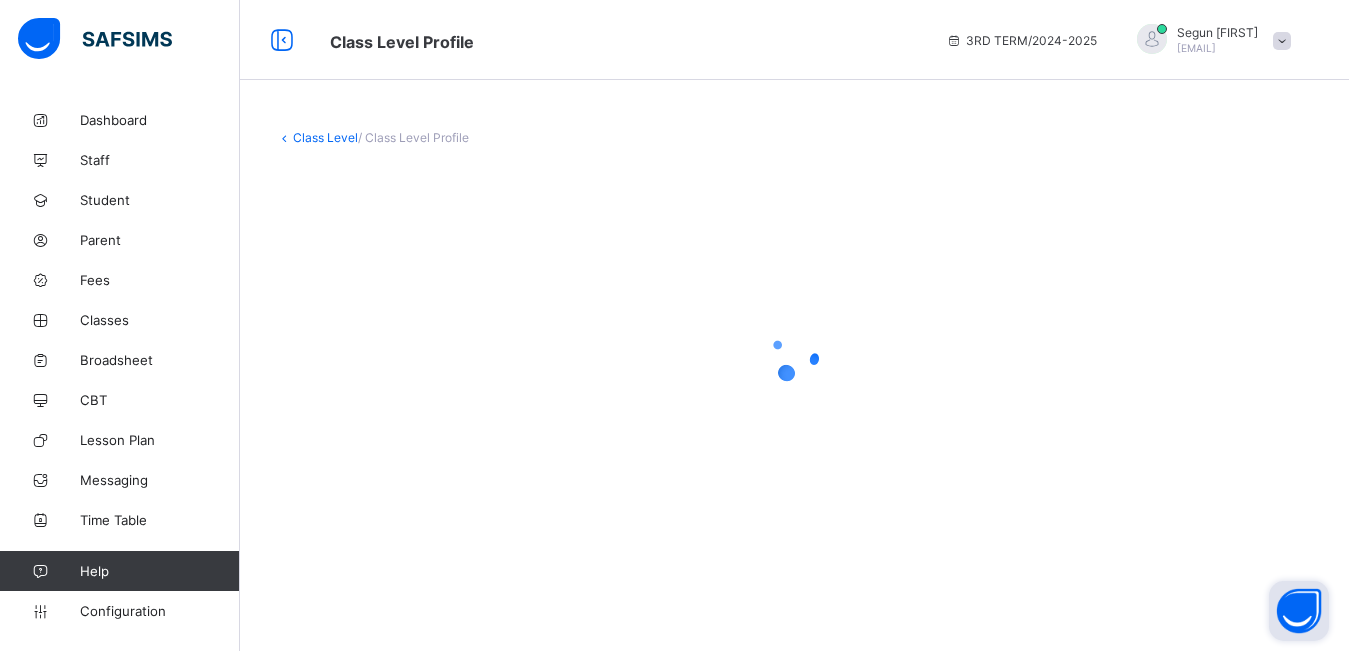 scroll, scrollTop: 0, scrollLeft: 0, axis: both 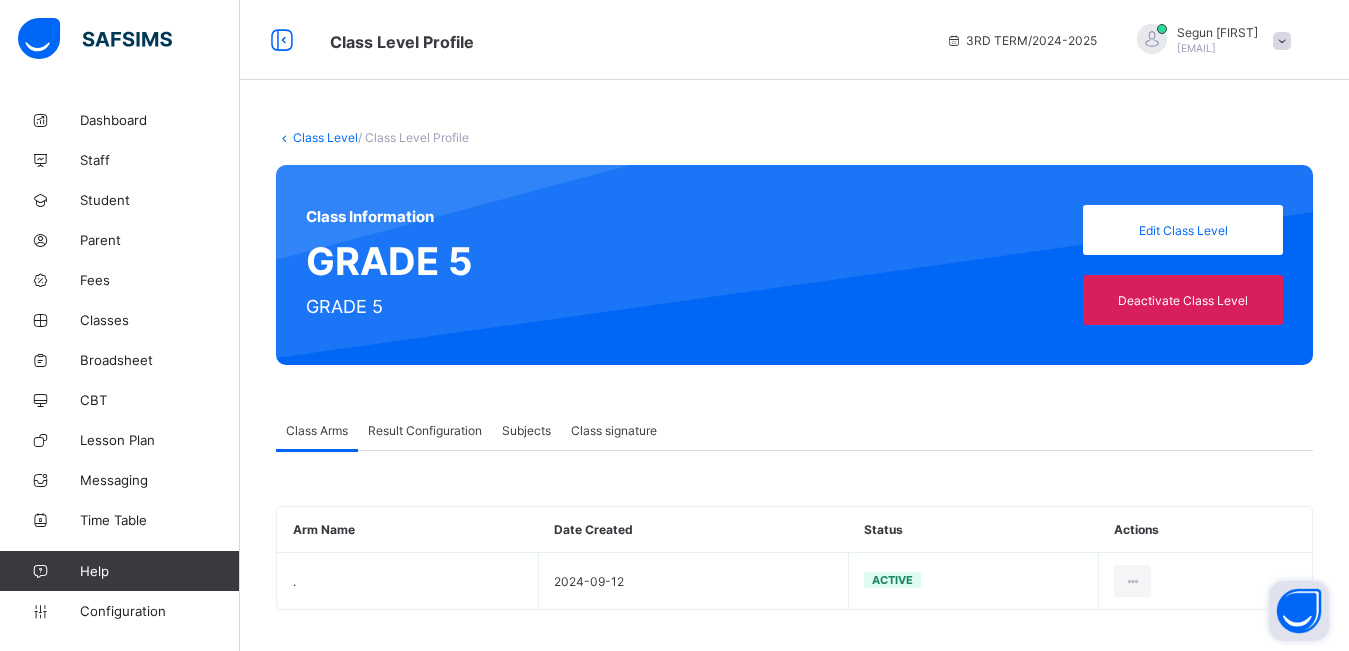 click on "Result Configuration" at bounding box center [425, 430] 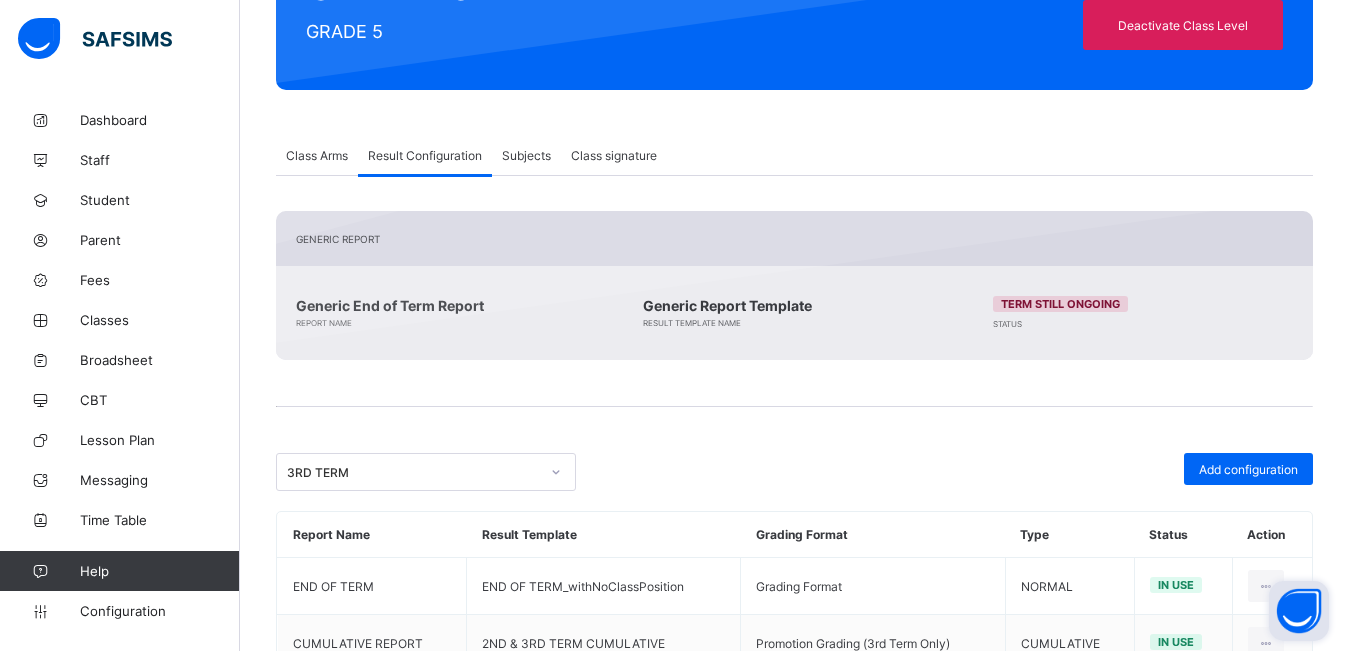 scroll, scrollTop: 289, scrollLeft: 0, axis: vertical 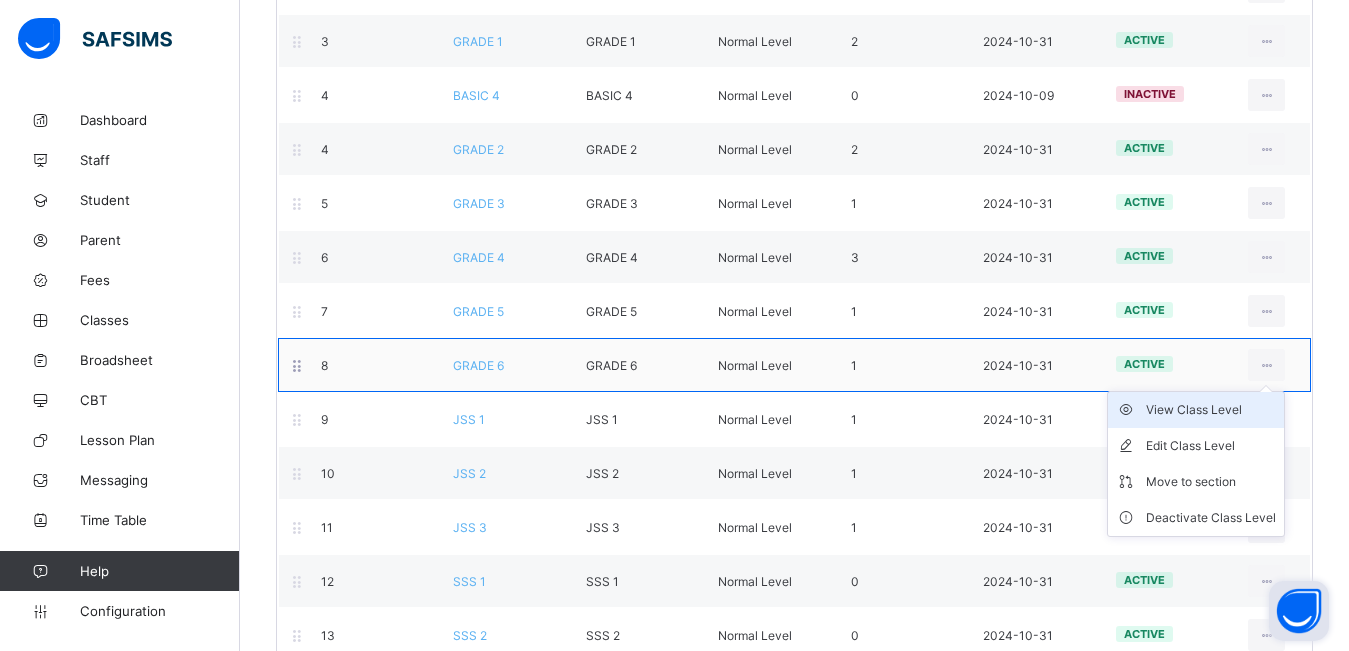 click on "View Class Level" at bounding box center [1211, 410] 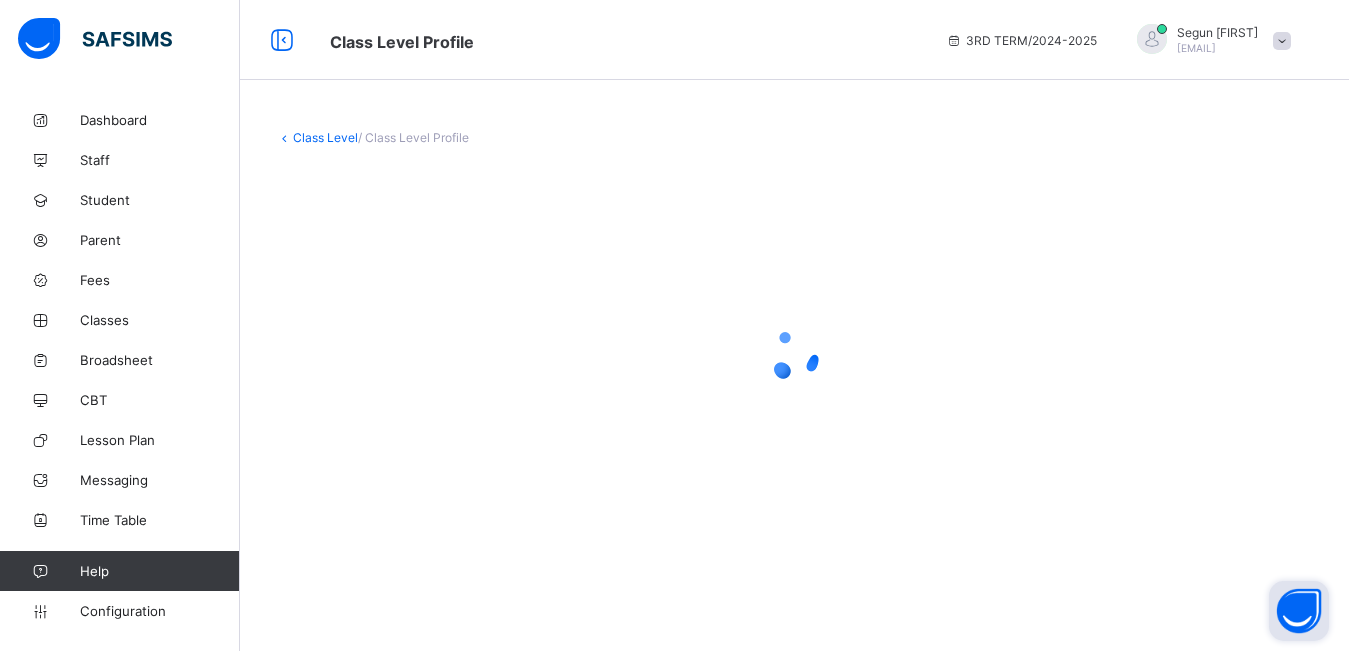 scroll, scrollTop: 0, scrollLeft: 0, axis: both 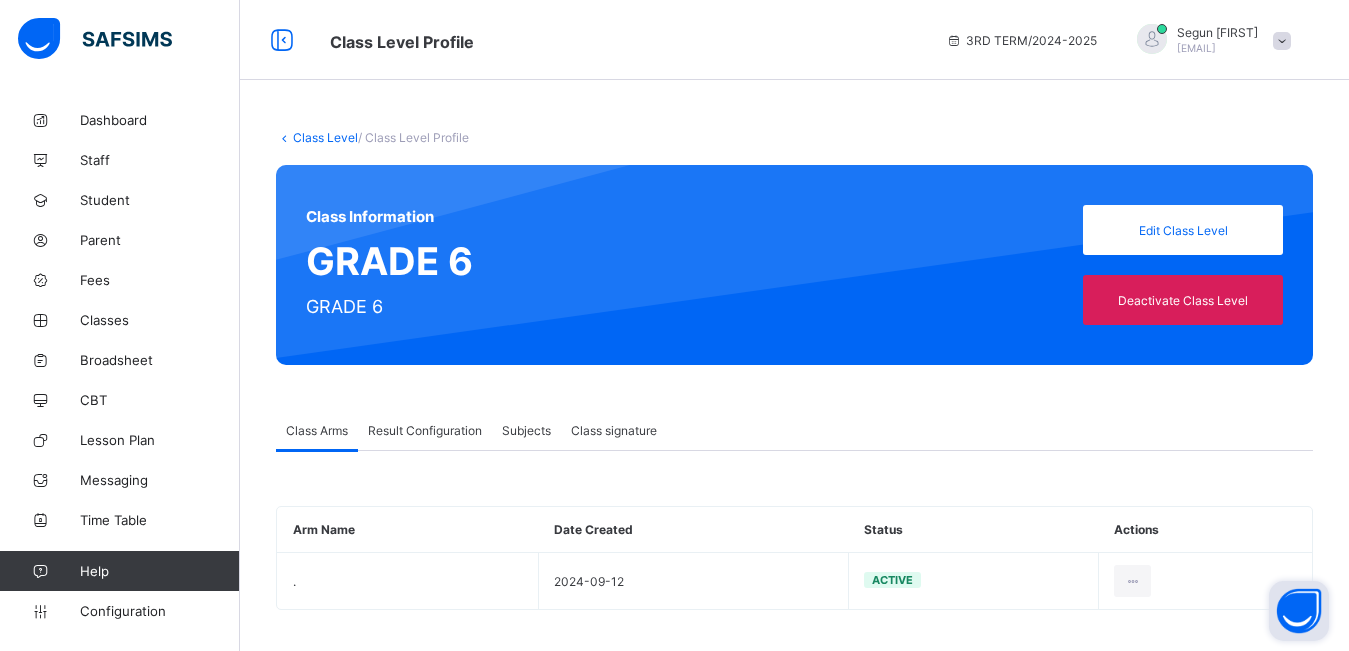 click on "Result Configuration" at bounding box center [425, 430] 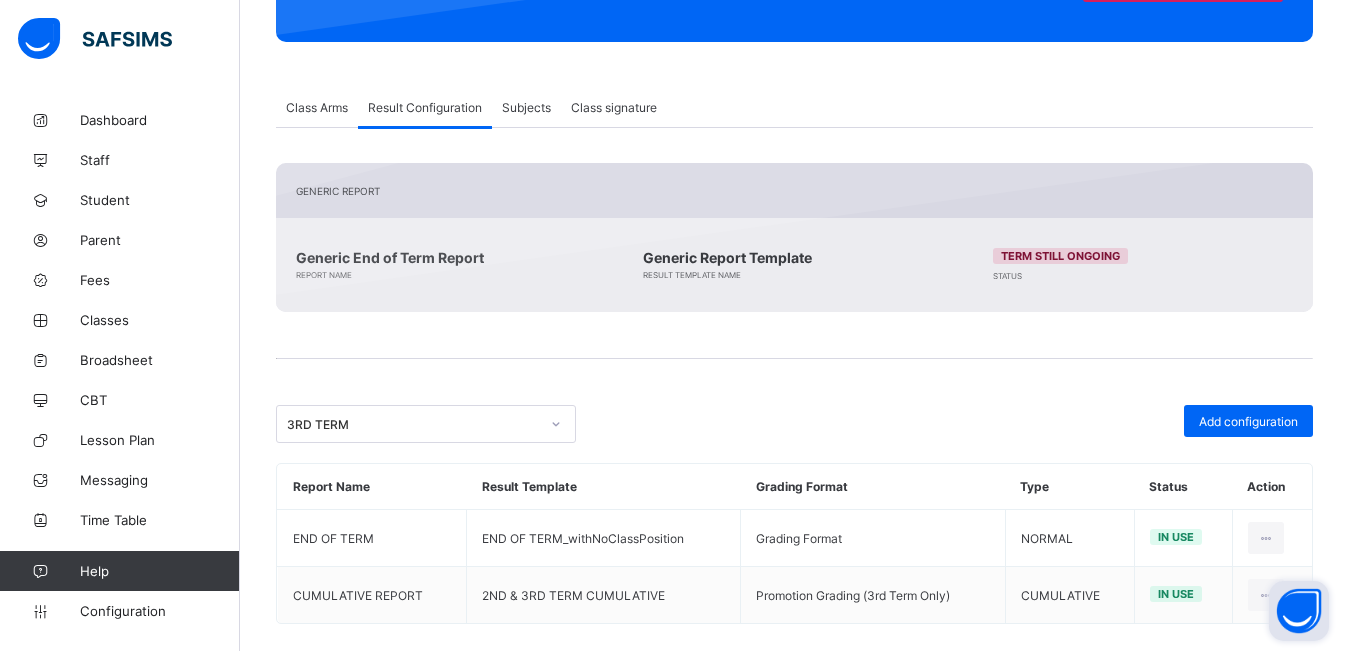 scroll, scrollTop: 346, scrollLeft: 0, axis: vertical 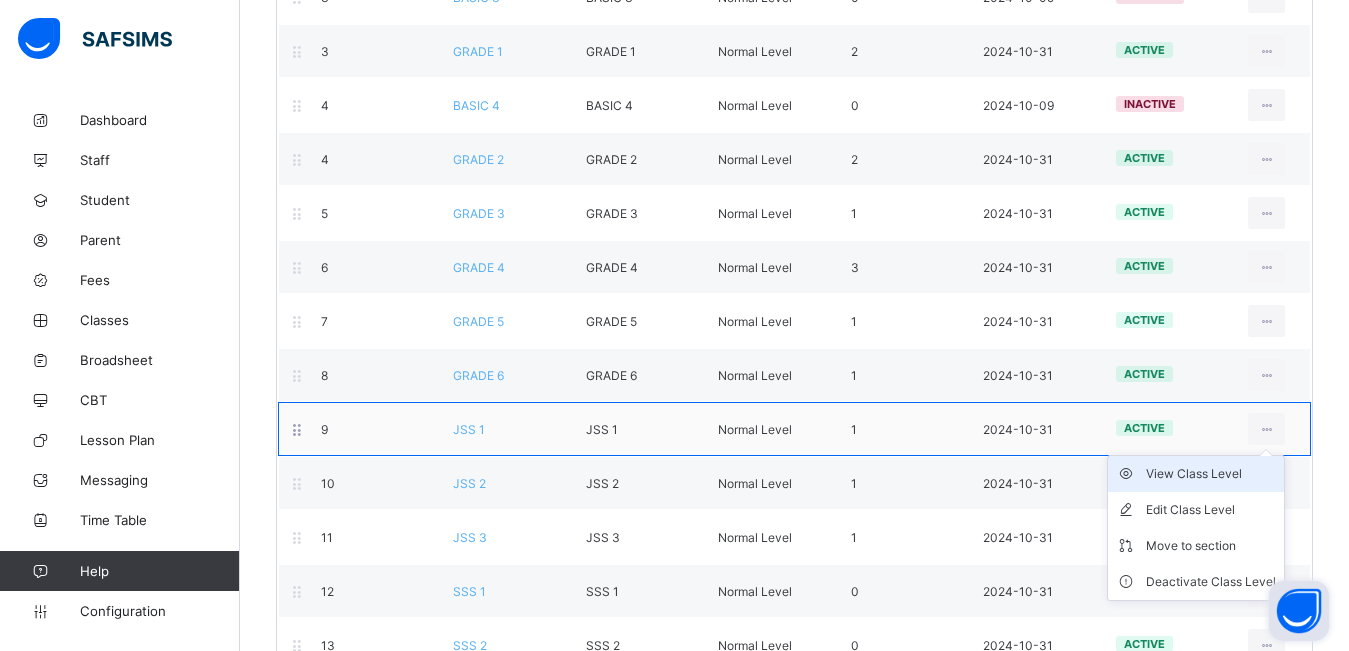 click on "View Class Level" at bounding box center (1211, 474) 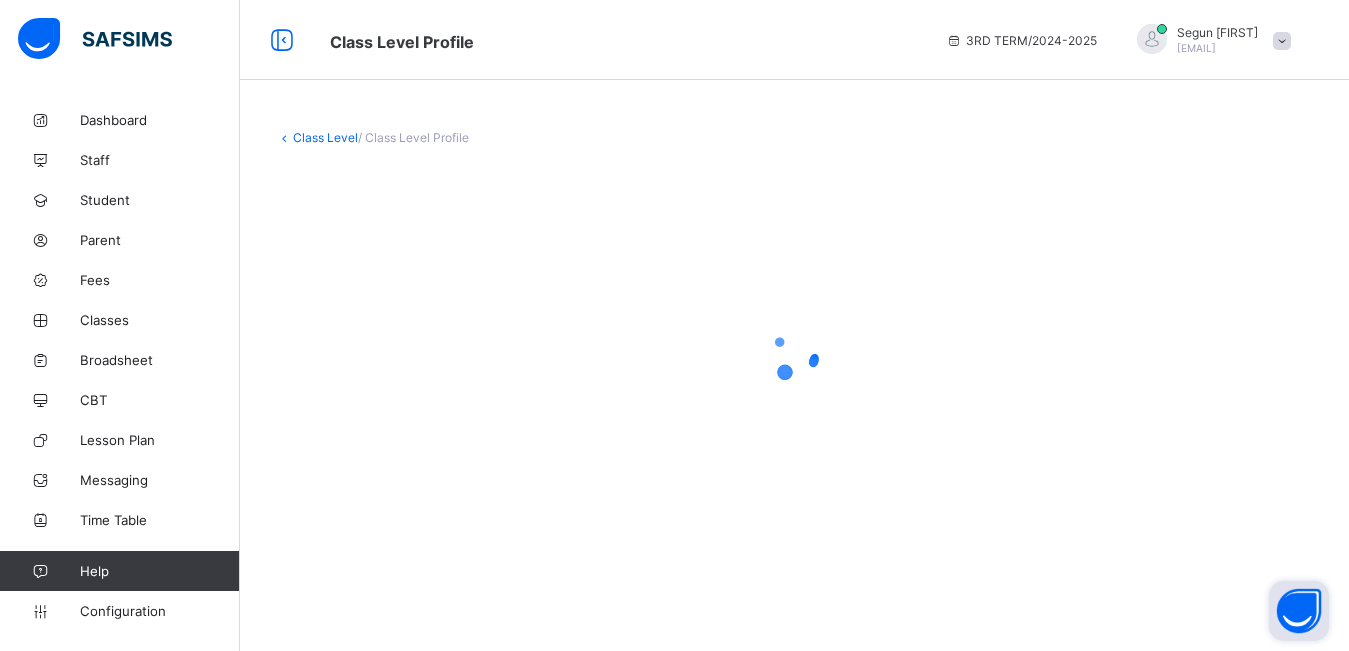 scroll, scrollTop: 0, scrollLeft: 0, axis: both 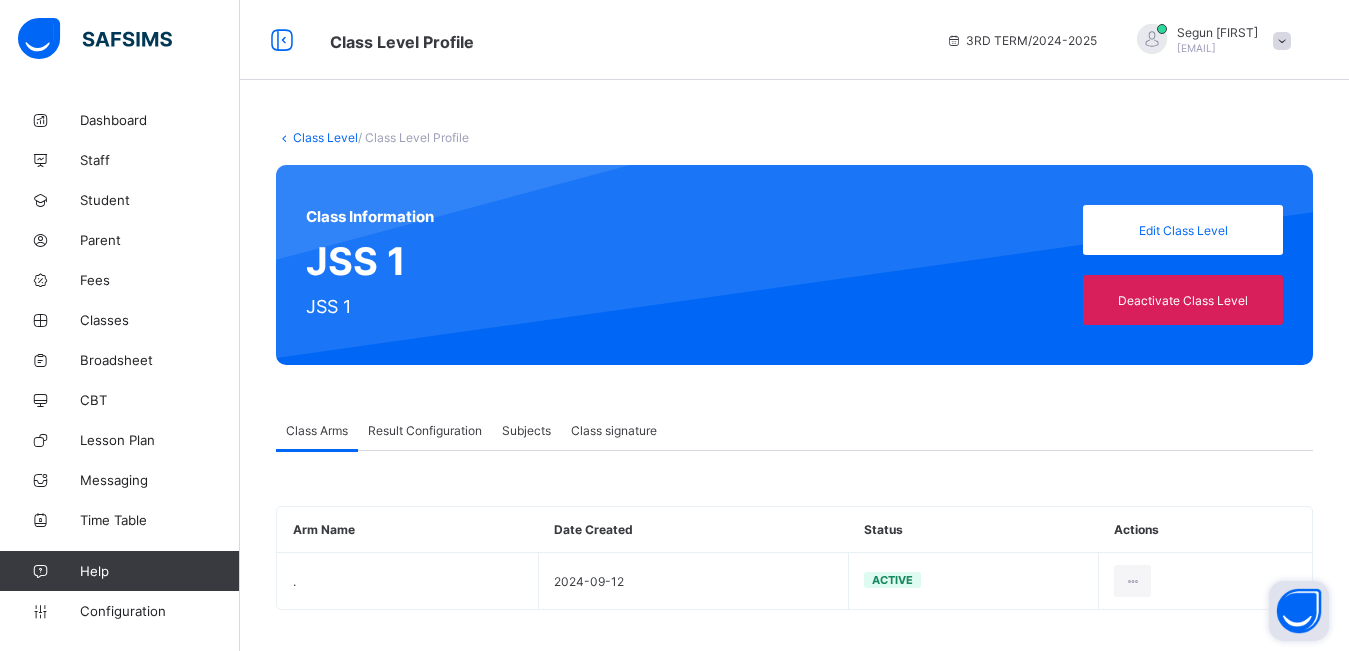 click on "Result Configuration" at bounding box center [425, 430] 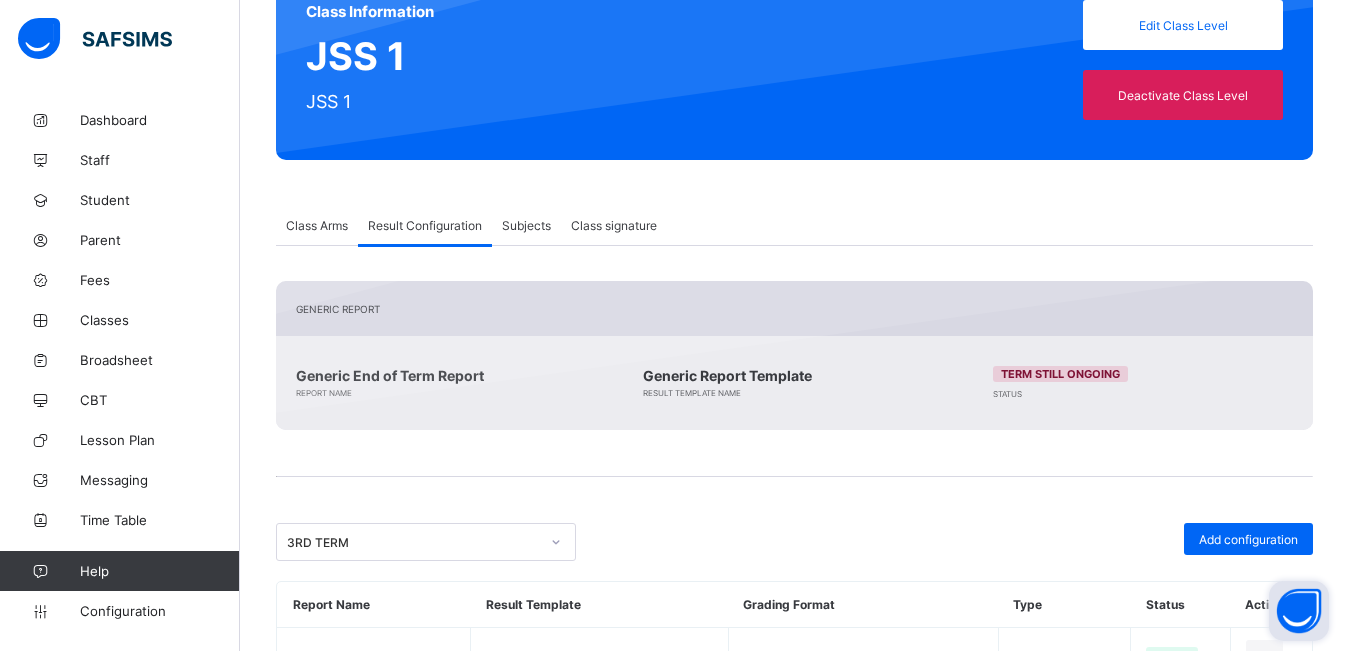 scroll, scrollTop: 289, scrollLeft: 0, axis: vertical 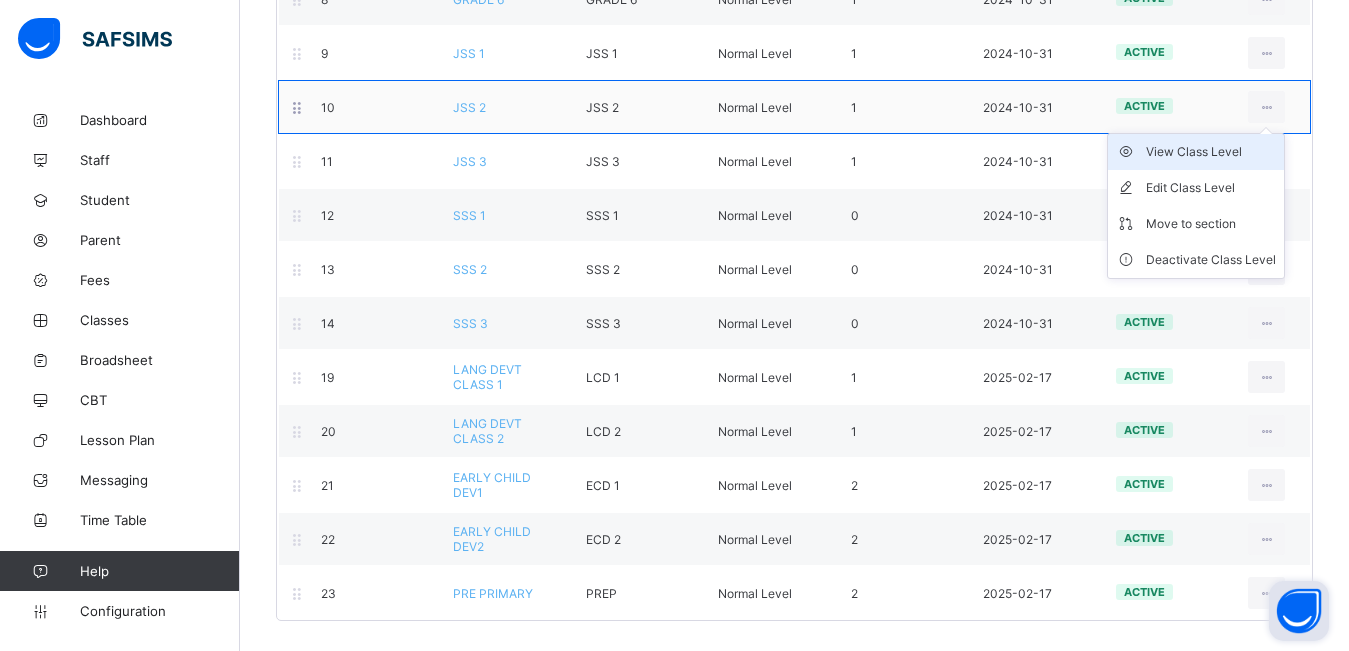 click on "View Class Level" at bounding box center [1211, 152] 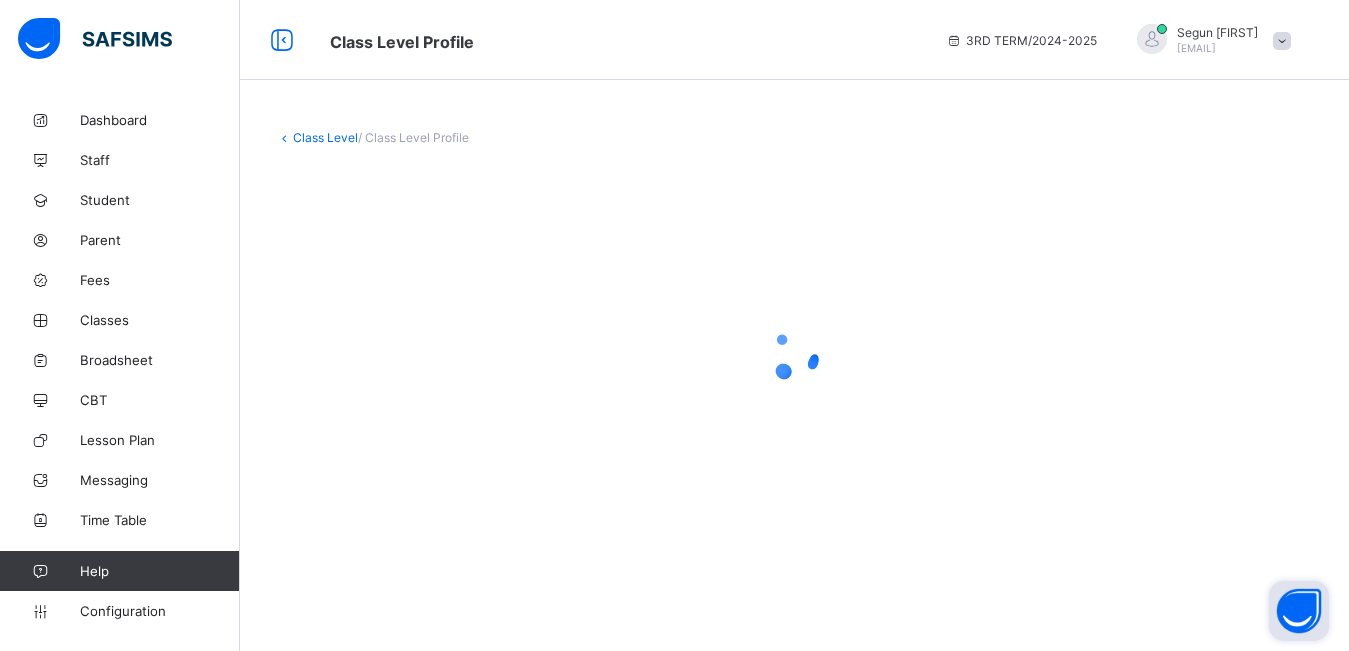 scroll, scrollTop: 0, scrollLeft: 0, axis: both 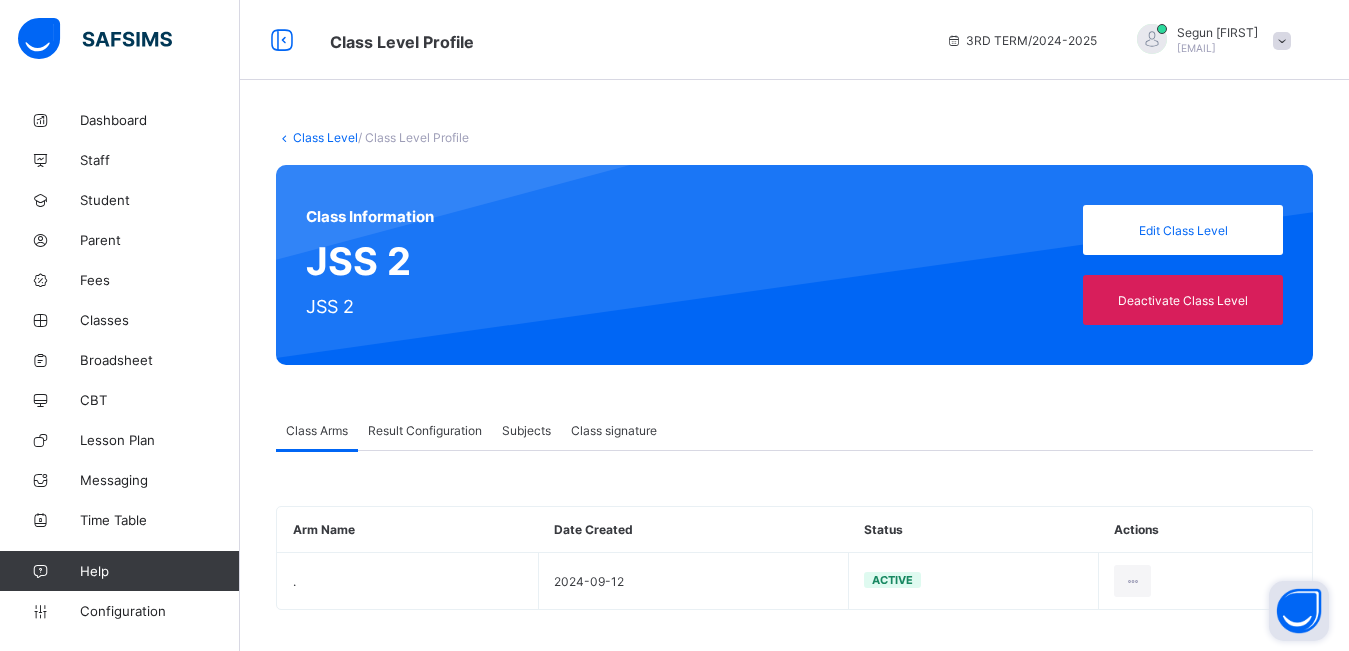 click on "Result Configuration" at bounding box center (425, 430) 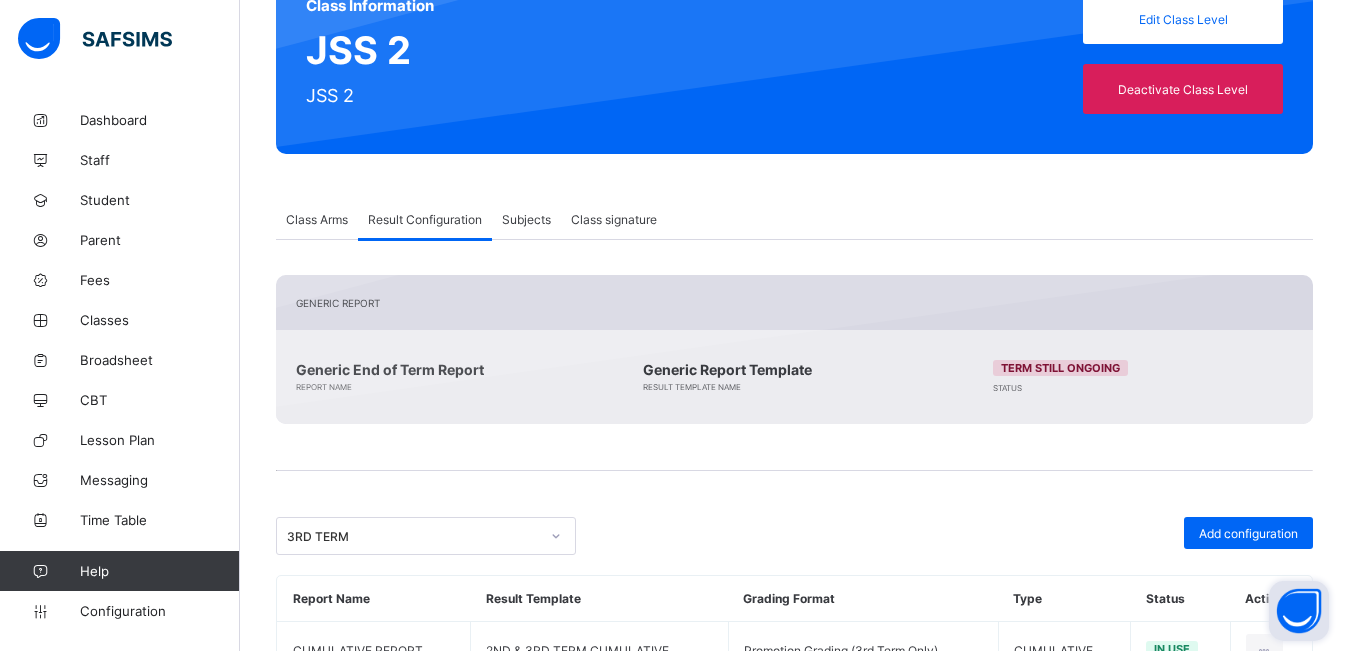 scroll, scrollTop: 269, scrollLeft: 0, axis: vertical 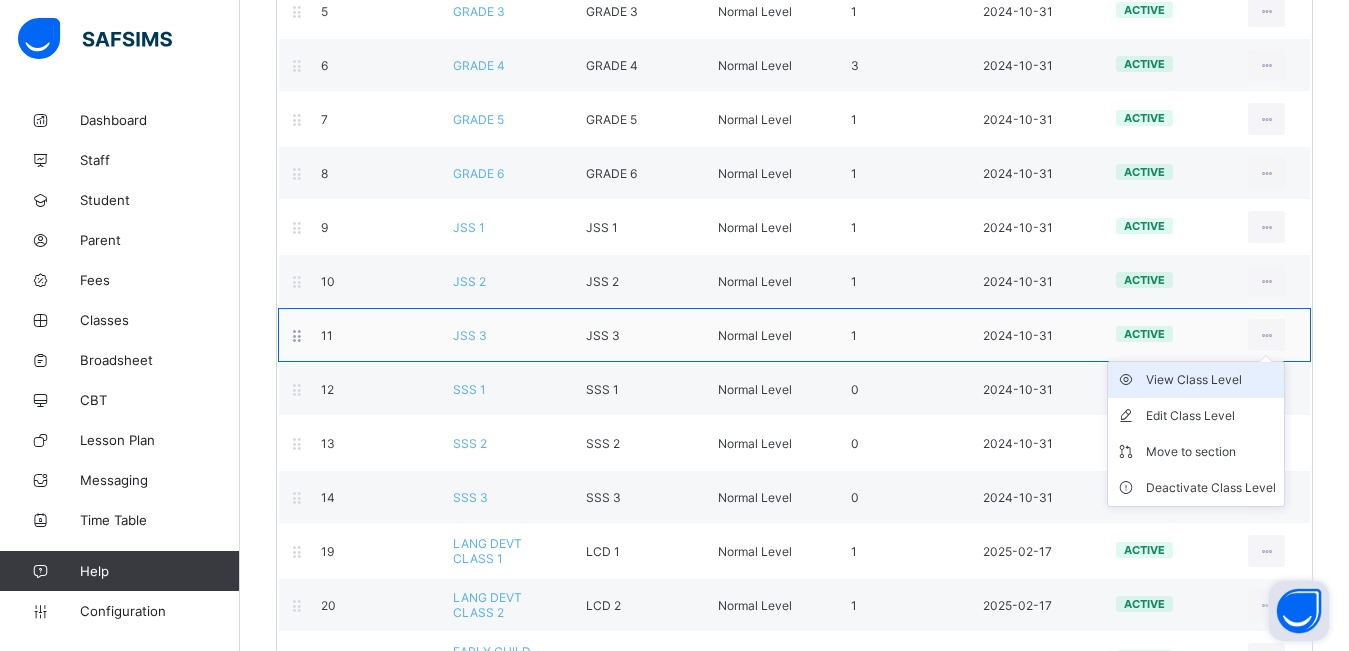 click on "View Class Level" at bounding box center [1211, 380] 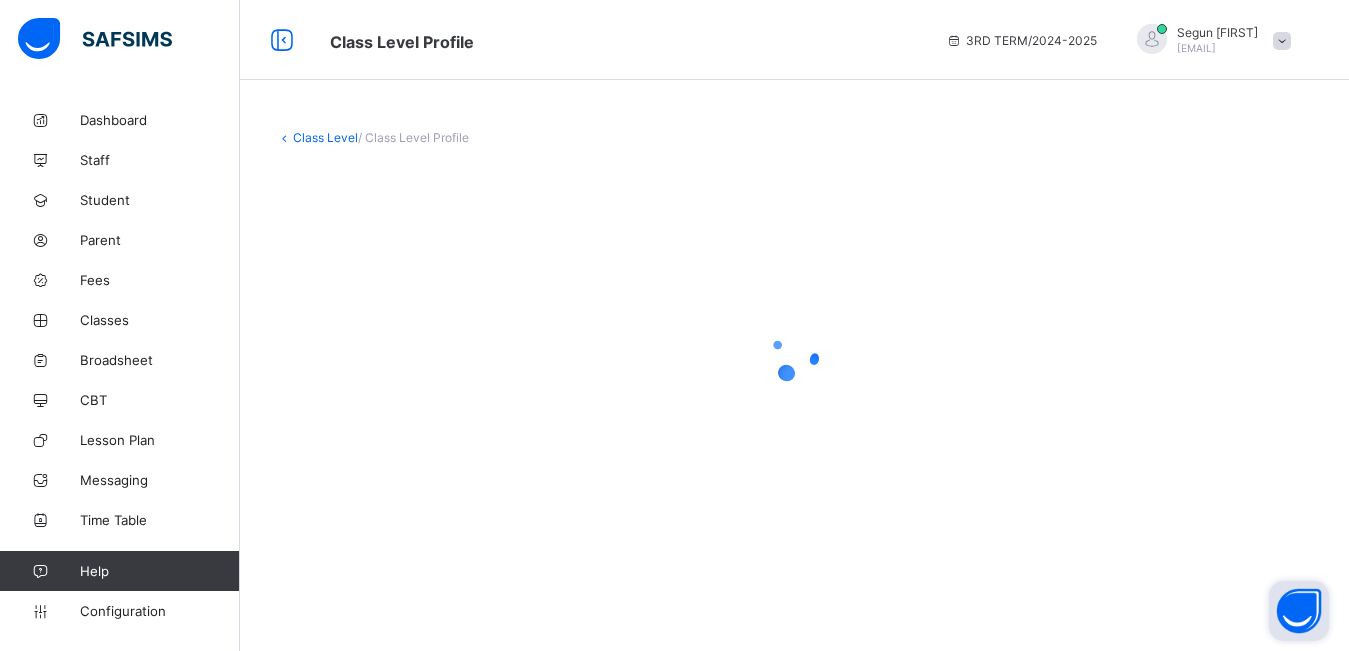 scroll, scrollTop: 0, scrollLeft: 0, axis: both 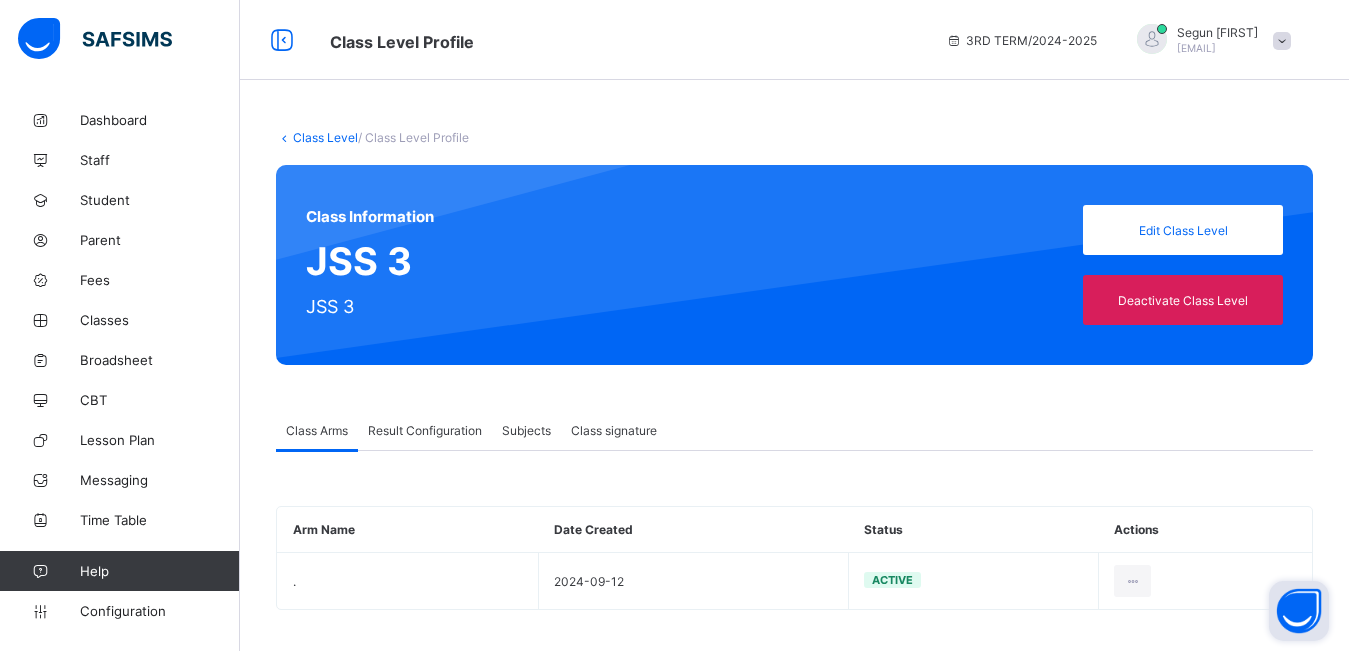 click on "Result Configuration" at bounding box center [425, 430] 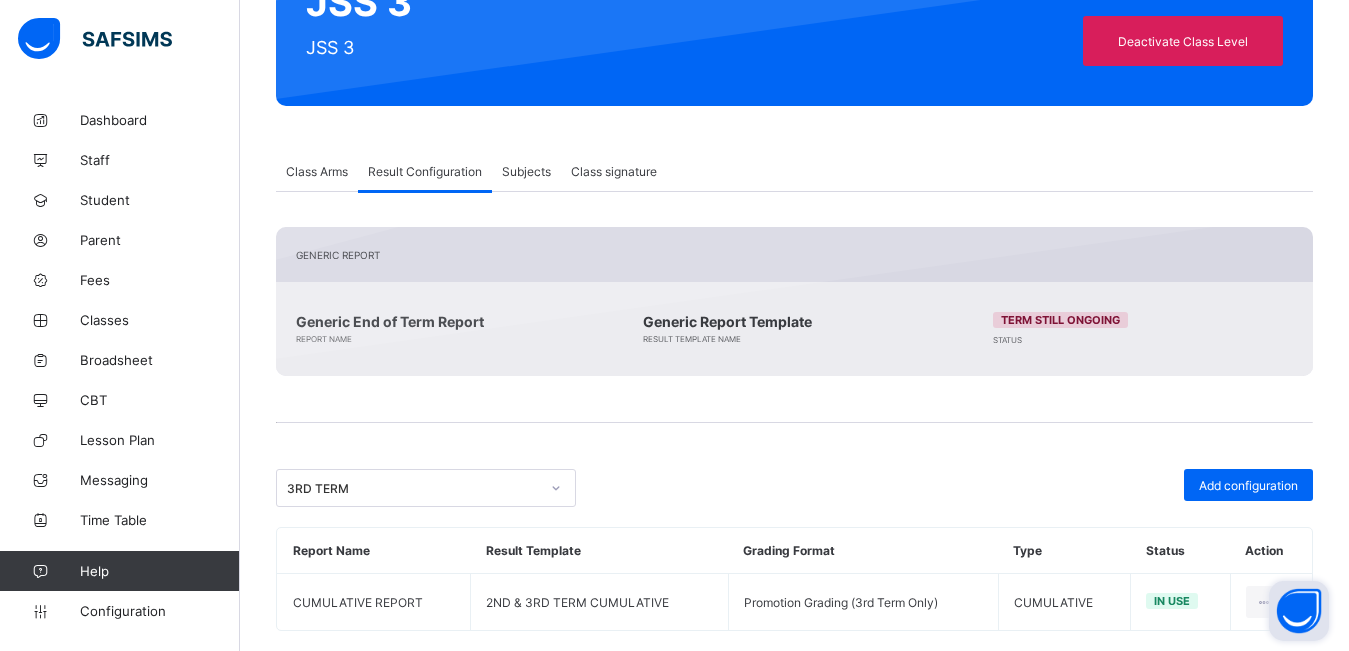 scroll, scrollTop: 289, scrollLeft: 0, axis: vertical 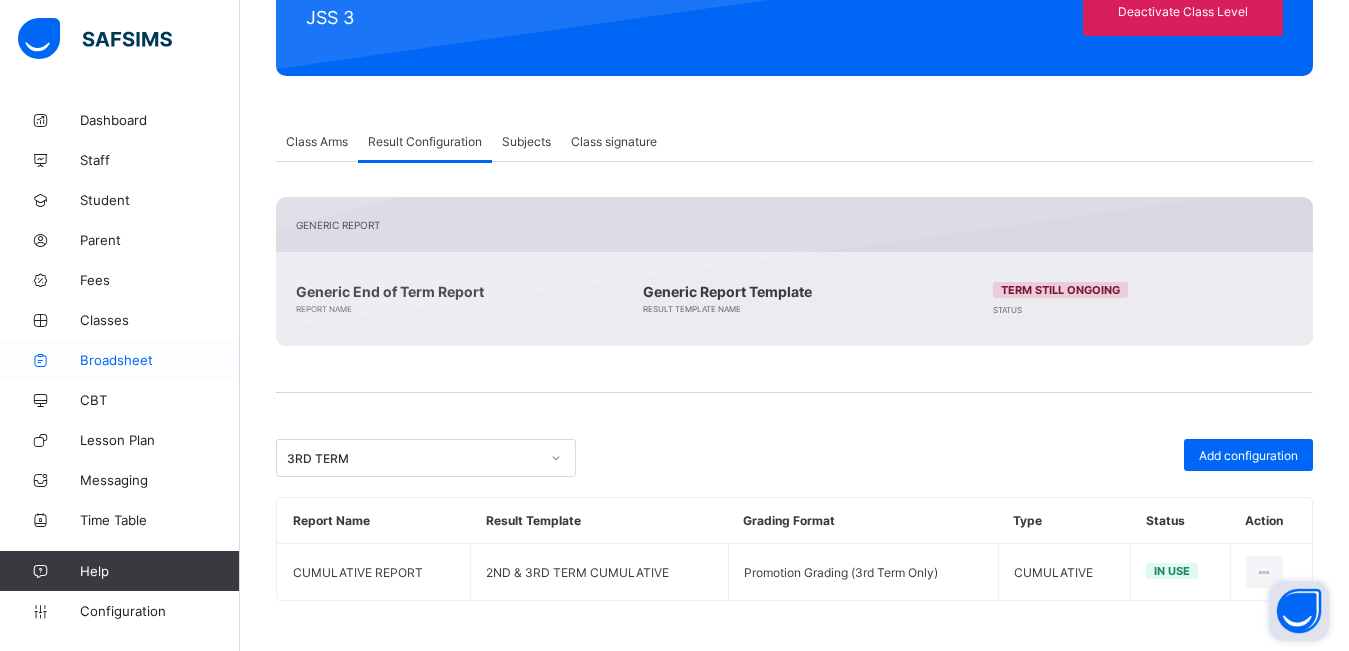 click on "Broadsheet" at bounding box center (120, 360) 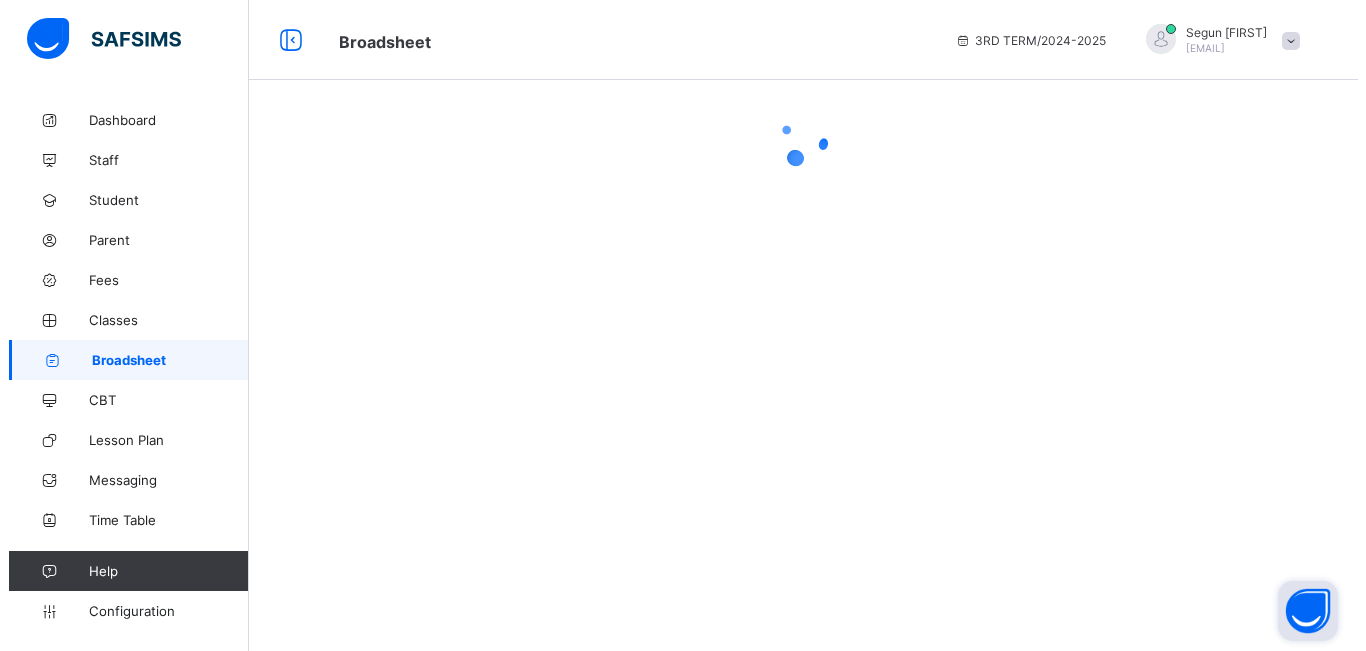 scroll, scrollTop: 0, scrollLeft: 0, axis: both 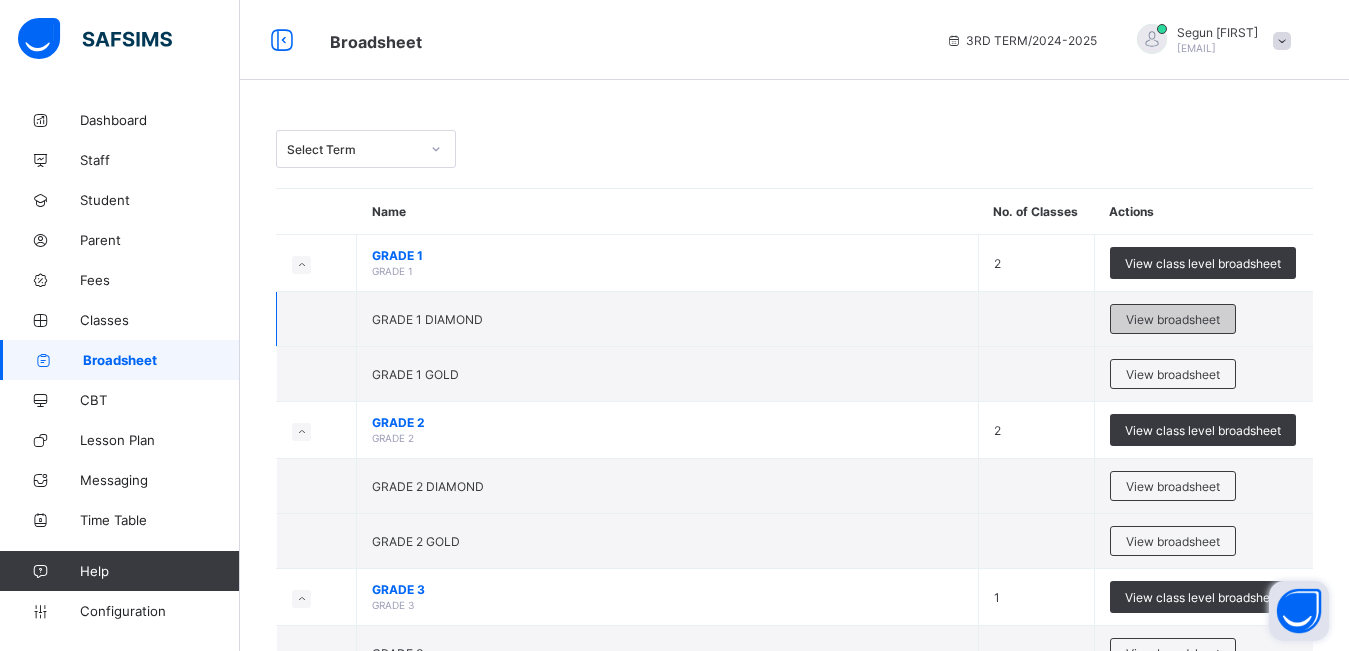 click on "View broadsheet" at bounding box center [1173, 319] 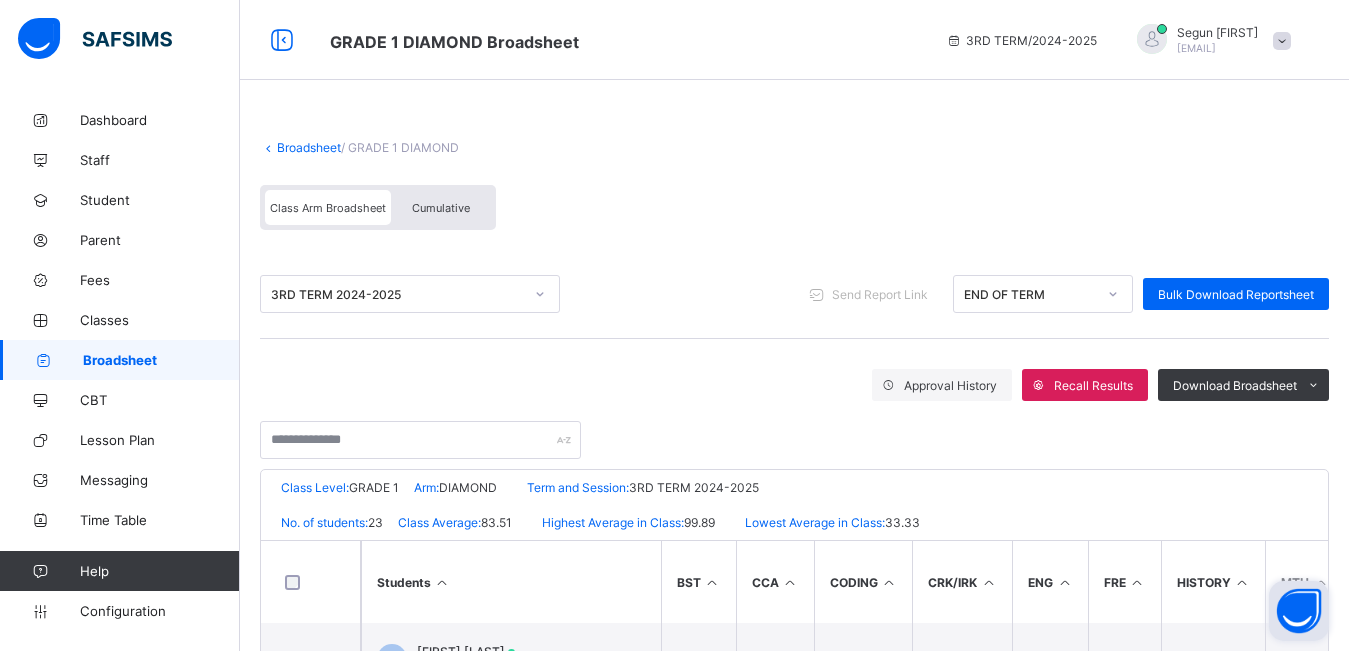 click on "Cumulative" at bounding box center (441, 208) 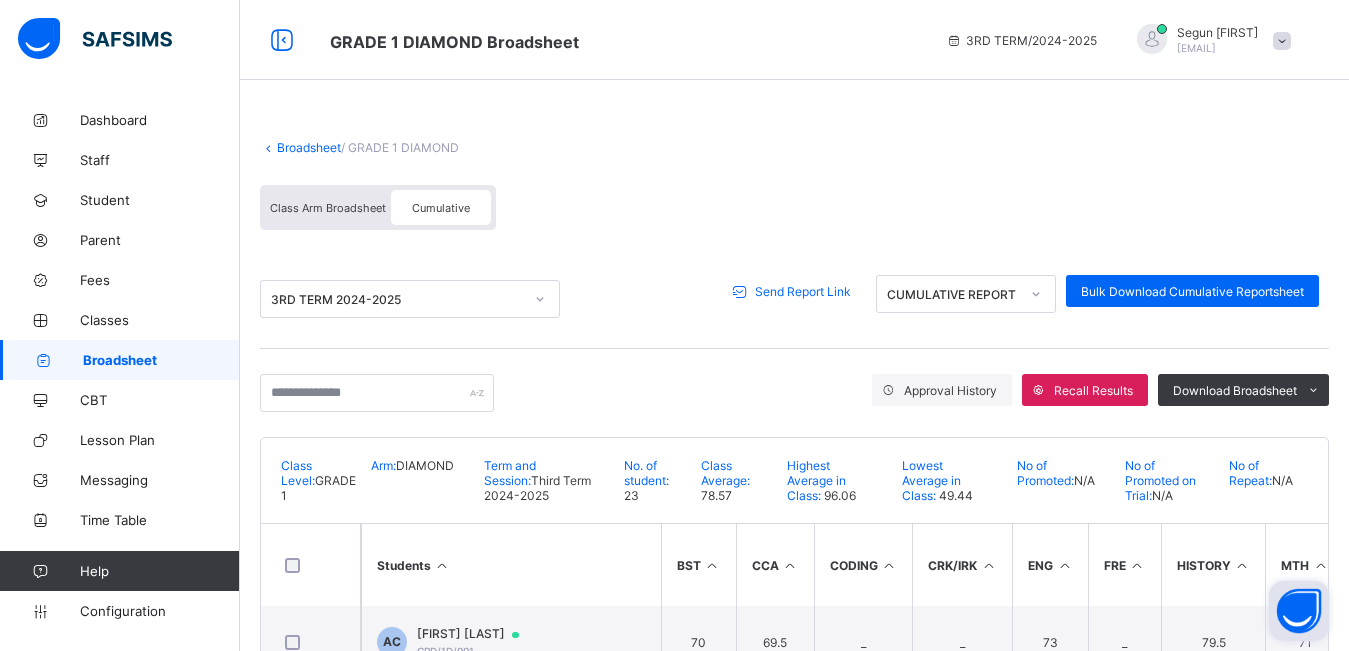 click on "Send Report Link" at bounding box center [803, 291] 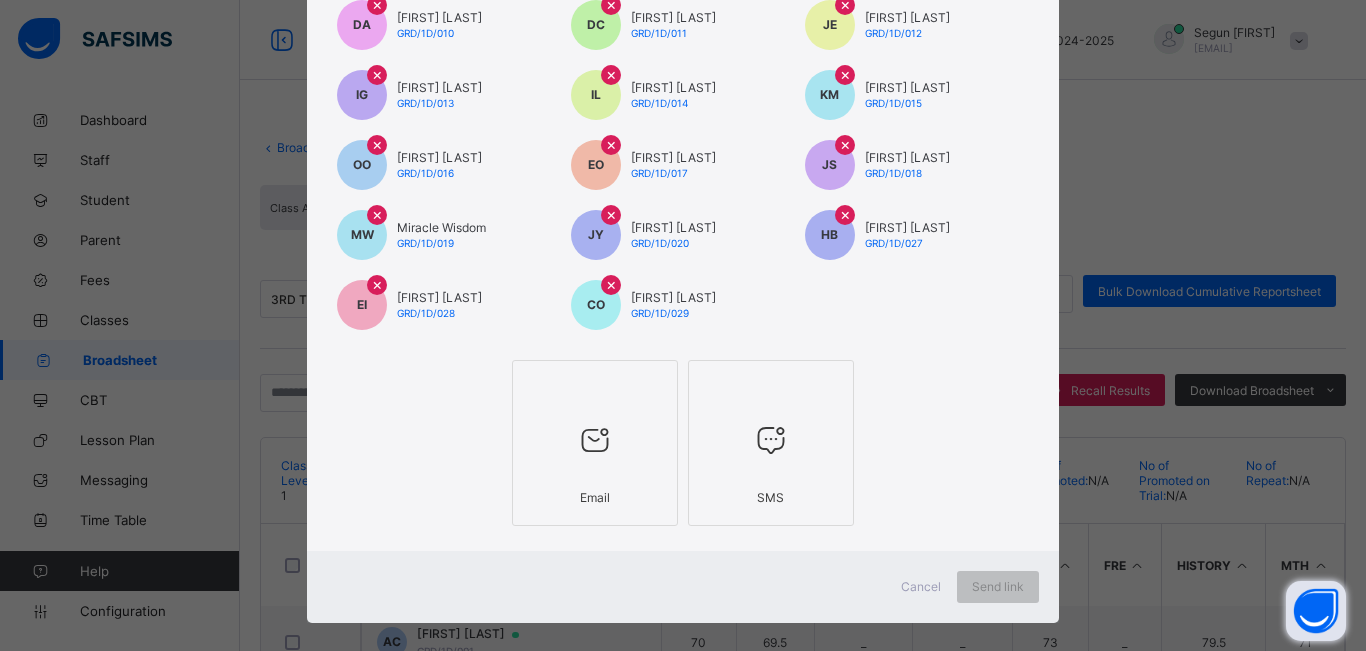 scroll, scrollTop: 465, scrollLeft: 0, axis: vertical 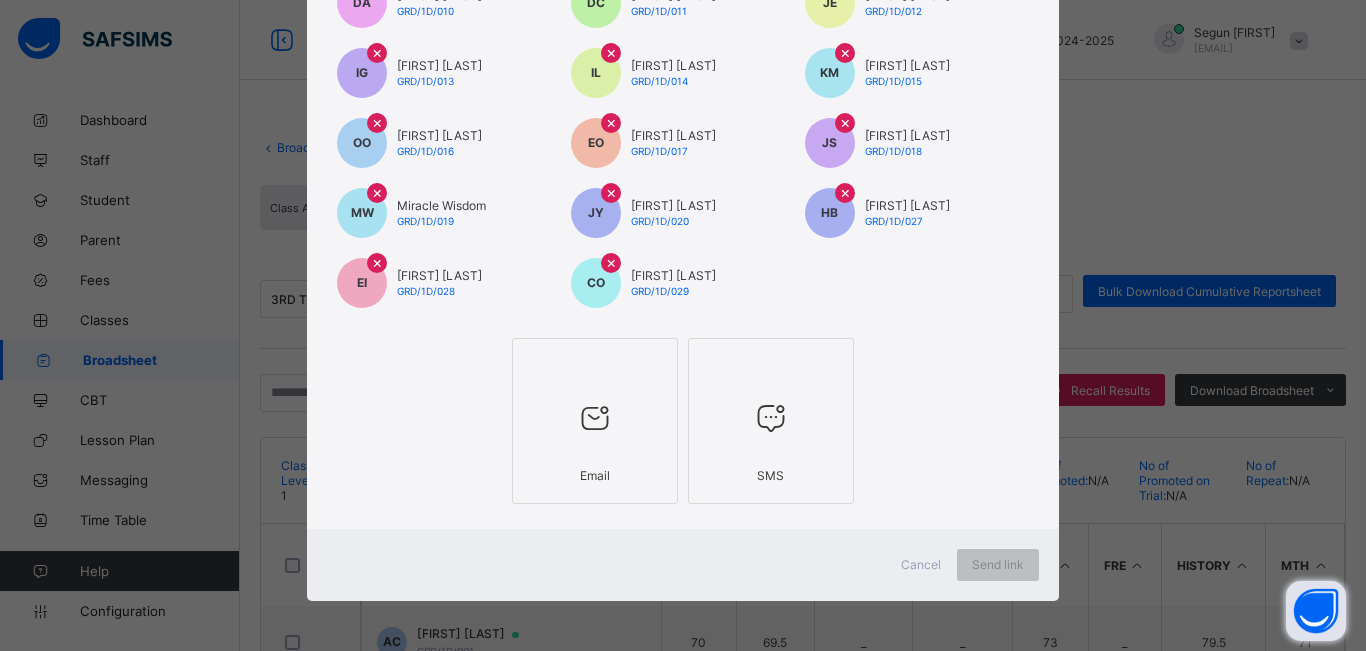 click at bounding box center [595, 418] 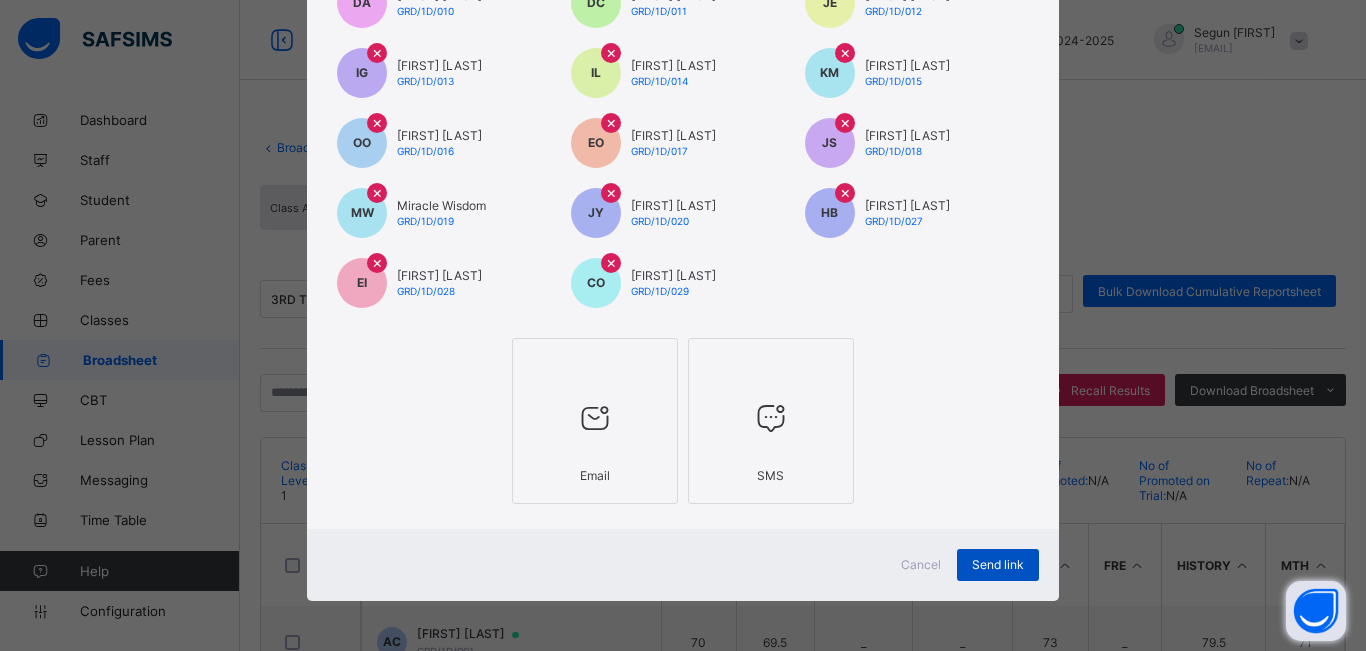 click on "Send link" at bounding box center [998, 564] 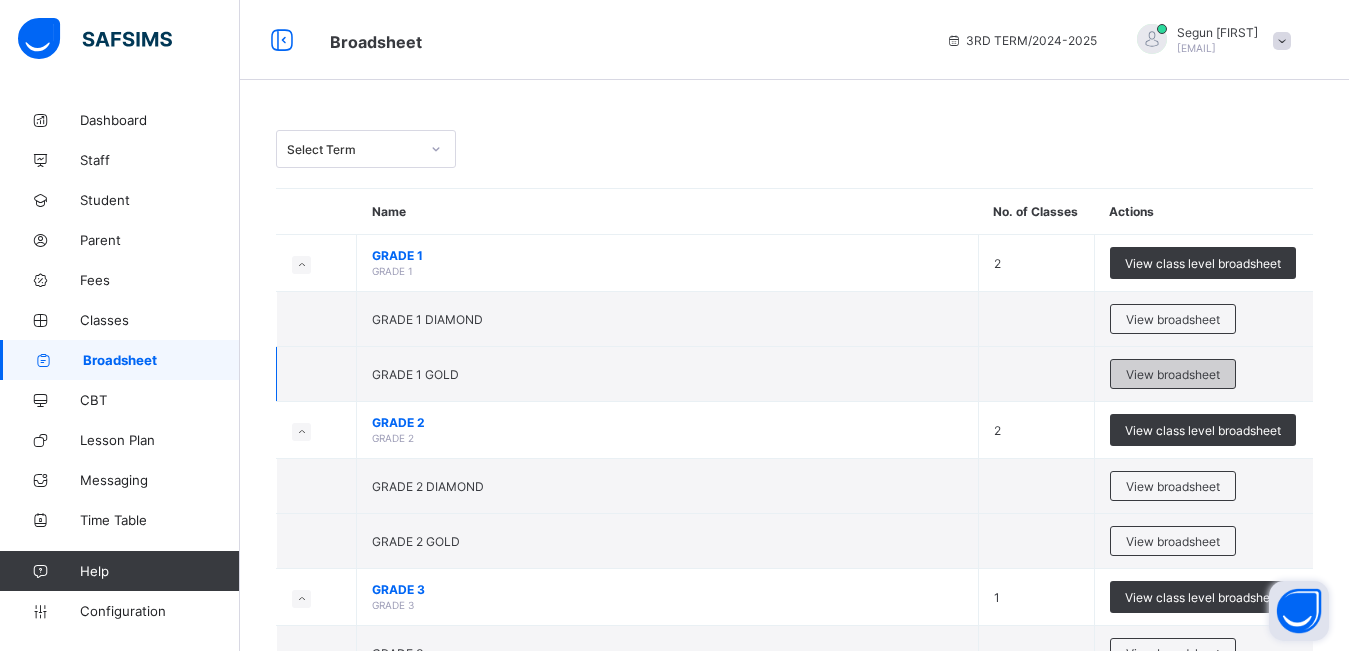 click on "View broadsheet" at bounding box center (1173, 374) 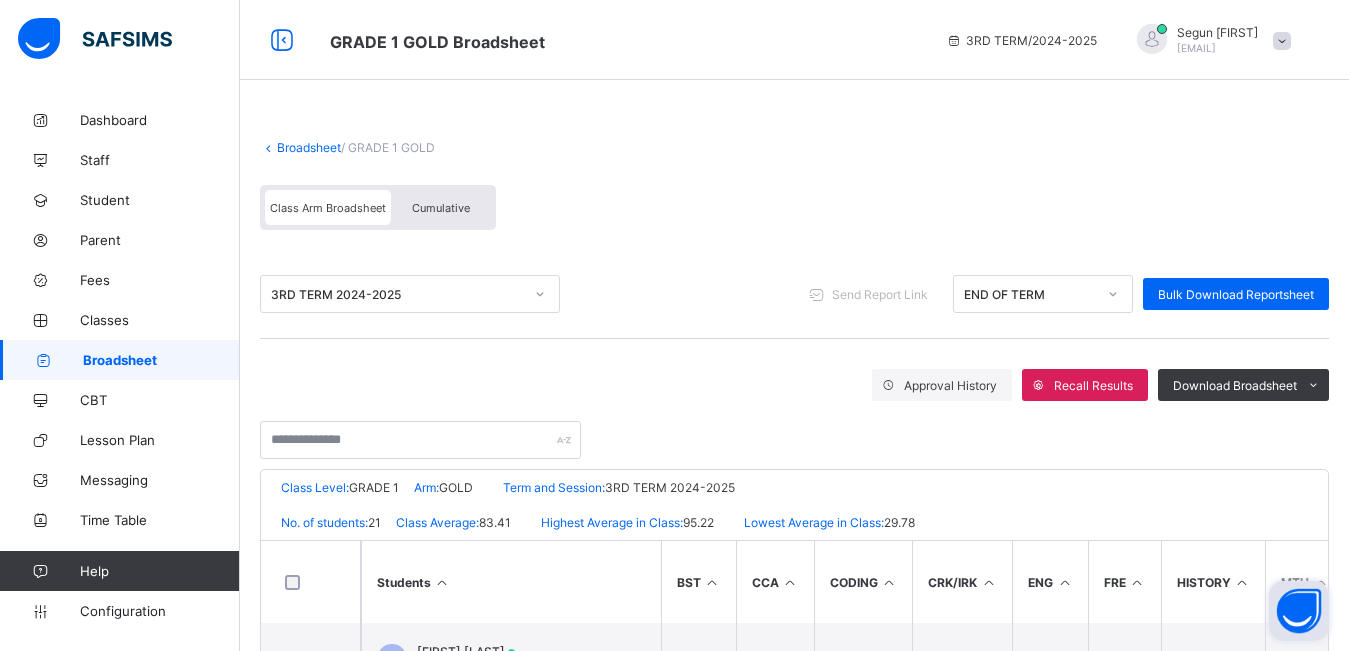 click on "Cumulative" at bounding box center [441, 208] 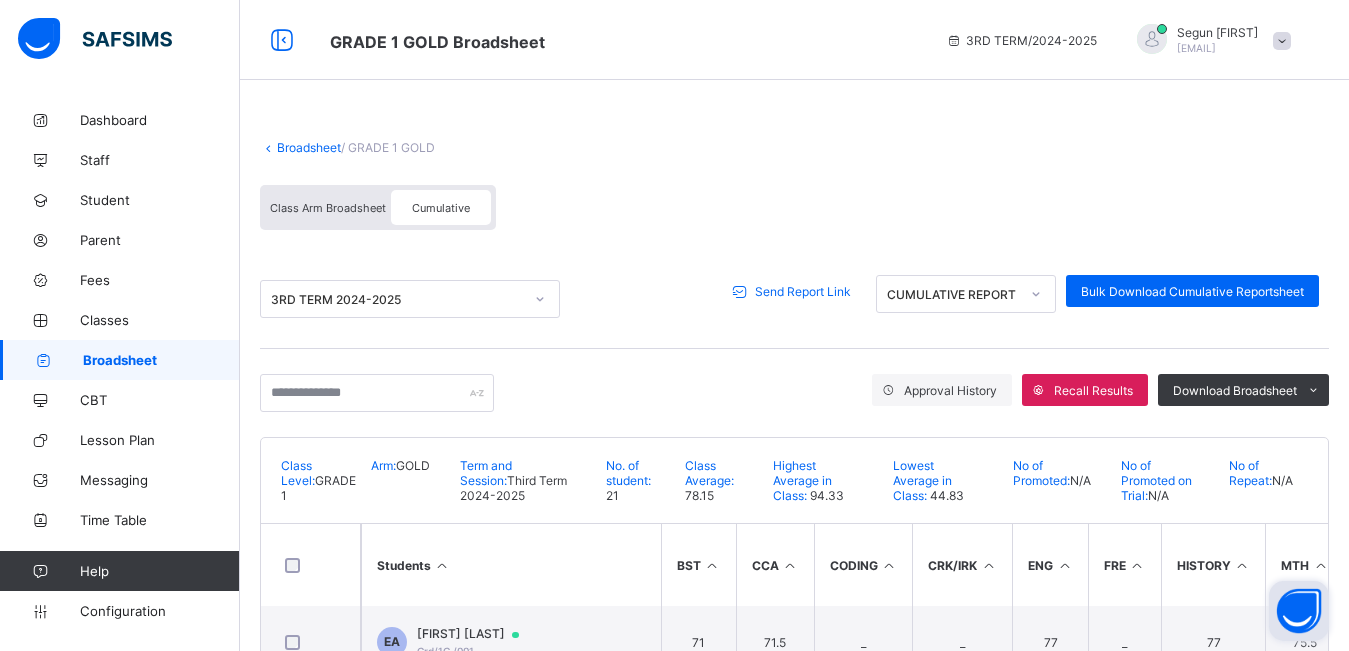 click on "Send Report Link" at bounding box center (803, 291) 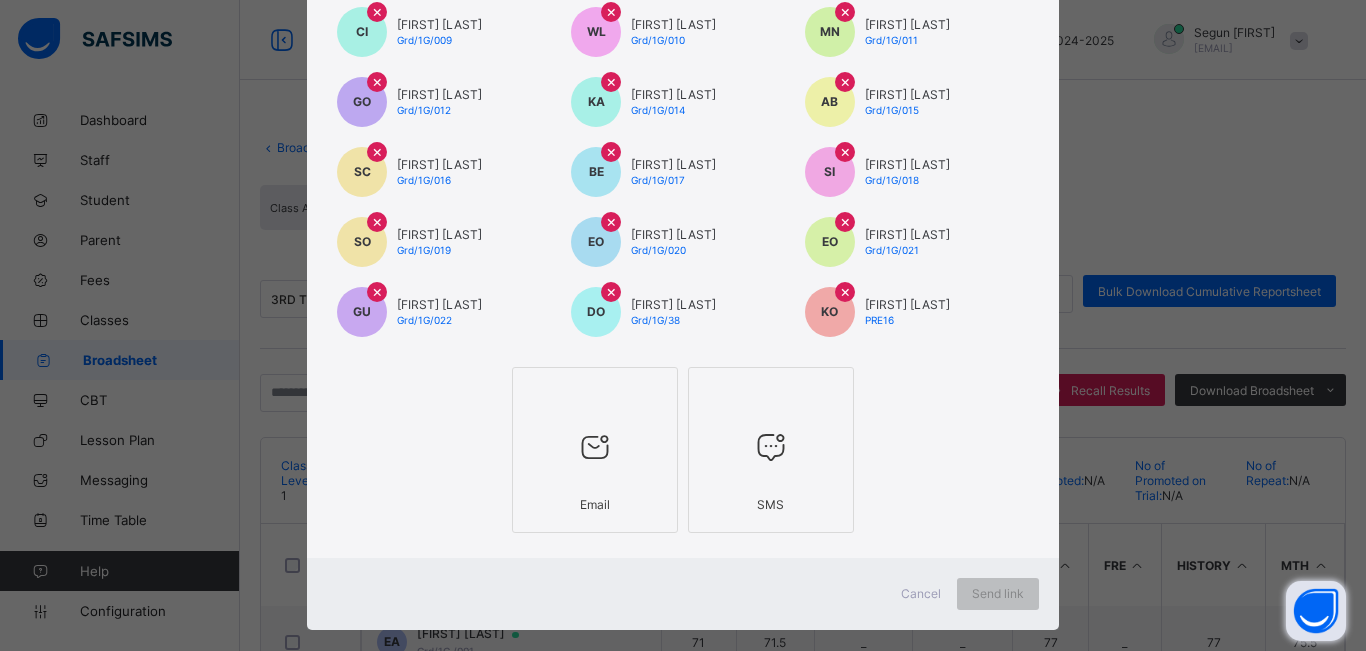 scroll, scrollTop: 395, scrollLeft: 0, axis: vertical 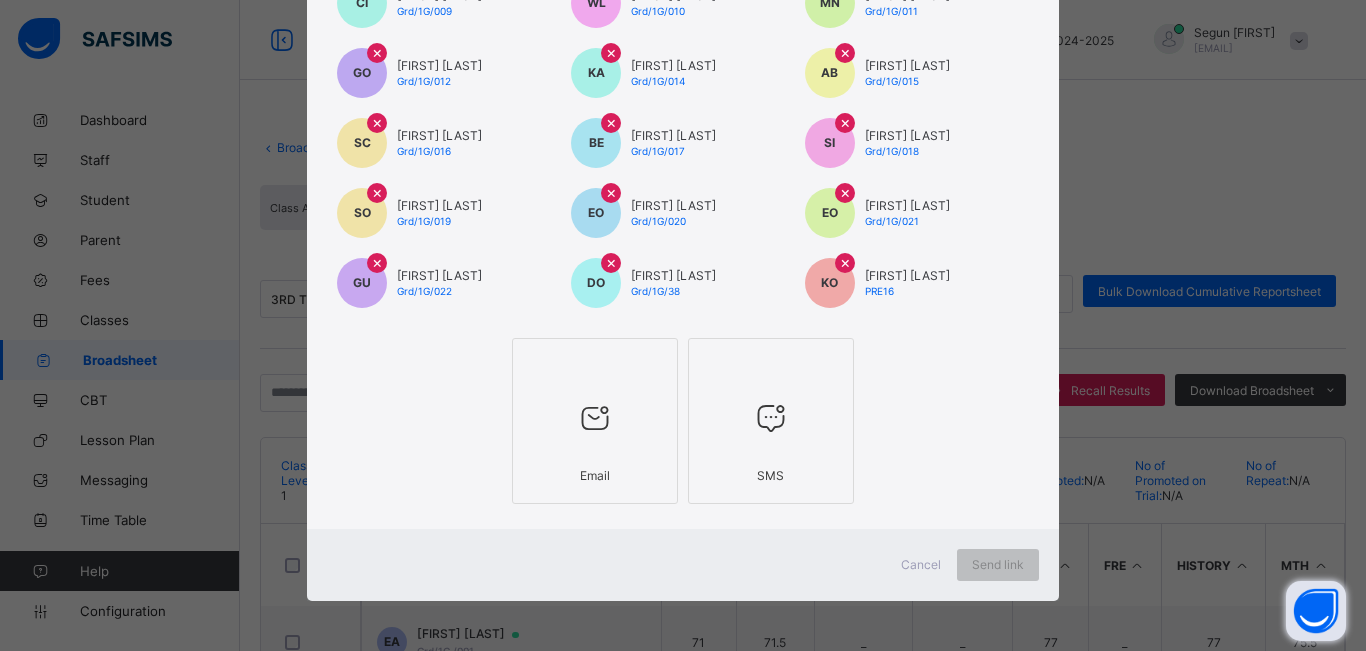click on "Email" at bounding box center (595, 475) 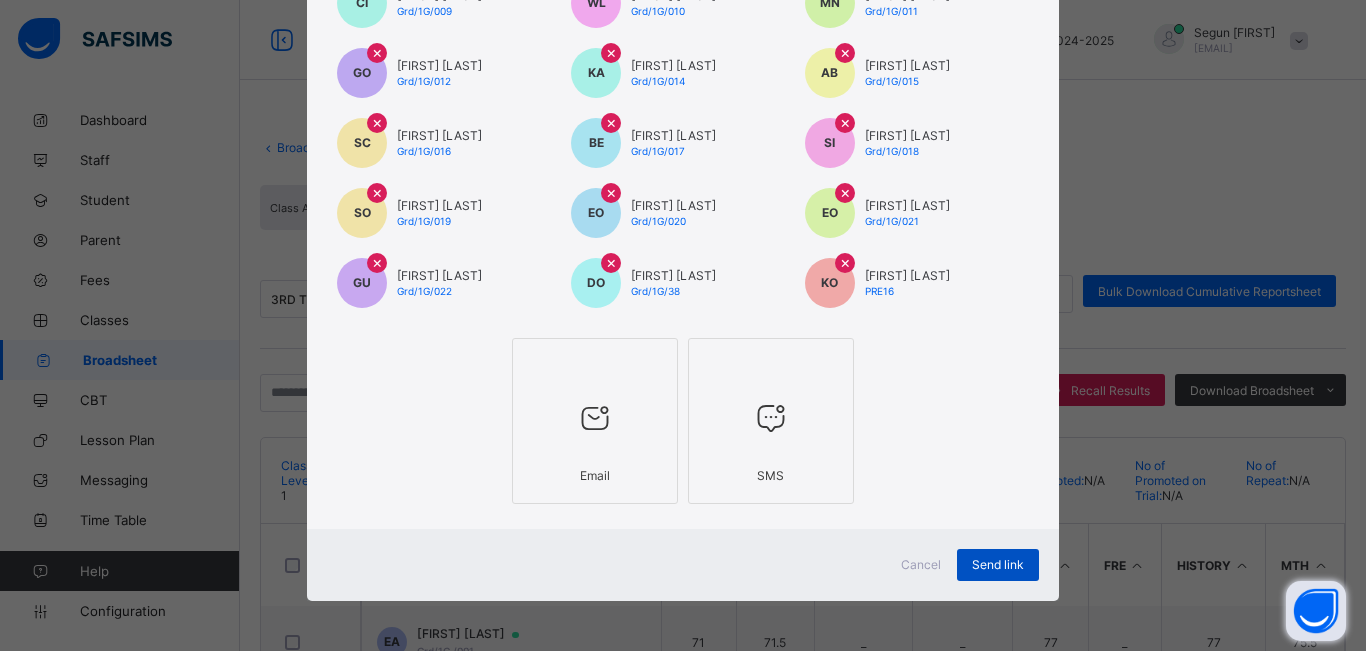 click on "Send link" at bounding box center (998, 564) 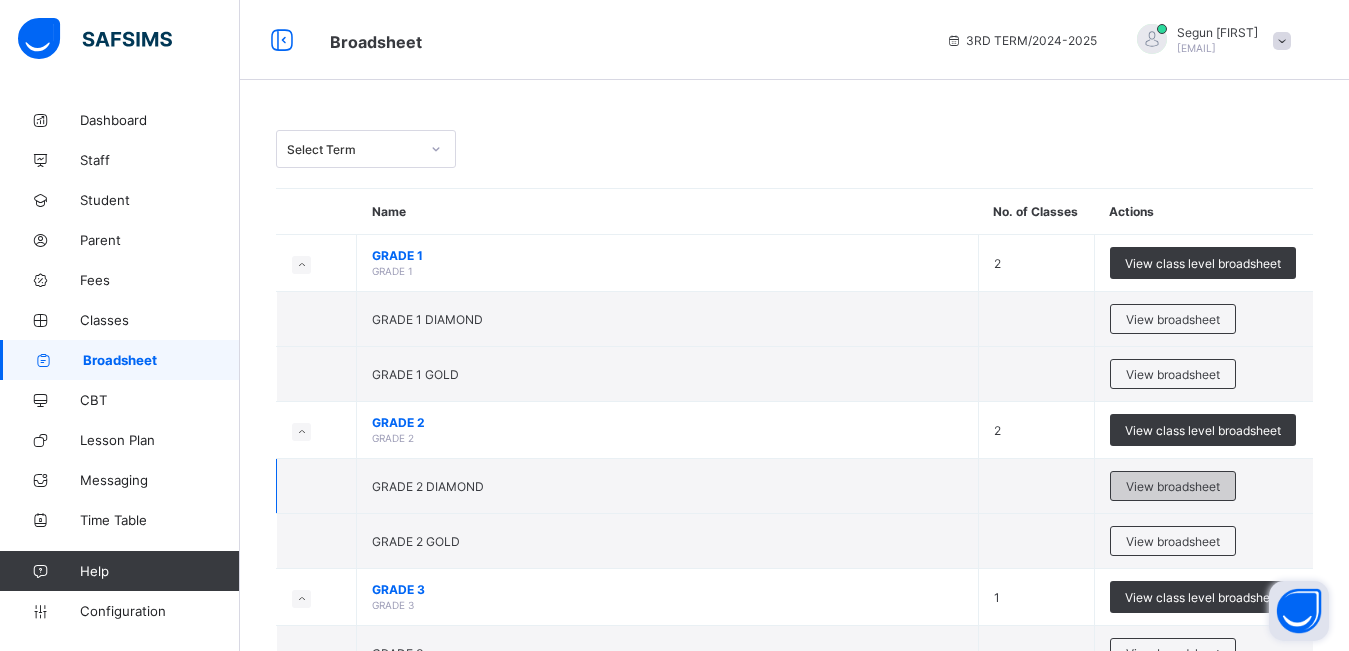 click on "View broadsheet" at bounding box center (1173, 486) 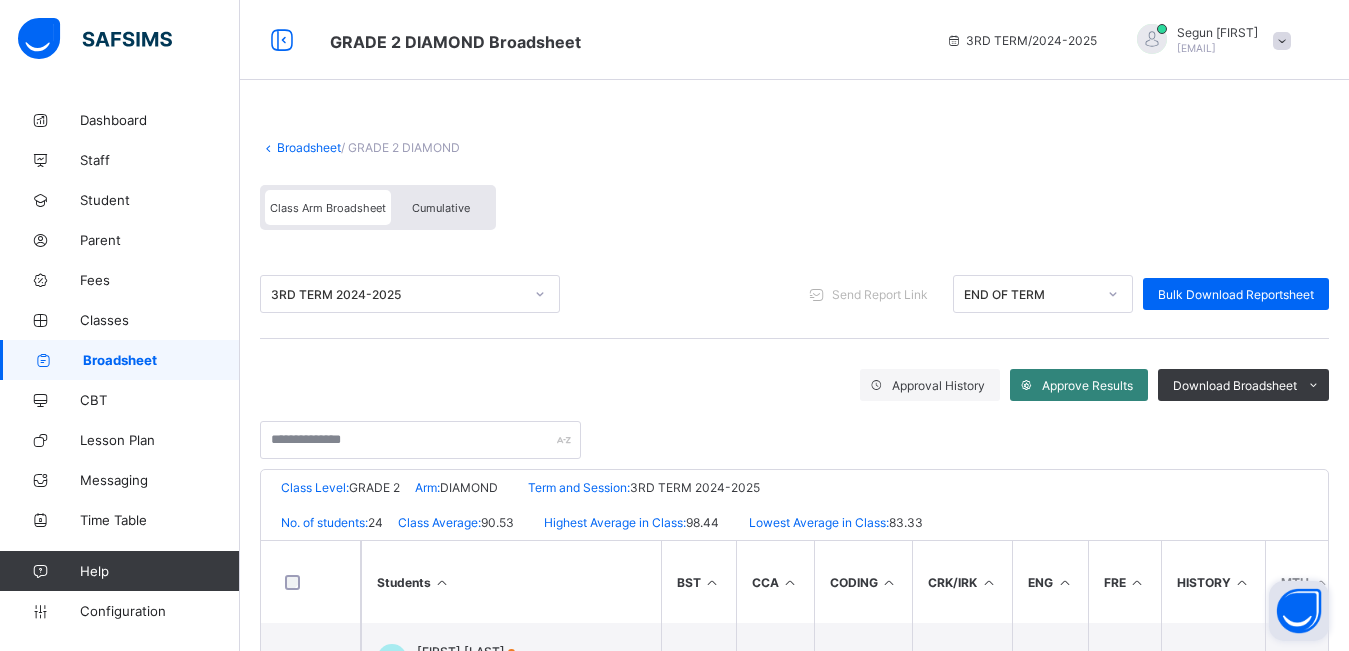 click on "Approve Results" at bounding box center (1087, 385) 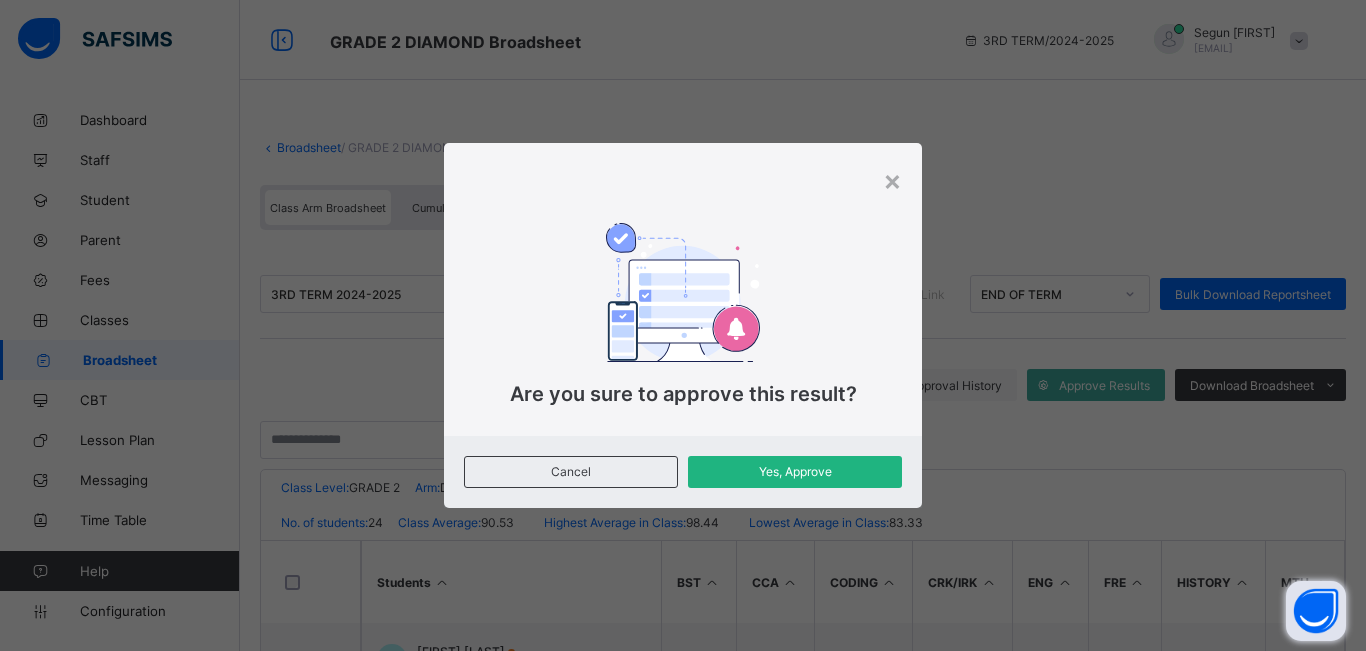 click on "Yes, Approve" at bounding box center [795, 471] 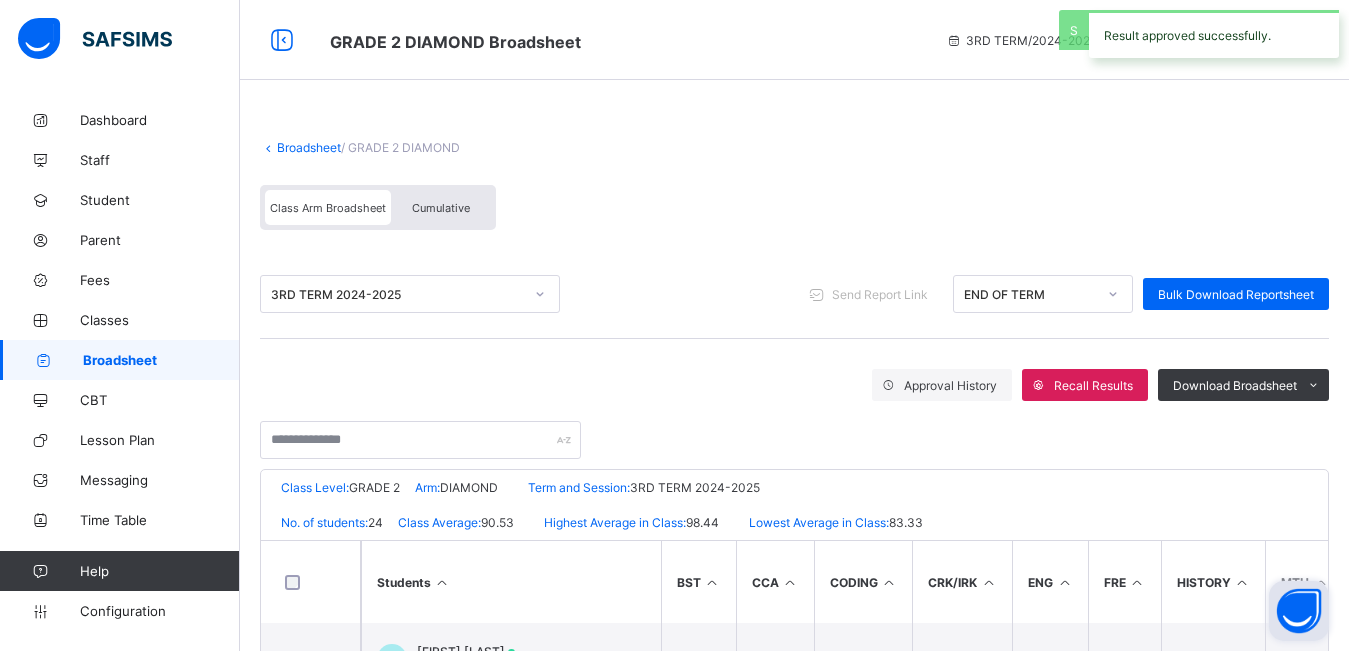 click on "Cumulative" at bounding box center [441, 208] 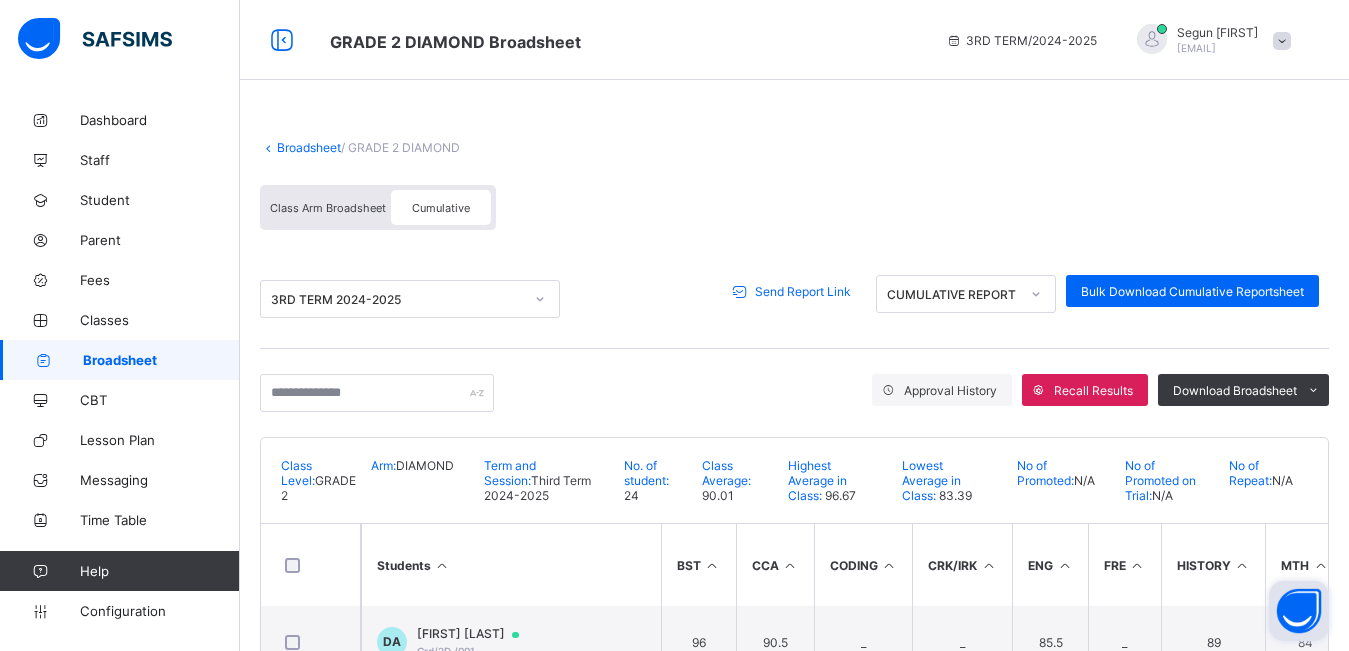 click on "Send Report Link" at bounding box center (803, 291) 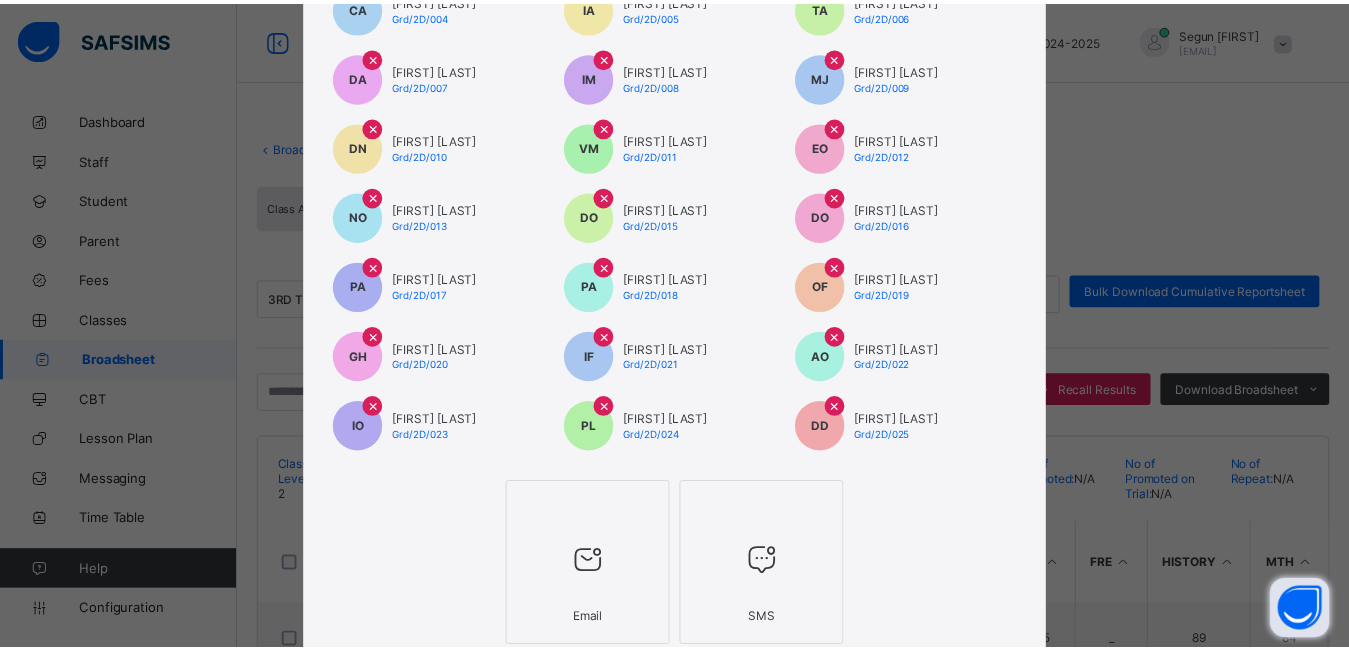 scroll, scrollTop: 465, scrollLeft: 0, axis: vertical 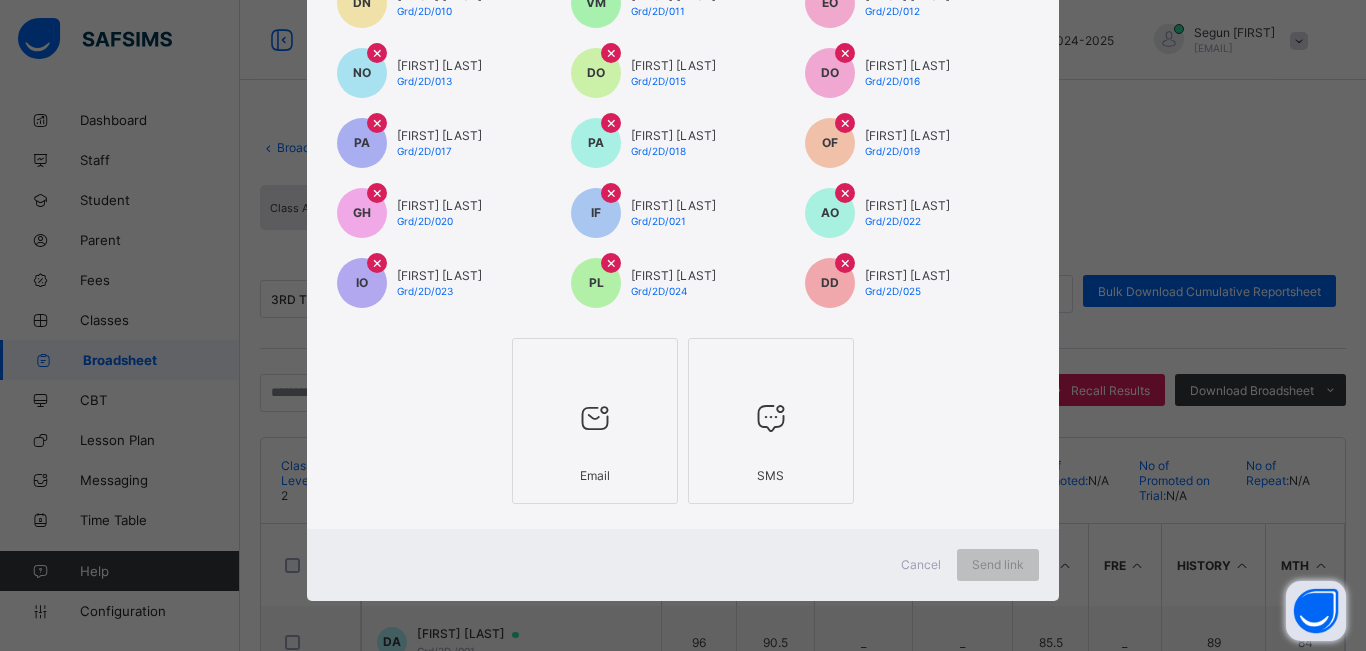 click at bounding box center [595, 418] 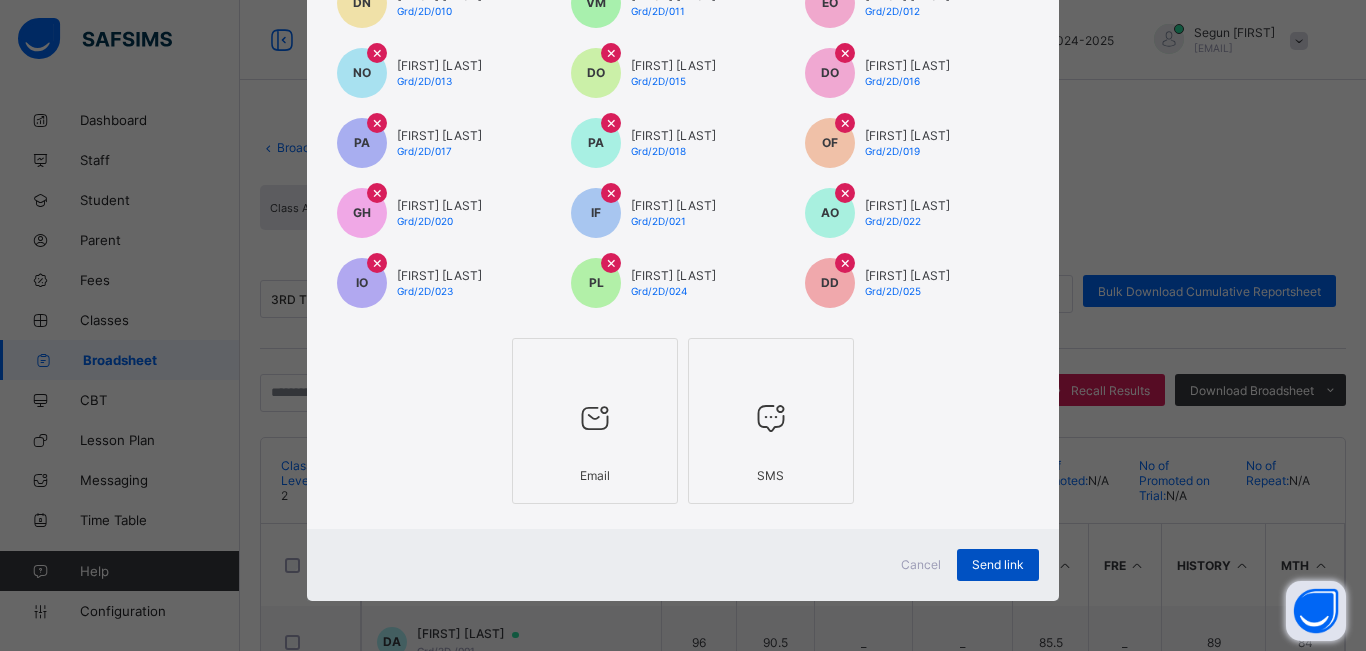 click on "Send link" at bounding box center [998, 564] 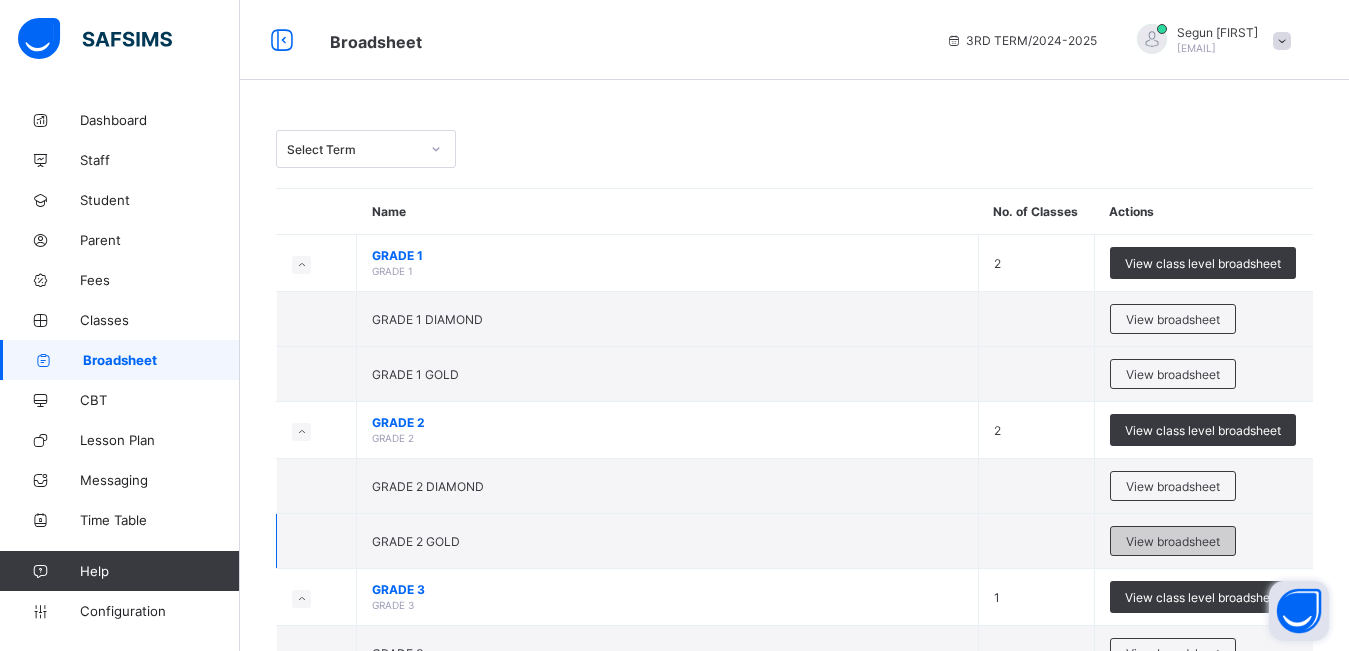 click on "View broadsheet" at bounding box center [1173, 541] 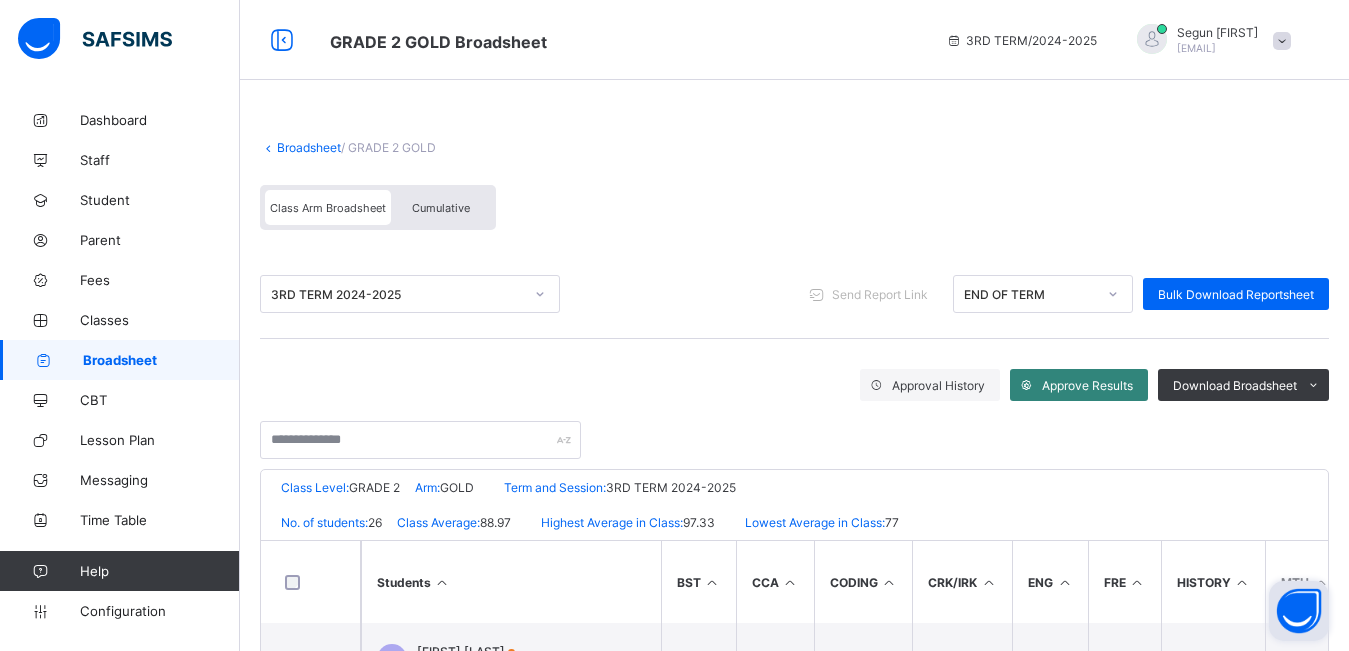 click on "Approve Results" at bounding box center [1087, 385] 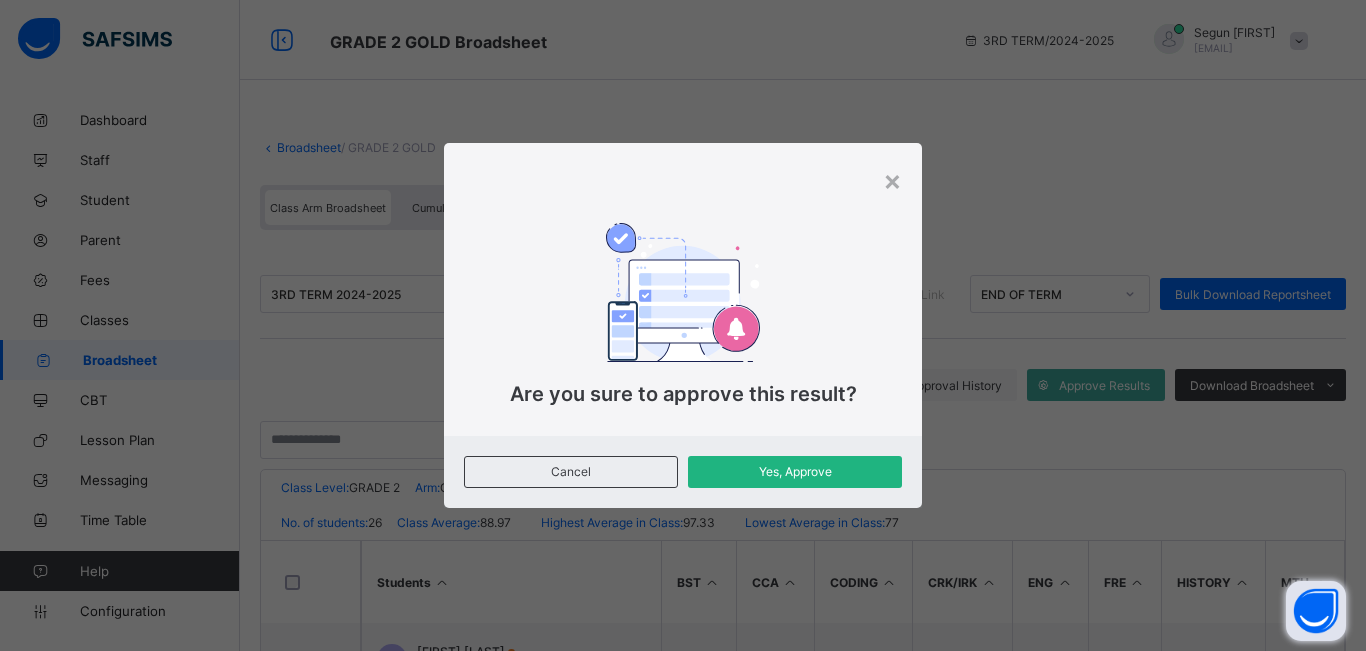 click on "Yes, Approve" at bounding box center (795, 471) 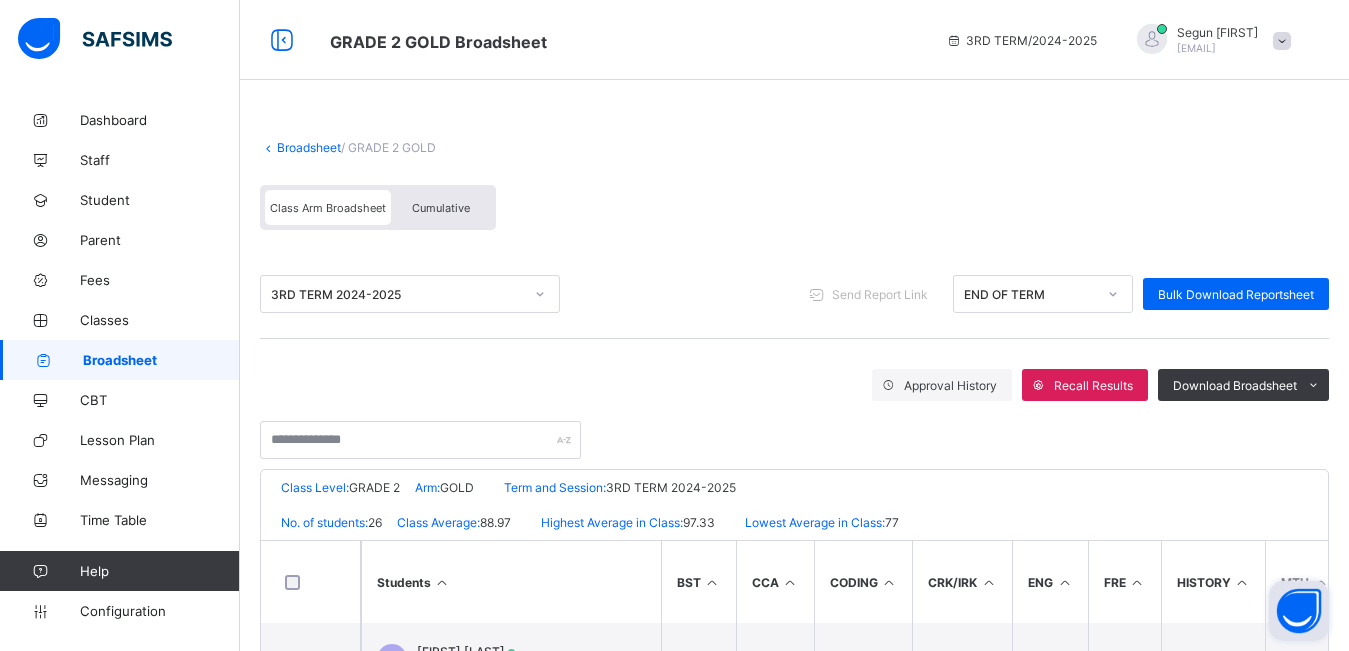 click on "Cumulative" at bounding box center (441, 208) 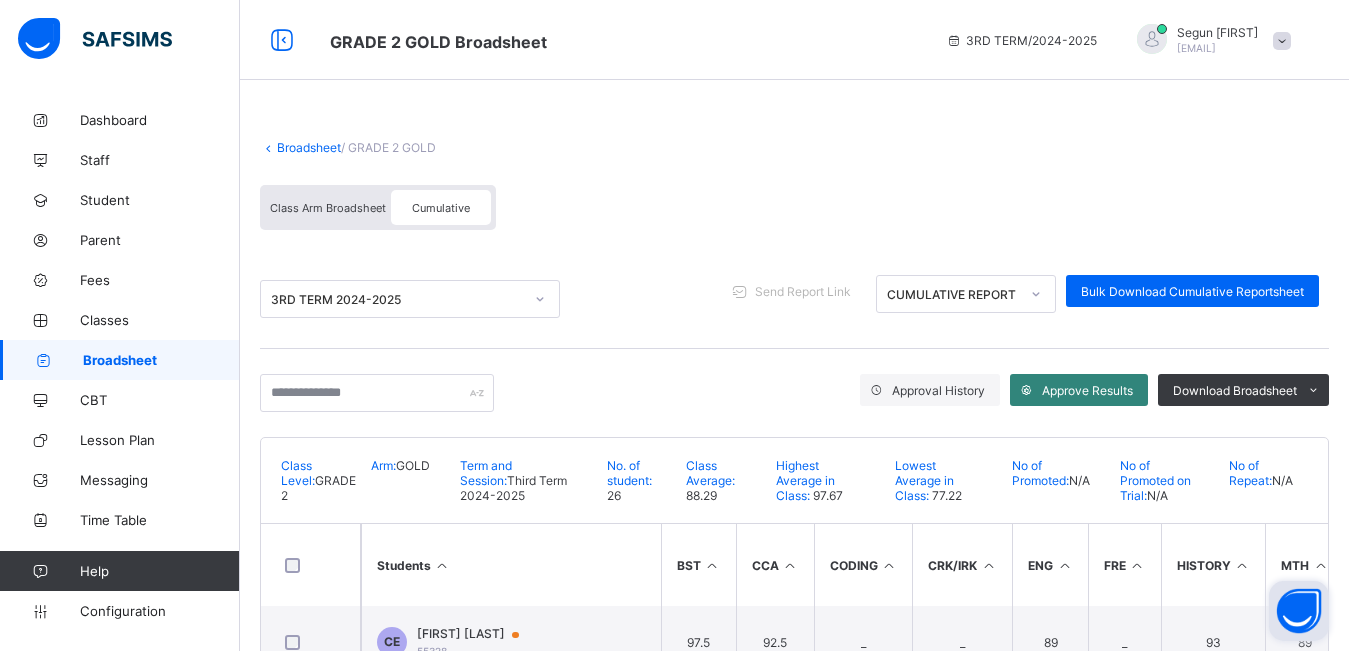 click on "Approve Results" at bounding box center (1087, 390) 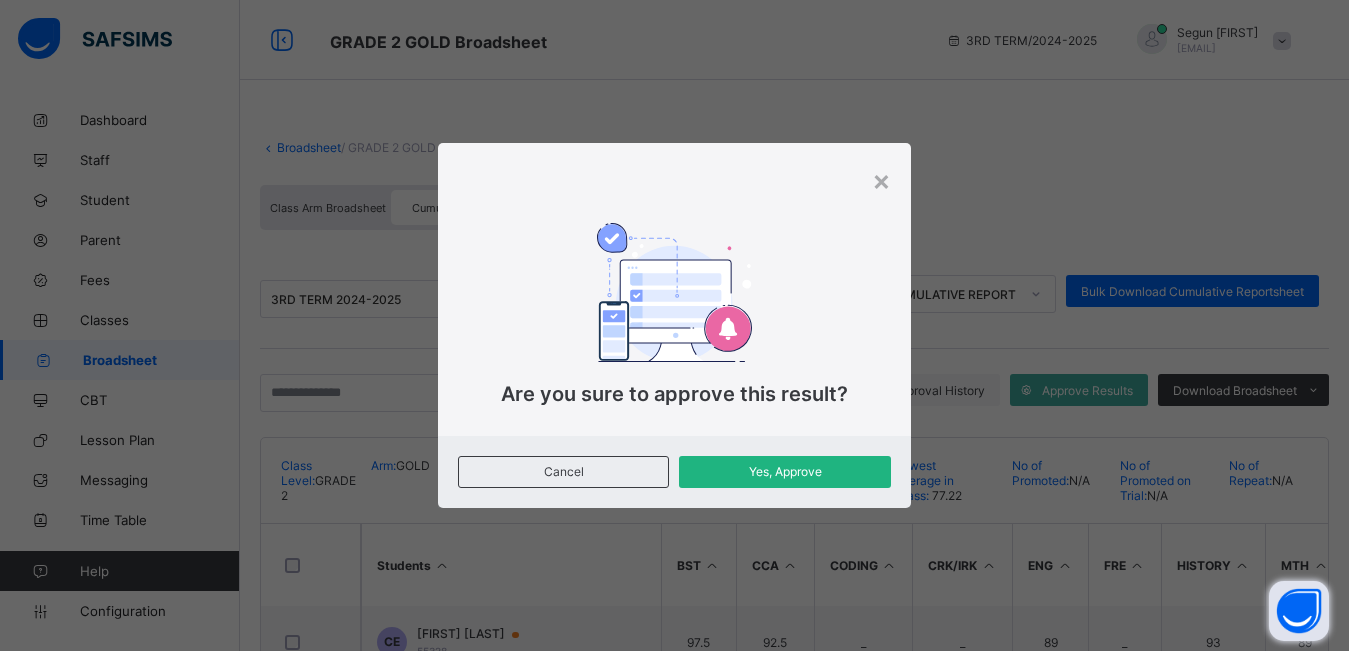 click on "Yes, Approve" at bounding box center (784, 471) 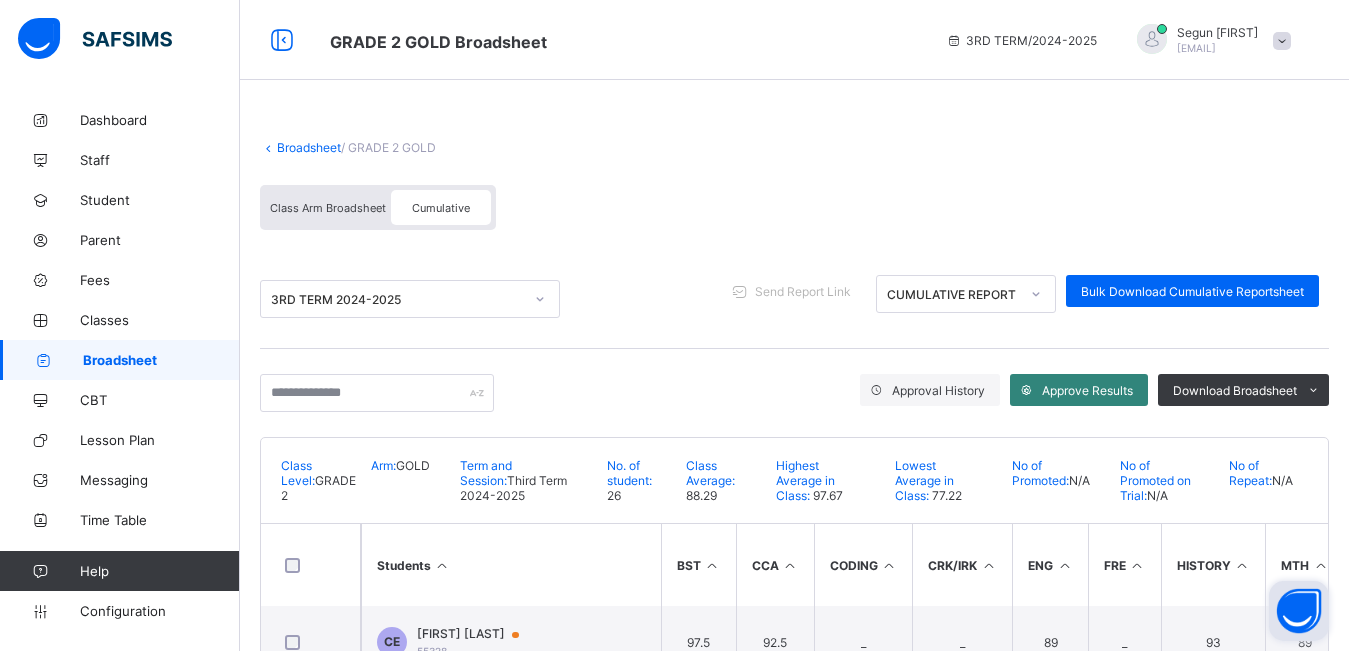 click on "Approve Results" at bounding box center [1087, 390] 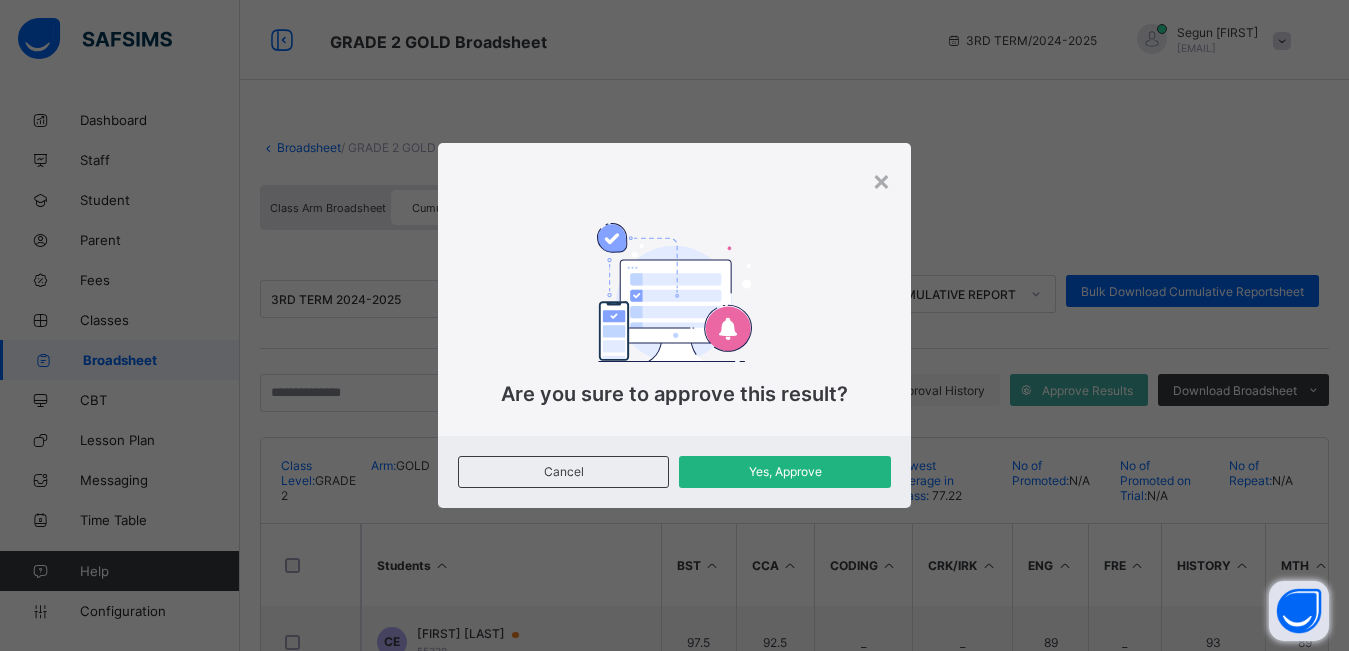 click on "Yes, Approve" at bounding box center (784, 471) 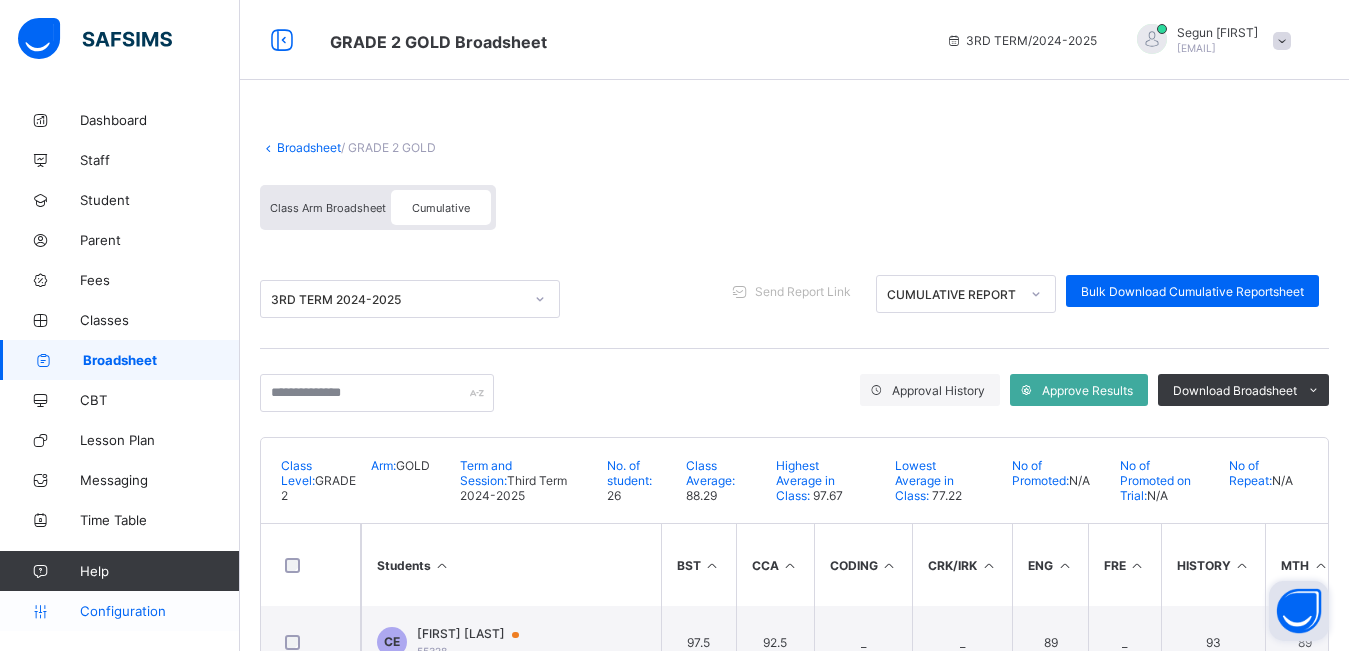 click on "Configuration" at bounding box center [159, 611] 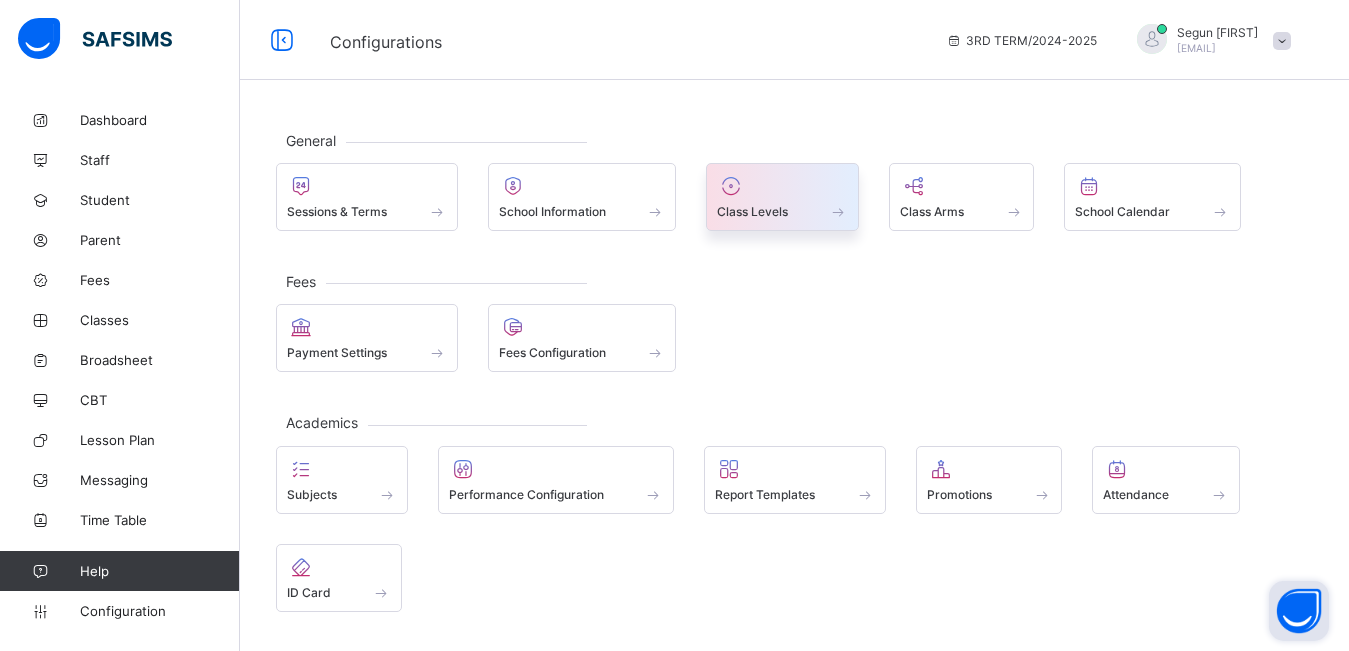 click on "Class Levels" at bounding box center (752, 211) 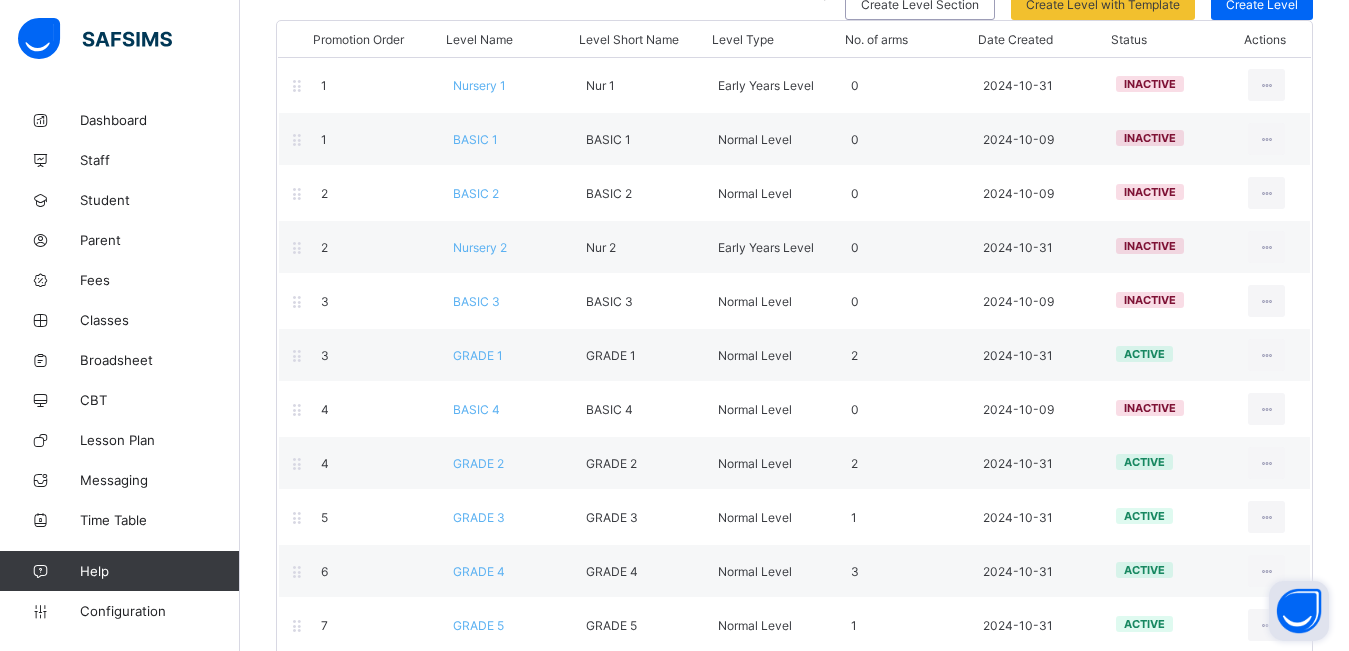 scroll, scrollTop: 212, scrollLeft: 0, axis: vertical 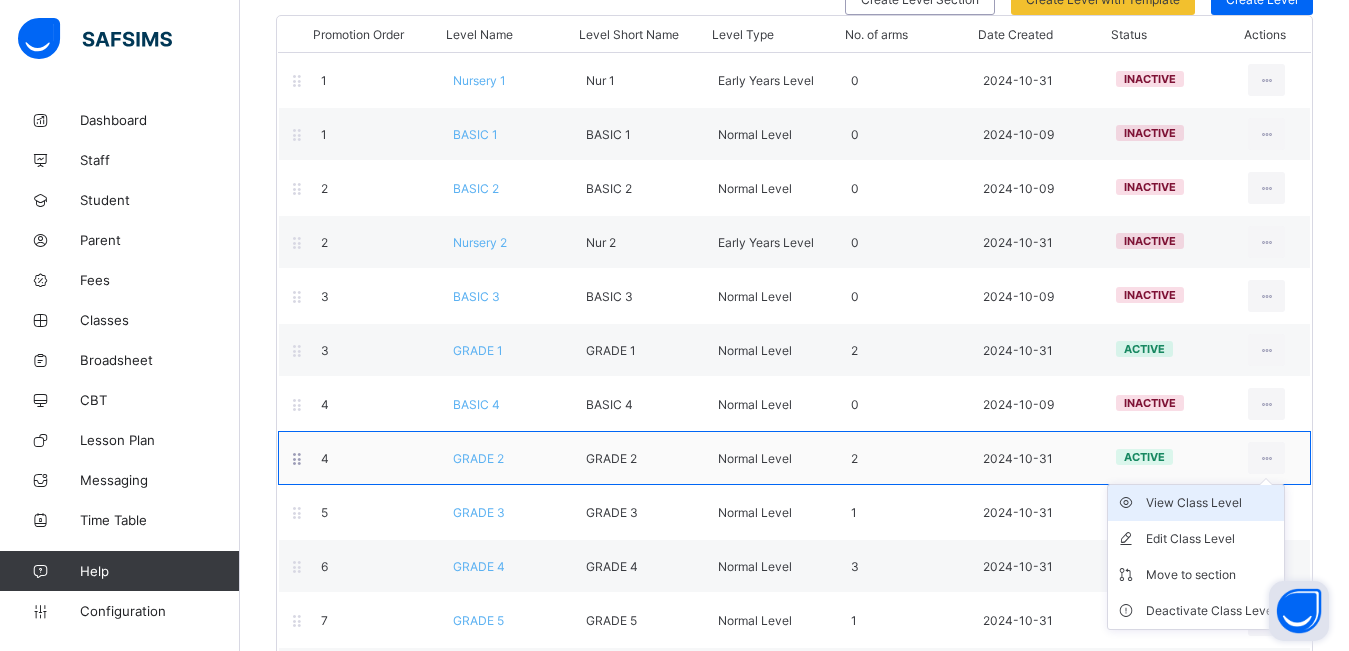 click on "View Class Level" at bounding box center (1211, 503) 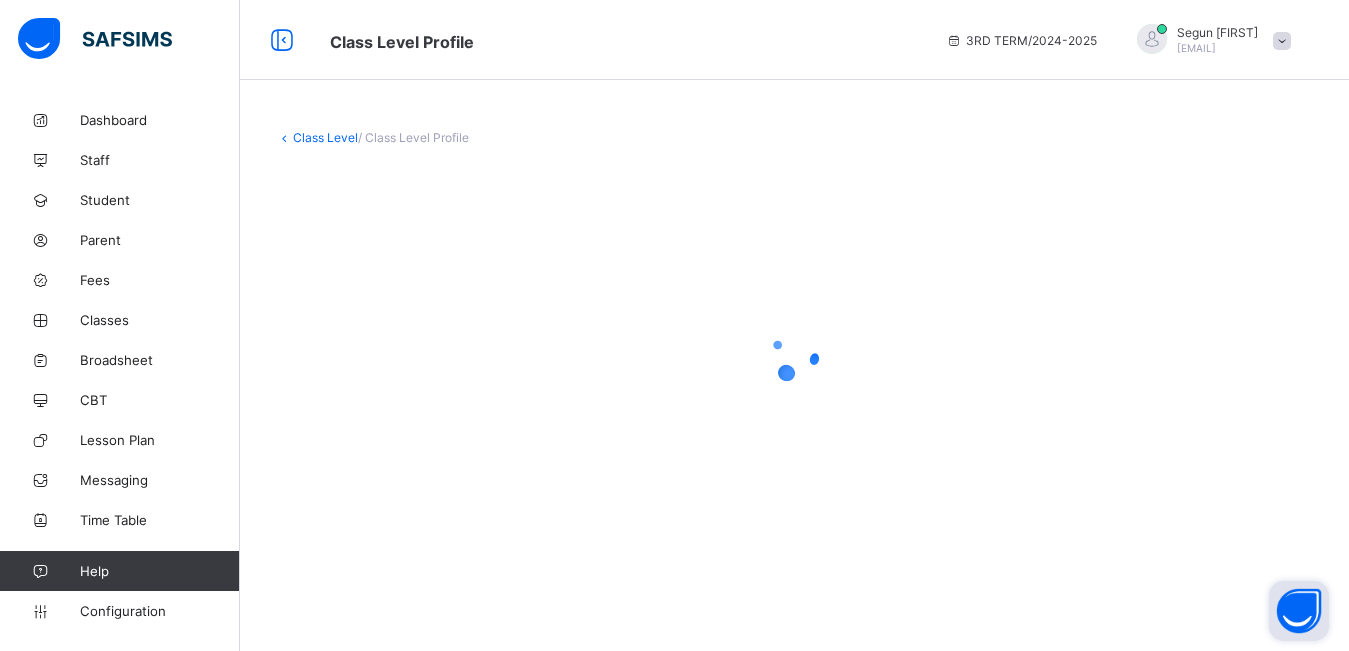 scroll, scrollTop: 0, scrollLeft: 0, axis: both 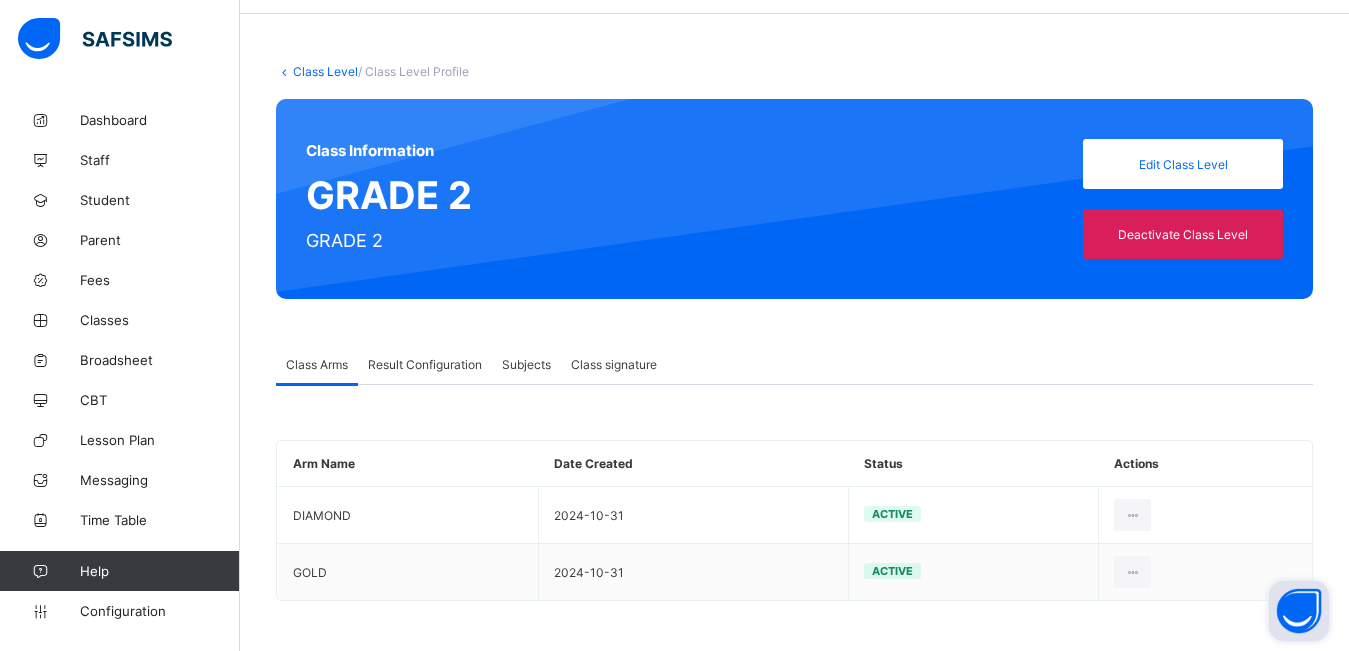 click on "Result Configuration" at bounding box center (425, 364) 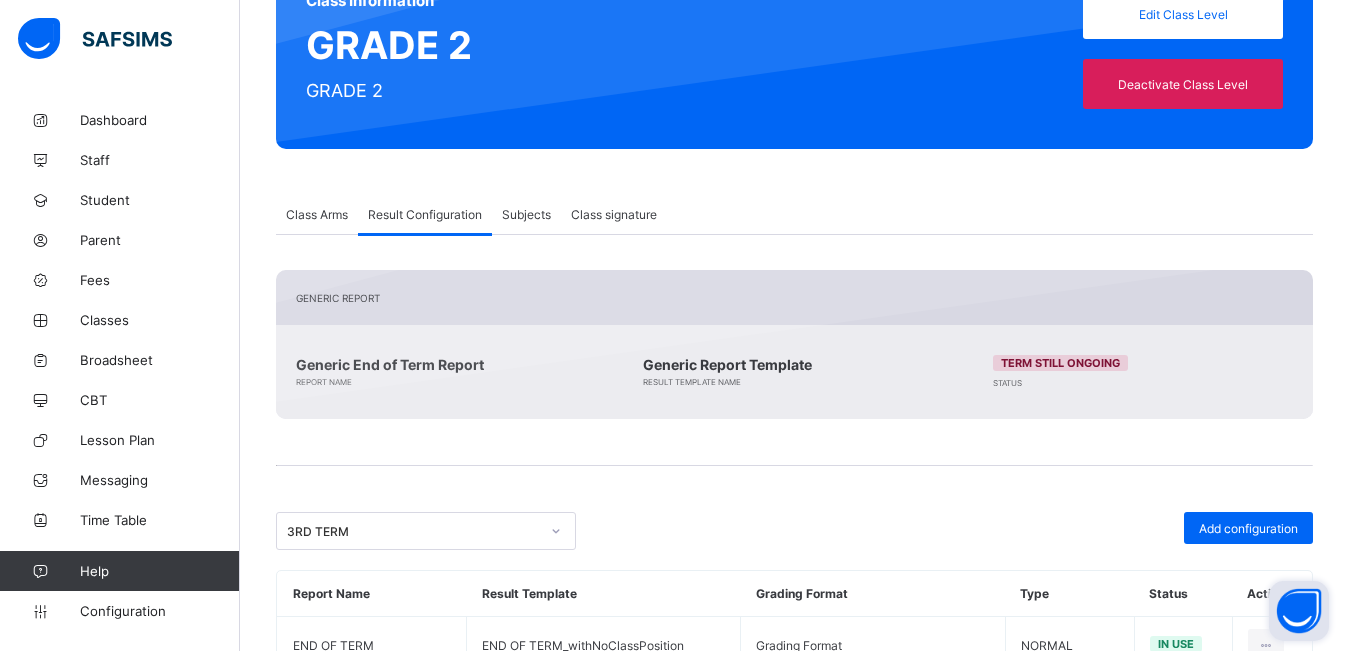 scroll, scrollTop: 241, scrollLeft: 0, axis: vertical 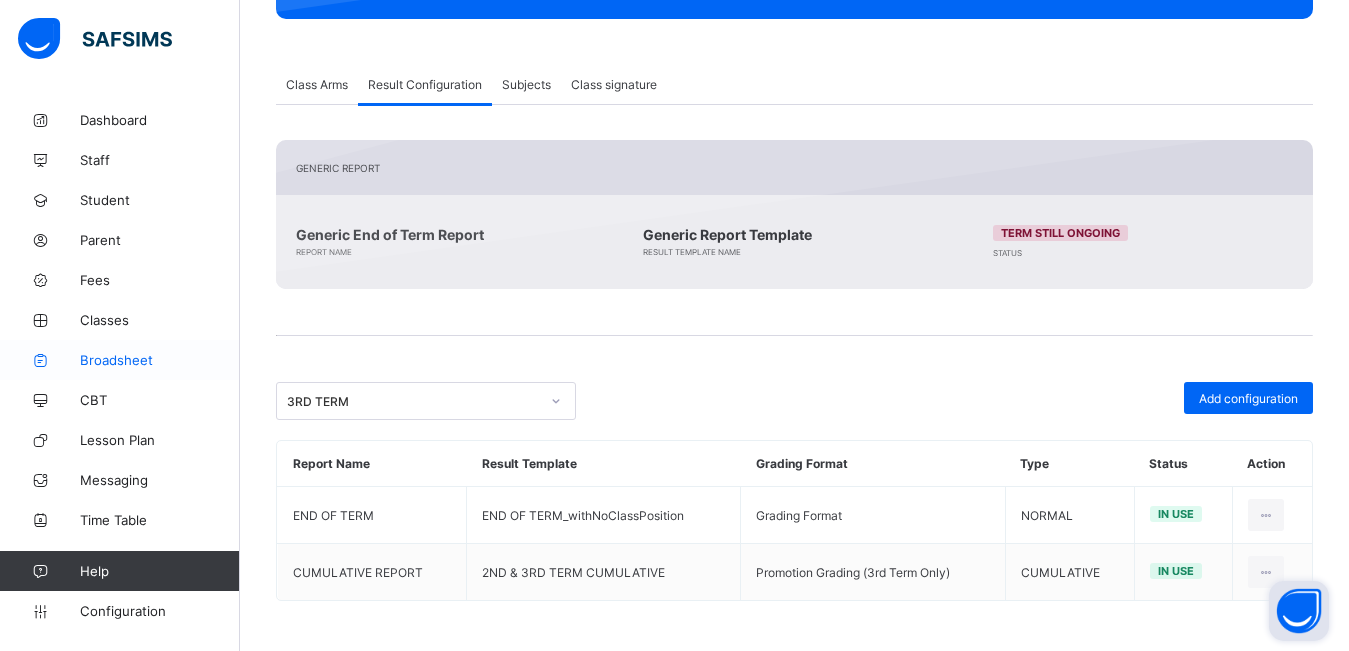 click on "Broadsheet" at bounding box center (160, 360) 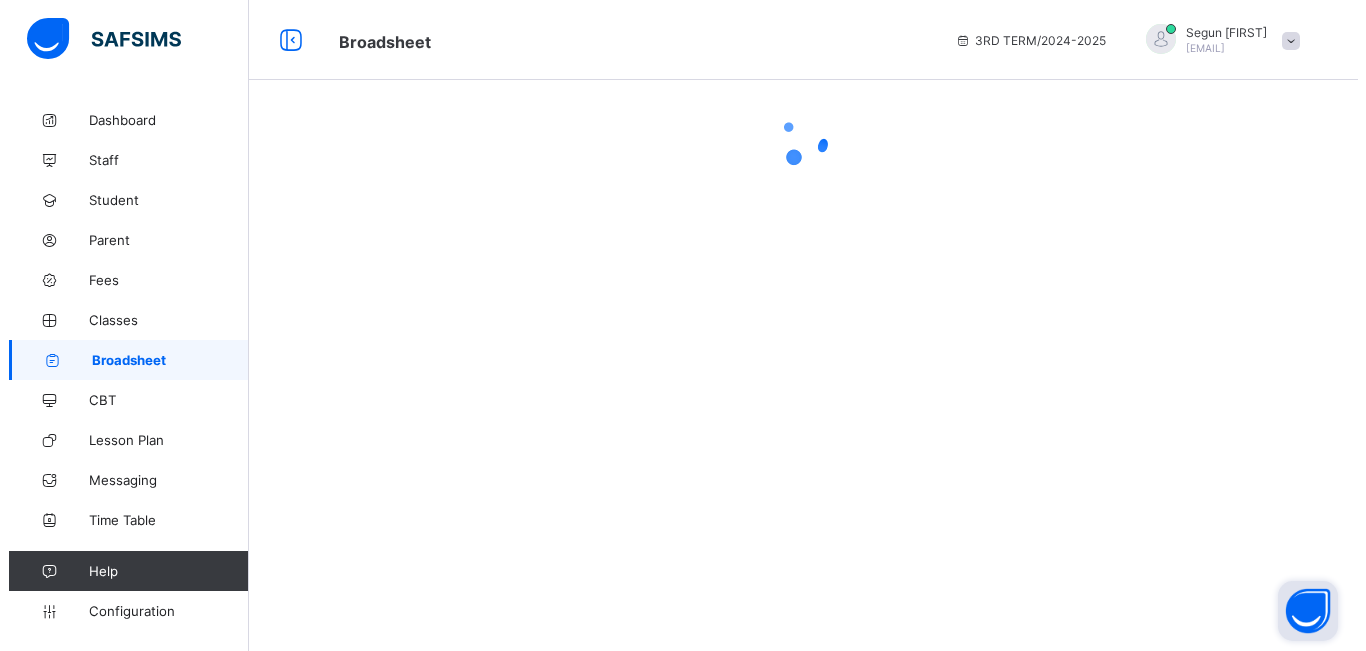 scroll, scrollTop: 0, scrollLeft: 0, axis: both 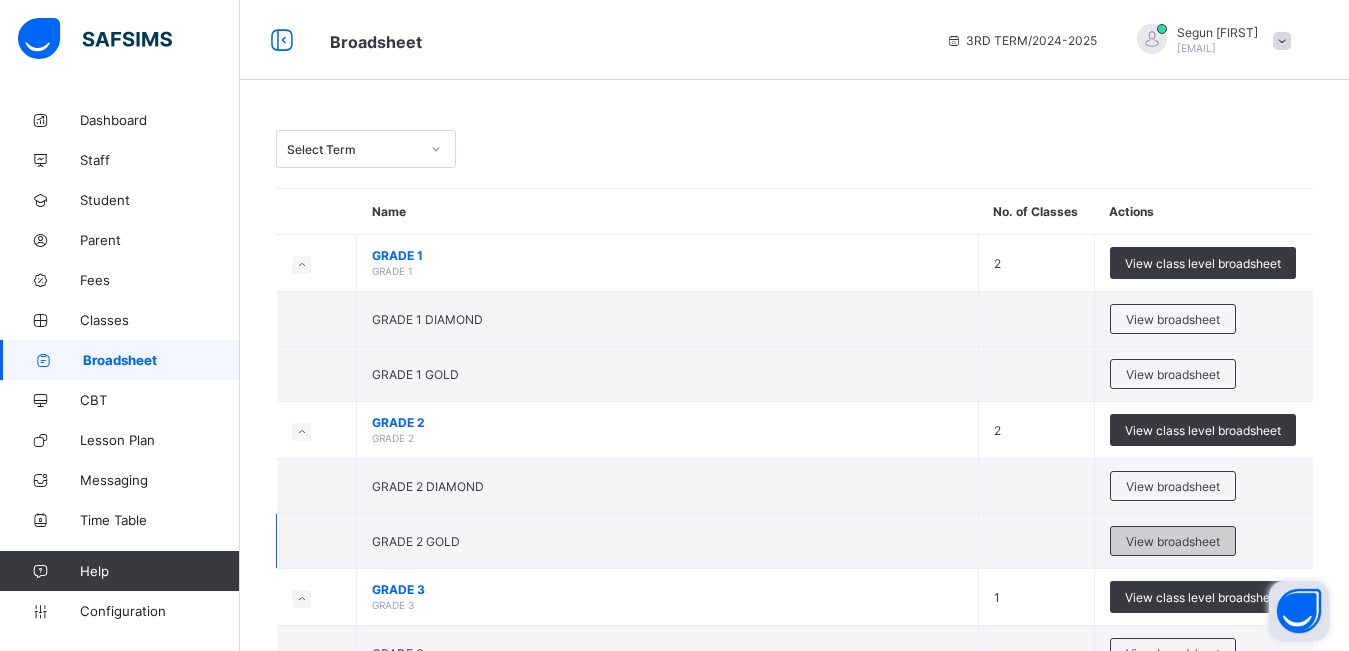 click on "View broadsheet" at bounding box center [1173, 541] 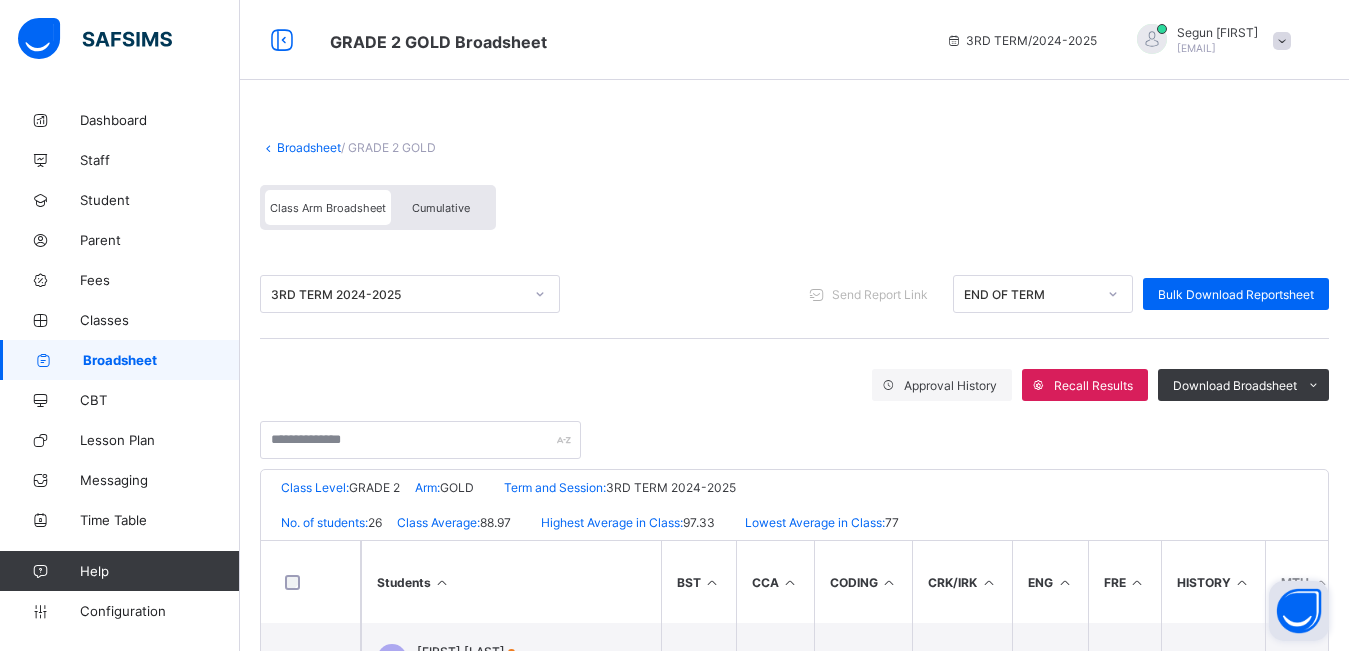 click on "Cumulative" at bounding box center (441, 208) 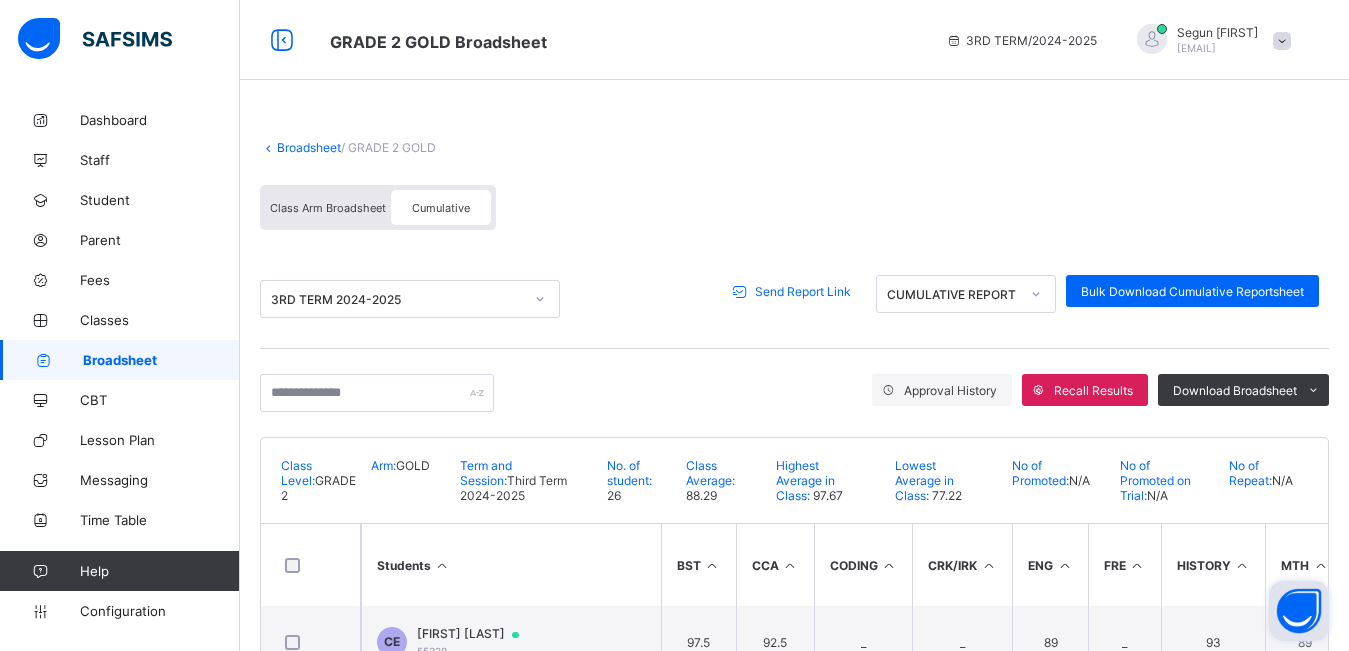 click on "Send Report Link" at bounding box center (803, 291) 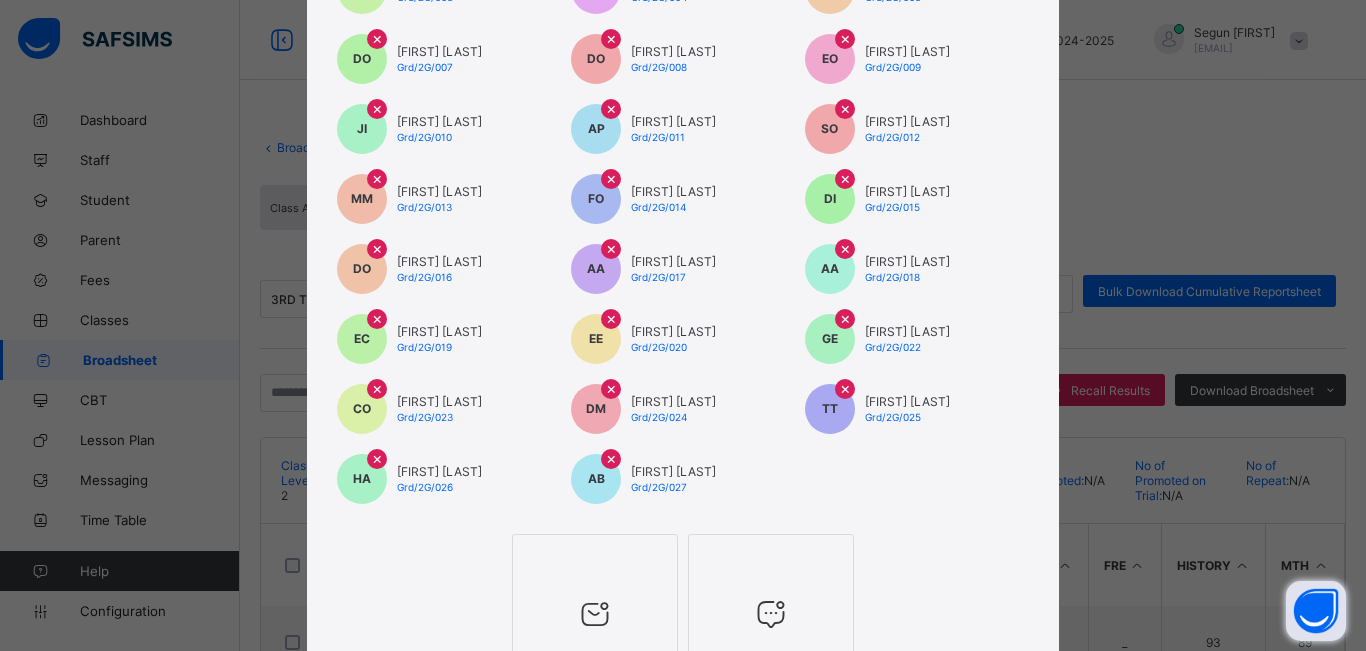 scroll, scrollTop: 535, scrollLeft: 0, axis: vertical 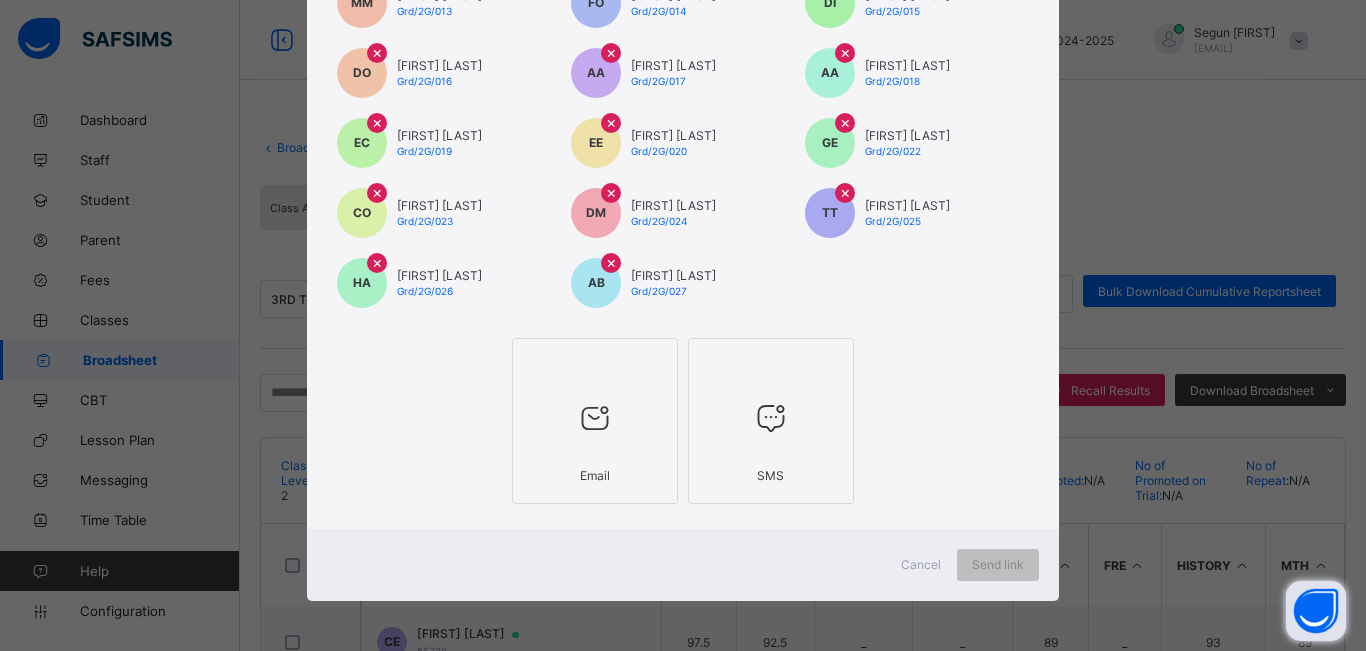 click on "Email" at bounding box center (595, 475) 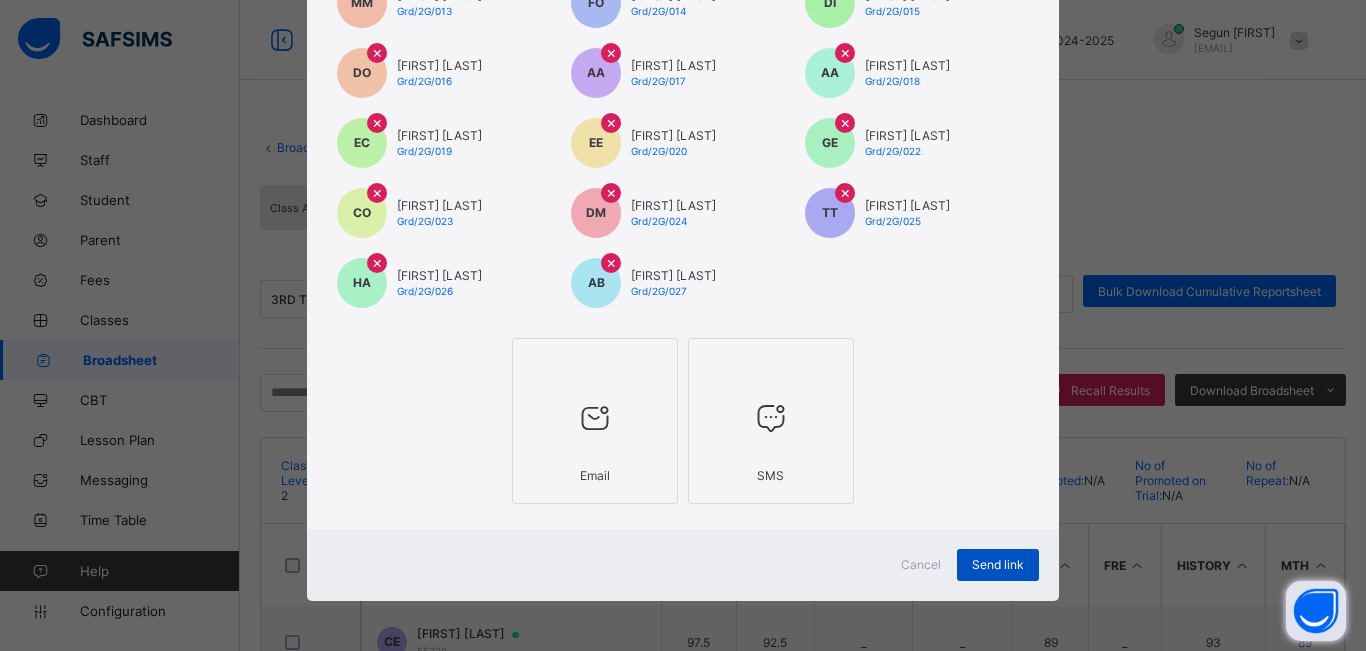 click on "Send link" at bounding box center [998, 564] 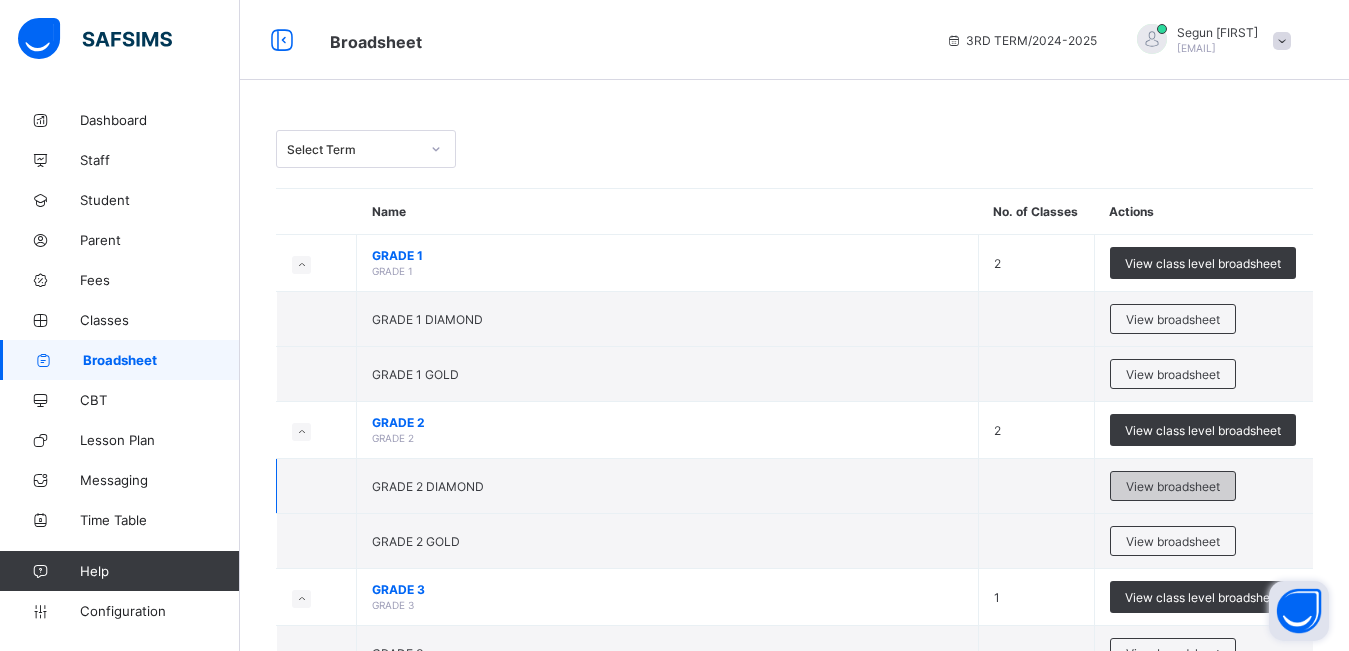 click on "View broadsheet" at bounding box center (1173, 486) 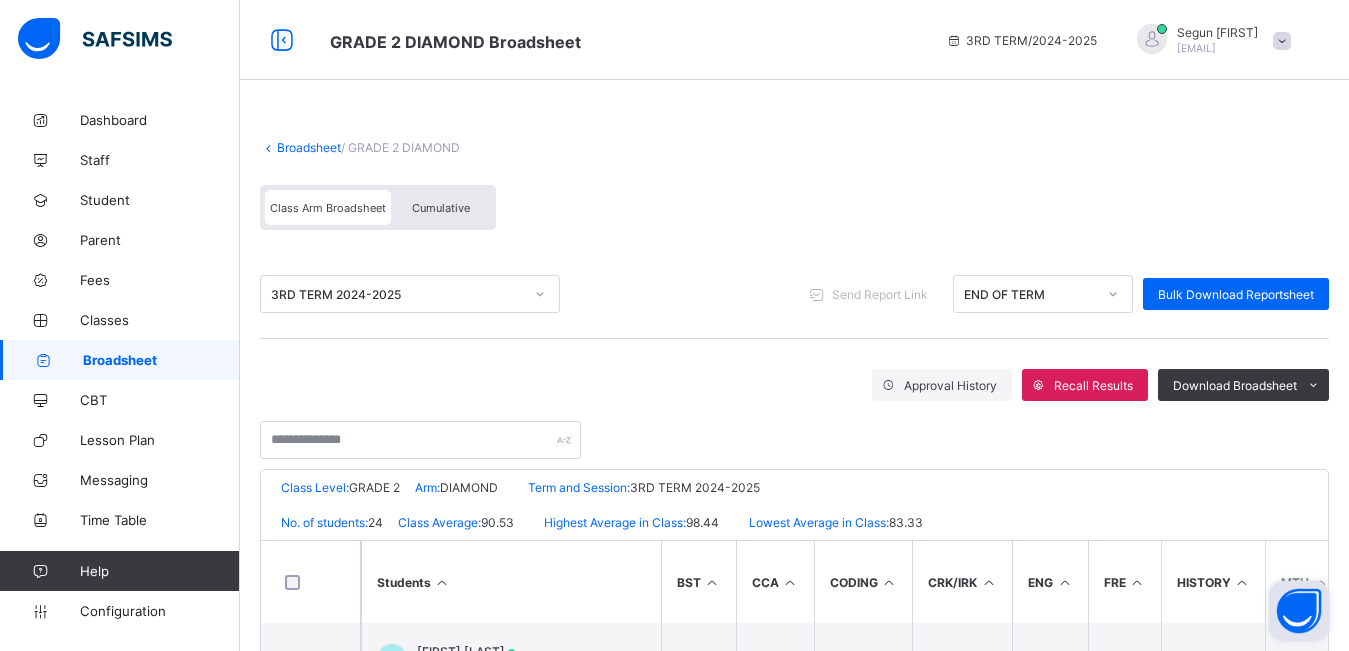 click on "Cumulative" at bounding box center [441, 207] 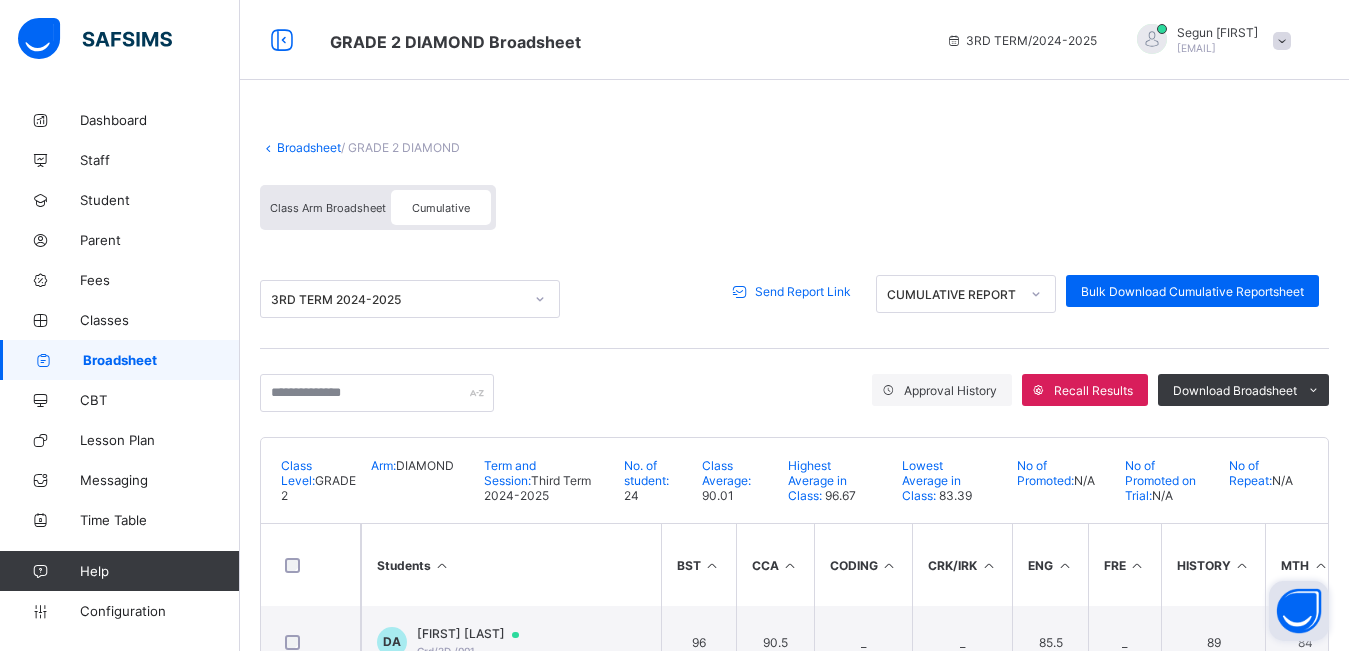 click on "Send Report Link" at bounding box center (803, 291) 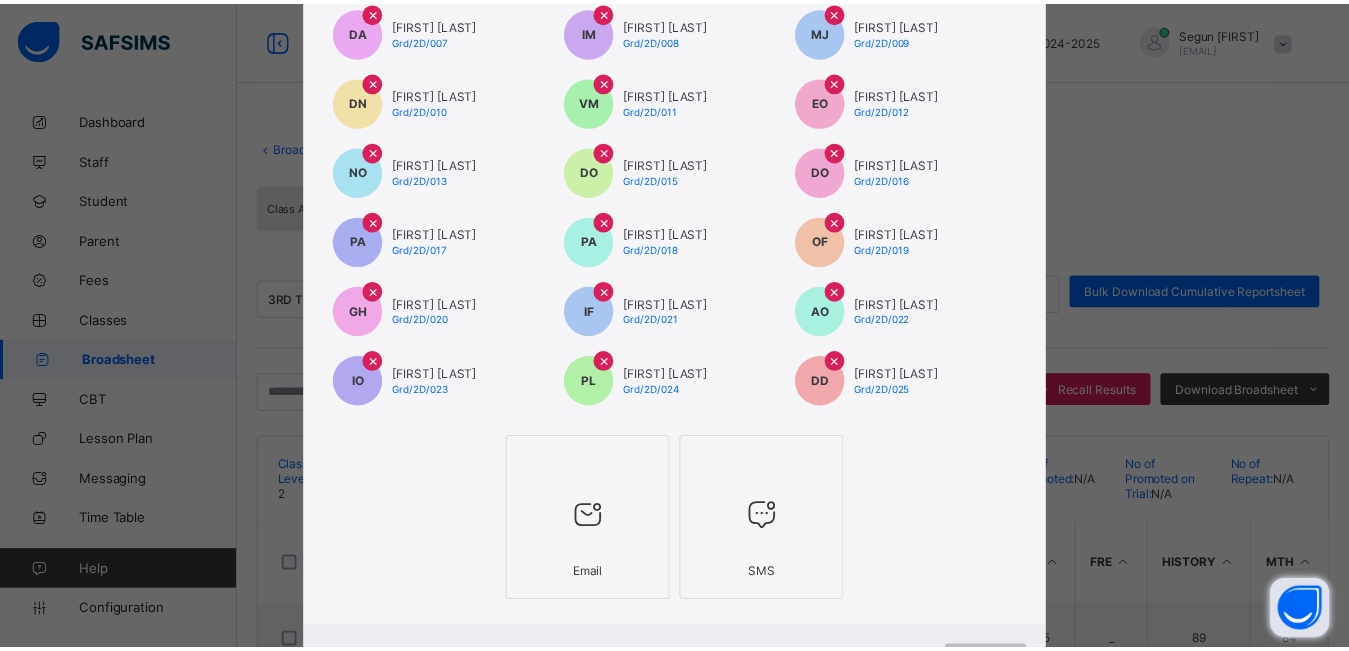 scroll, scrollTop: 465, scrollLeft: 0, axis: vertical 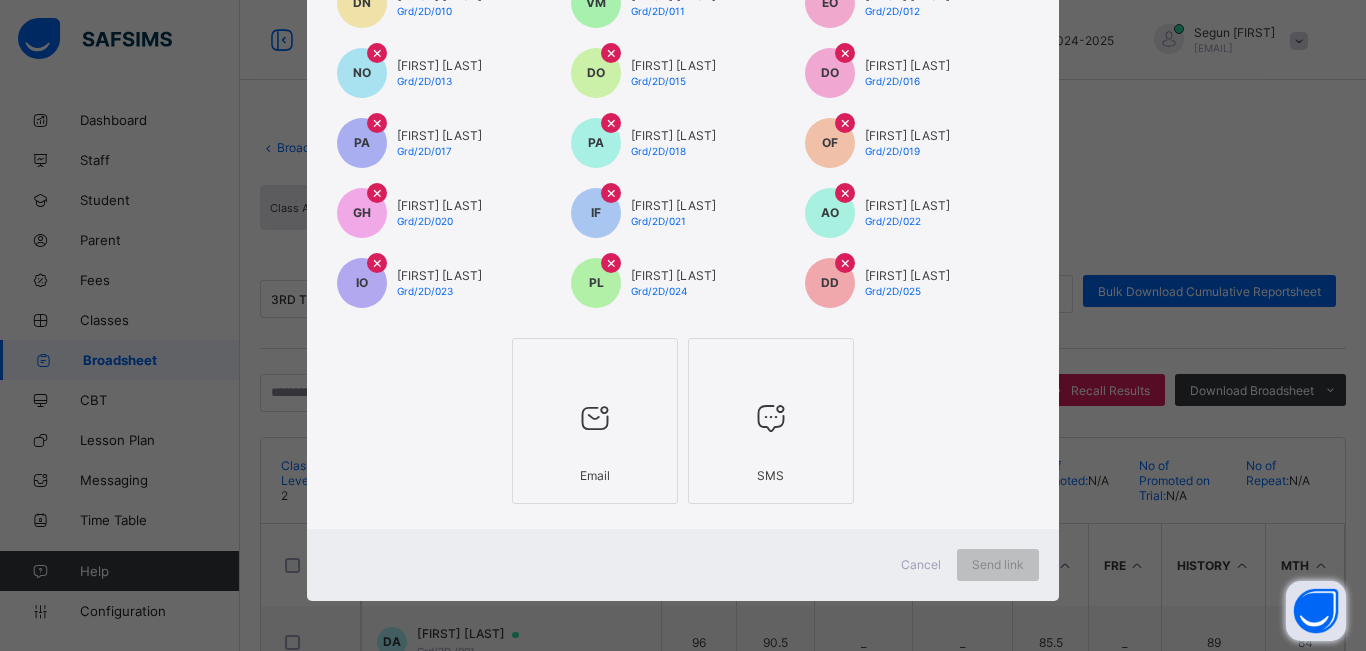 click on "Email" at bounding box center (595, 475) 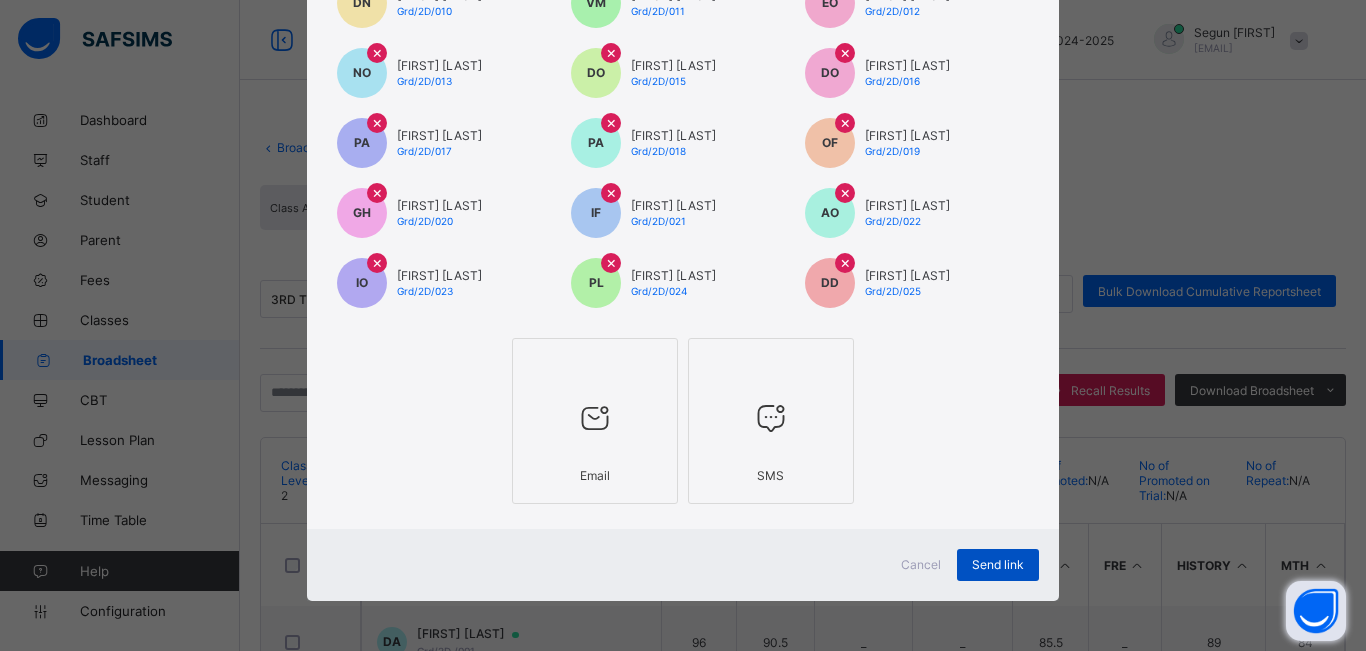 click on "Send link" at bounding box center [998, 564] 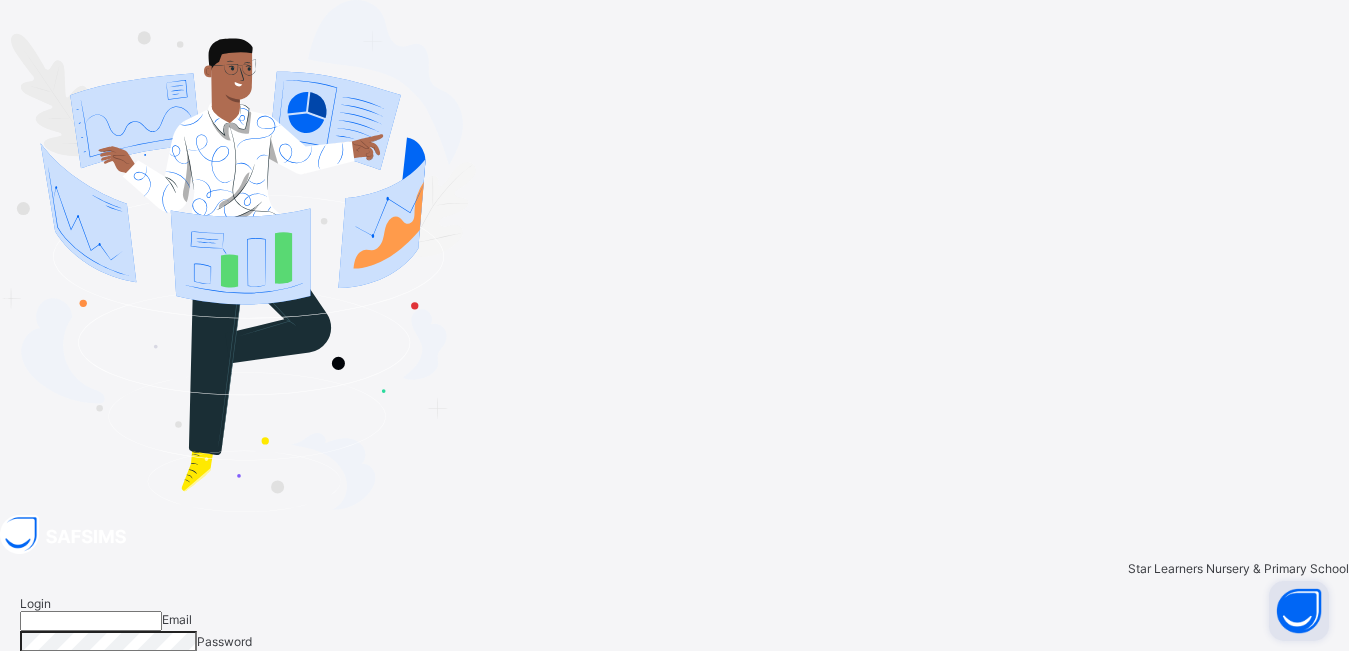 type on "**********" 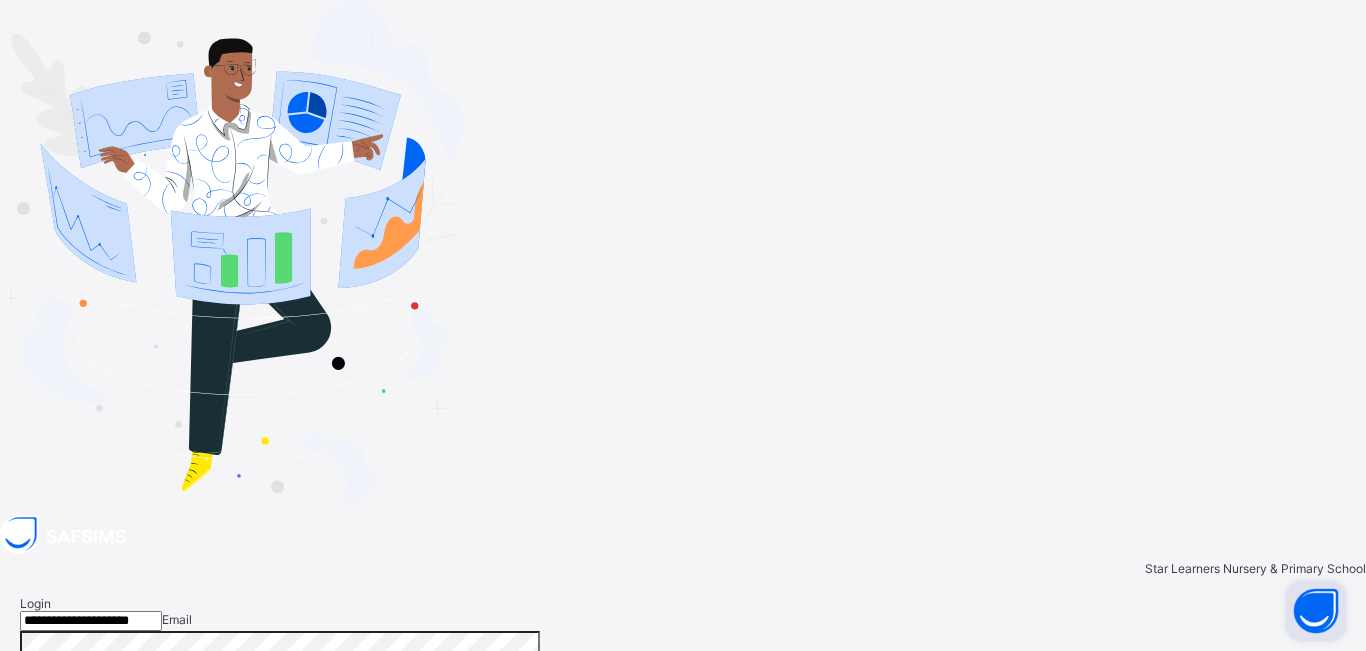 click on "Help       Privacy Policy" at bounding box center [683, 889] 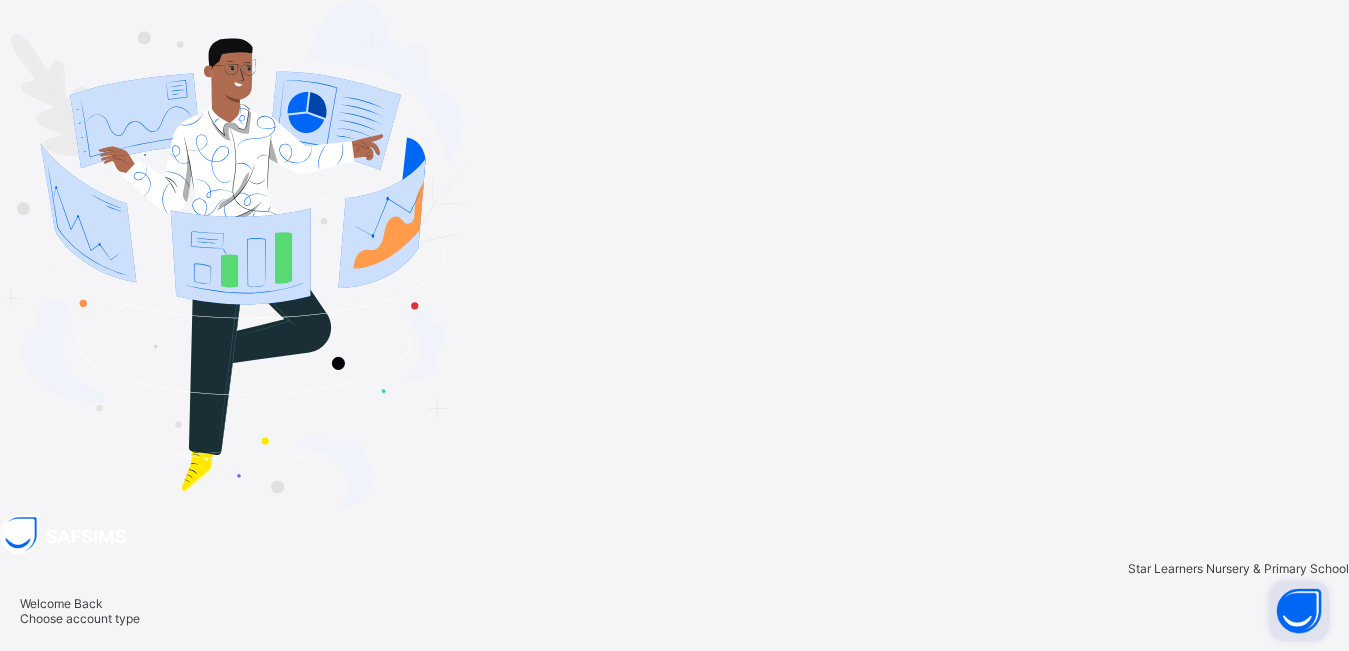 click on "Staff" at bounding box center [651, 713] 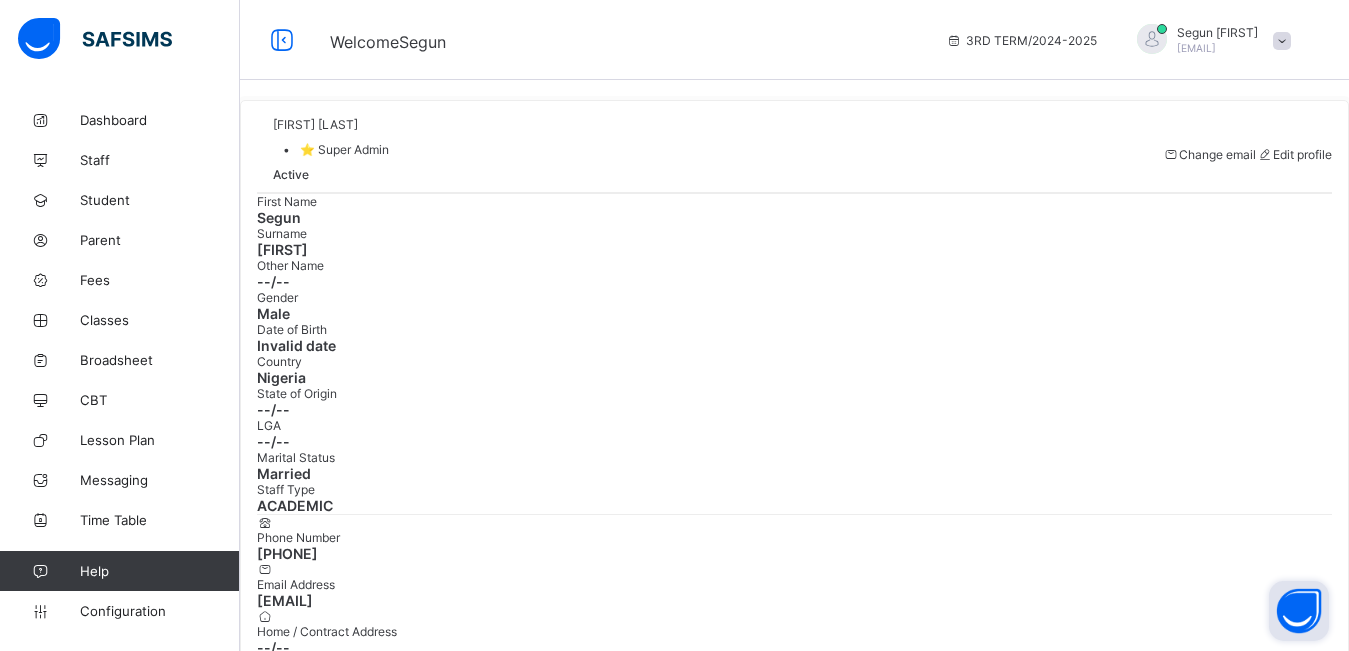 click at bounding box center (794, 192) 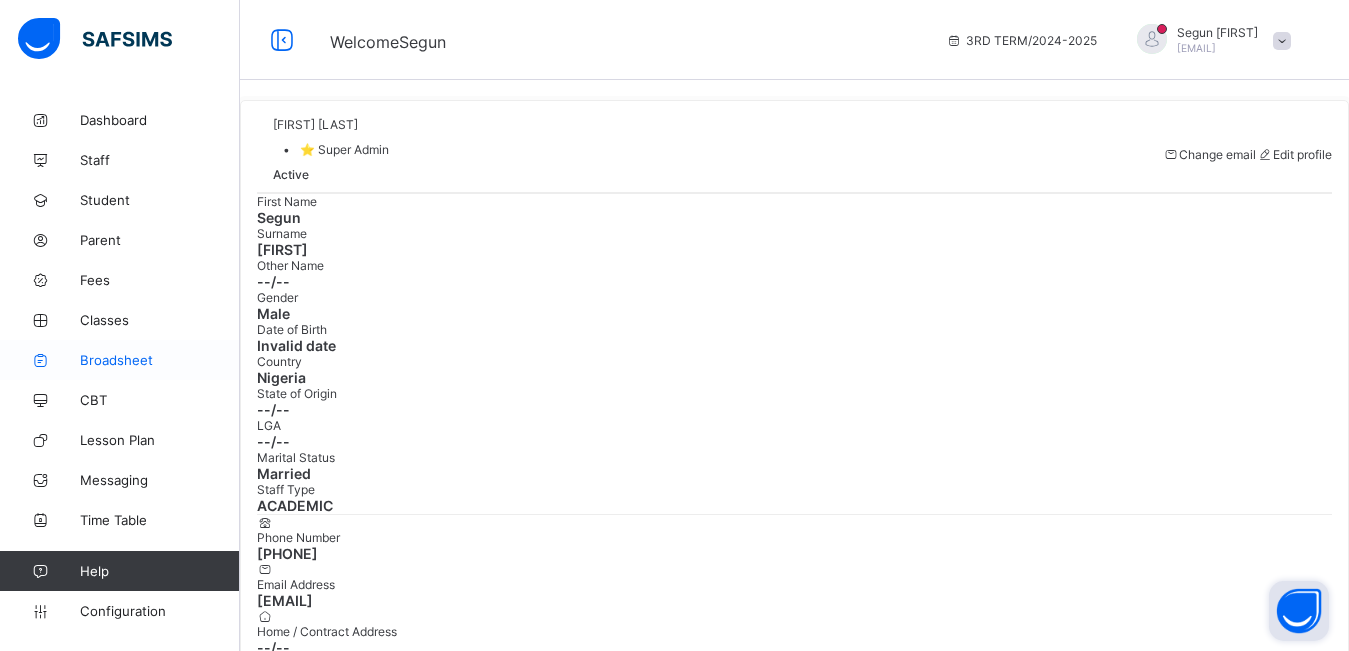 click on "Broadsheet" at bounding box center (160, 360) 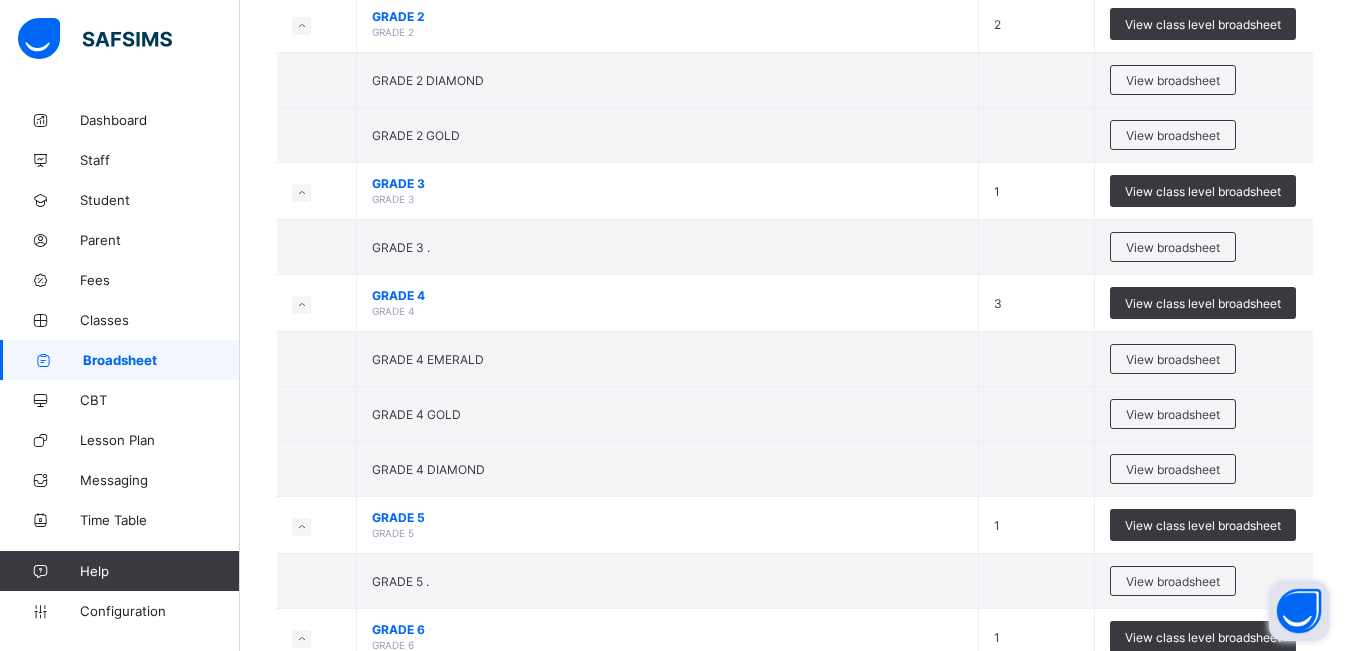 scroll, scrollTop: 402, scrollLeft: 0, axis: vertical 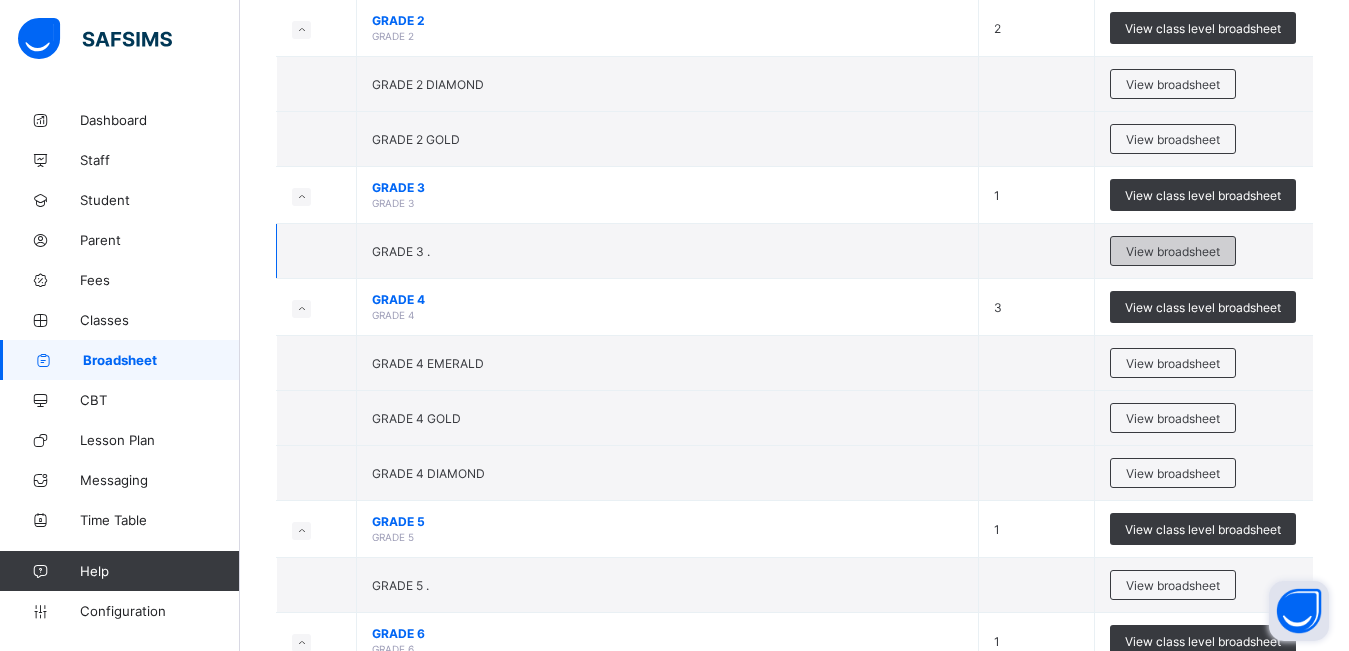 click on "View broadsheet" at bounding box center [1173, 251] 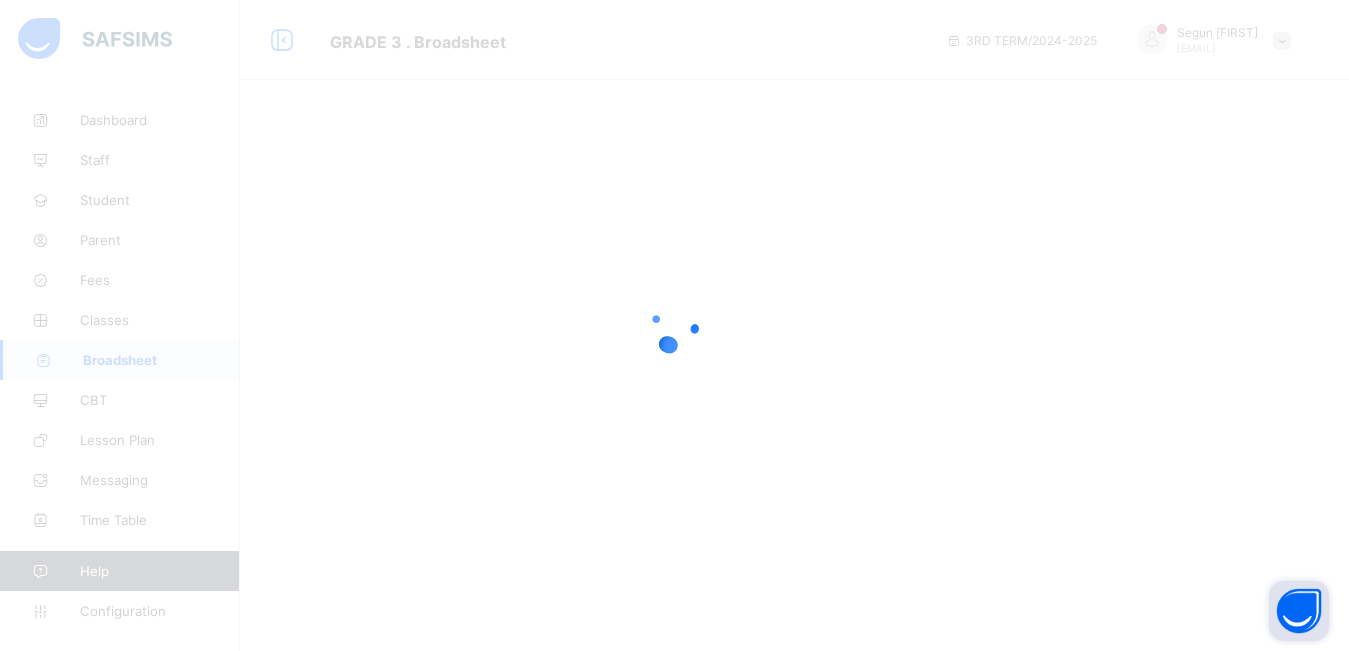 scroll, scrollTop: 0, scrollLeft: 0, axis: both 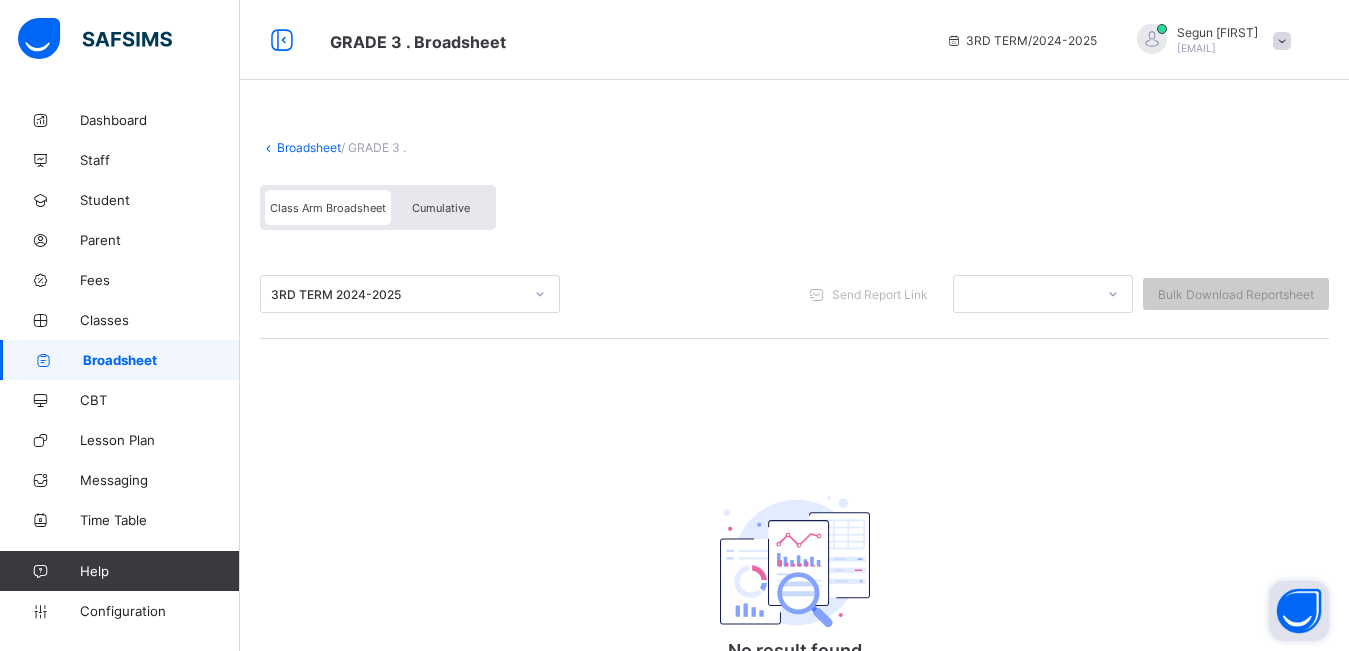 click on "Broadsheet" at bounding box center (161, 360) 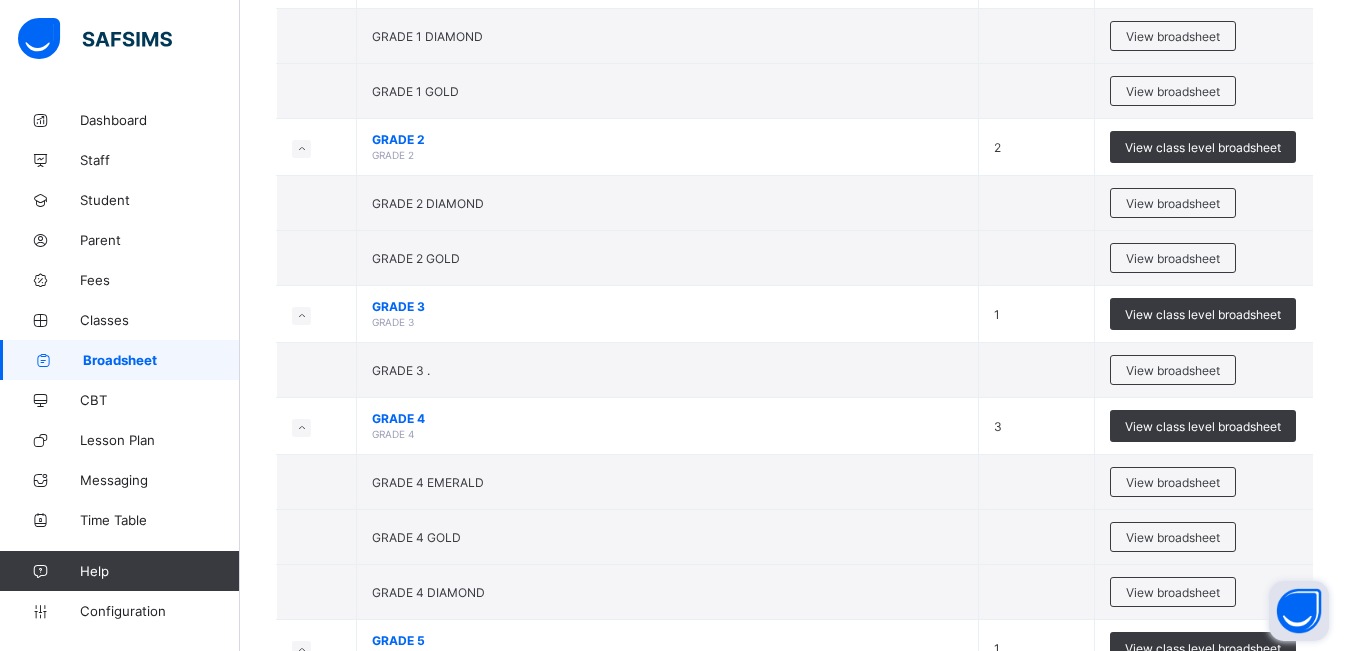 scroll, scrollTop: 290, scrollLeft: 0, axis: vertical 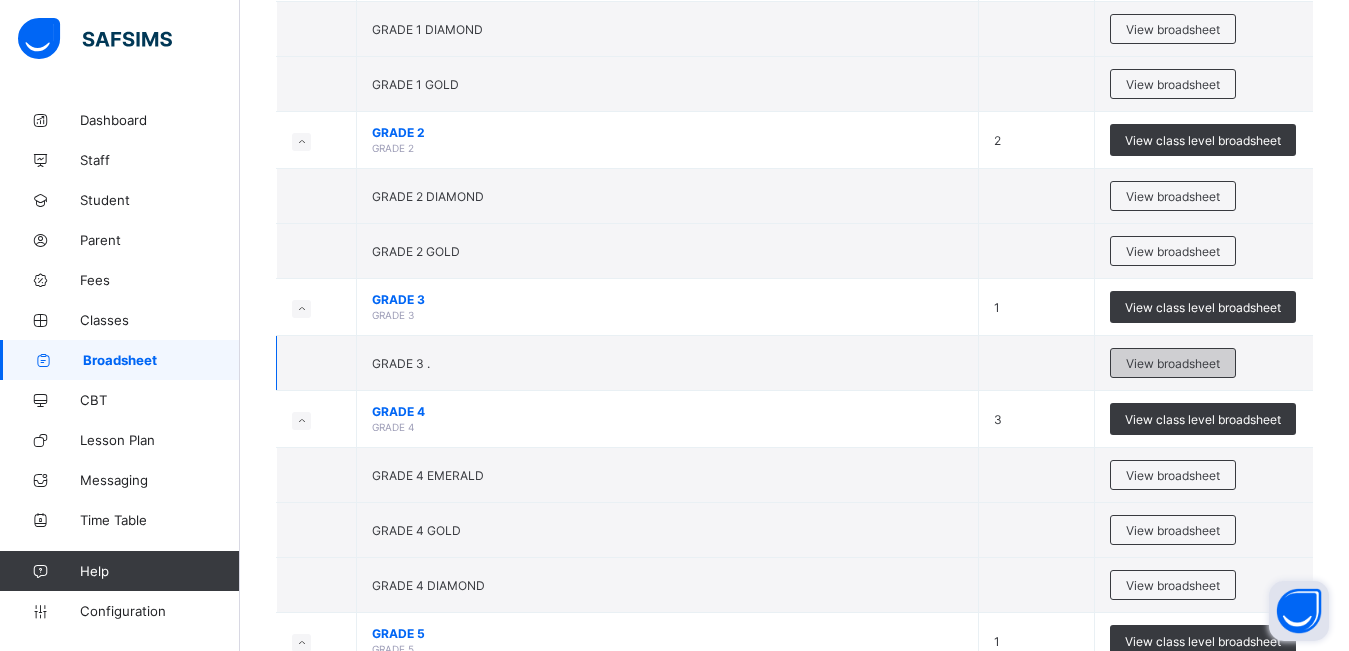 click on "View broadsheet" at bounding box center [1173, 363] 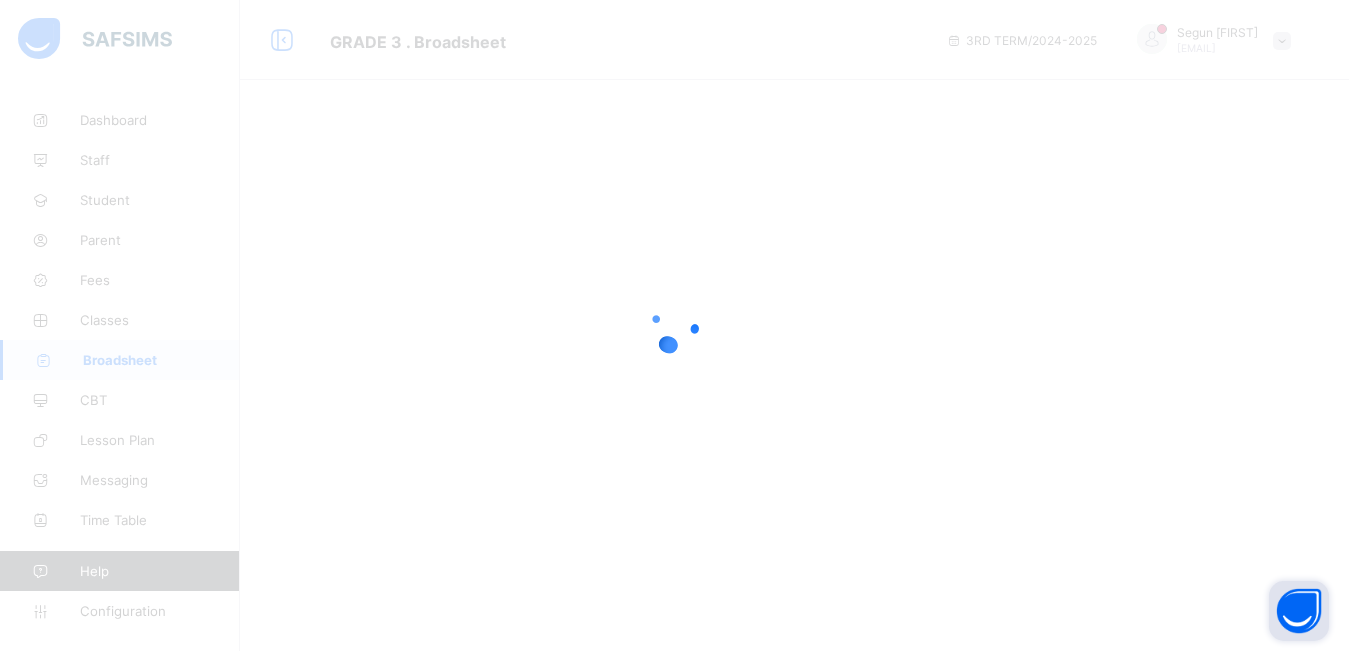 scroll, scrollTop: 0, scrollLeft: 0, axis: both 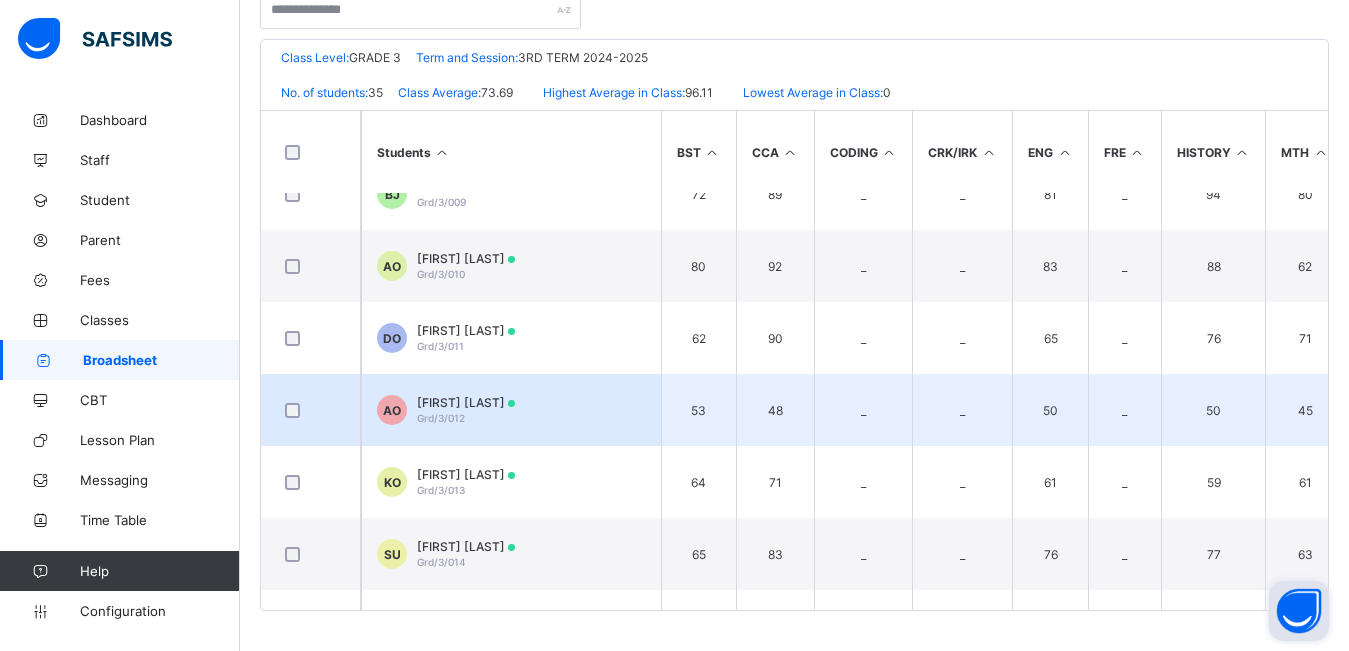 click on "Alloy  Okechukwu   Grd/3/012" at bounding box center (466, 410) 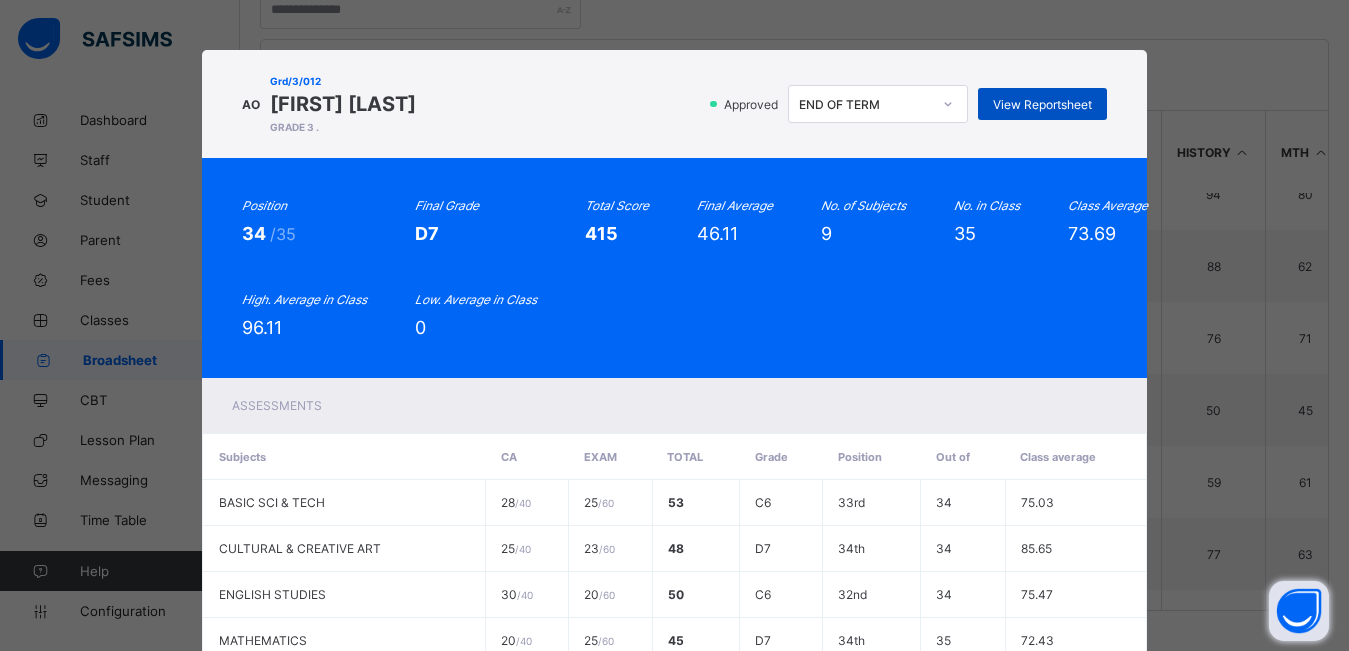 click on "View Reportsheet" at bounding box center (1042, 104) 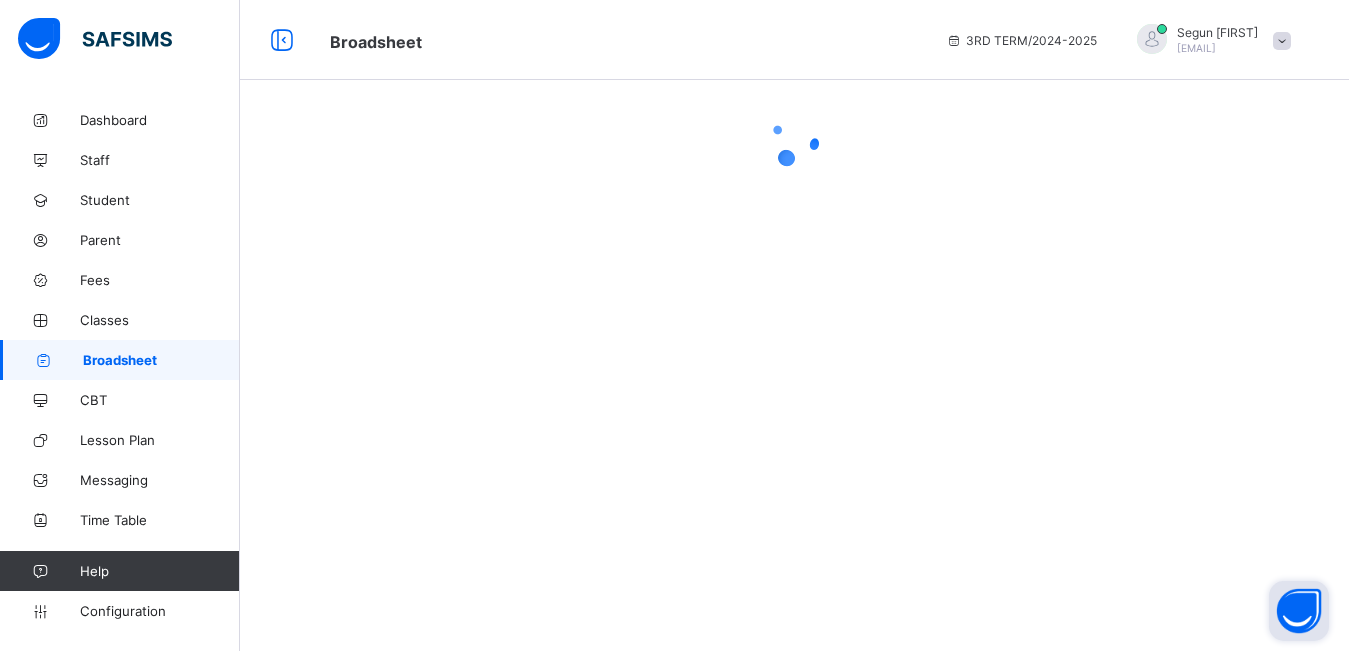 scroll, scrollTop: 0, scrollLeft: 0, axis: both 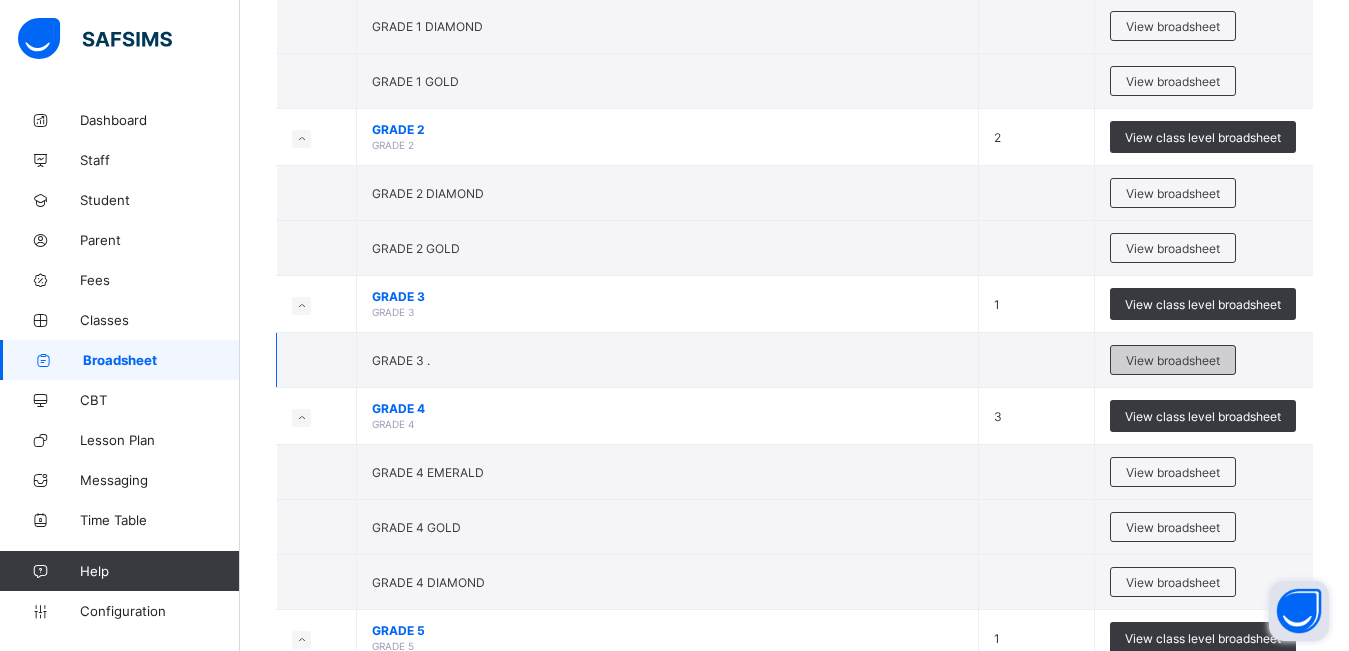 click on "View broadsheet" at bounding box center [1173, 360] 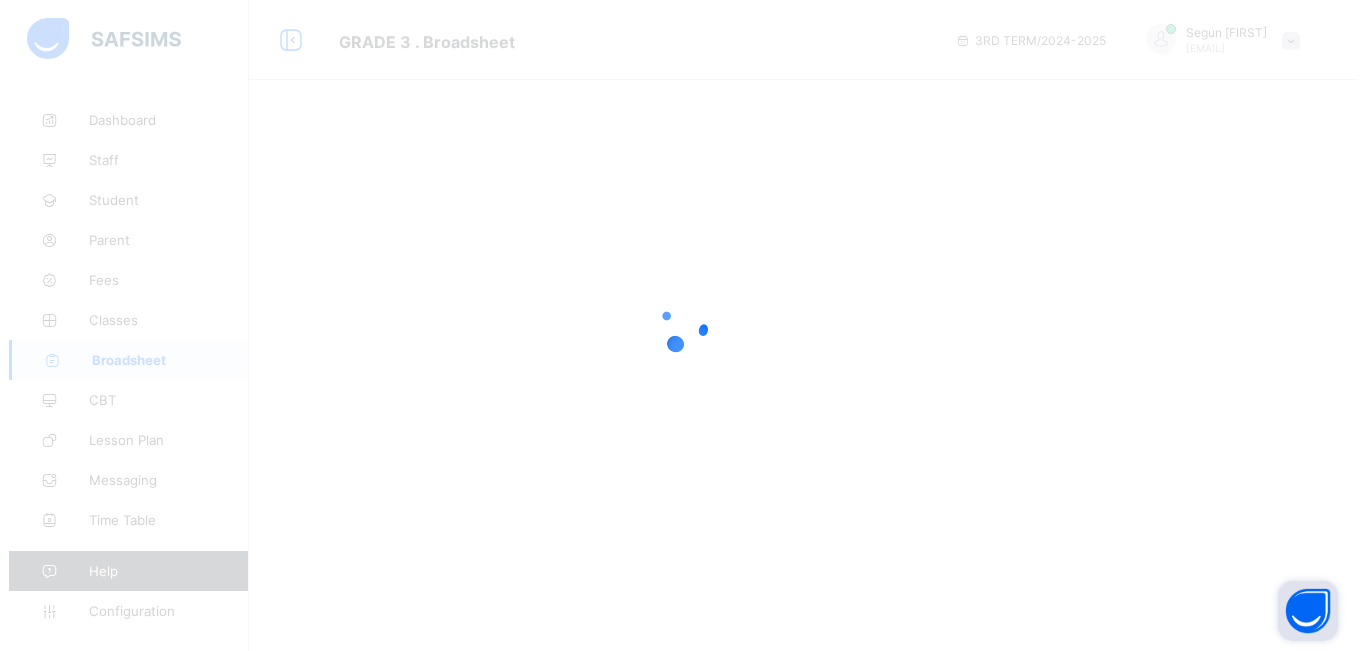 scroll, scrollTop: 0, scrollLeft: 0, axis: both 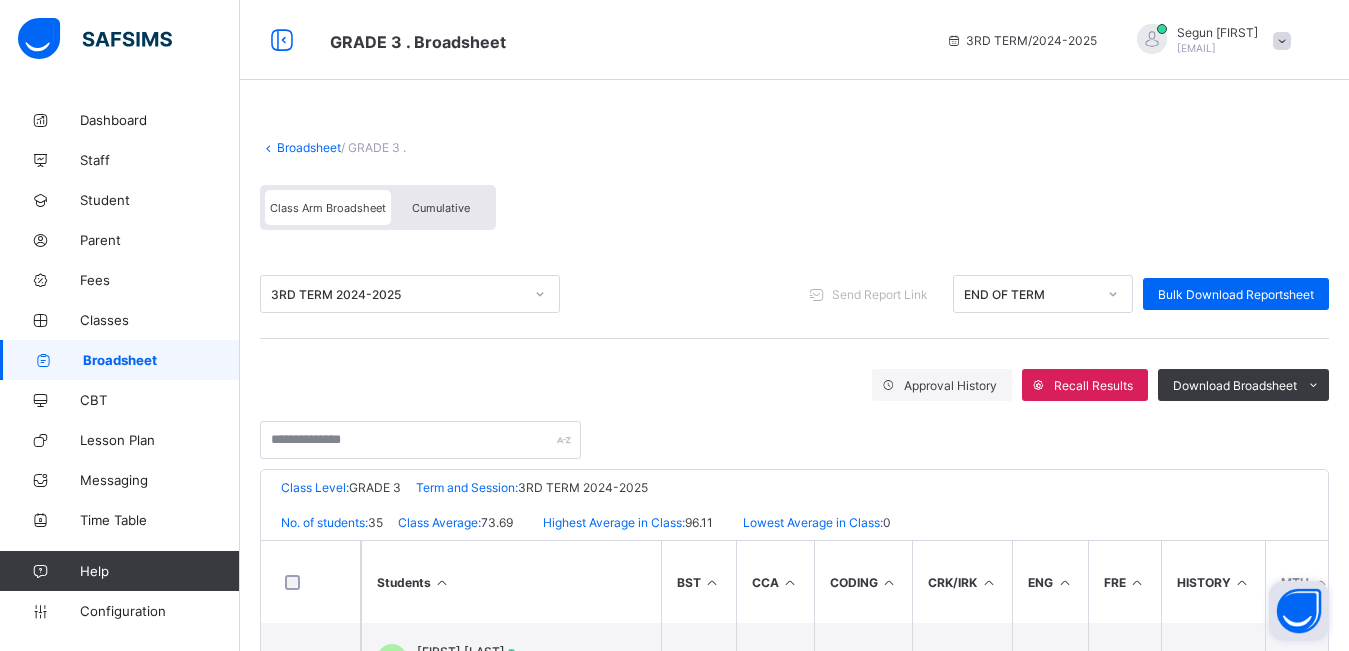 click on "Cumulative" at bounding box center (441, 208) 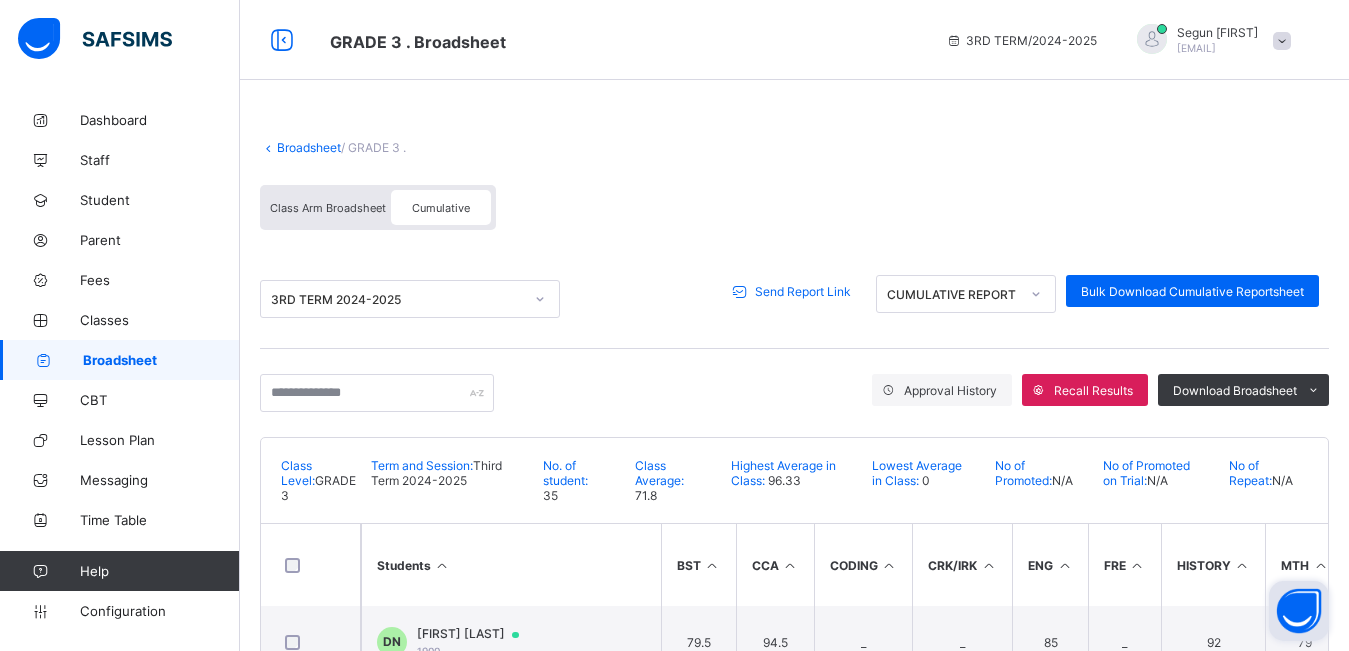 click on "Send Report Link" at bounding box center [803, 291] 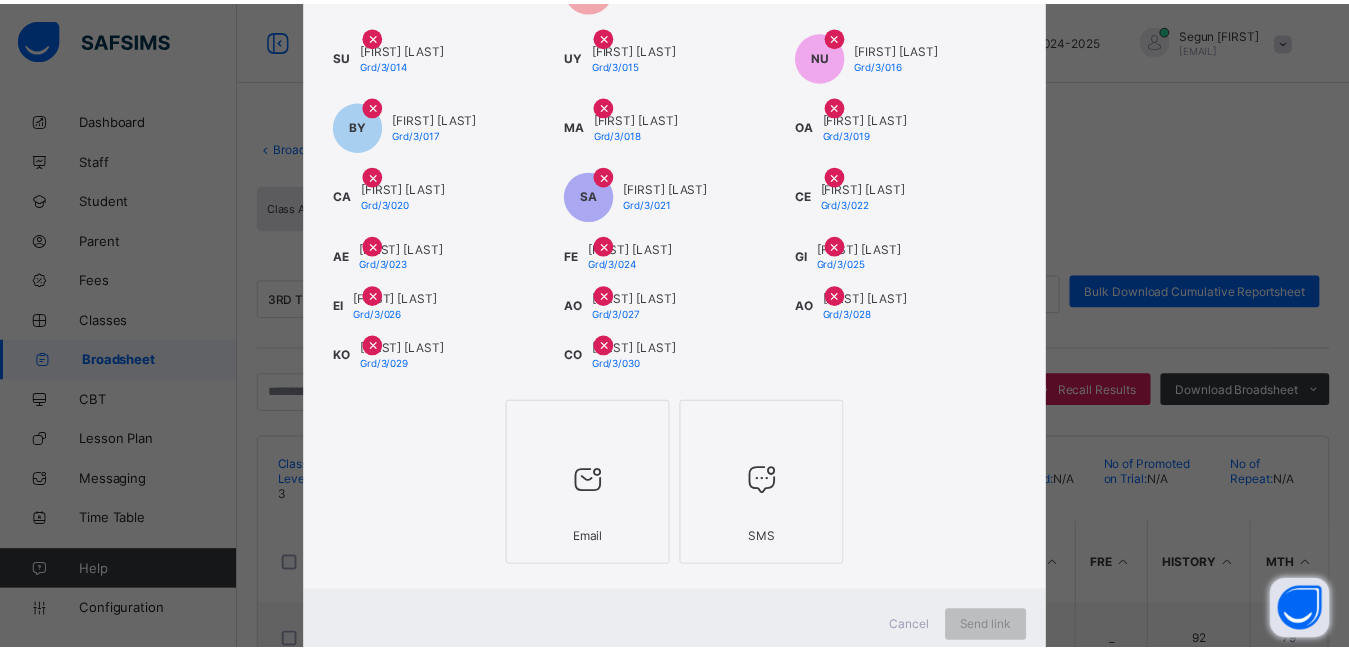 scroll, scrollTop: 745, scrollLeft: 0, axis: vertical 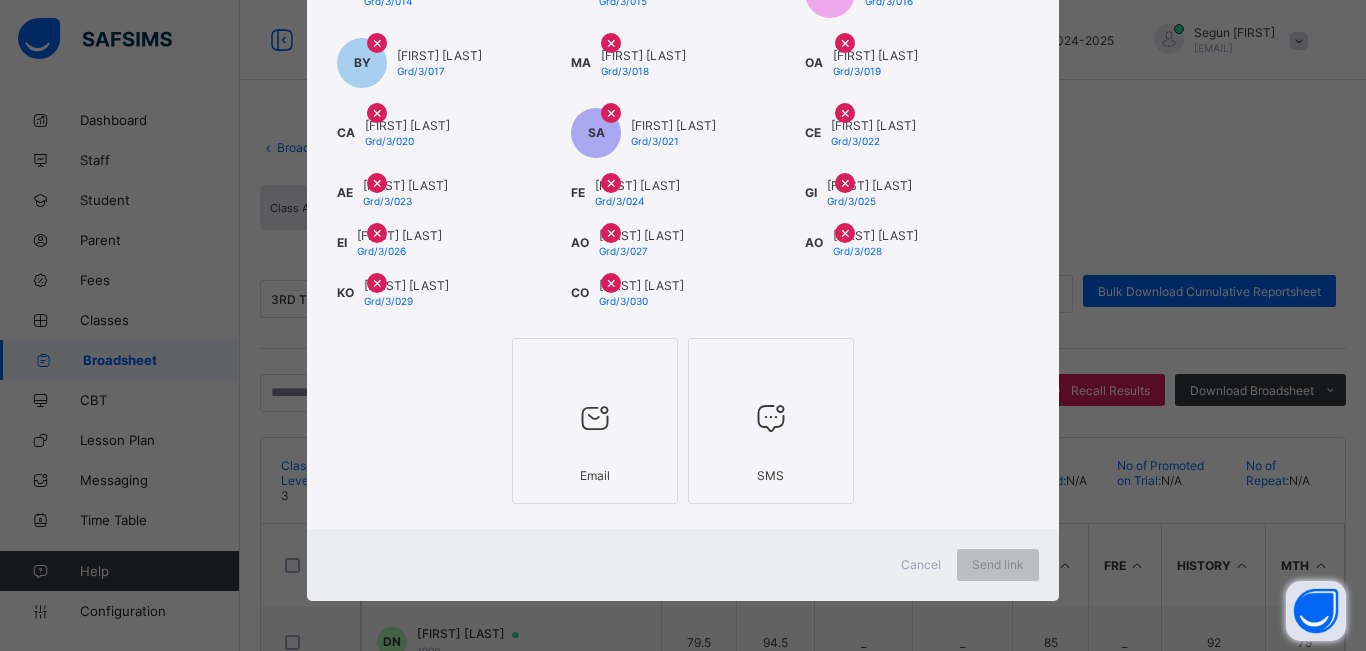 click on "Email" at bounding box center (595, 475) 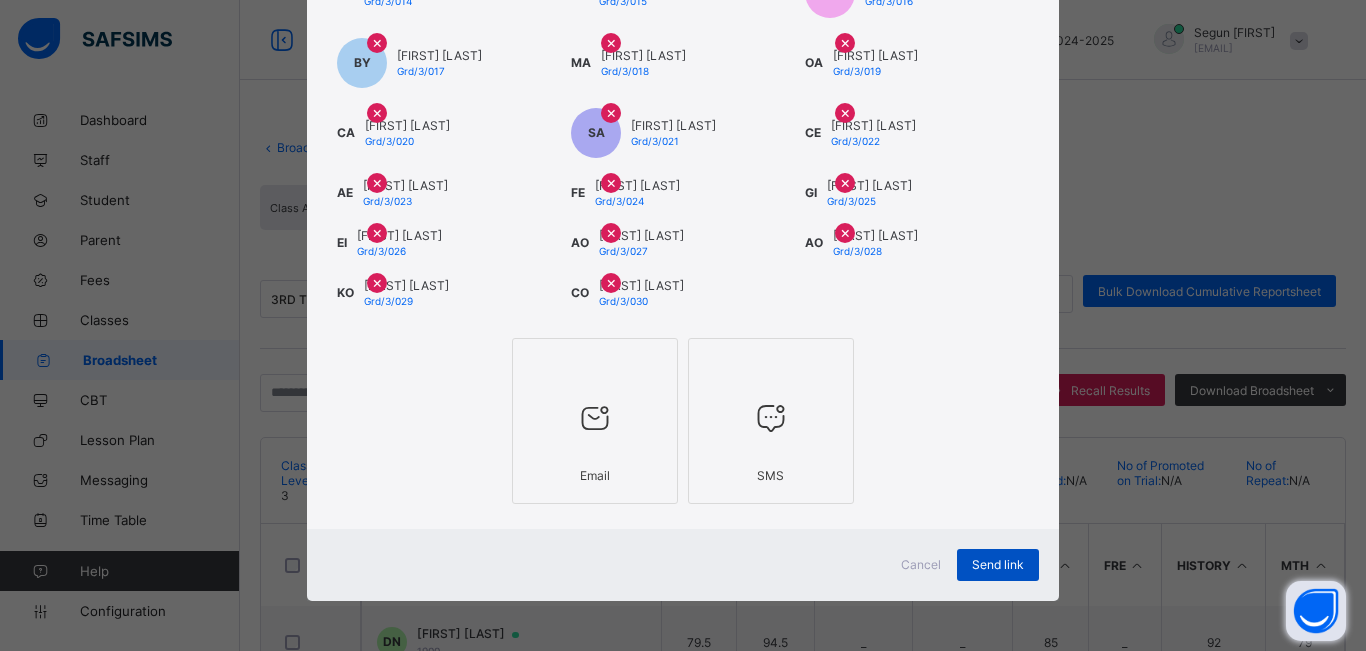 click on "Send link" at bounding box center (998, 565) 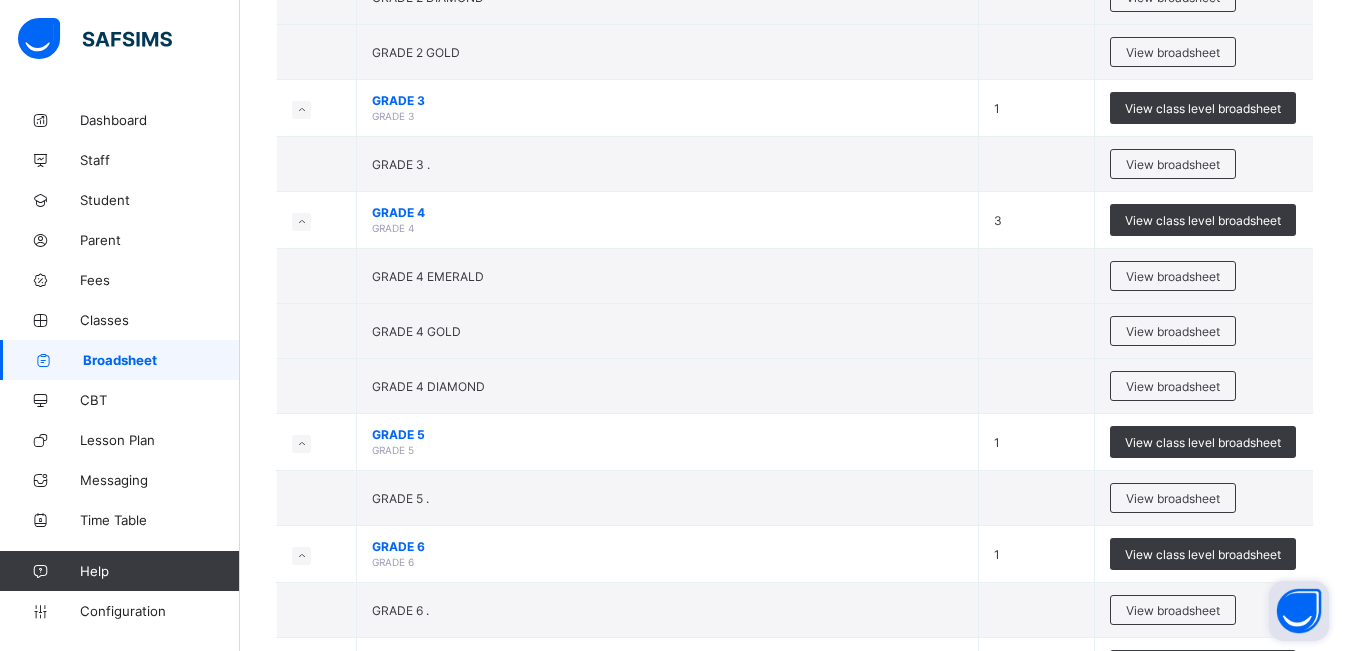scroll, scrollTop: 500, scrollLeft: 0, axis: vertical 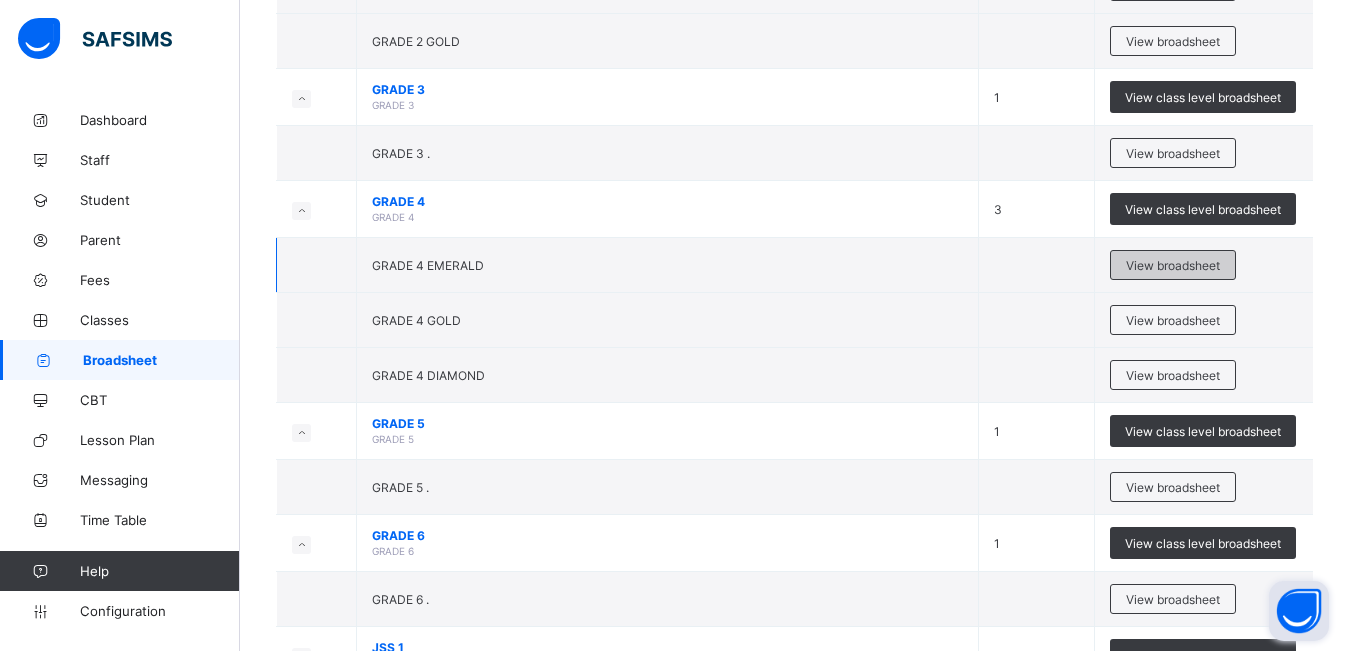 click on "View broadsheet" at bounding box center [1173, 265] 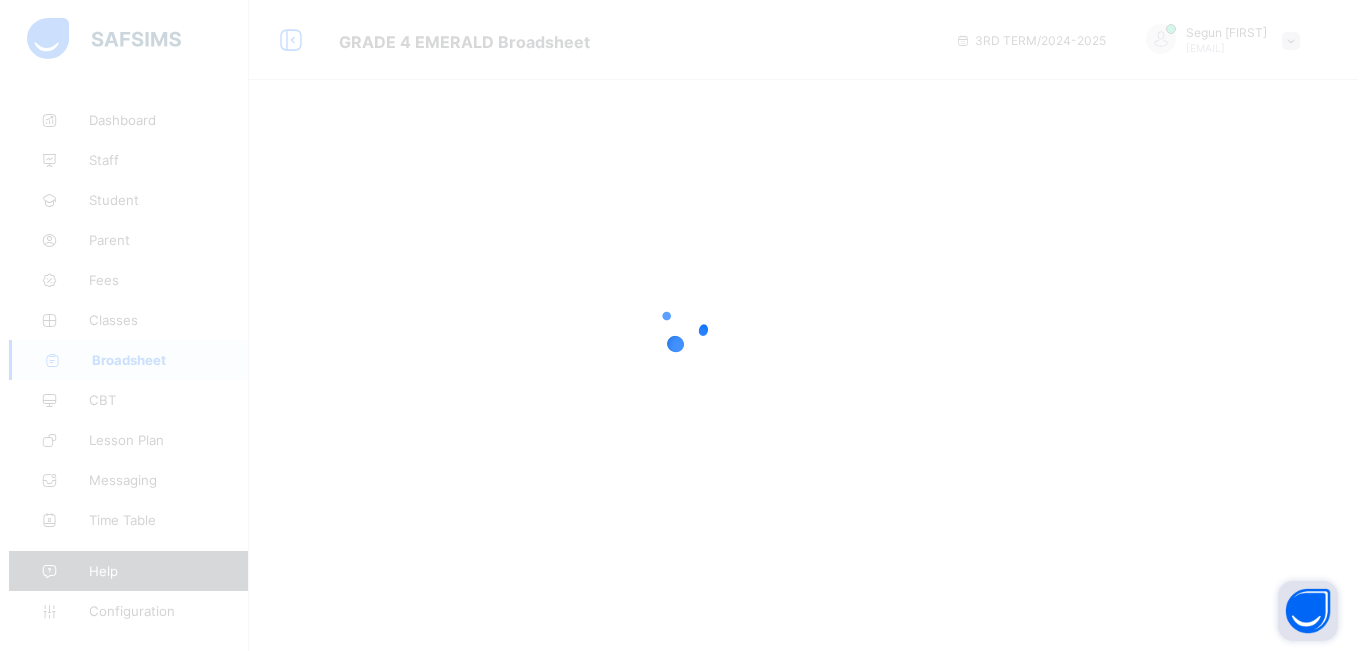 scroll, scrollTop: 0, scrollLeft: 0, axis: both 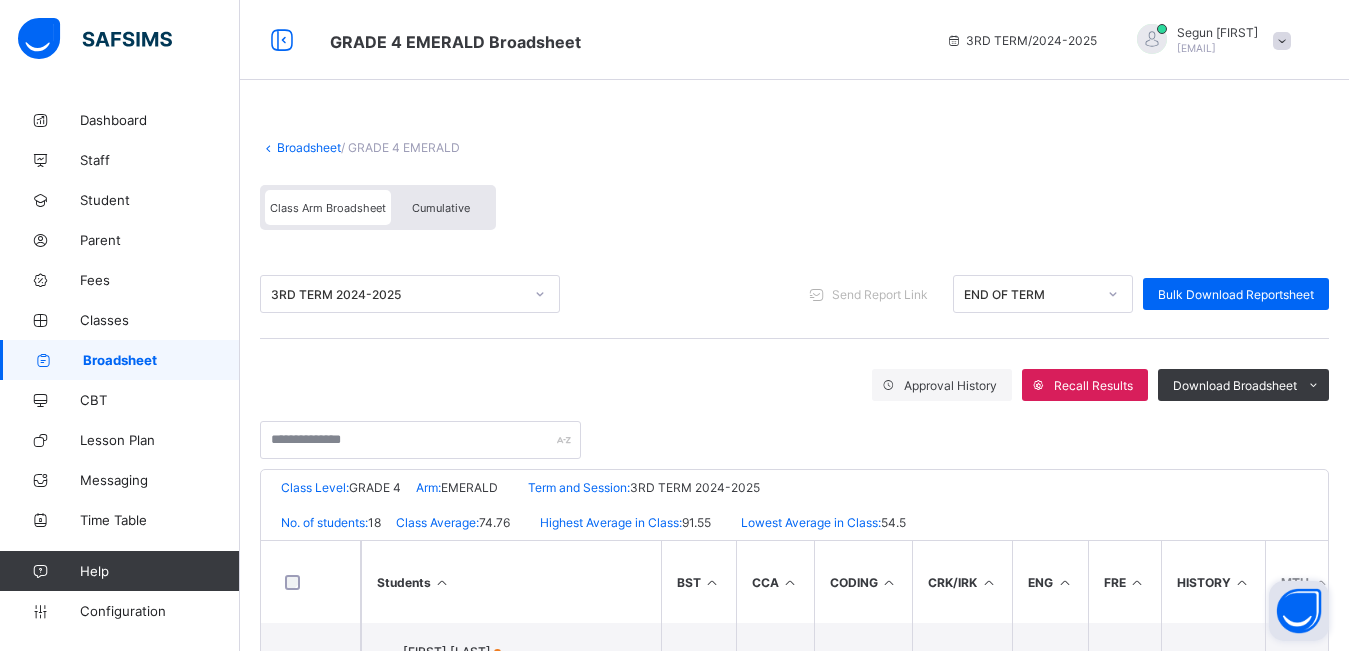 click on "Cumulative" at bounding box center (441, 207) 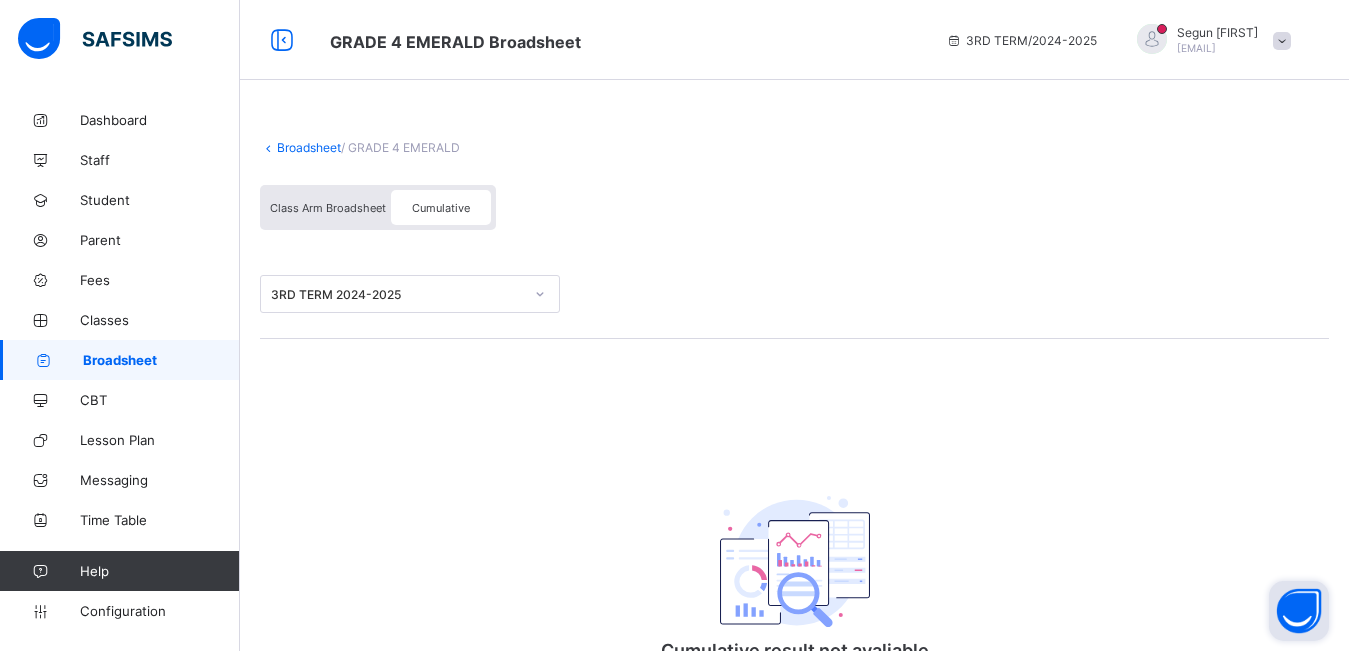 click on "Class Arm Broadsheet" at bounding box center [328, 208] 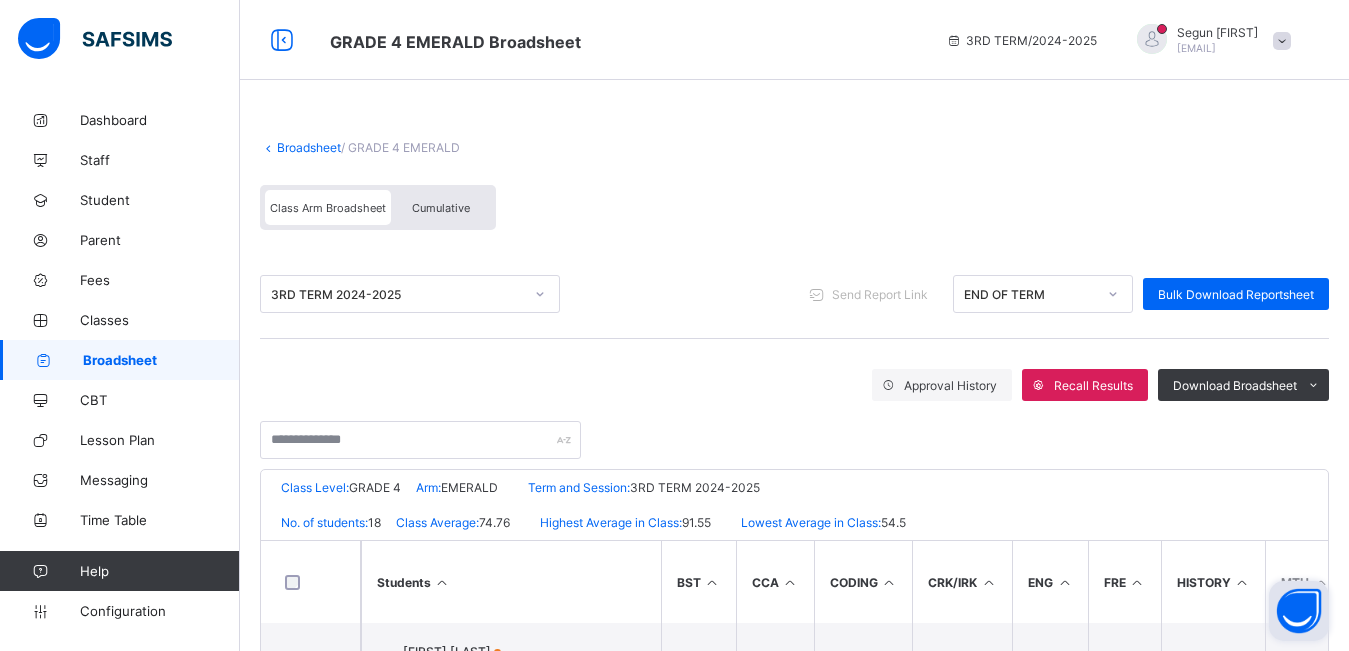 click on "Cumulative" at bounding box center [441, 208] 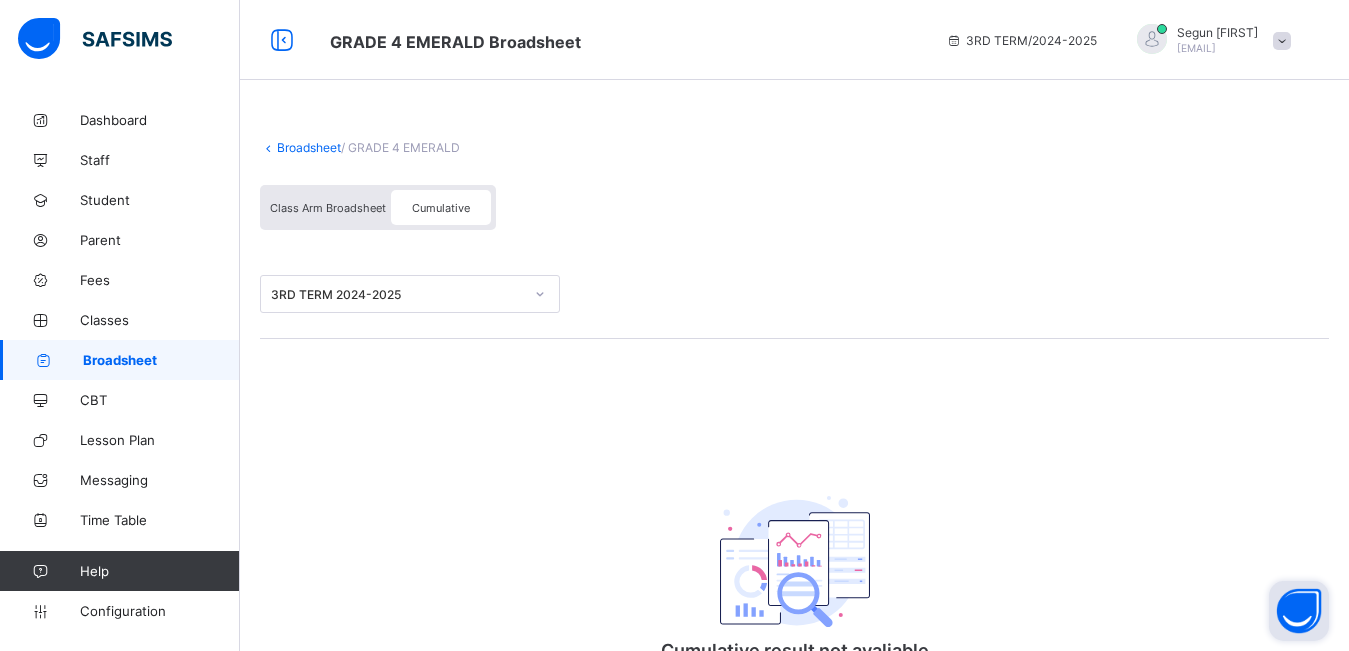 click on "Broadsheet  / GRADE 4 EMERALD Class Arm Broadsheet Cumulative 3RD TERM 2024-2025 Cumulative result not avaliable There is currently no cumulative result for this class           undefined undefined   Pending View Reportsheet     Position               /undefined         Total Score                 Final Average                 No. of Subjects                 No. in Class                 Class Average                 High. Average in Class                 Low. Average in Class             Assessments     Subjects         Total         Position         Out of         Class average     Form Teacher's comment   Head Teacher's comment   Close   Approve Student Results   × Are you sure to approve this result? Cancel Yes, Approve ×  Send Result Link Recipients Below are the list of students whose parents will receive the result link. Email SMS Cancel Send link × Download Broadsheet Excel Please select the Assessment you want to download the broadsheet for: ALL Cancel Download           undefined undefined" at bounding box center [794, 443] 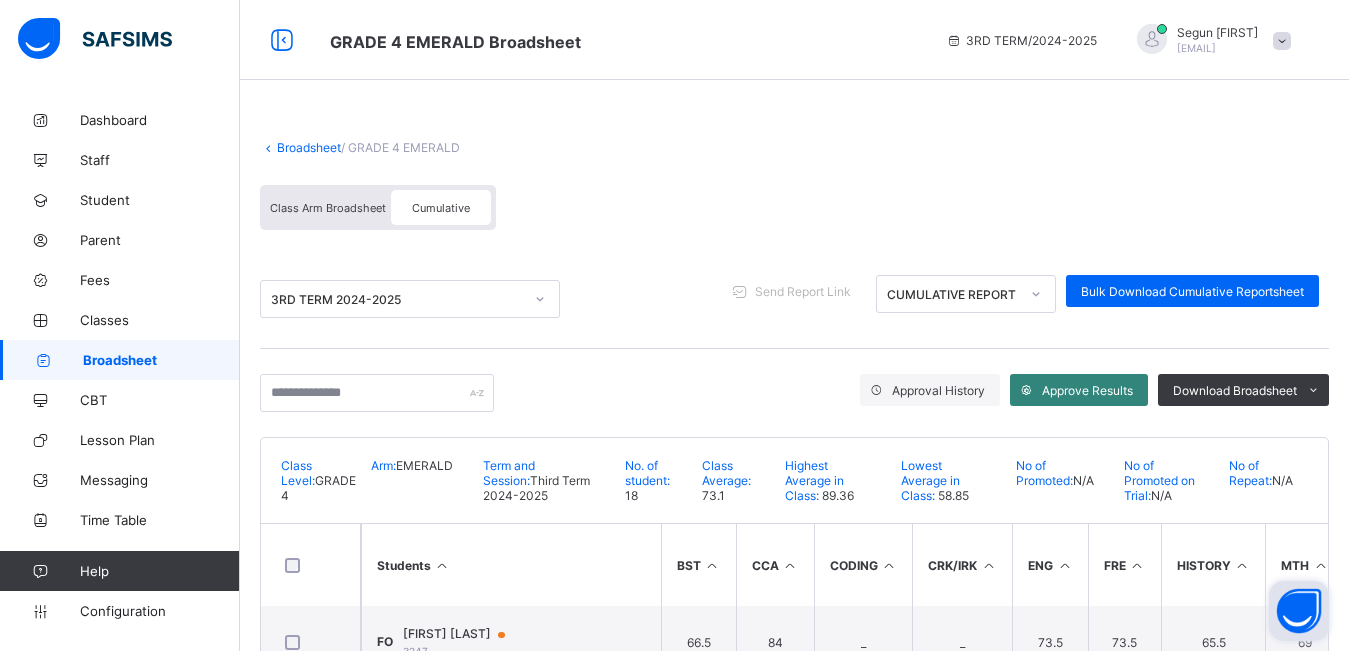 click on "Approve Results" at bounding box center [1087, 390] 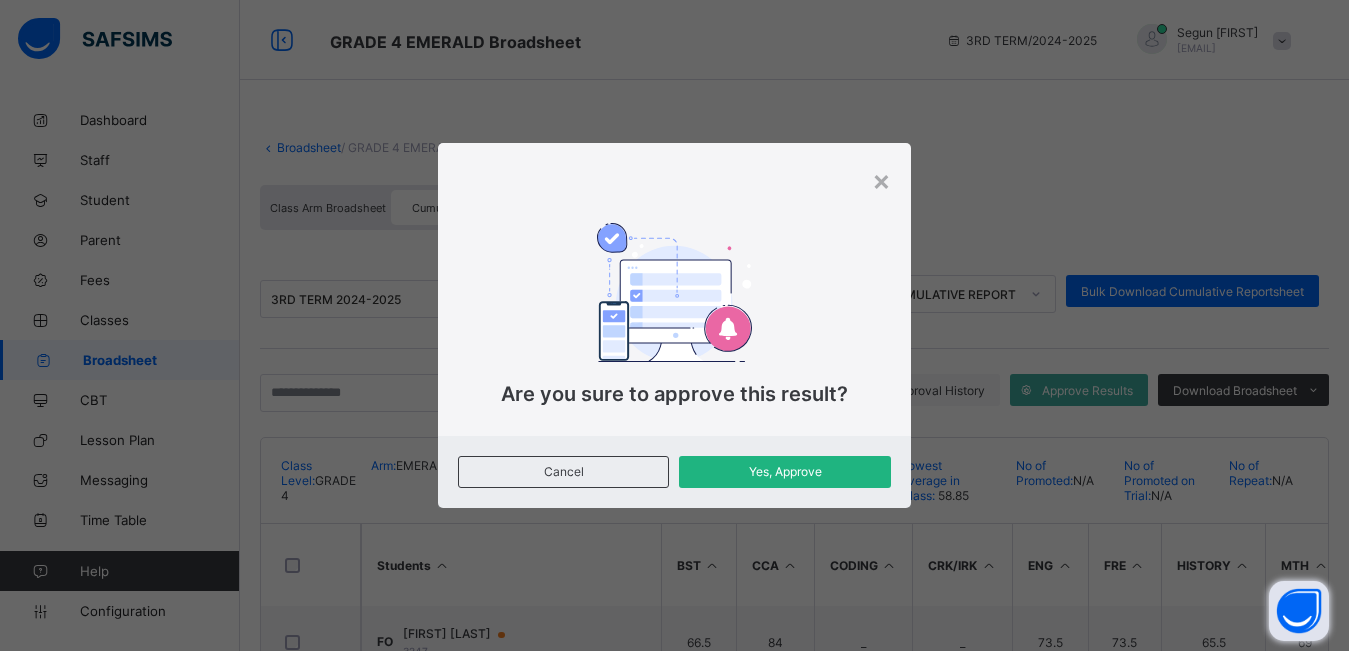 click on "Yes, Approve" at bounding box center (784, 471) 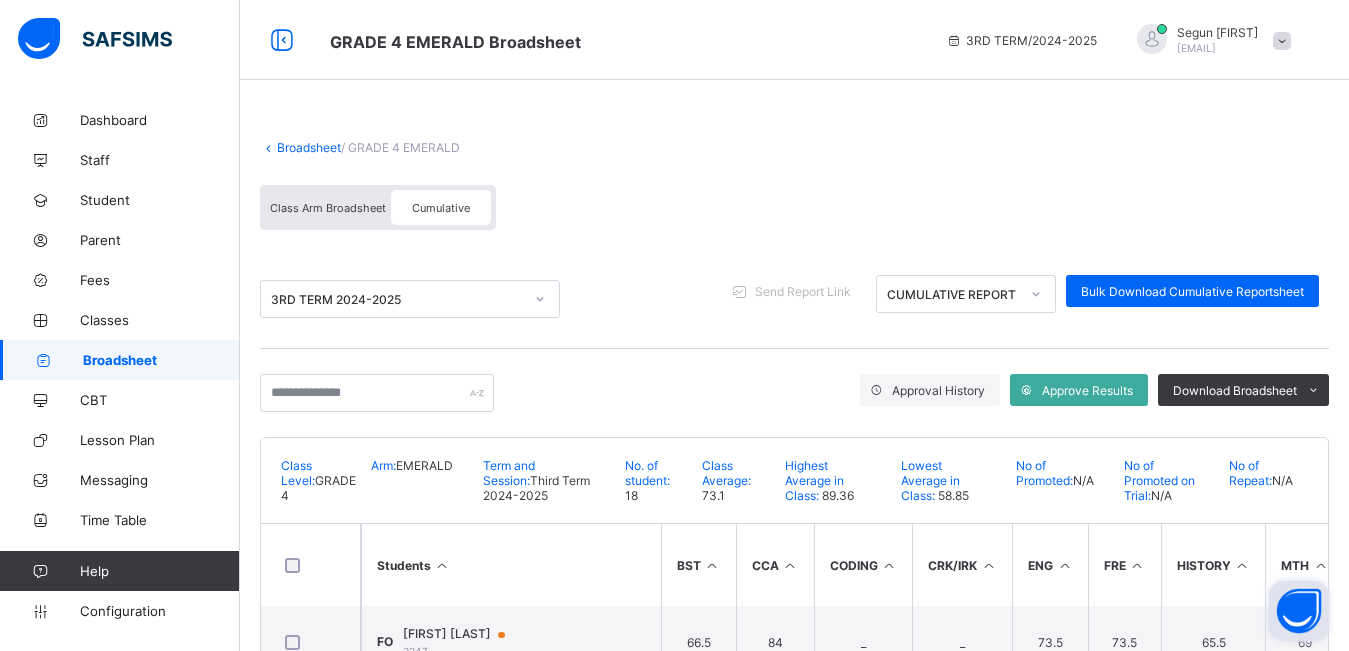 click on "Class Arm Broadsheet" at bounding box center [328, 207] 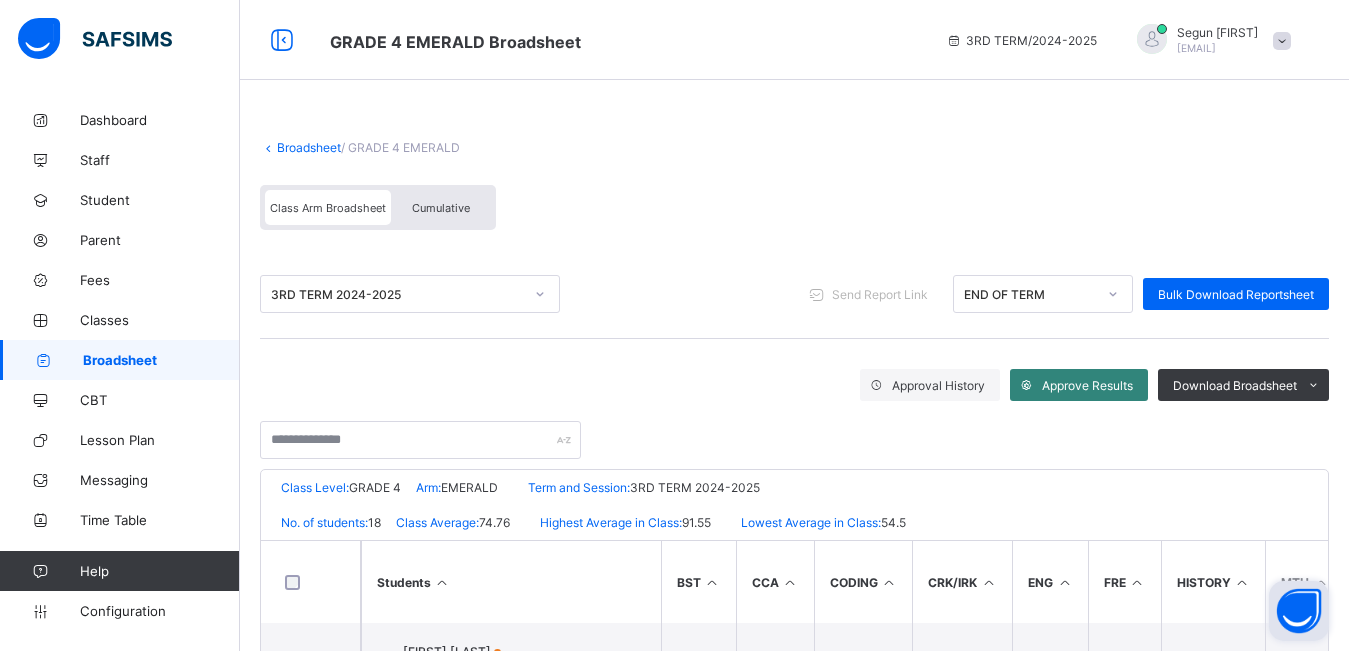click on "Approve Results" at bounding box center (1087, 385) 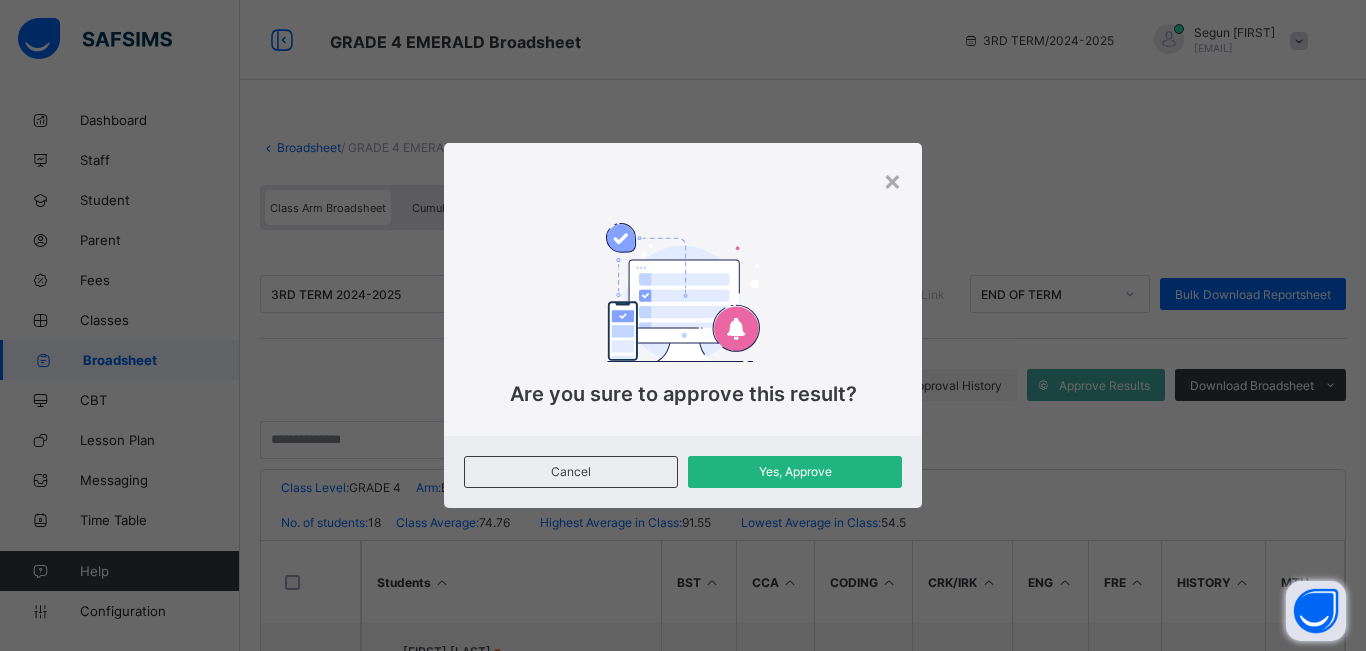 click on "Yes, Approve" at bounding box center (795, 472) 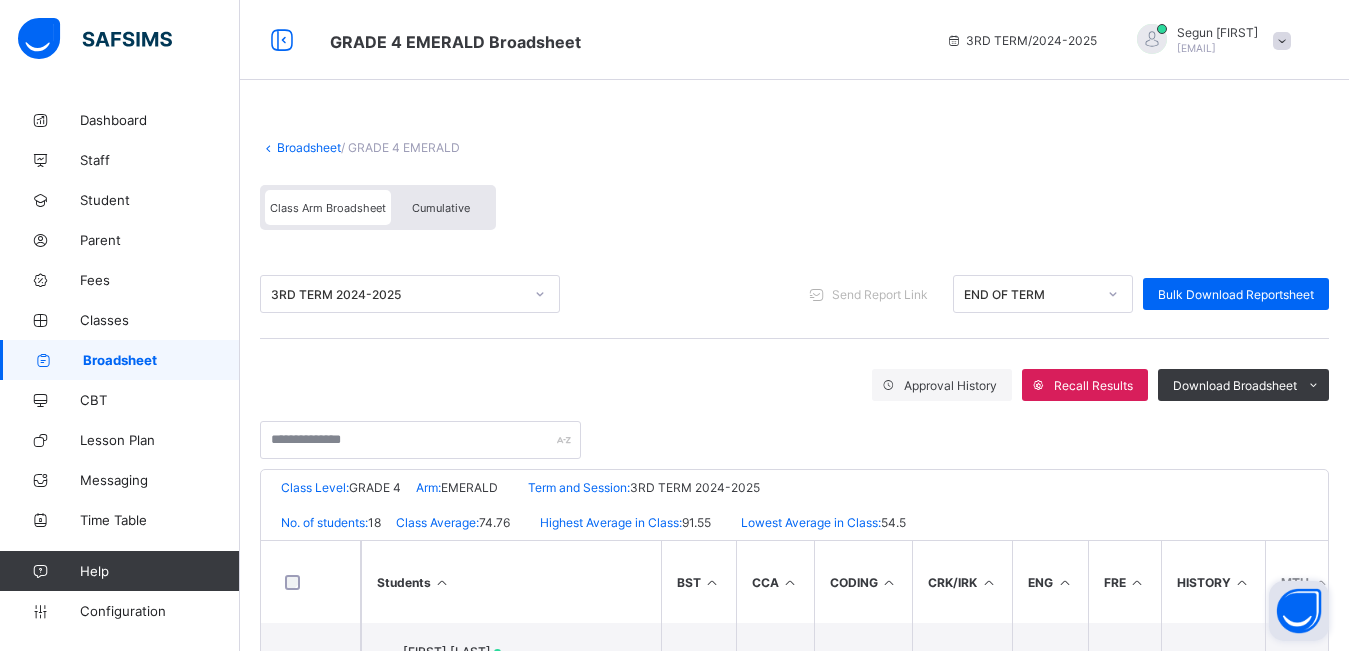 click on "Cumulative" at bounding box center (441, 208) 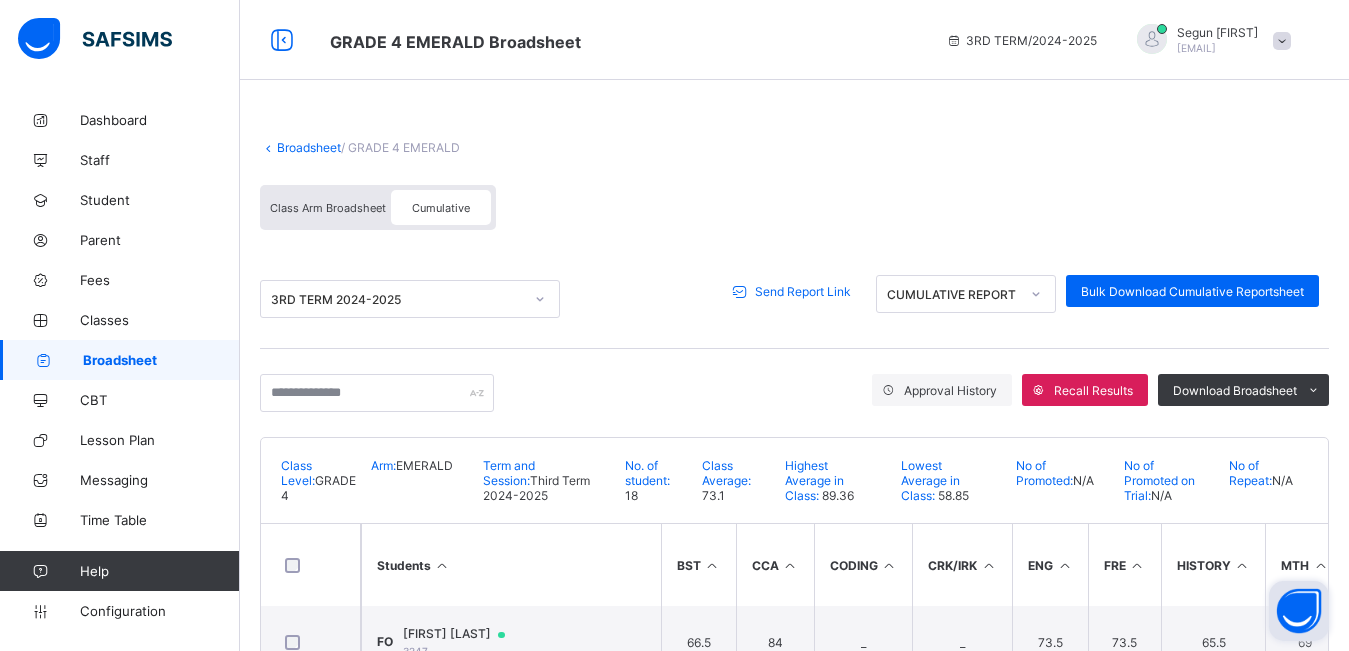 click on "Send Report Link" at bounding box center [803, 291] 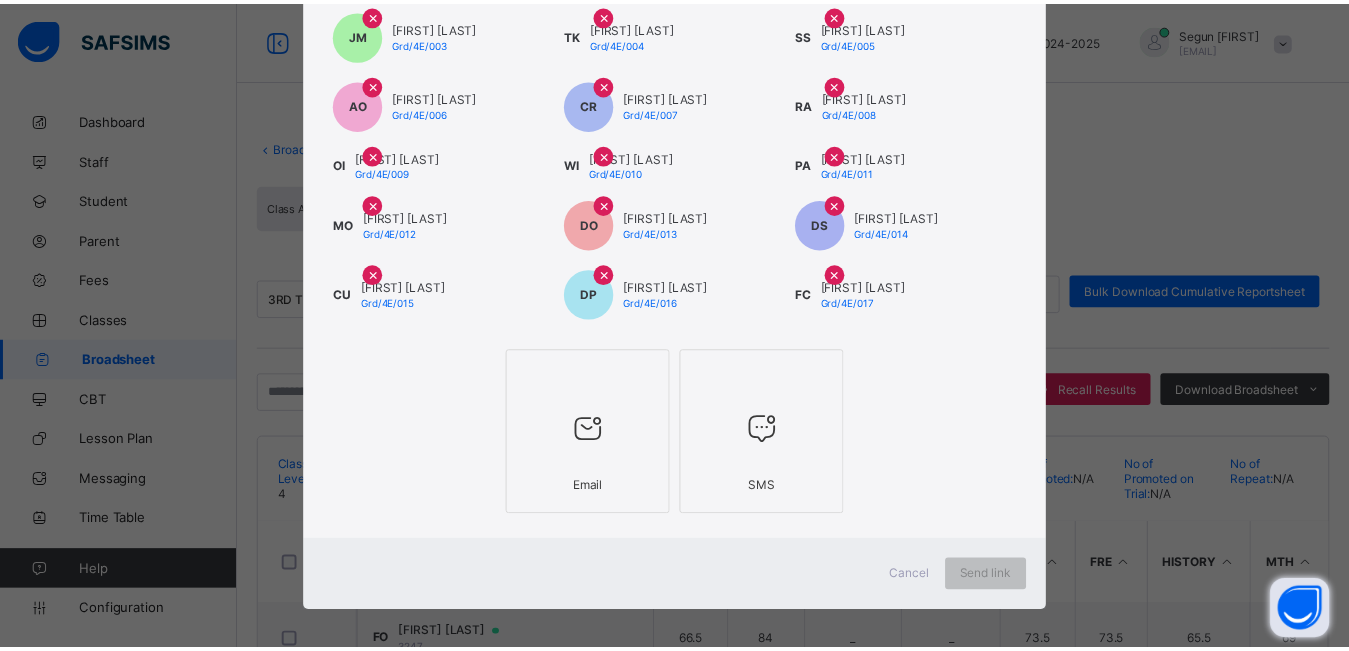 scroll, scrollTop: 325, scrollLeft: 0, axis: vertical 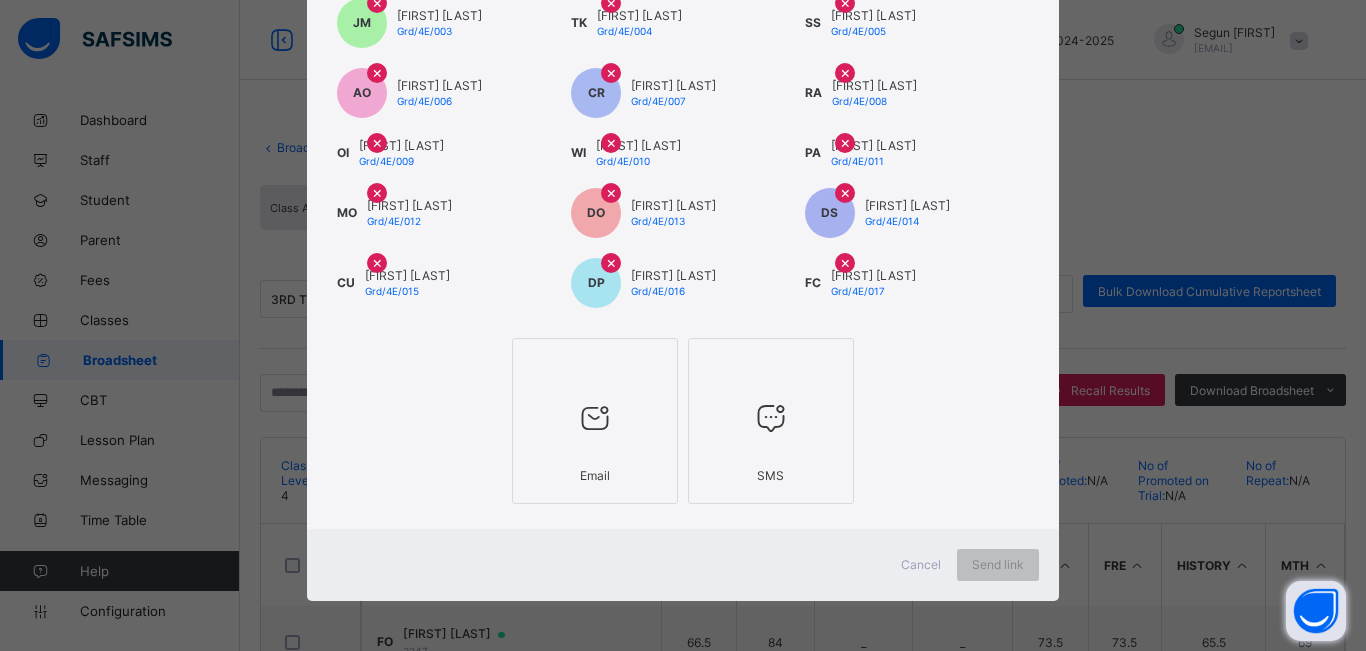 click on "Email" at bounding box center [595, 475] 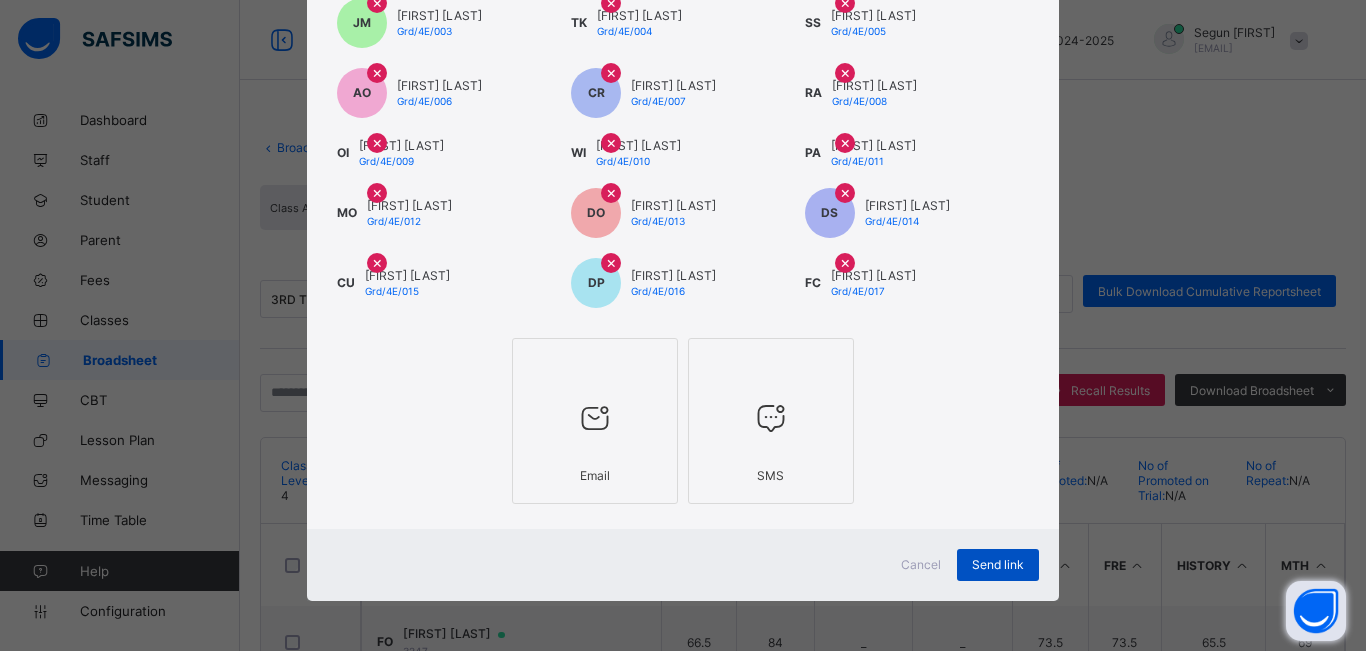 click on "Send link" at bounding box center (998, 564) 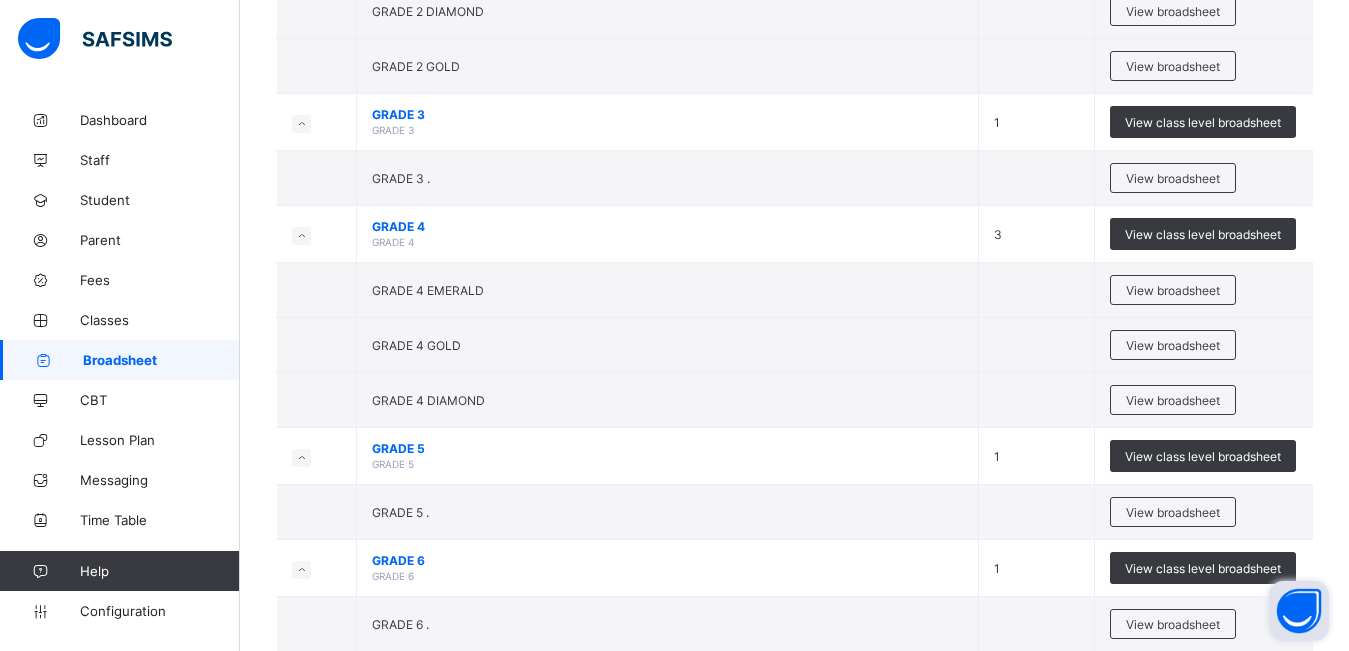 scroll, scrollTop: 500, scrollLeft: 0, axis: vertical 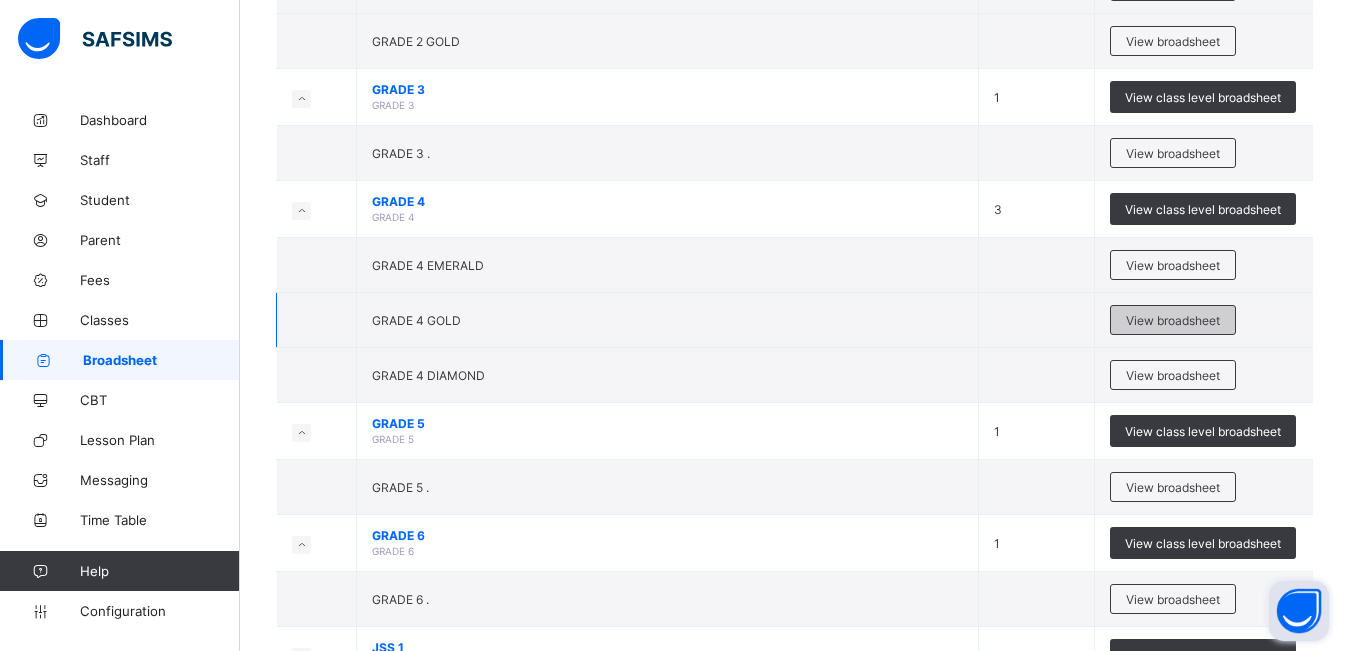 click on "View broadsheet" at bounding box center [1173, 320] 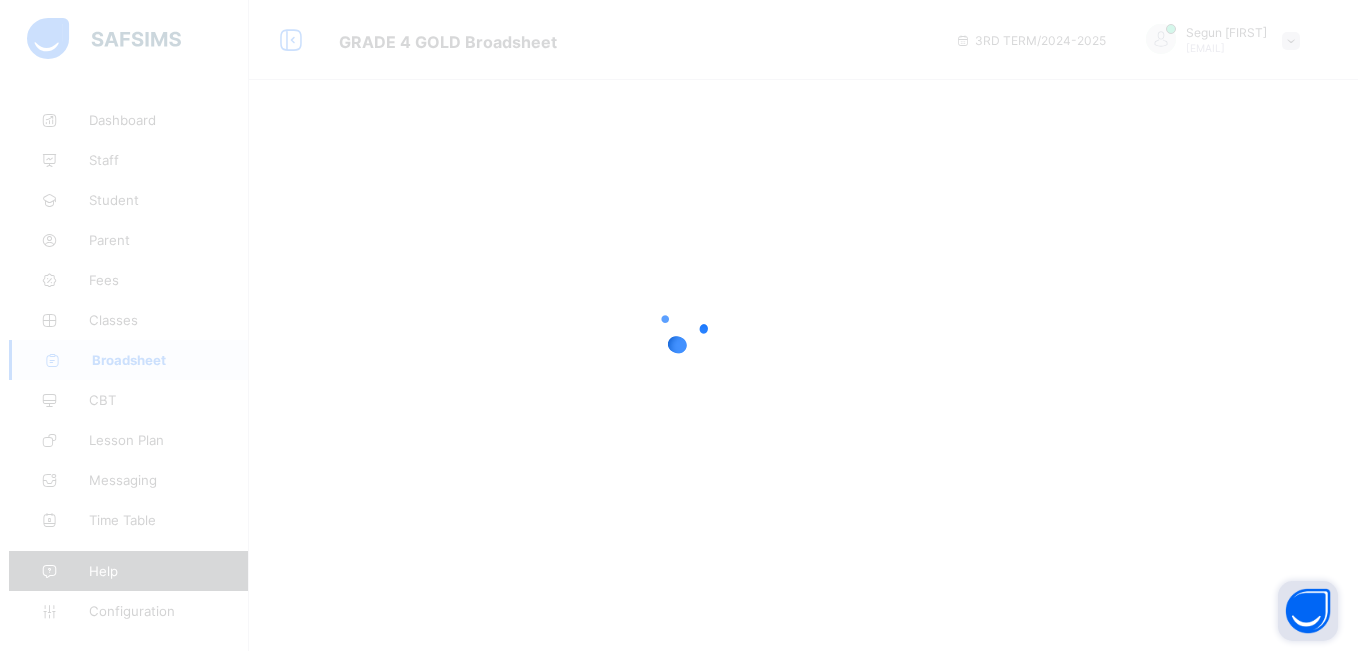 scroll, scrollTop: 0, scrollLeft: 0, axis: both 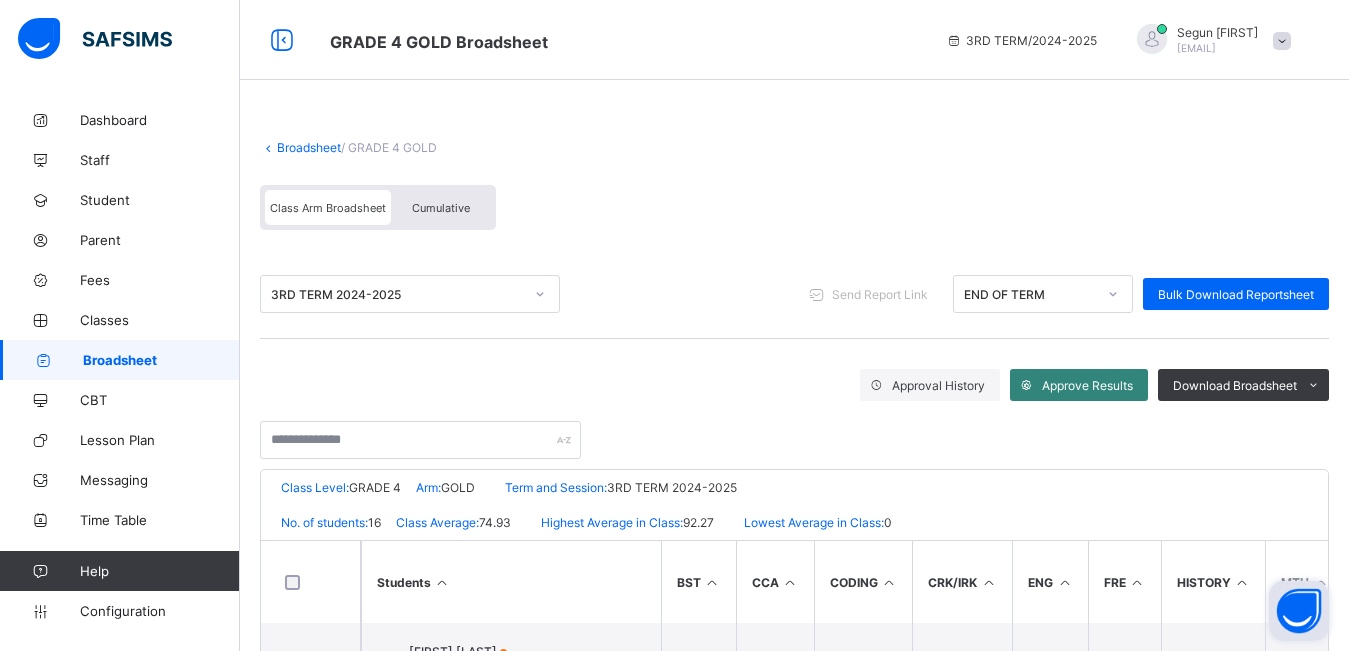 click on "Approve Results" at bounding box center (1087, 385) 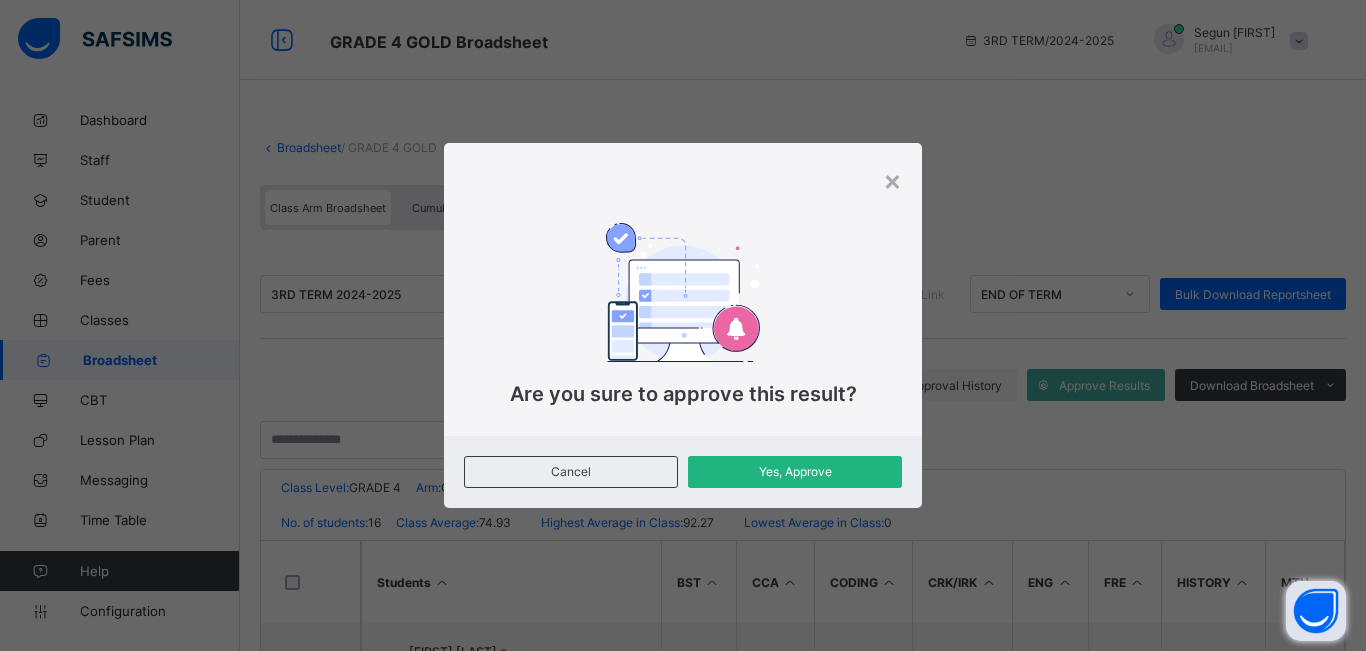 click on "Yes, Approve" at bounding box center [795, 471] 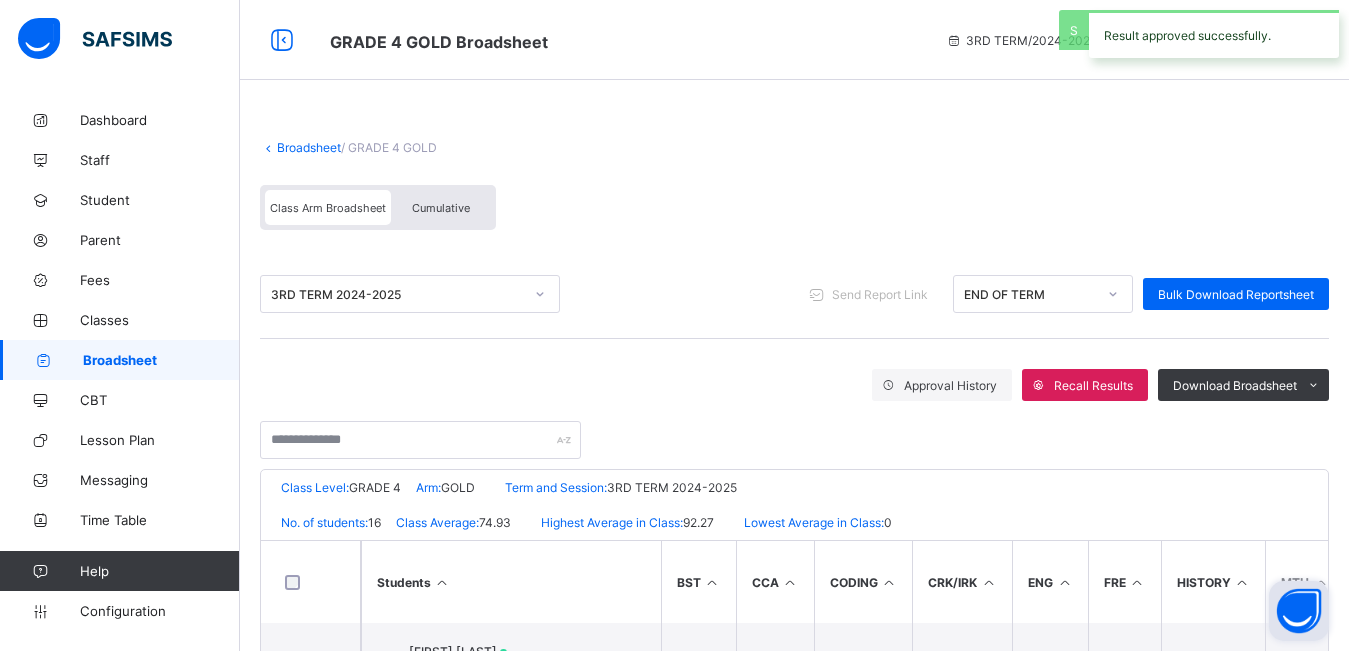 click on "Cumulative" at bounding box center (441, 208) 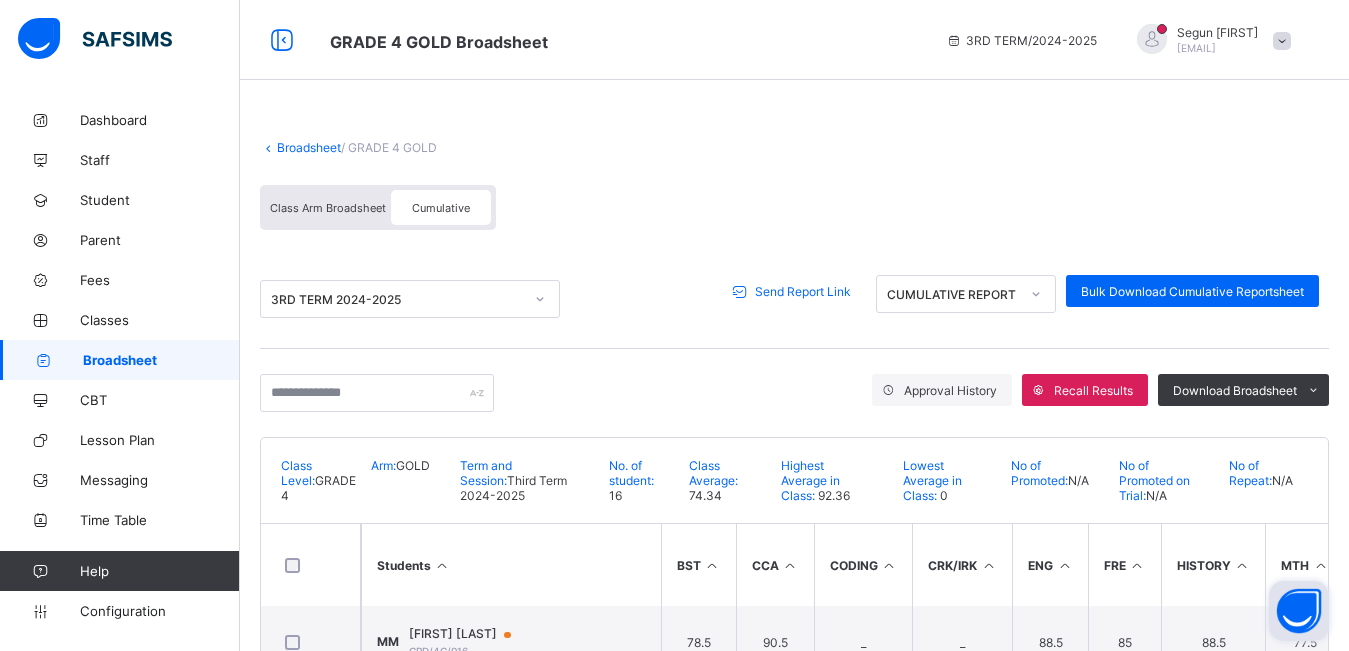 click on "Send Report Link" at bounding box center (803, 291) 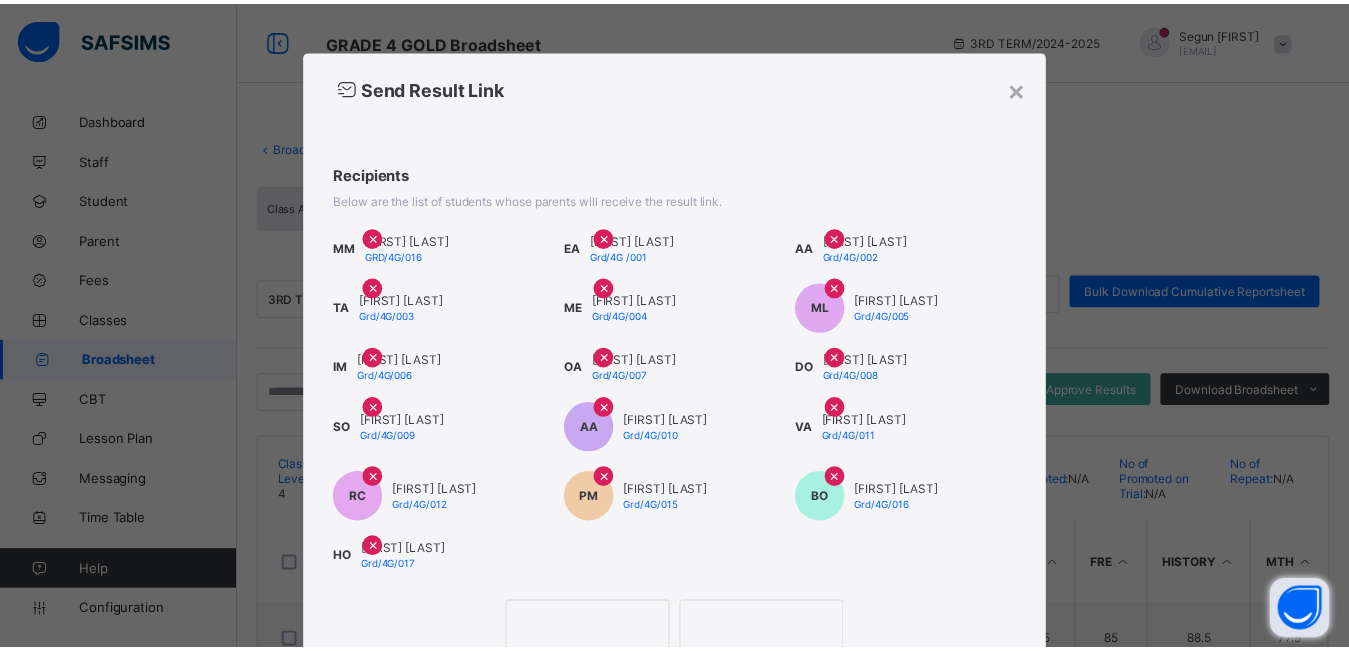 scroll, scrollTop: 325, scrollLeft: 0, axis: vertical 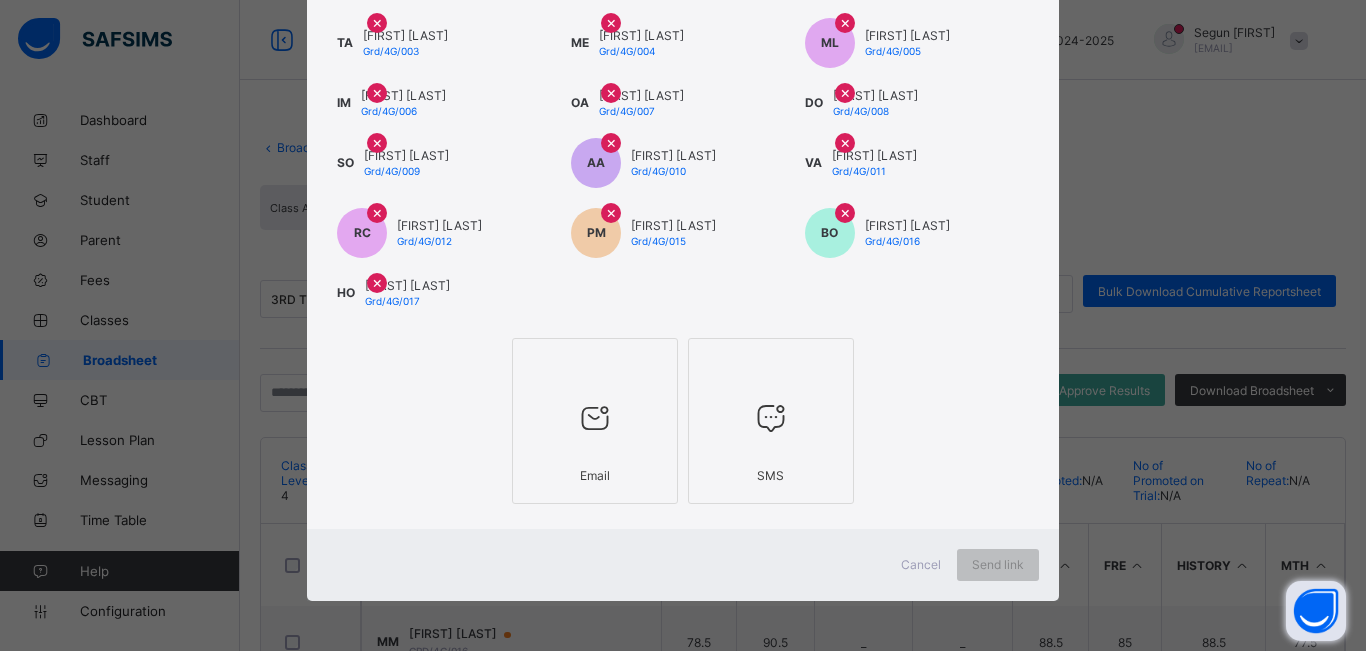 click on "Email" at bounding box center (595, 475) 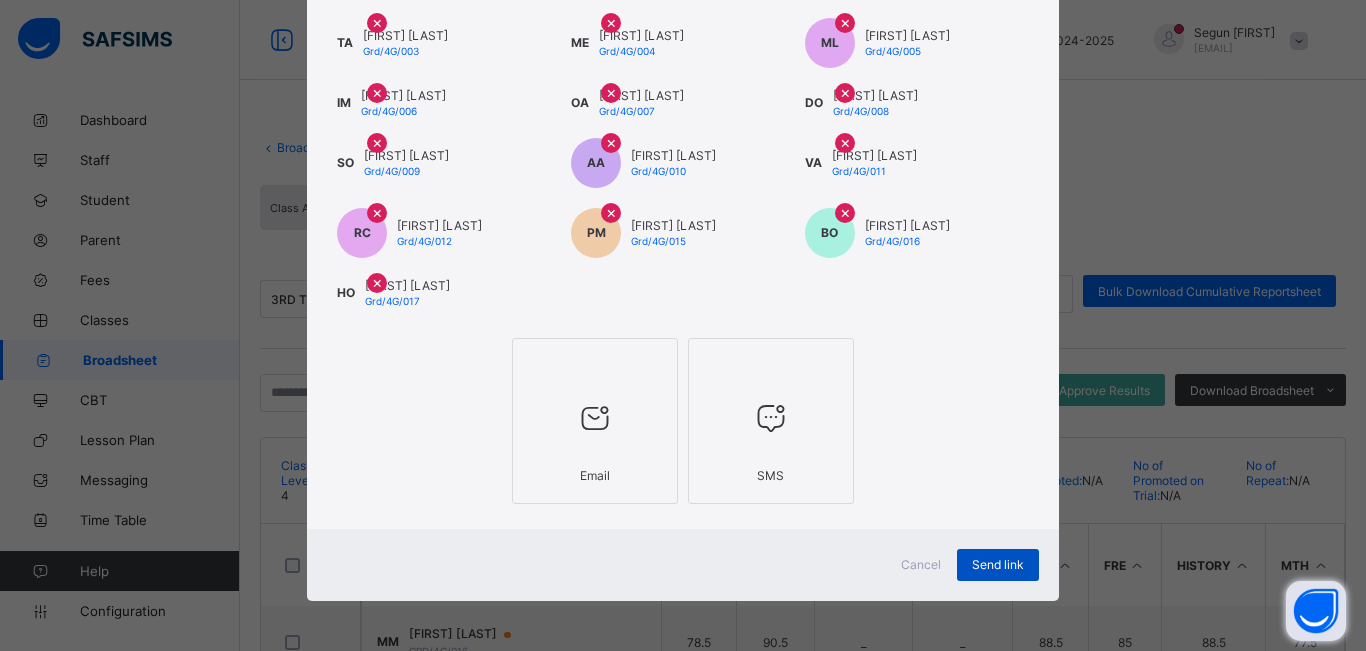 click on "Send link" at bounding box center [998, 564] 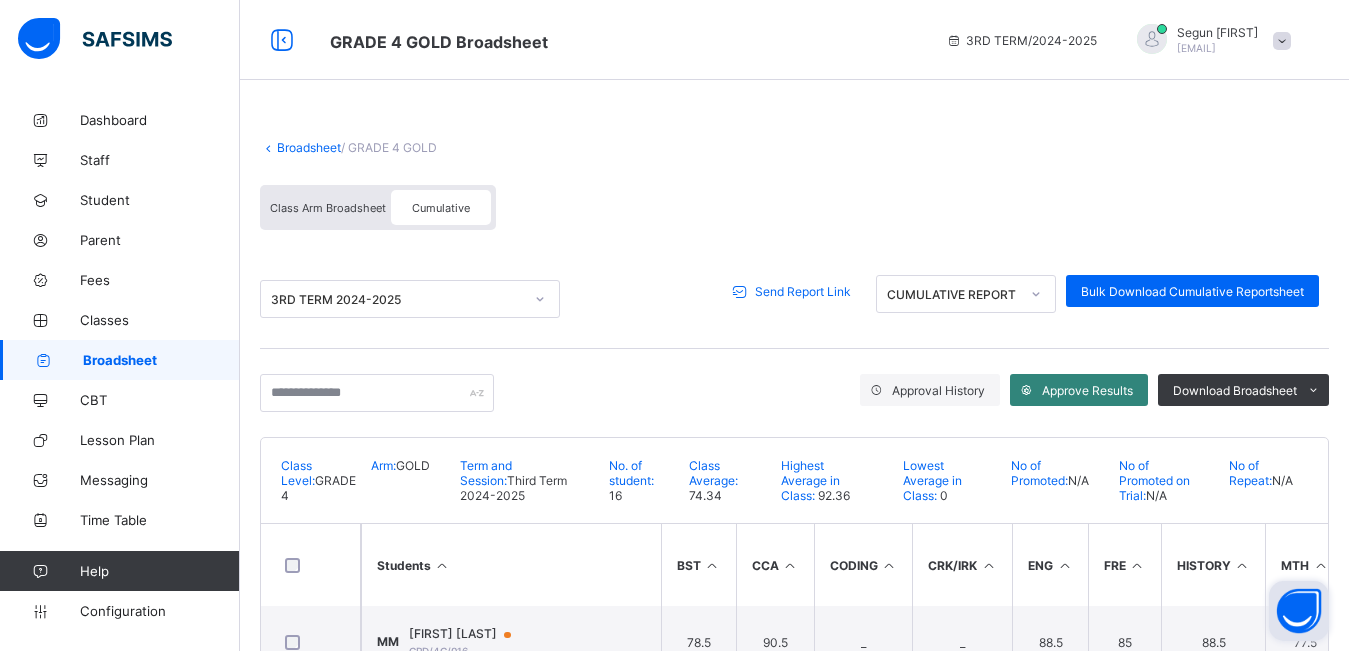 click on "Approve Results" at bounding box center (1087, 390) 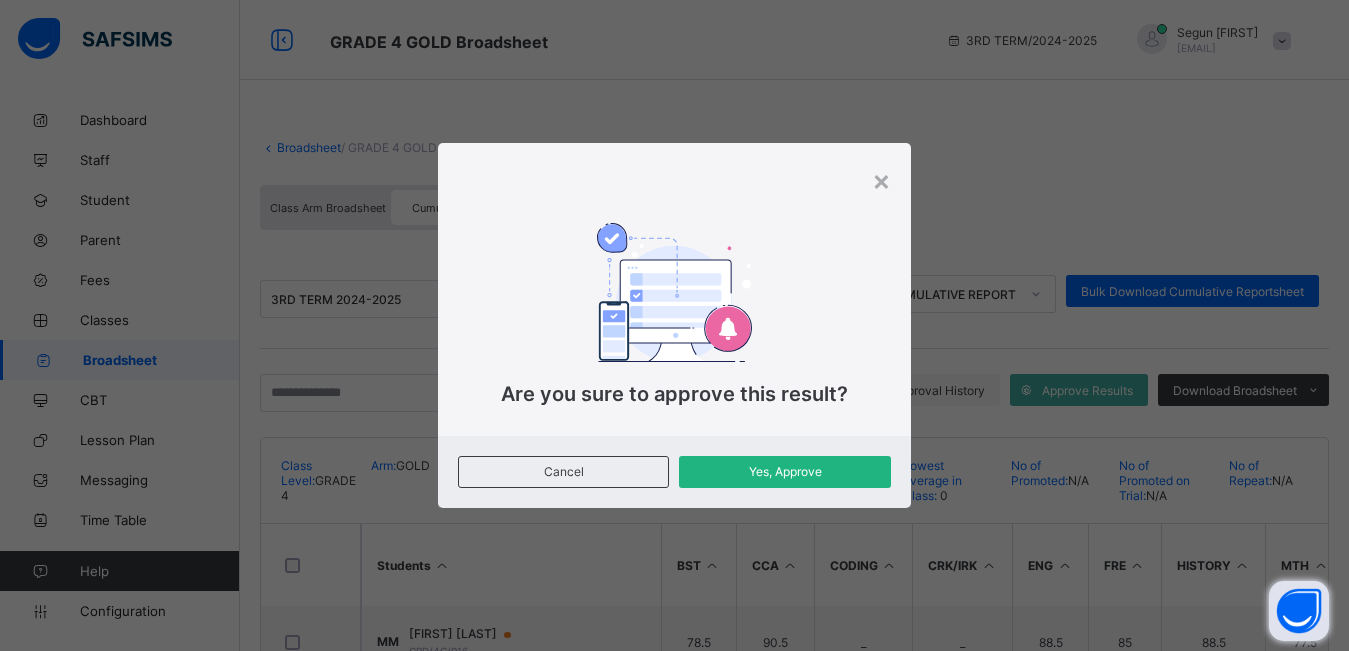 click on "Yes, Approve" at bounding box center (784, 472) 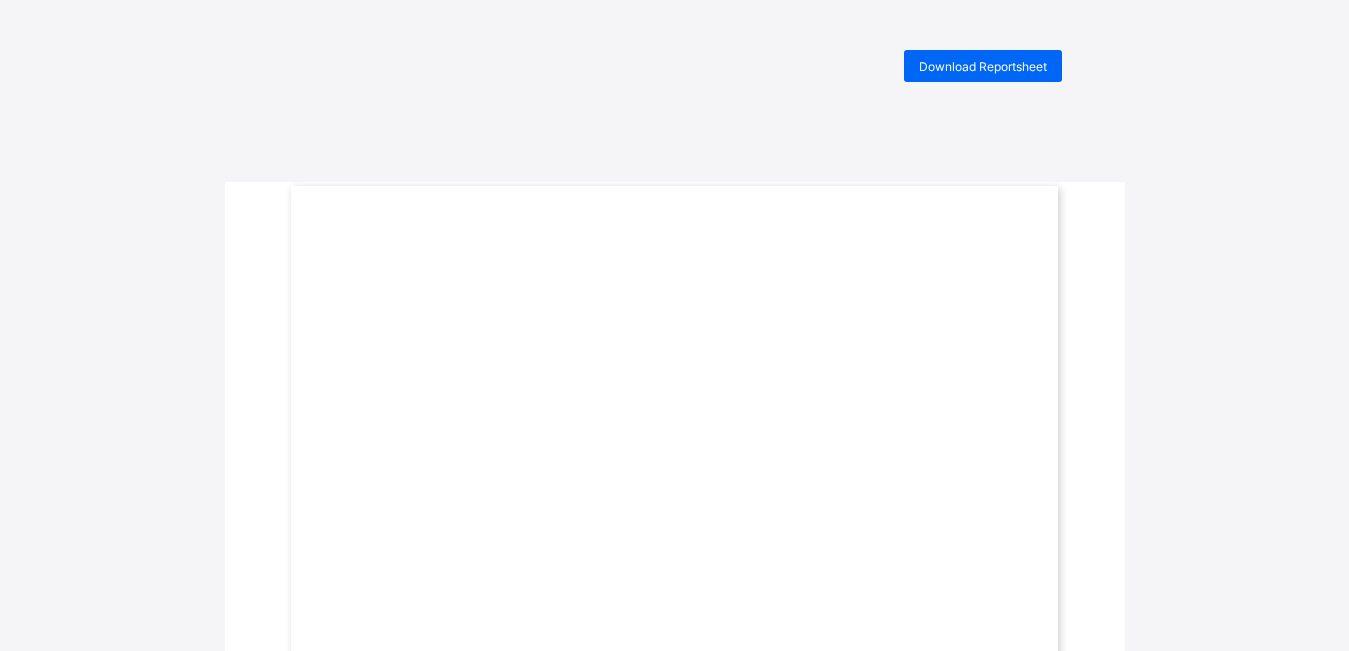 scroll, scrollTop: 0, scrollLeft: 0, axis: both 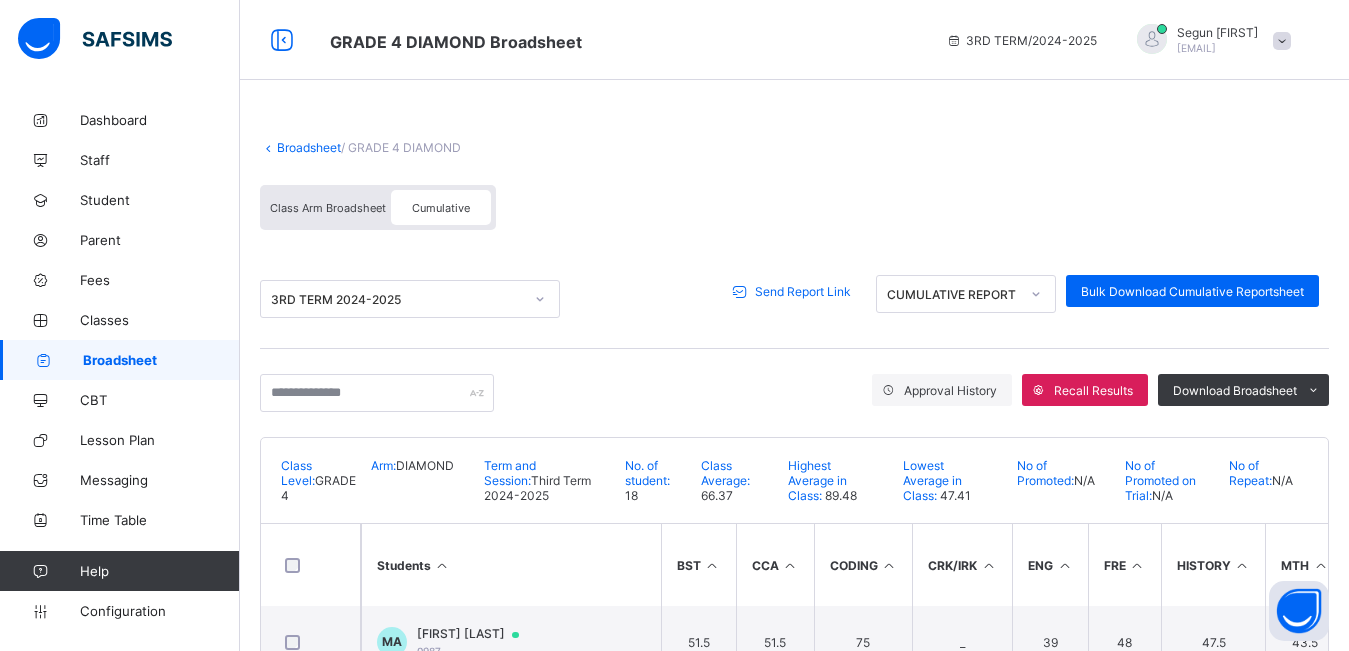 click on "Send Report Link" at bounding box center [803, 291] 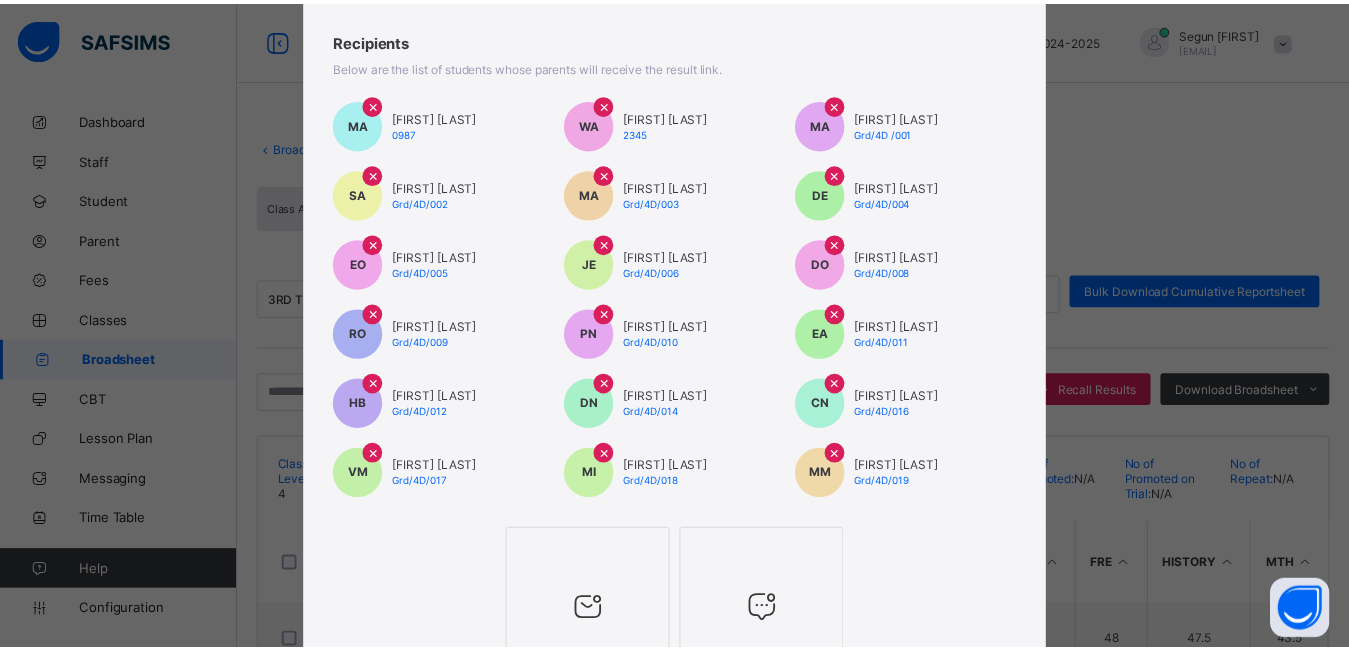 scroll, scrollTop: 325, scrollLeft: 0, axis: vertical 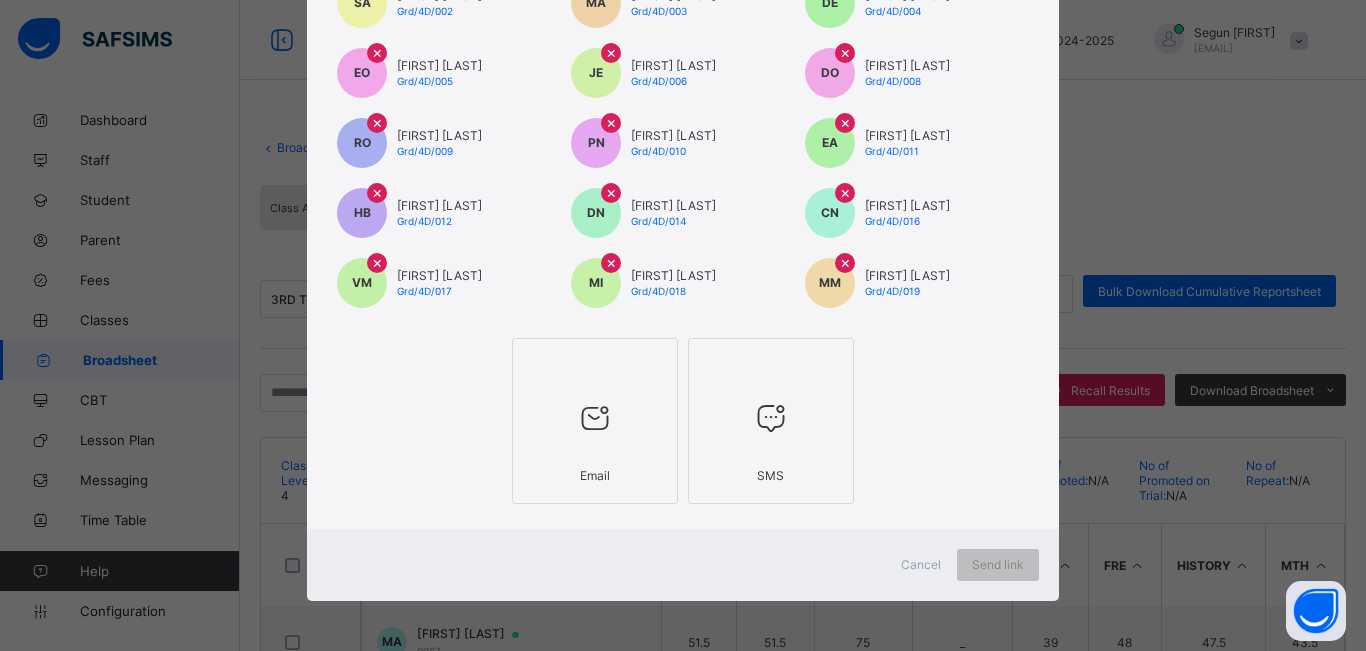 click on "Email" at bounding box center (595, 475) 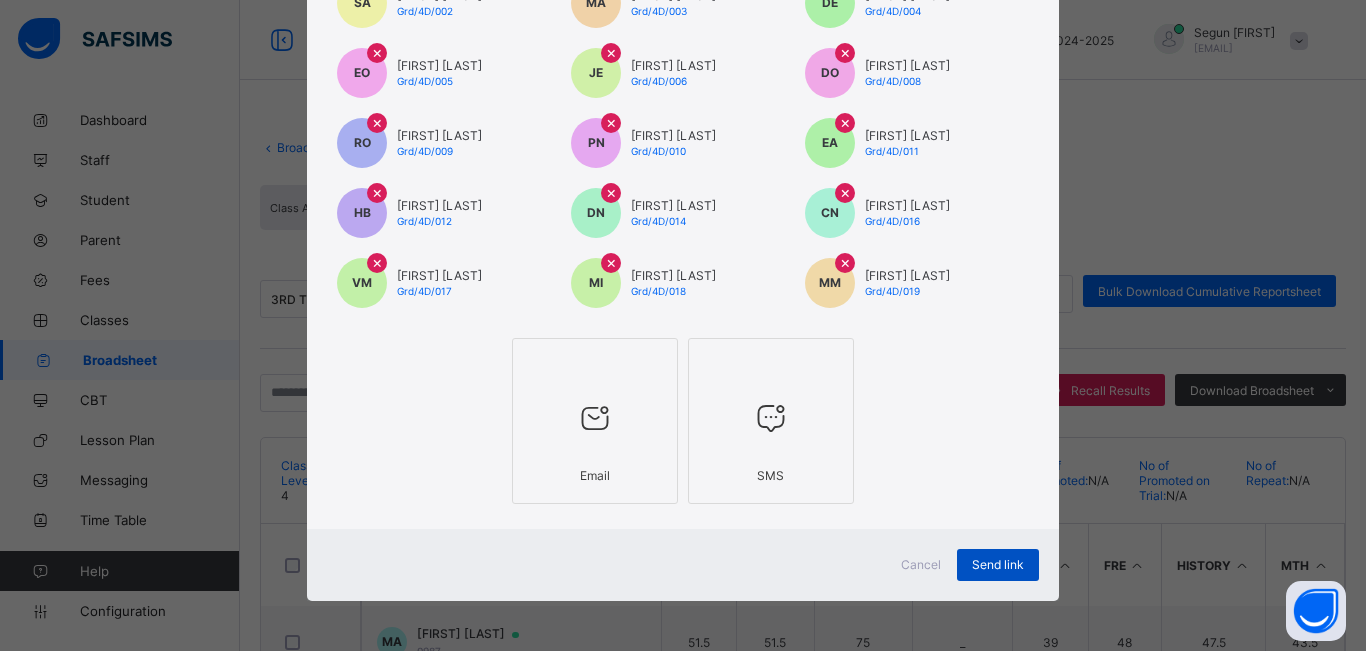 click on "Send link" at bounding box center (998, 564) 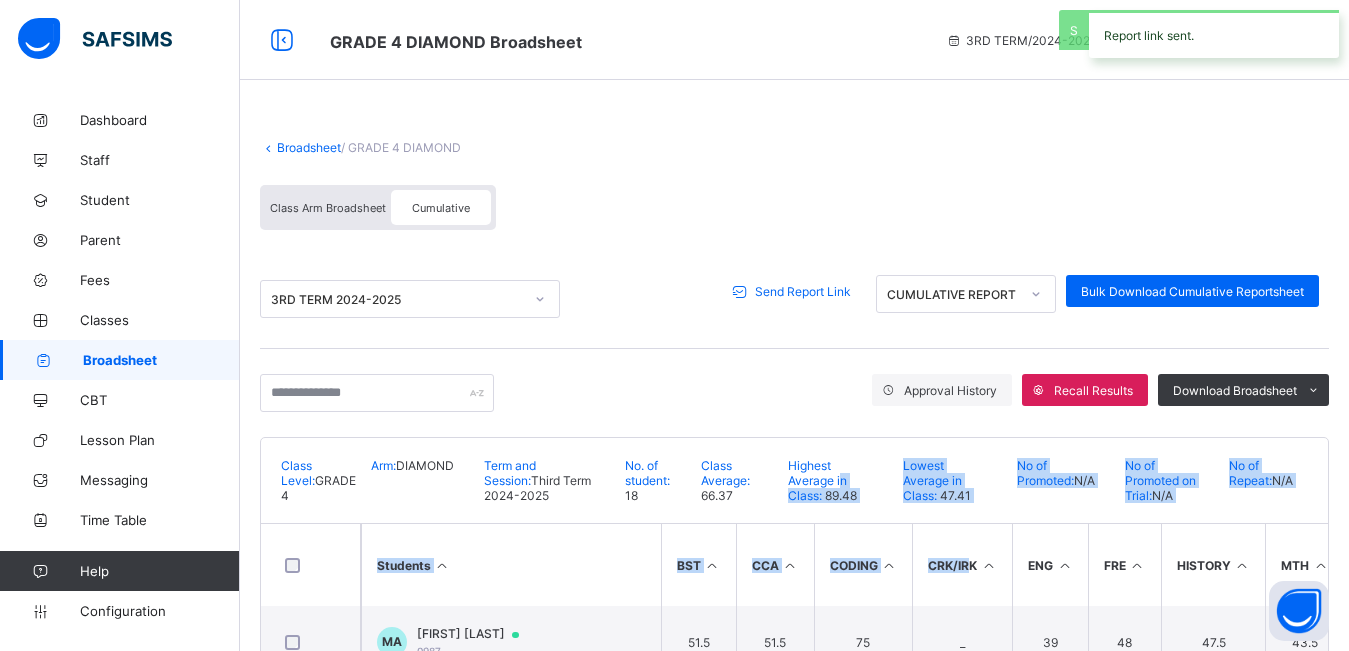 drag, startPoint x: 973, startPoint y: 570, endPoint x: 699, endPoint y: 440, distance: 303.27545 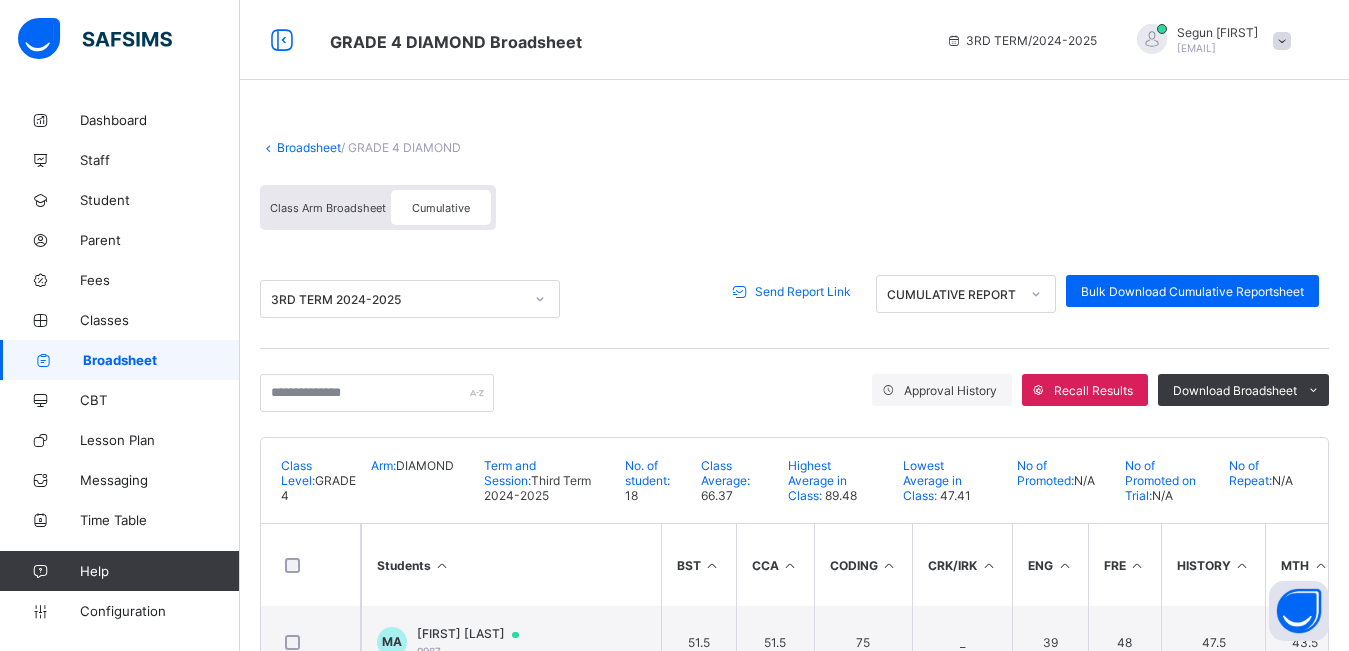 click on "3RD TERM 2024-2025 Send Report Link CUMULATIVE REPORT Bulk Download Cumulative Reportsheet" at bounding box center [794, 299] 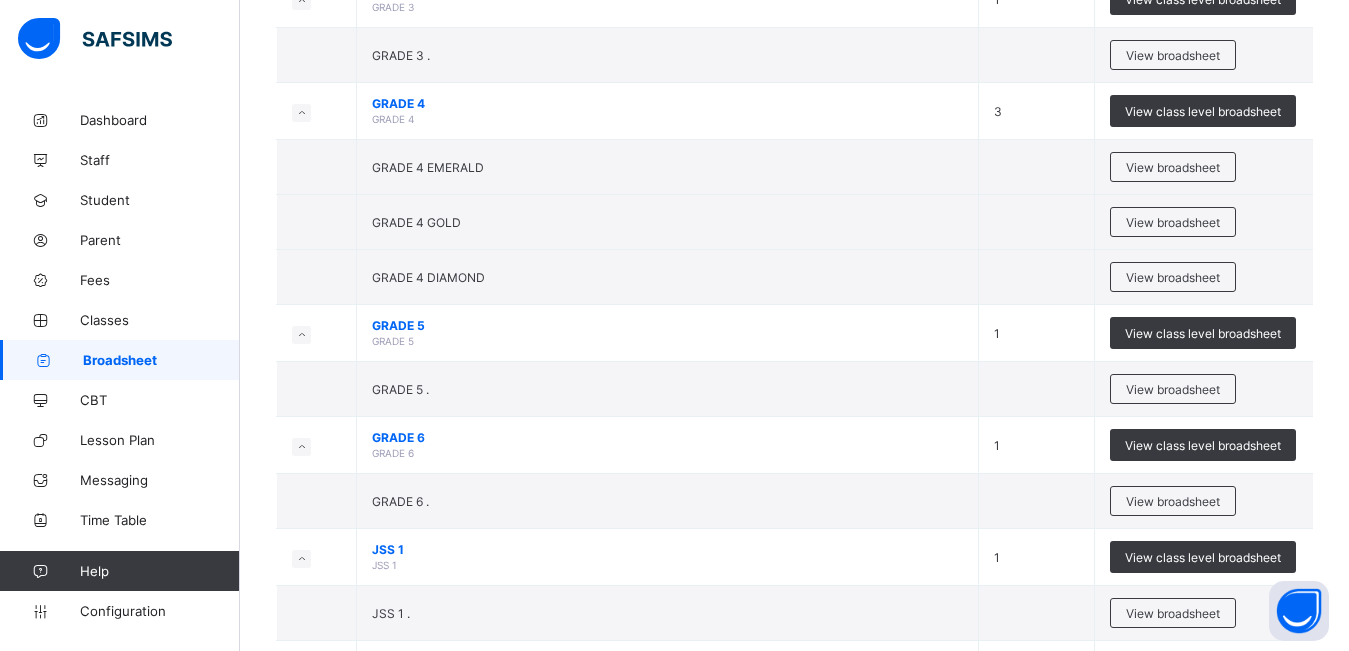scroll, scrollTop: 609, scrollLeft: 0, axis: vertical 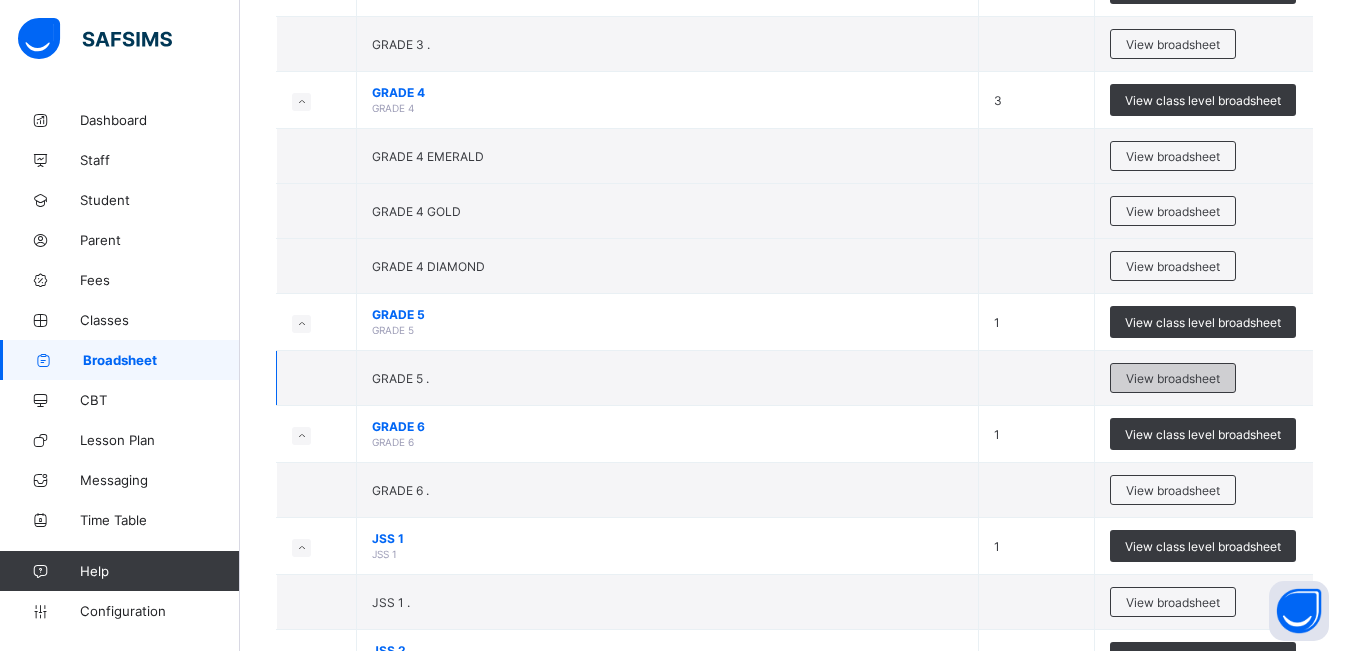 click on "View broadsheet" at bounding box center (1173, 378) 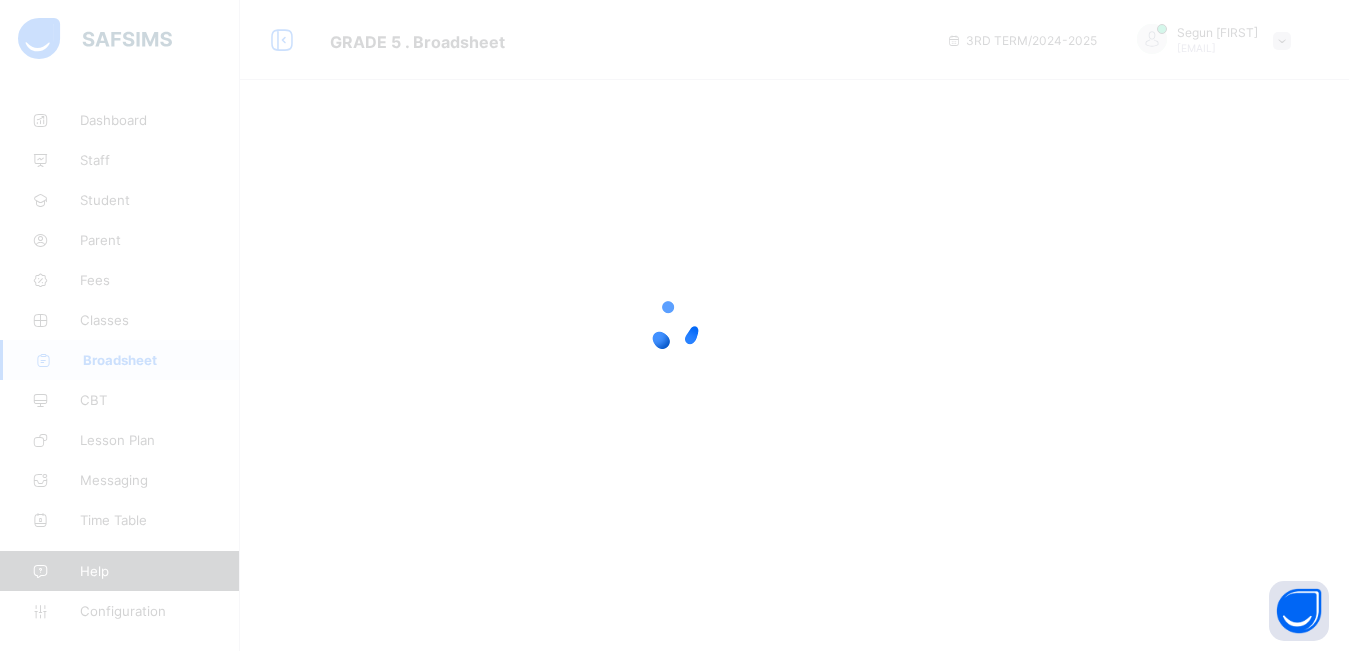 scroll, scrollTop: 0, scrollLeft: 0, axis: both 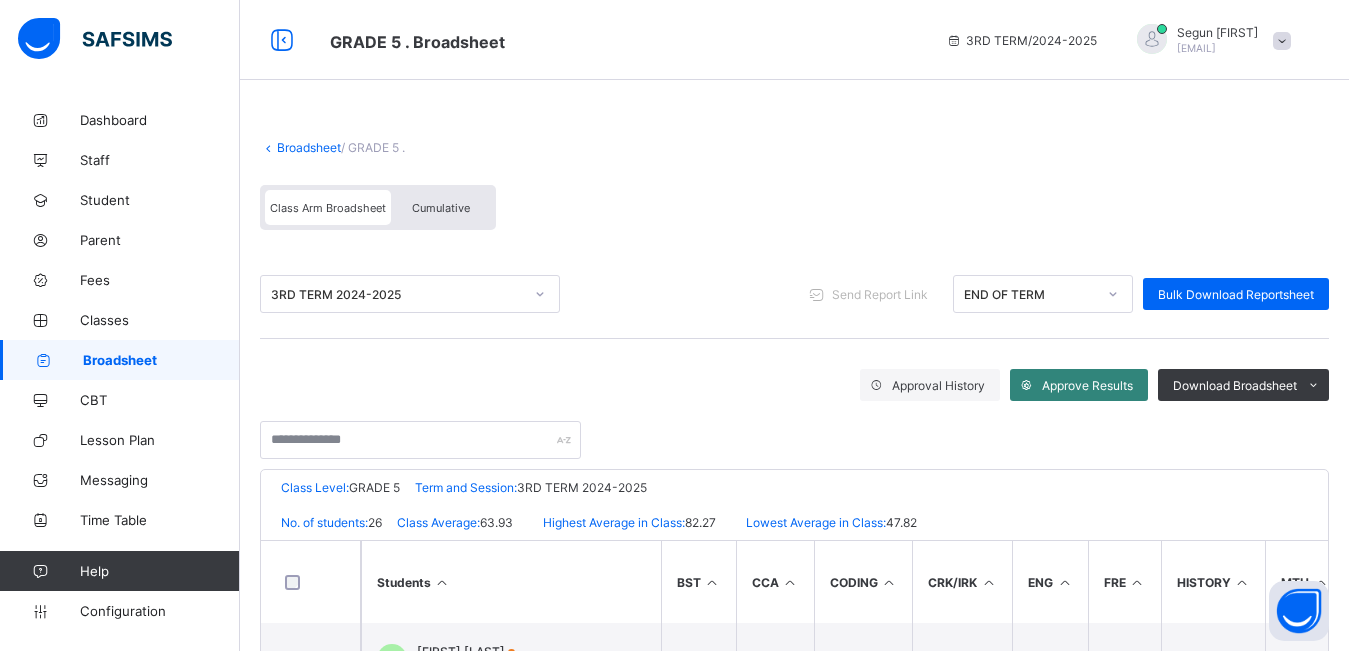click on "Approve Results" at bounding box center (1087, 385) 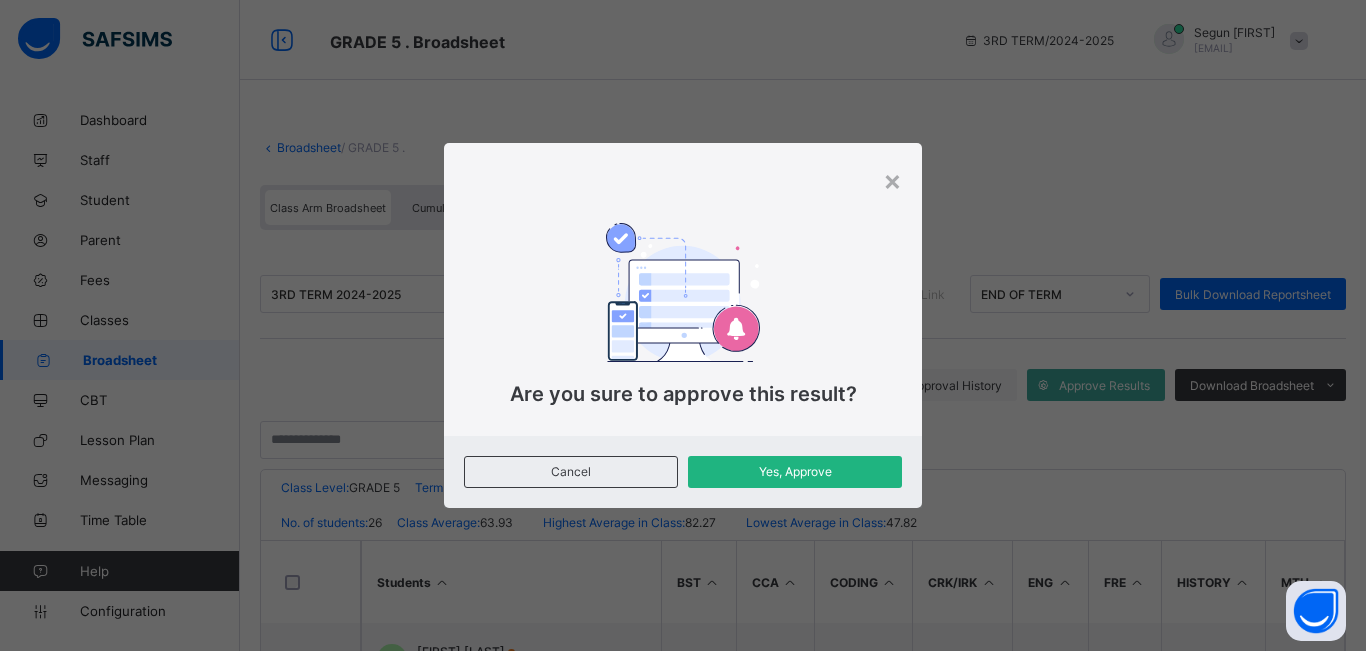 click on "Yes, Approve" at bounding box center (795, 471) 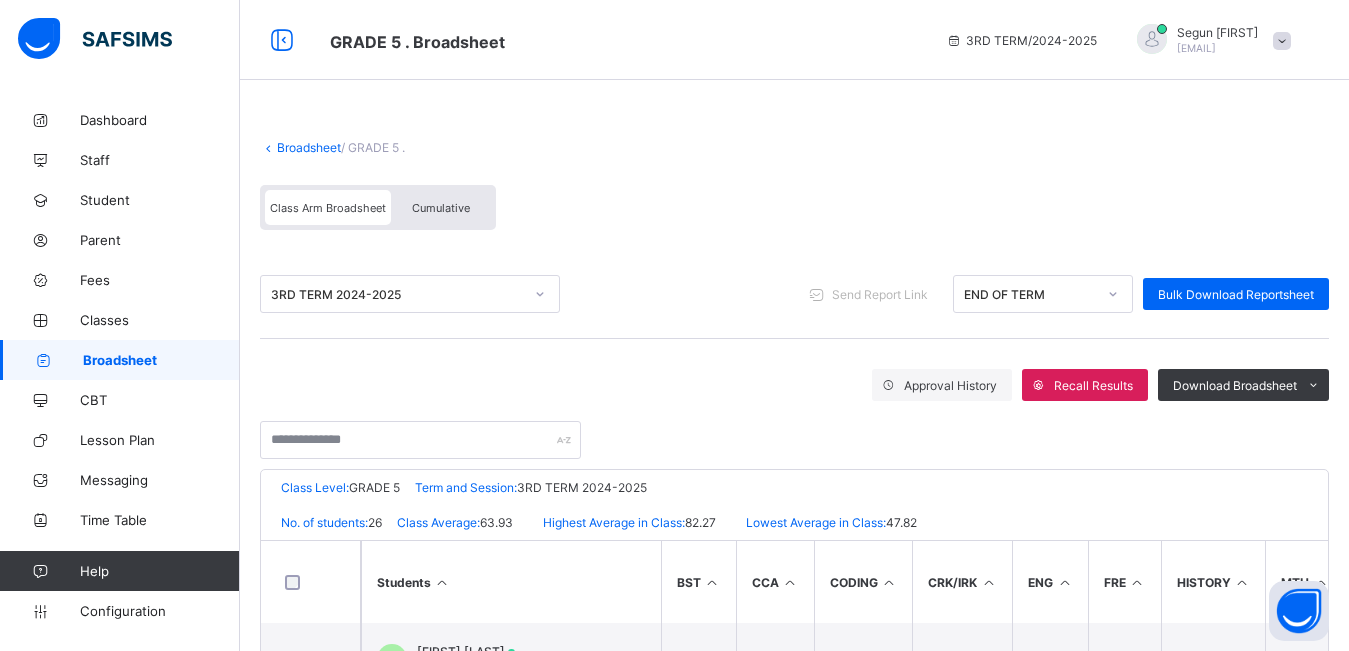 click on "Cumulative" at bounding box center [441, 208] 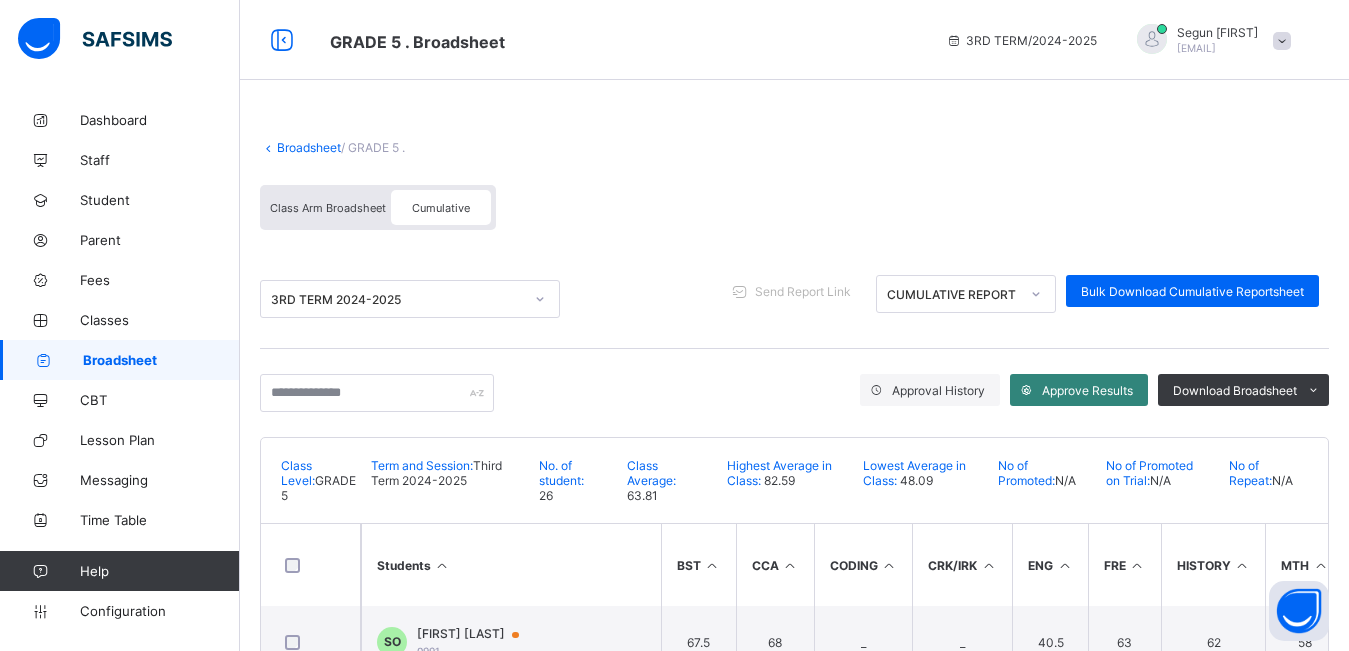 click on "Approve Results" at bounding box center [1087, 390] 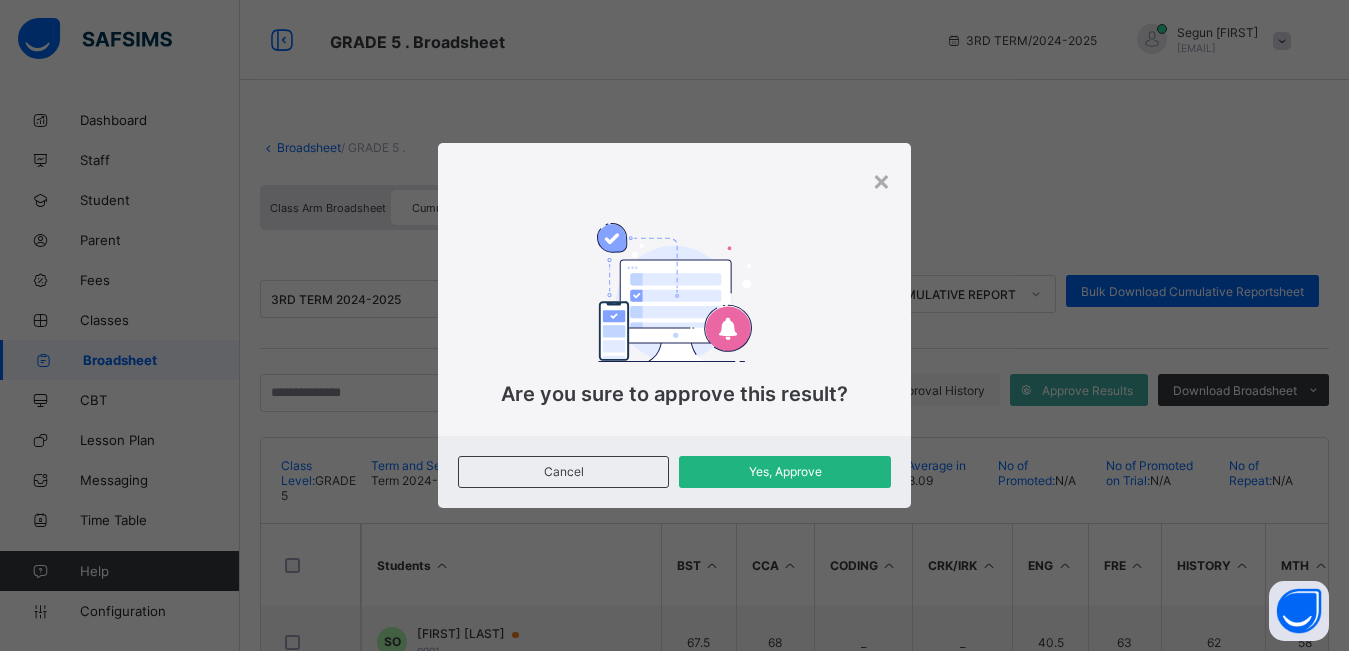 click on "Yes, Approve" at bounding box center [784, 471] 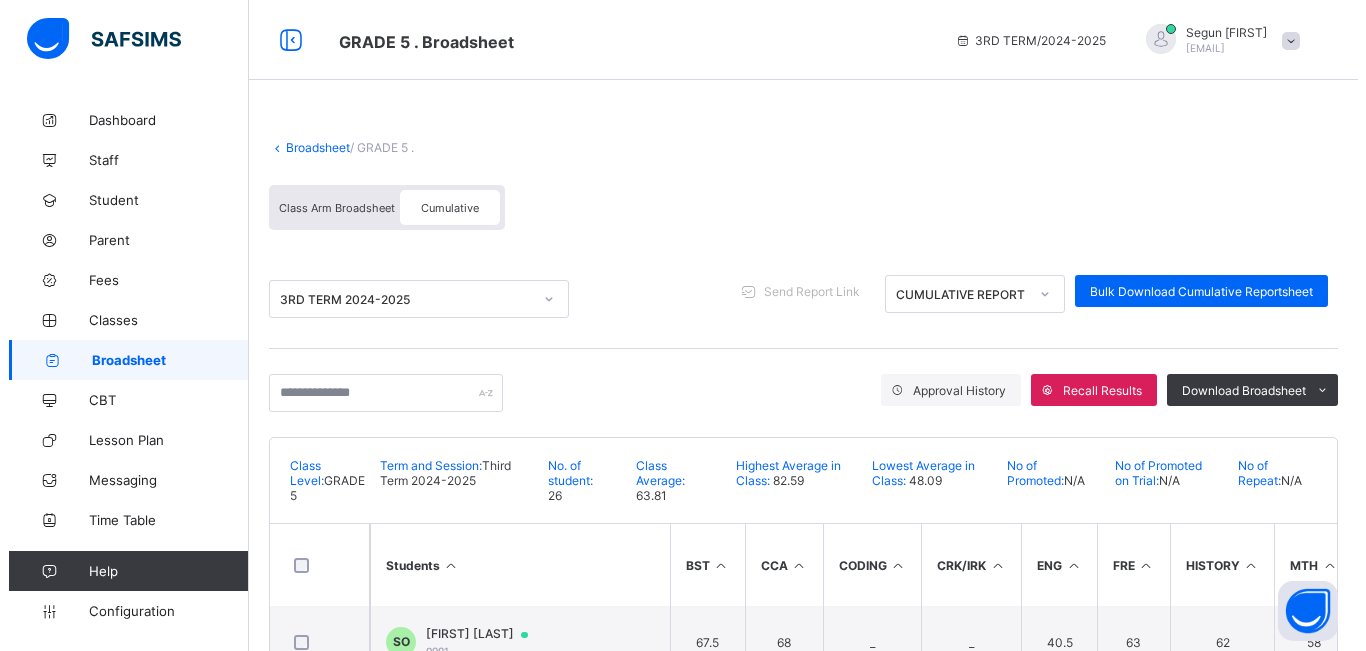 scroll, scrollTop: 0, scrollLeft: 0, axis: both 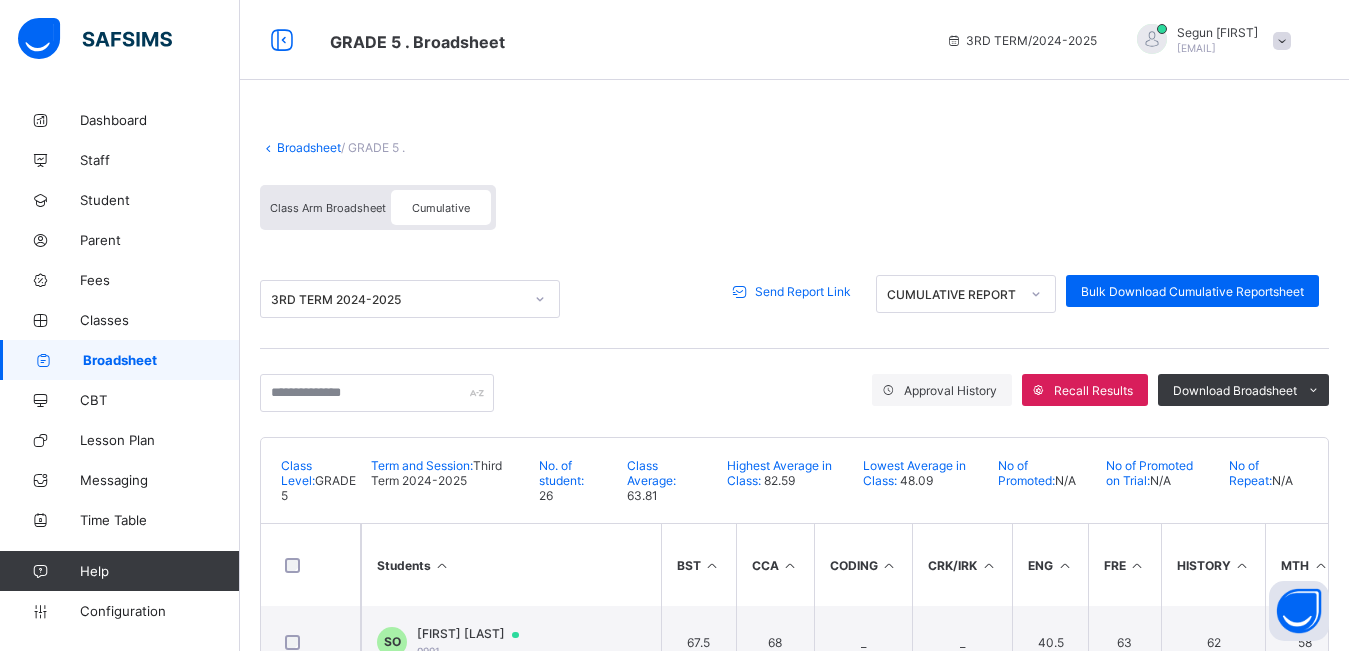 click on "Send Report Link" at bounding box center (803, 291) 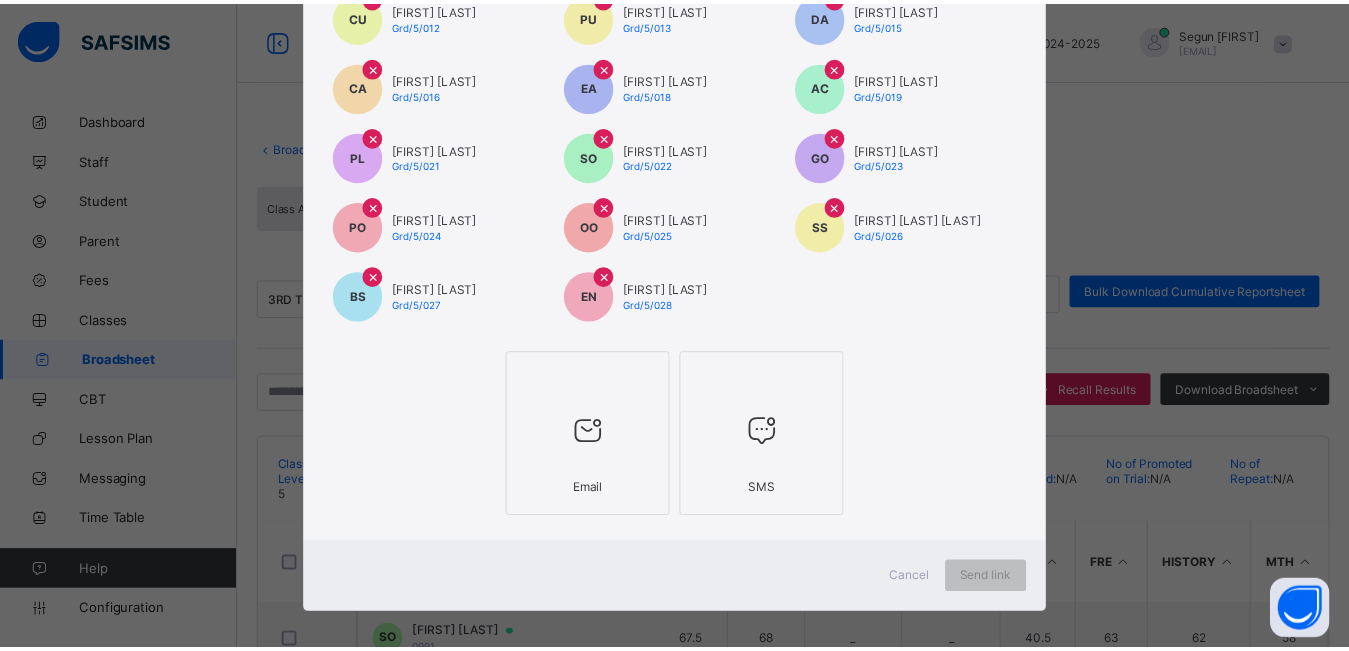 scroll, scrollTop: 535, scrollLeft: 0, axis: vertical 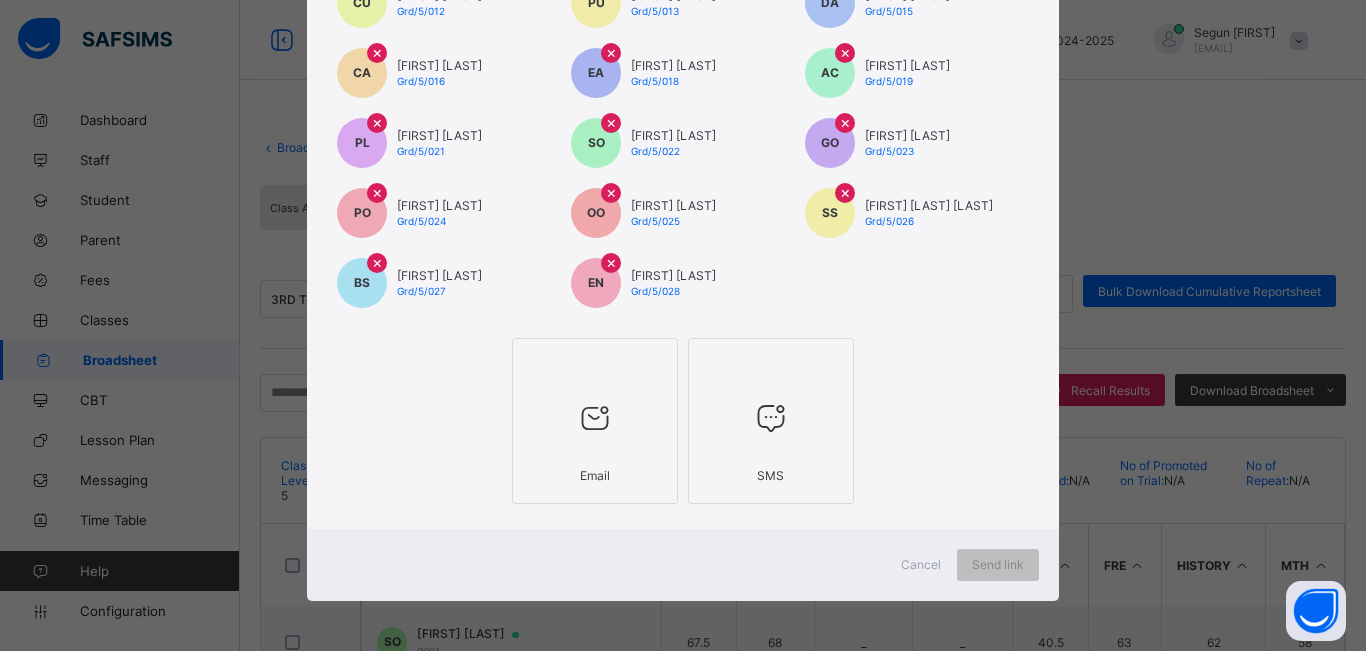 click on "Email" at bounding box center (595, 475) 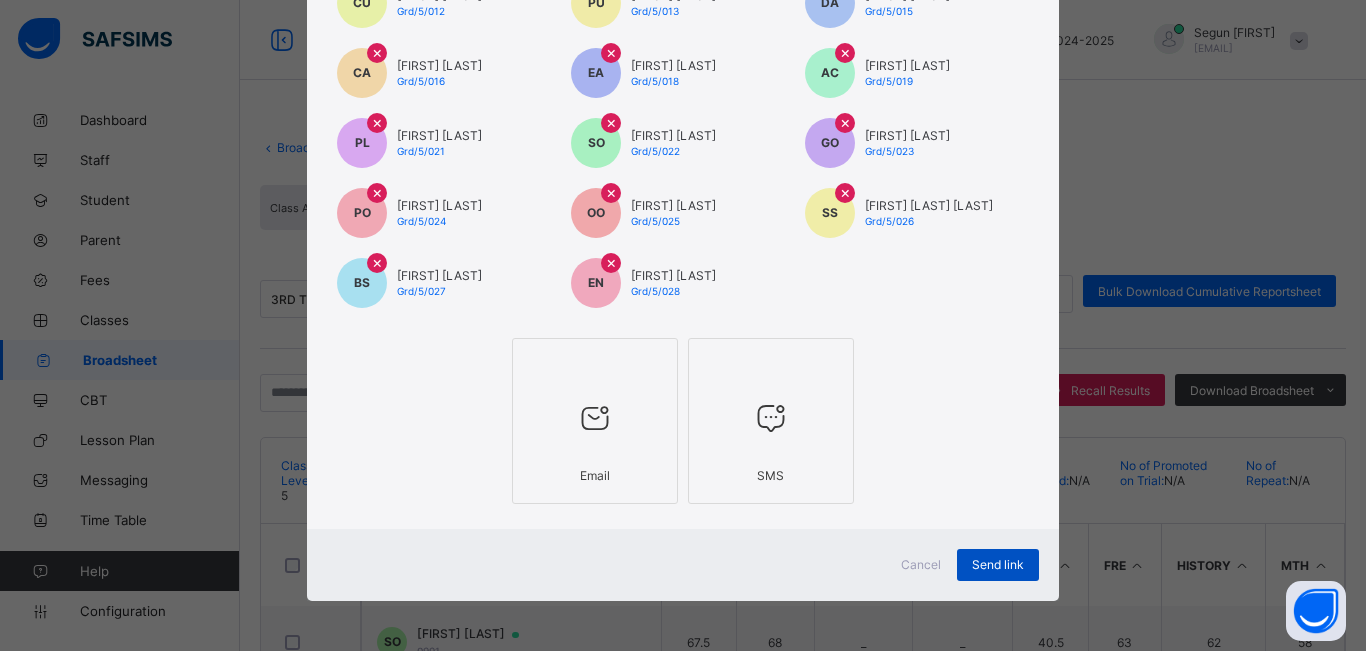 click on "Send link" at bounding box center [998, 564] 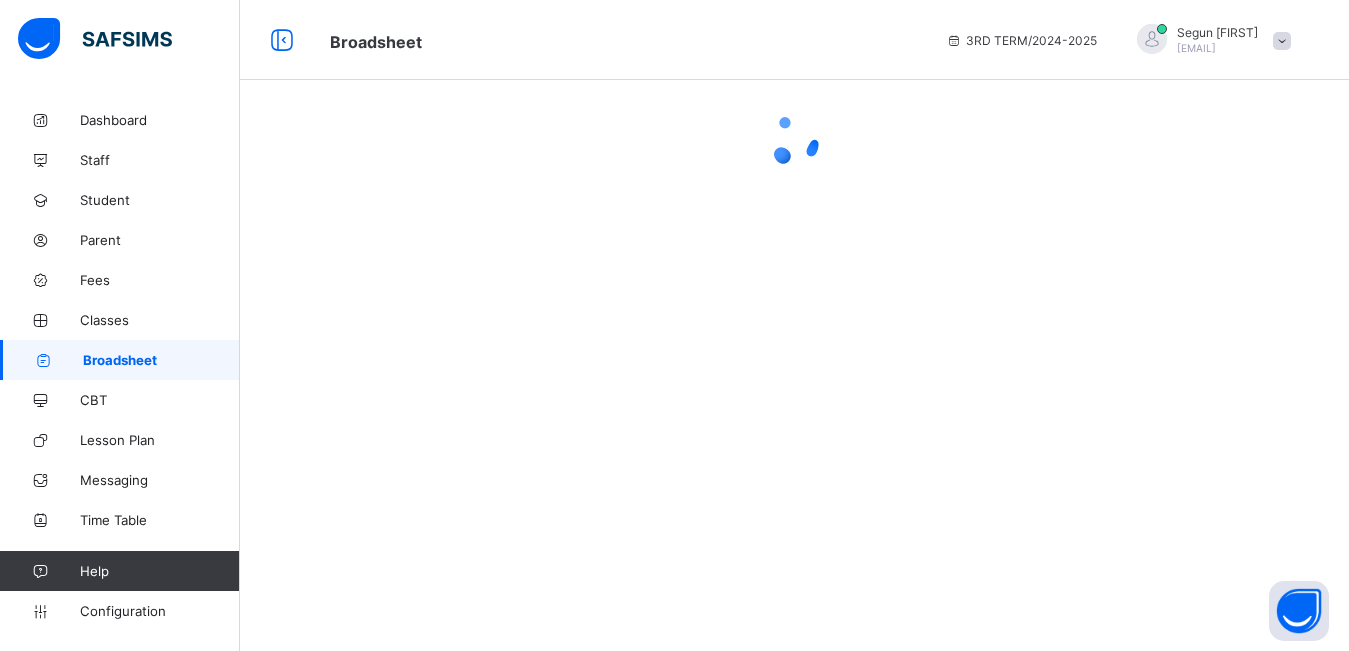 scroll, scrollTop: 0, scrollLeft: 0, axis: both 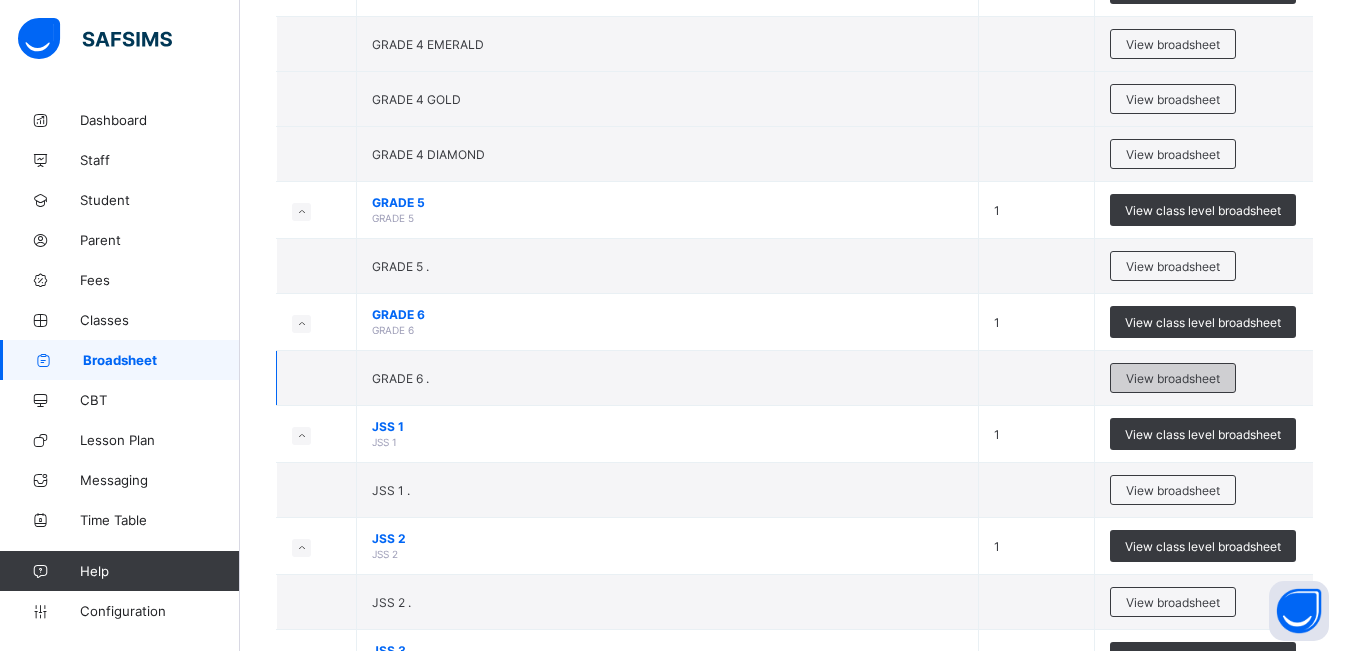 click on "View broadsheet" at bounding box center [1173, 378] 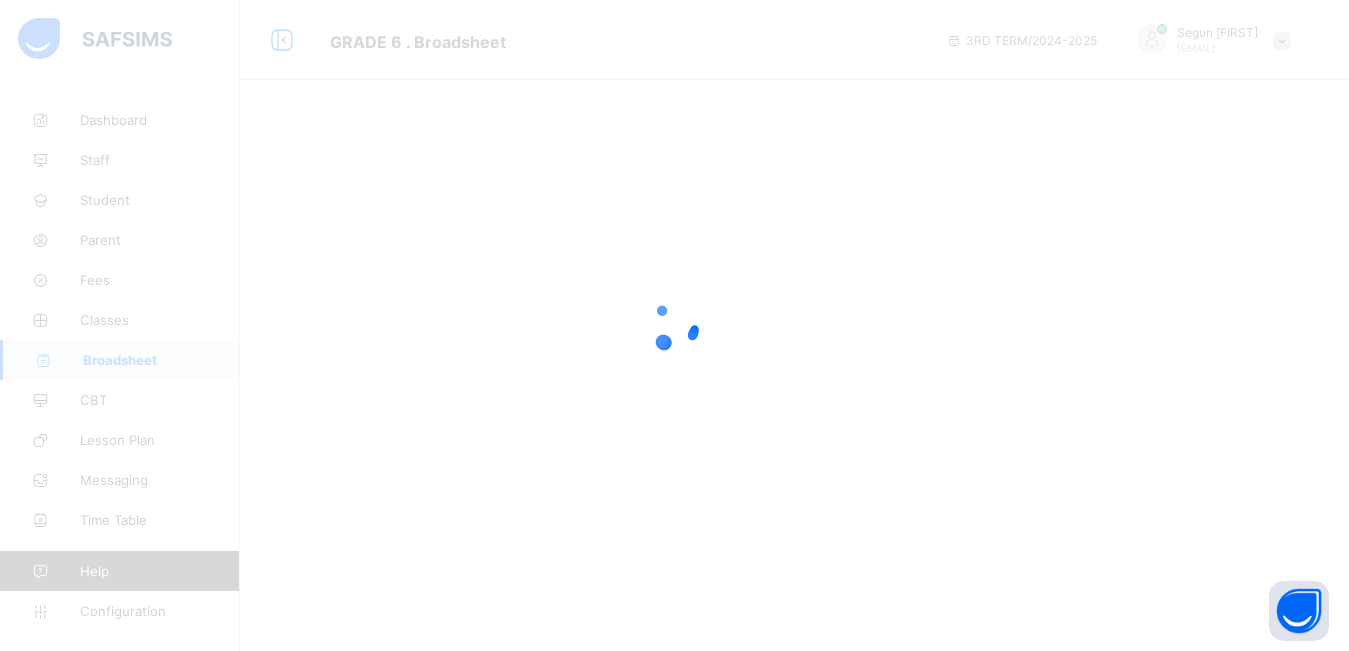 scroll, scrollTop: 0, scrollLeft: 0, axis: both 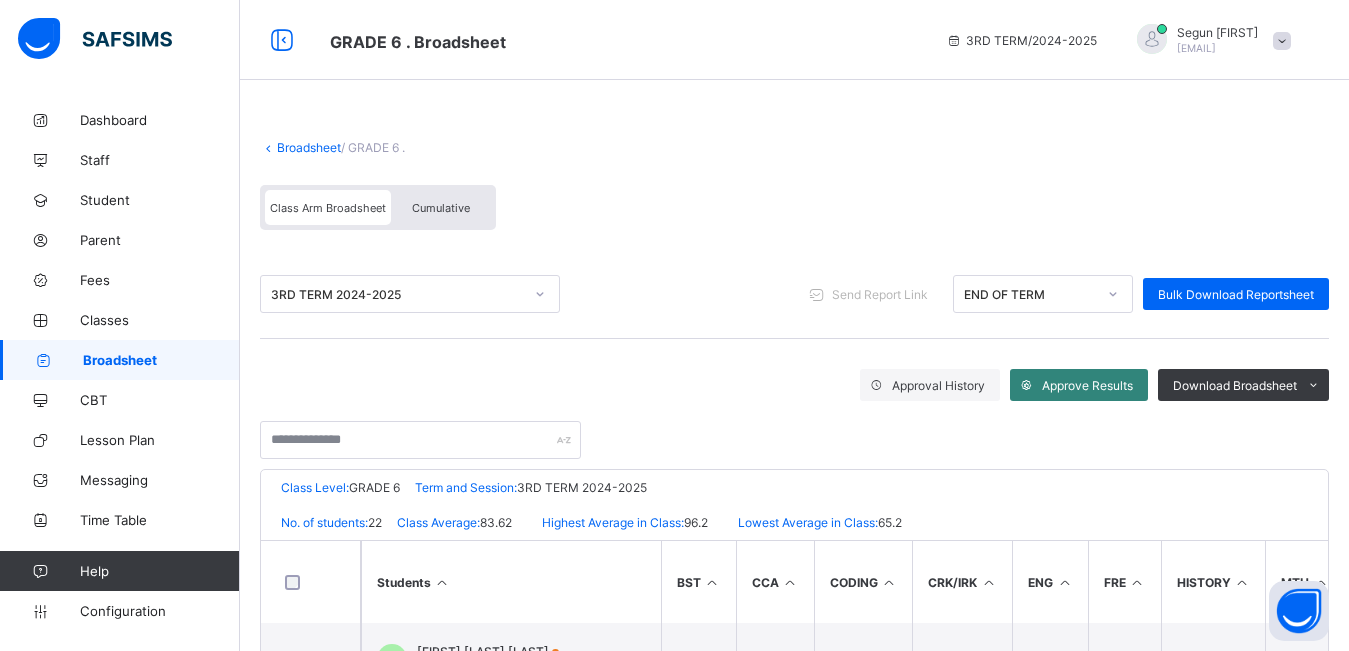 click on "Approve Results" at bounding box center [1087, 385] 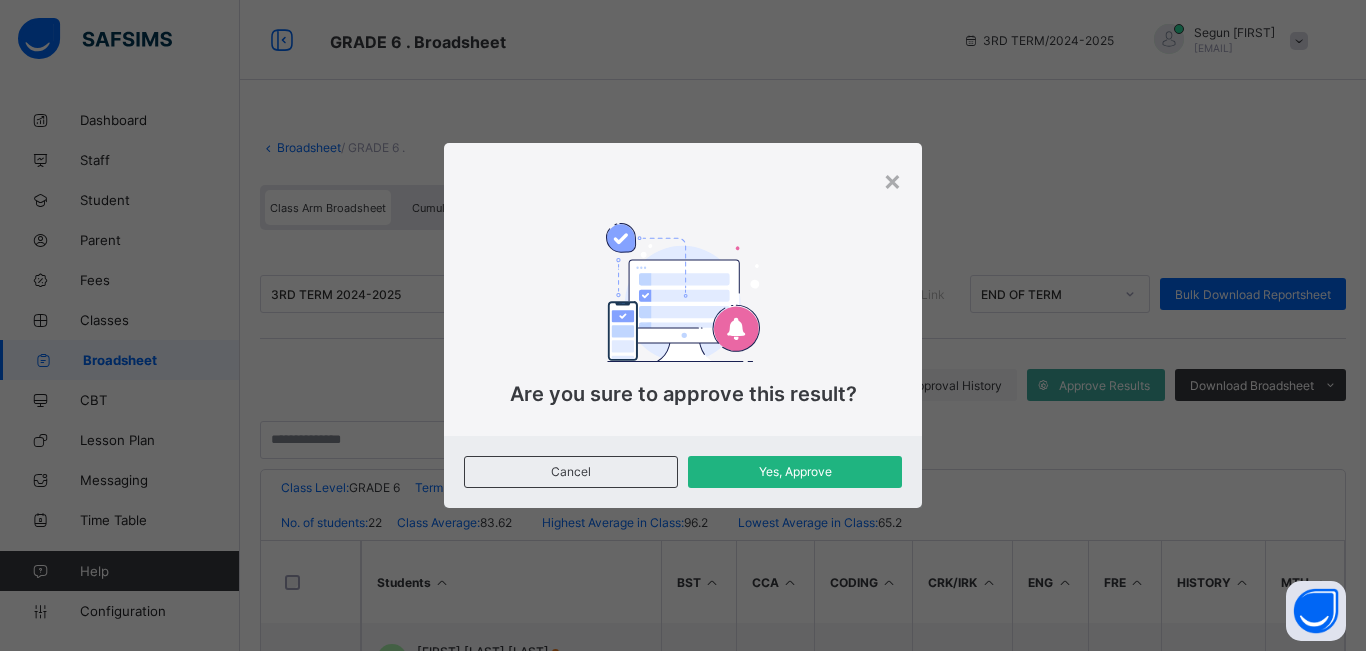 click on "Yes, Approve" at bounding box center [795, 471] 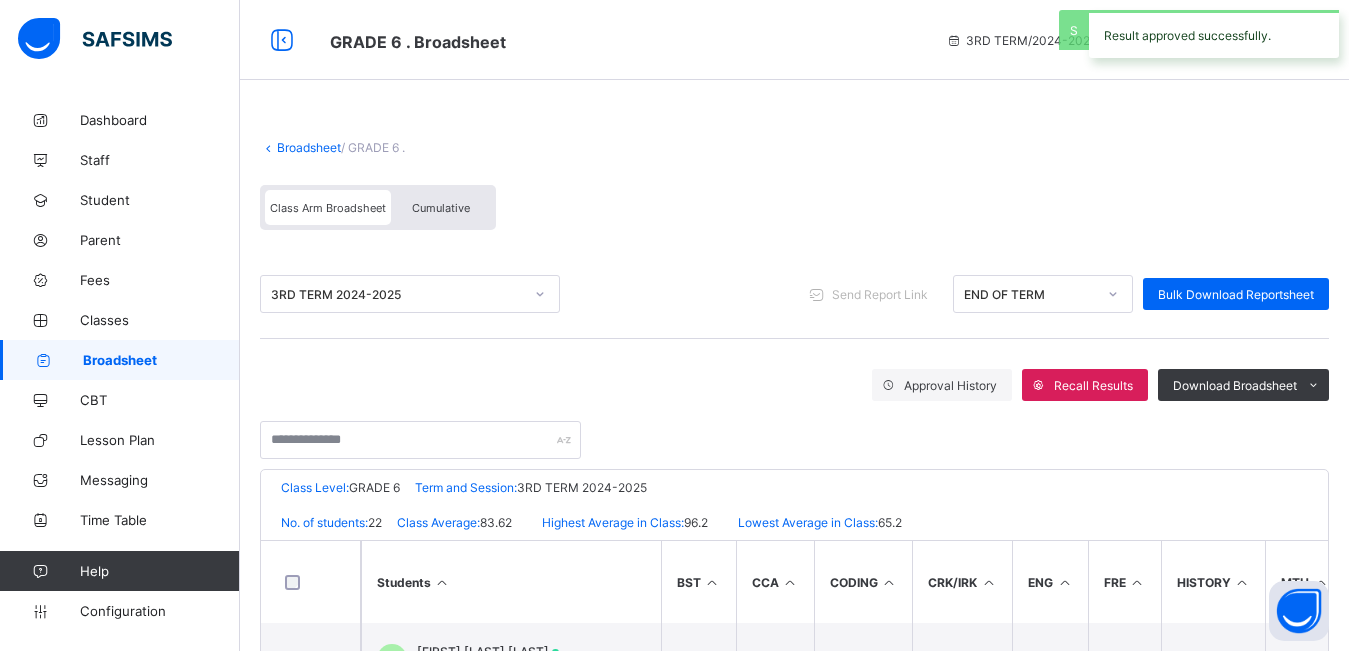 click on "Cumulative" at bounding box center [441, 207] 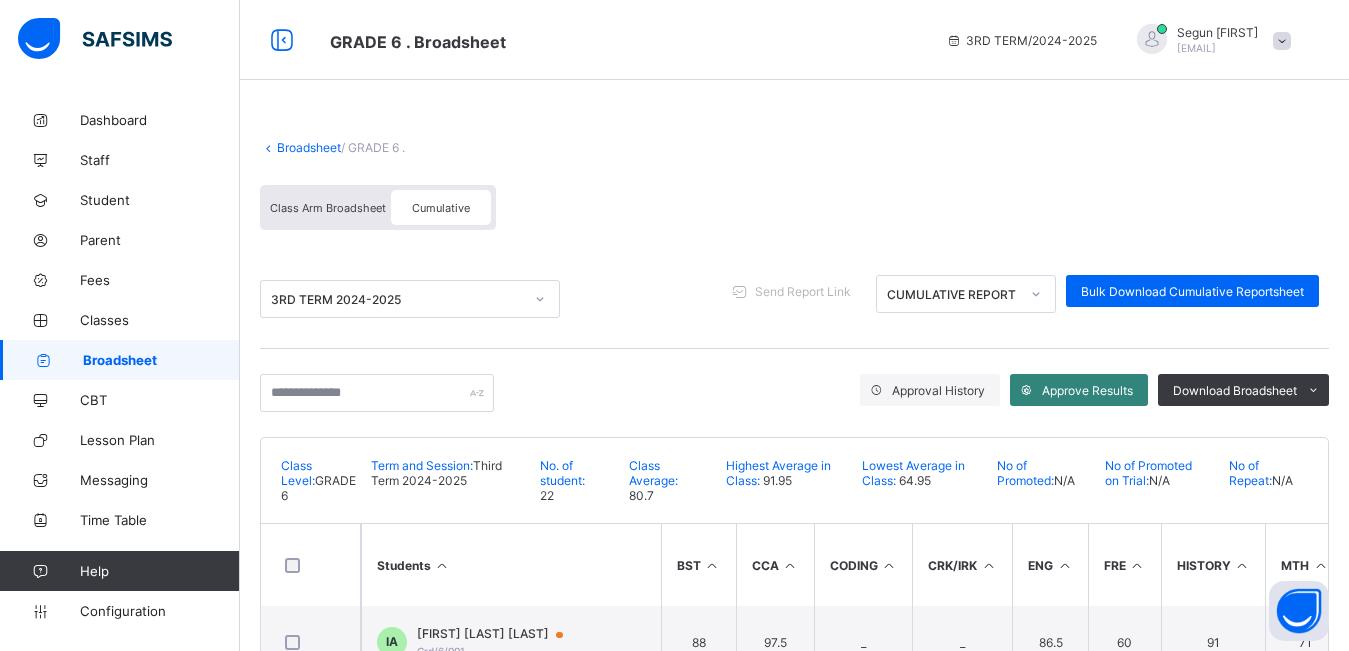 click at bounding box center [1026, 390] 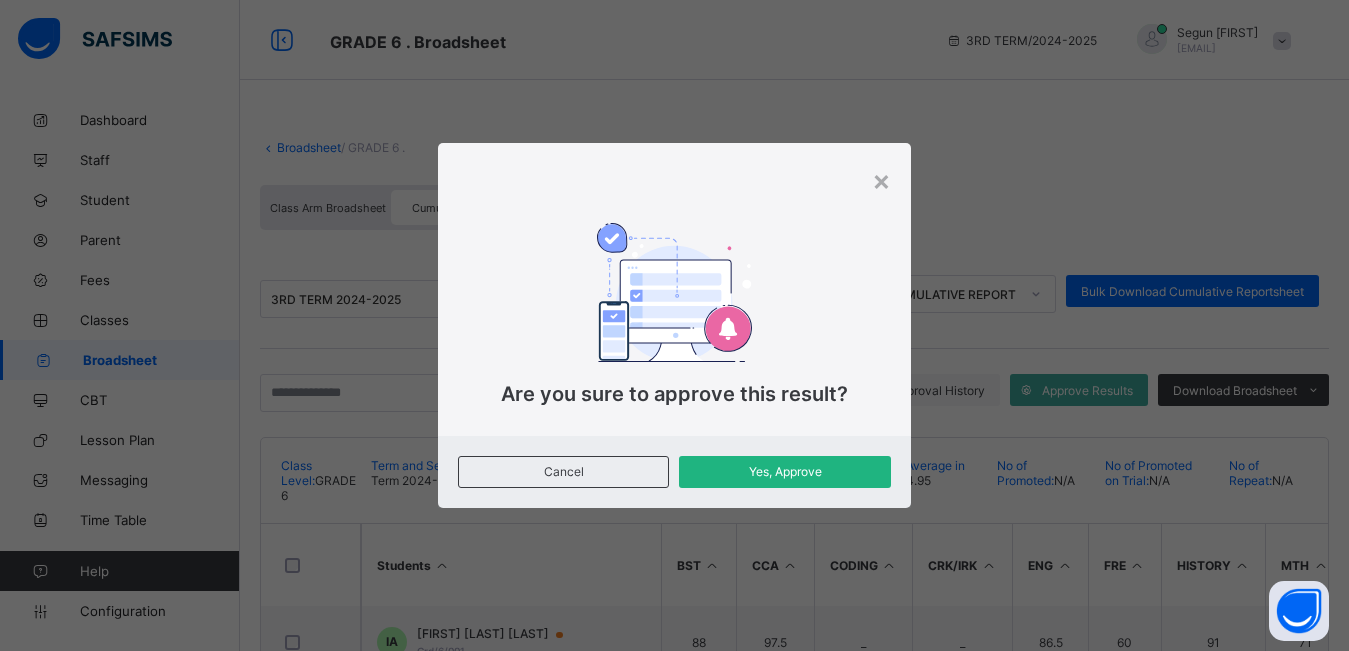 click on "Yes, Approve" at bounding box center [784, 472] 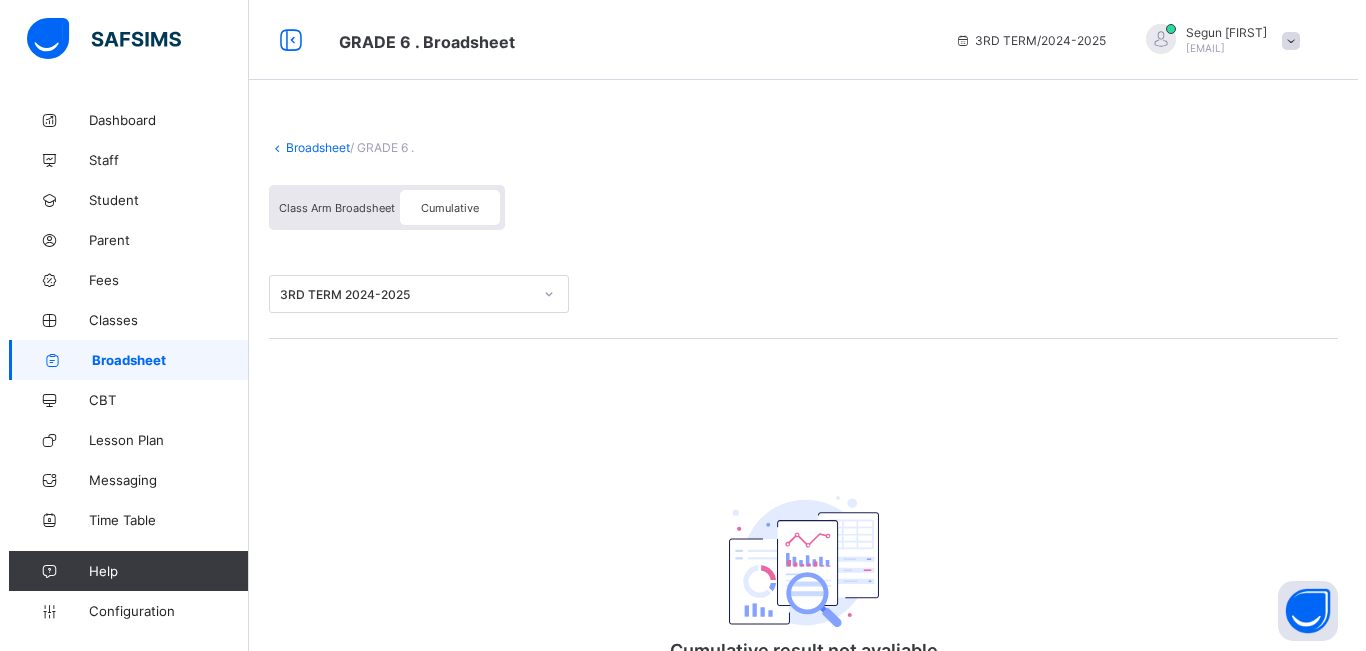 scroll, scrollTop: 0, scrollLeft: 0, axis: both 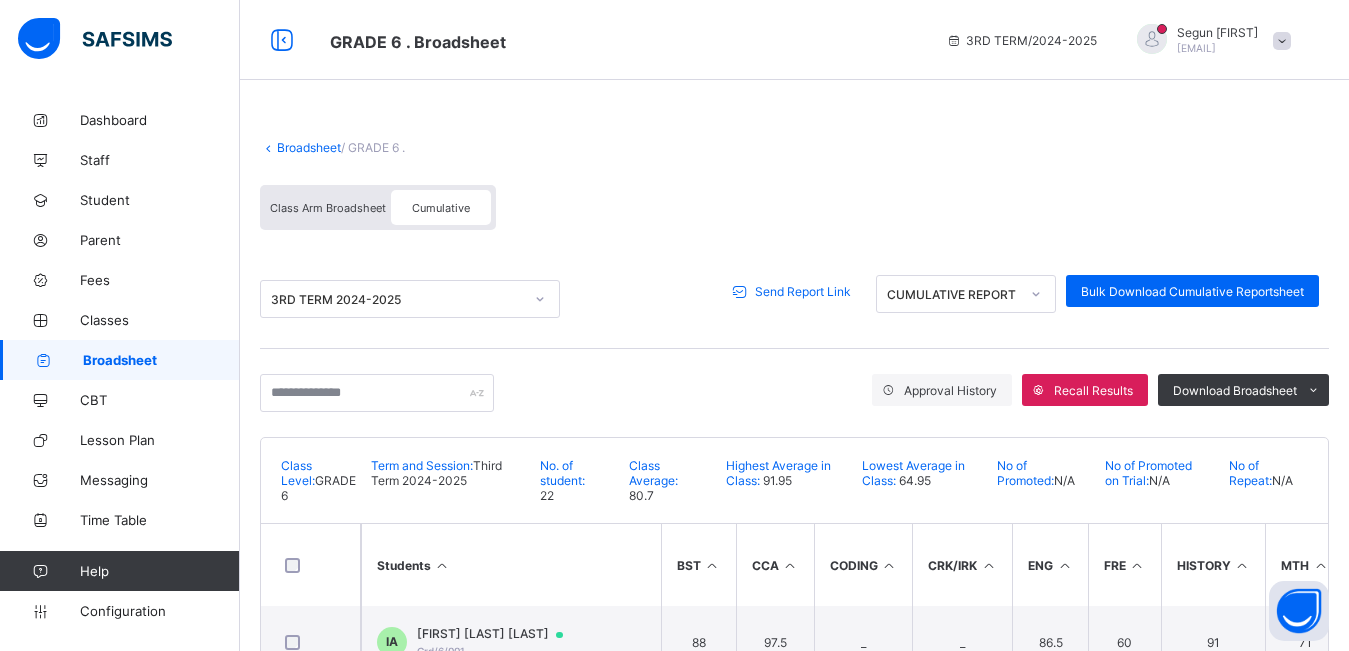 click on "Send Report Link" at bounding box center (803, 291) 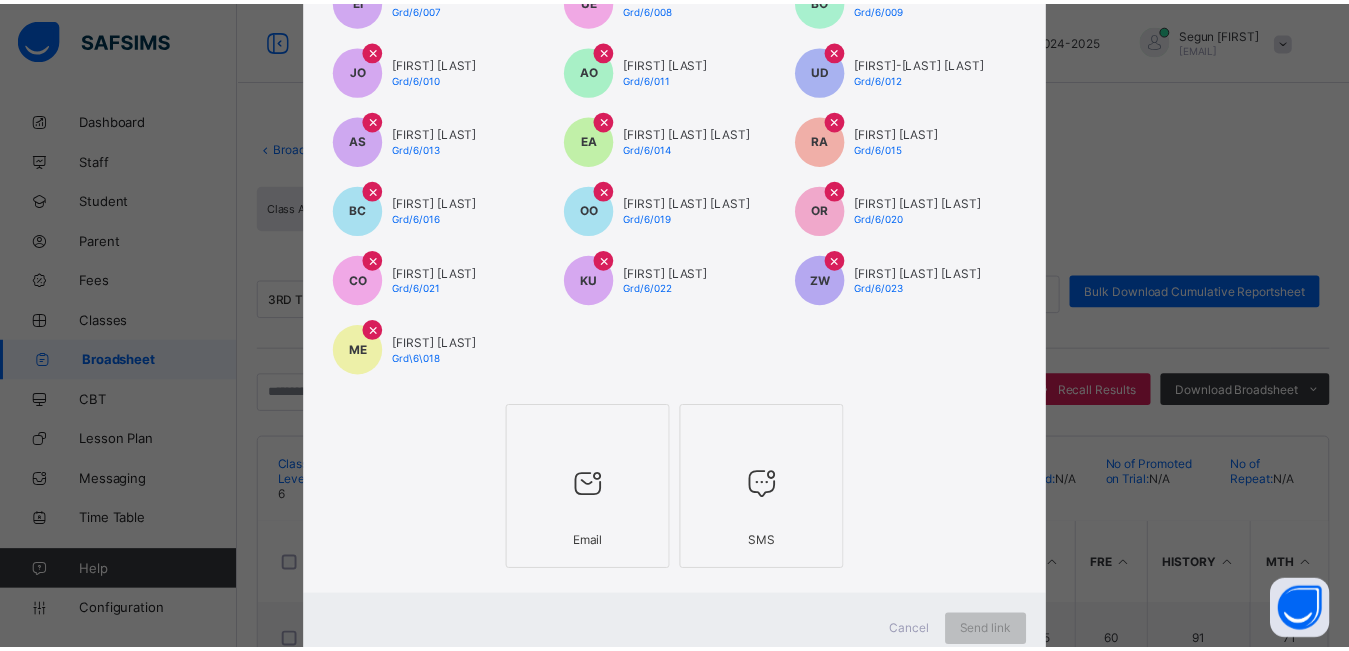scroll, scrollTop: 465, scrollLeft: 0, axis: vertical 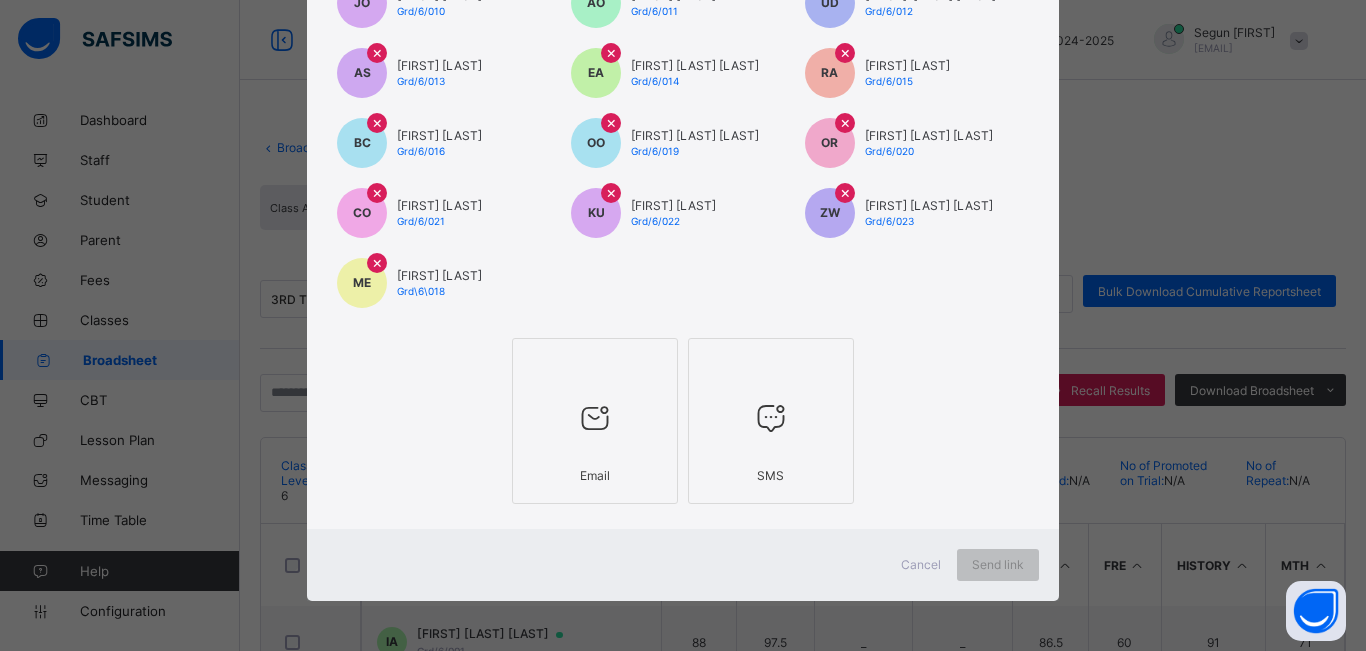 click on "Email" at bounding box center (595, 475) 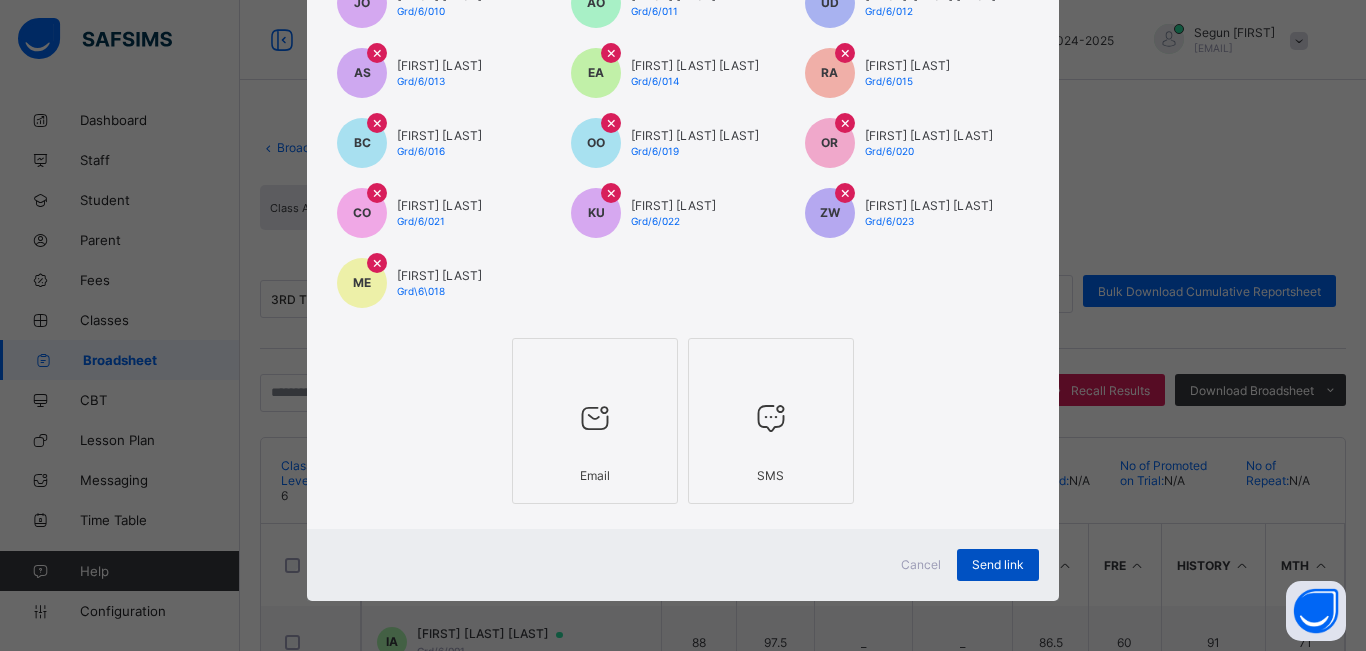 click on "Send link" at bounding box center (998, 564) 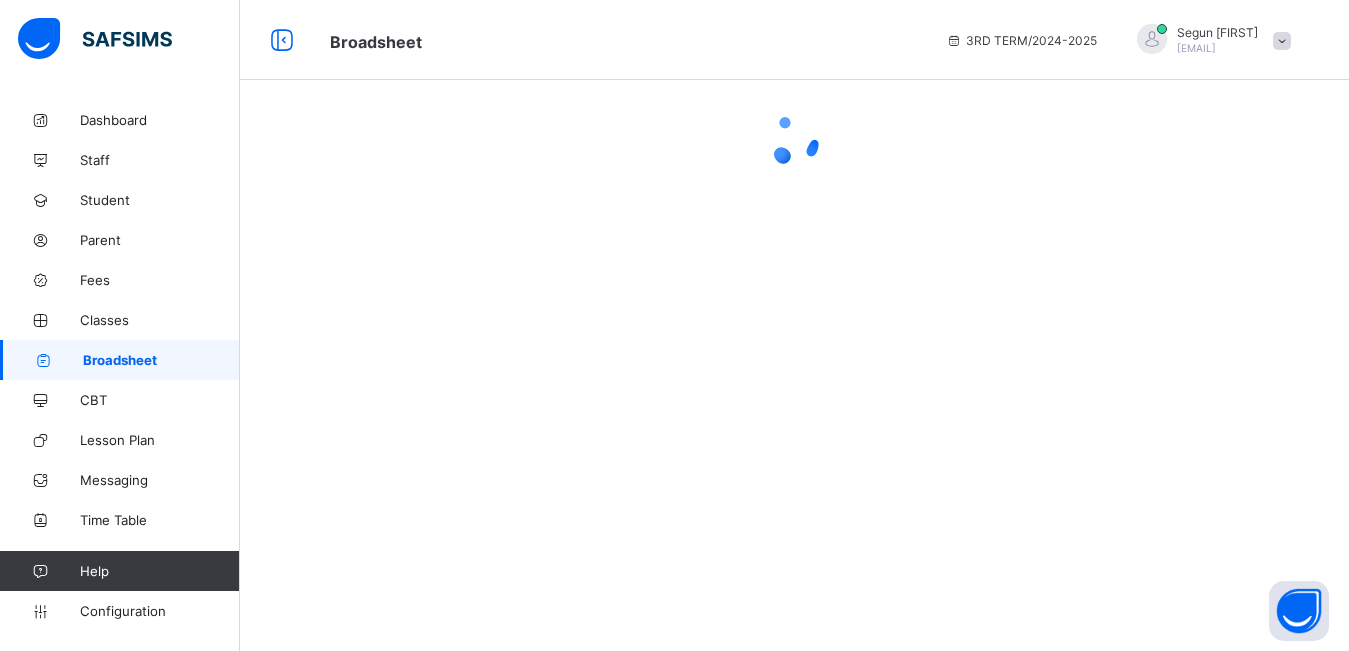 scroll, scrollTop: 0, scrollLeft: 0, axis: both 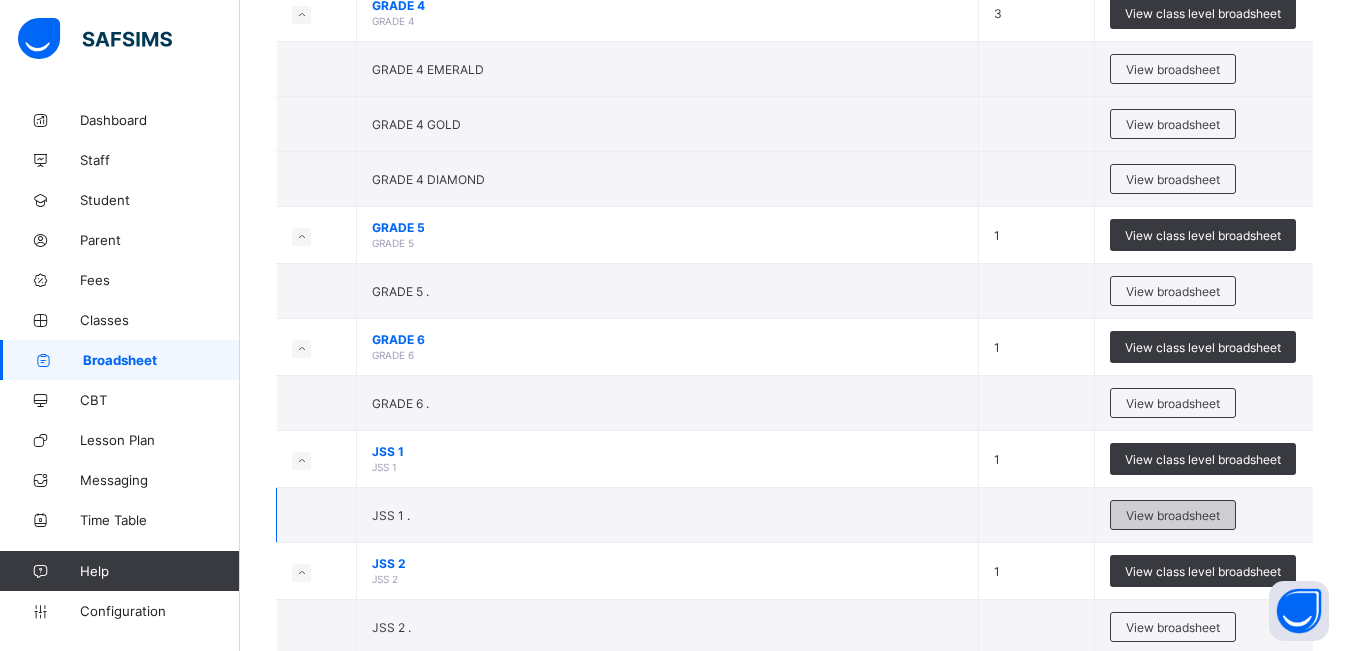 click on "View broadsheet" at bounding box center [1173, 515] 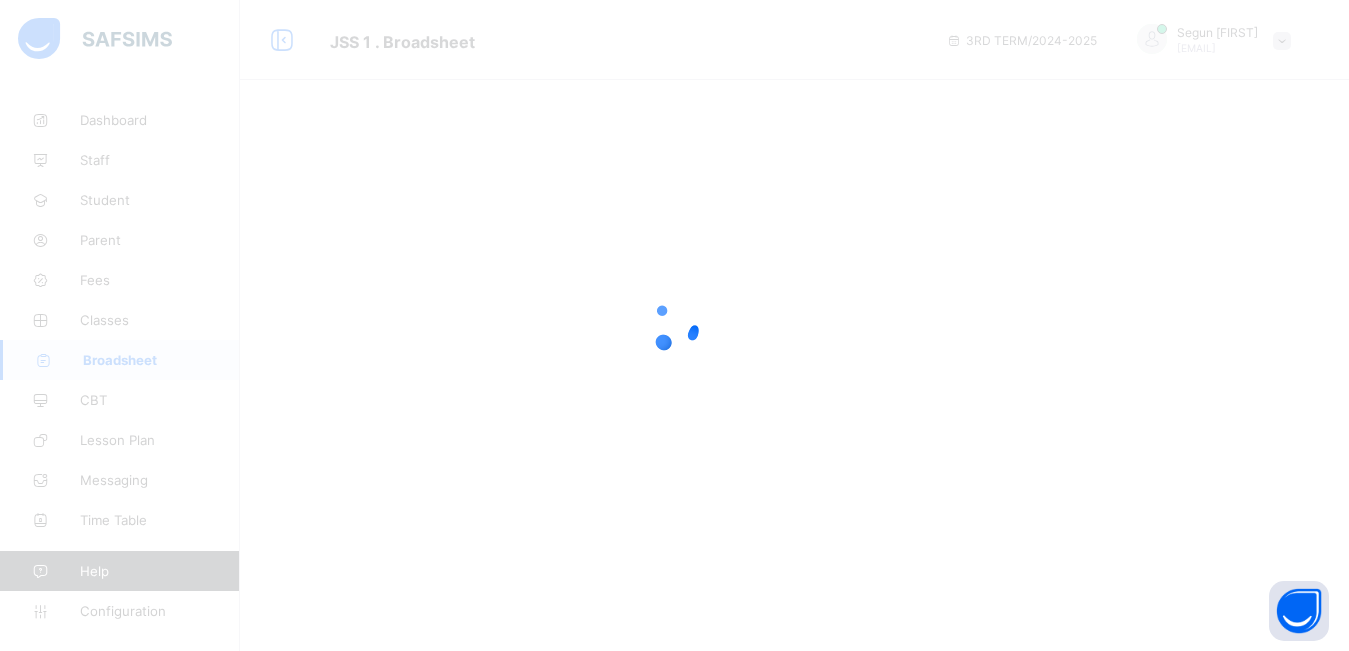 scroll, scrollTop: 0, scrollLeft: 0, axis: both 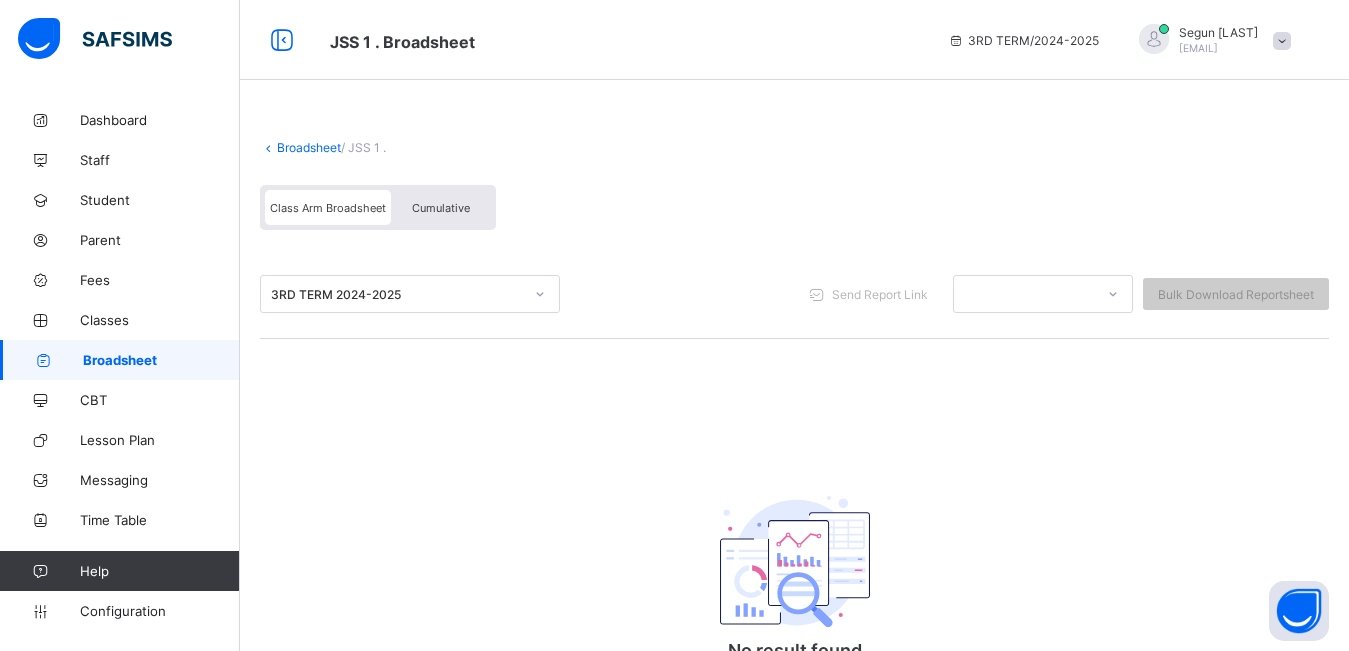 click on "Cumulative" at bounding box center (441, 207) 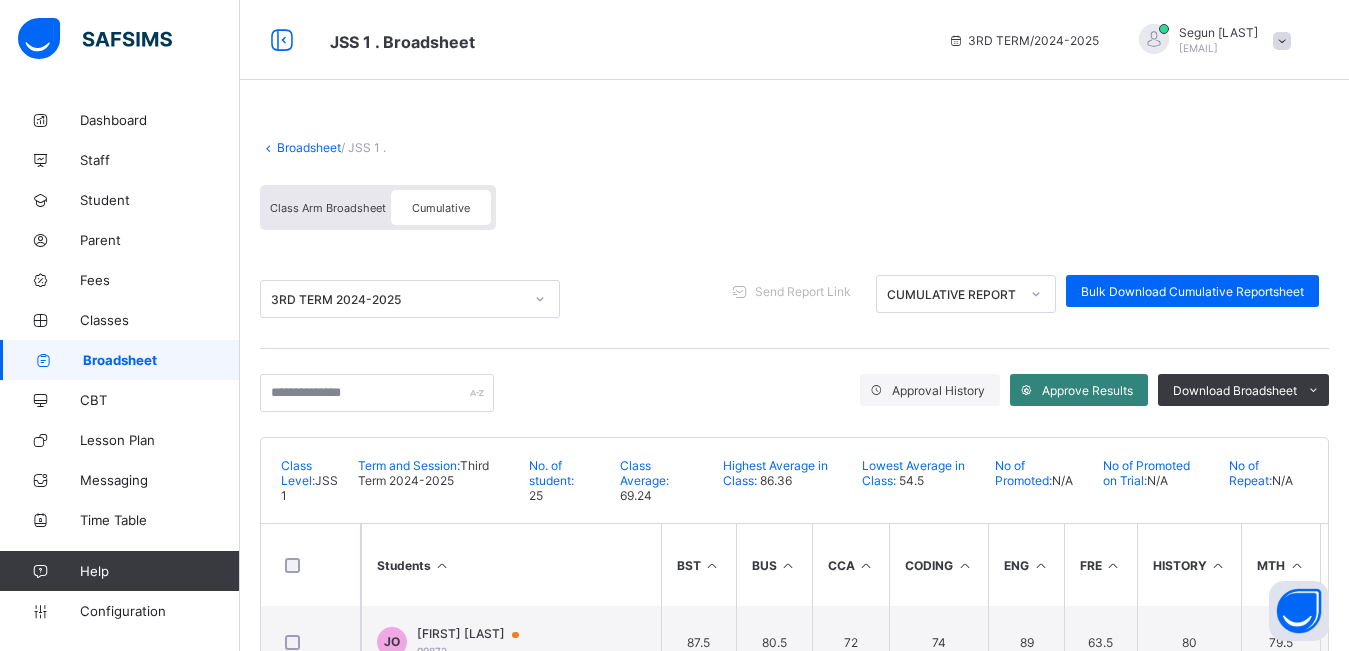 click at bounding box center (1026, 390) 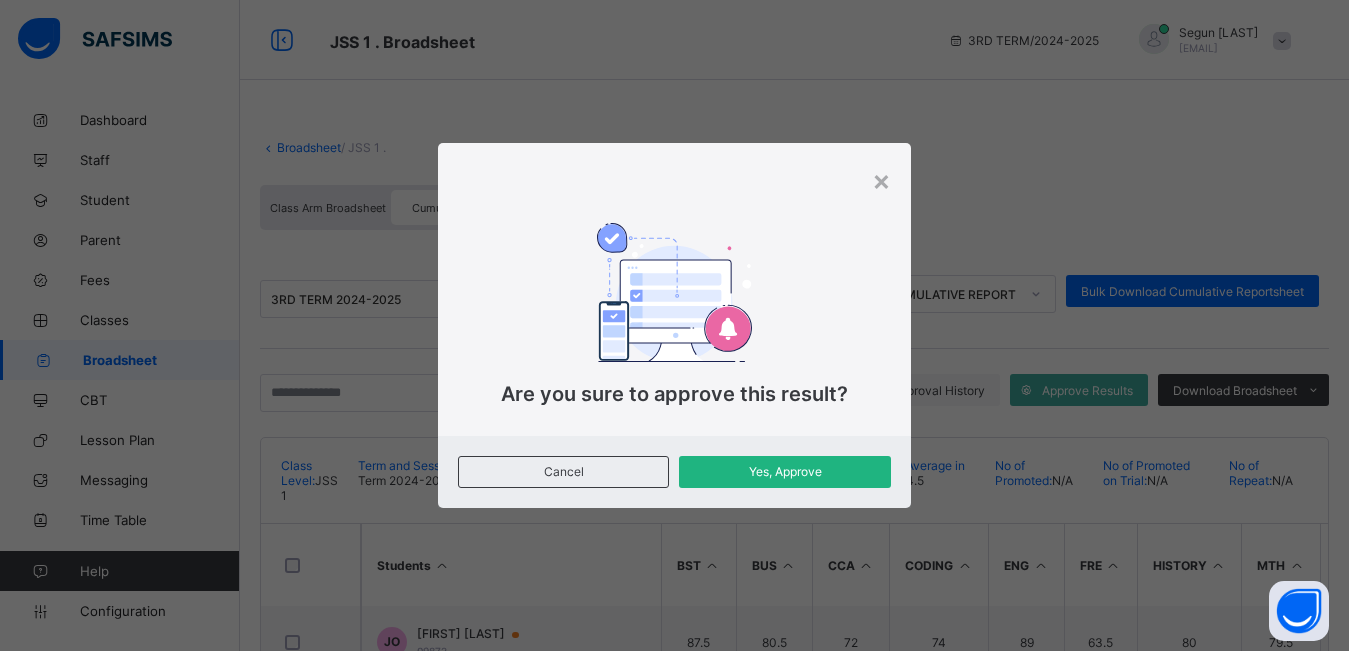 click on "Yes, Approve" at bounding box center [784, 471] 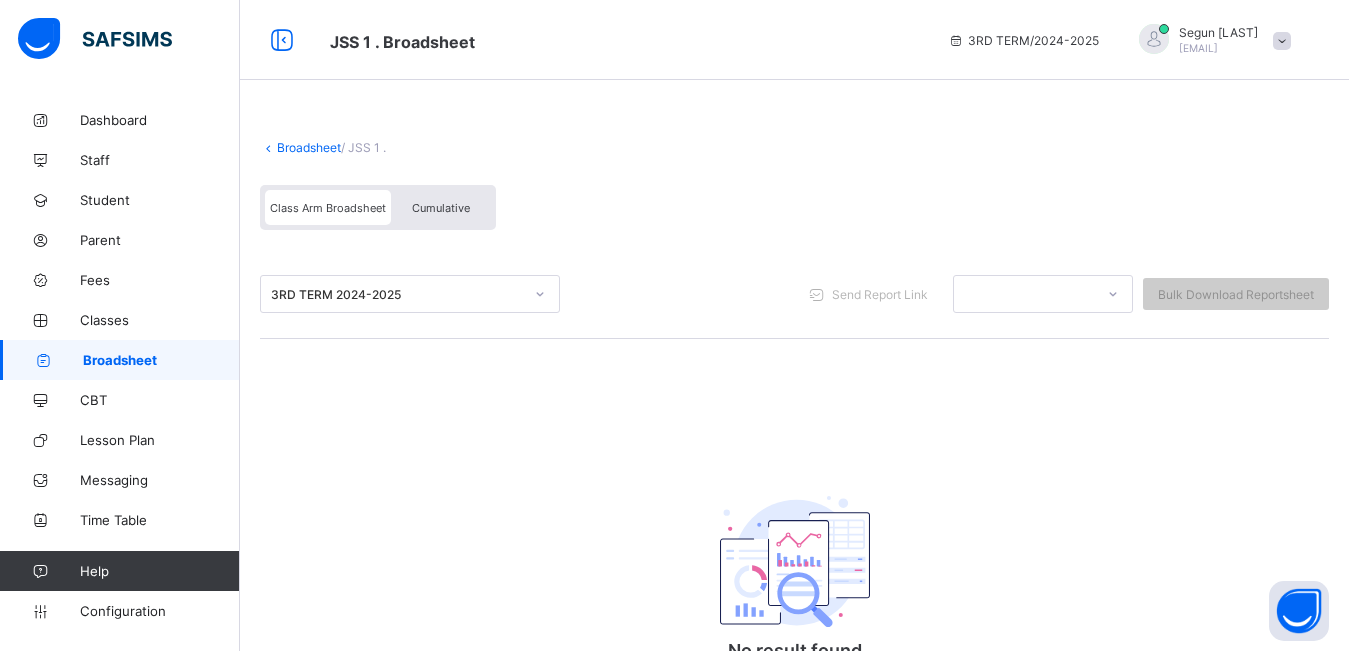 scroll, scrollTop: 0, scrollLeft: 0, axis: both 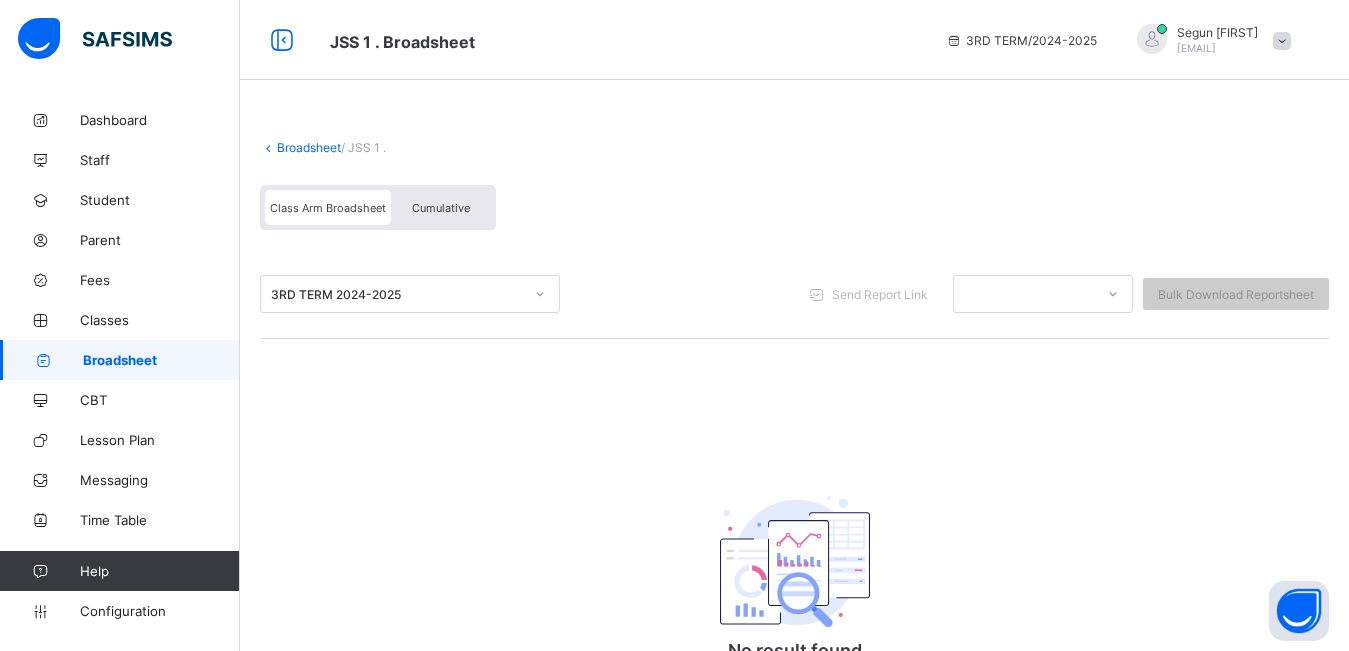 click on "Cumulative" at bounding box center [441, 208] 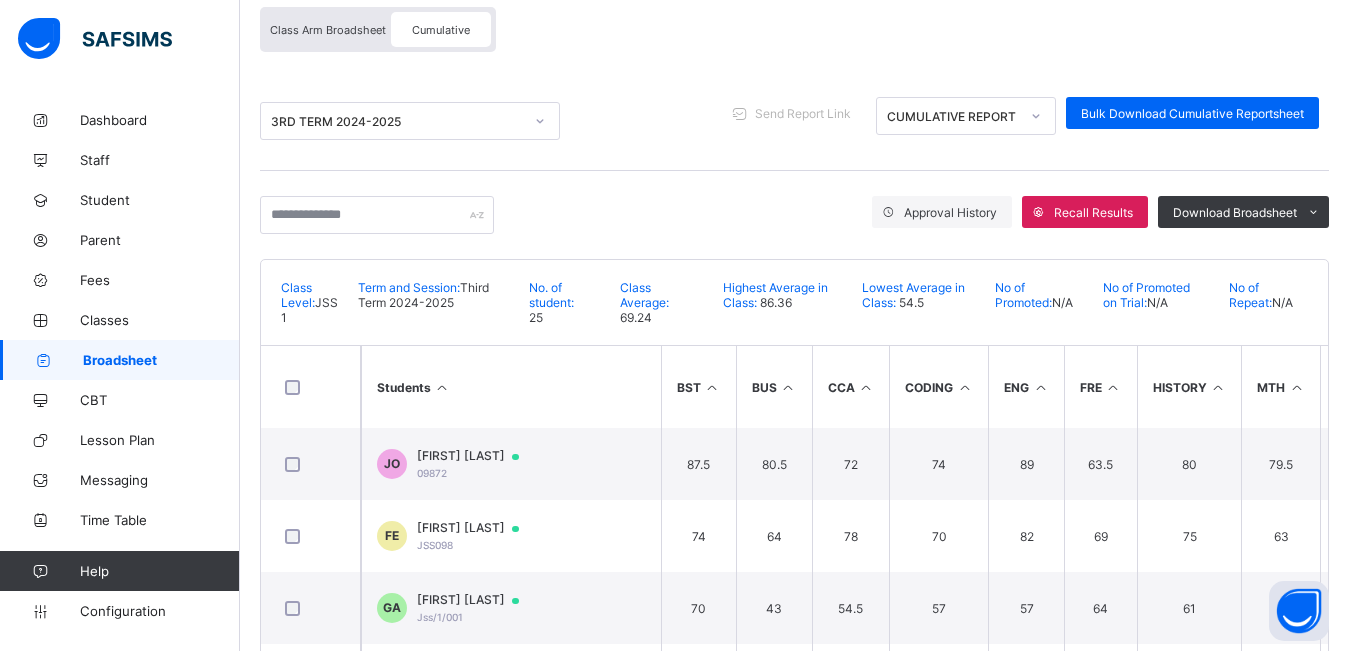 scroll, scrollTop: 190, scrollLeft: 0, axis: vertical 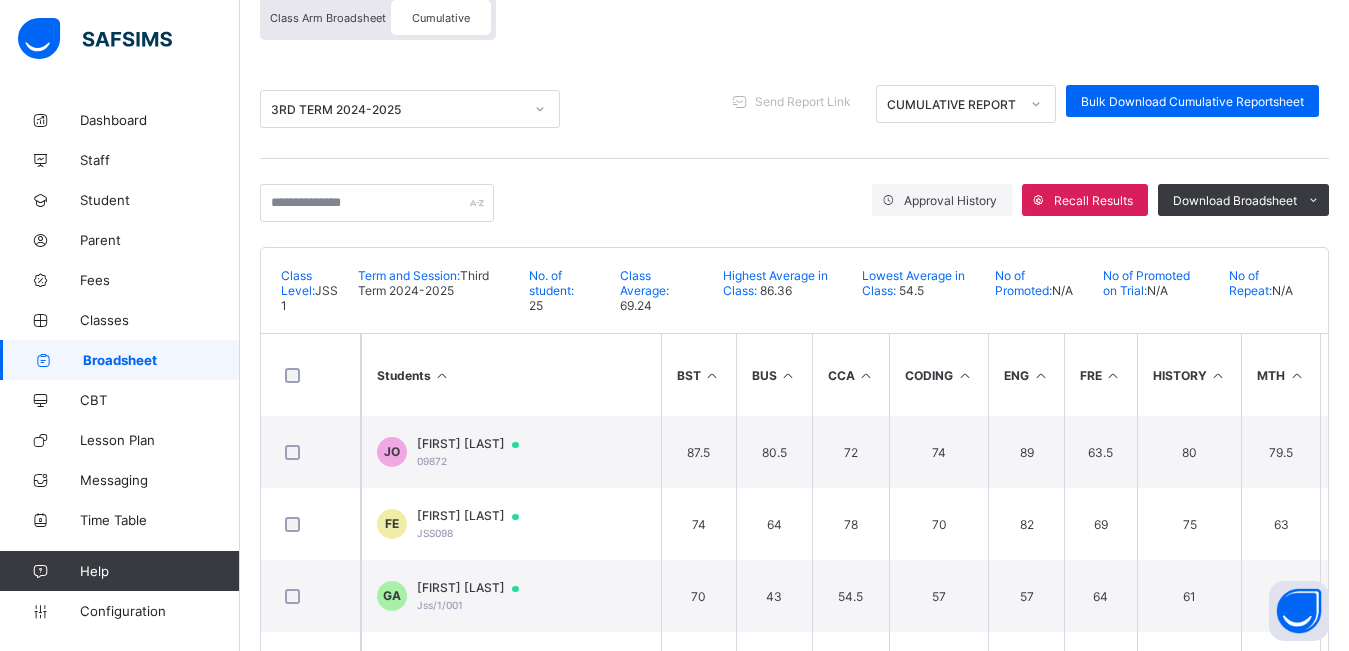 click at bounding box center (442, 375) 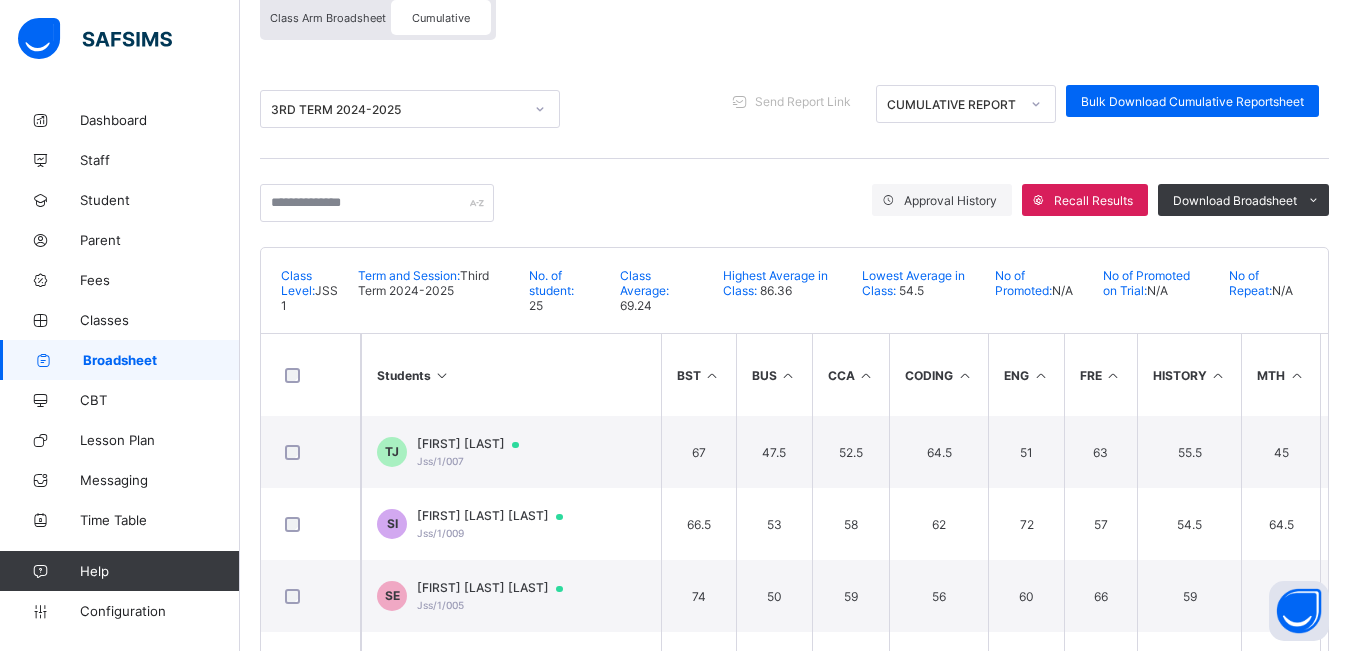 click at bounding box center (310, 375) 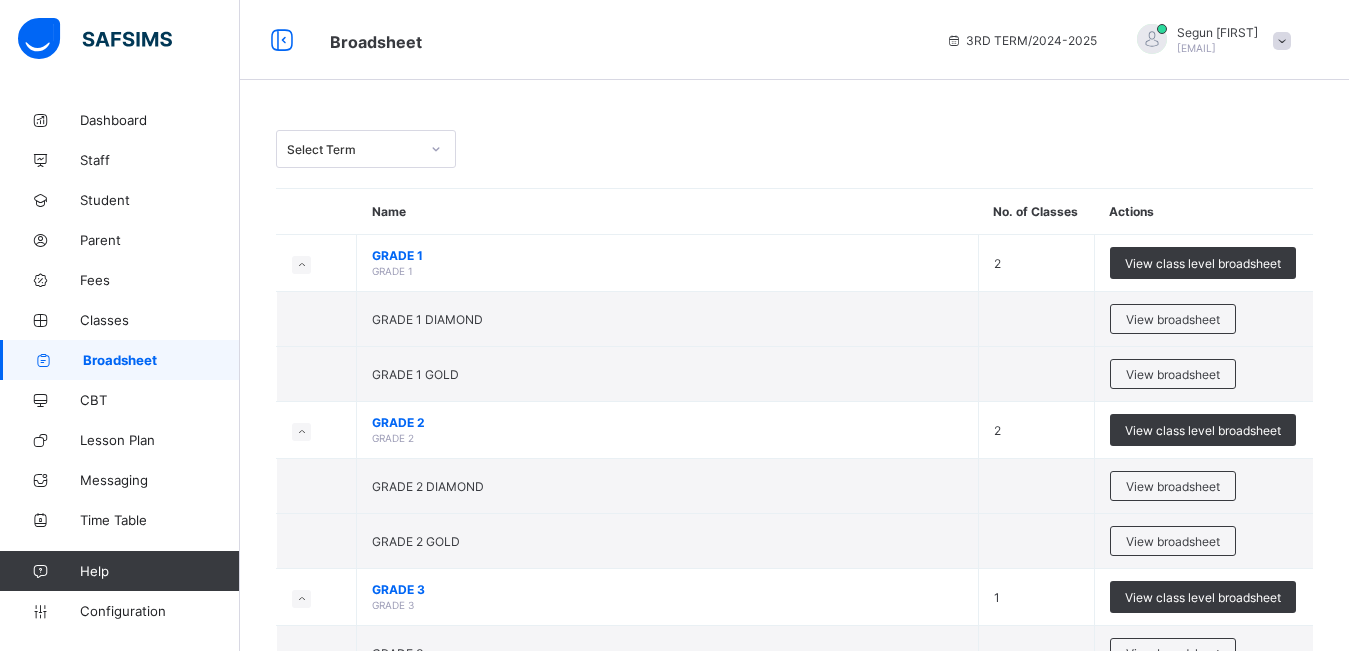 scroll, scrollTop: 0, scrollLeft: 0, axis: both 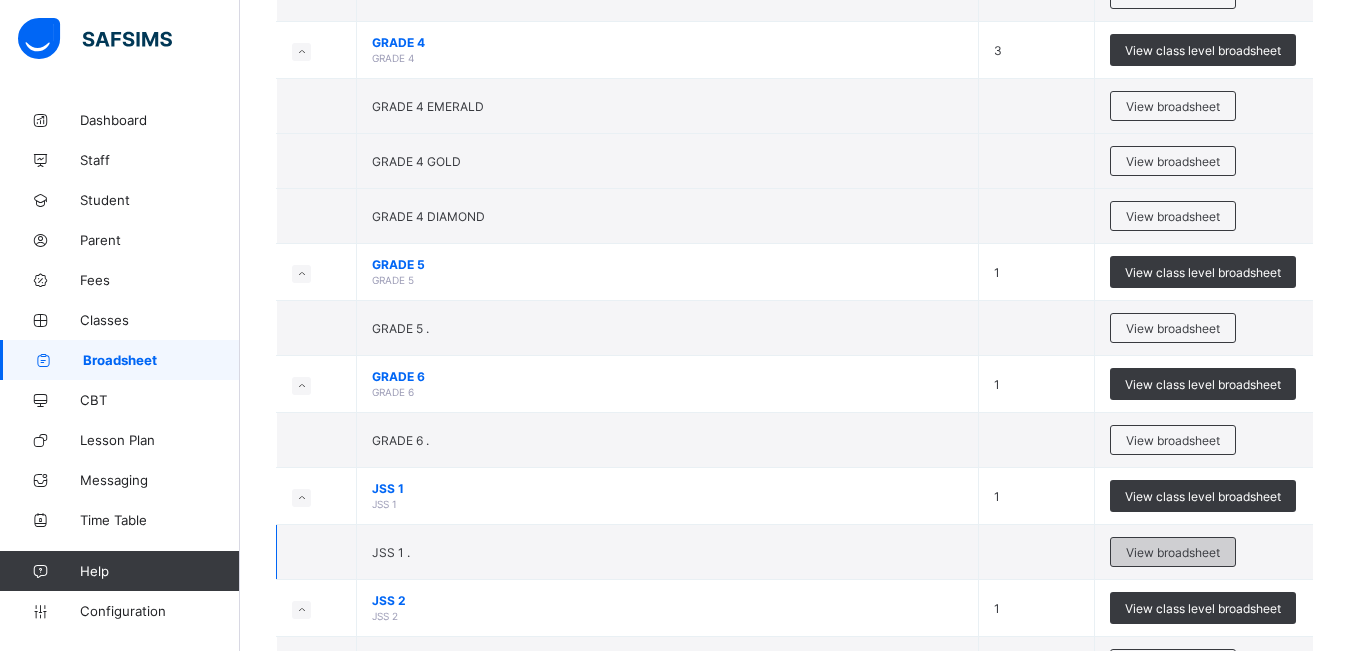 click on "View broadsheet" at bounding box center (1173, 552) 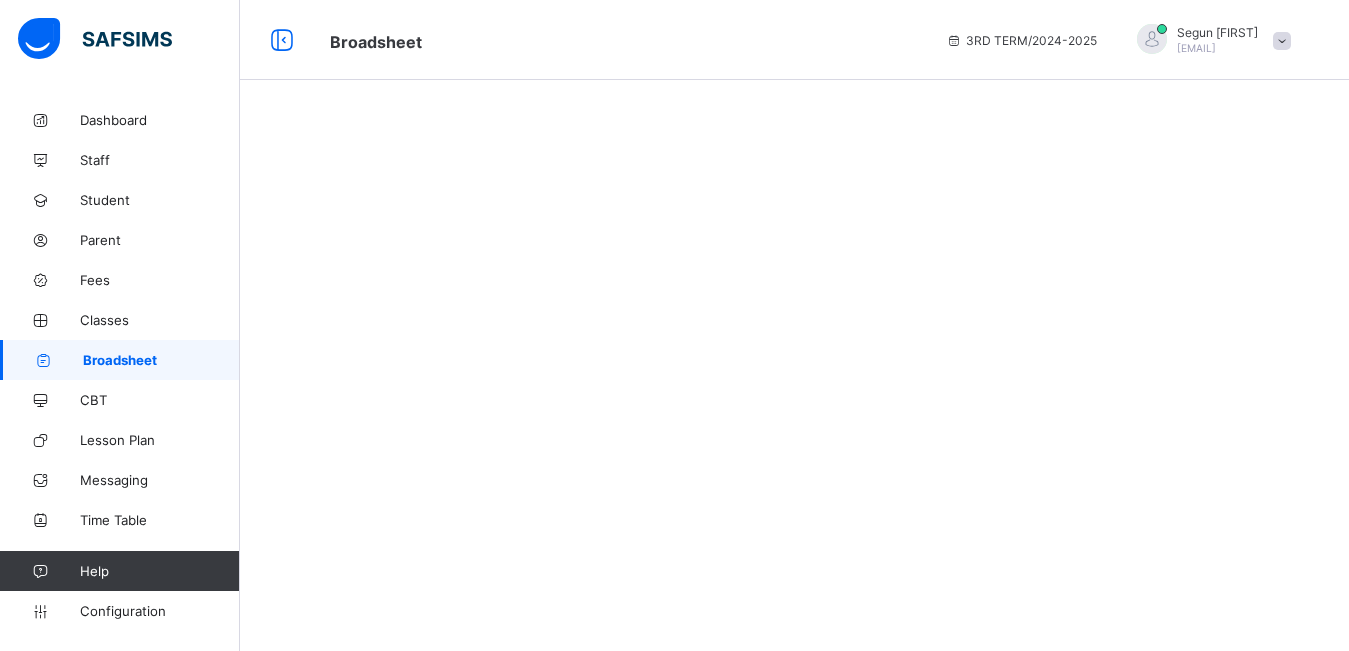 scroll, scrollTop: 0, scrollLeft: 0, axis: both 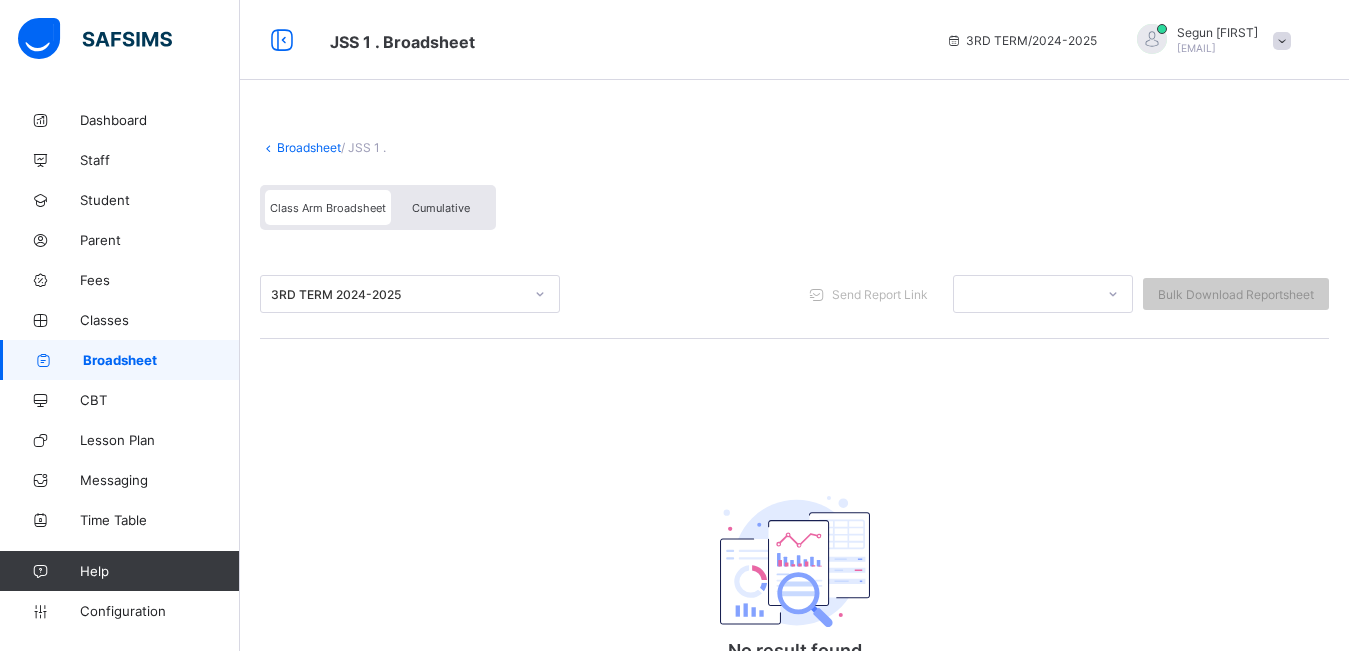 click on "Cumulative" at bounding box center [441, 208] 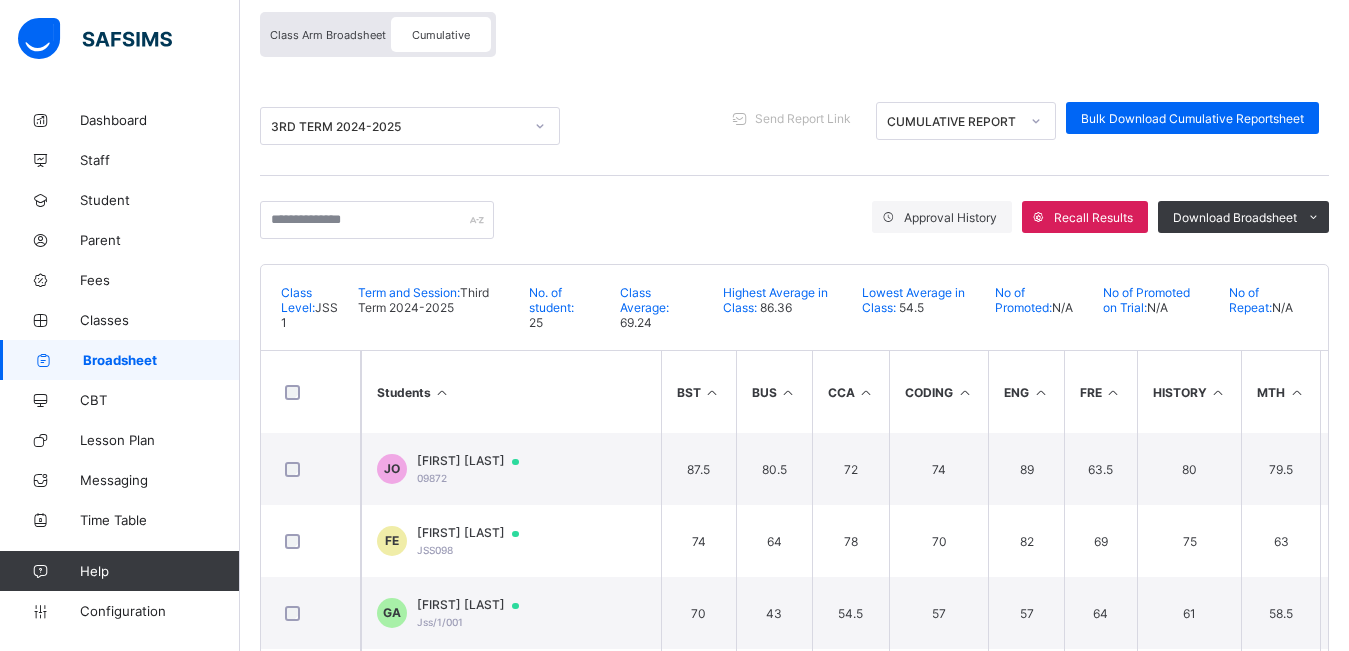 scroll, scrollTop: 192, scrollLeft: 0, axis: vertical 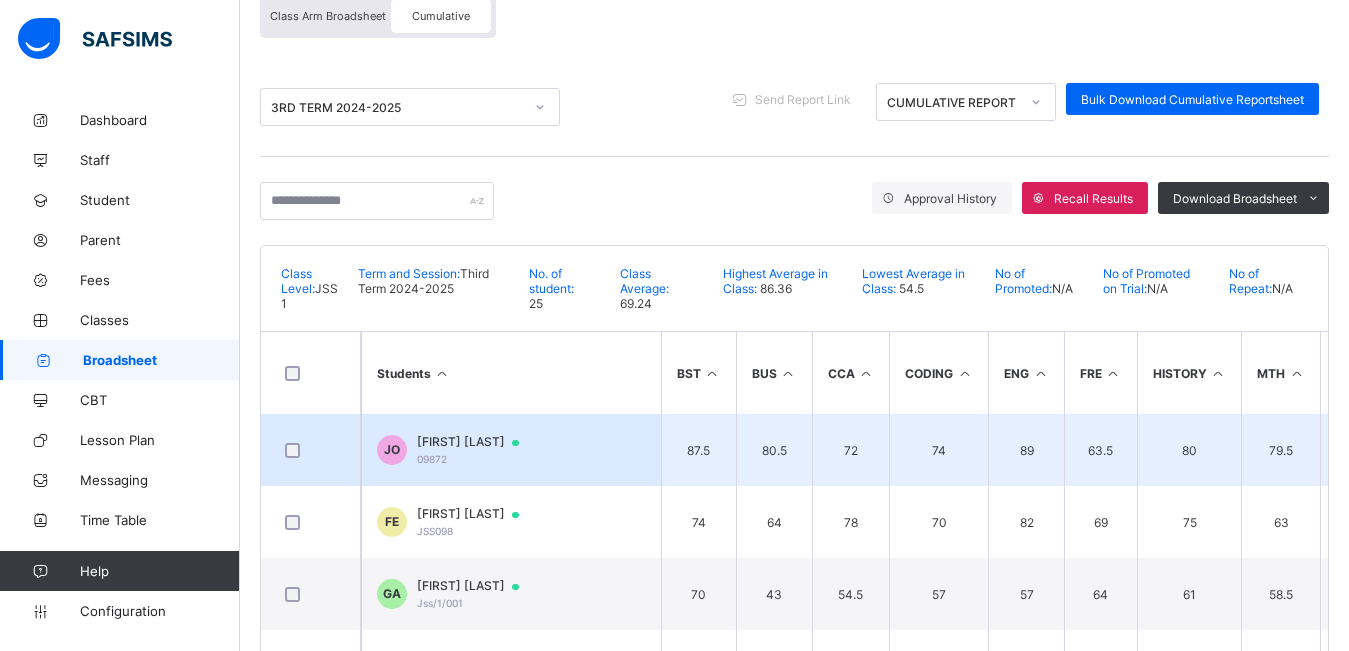 click on "[FIRST] [LAST]" at bounding box center [477, 442] 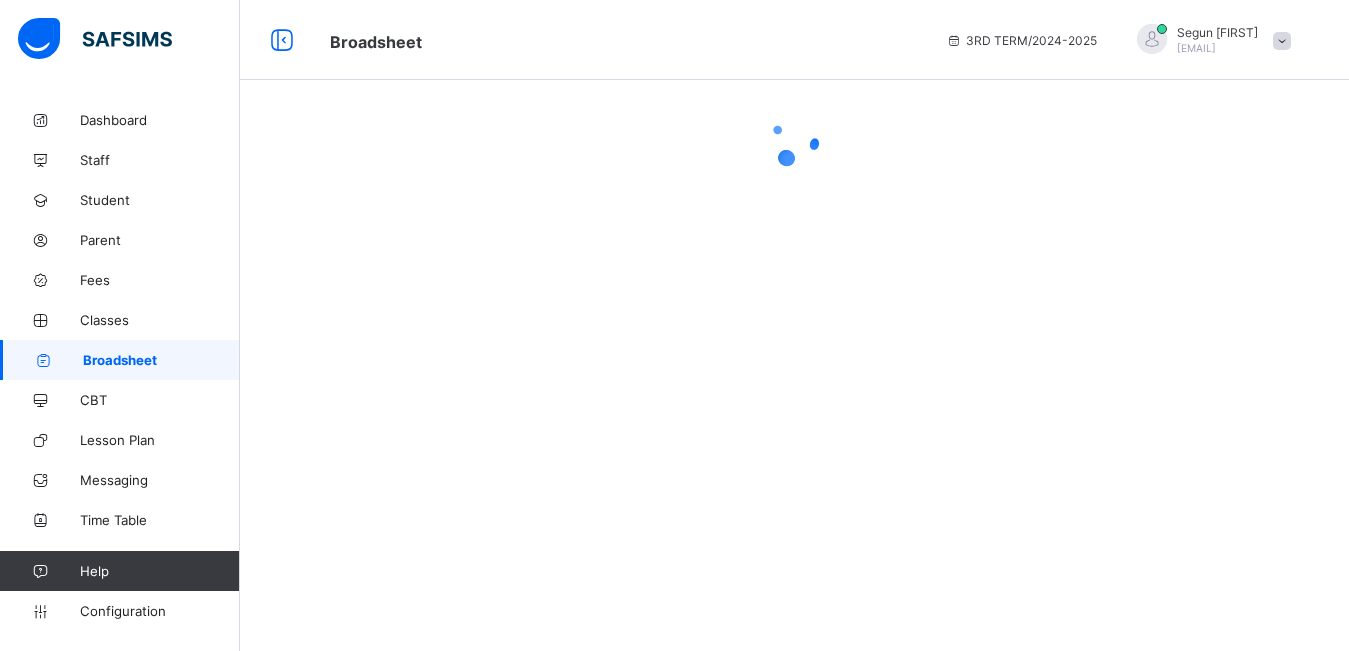 scroll, scrollTop: 0, scrollLeft: 0, axis: both 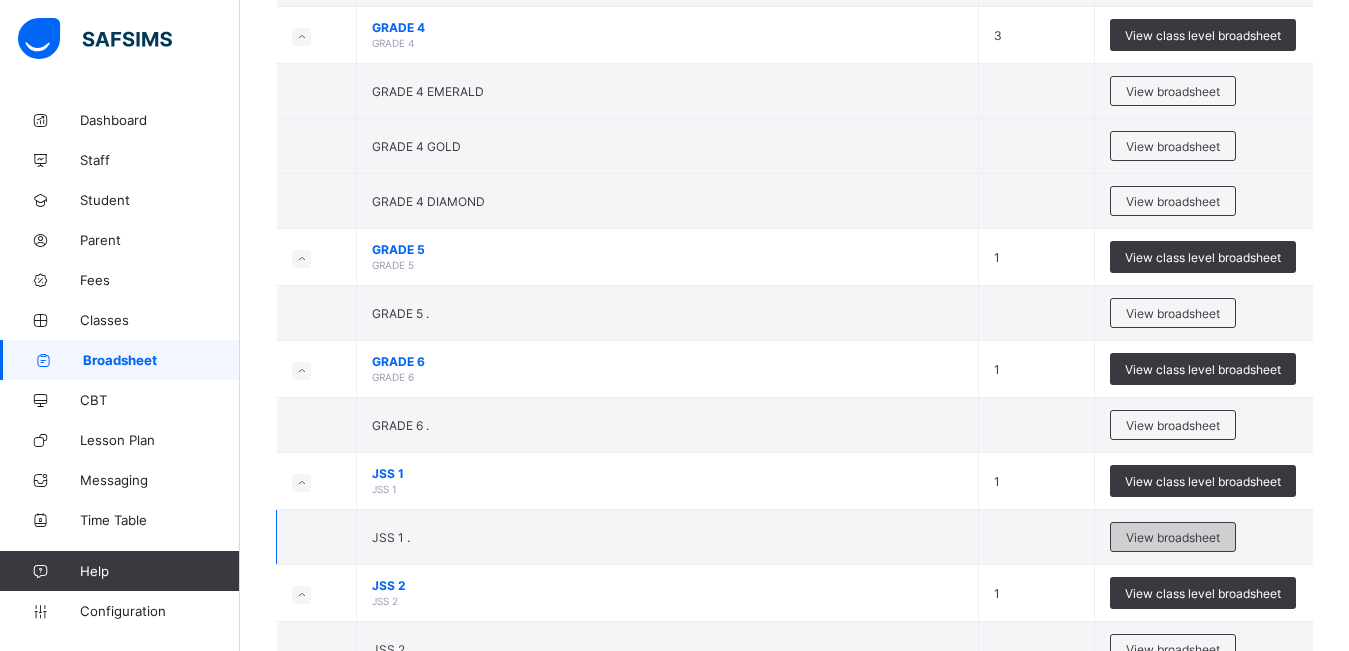 click on "View broadsheet" at bounding box center (1173, 537) 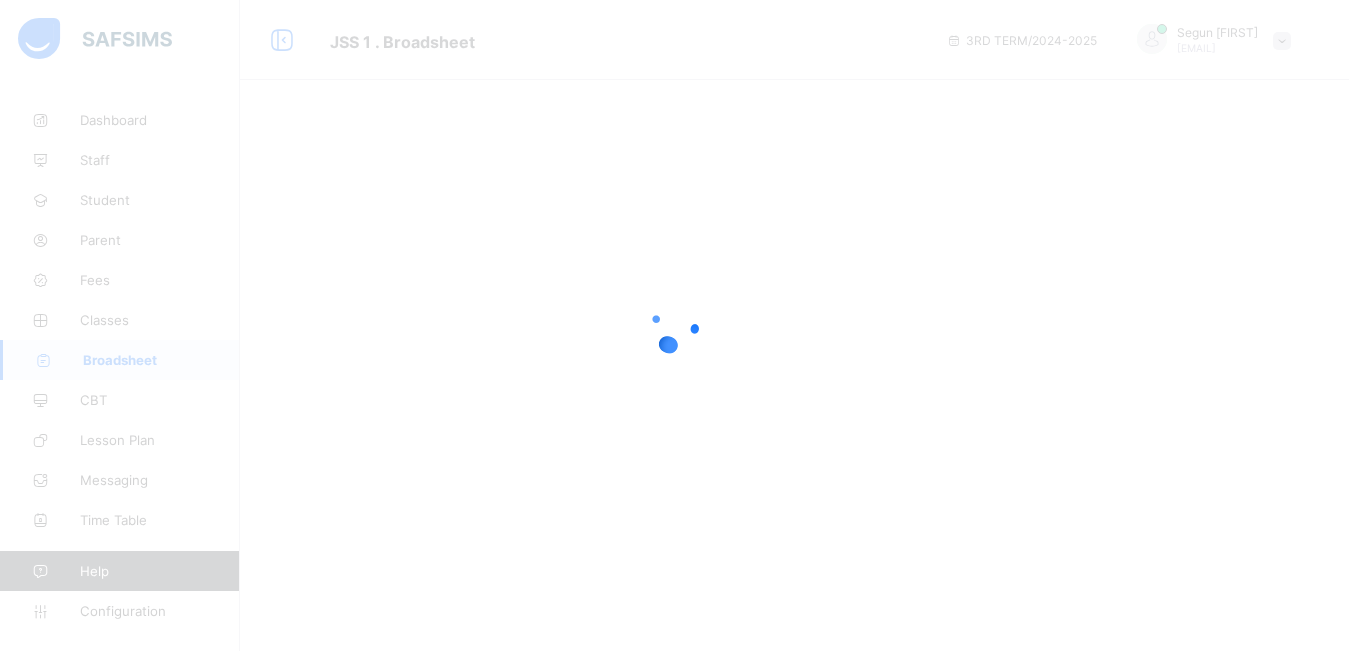 scroll, scrollTop: 0, scrollLeft: 0, axis: both 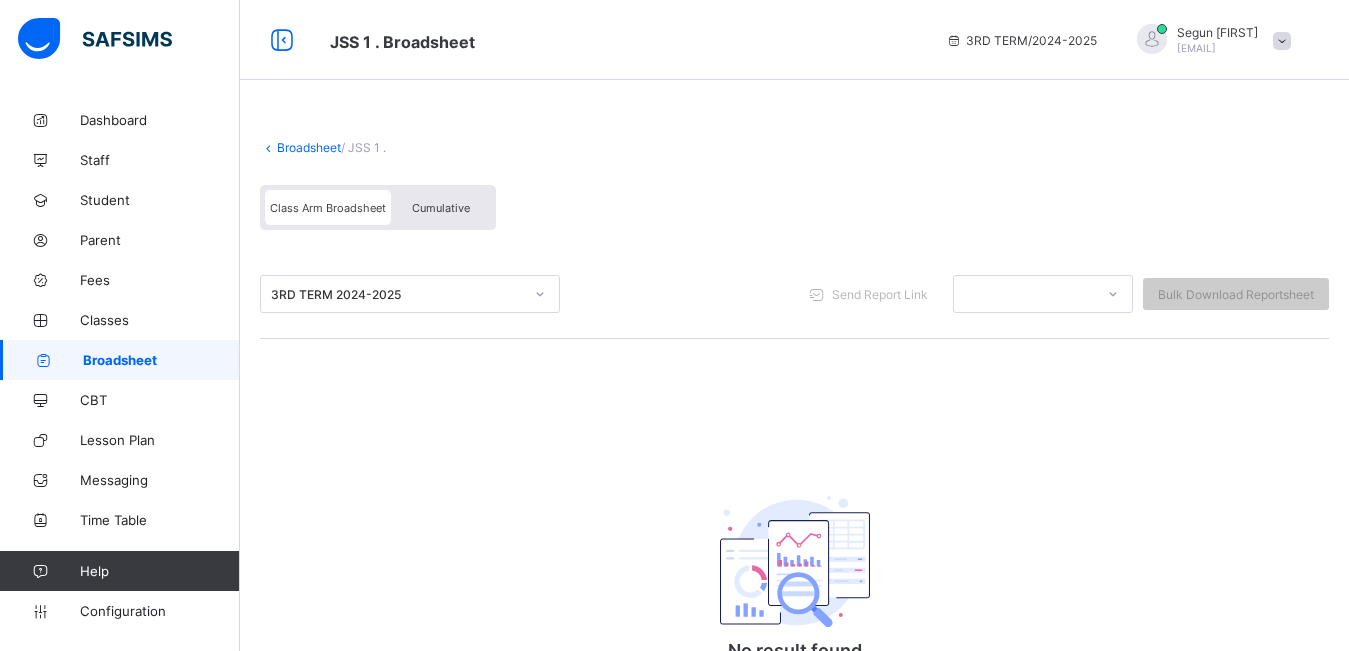 click on "Class Arm Broadsheet Cumulative" at bounding box center [794, 212] 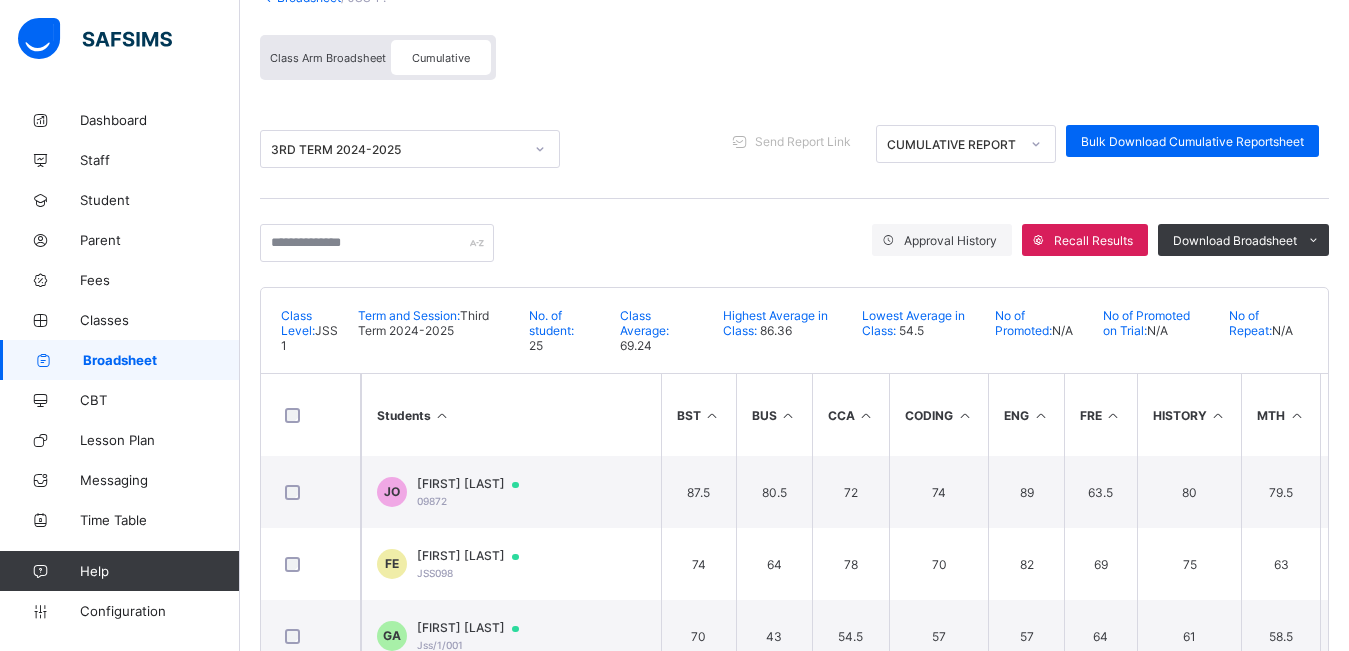 scroll, scrollTop: 192, scrollLeft: 0, axis: vertical 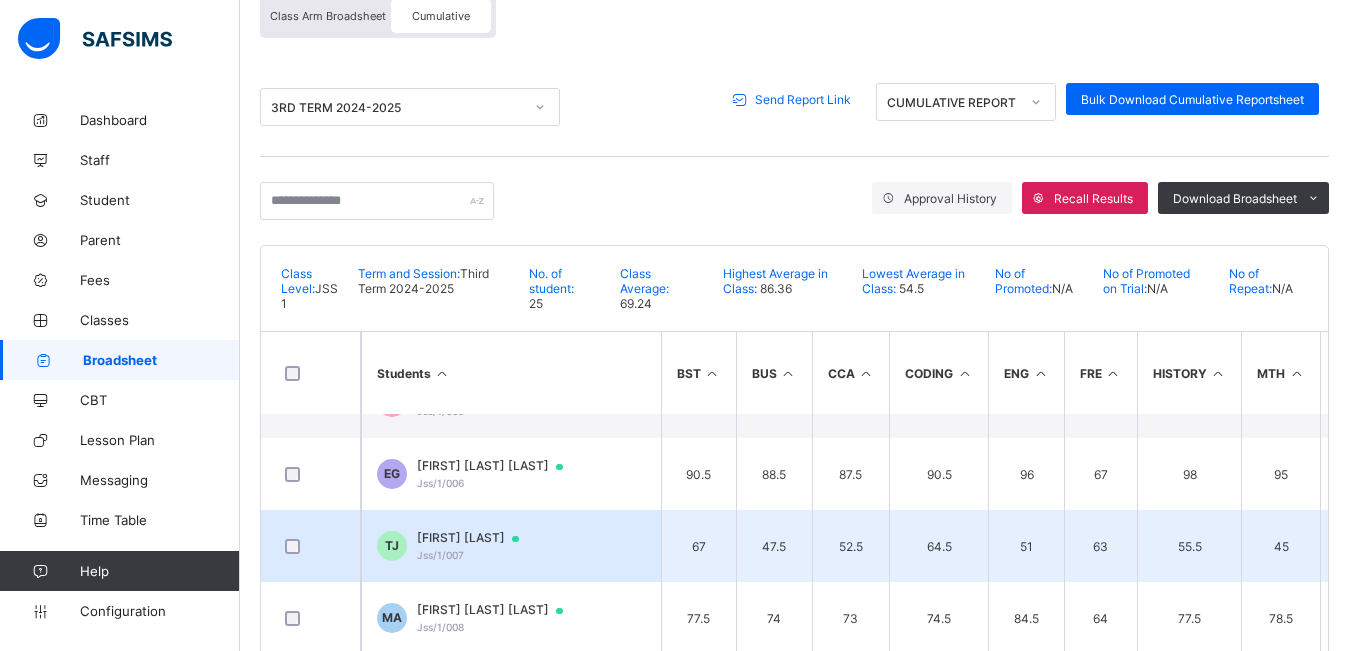 click at bounding box center [310, 546] 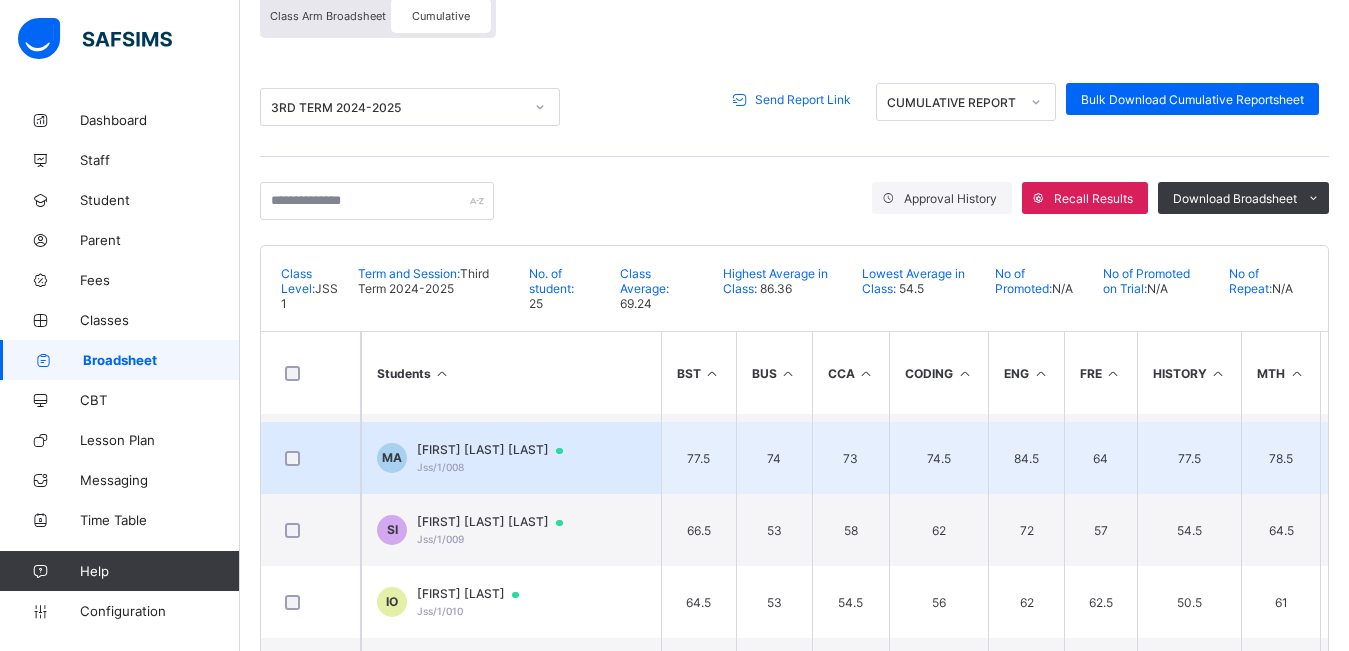 scroll, scrollTop: 680, scrollLeft: 0, axis: vertical 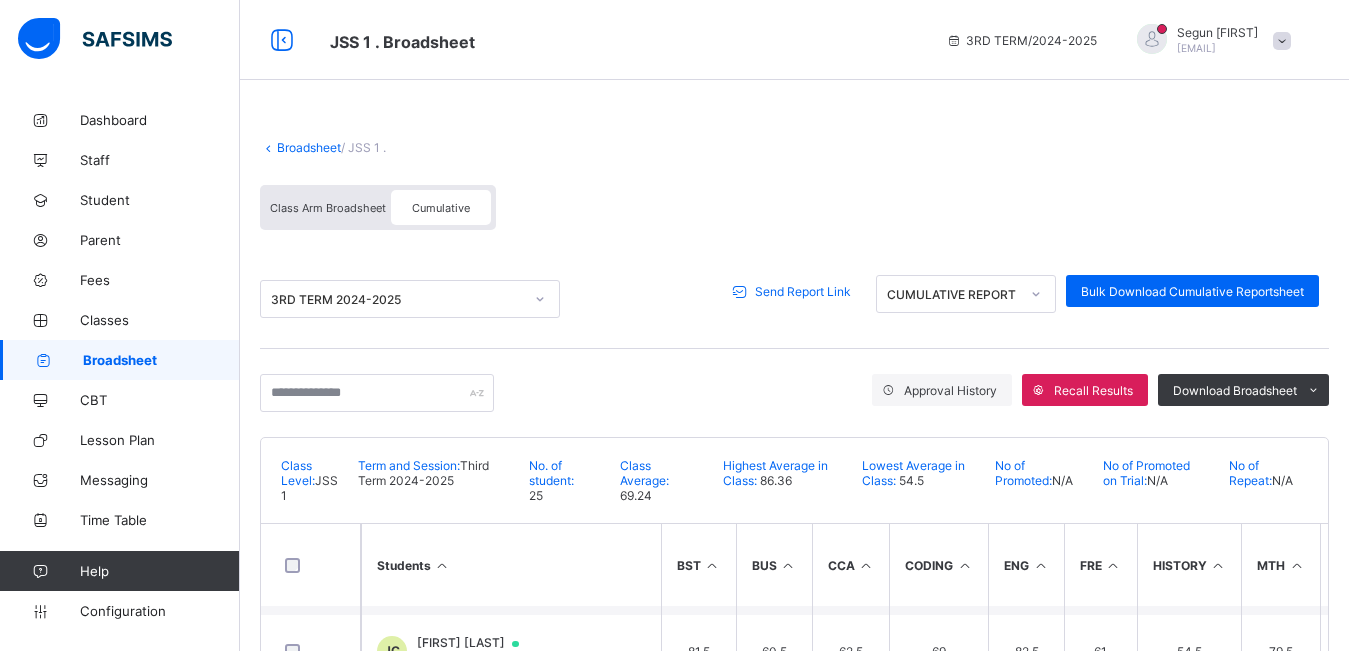 click on "Send Report Link" at bounding box center (803, 291) 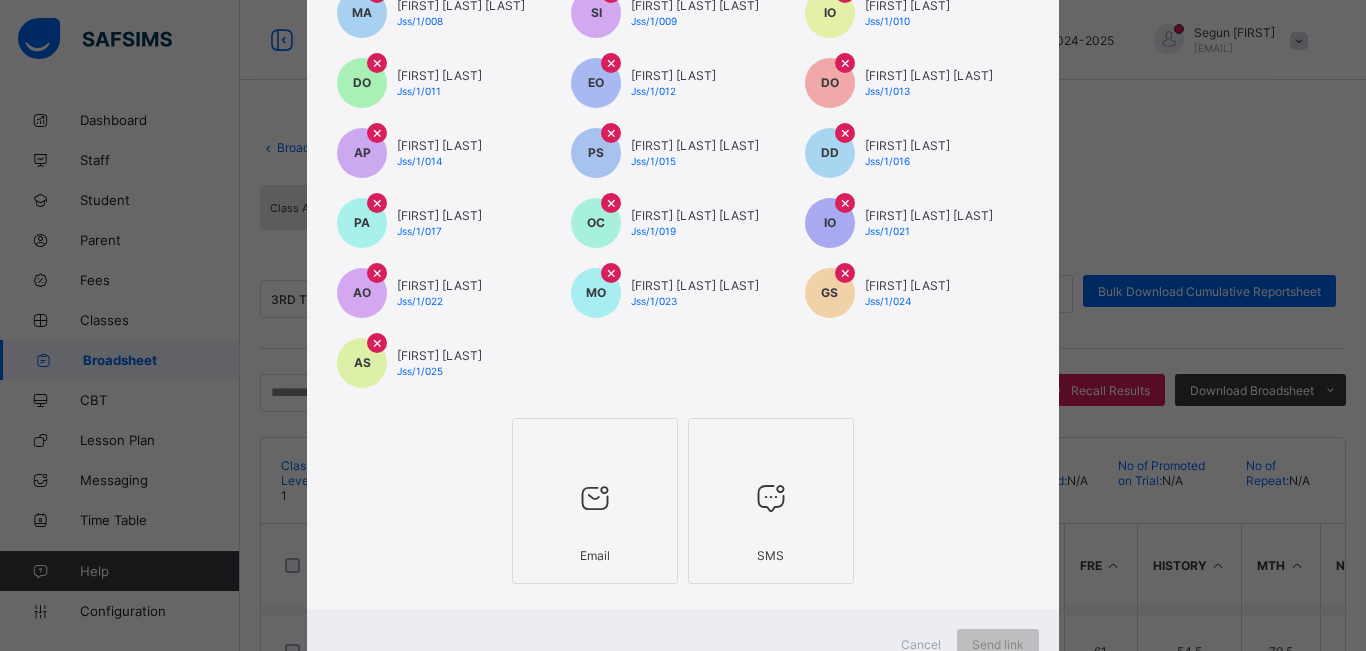 scroll, scrollTop: 466, scrollLeft: 0, axis: vertical 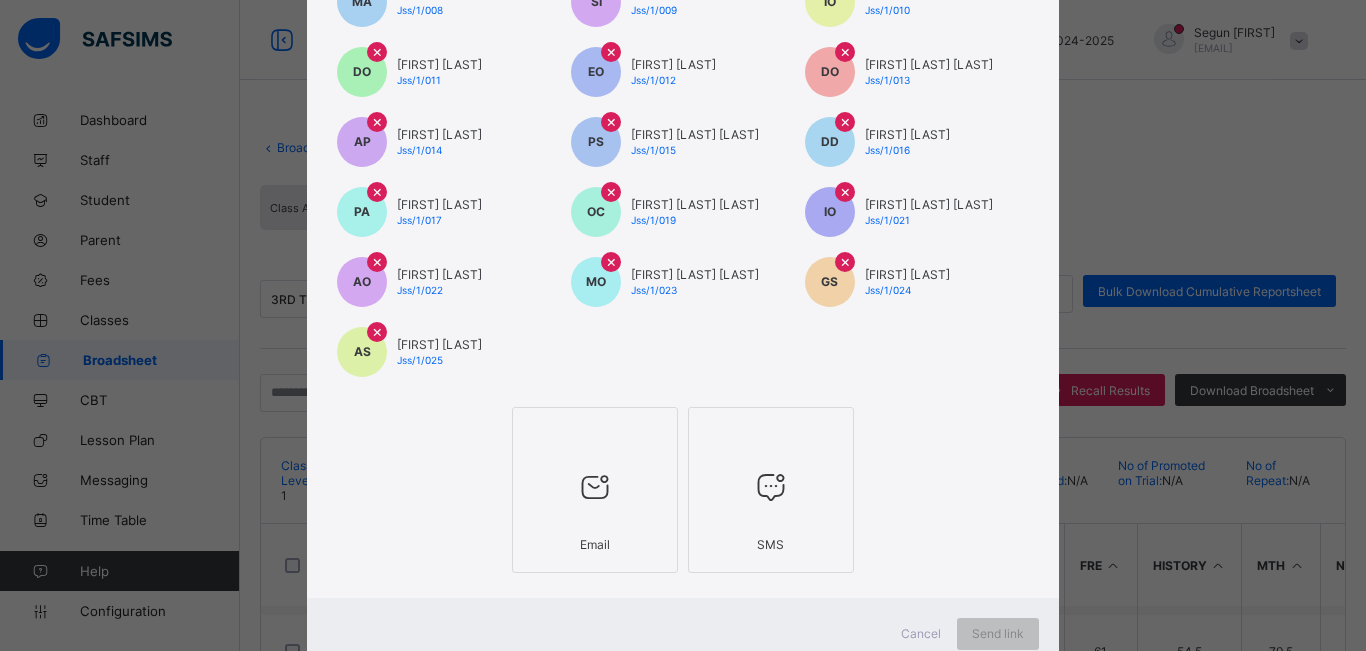 click at bounding box center (595, 487) 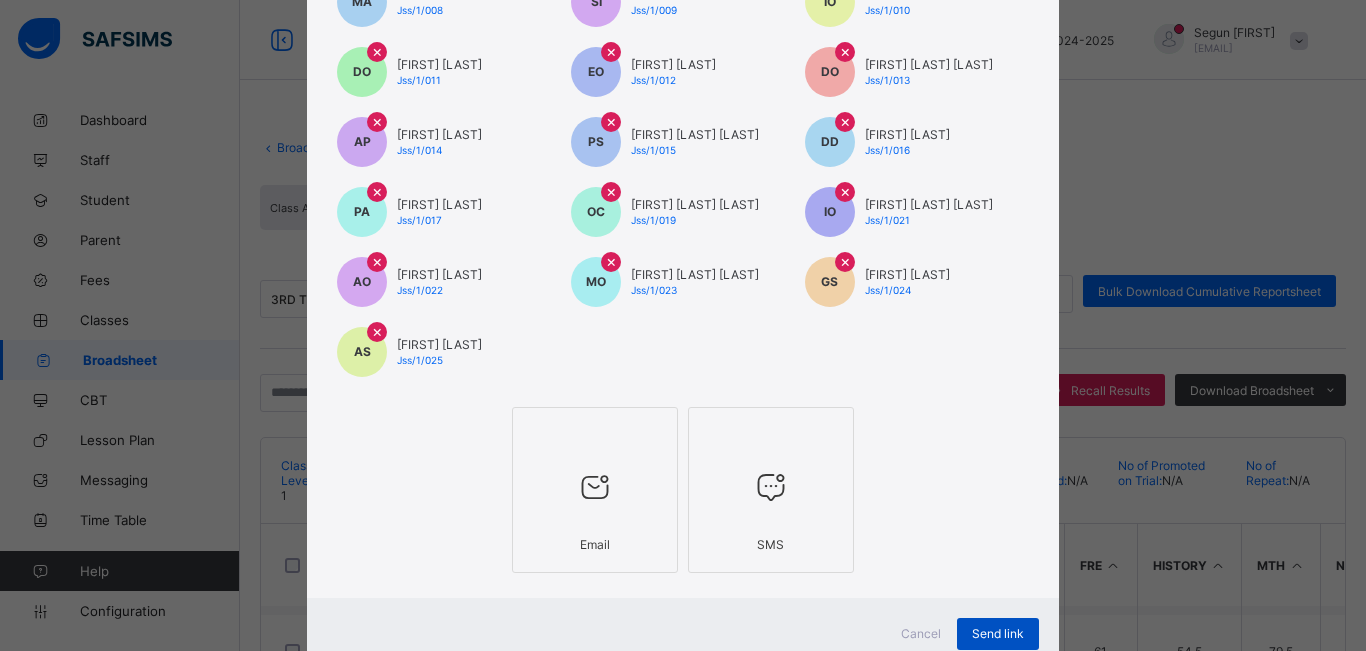 click on "Send link" at bounding box center (998, 633) 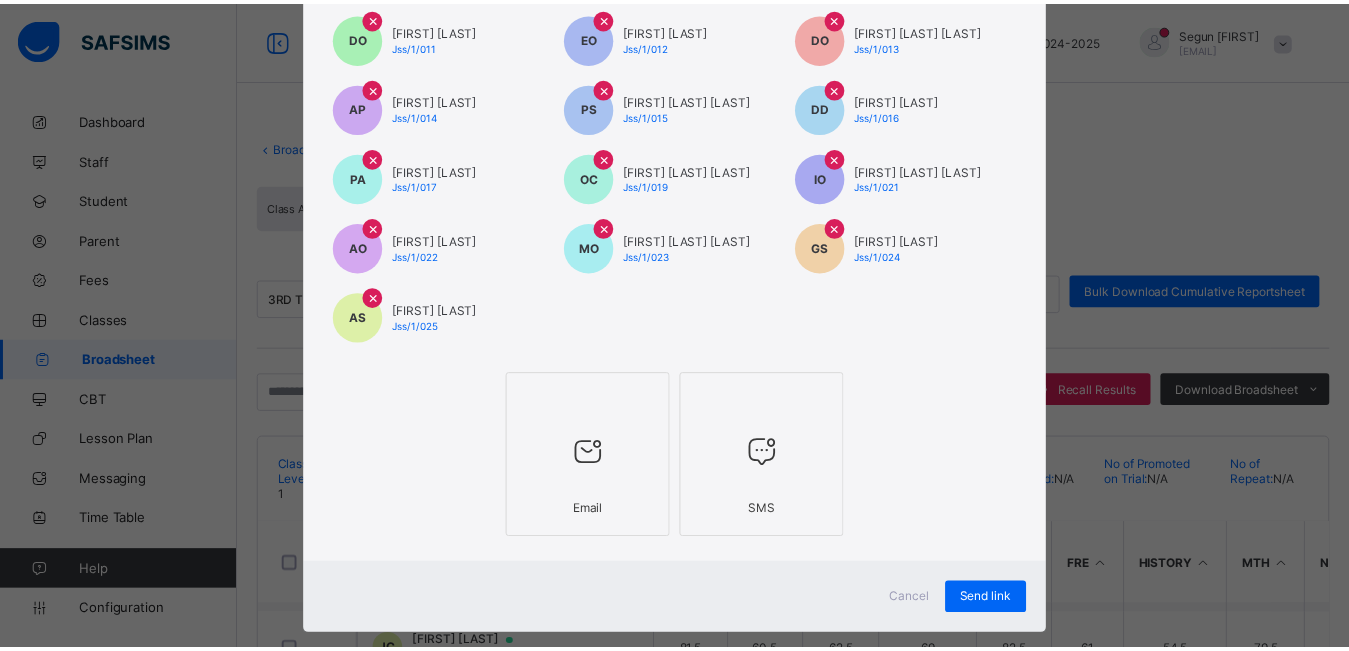 scroll, scrollTop: 535, scrollLeft: 0, axis: vertical 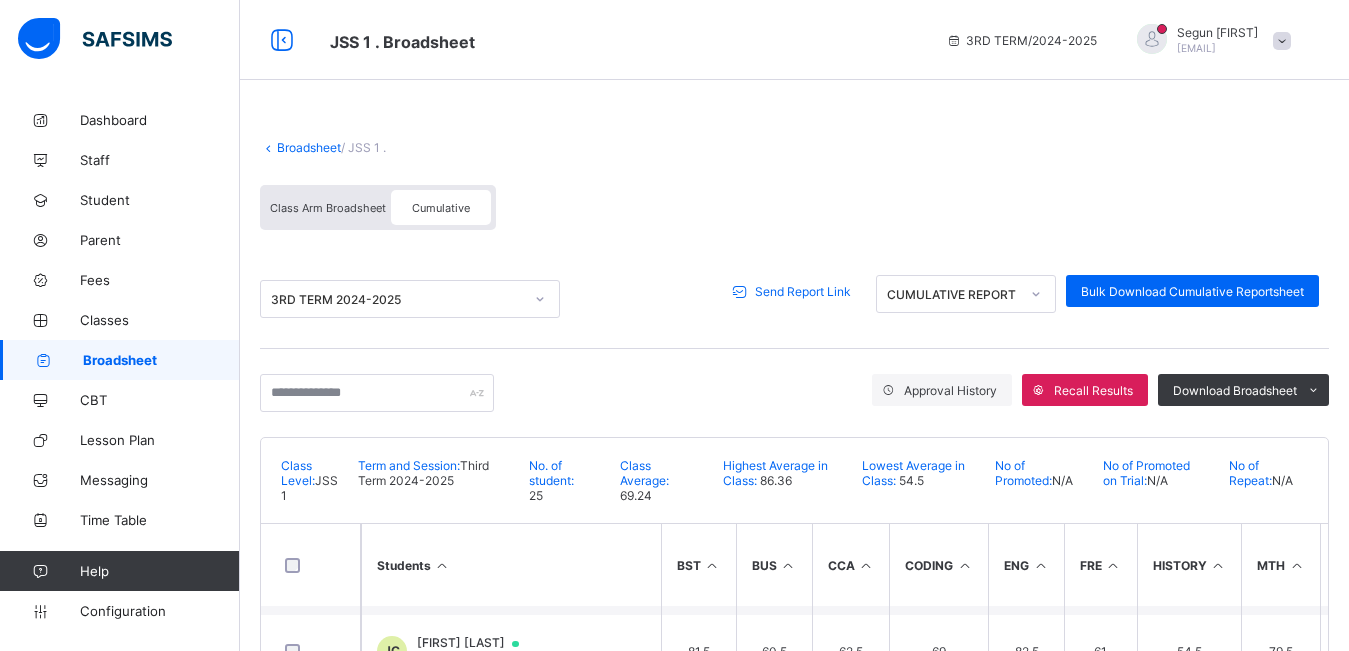 click on "Send Report Link" at bounding box center (803, 291) 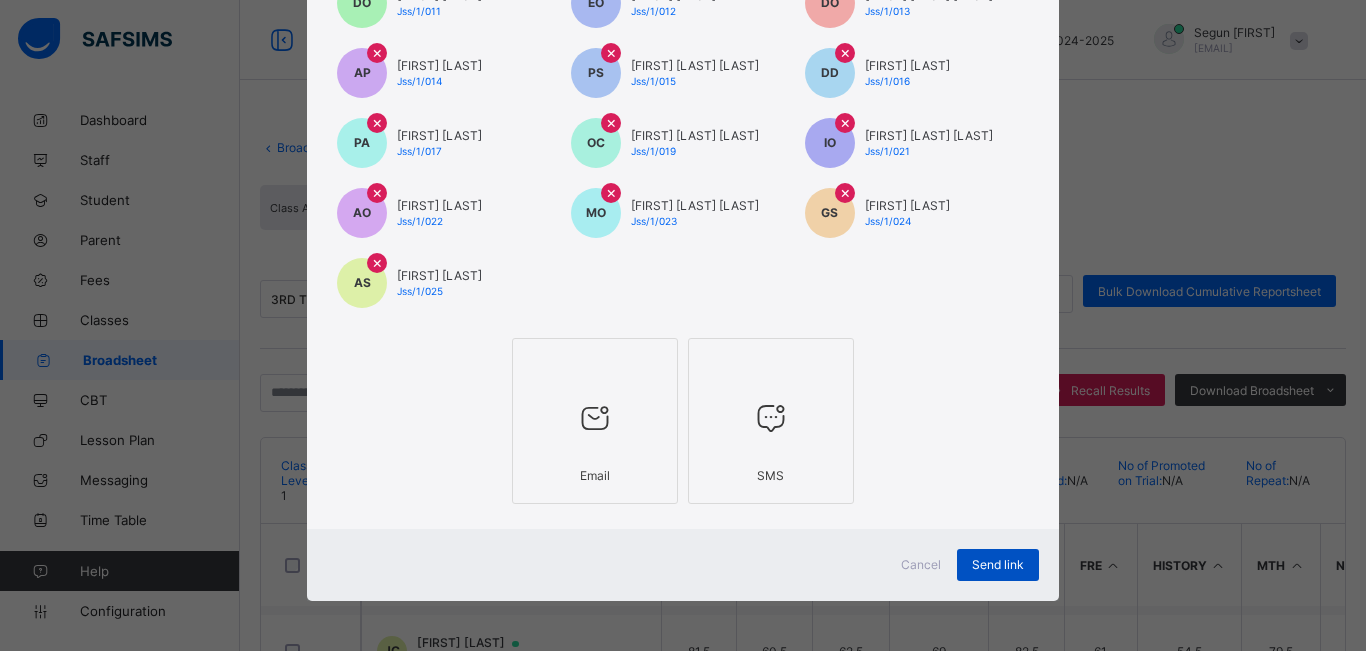 click on "Send link" at bounding box center [998, 564] 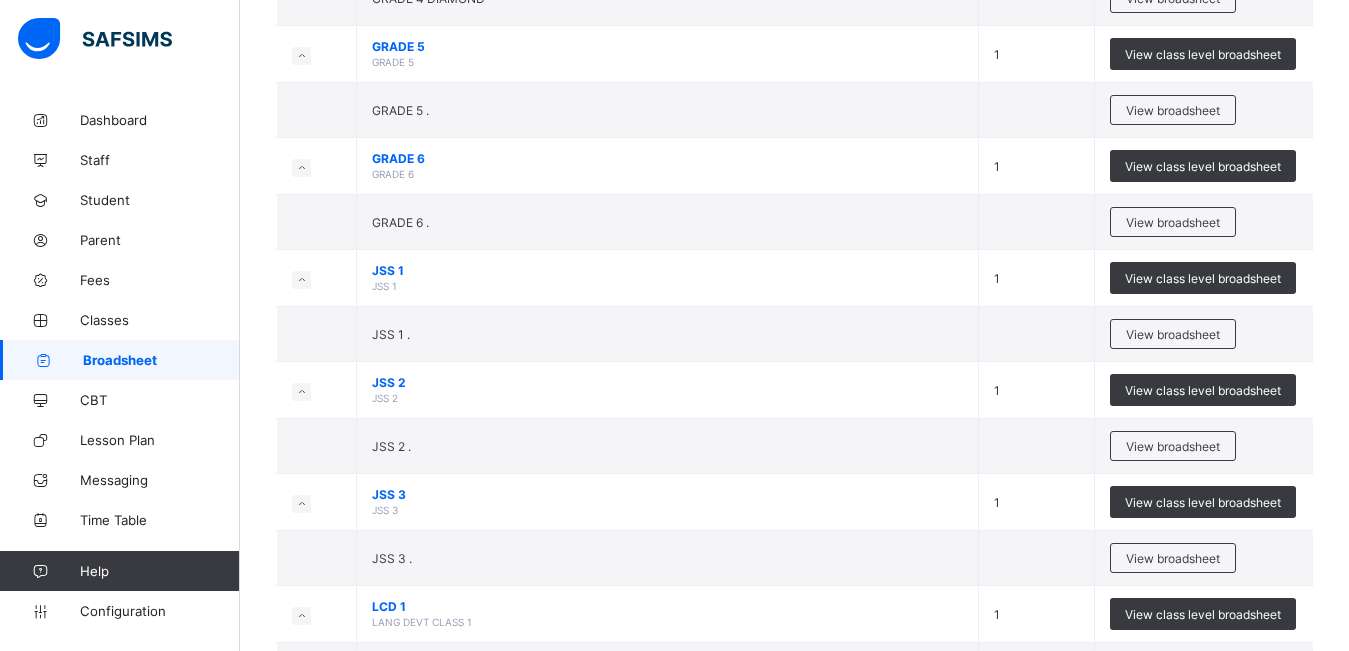 scroll, scrollTop: 880, scrollLeft: 0, axis: vertical 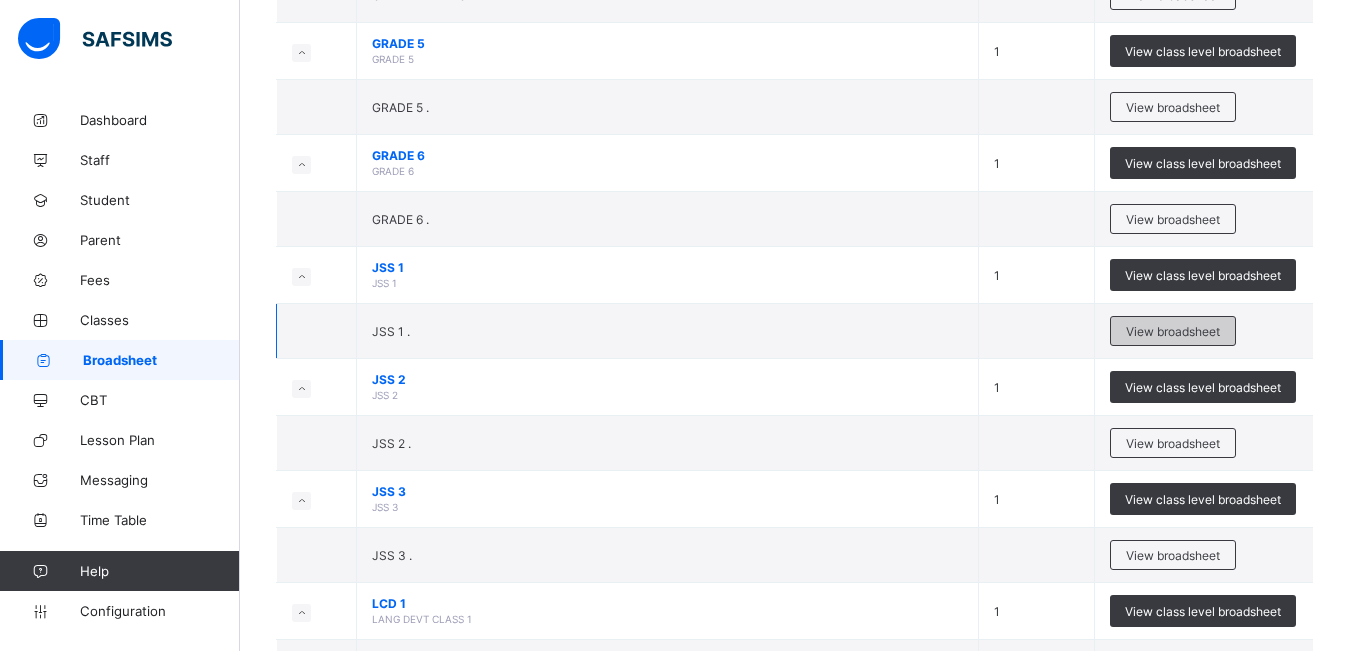 click on "View broadsheet" at bounding box center [1173, 331] 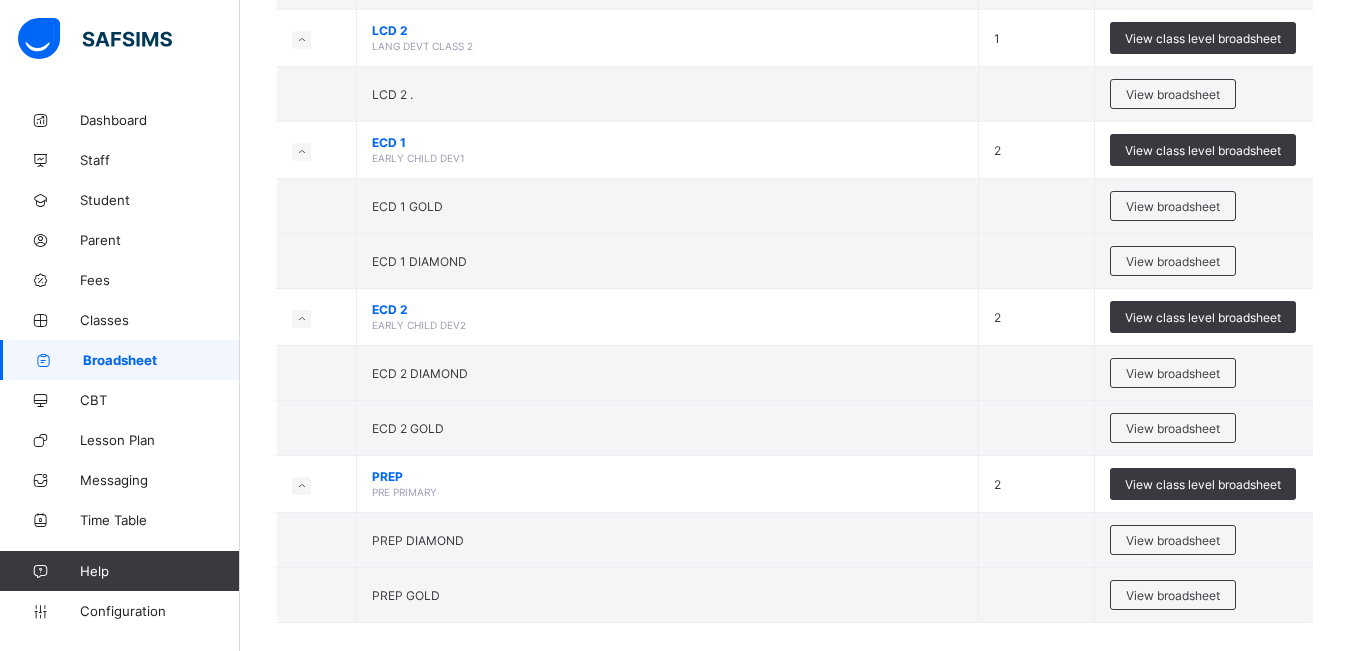 scroll, scrollTop: 1587, scrollLeft: 0, axis: vertical 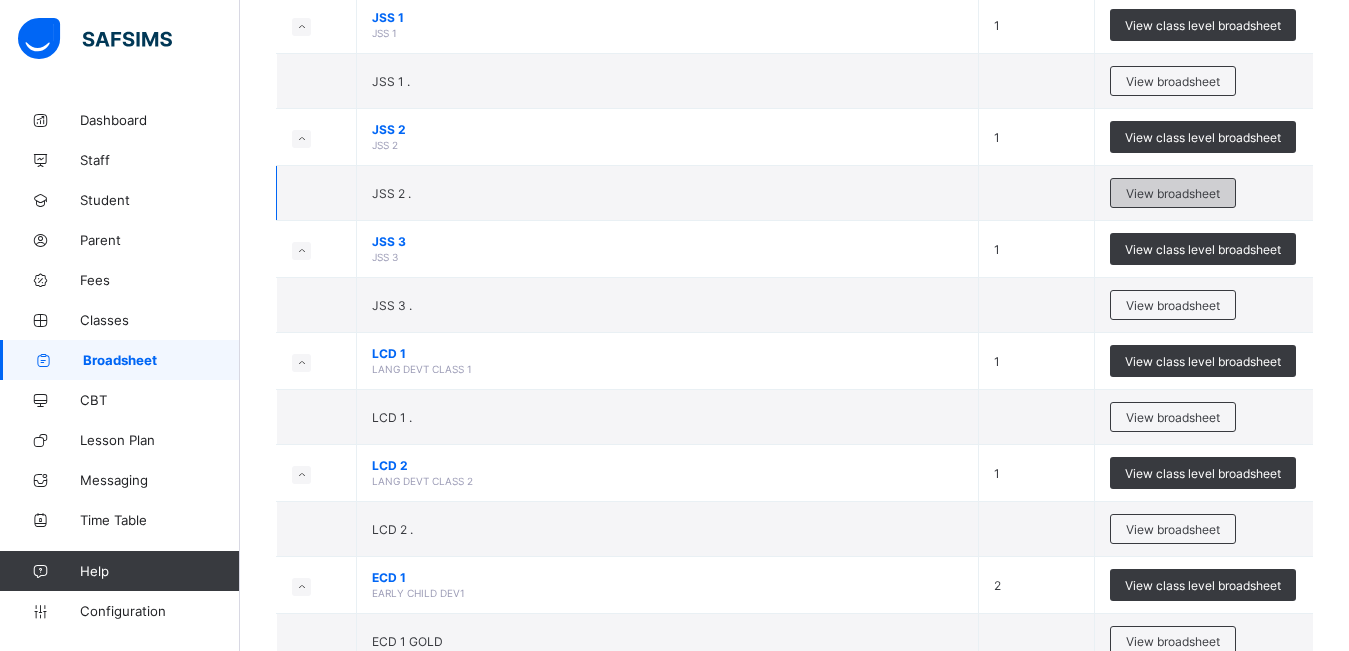 click on "View broadsheet" at bounding box center [1173, 193] 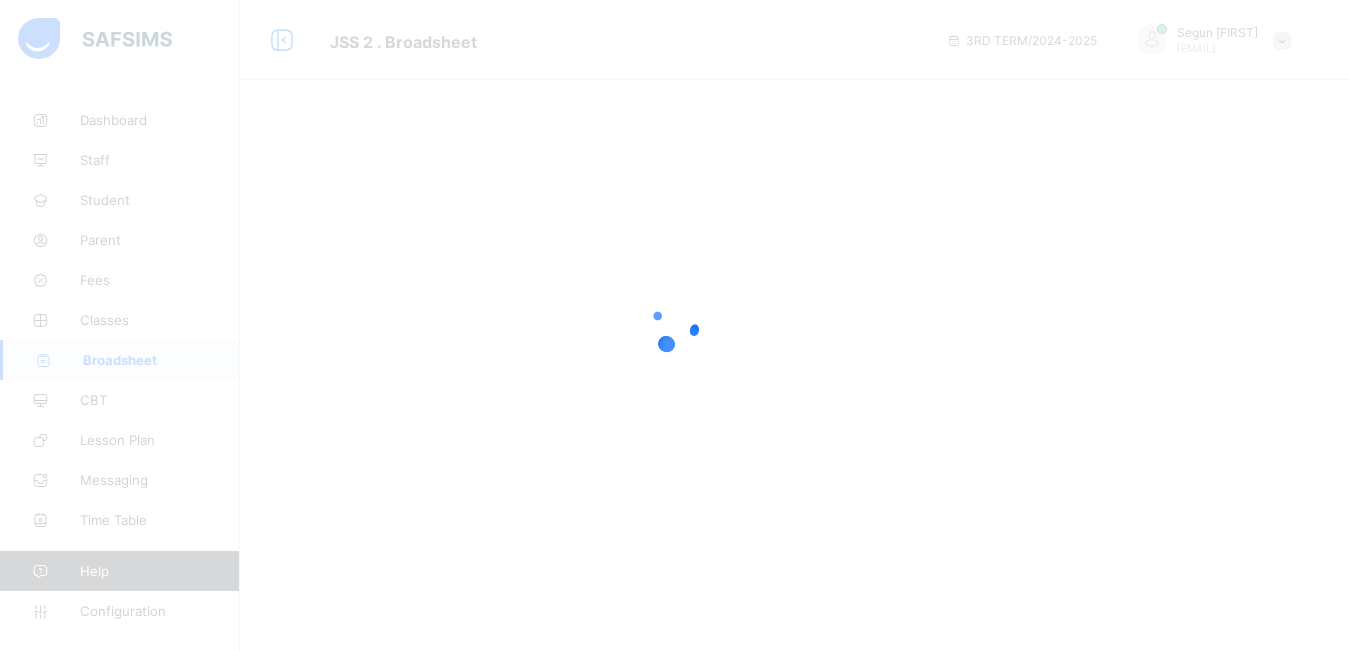 scroll, scrollTop: 0, scrollLeft: 0, axis: both 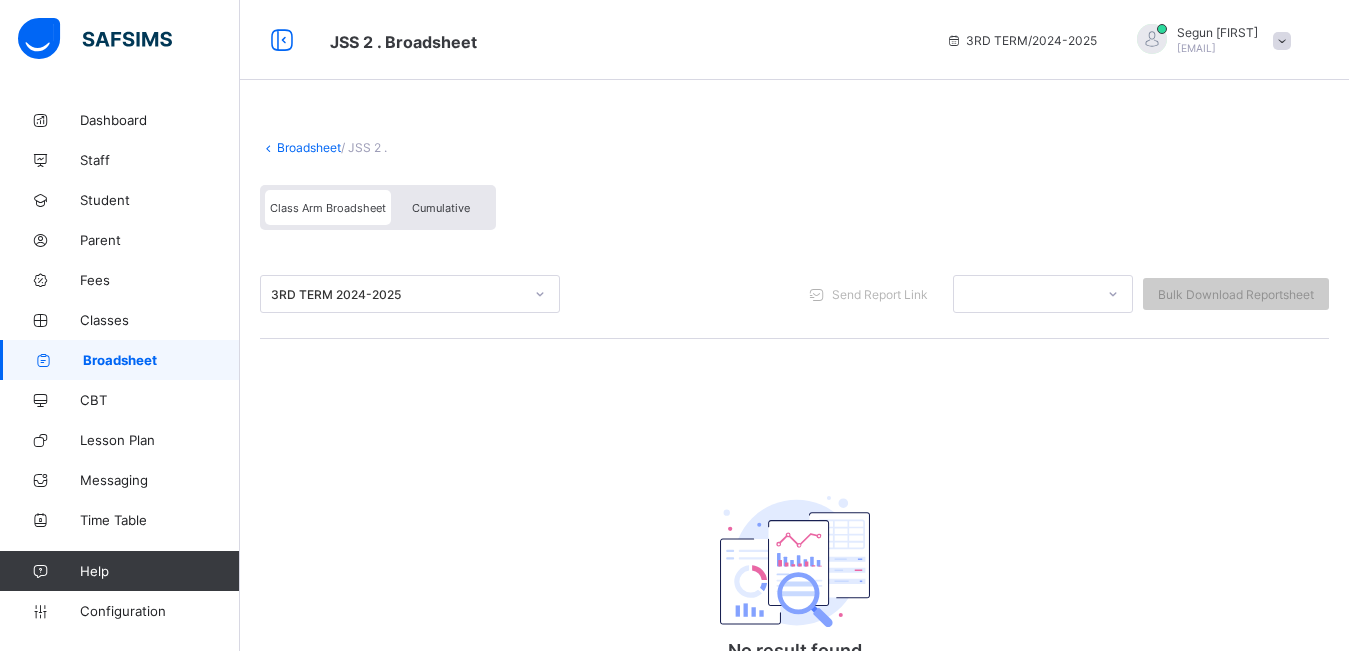 click on "Cumulative" at bounding box center (441, 207) 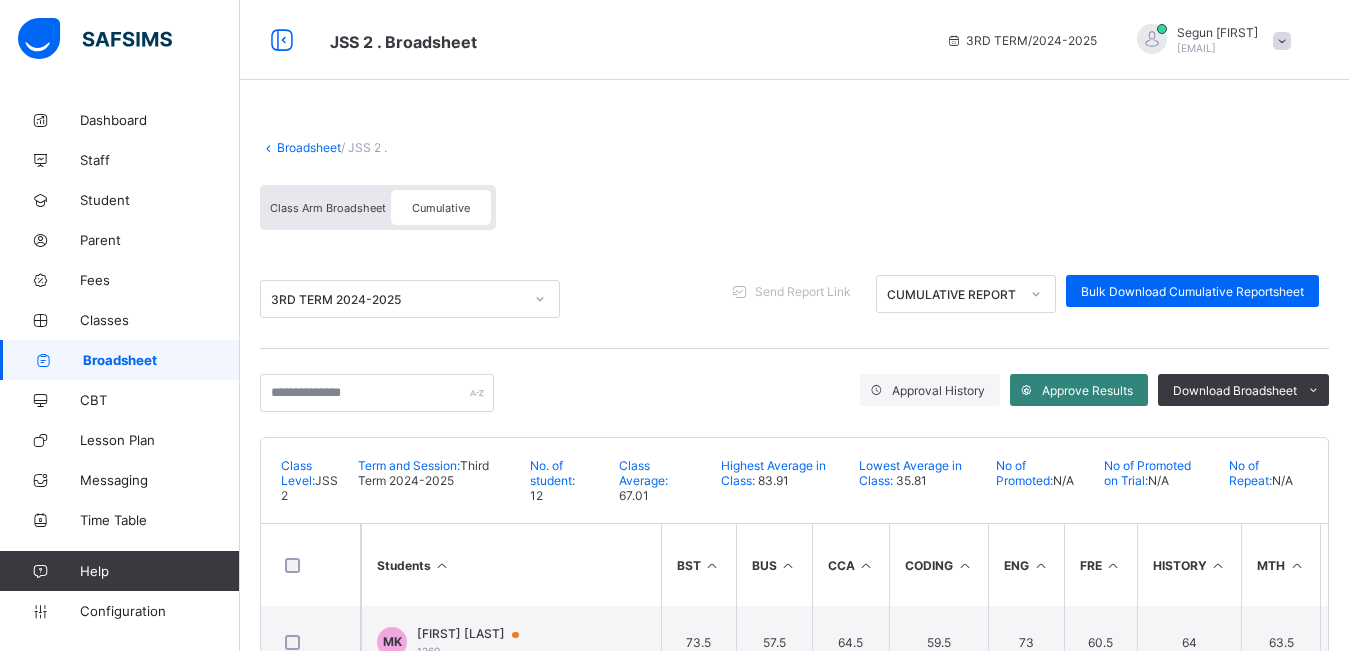 click on "Approve Results" at bounding box center (1087, 390) 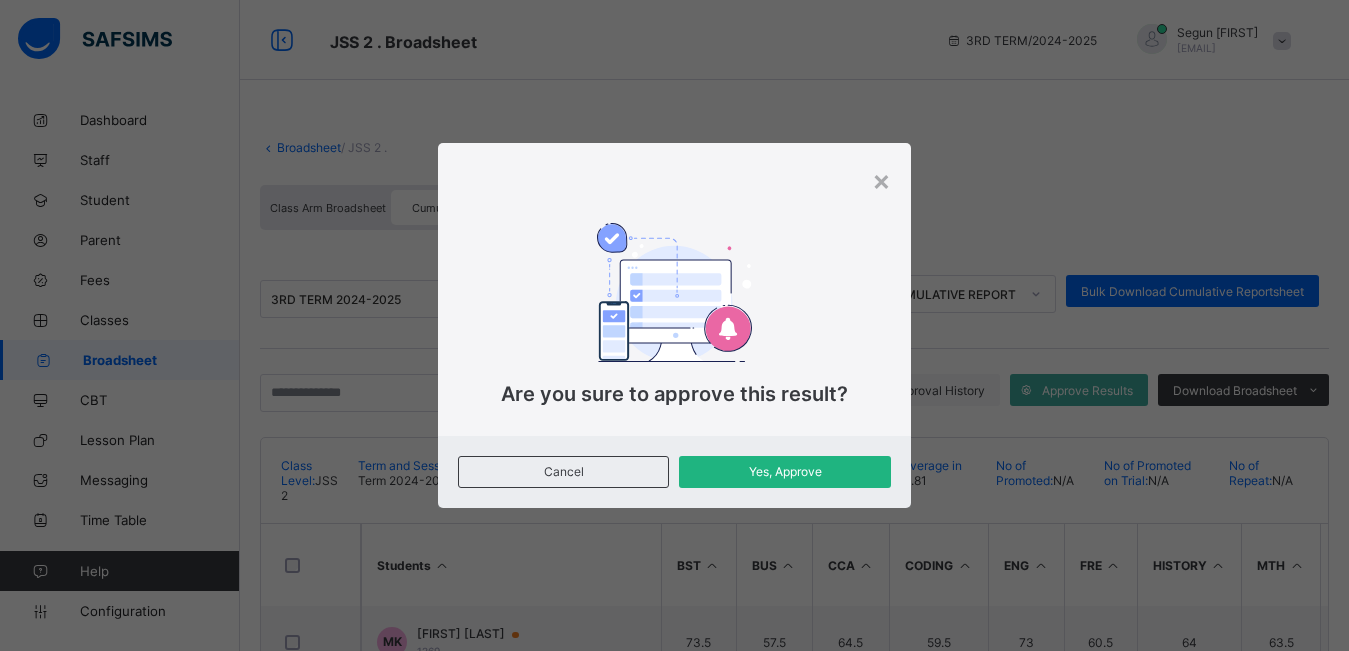 click on "Yes, Approve" at bounding box center (784, 471) 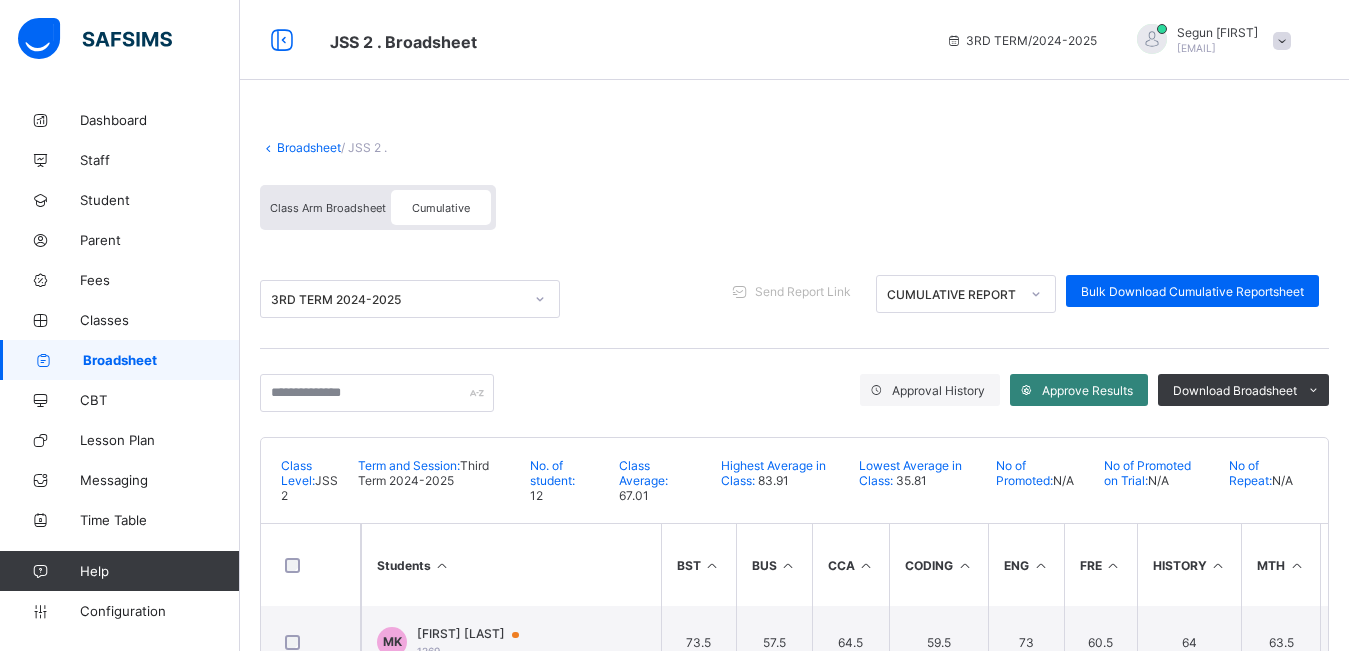 click on "Approve Results" at bounding box center (1087, 390) 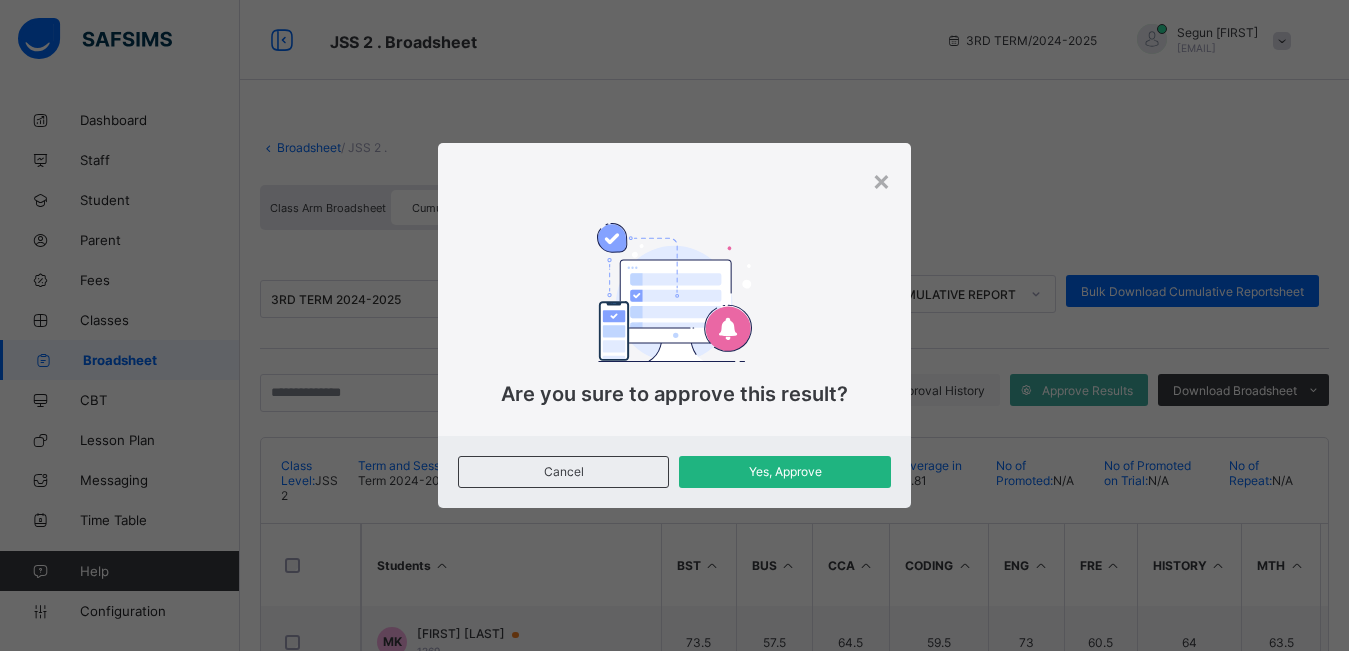 click on "Yes, Approve" at bounding box center [784, 471] 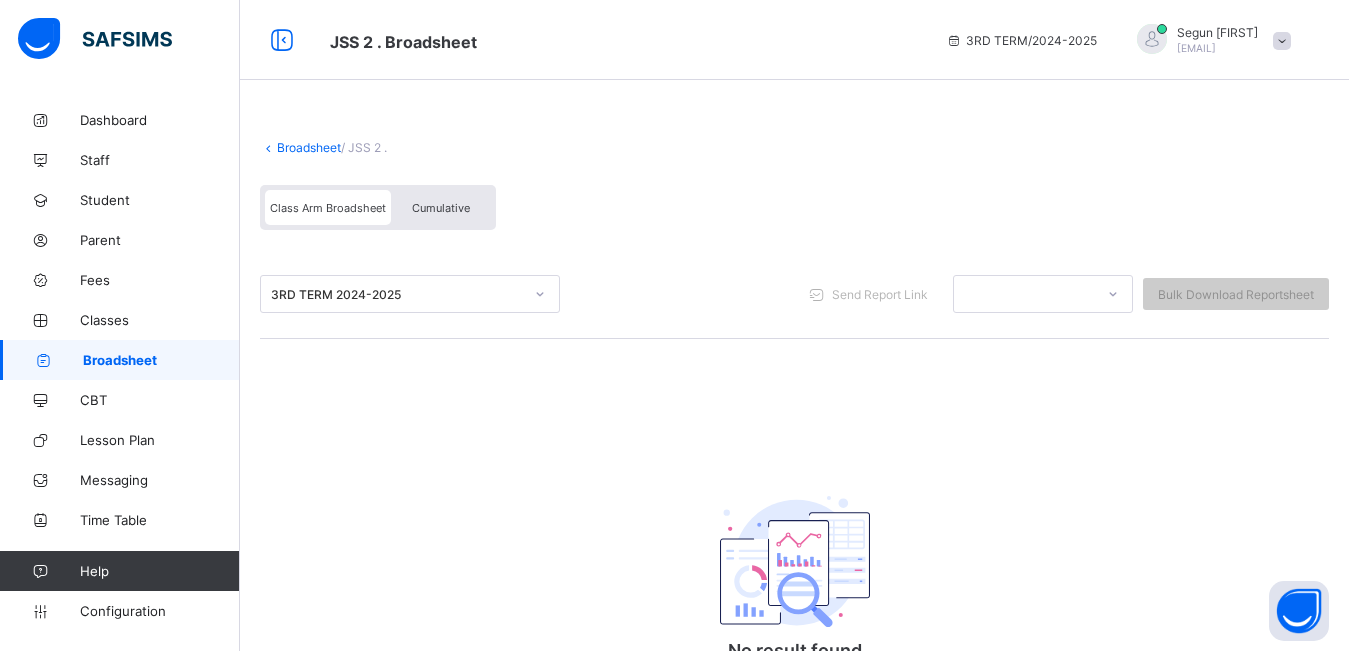 scroll, scrollTop: 0, scrollLeft: 0, axis: both 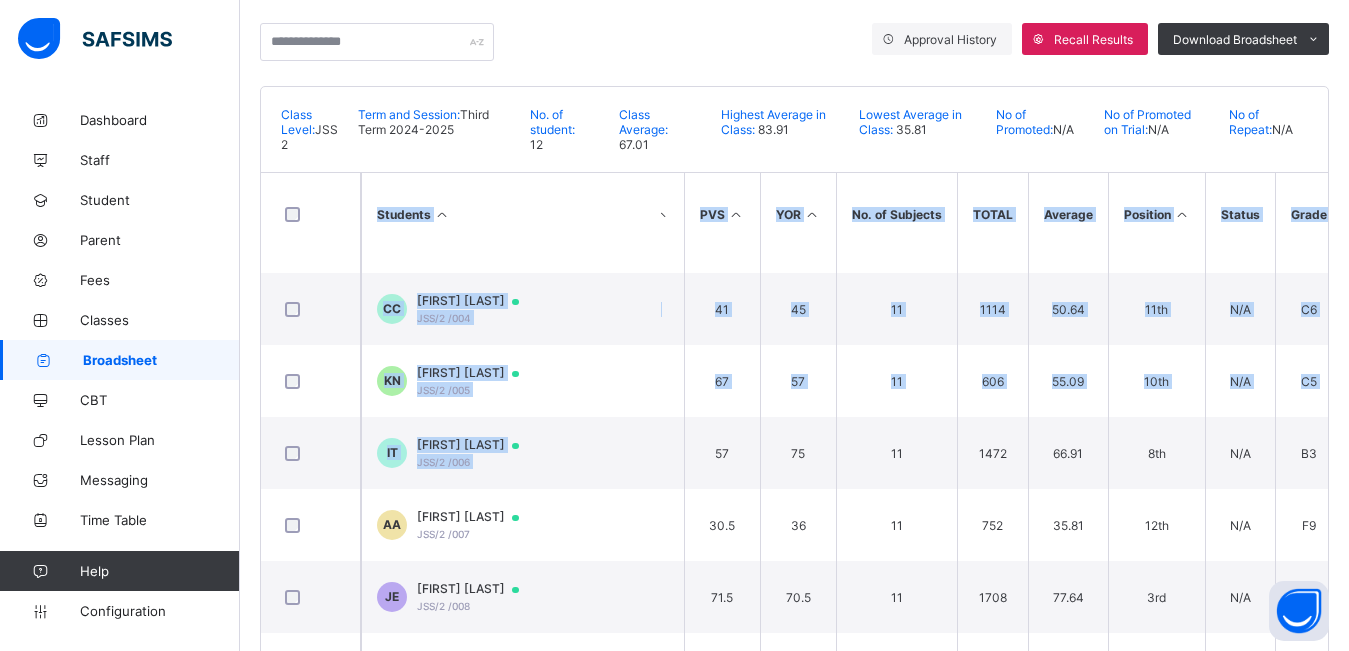 drag, startPoint x: 1345, startPoint y: 436, endPoint x: 1344, endPoint y: 530, distance: 94.00532 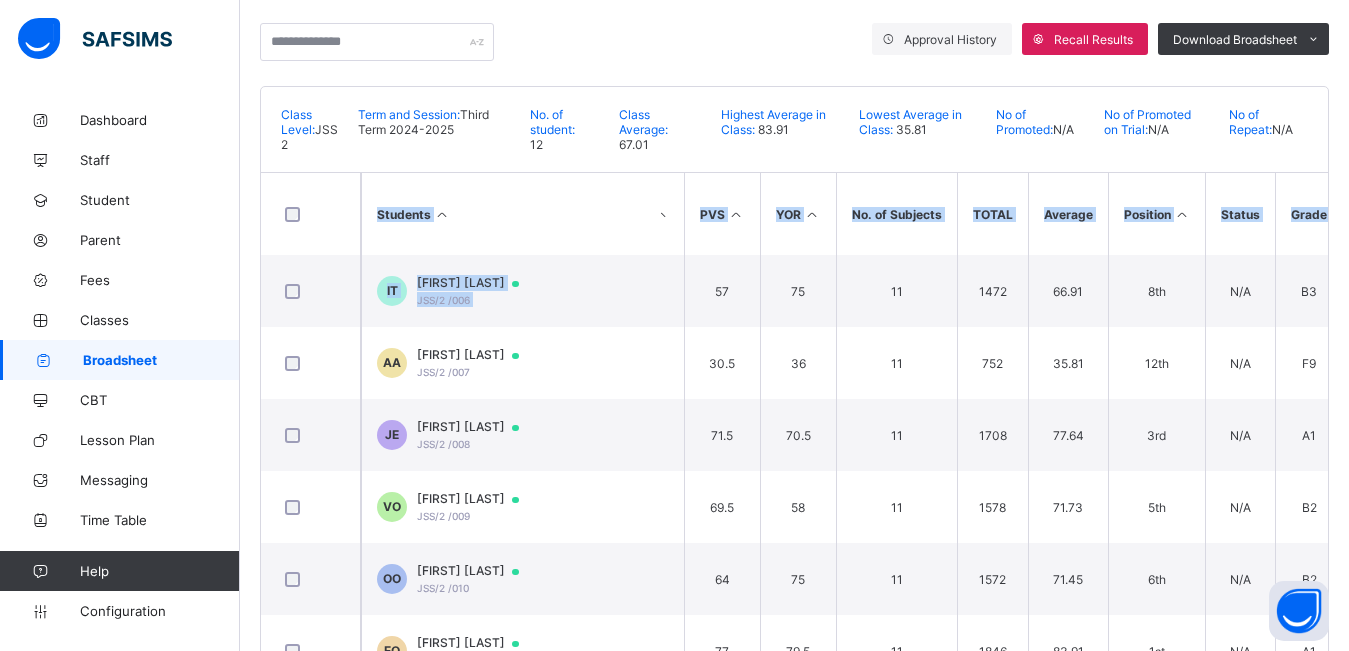 scroll, scrollTop: 437, scrollLeft: 712, axis: both 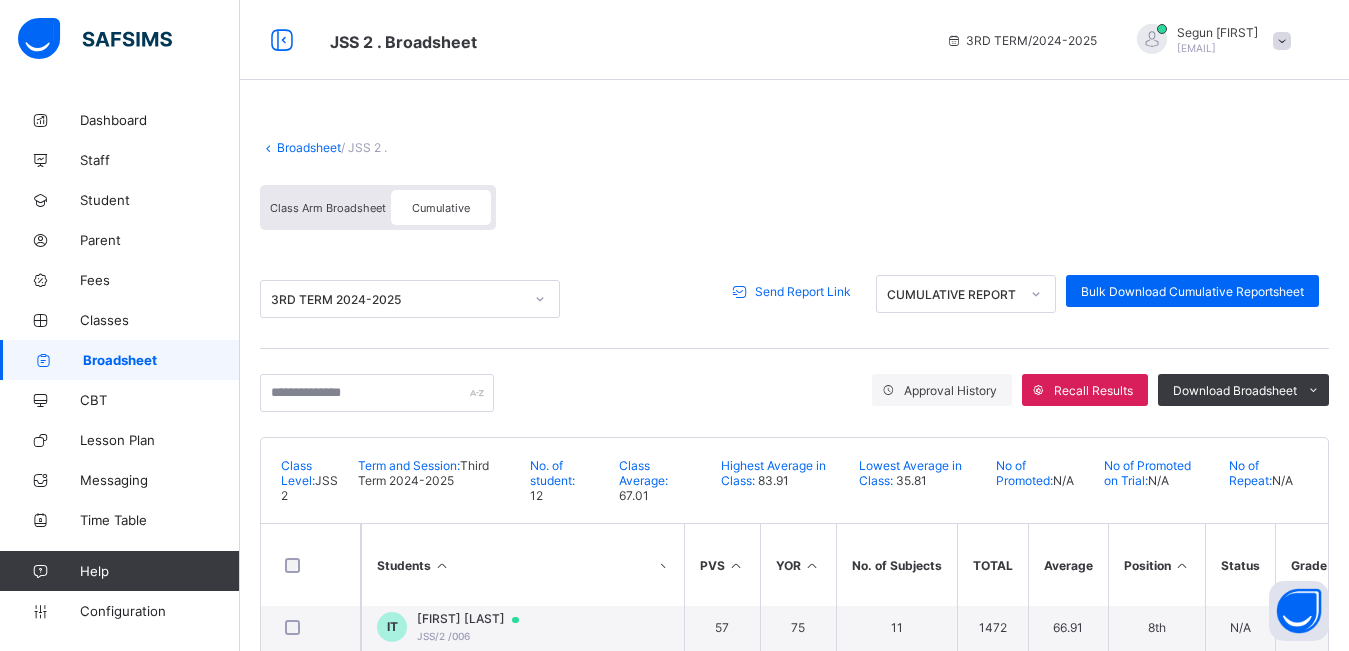 click on "Send Report Link" at bounding box center (803, 291) 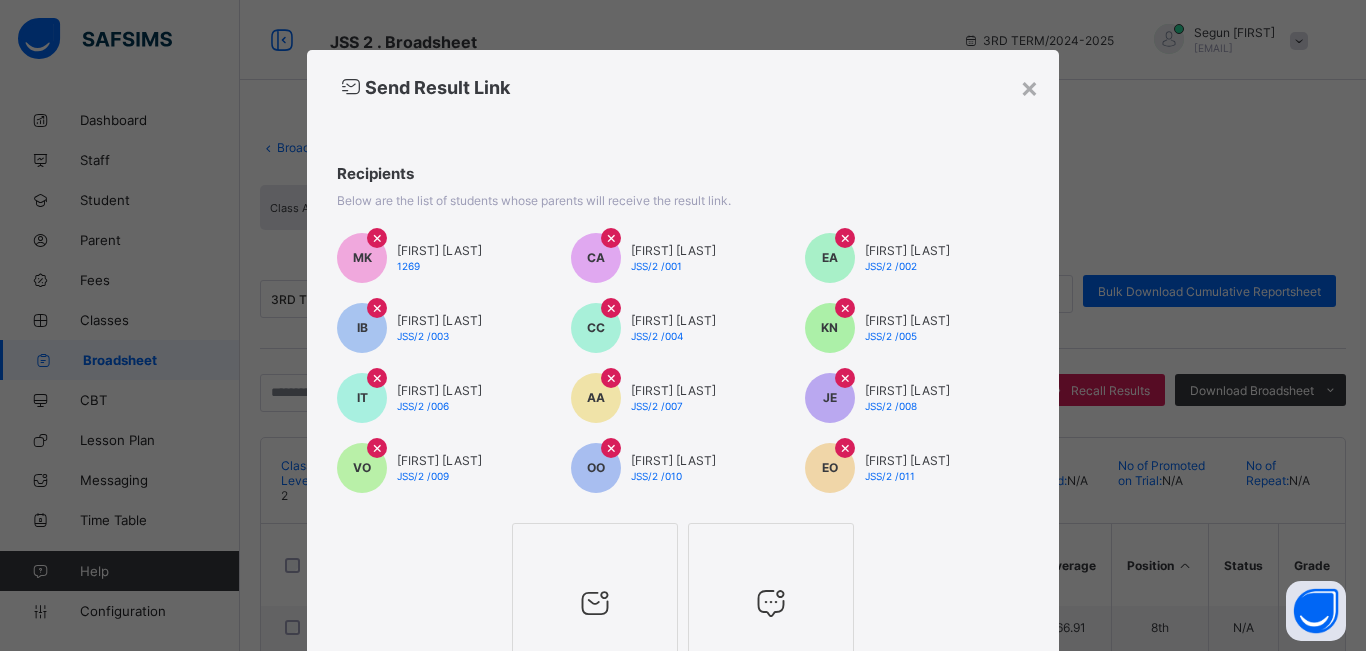 click at bounding box center [595, 549] 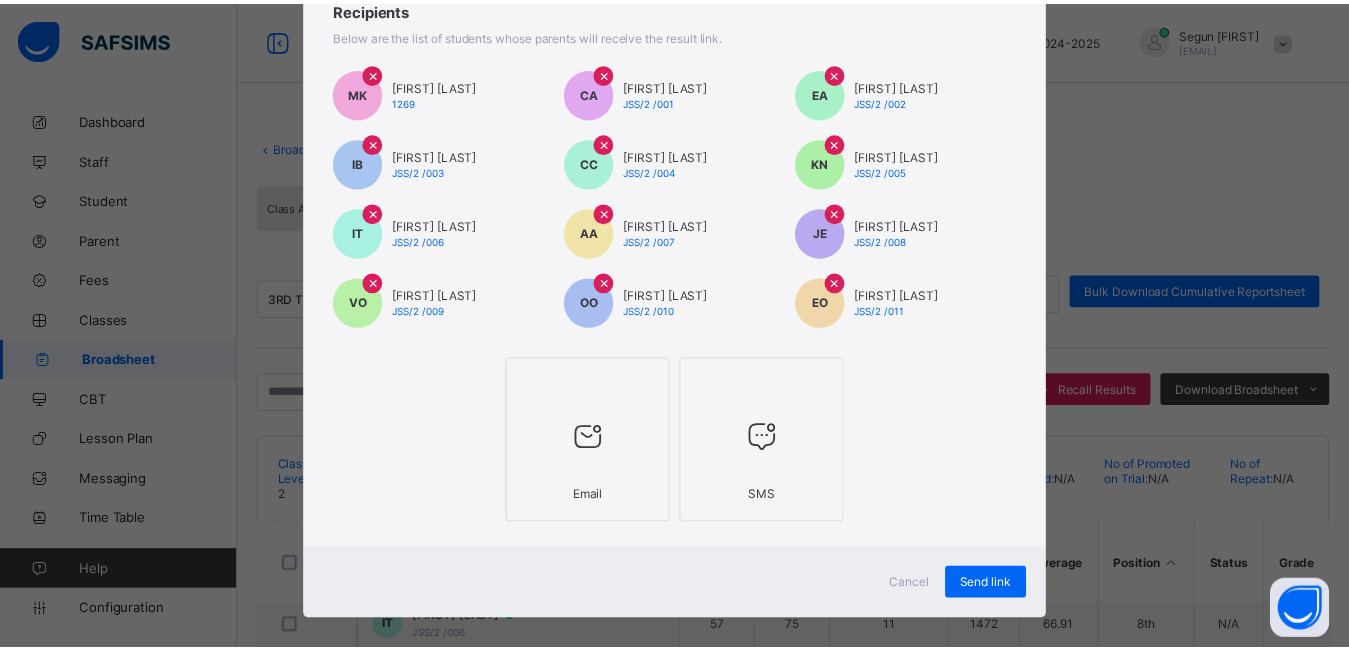 scroll, scrollTop: 185, scrollLeft: 0, axis: vertical 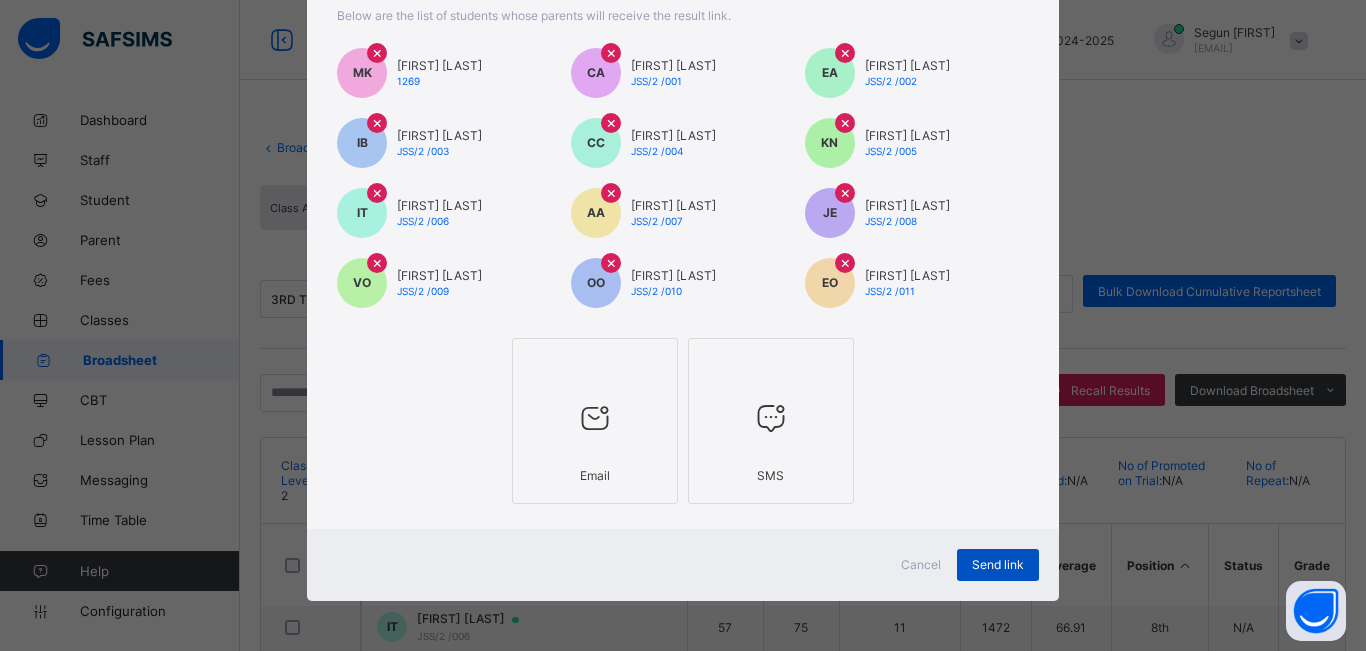 click on "Send link" at bounding box center (998, 564) 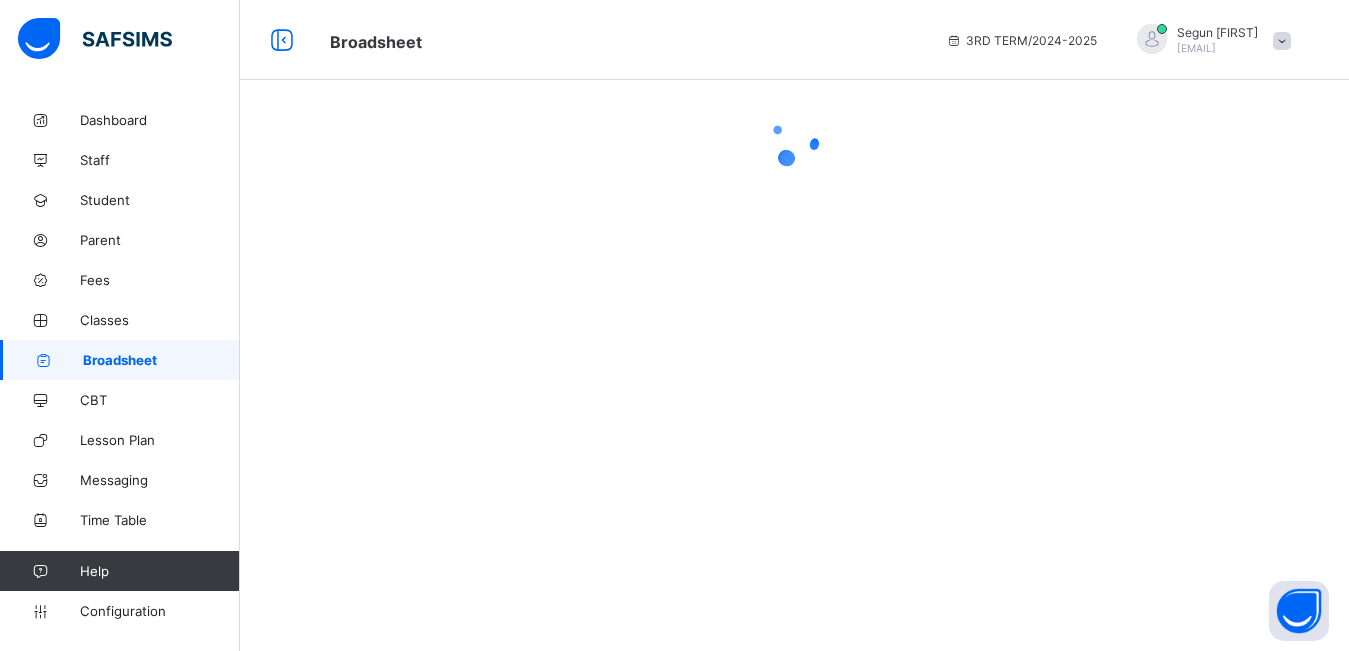 scroll, scrollTop: 0, scrollLeft: 0, axis: both 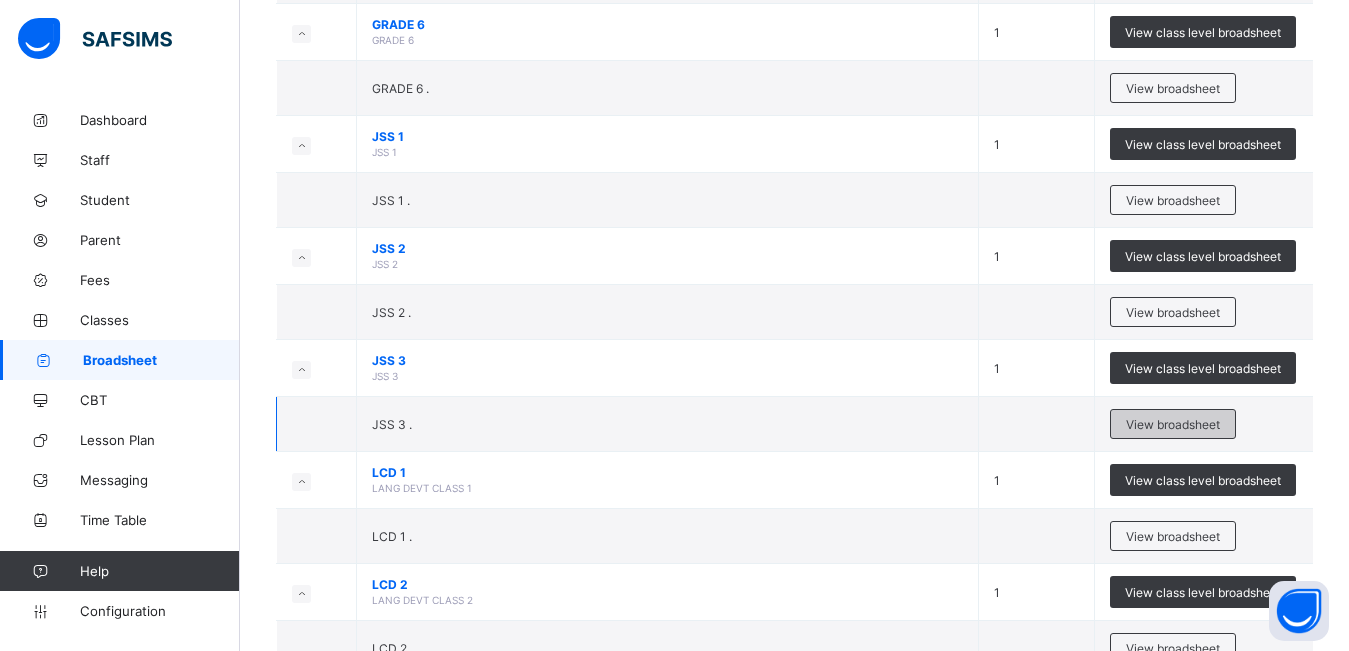 click on "View broadsheet" at bounding box center [1173, 424] 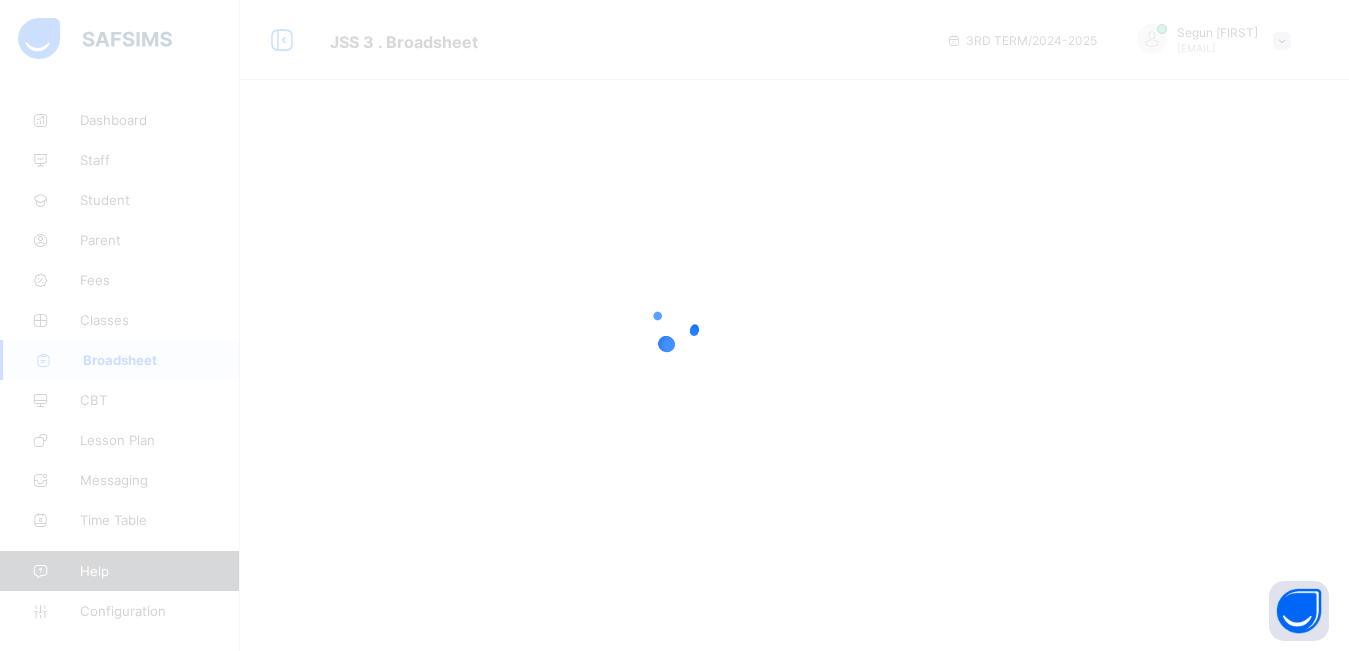 scroll, scrollTop: 0, scrollLeft: 0, axis: both 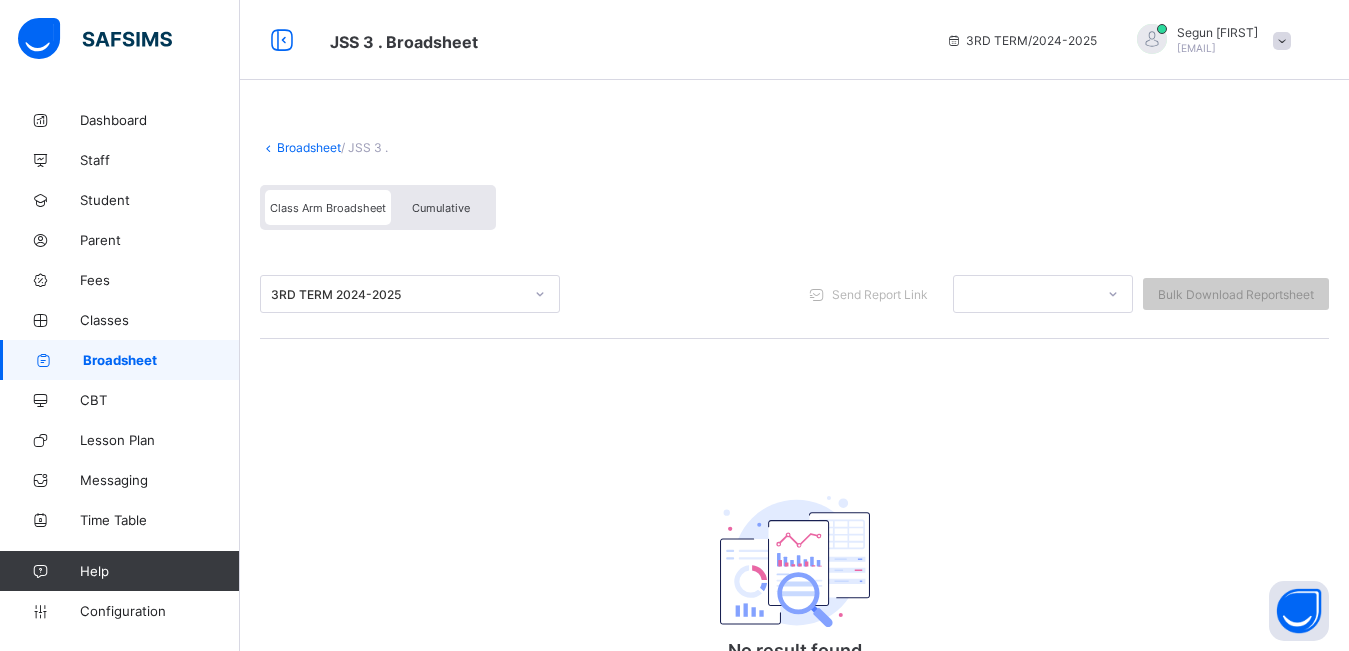 click on "Cumulative" at bounding box center [441, 207] 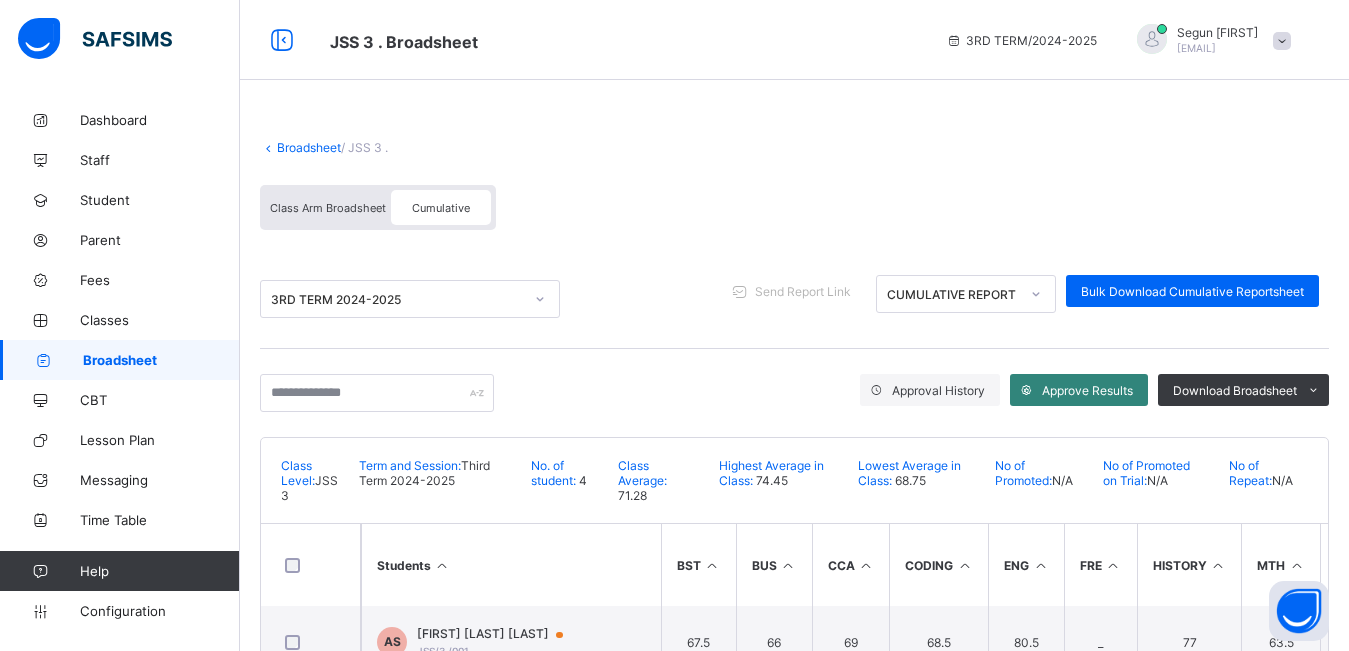 click at bounding box center [1026, 390] 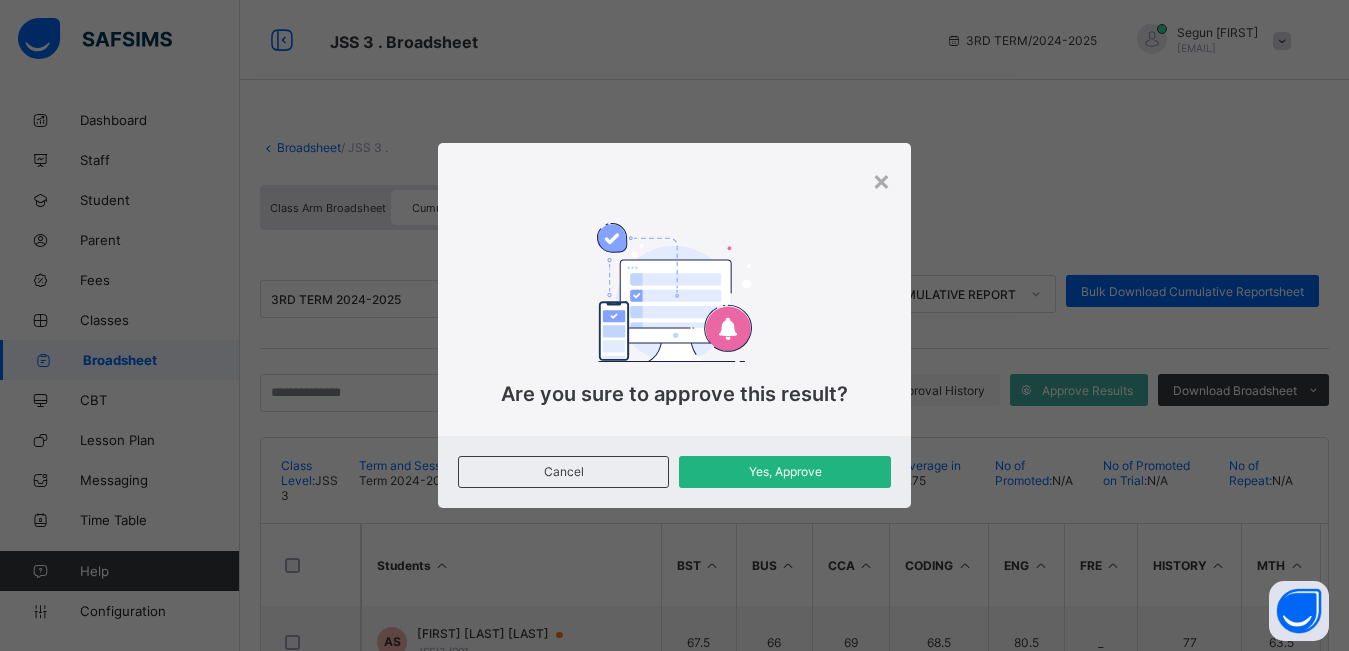 click on "Yes, Approve" at bounding box center [784, 471] 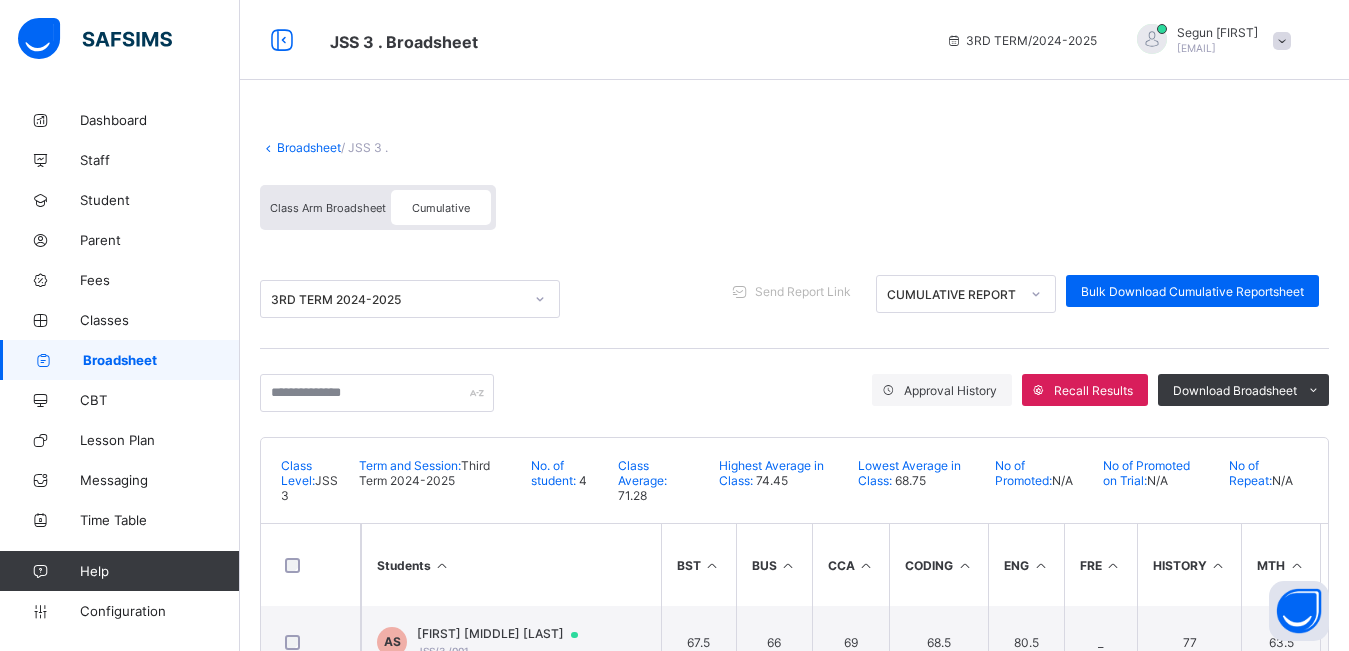scroll, scrollTop: 0, scrollLeft: 0, axis: both 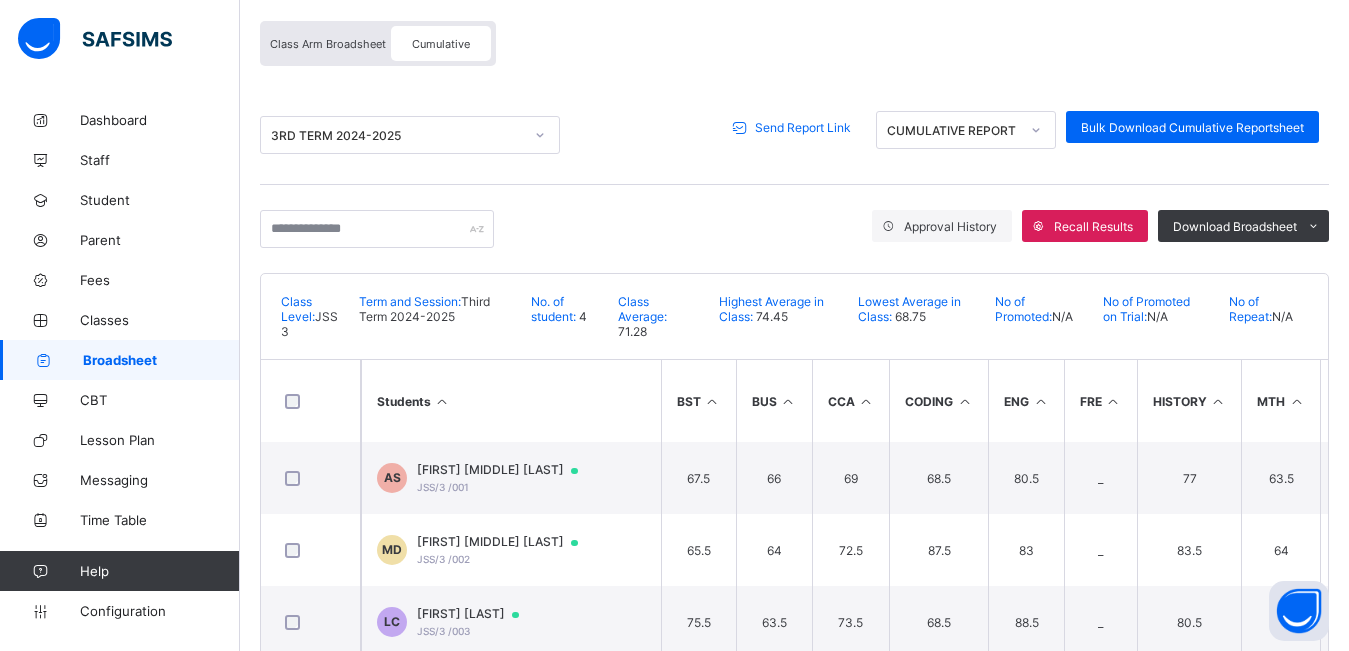 click on "Send Report Link" at bounding box center [803, 127] 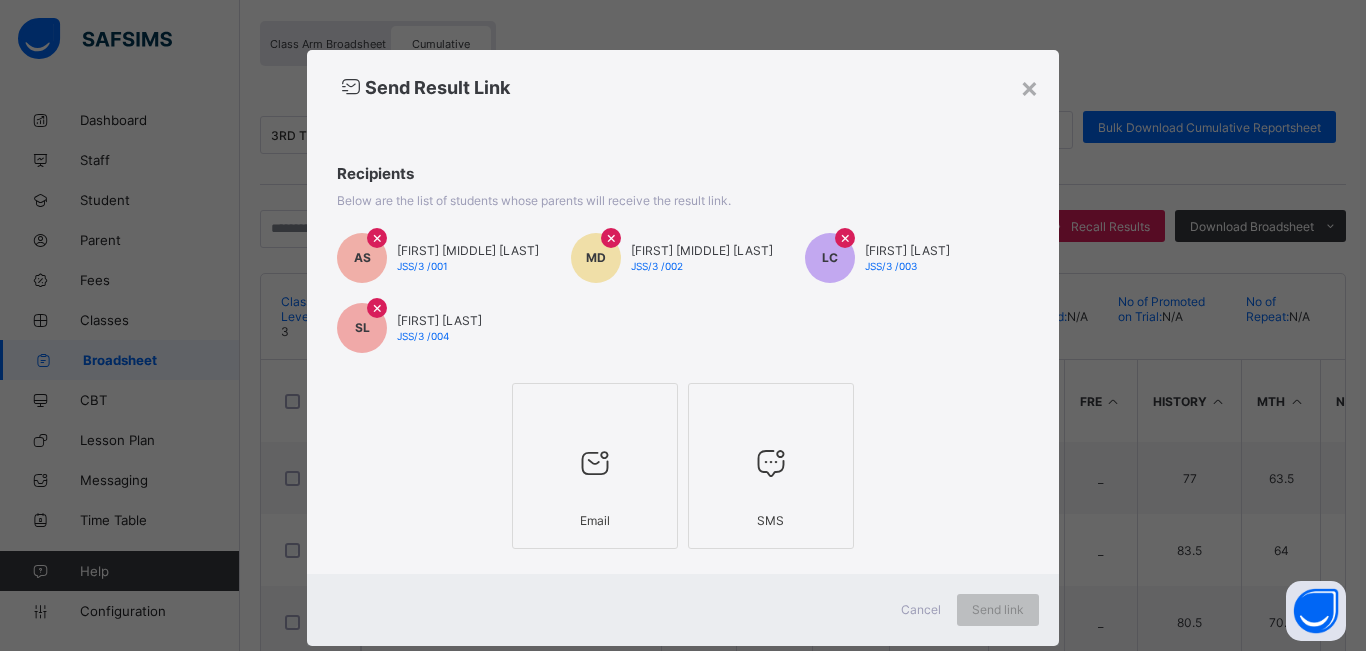 click at bounding box center (595, 463) 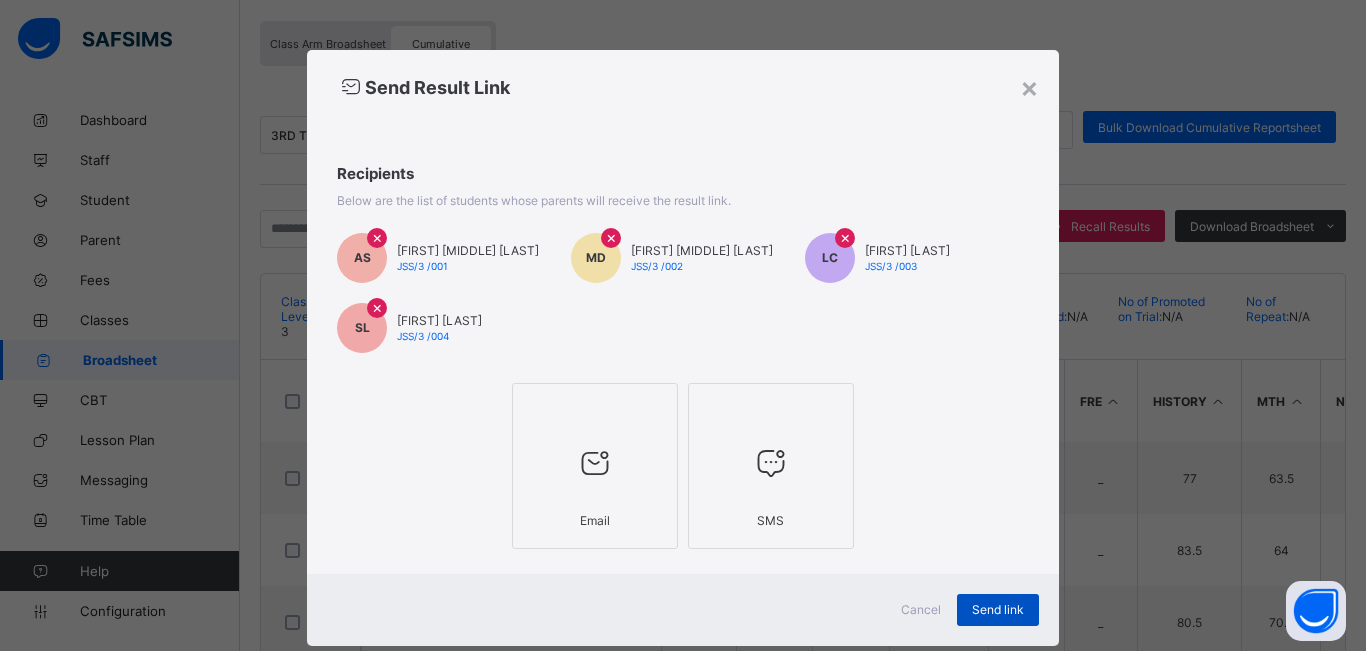 click on "Send link" at bounding box center (998, 609) 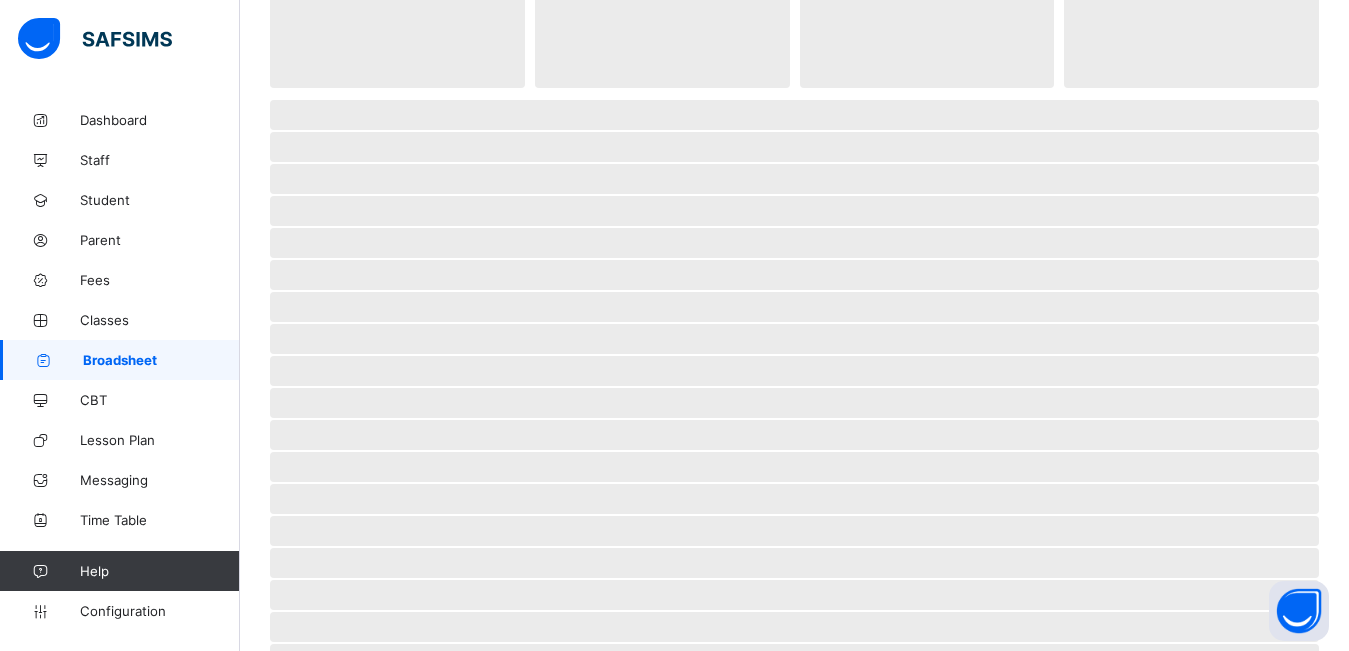 scroll, scrollTop: 0, scrollLeft: 0, axis: both 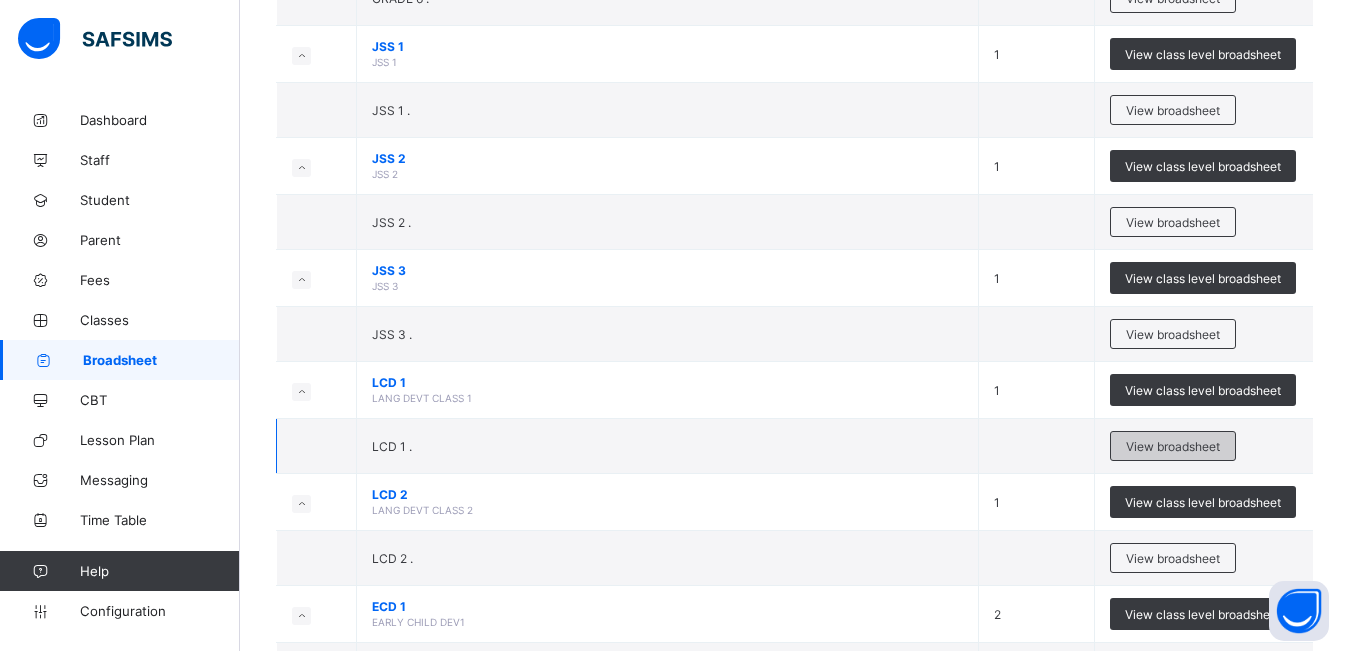 click on "View broadsheet" at bounding box center [1173, 446] 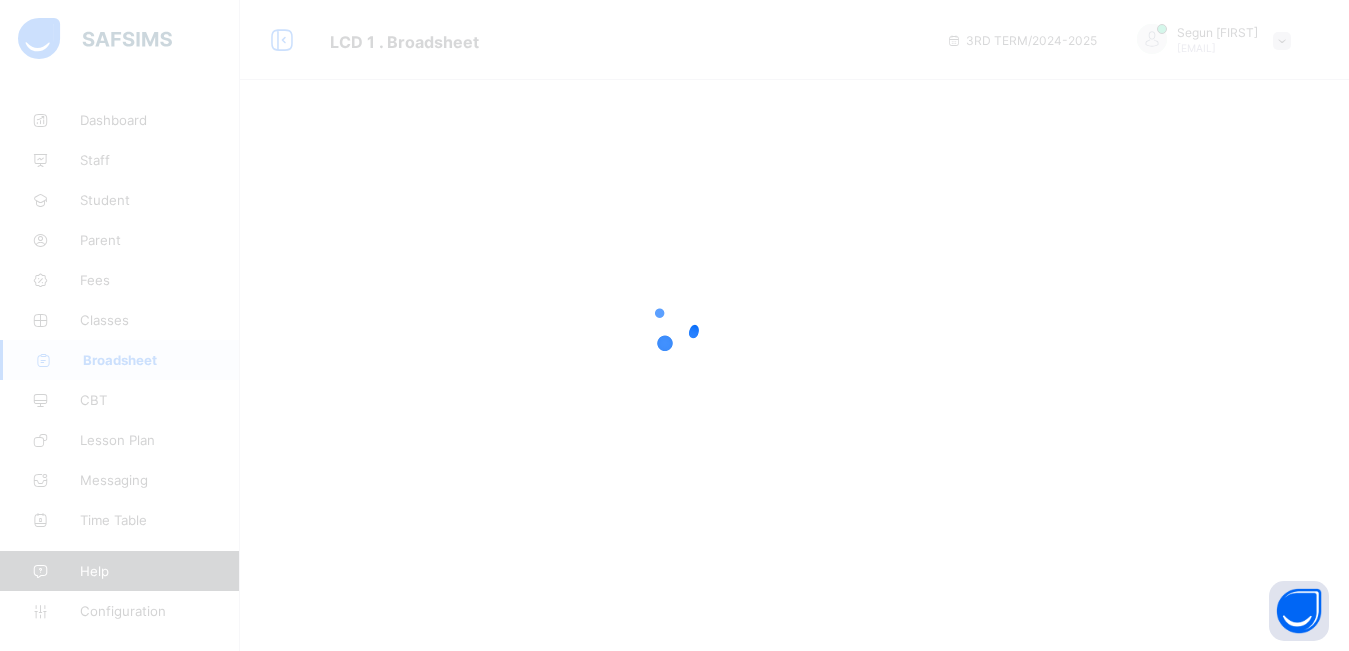 scroll, scrollTop: 0, scrollLeft: 0, axis: both 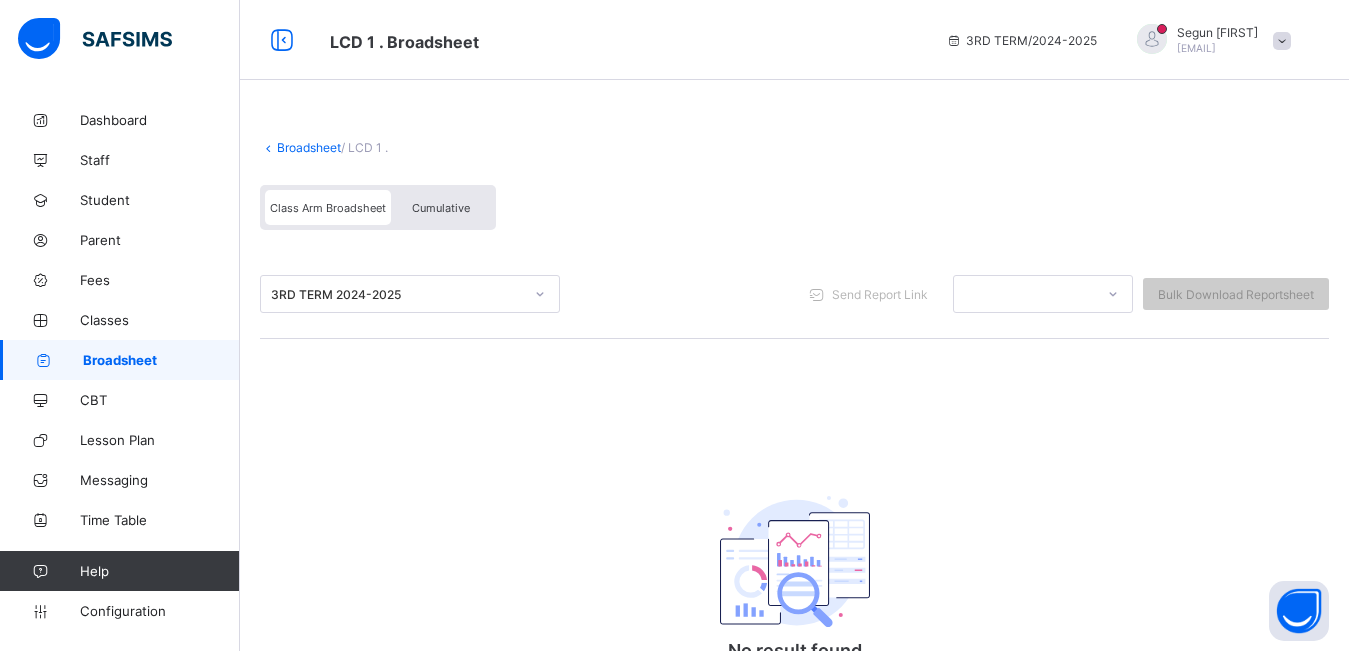 click on "Cumulative" at bounding box center (441, 207) 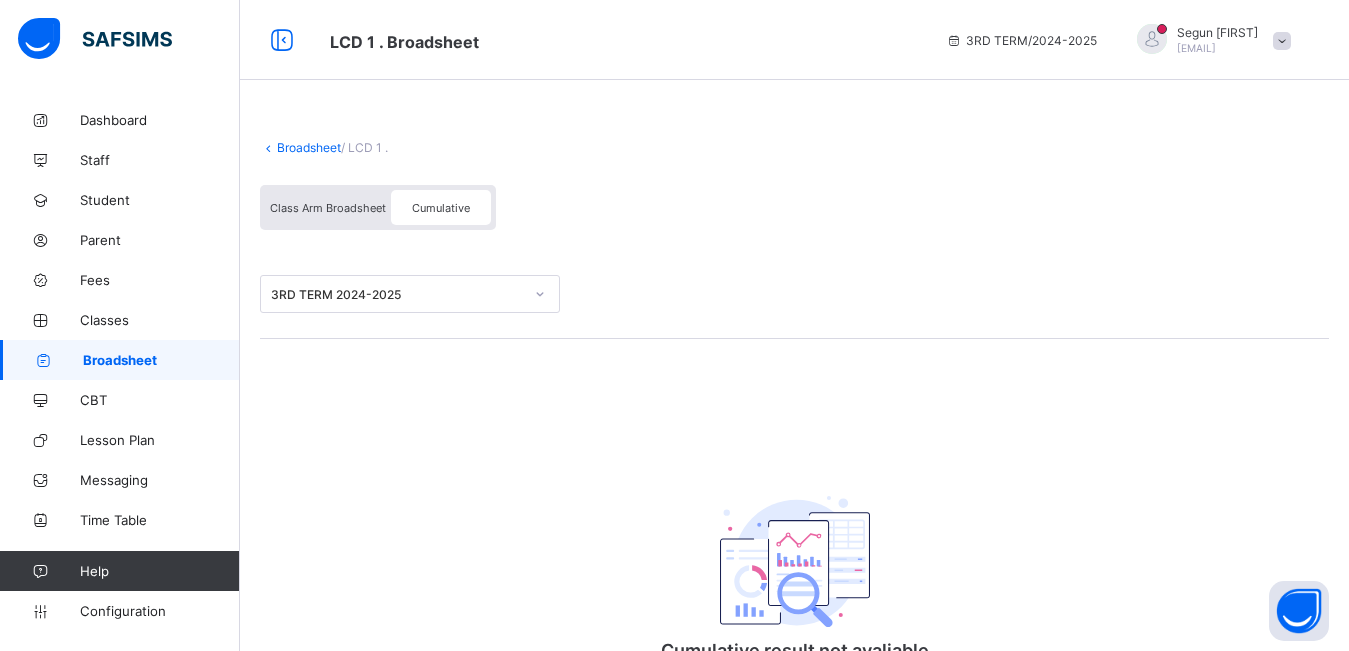 click on "Class Arm Broadsheet" at bounding box center [328, 208] 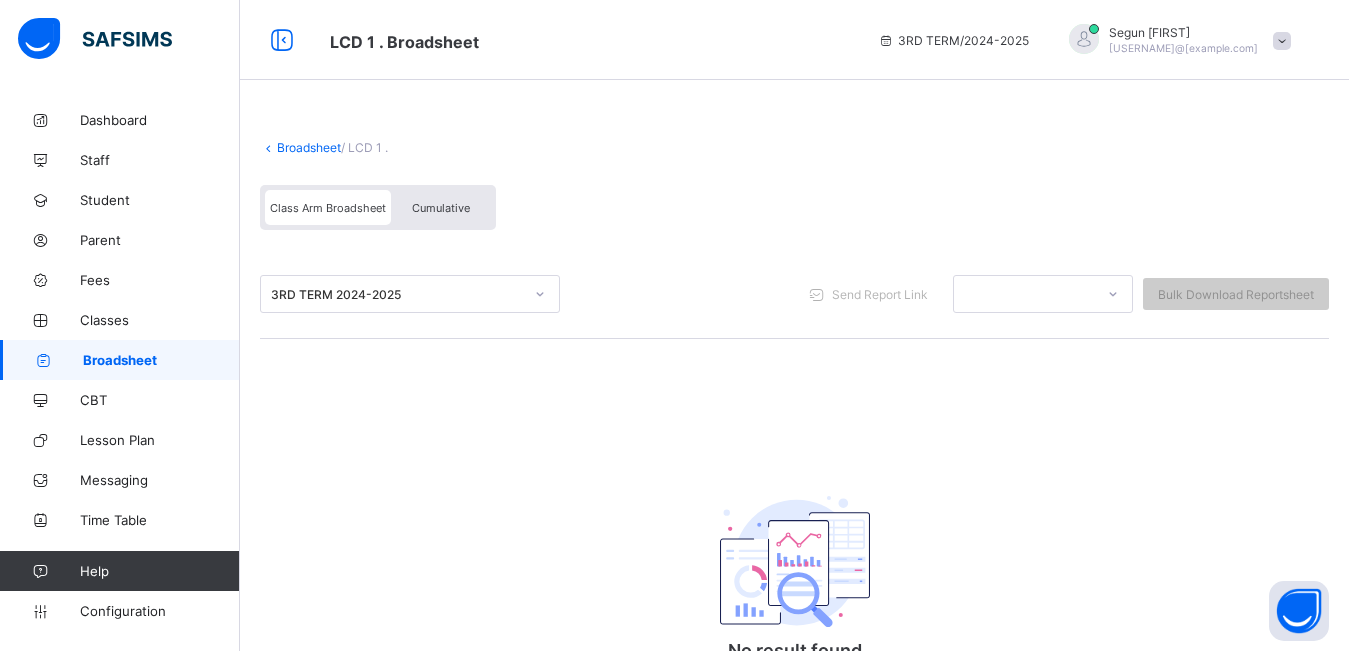 scroll, scrollTop: 0, scrollLeft: 0, axis: both 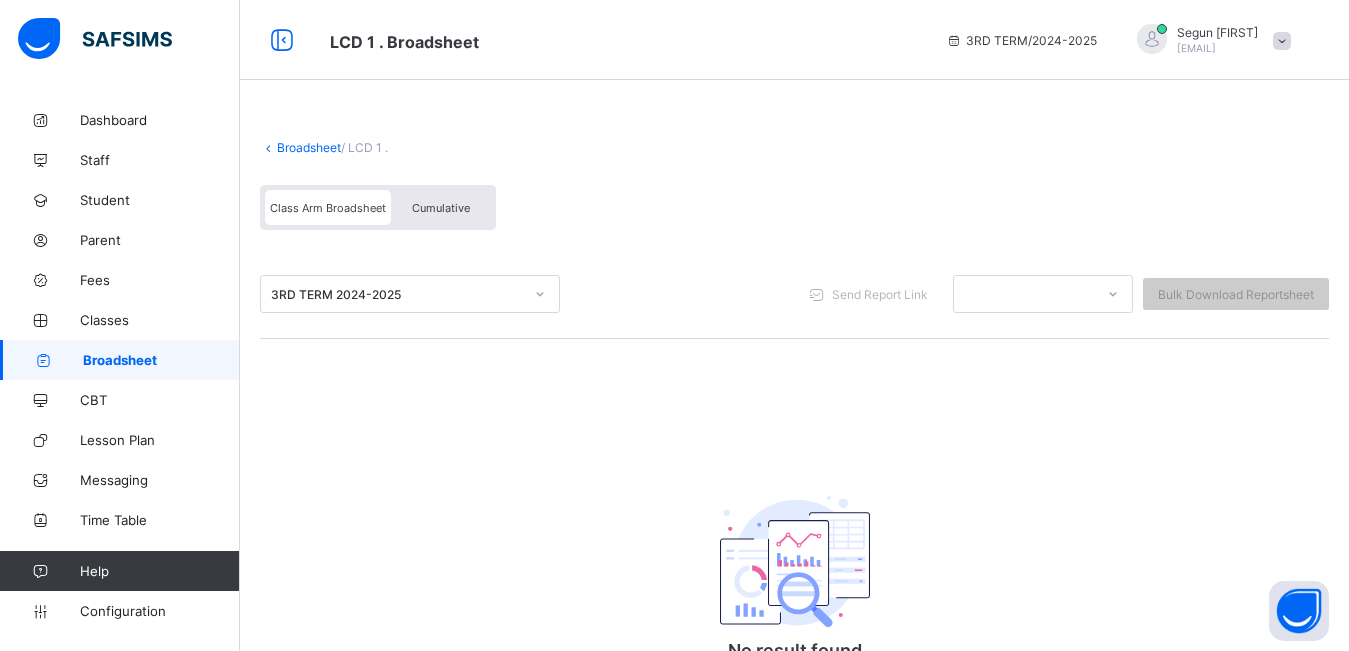 click on "Broadsheet  / LCD 1 . Class Arm Broadsheet Cumulative 3RD TERM 2024-2025 Send Report Link Bulk Download Reportsheet No result found There is currently no result for this class × Download Broadsheet Excel Please select the Assessment you want to download the broadsheet for: ALL Cancel Download           undefined undefined   Pending View Reportsheet     Position               /undefined         Final Grade                 Total Score                 Final Average                 No. of Subjects                 No. in Class                 Class Average                 High. Average in Class                 Low. Average in Class             Assessments     Subjects         Total         Grade         Position         Out of         Class average     Form Teacher's comment   Head Teacher's comment   Close   Approve Student Results             LCD 1 . Approve Student Results Form Teacher's comment   Head Teacher's comment   Close" at bounding box center [794, 443] 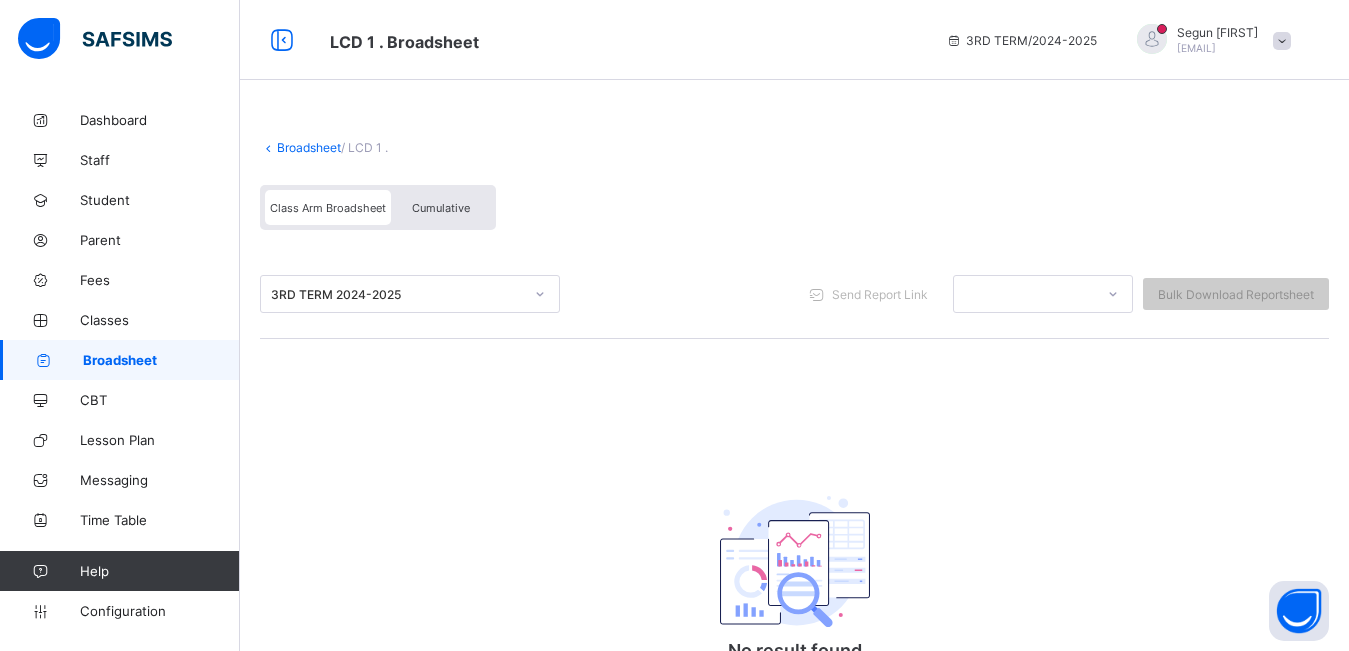 click on "Cumulative" at bounding box center [441, 208] 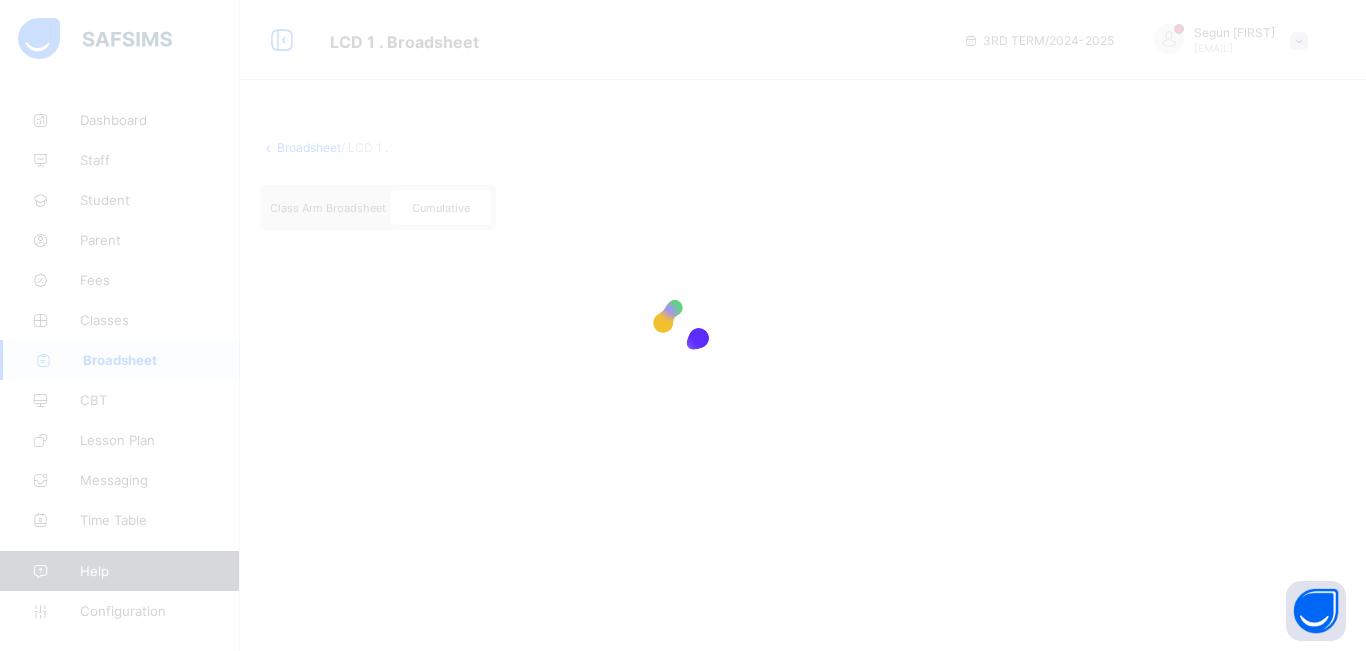 click at bounding box center [683, 325] 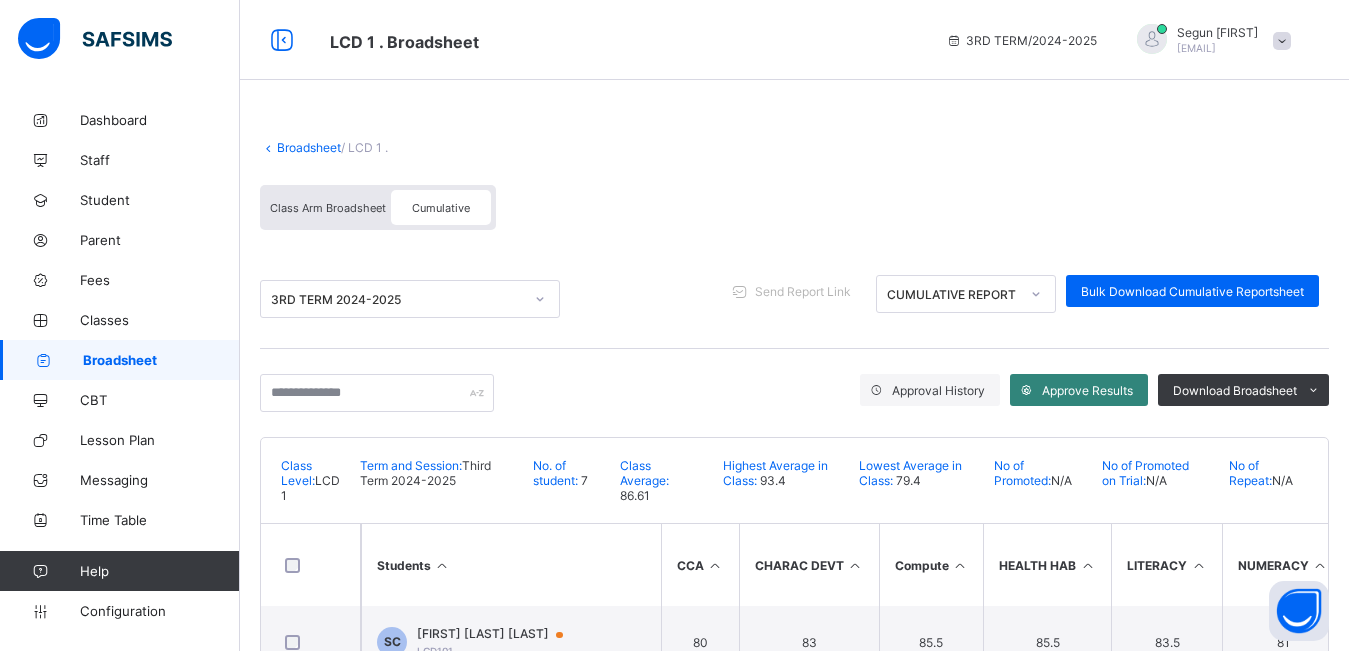 click on "Approve Results" at bounding box center (1087, 390) 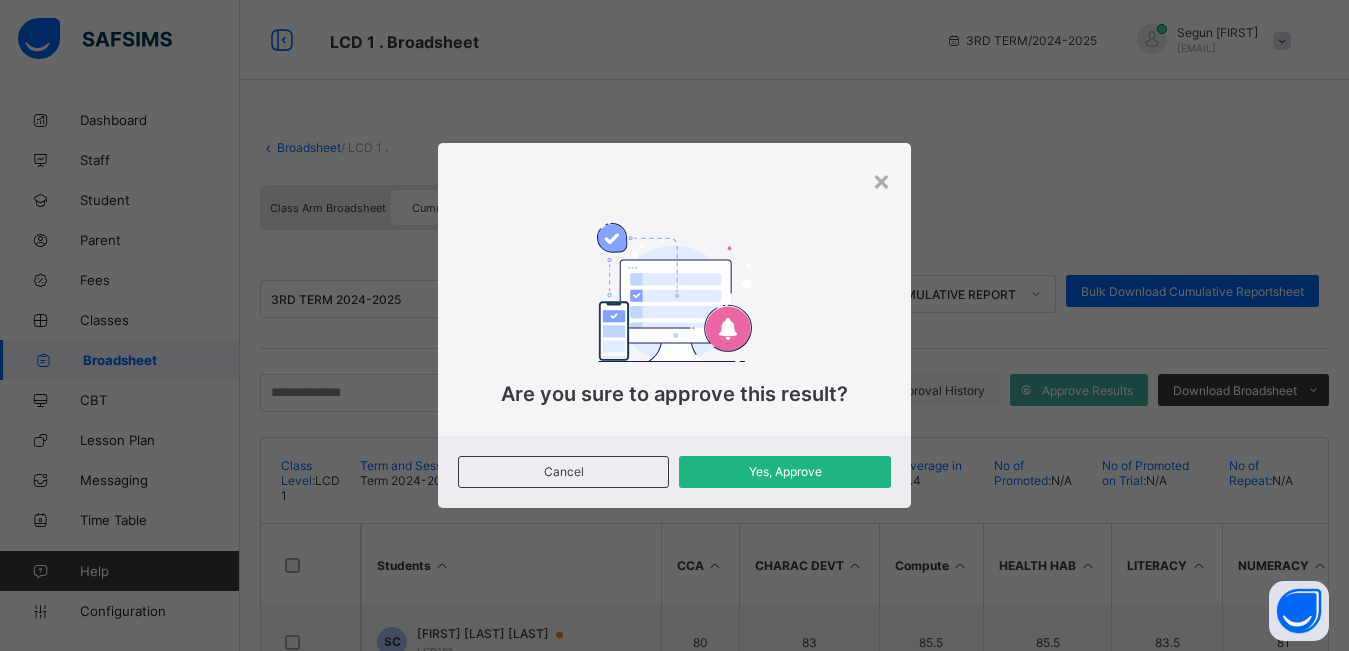 click on "Yes, Approve" at bounding box center (784, 471) 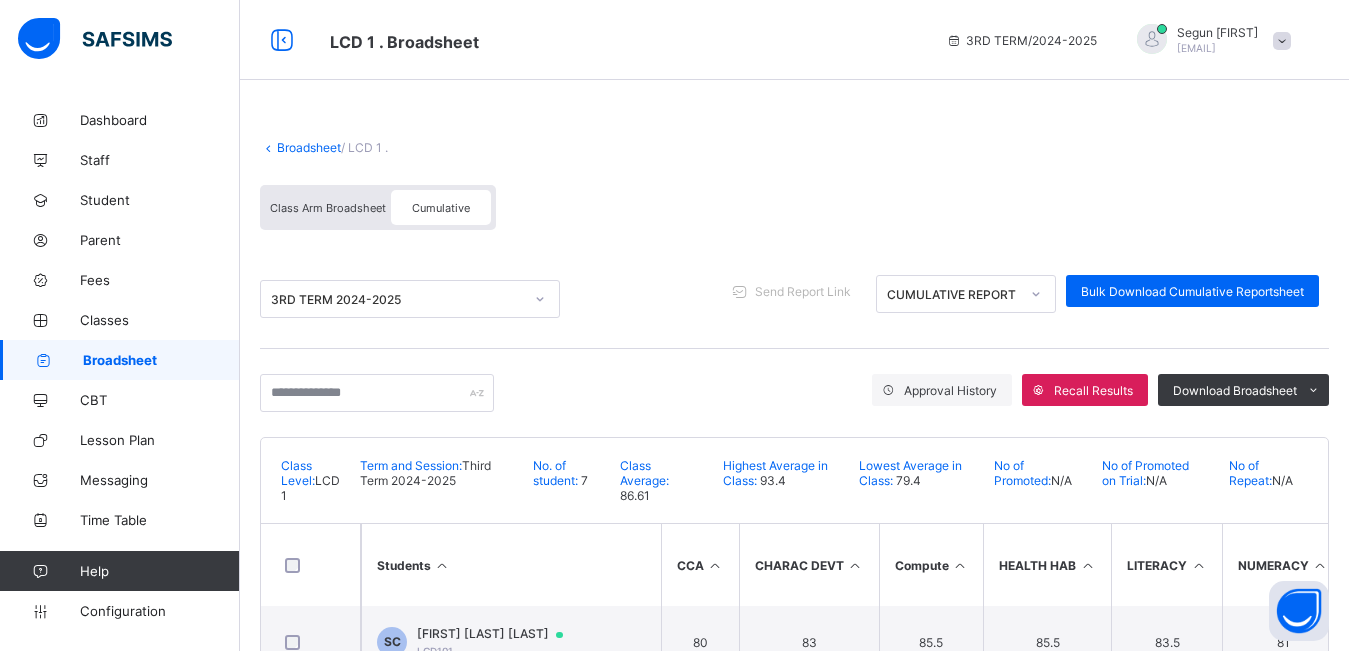 scroll, scrollTop: 0, scrollLeft: 0, axis: both 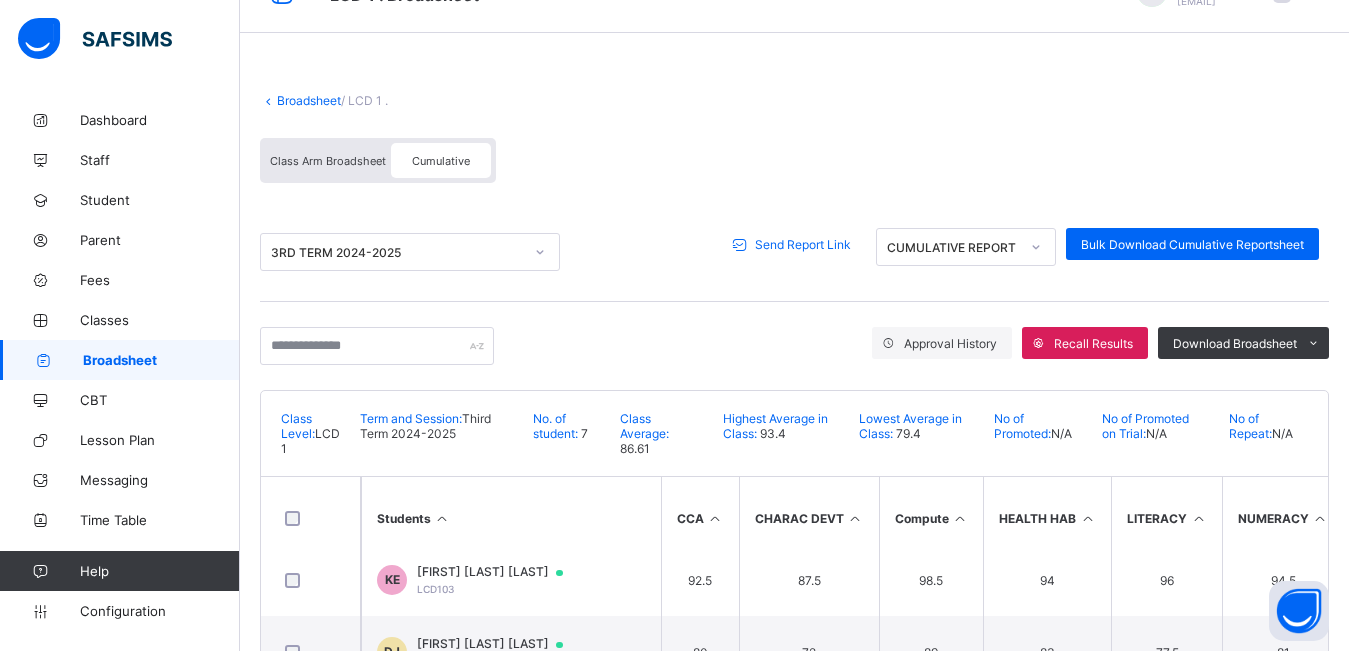 click on "Send Report Link" at bounding box center (803, 244) 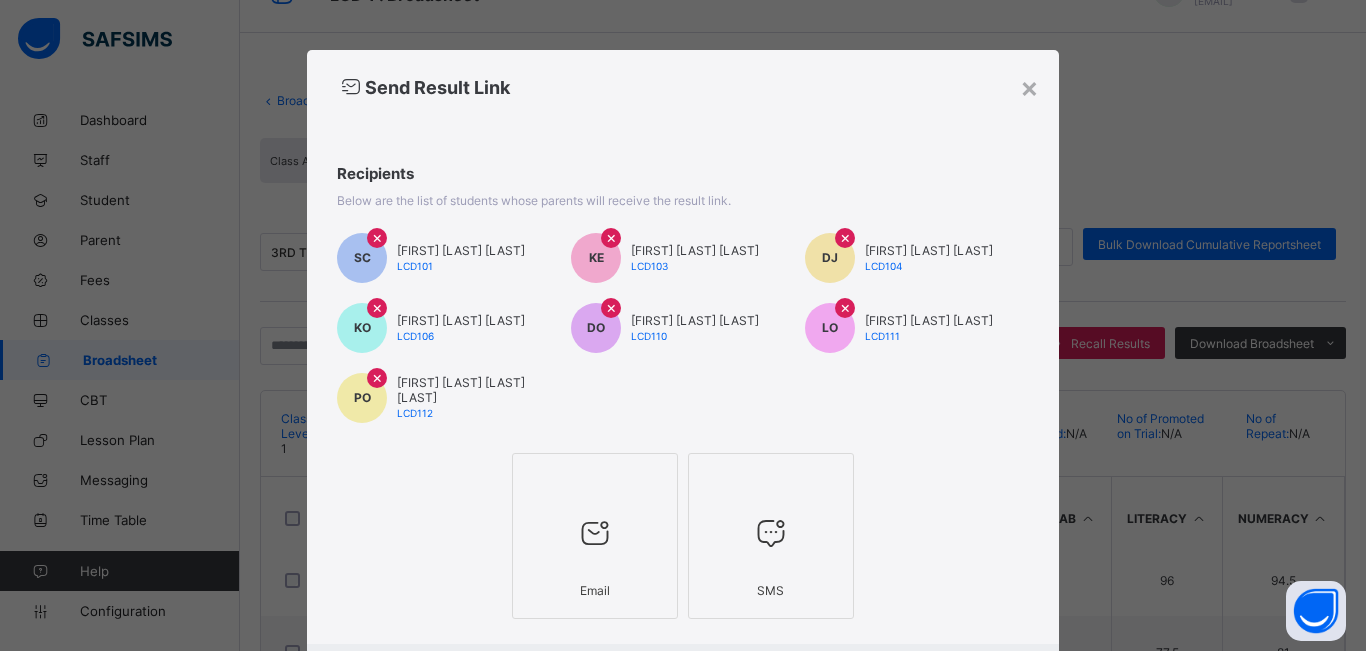 click at bounding box center [595, 533] 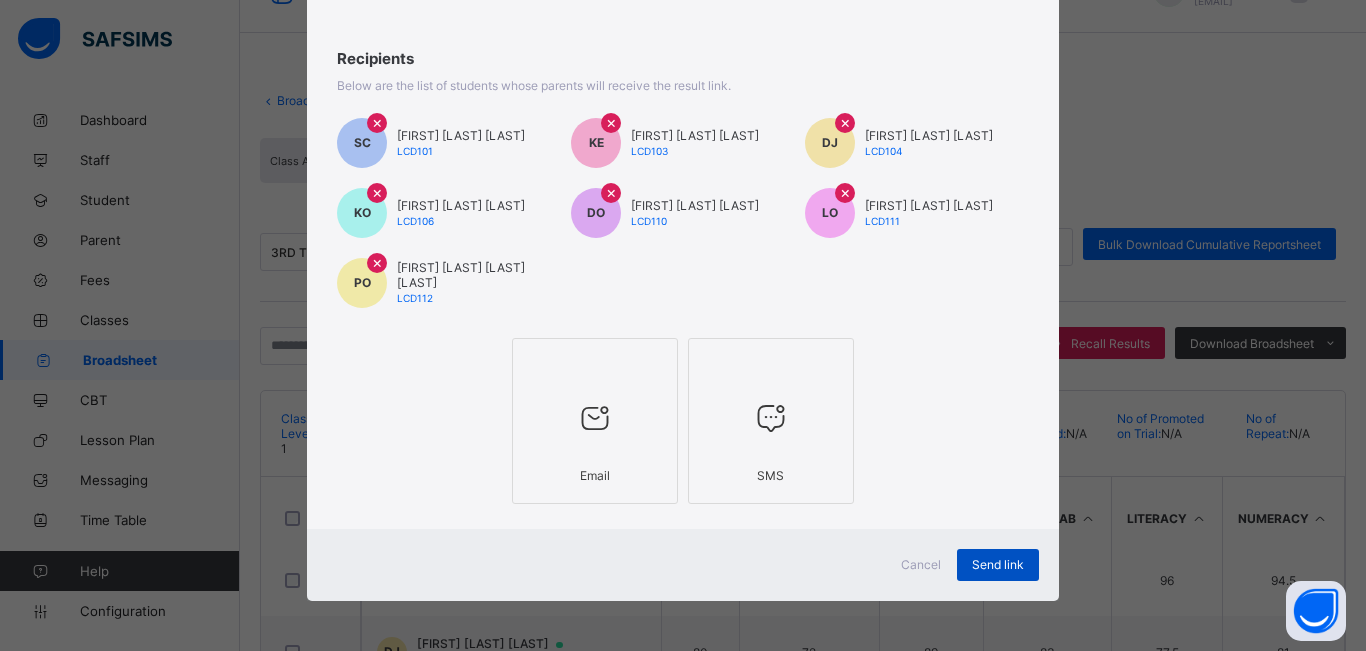 click on "Send link" at bounding box center (998, 564) 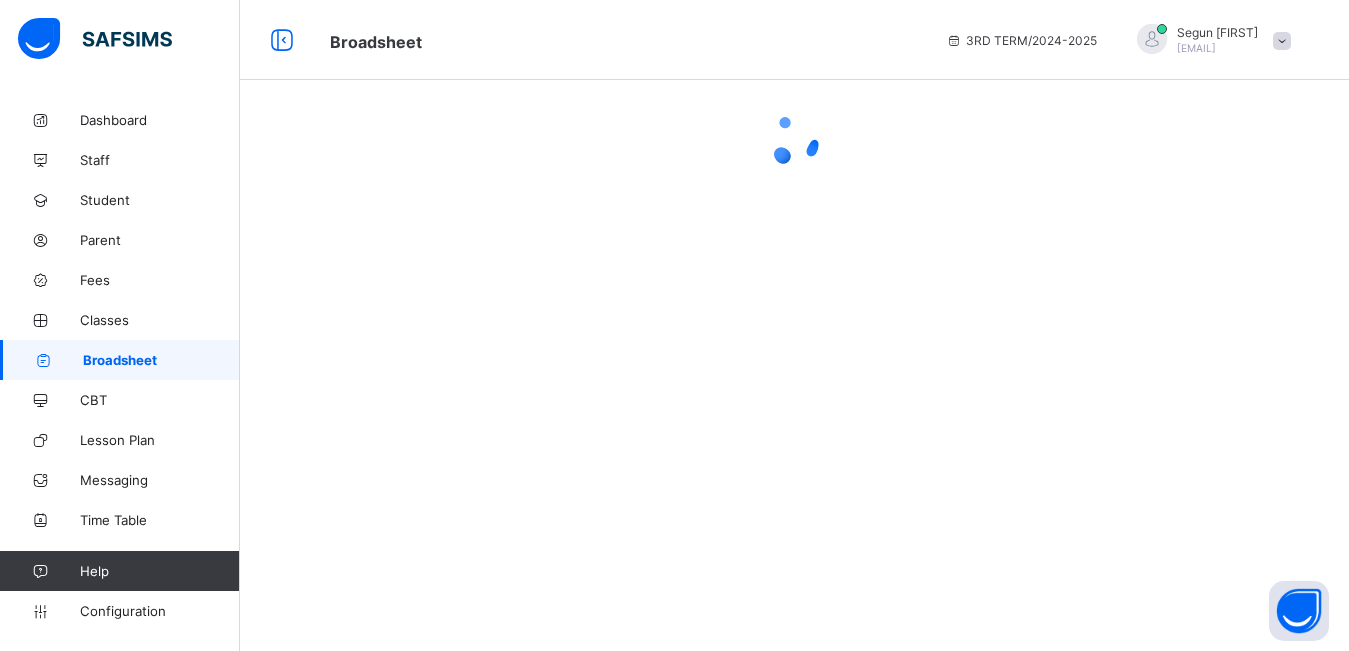 scroll, scrollTop: 0, scrollLeft: 0, axis: both 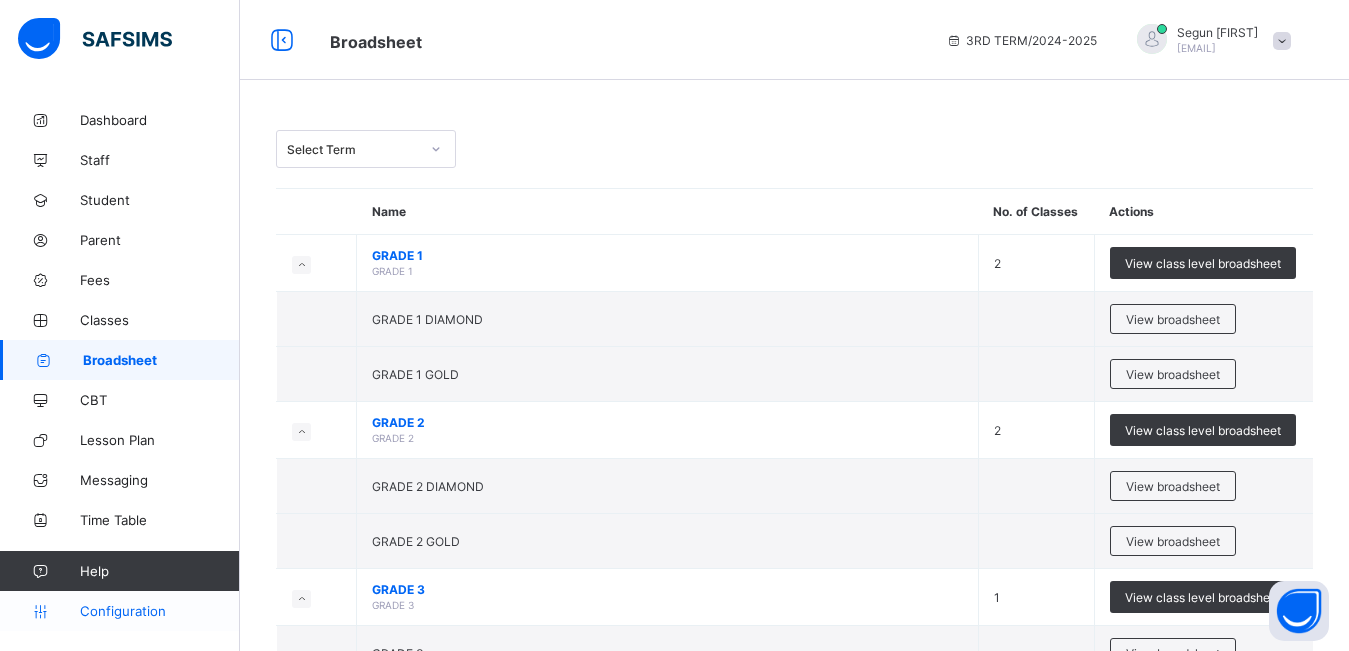 click on "Configuration" at bounding box center (159, 611) 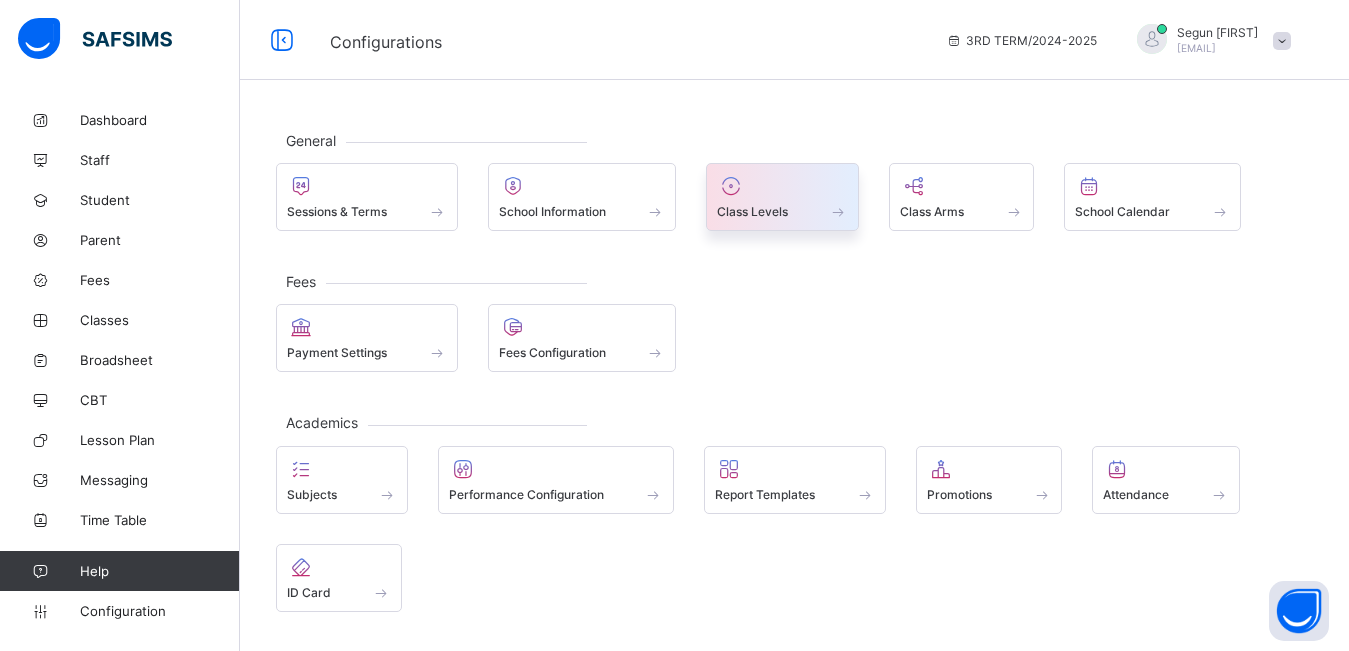 click at bounding box center [782, 186] 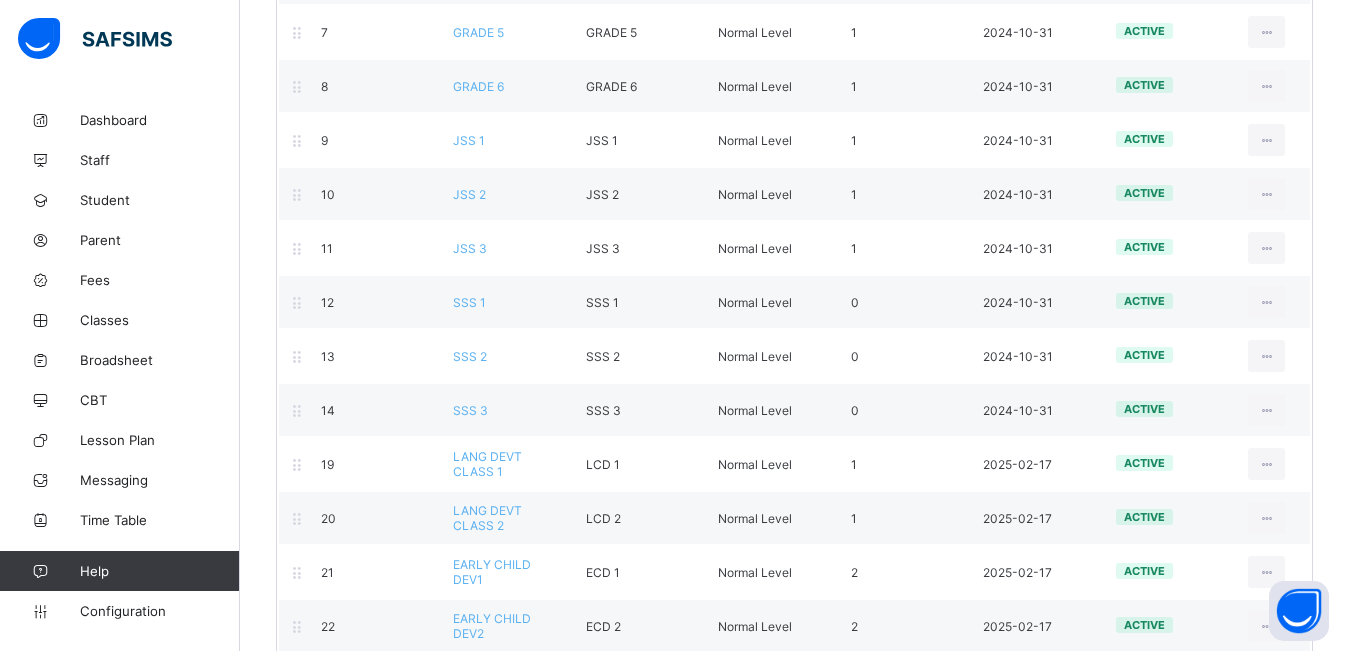 scroll, scrollTop: 875, scrollLeft: 0, axis: vertical 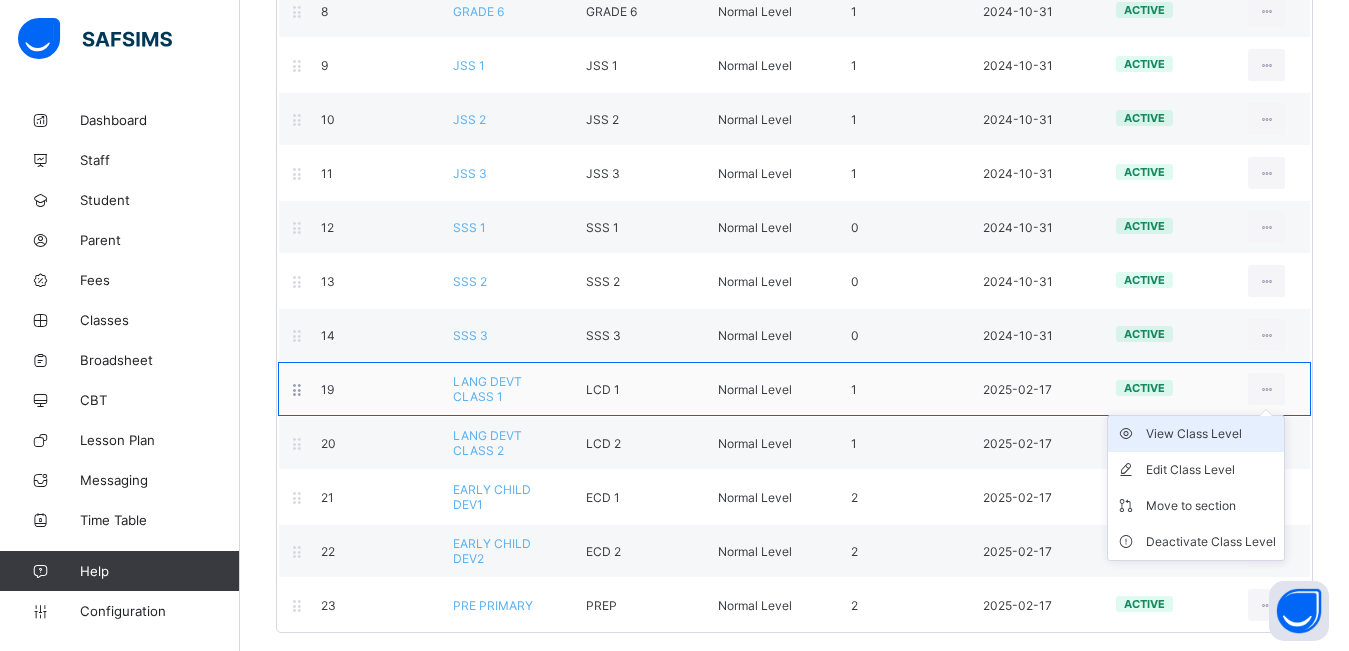 click on "View Class Level" at bounding box center [1211, 434] 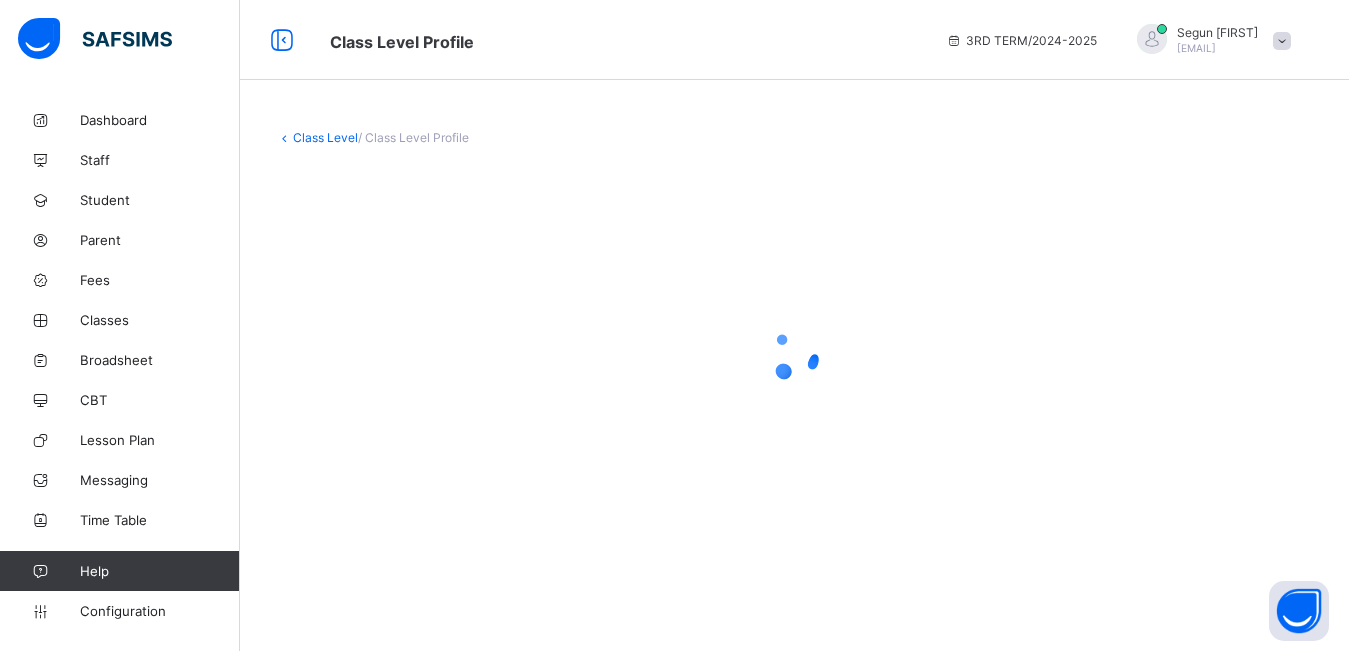 scroll, scrollTop: 0, scrollLeft: 0, axis: both 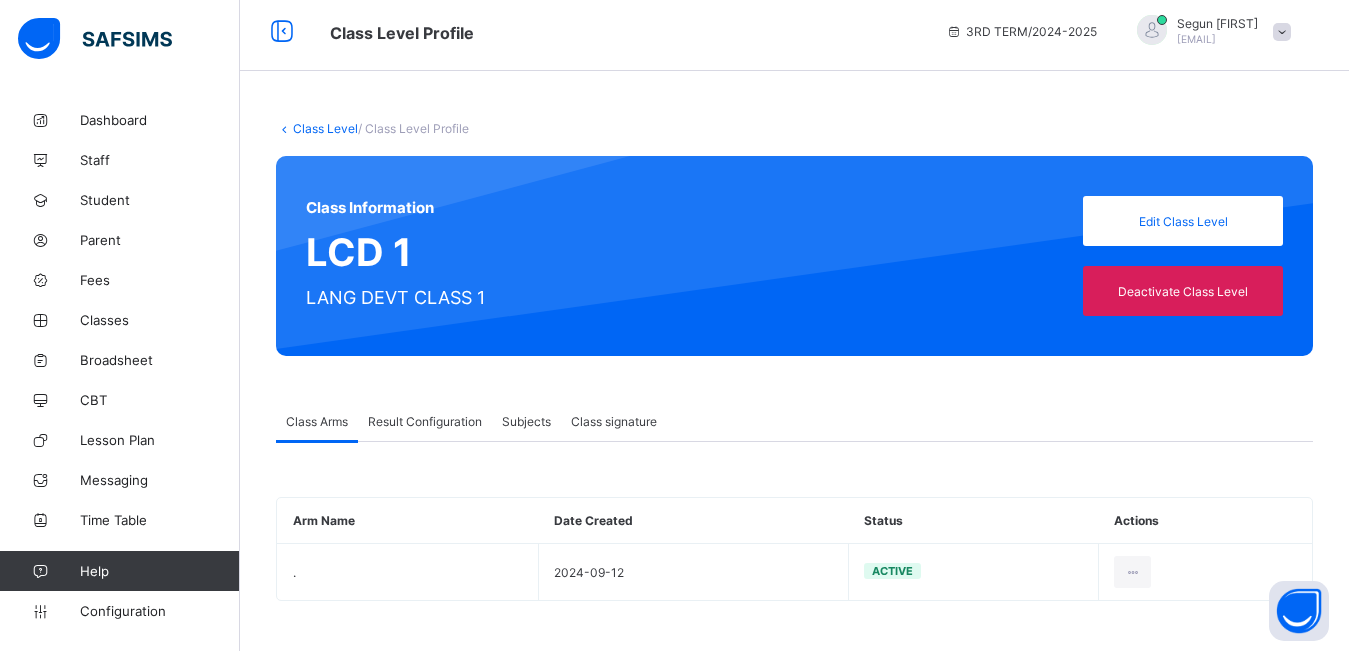 click on "Result Configuration" at bounding box center [425, 421] 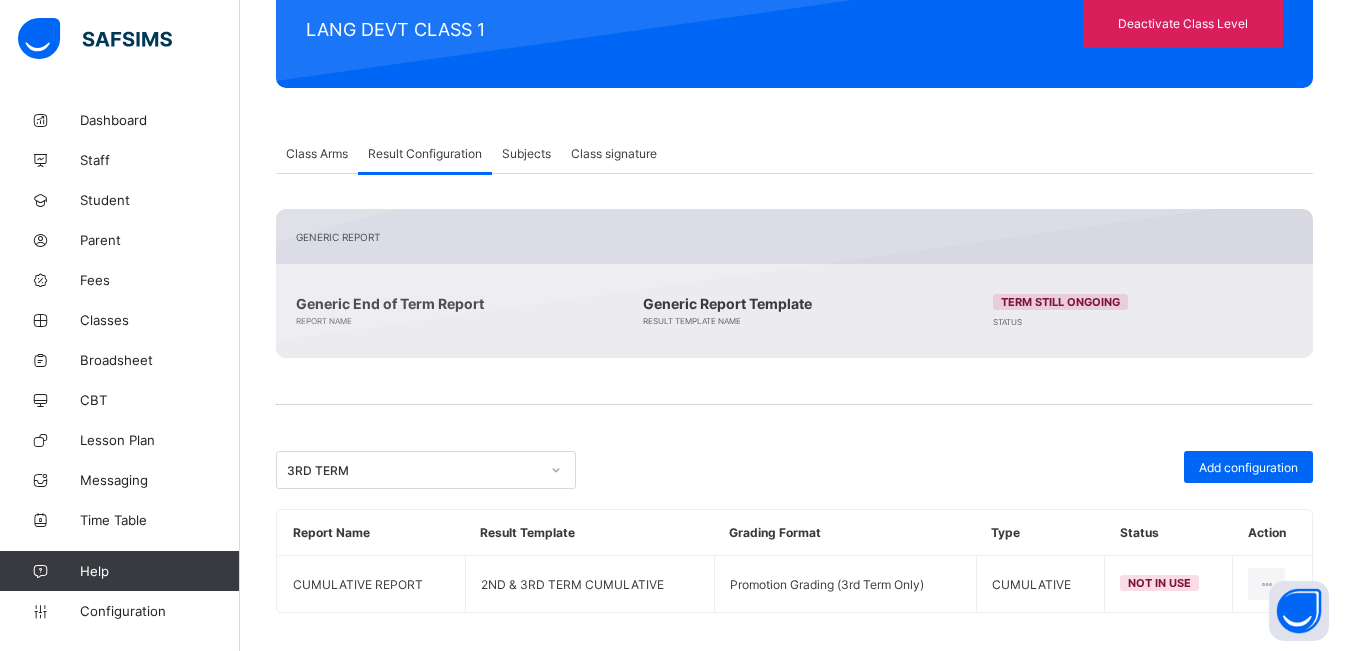 scroll, scrollTop: 289, scrollLeft: 0, axis: vertical 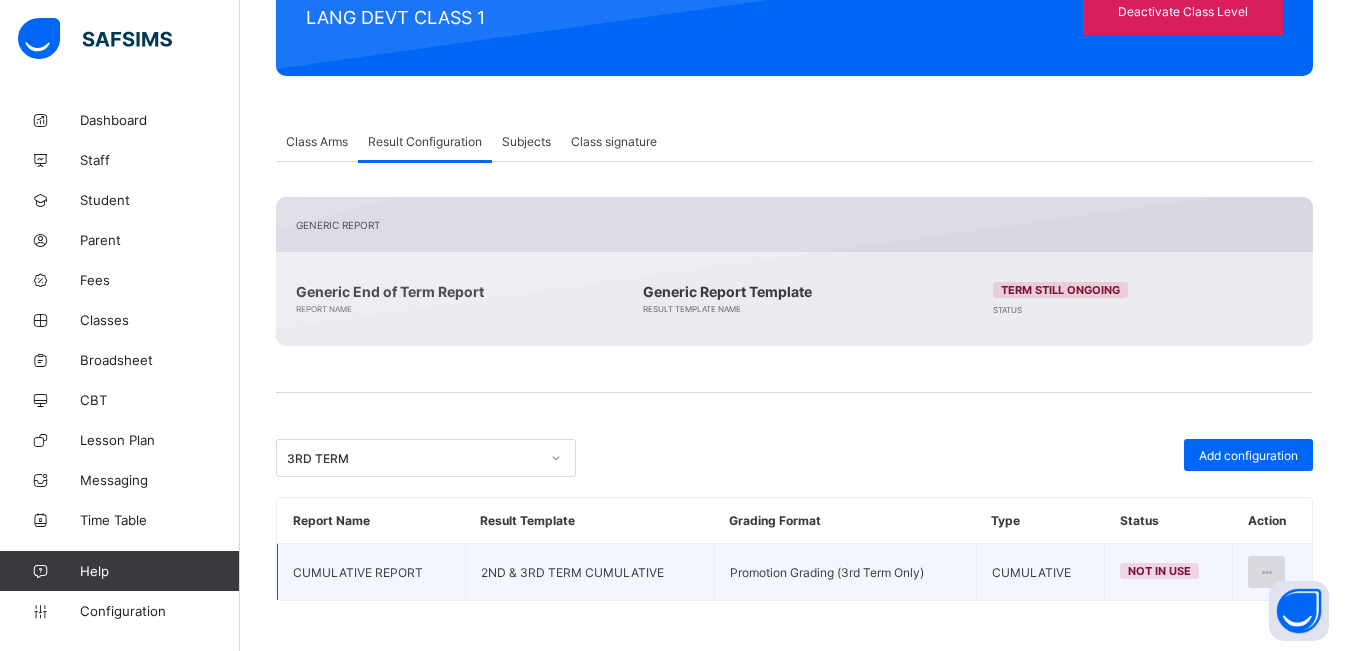 click at bounding box center [1266, 572] 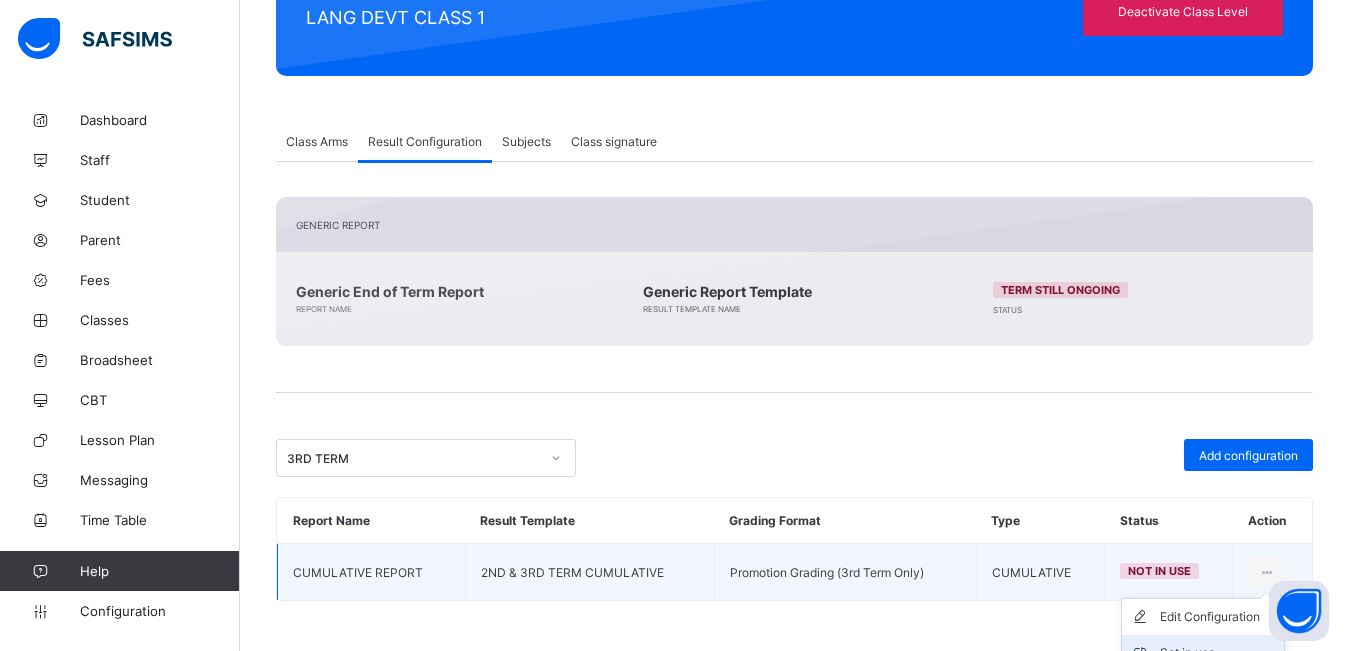 click on "Set in use" at bounding box center [1203, 653] 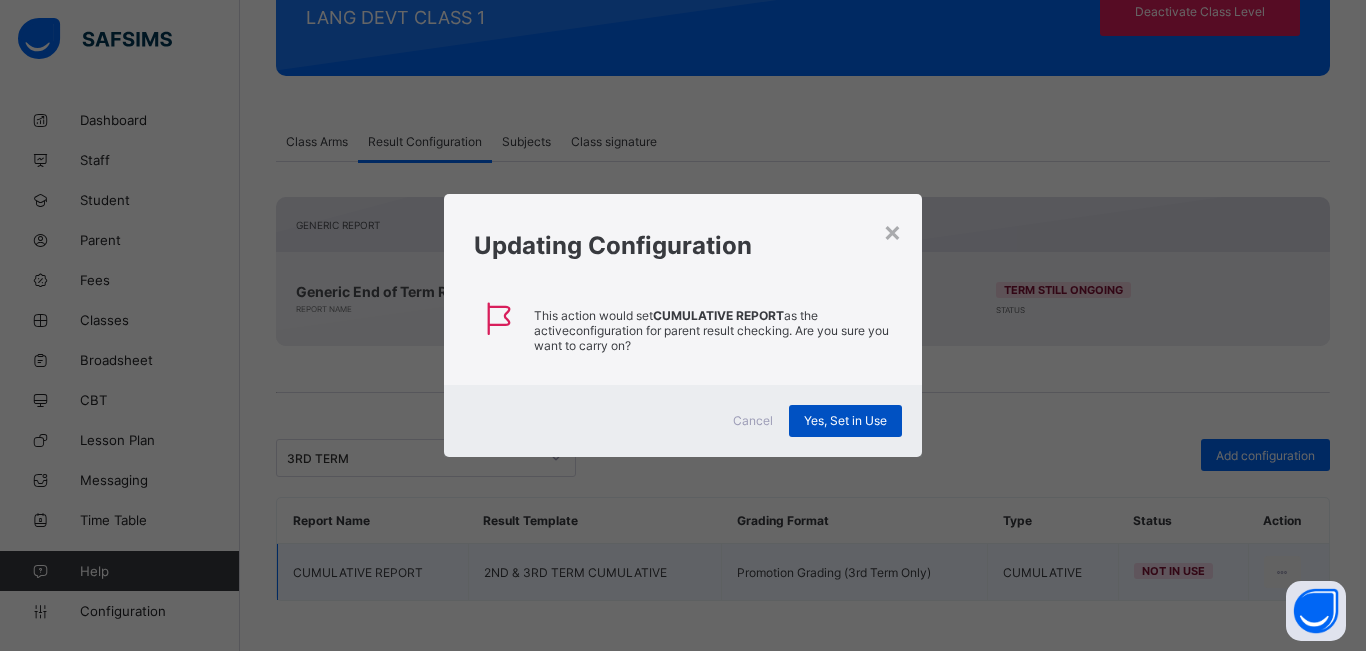 click on "Yes, Set in Use" at bounding box center [845, 420] 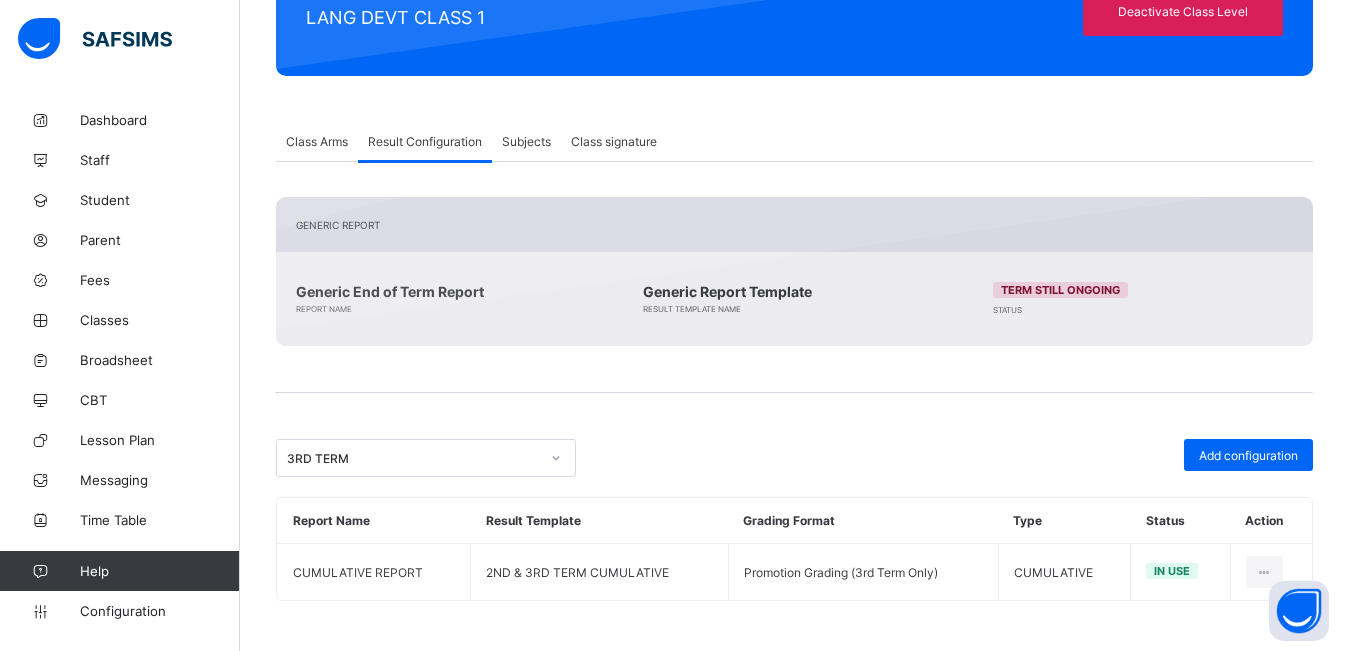 click on "Class Arms" at bounding box center (317, 141) 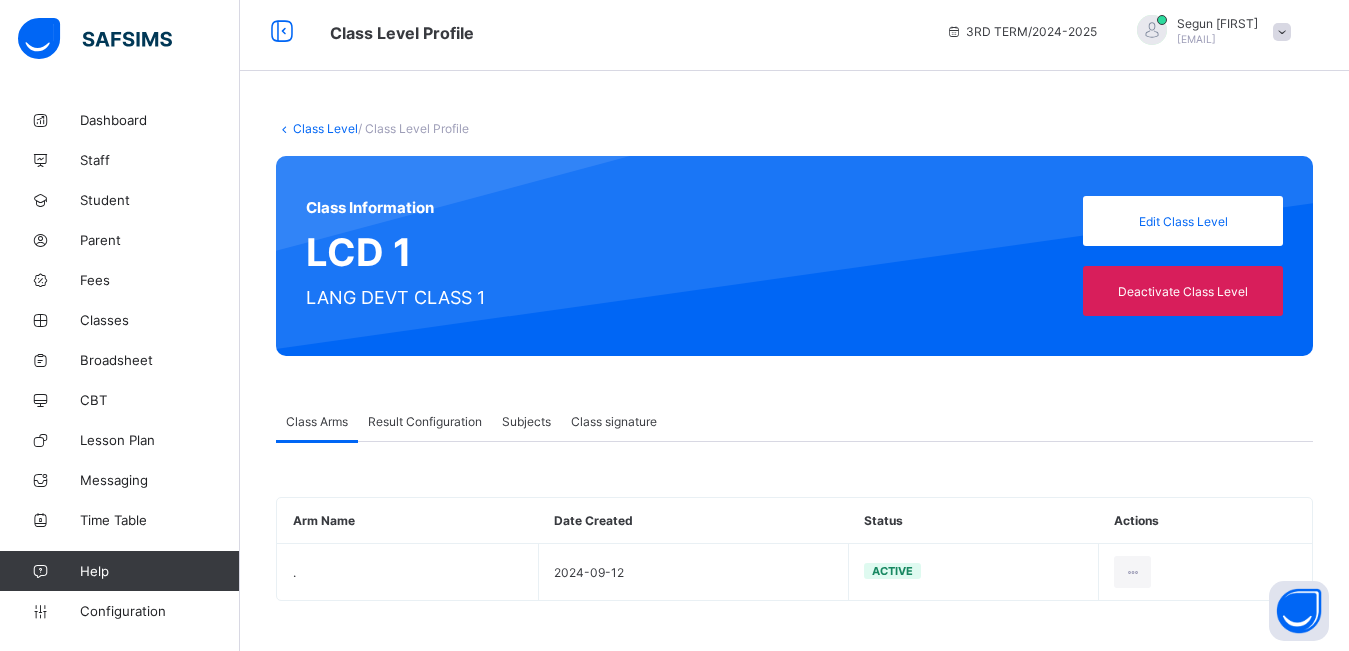 scroll, scrollTop: 9, scrollLeft: 0, axis: vertical 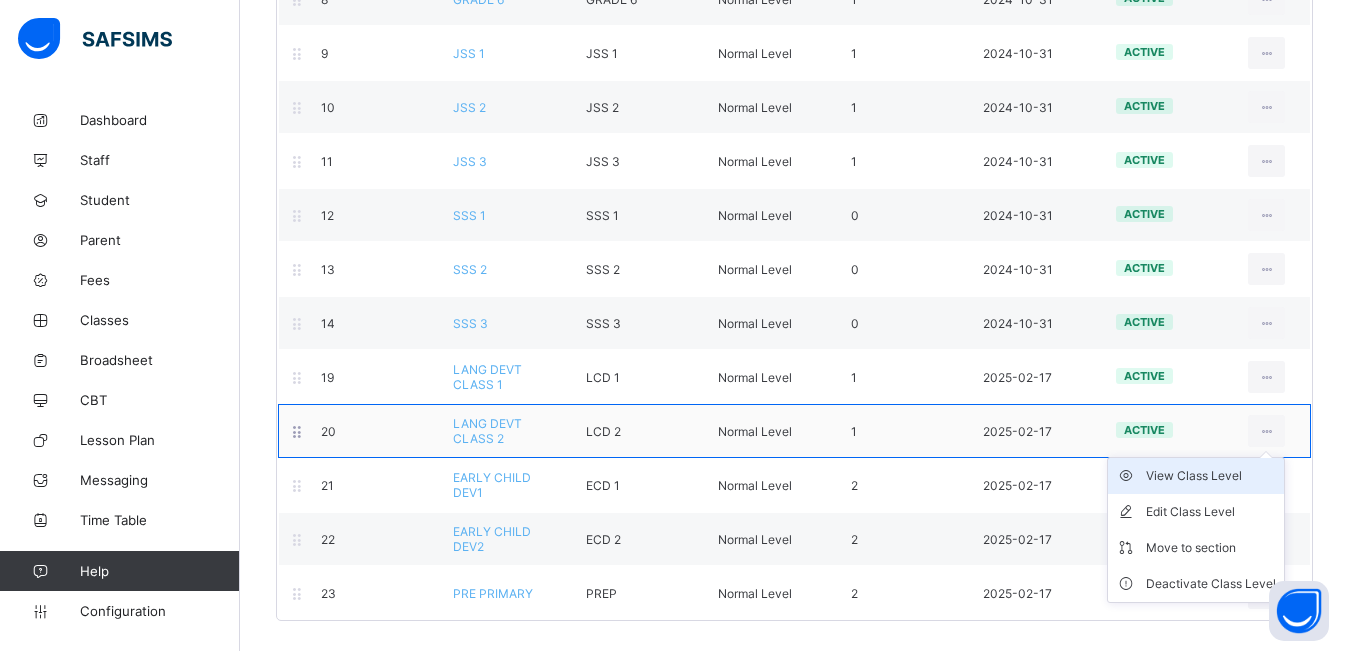 click on "View Class Level" at bounding box center (1211, 476) 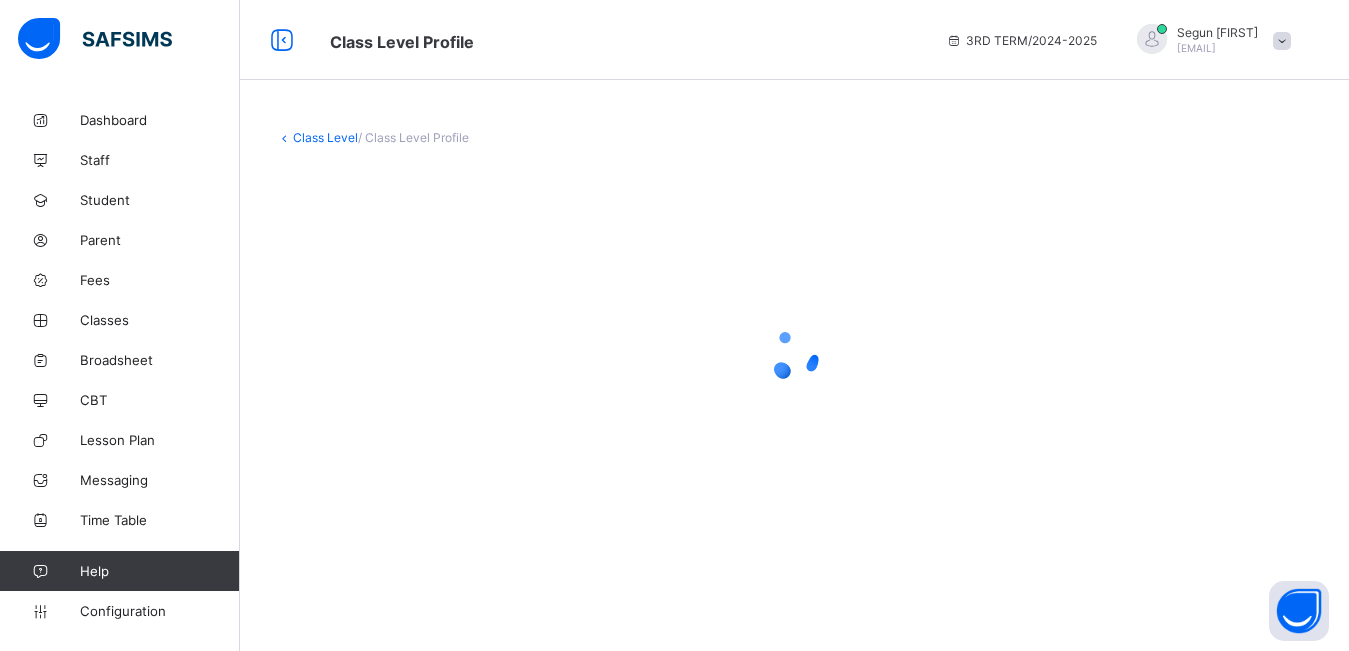 scroll, scrollTop: 0, scrollLeft: 0, axis: both 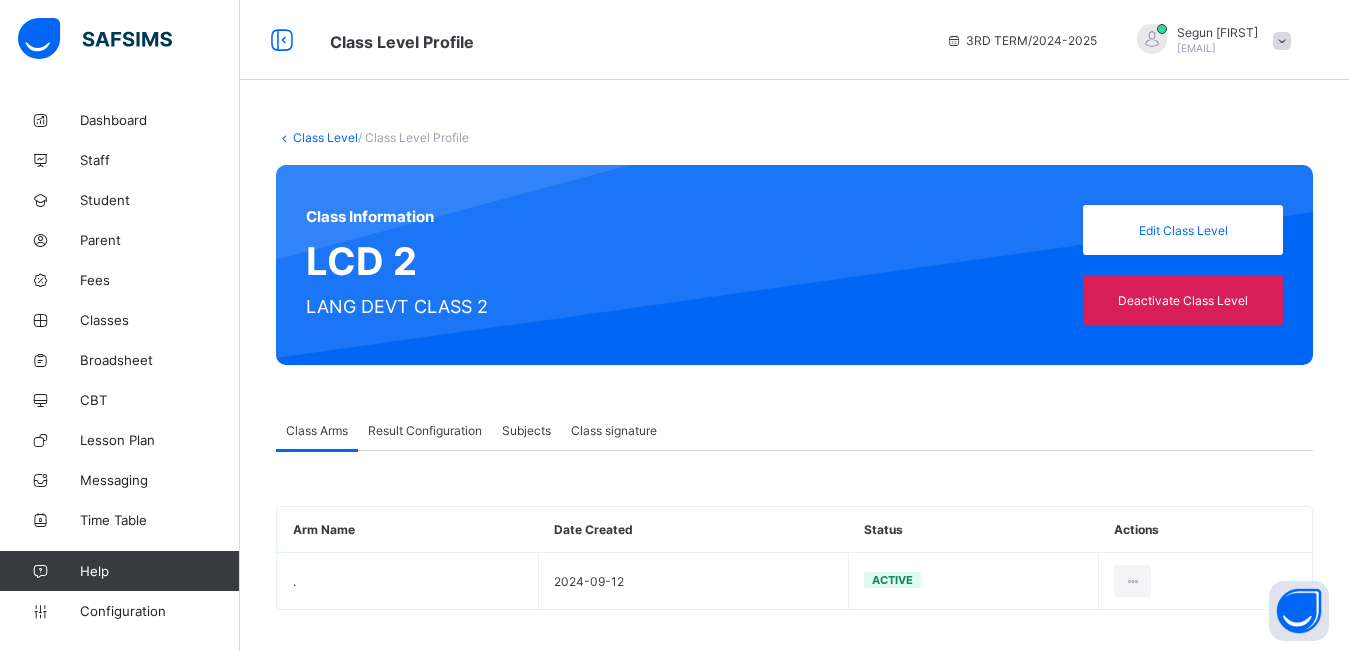 click on "Result Configuration" at bounding box center [425, 430] 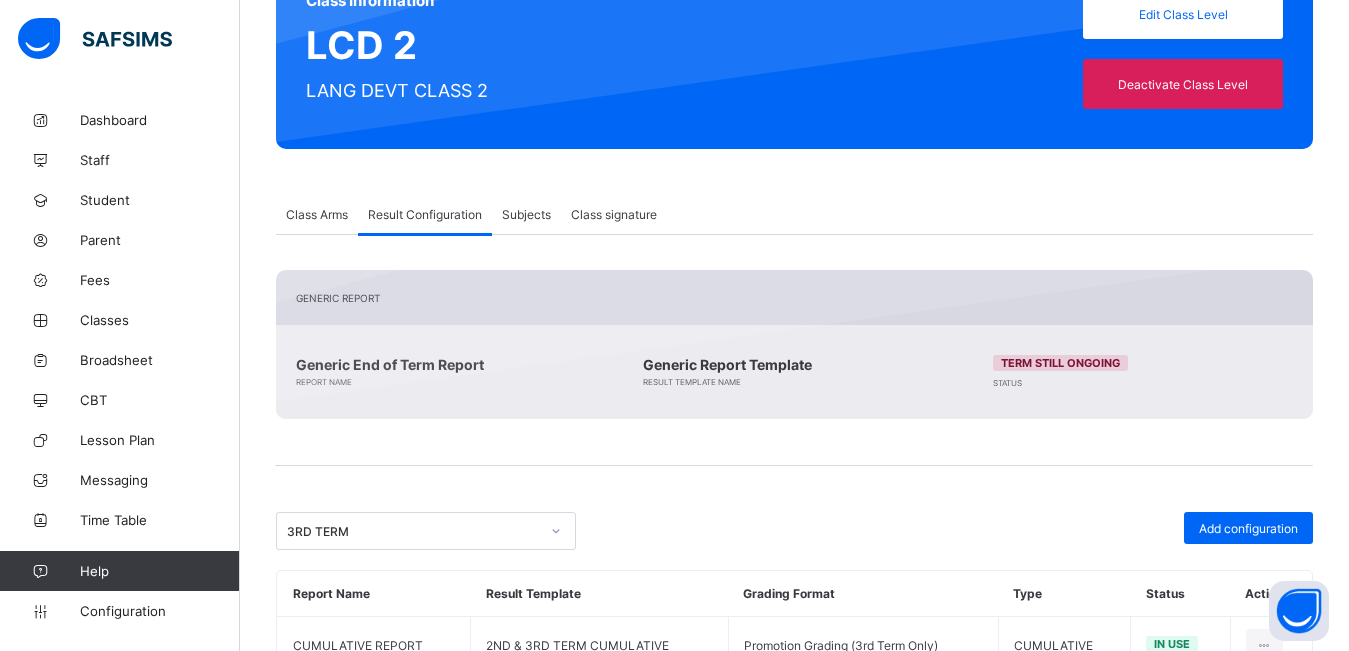 scroll, scrollTop: 289, scrollLeft: 0, axis: vertical 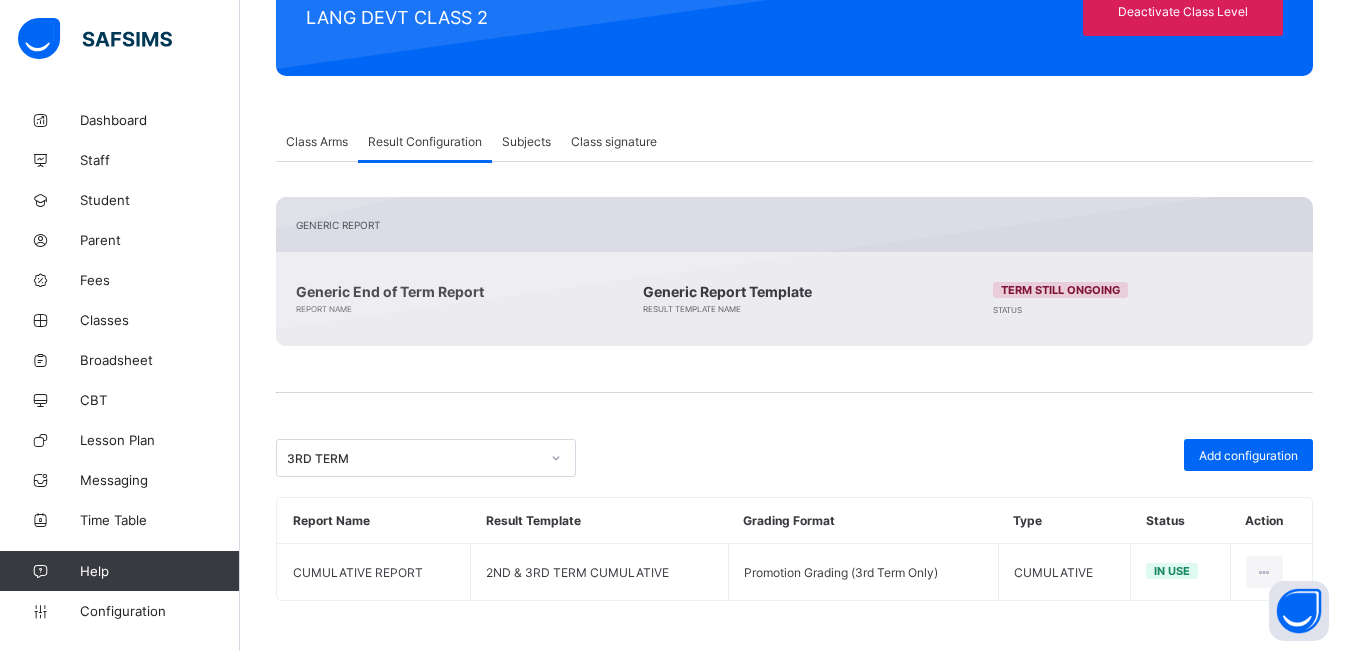 click on "Class Arms" at bounding box center (317, 141) 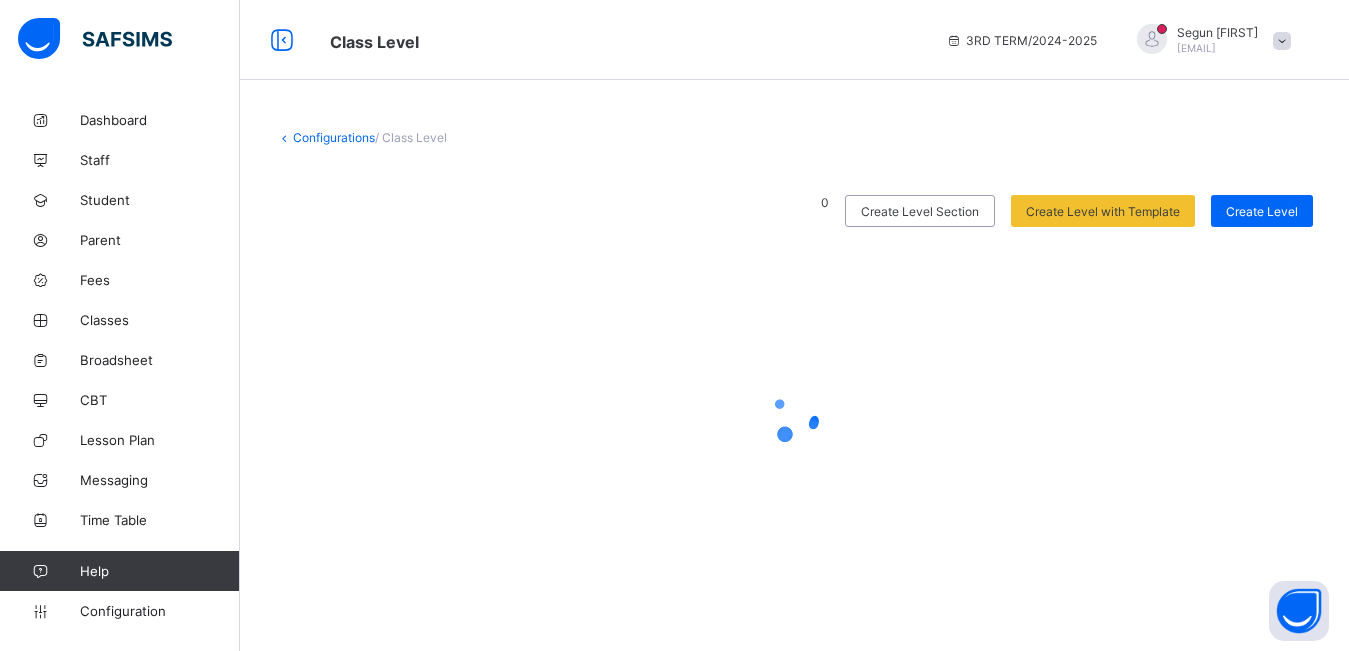 scroll, scrollTop: 0, scrollLeft: 0, axis: both 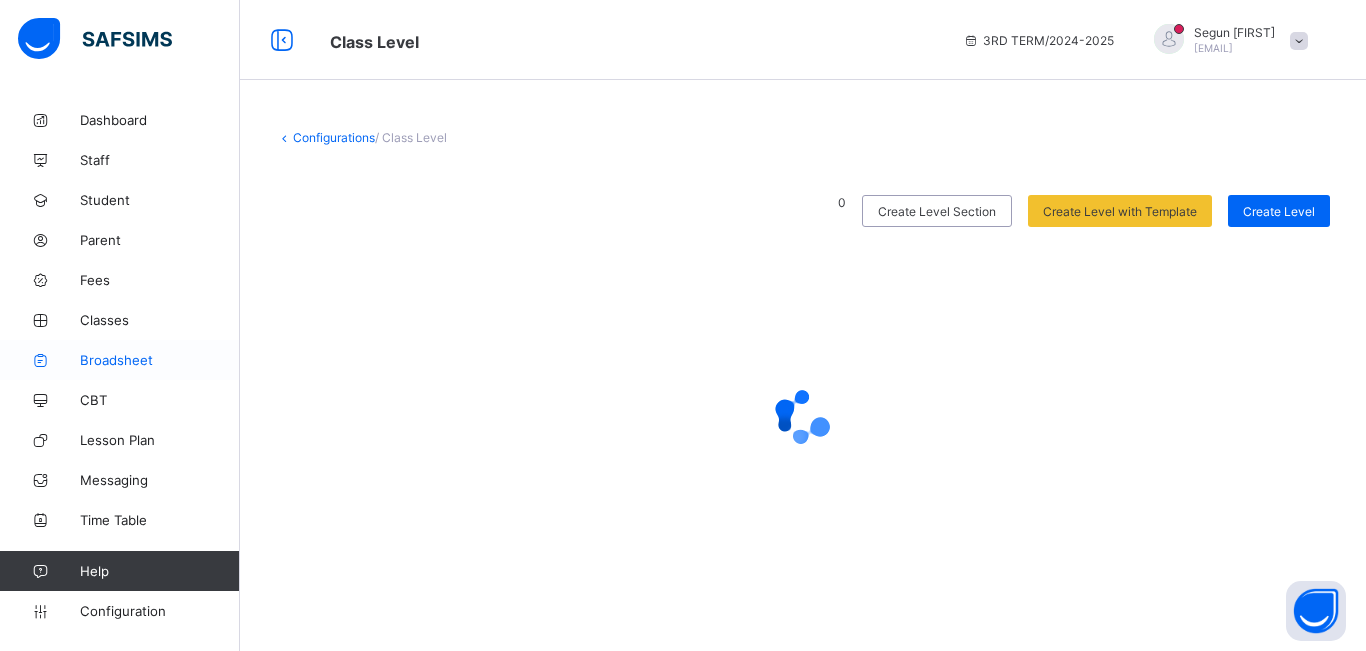 click on "Broadsheet" at bounding box center [160, 360] 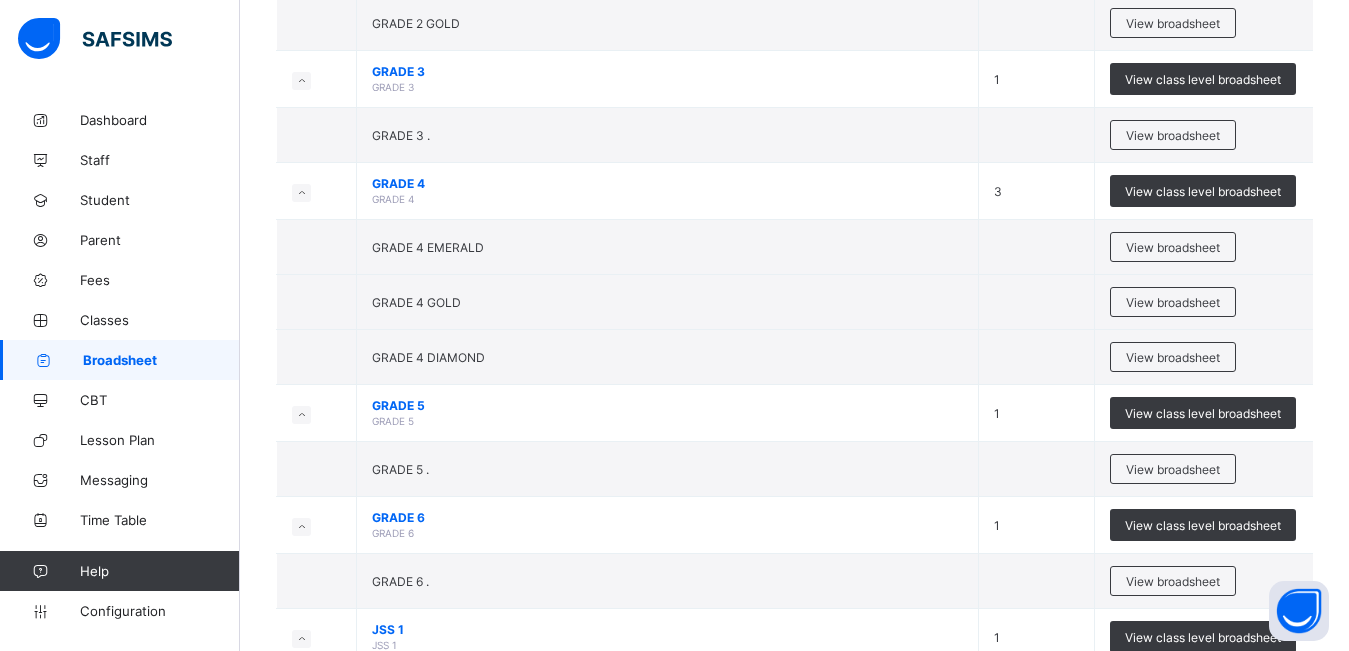 scroll, scrollTop: 525, scrollLeft: 0, axis: vertical 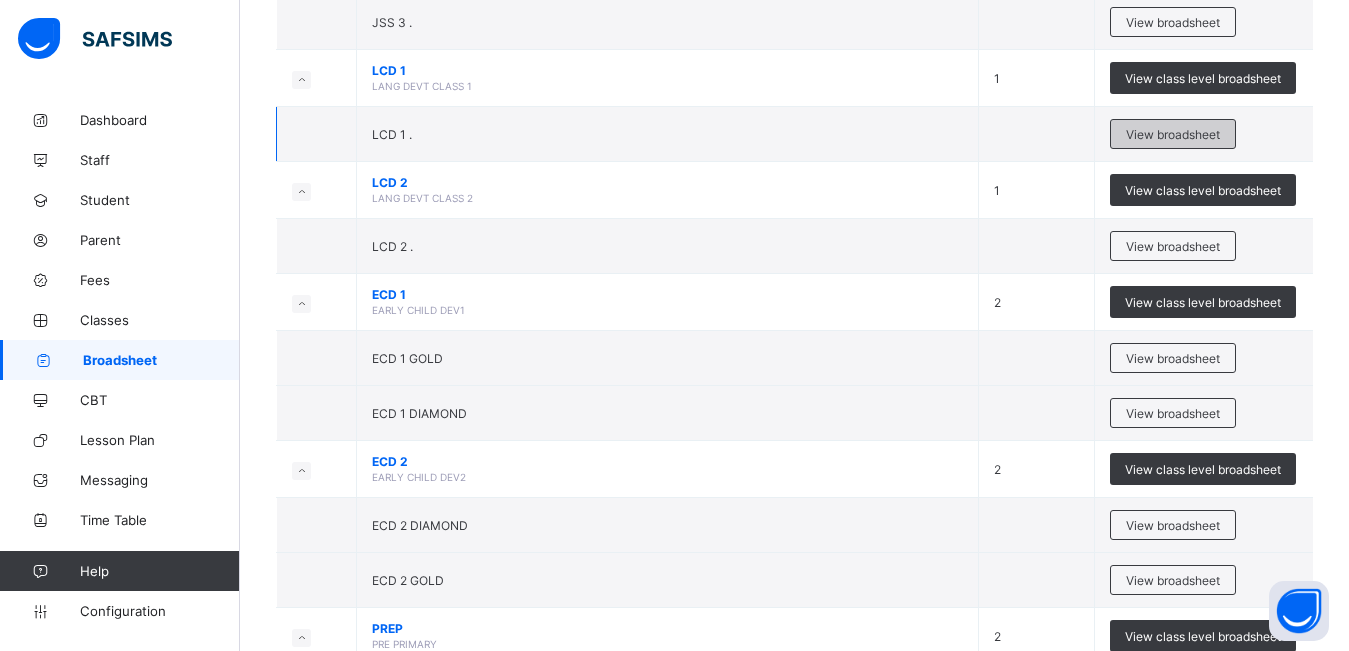 click on "View broadsheet" at bounding box center (1173, 134) 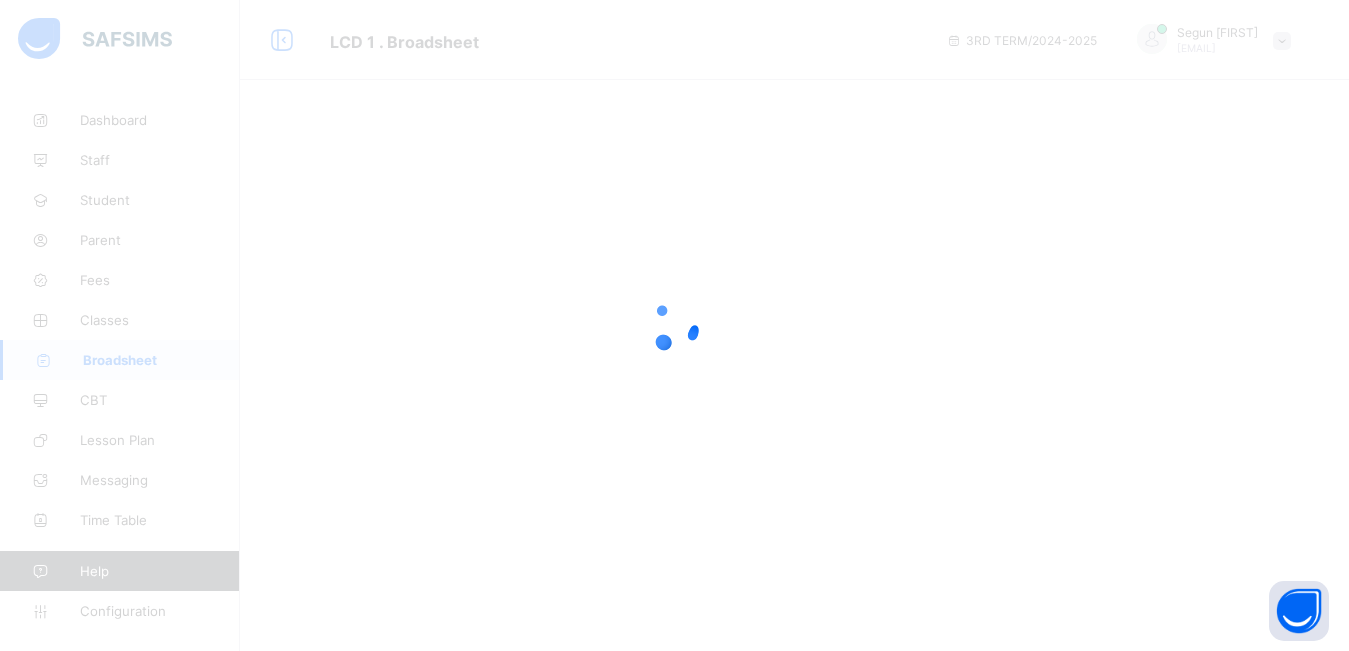 scroll, scrollTop: 0, scrollLeft: 0, axis: both 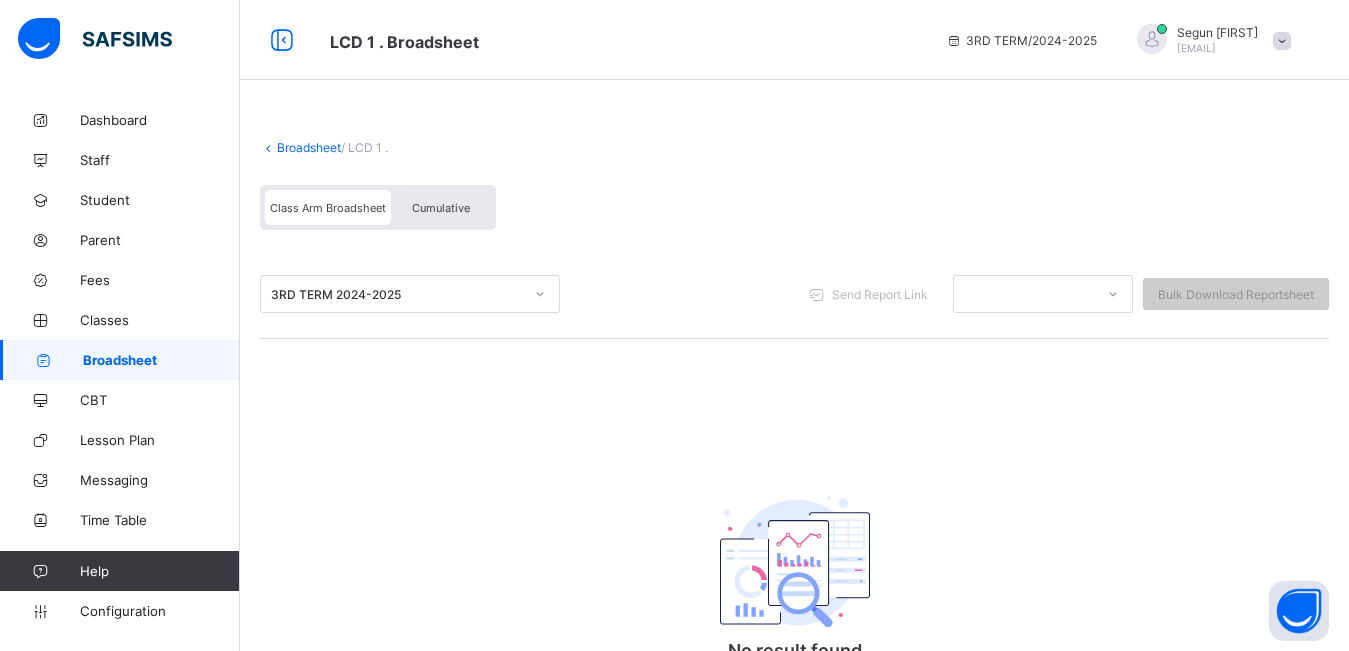 click on "Cumulative" at bounding box center (441, 208) 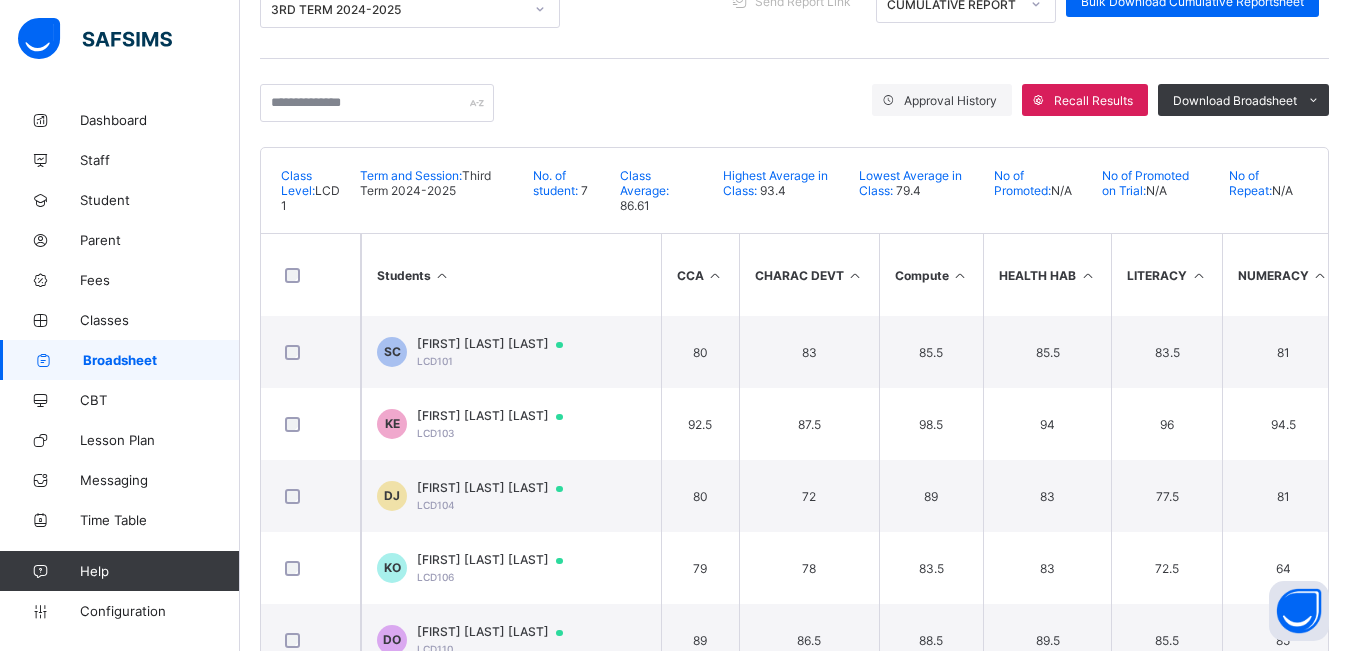 scroll, scrollTop: 313, scrollLeft: 0, axis: vertical 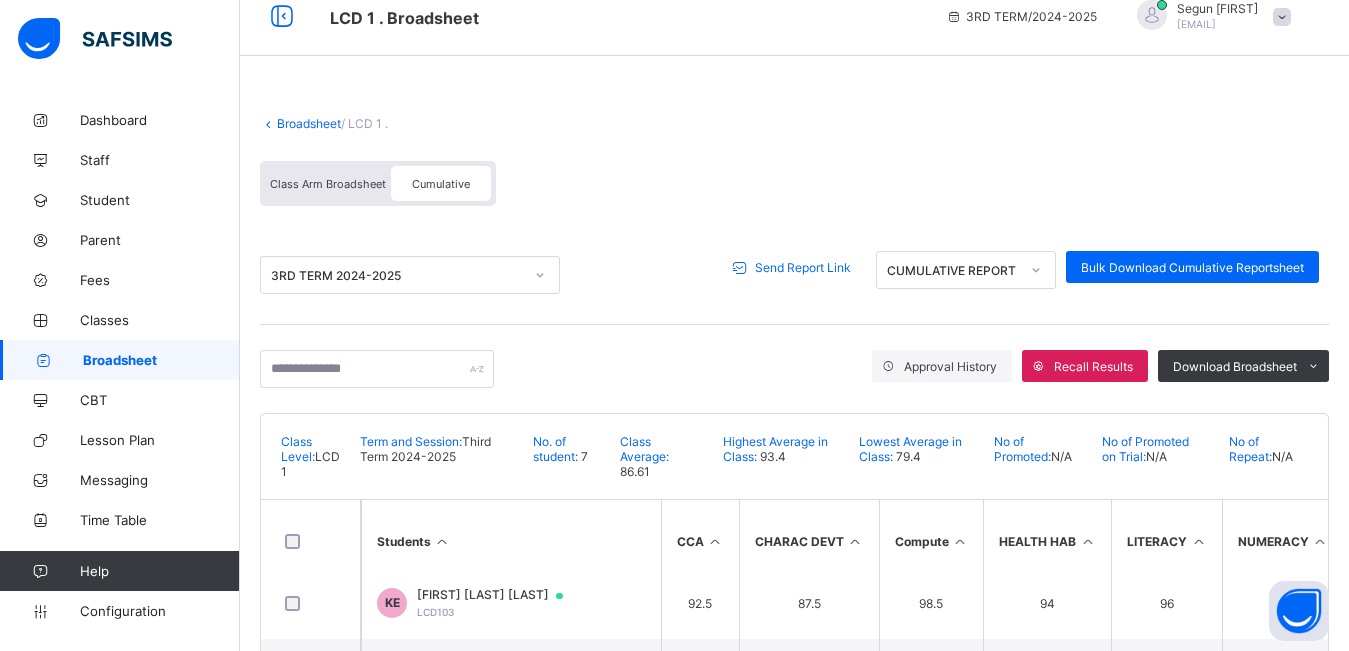 click on "Send Report Link" at bounding box center (803, 267) 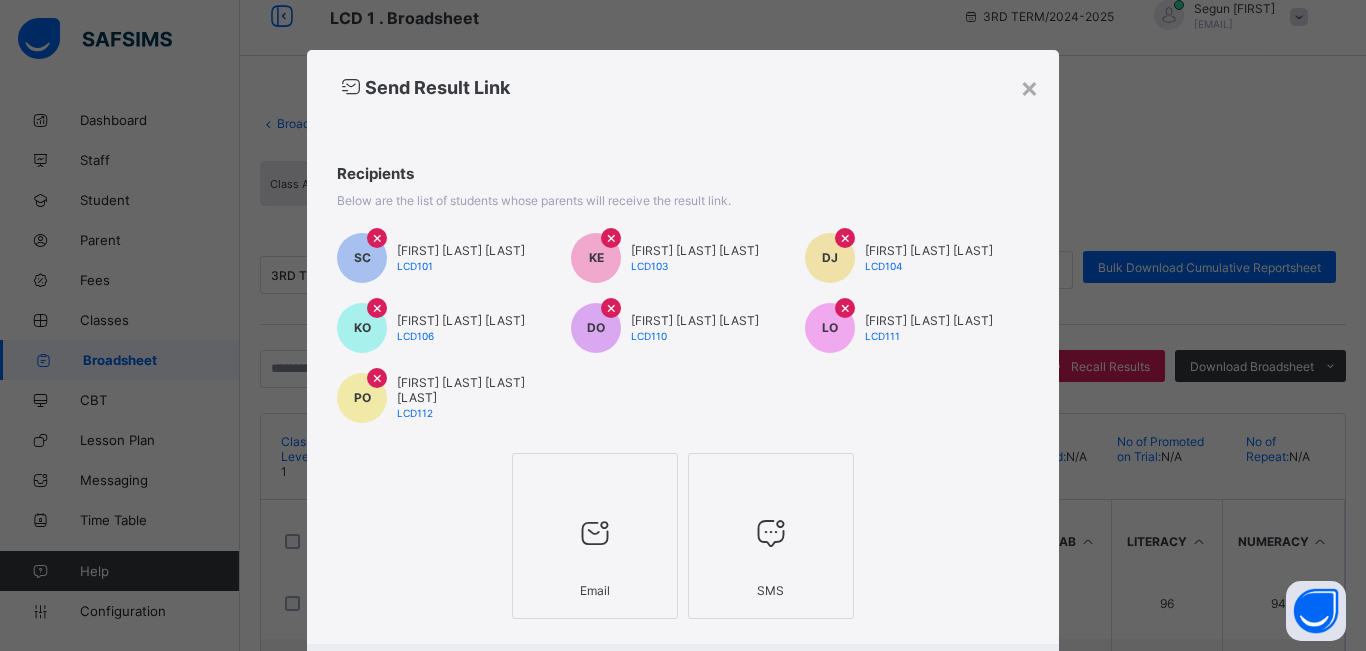 click at bounding box center (595, 479) 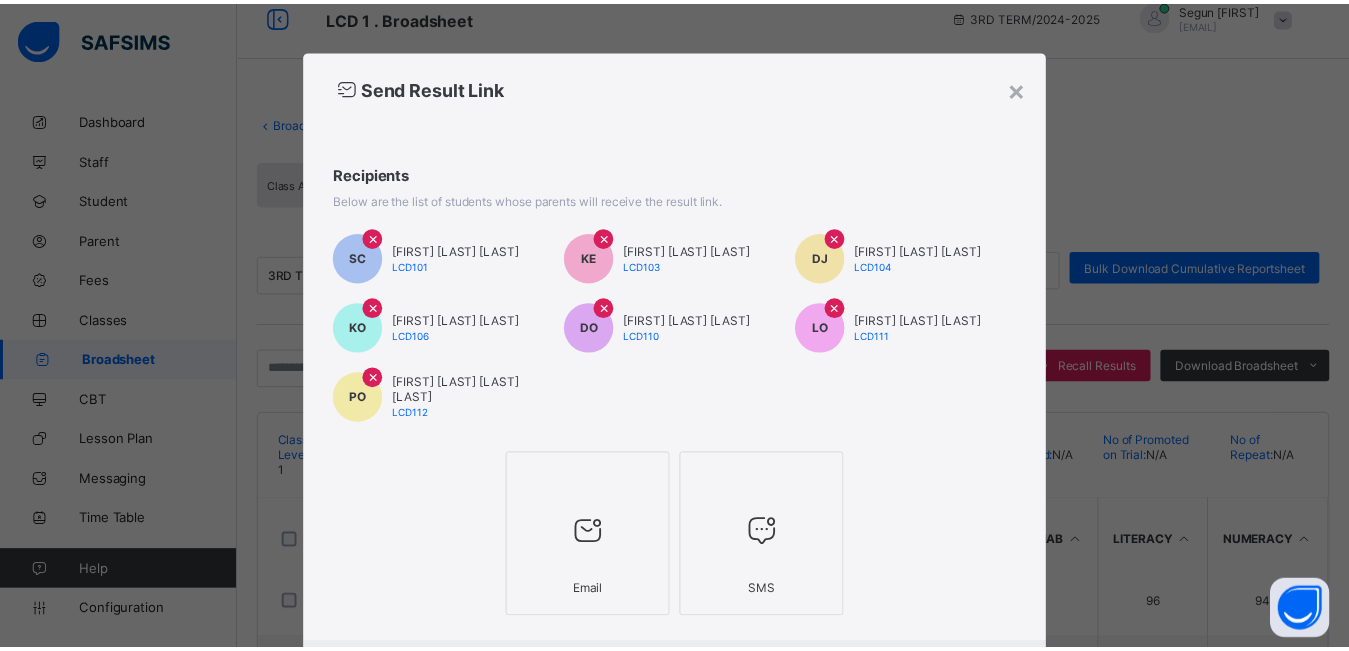 scroll, scrollTop: 115, scrollLeft: 0, axis: vertical 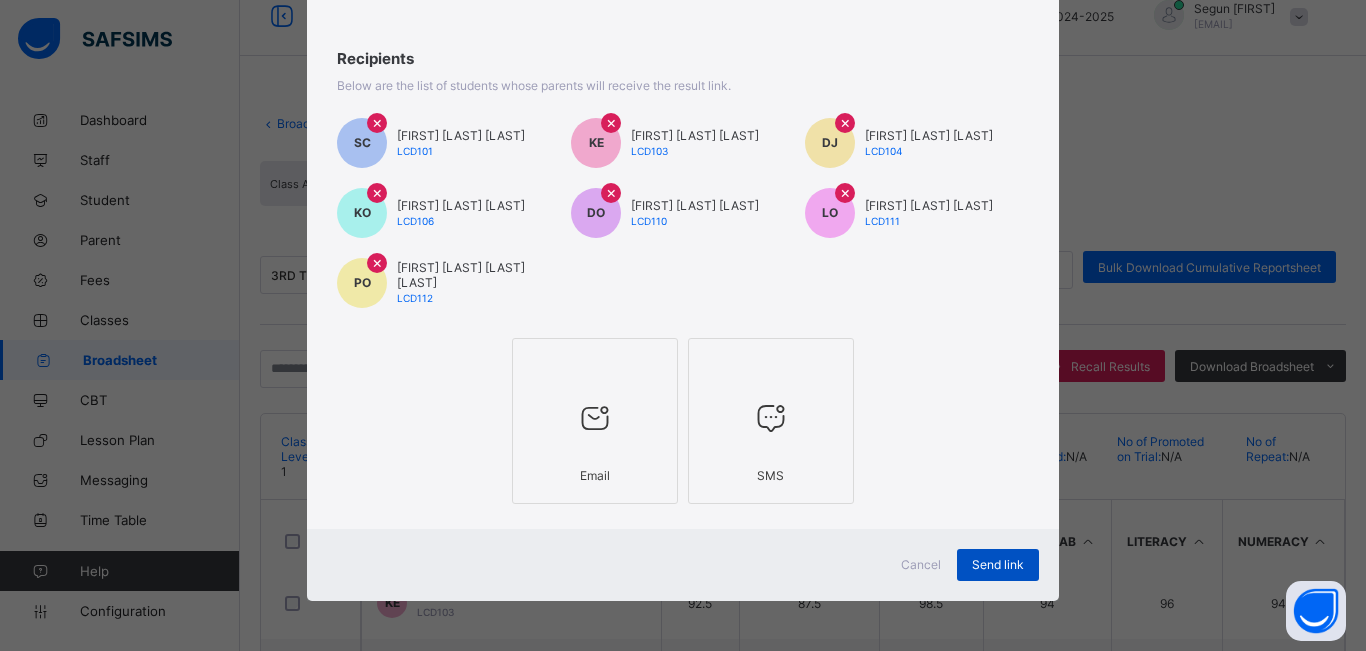 click on "Send link" at bounding box center (998, 564) 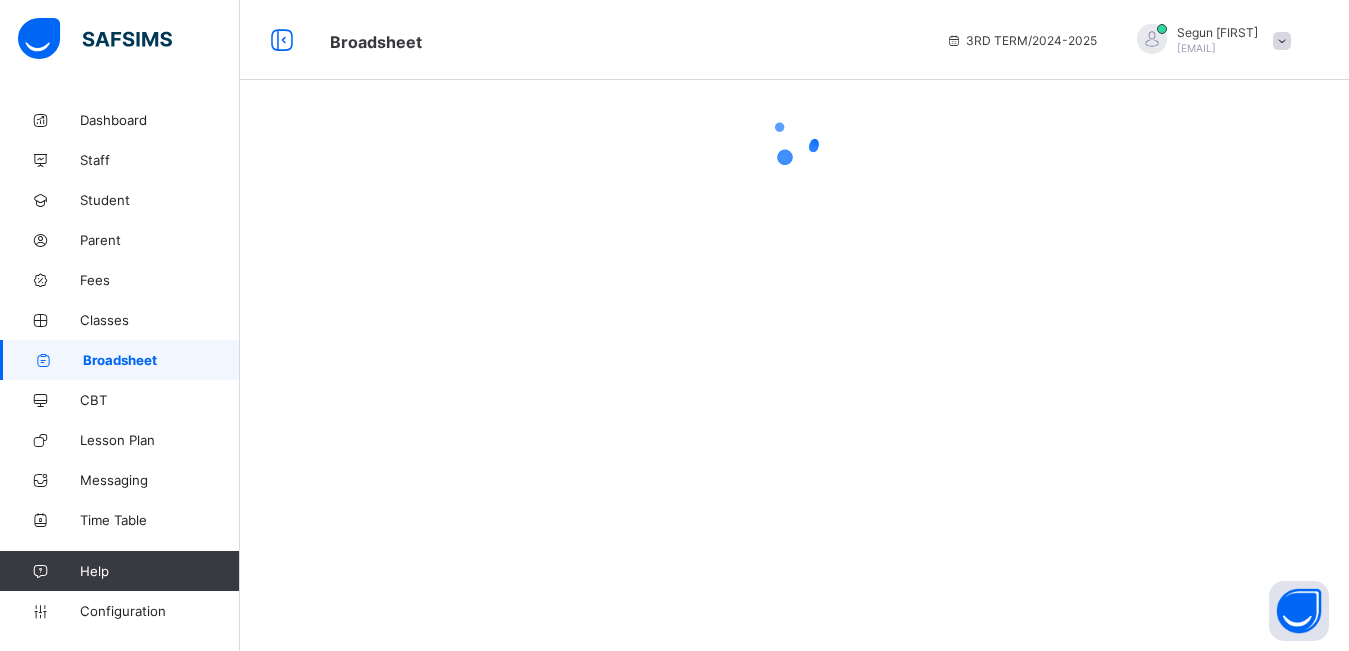 scroll, scrollTop: 0, scrollLeft: 0, axis: both 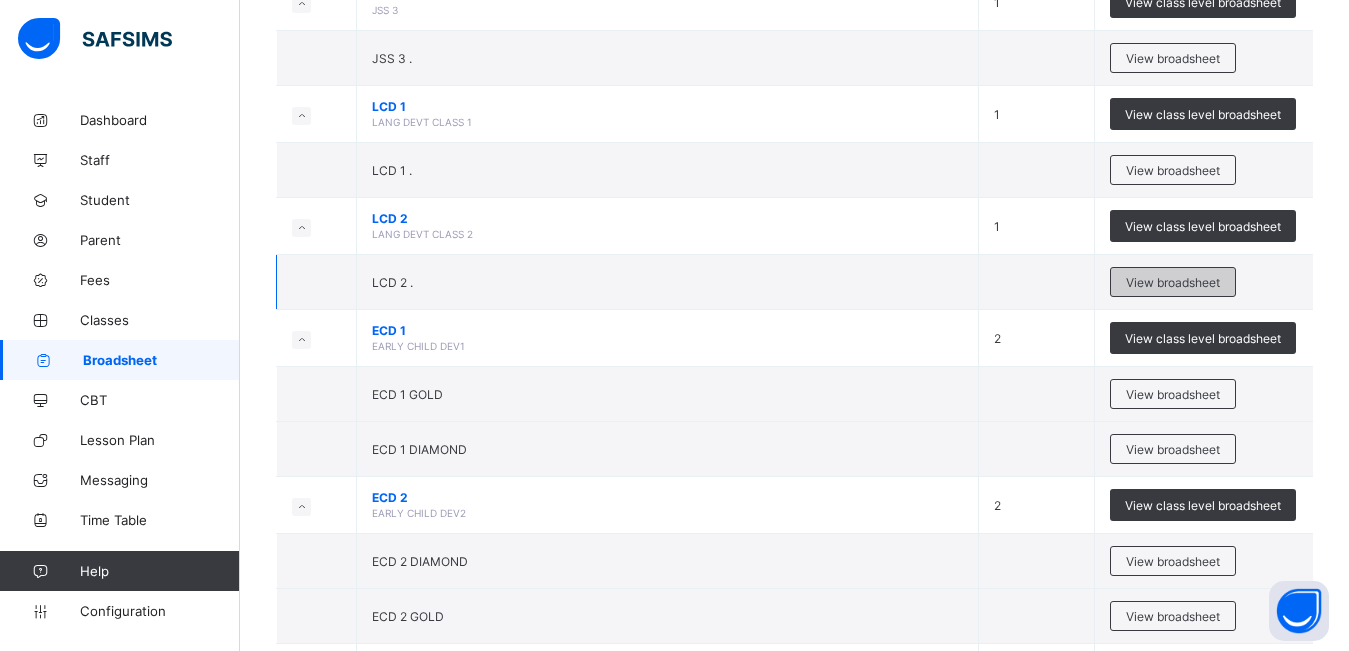 click on "View broadsheet" at bounding box center [1173, 282] 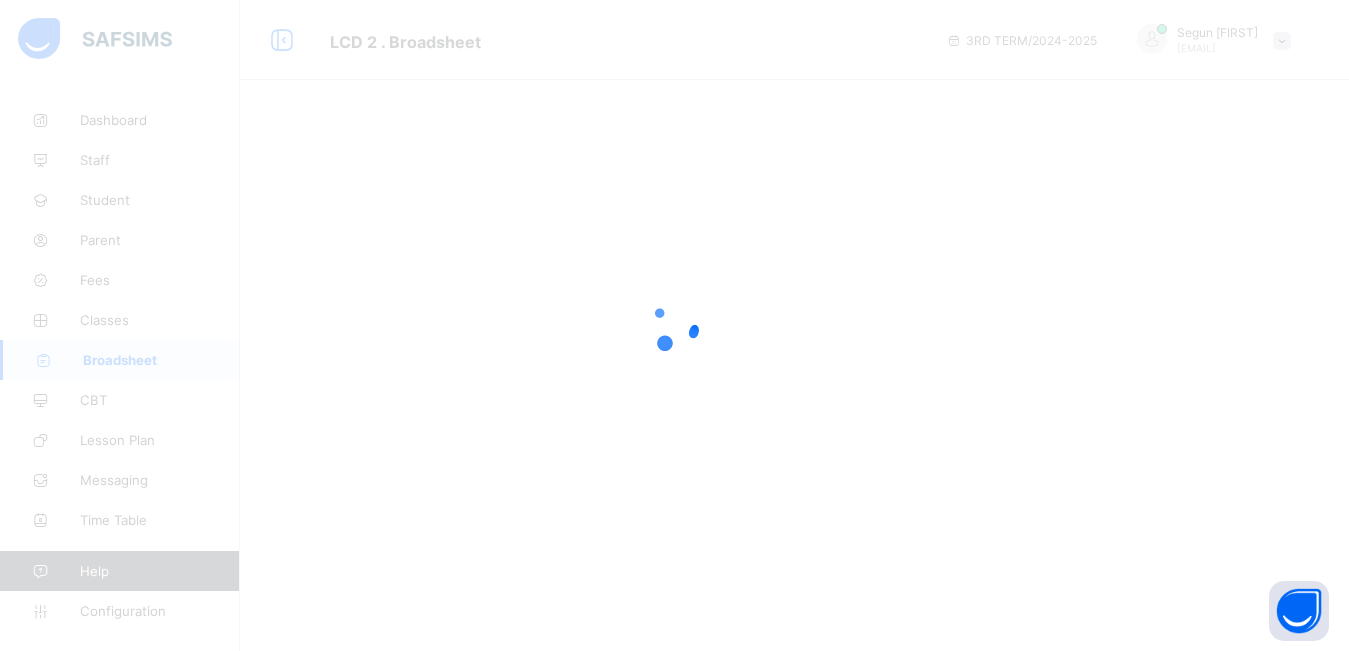 scroll, scrollTop: 0, scrollLeft: 0, axis: both 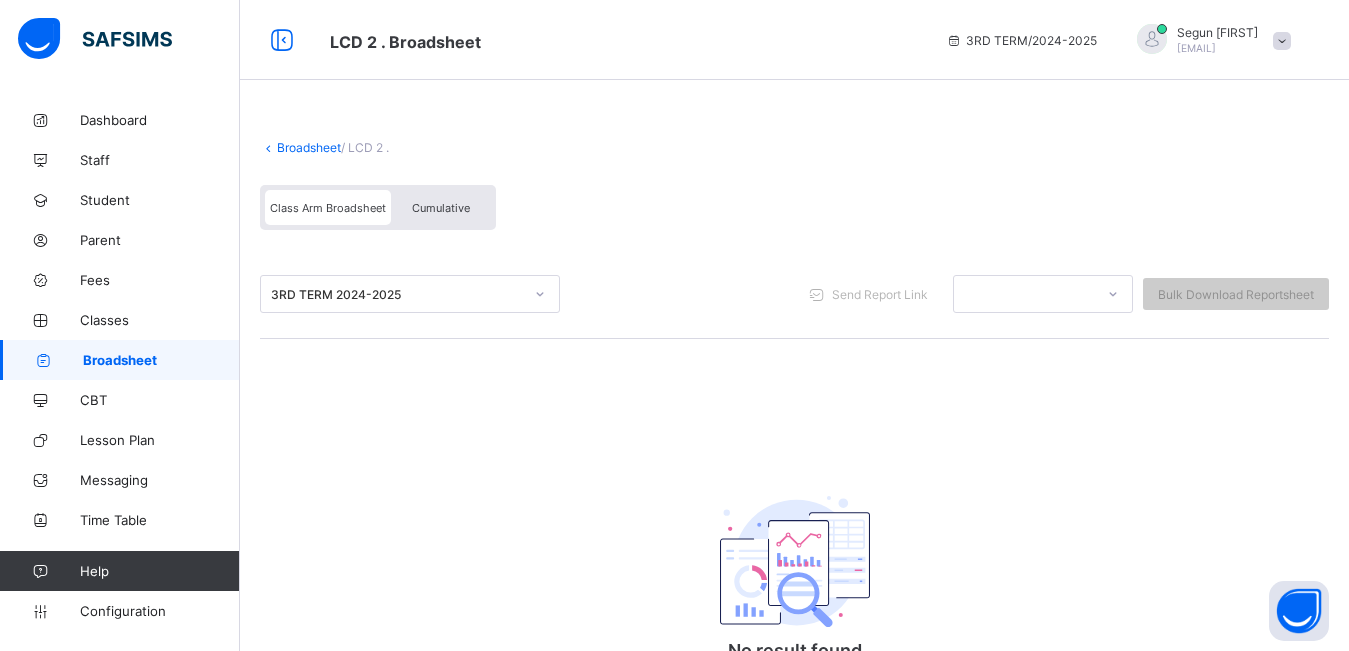 click on "Cumulative" at bounding box center [441, 207] 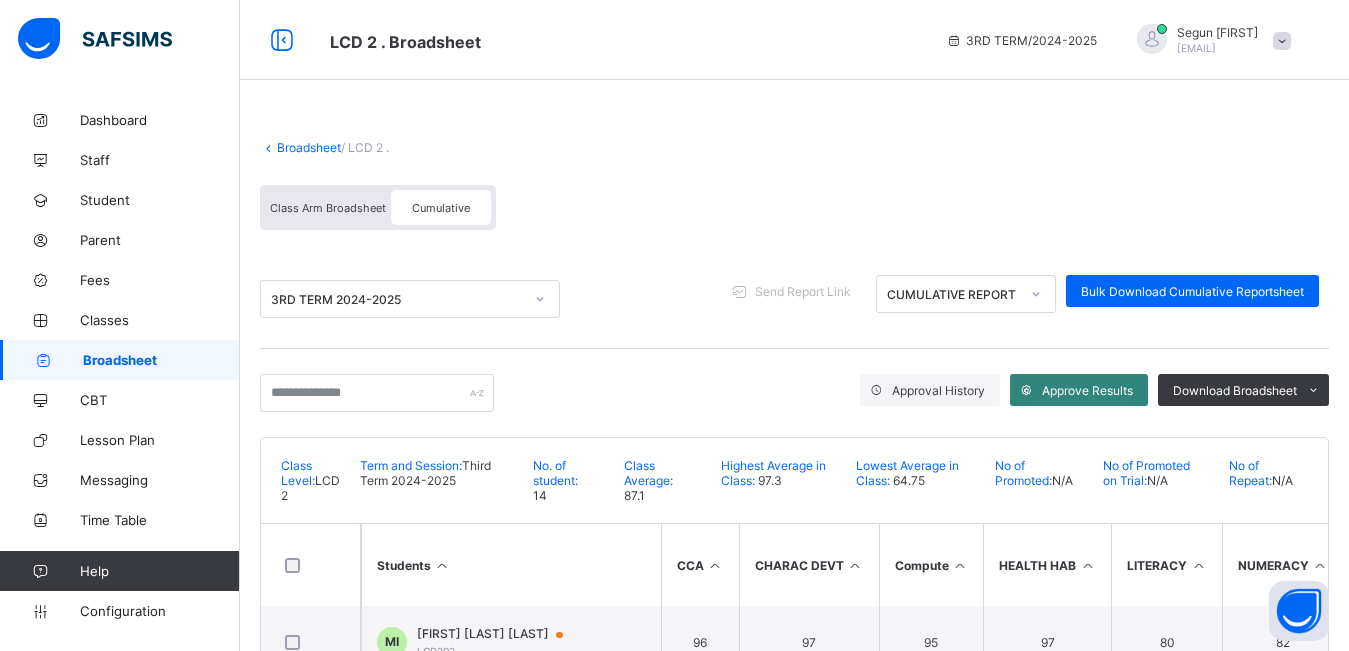 click at bounding box center [1026, 390] 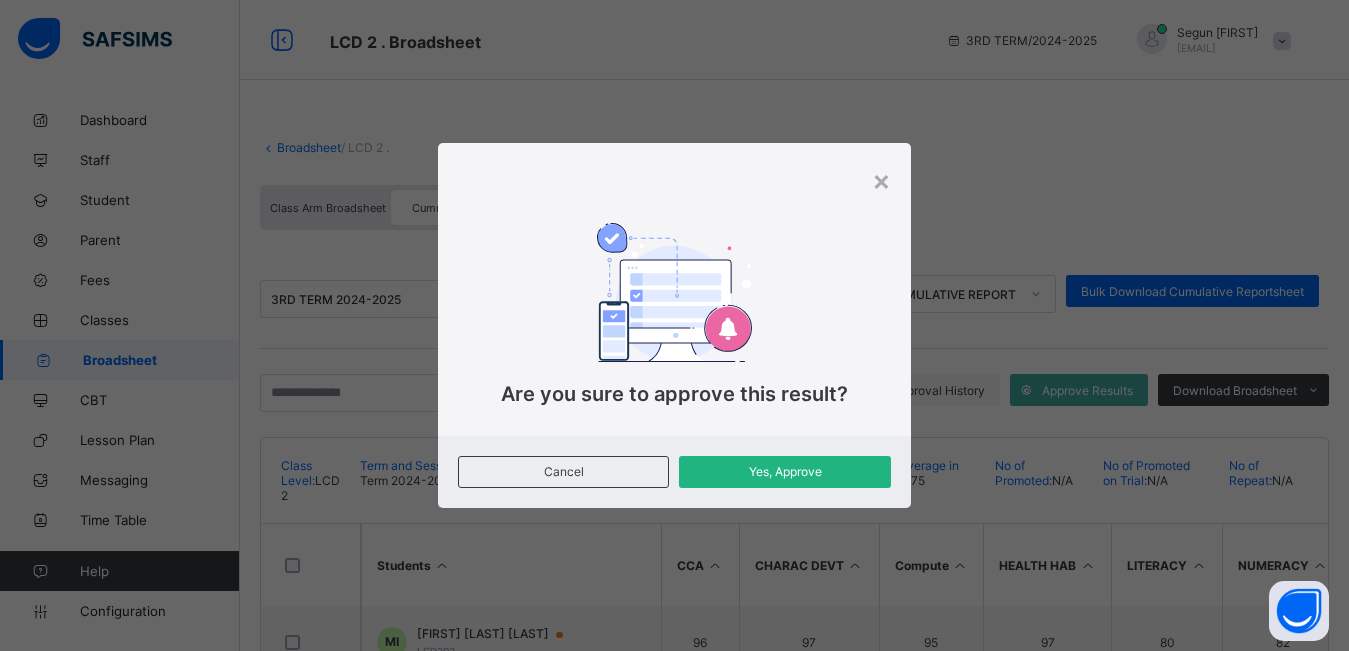 click on "Yes, Approve" at bounding box center [784, 471] 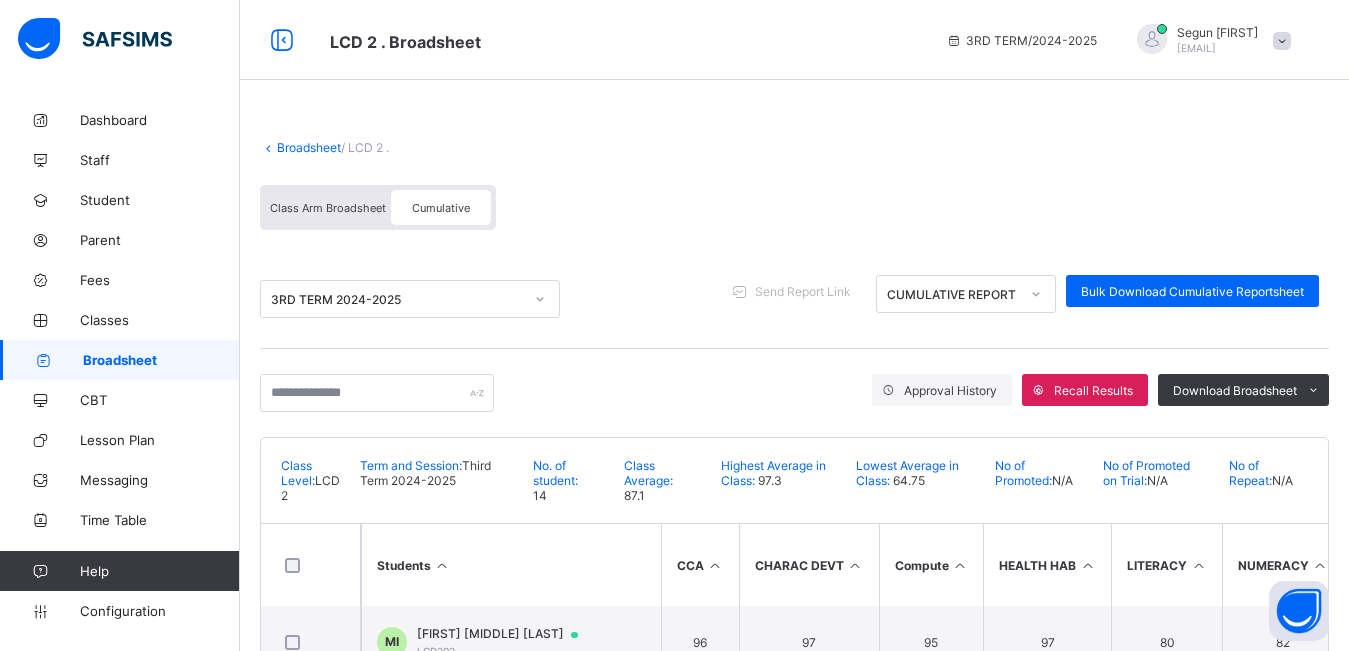 scroll, scrollTop: 0, scrollLeft: 0, axis: both 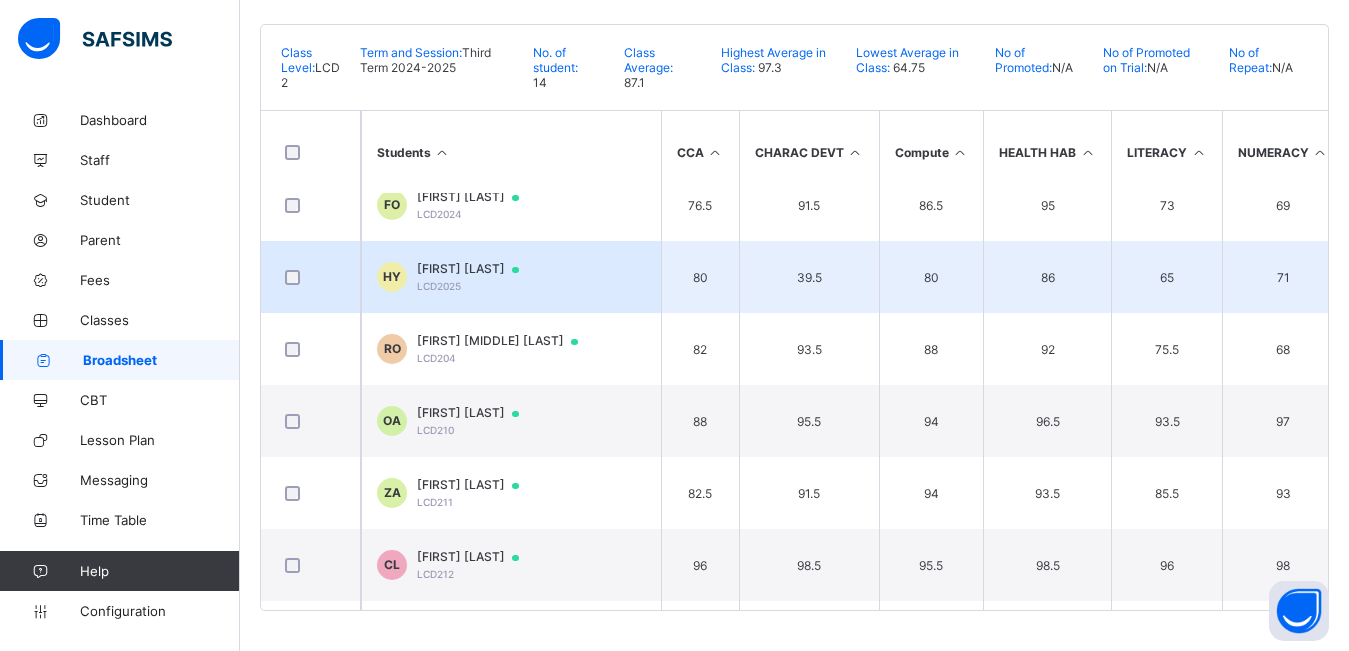 click at bounding box center [310, 277] 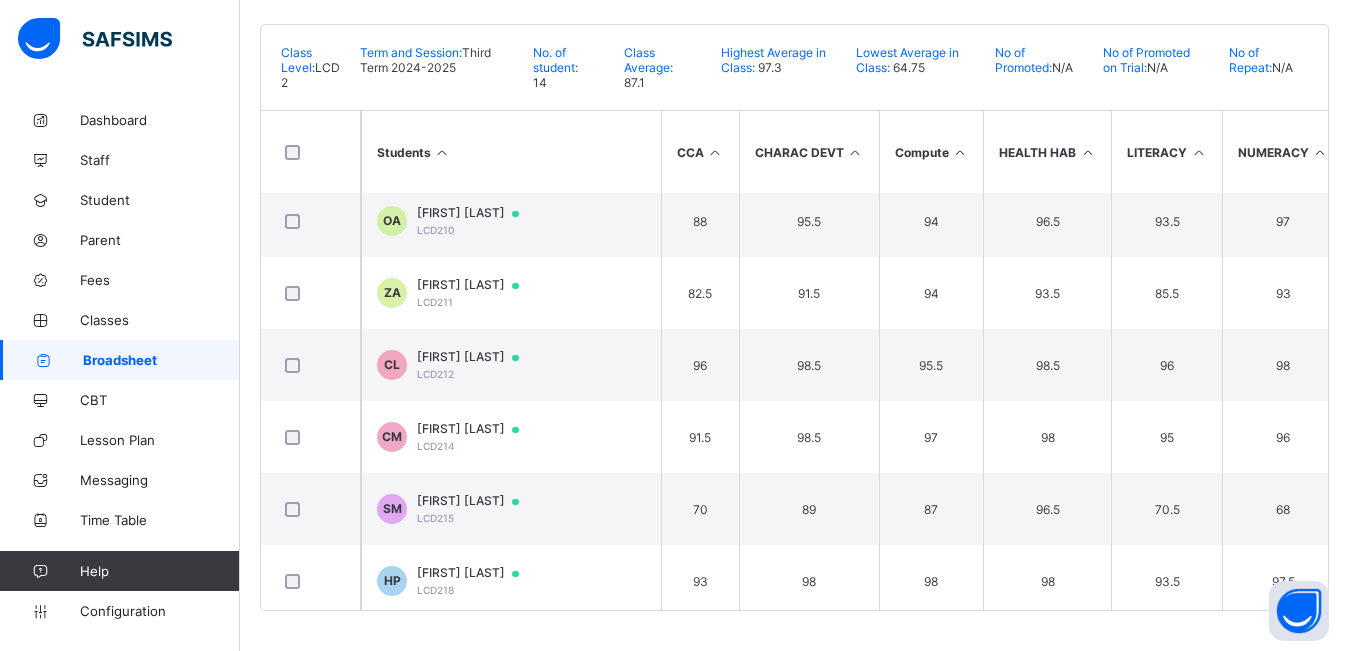 scroll, scrollTop: 599, scrollLeft: 0, axis: vertical 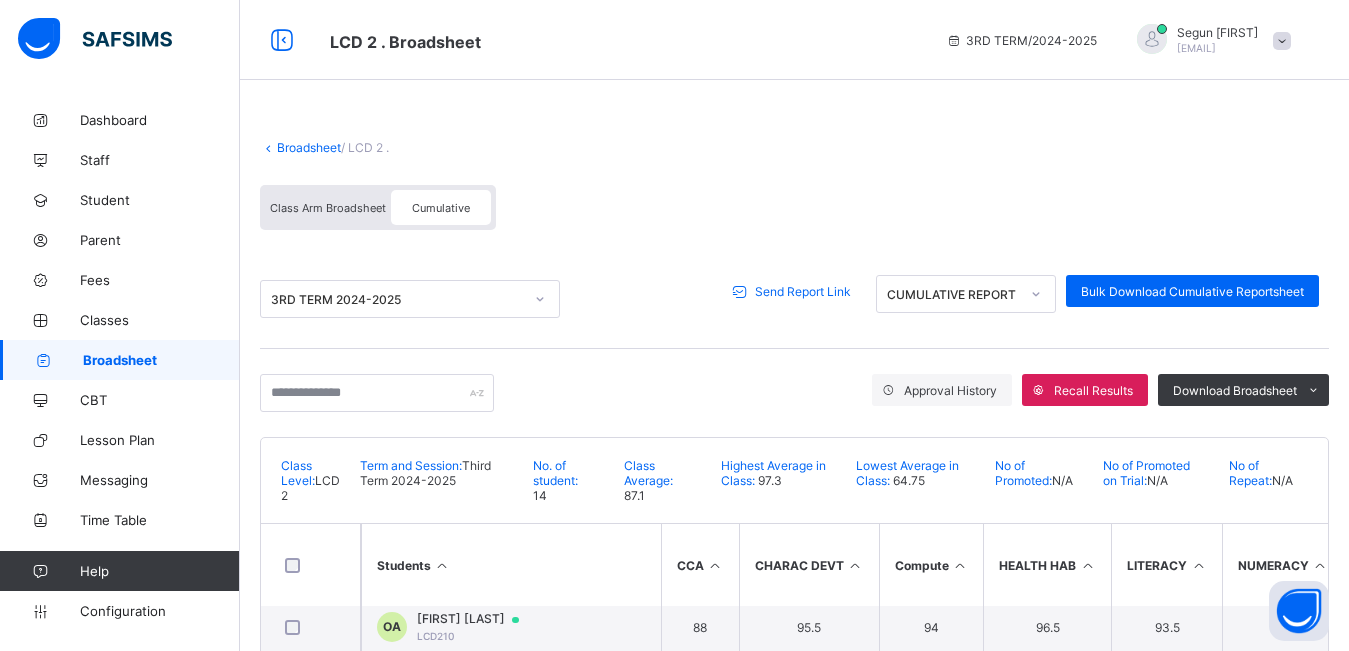 click on "Send Report Link" at bounding box center [803, 291] 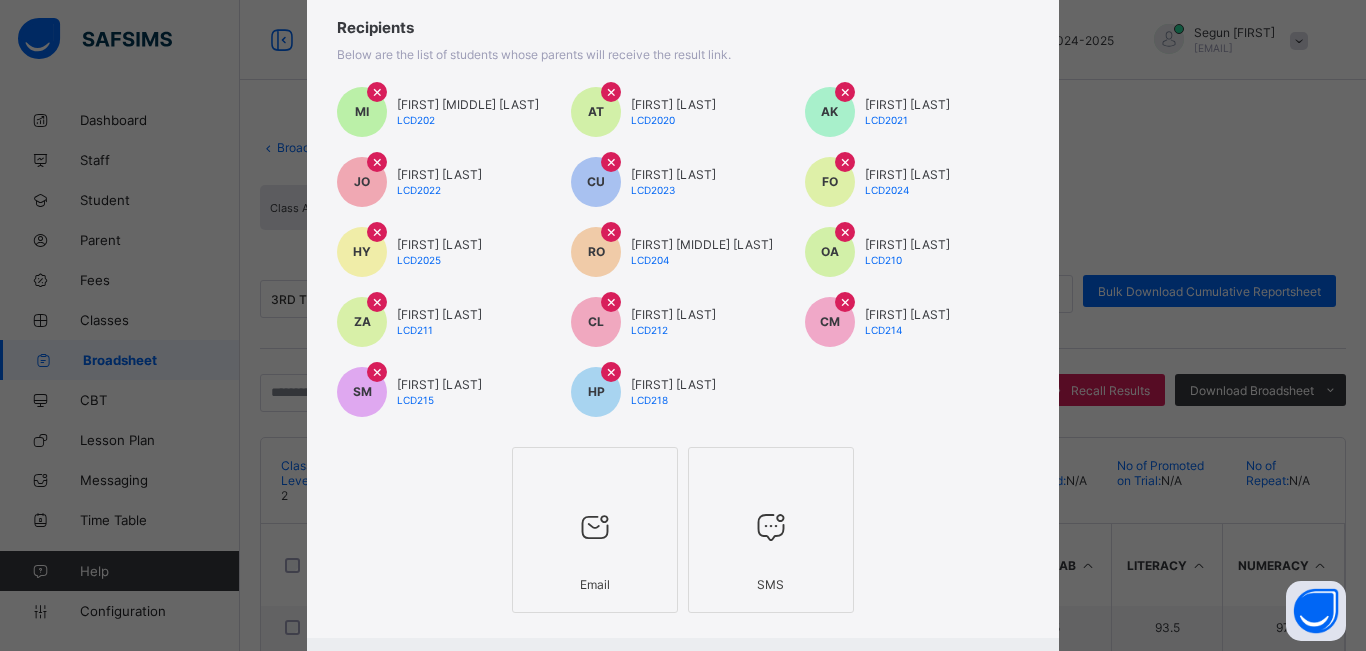 scroll, scrollTop: 162, scrollLeft: 0, axis: vertical 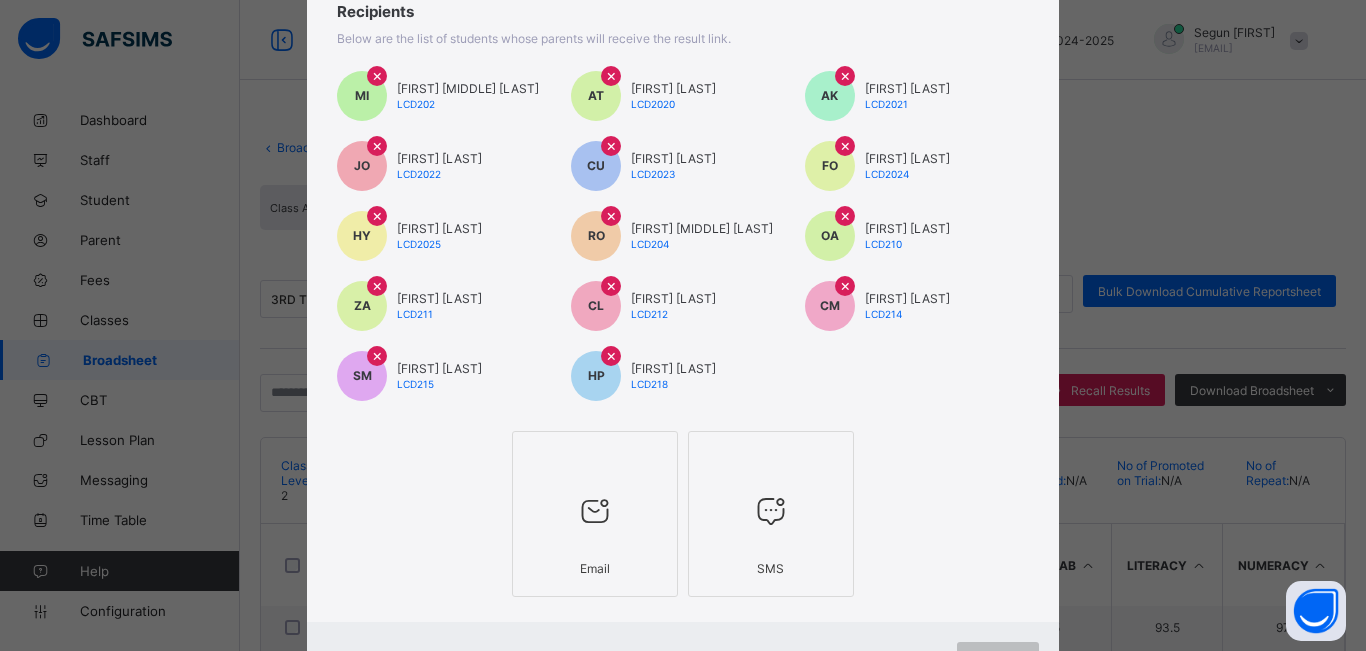 click at bounding box center [595, 511] 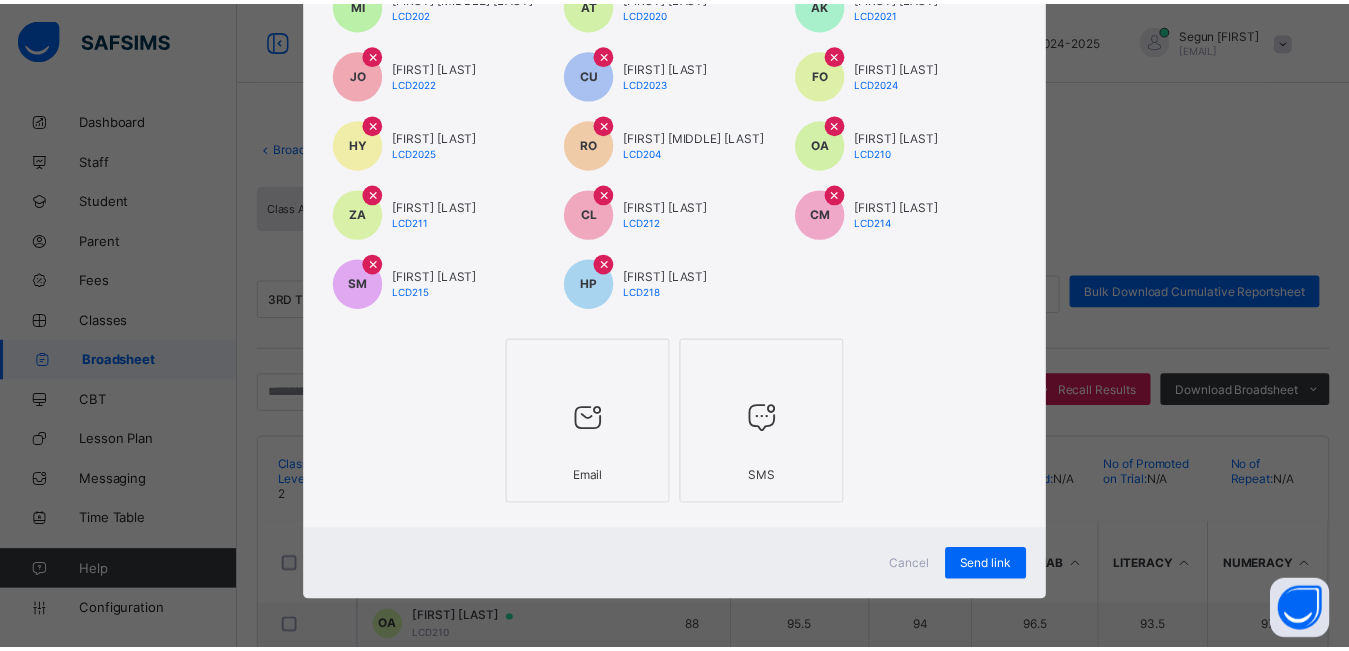 scroll, scrollTop: 255, scrollLeft: 0, axis: vertical 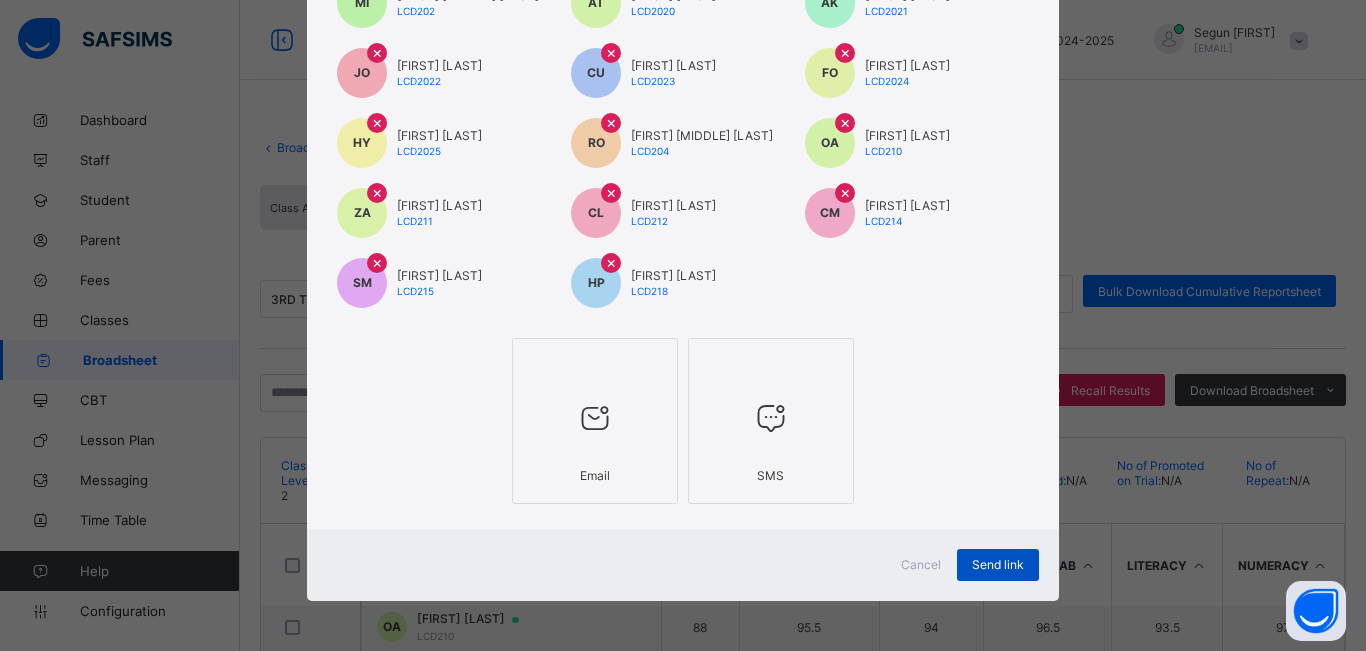 click on "Send link" at bounding box center [998, 564] 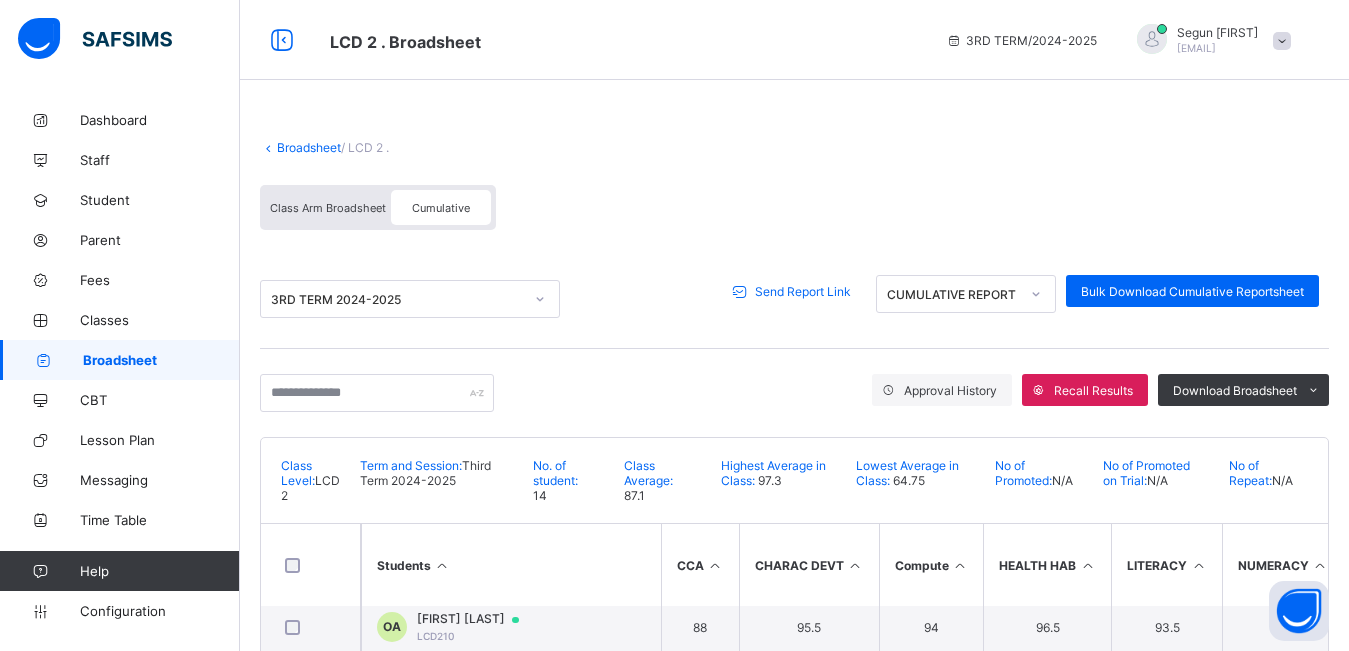 scroll, scrollTop: 441, scrollLeft: 0, axis: vertical 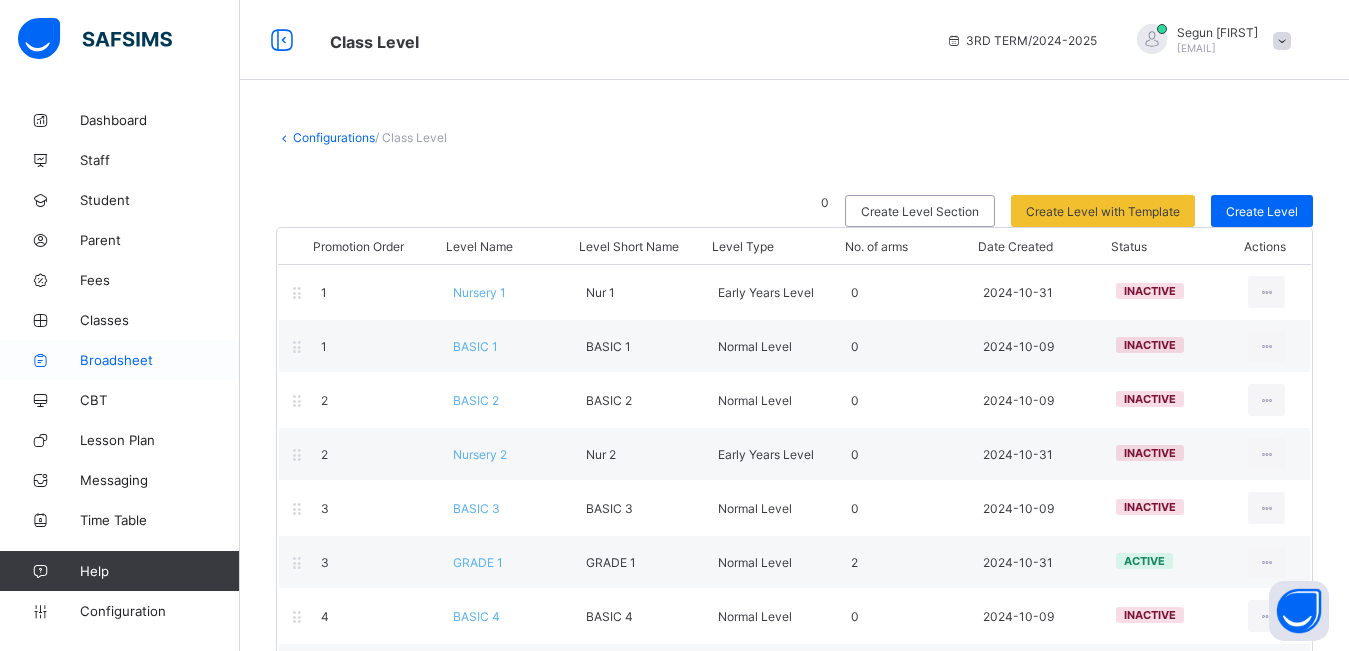 click on "Broadsheet" at bounding box center (160, 360) 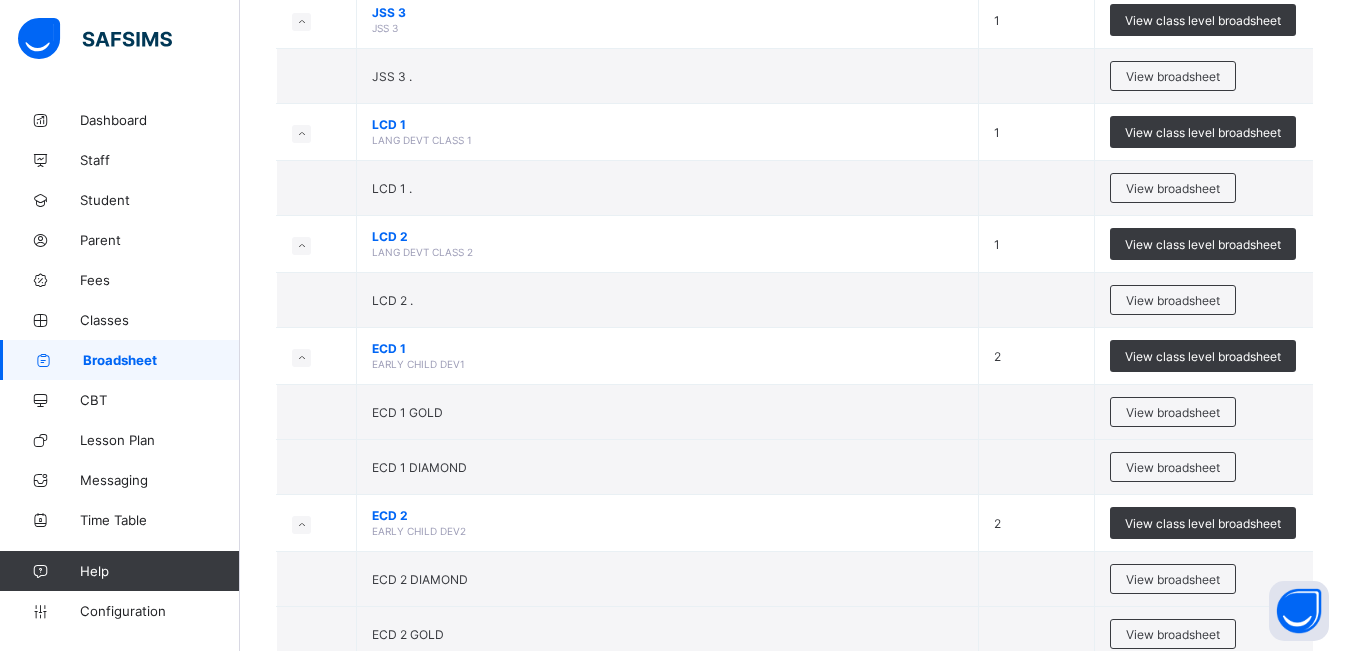 scroll, scrollTop: 1373, scrollLeft: 0, axis: vertical 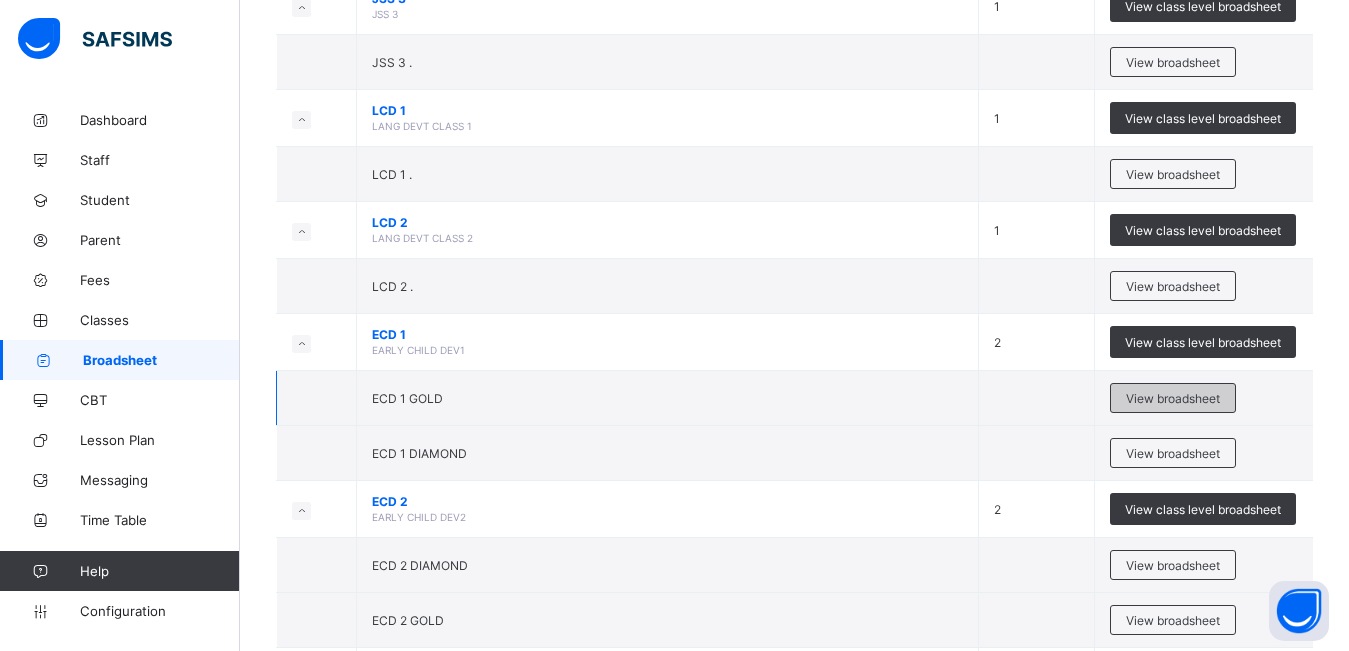 click on "View broadsheet" at bounding box center (1173, 398) 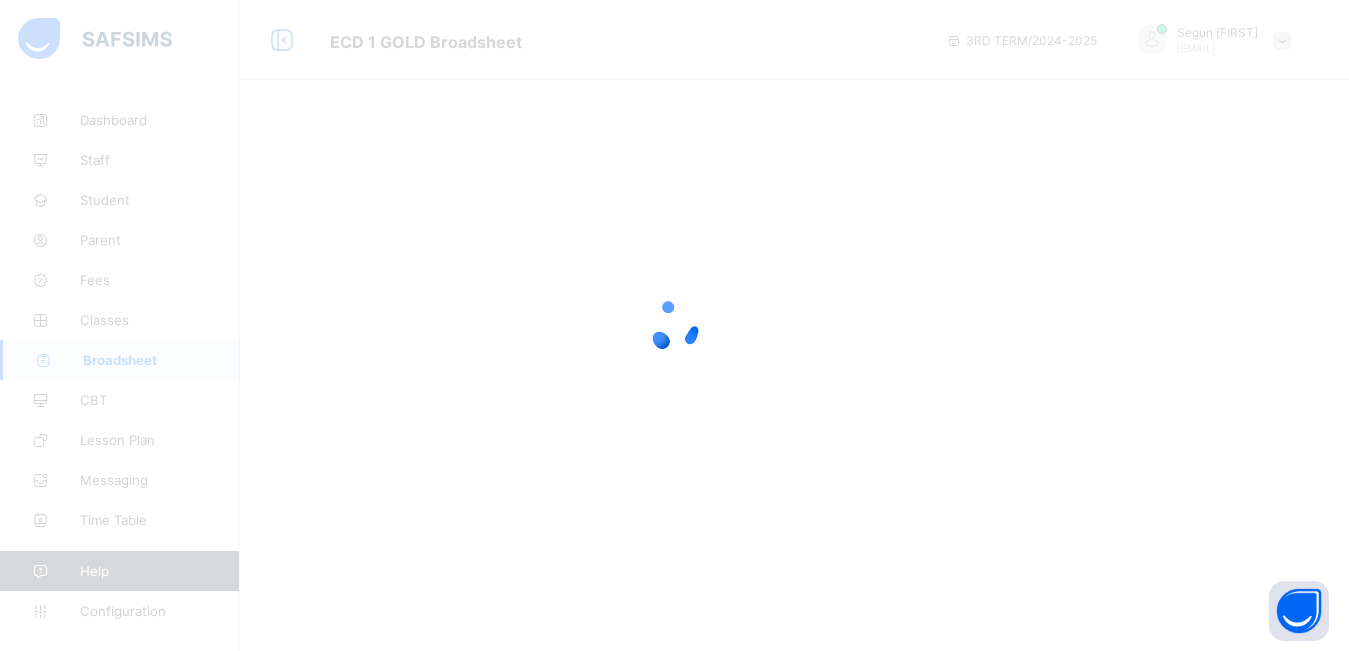 scroll, scrollTop: 0, scrollLeft: 0, axis: both 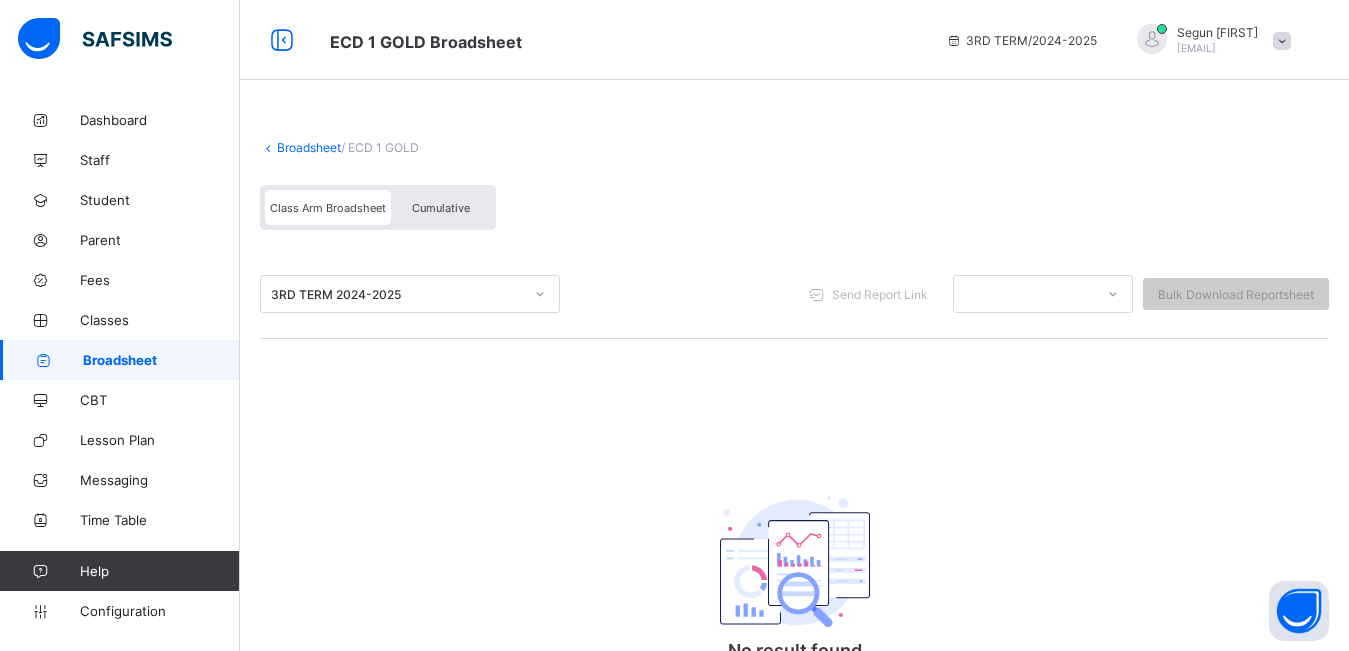 click on "Cumulative" at bounding box center [441, 208] 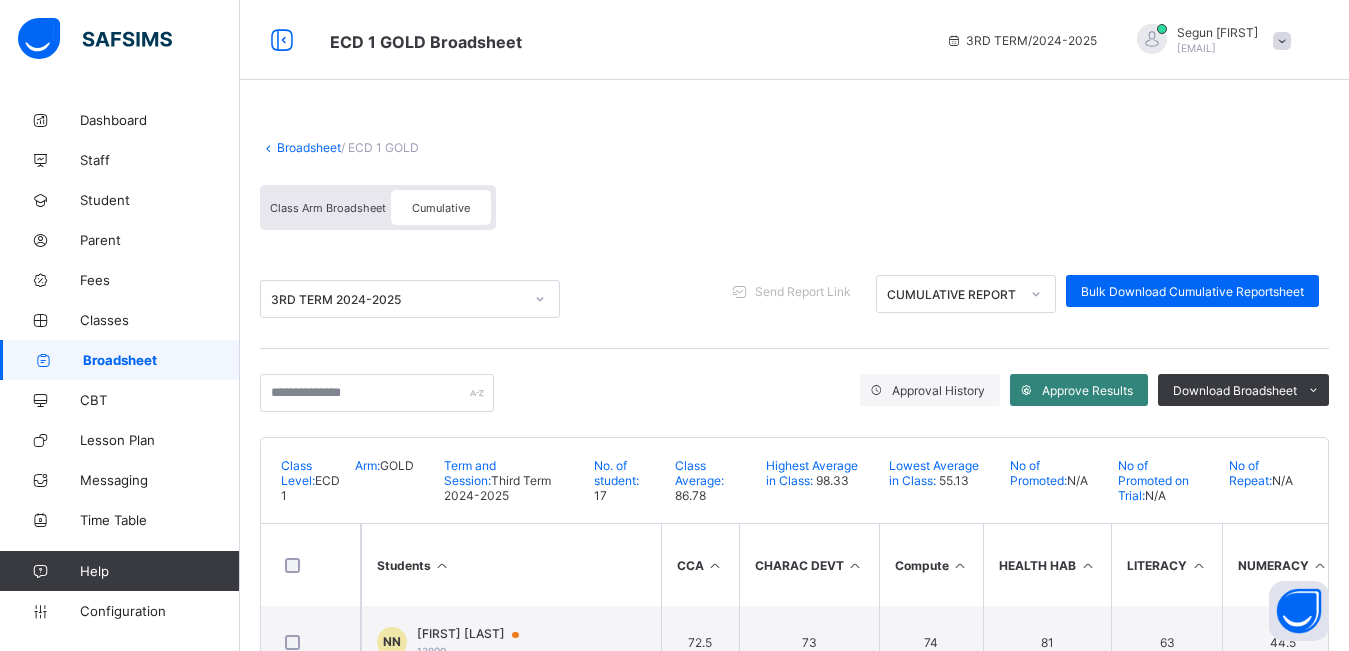 click on "Approve Results" at bounding box center [1087, 390] 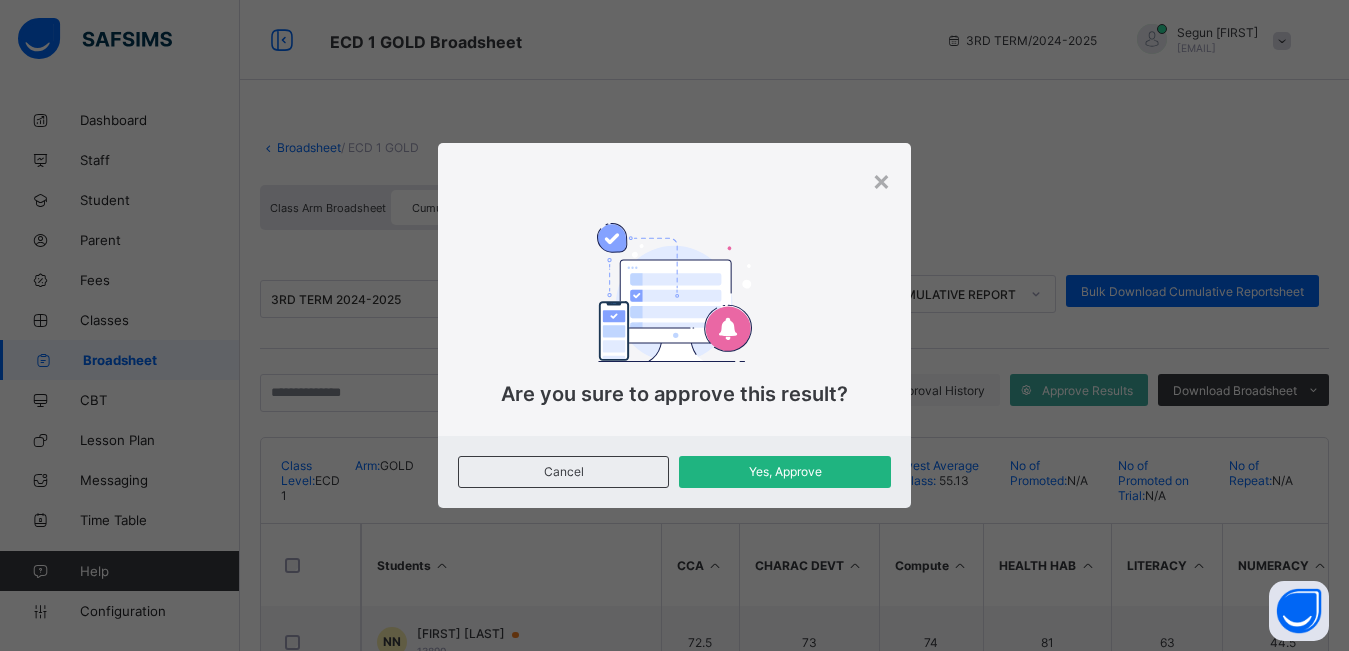 click on "Yes, Approve" at bounding box center [784, 472] 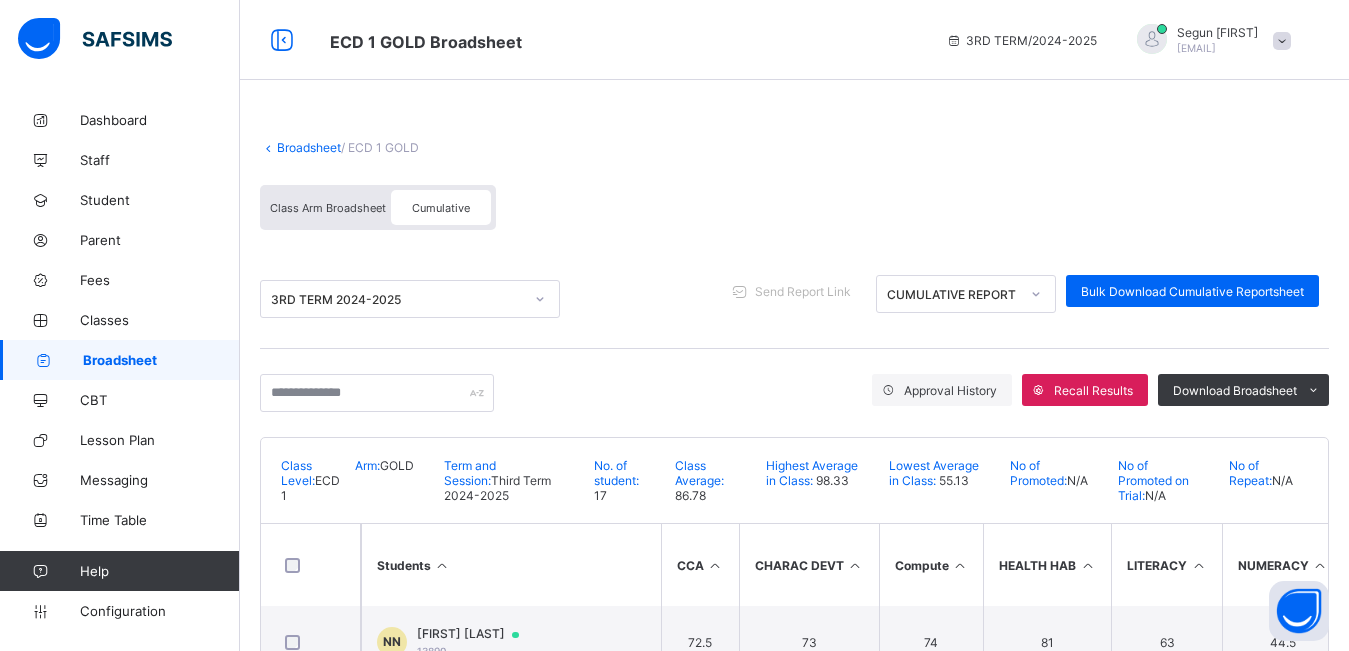 scroll, scrollTop: 0, scrollLeft: 0, axis: both 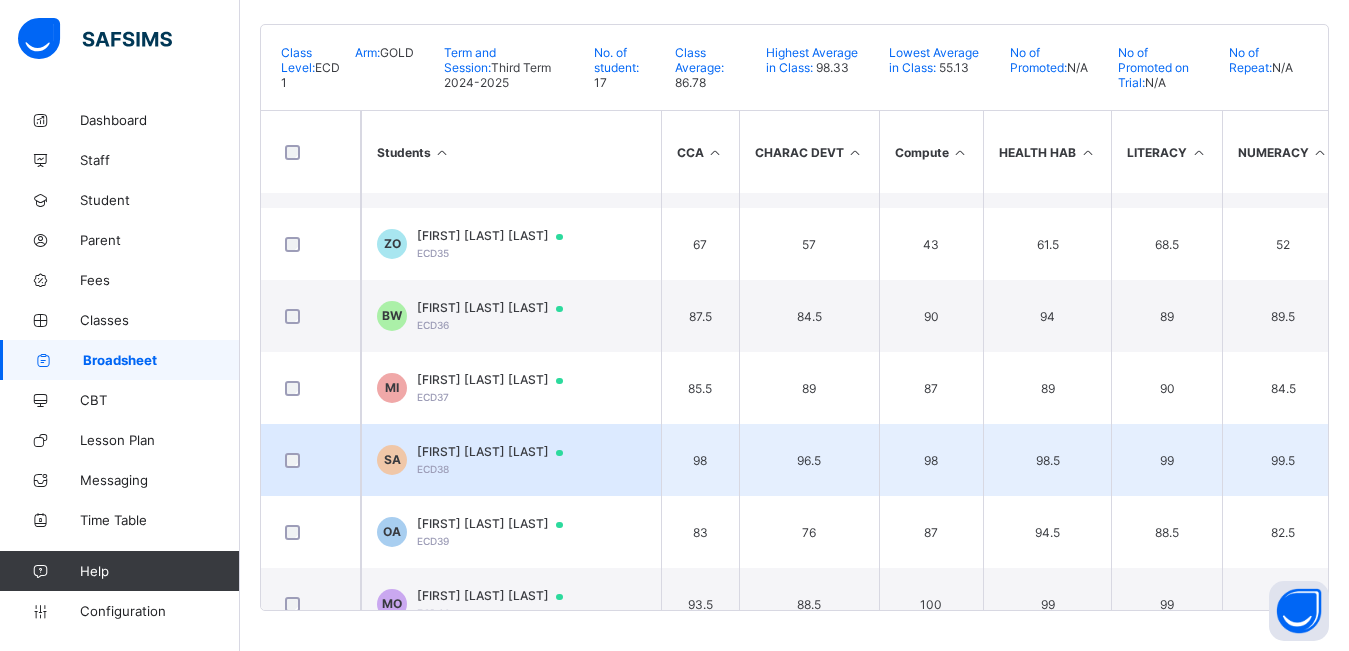 click at bounding box center [310, 460] 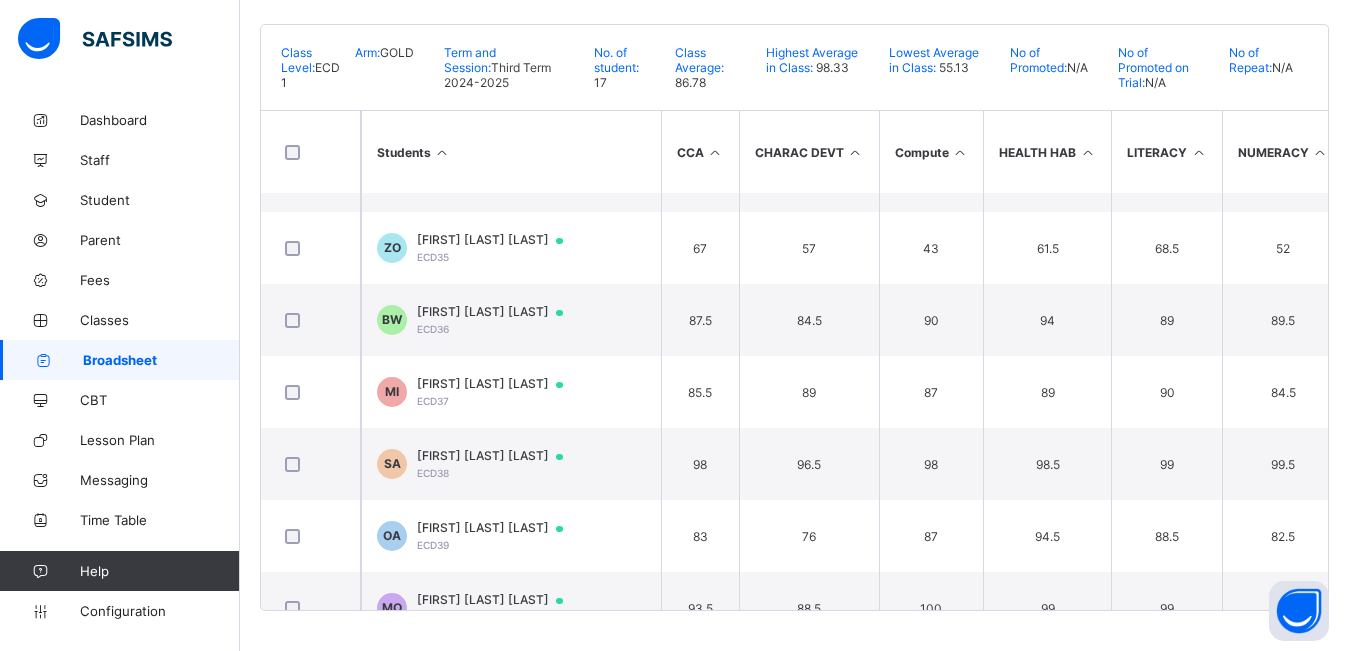 scroll, scrollTop: 815, scrollLeft: 0, axis: vertical 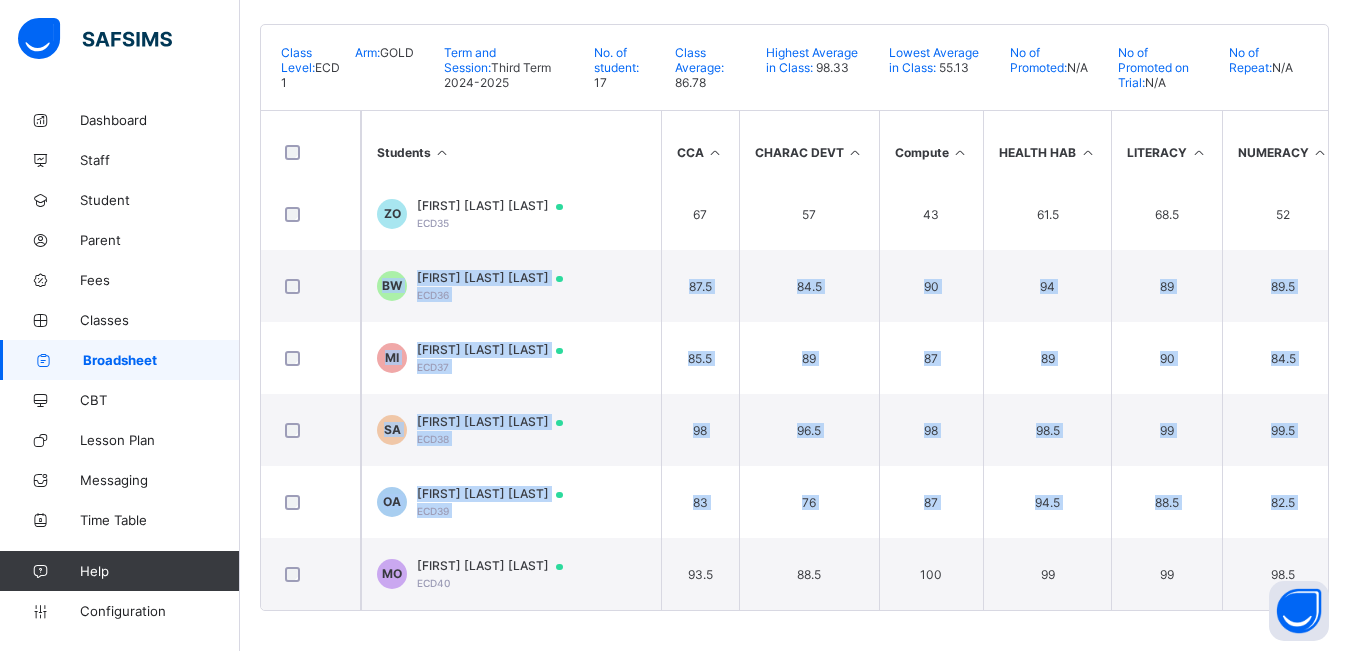 drag, startPoint x: 1345, startPoint y: 478, endPoint x: 1361, endPoint y: 196, distance: 282.45352 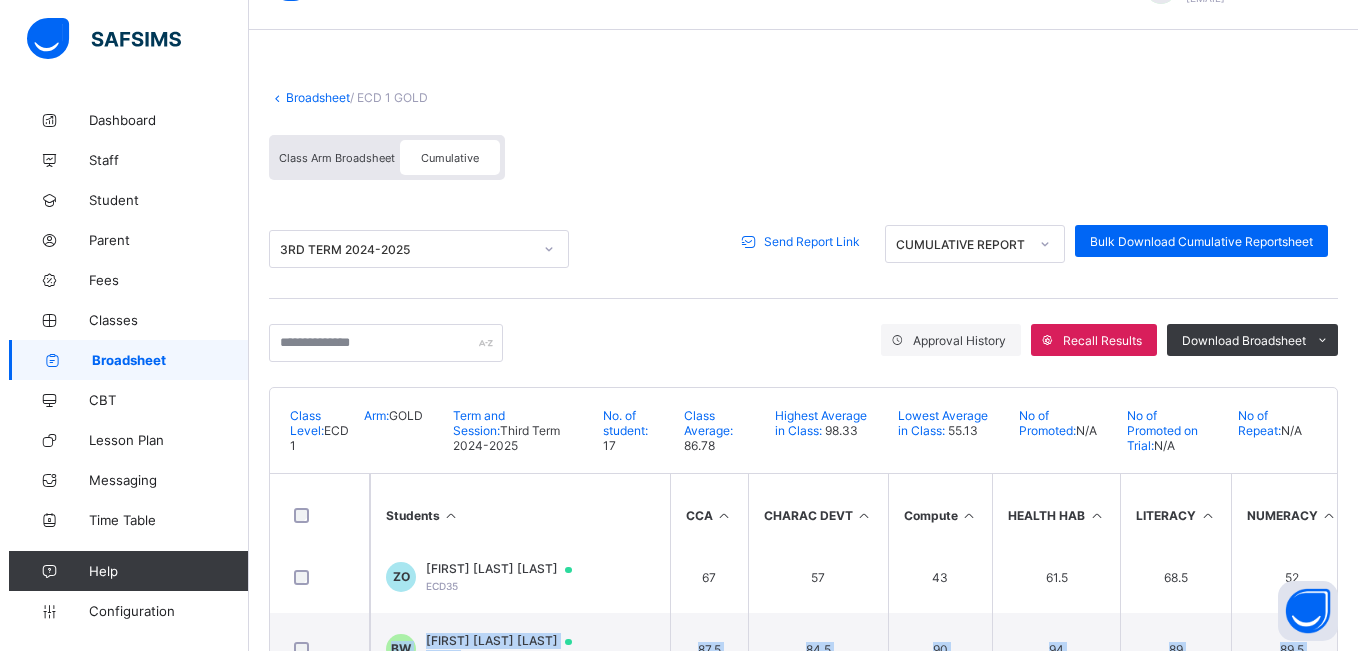 scroll, scrollTop: 0, scrollLeft: 0, axis: both 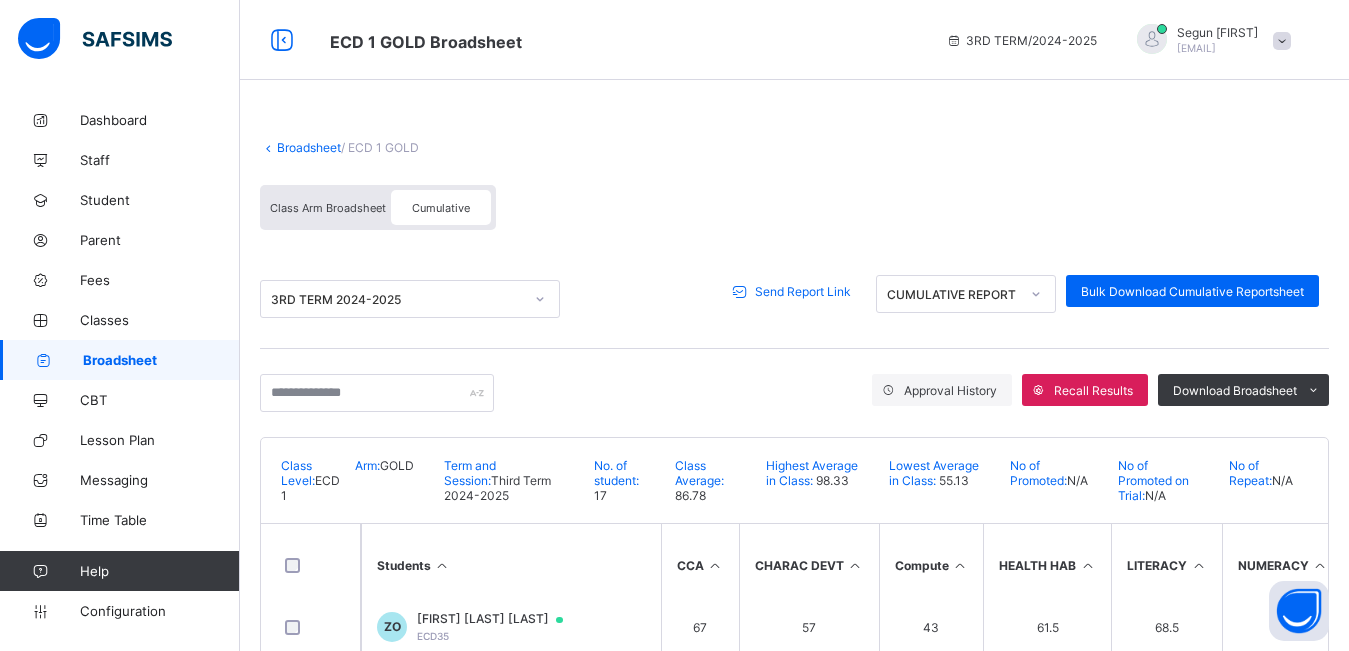 click on "Send Report Link" at bounding box center (803, 291) 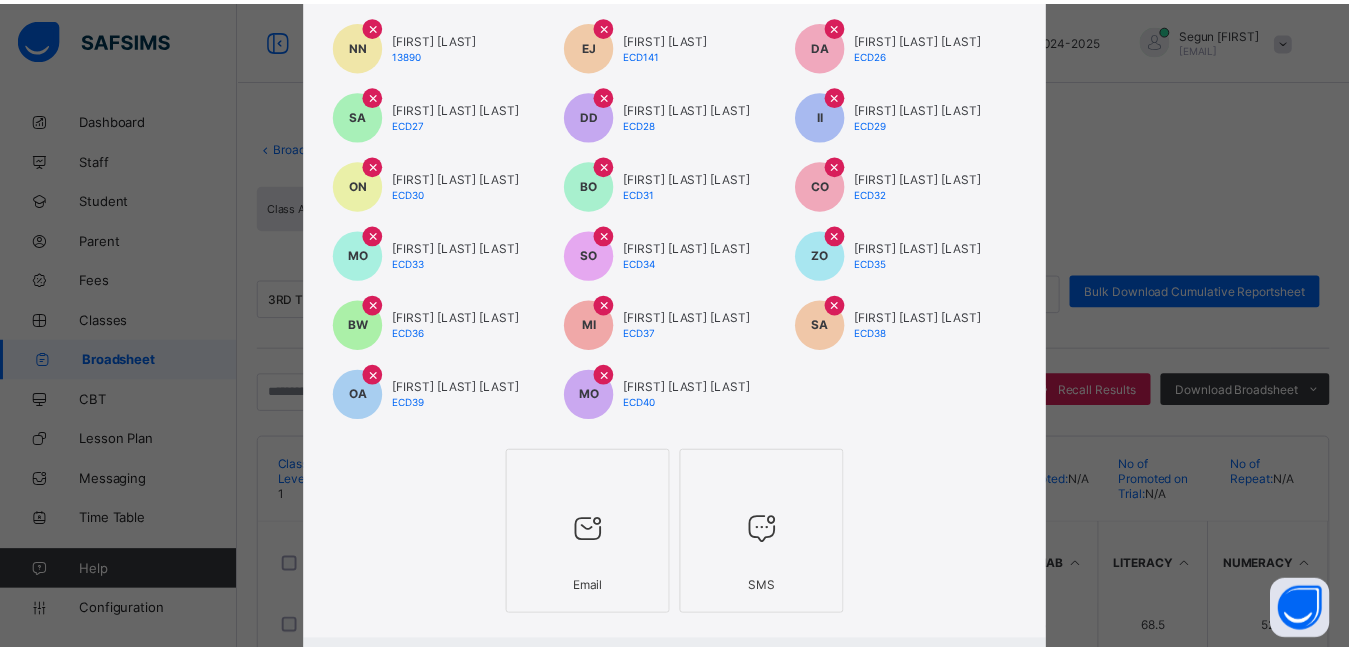 scroll, scrollTop: 267, scrollLeft: 0, axis: vertical 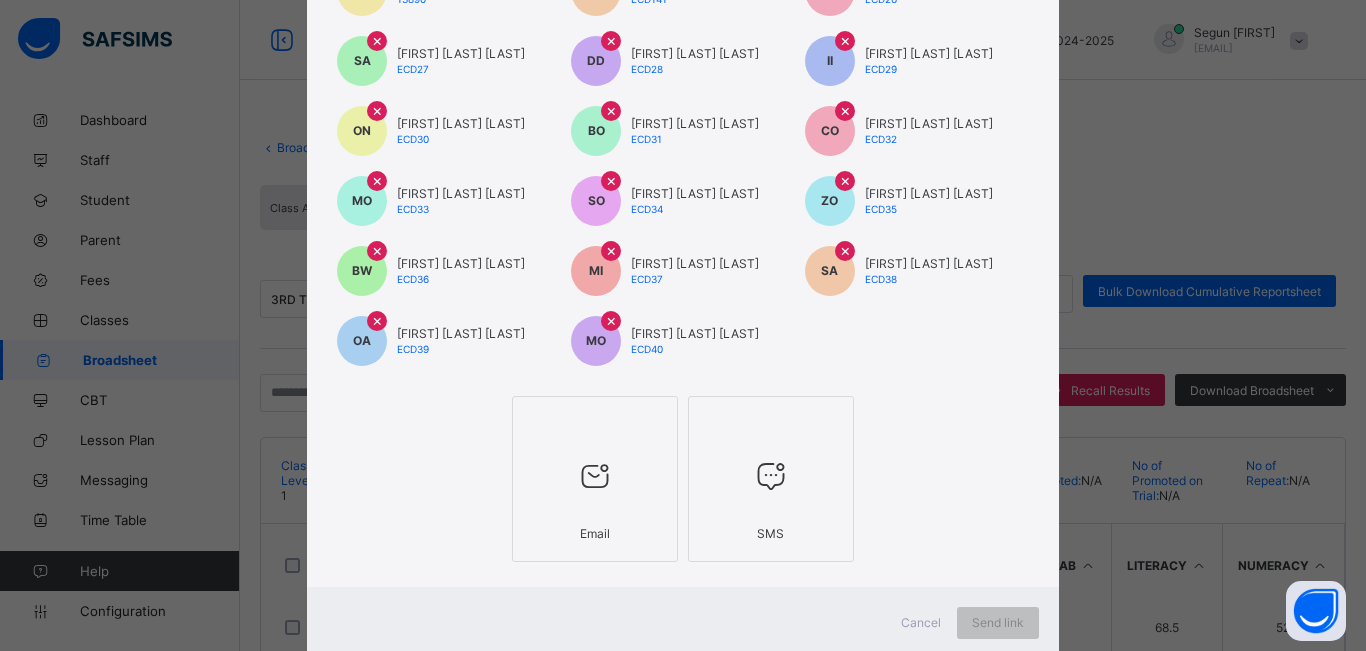 click at bounding box center (595, 476) 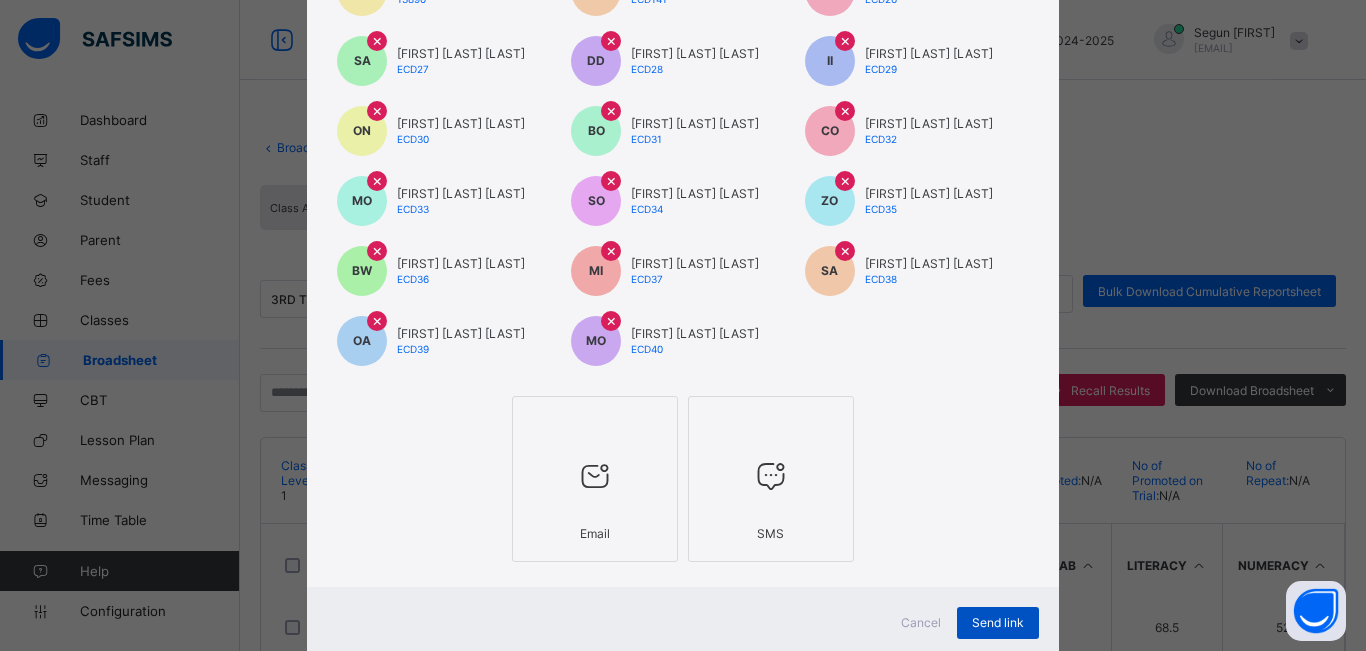 click on "Send link" at bounding box center (998, 622) 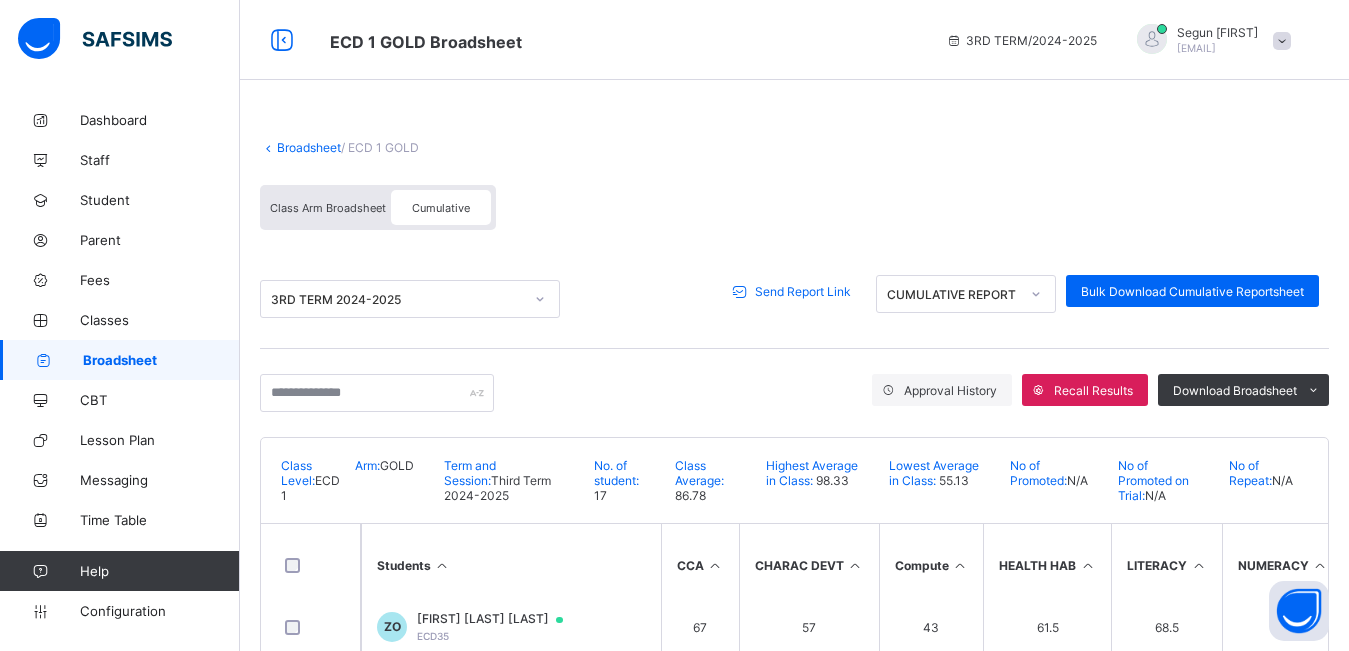 click on "Send Report Link" at bounding box center (803, 291) 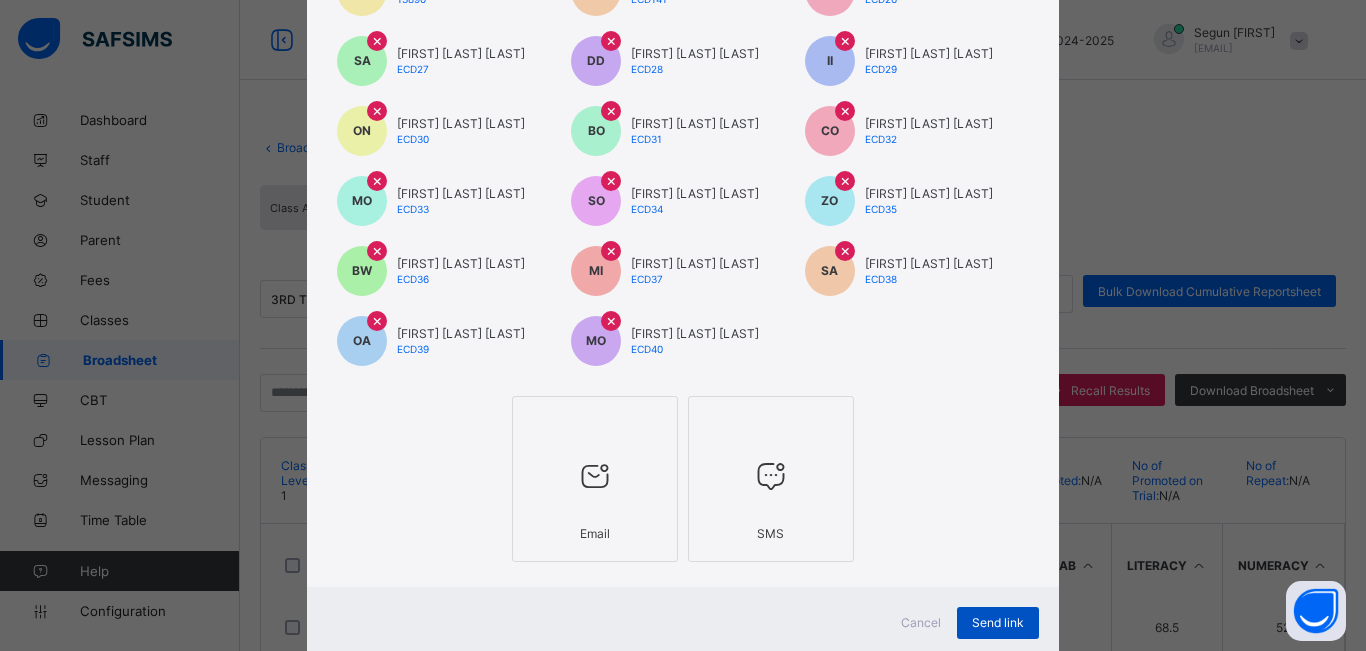 click on "Send link" at bounding box center [998, 622] 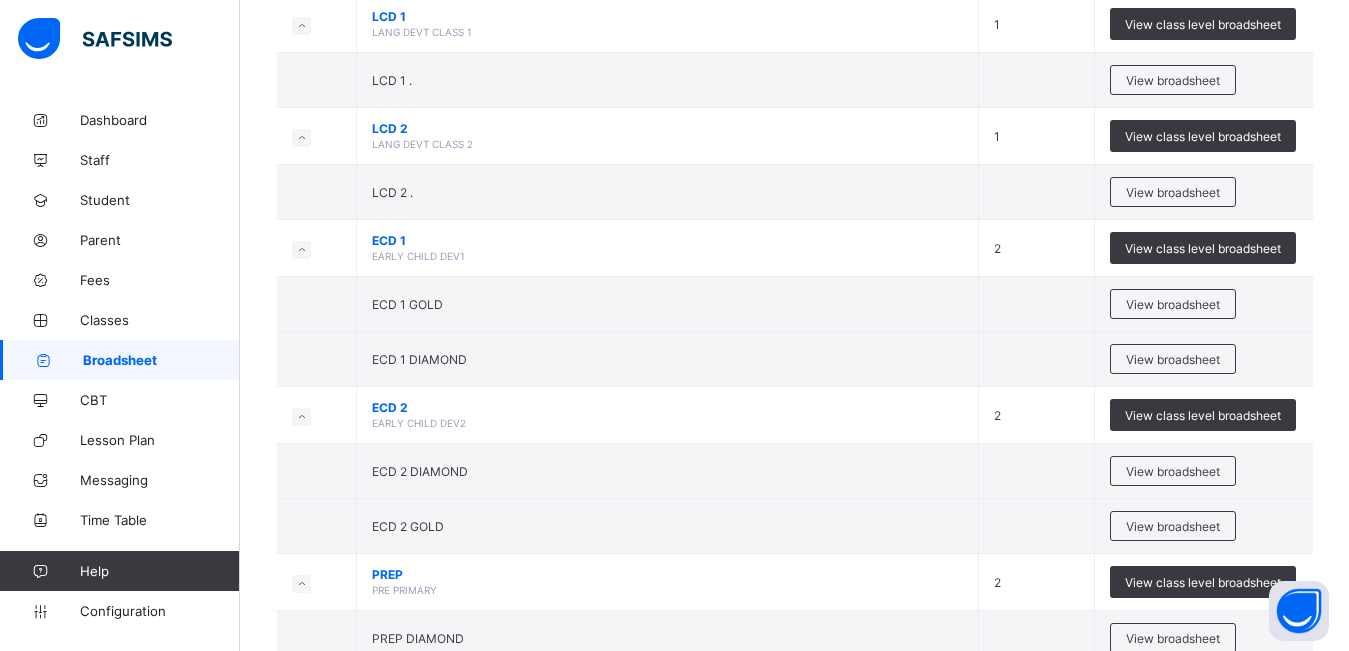 scroll, scrollTop: 1464, scrollLeft: 0, axis: vertical 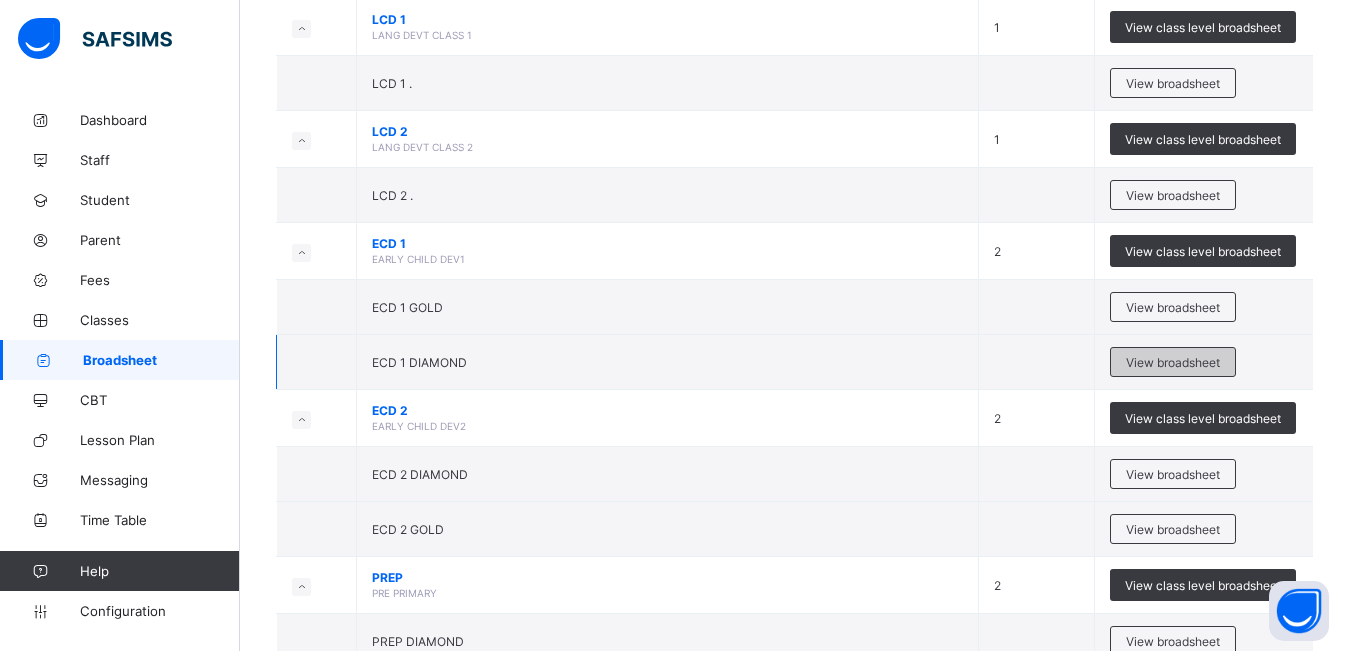 click on "View broadsheet" at bounding box center [1173, 362] 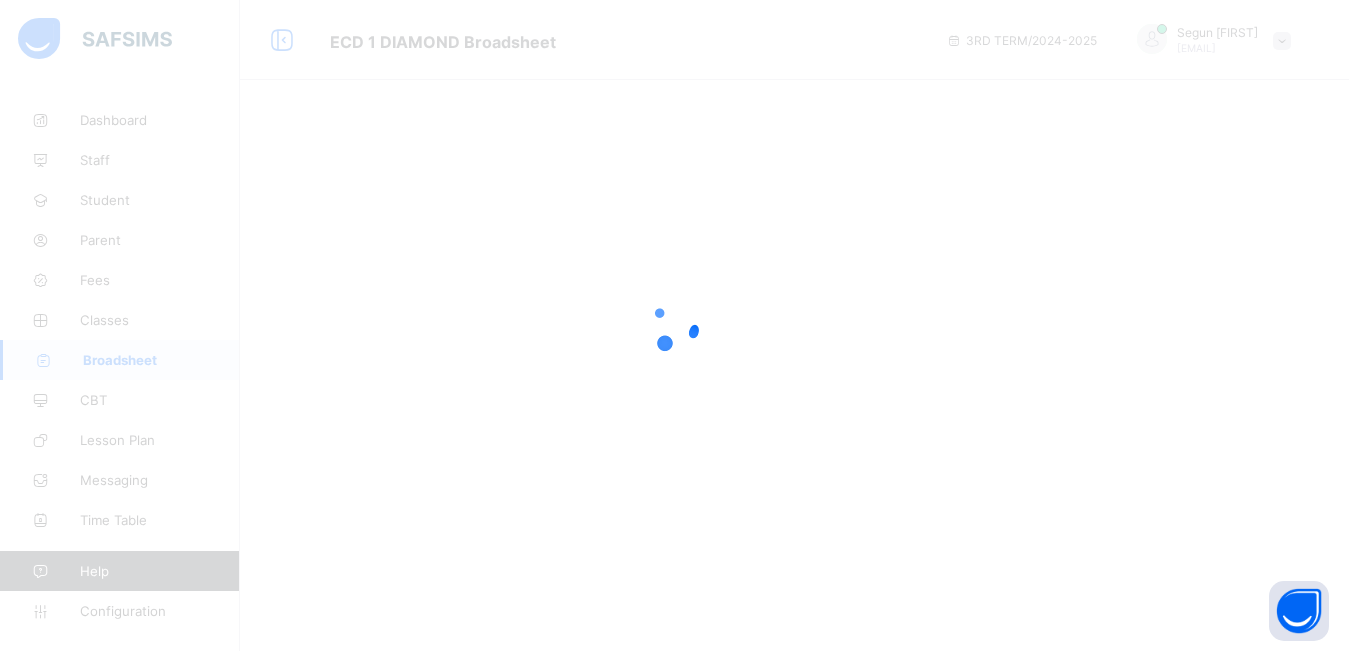 scroll, scrollTop: 0, scrollLeft: 0, axis: both 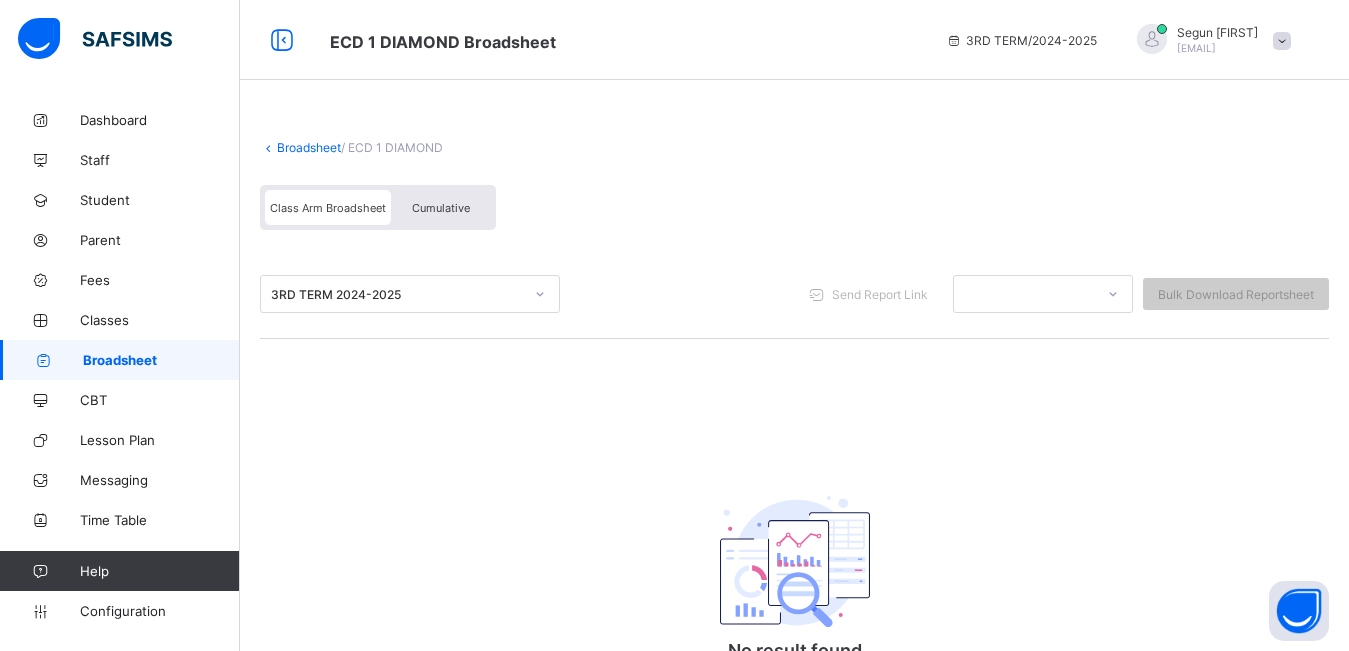 click on "Cumulative" at bounding box center [441, 208] 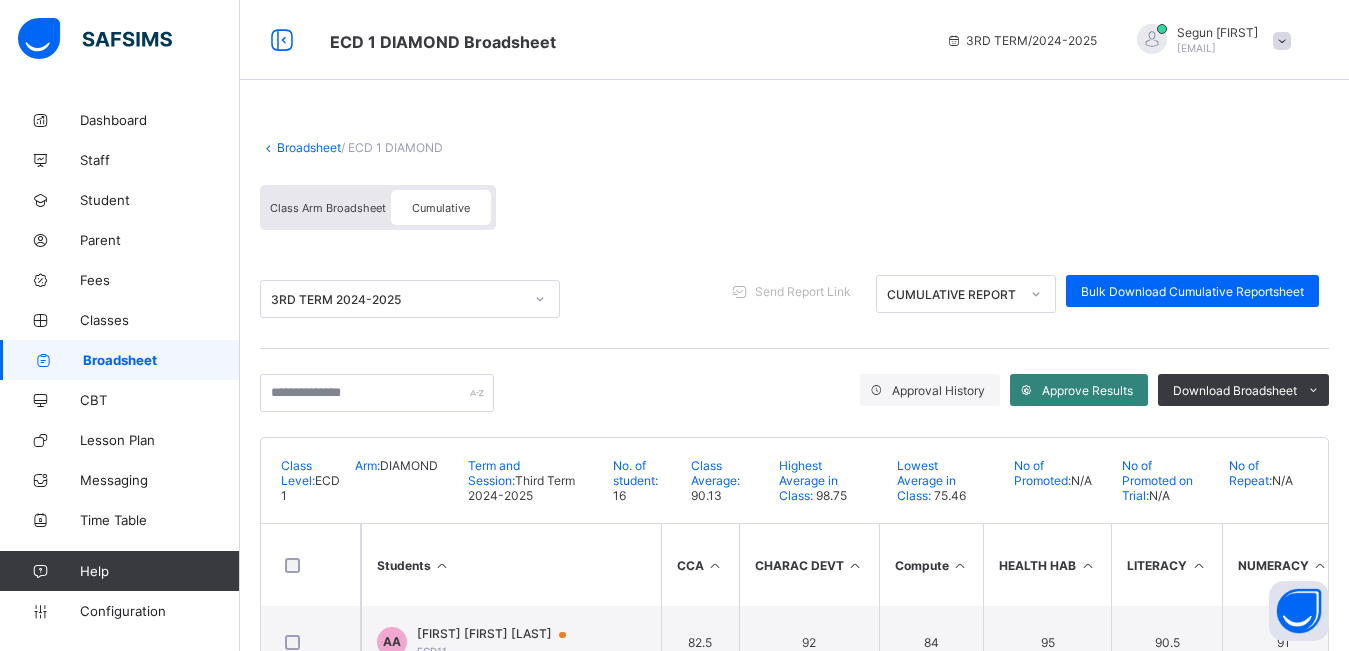 click on "Approve Results" at bounding box center [1087, 390] 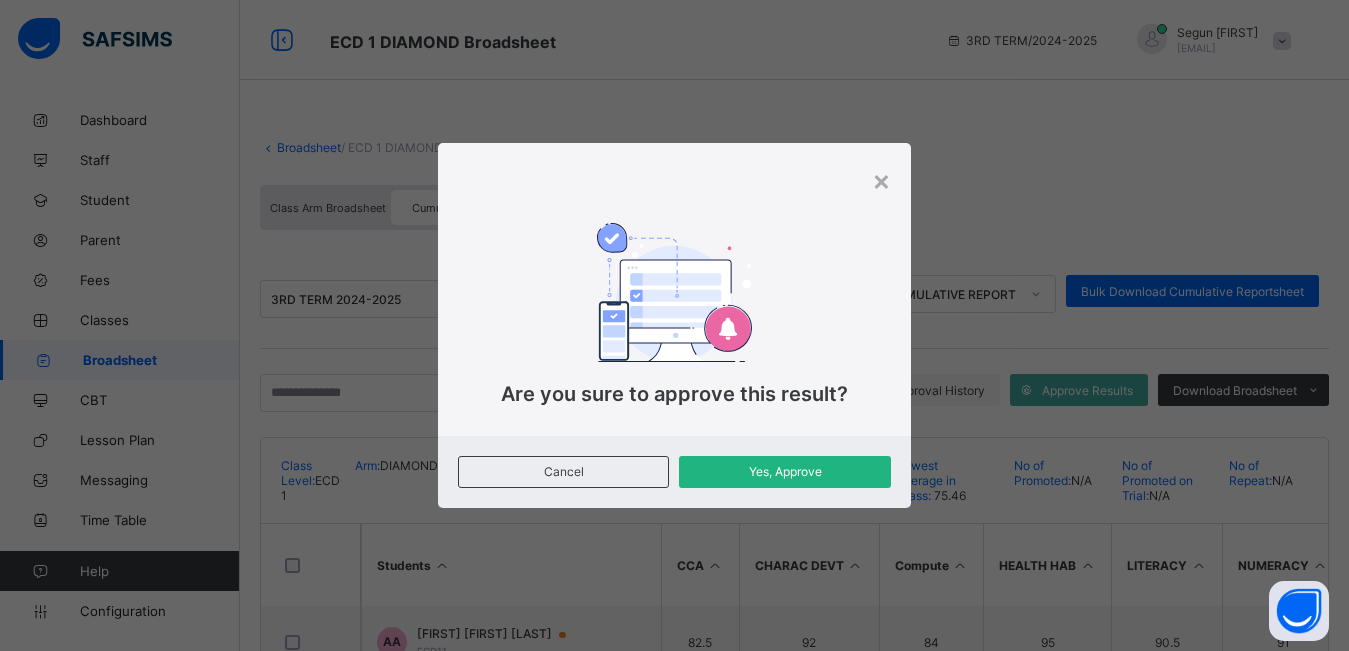 click on "Yes, Approve" at bounding box center (784, 471) 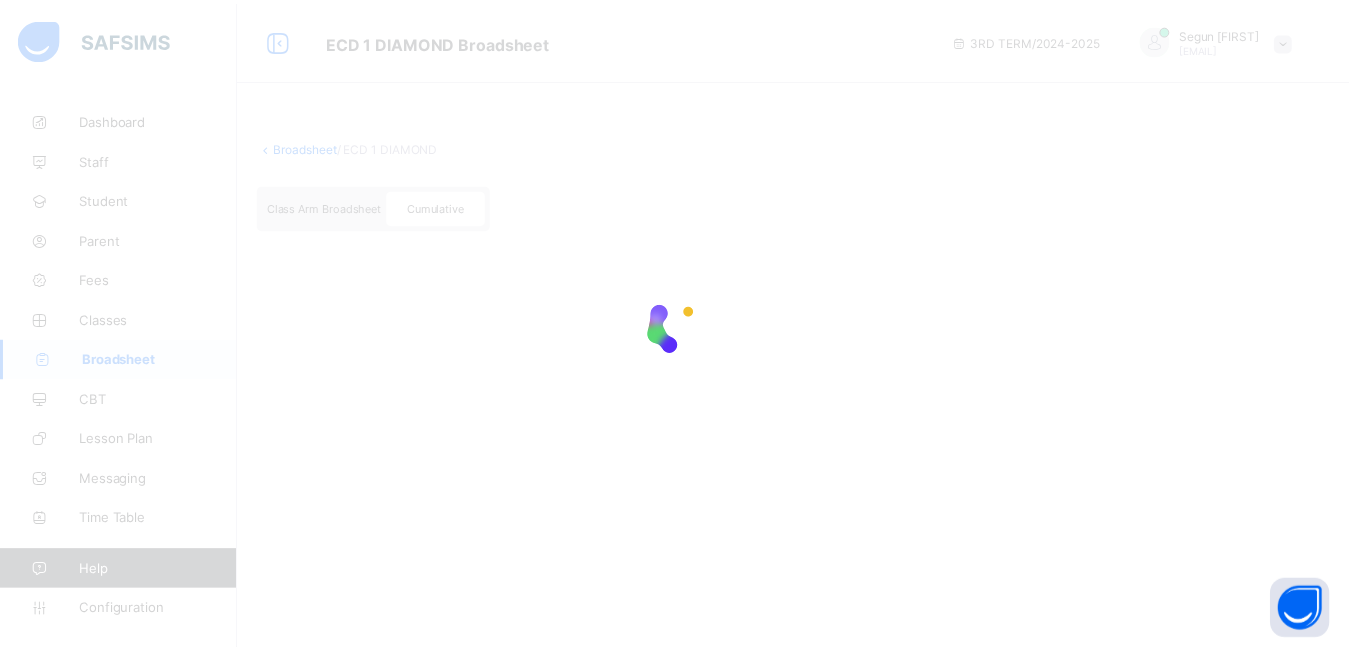 scroll, scrollTop: 0, scrollLeft: 0, axis: both 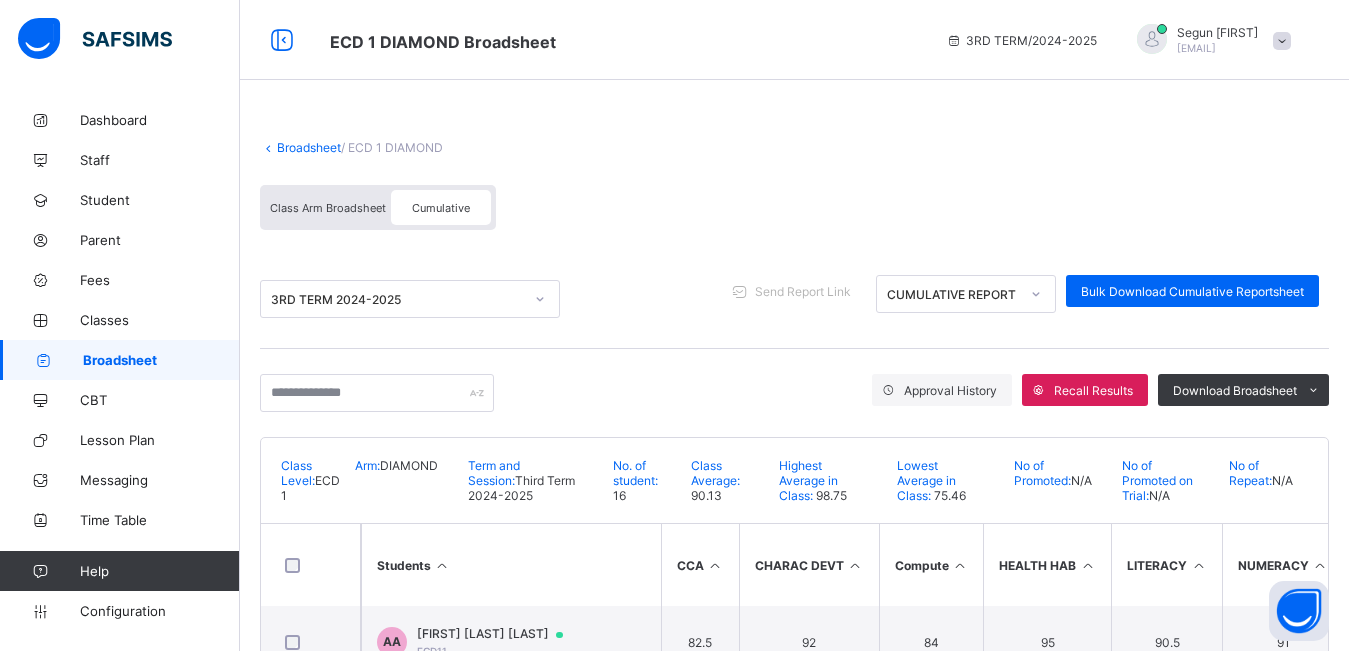 click at bounding box center [310, 565] 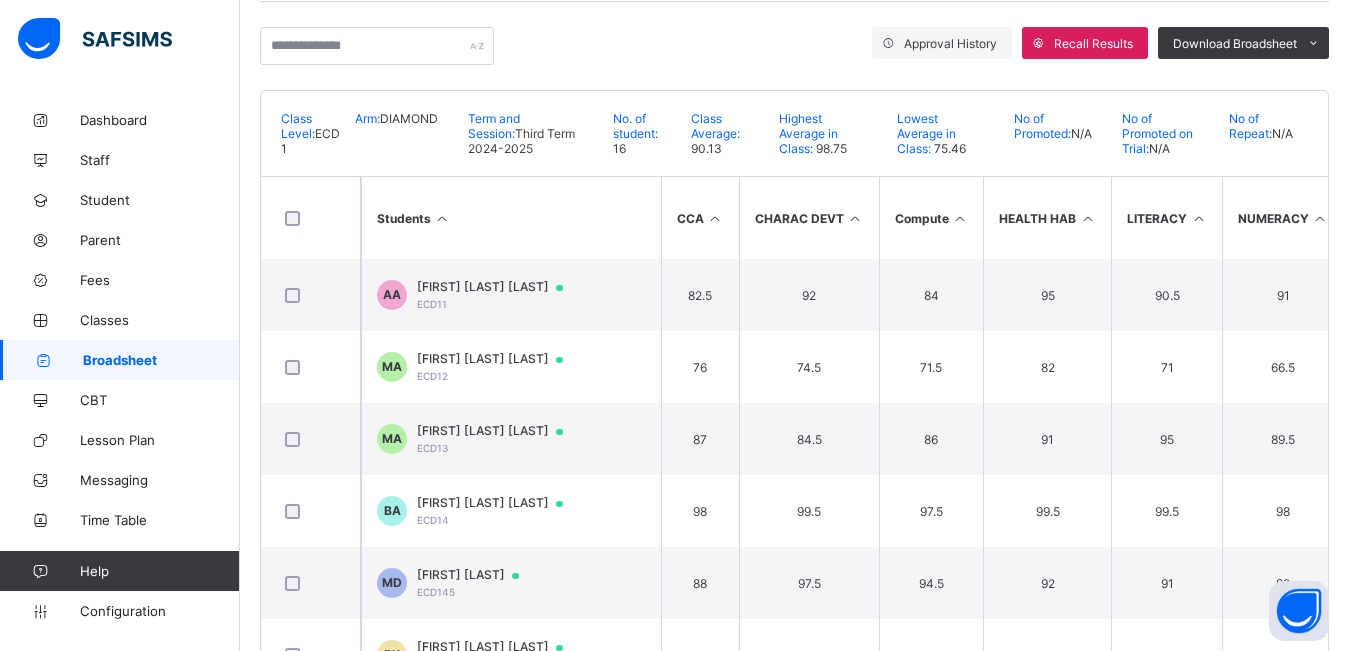 scroll, scrollTop: 354, scrollLeft: 0, axis: vertical 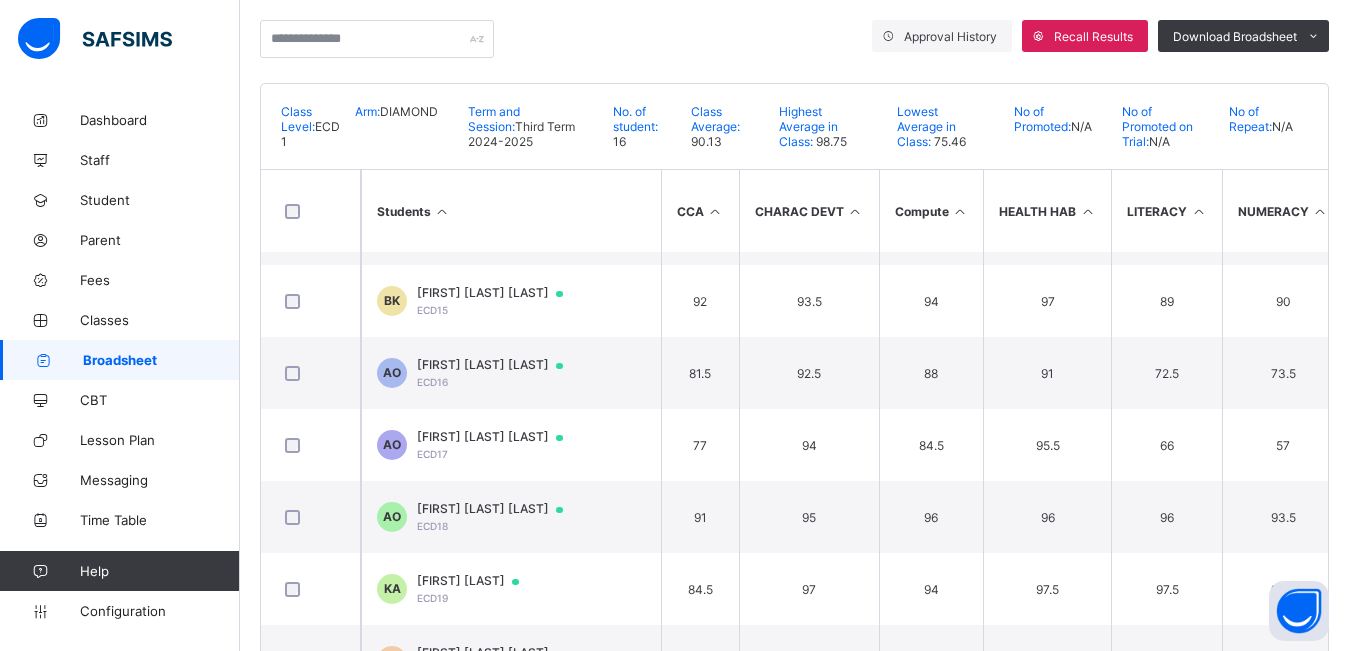 drag, startPoint x: 1345, startPoint y: 433, endPoint x: 1343, endPoint y: 480, distance: 47.042534 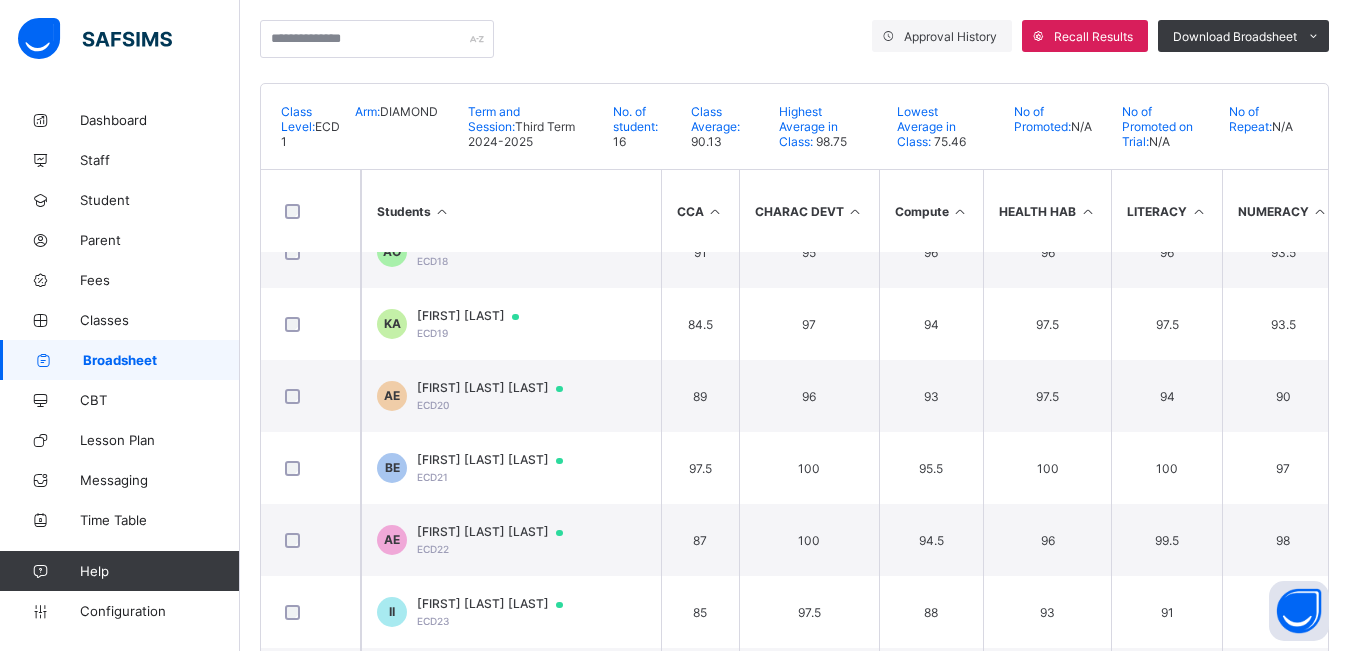 scroll, scrollTop: 615, scrollLeft: 0, axis: vertical 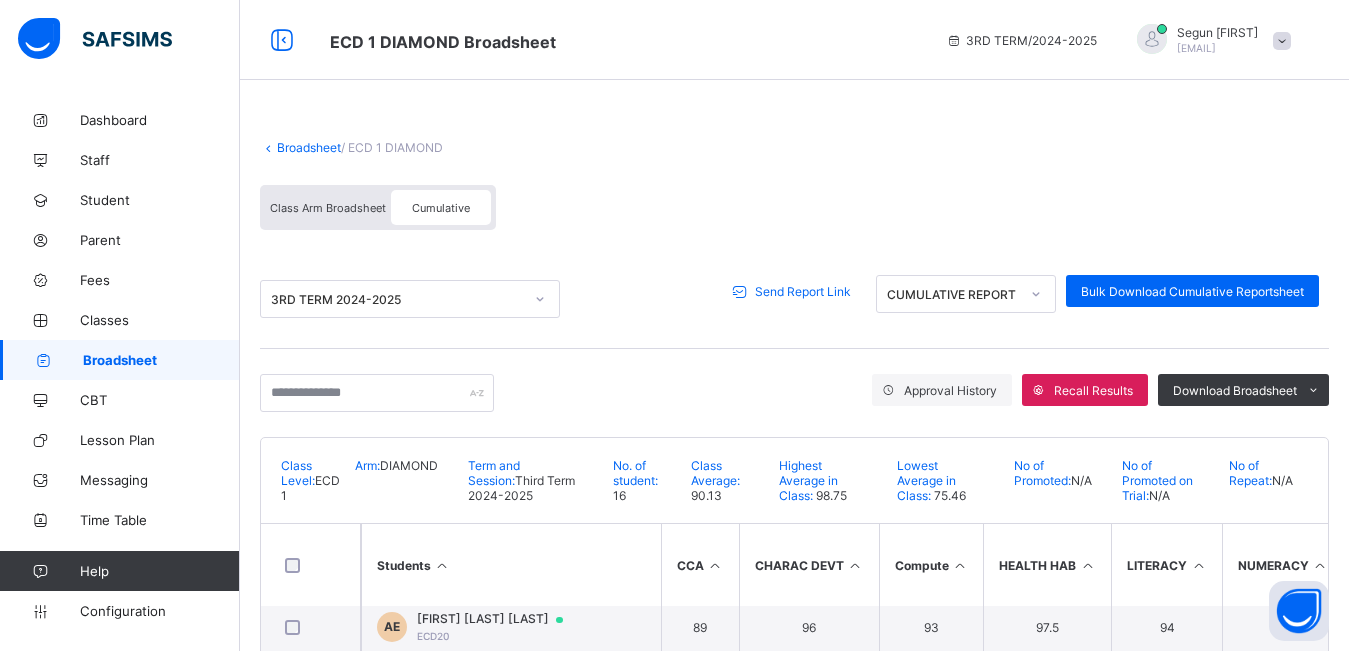 click on "Send Report Link" at bounding box center [803, 291] 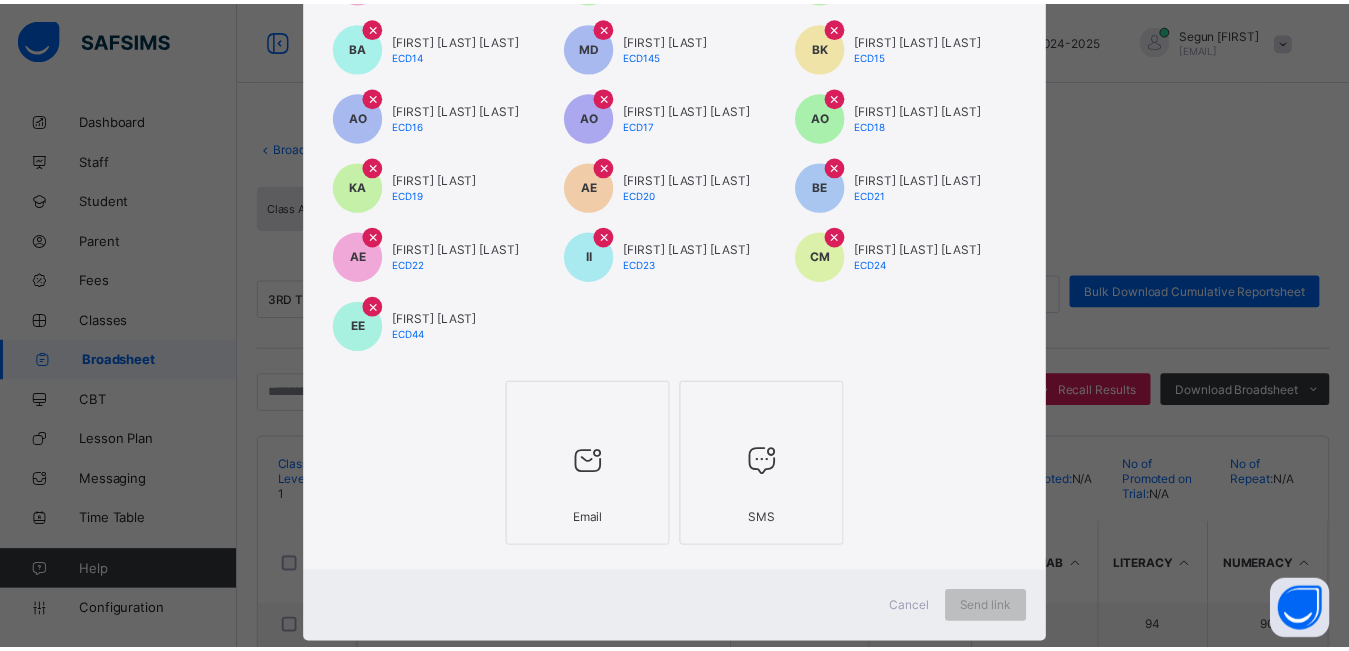 scroll, scrollTop: 325, scrollLeft: 0, axis: vertical 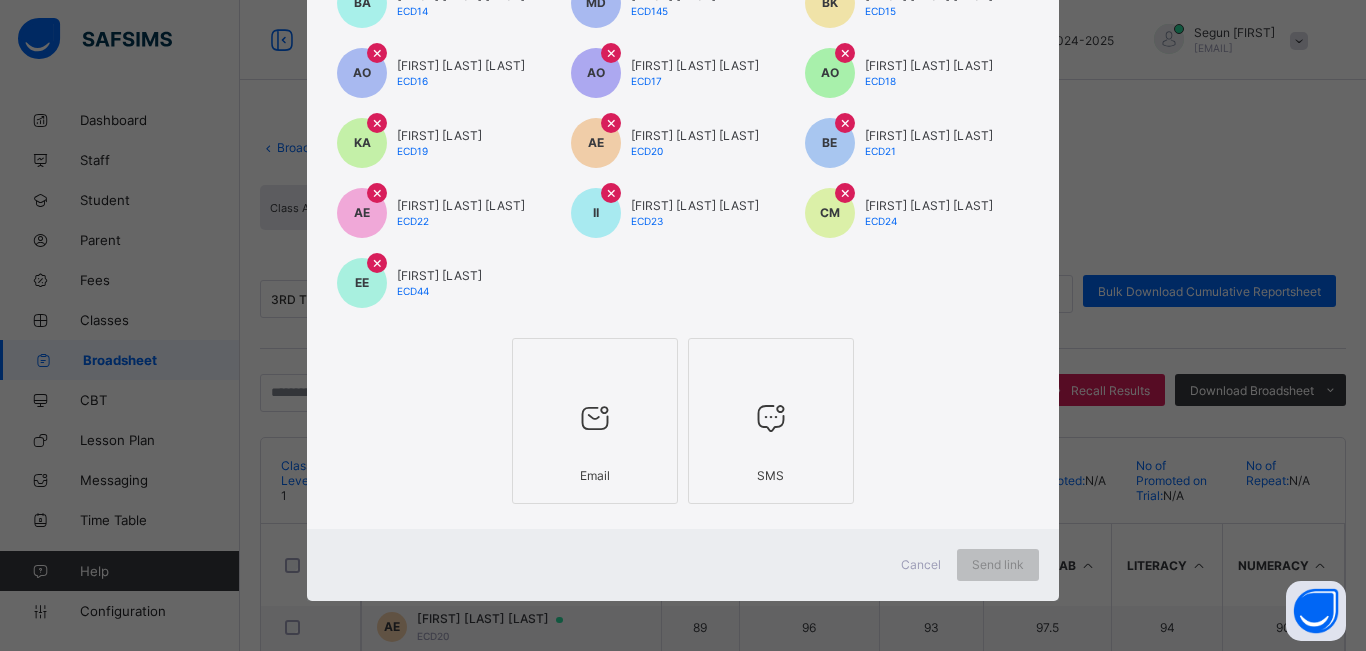 click at bounding box center (595, 418) 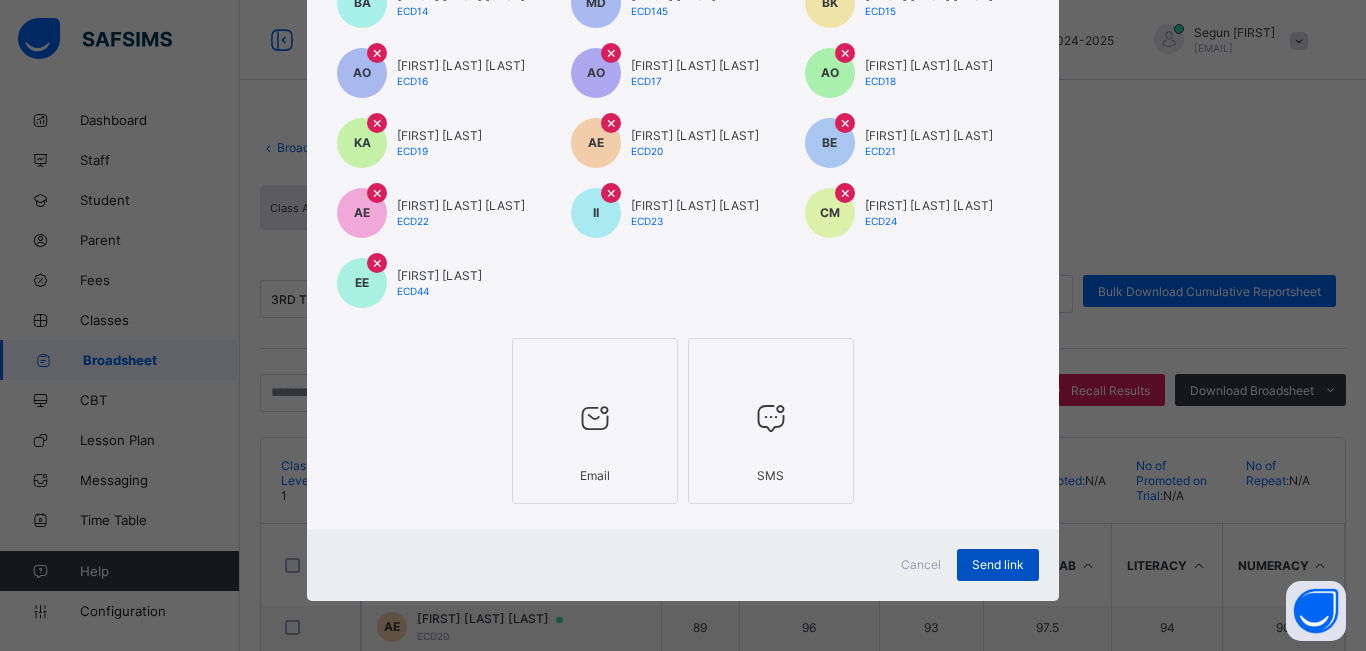 click on "Send link" at bounding box center (998, 564) 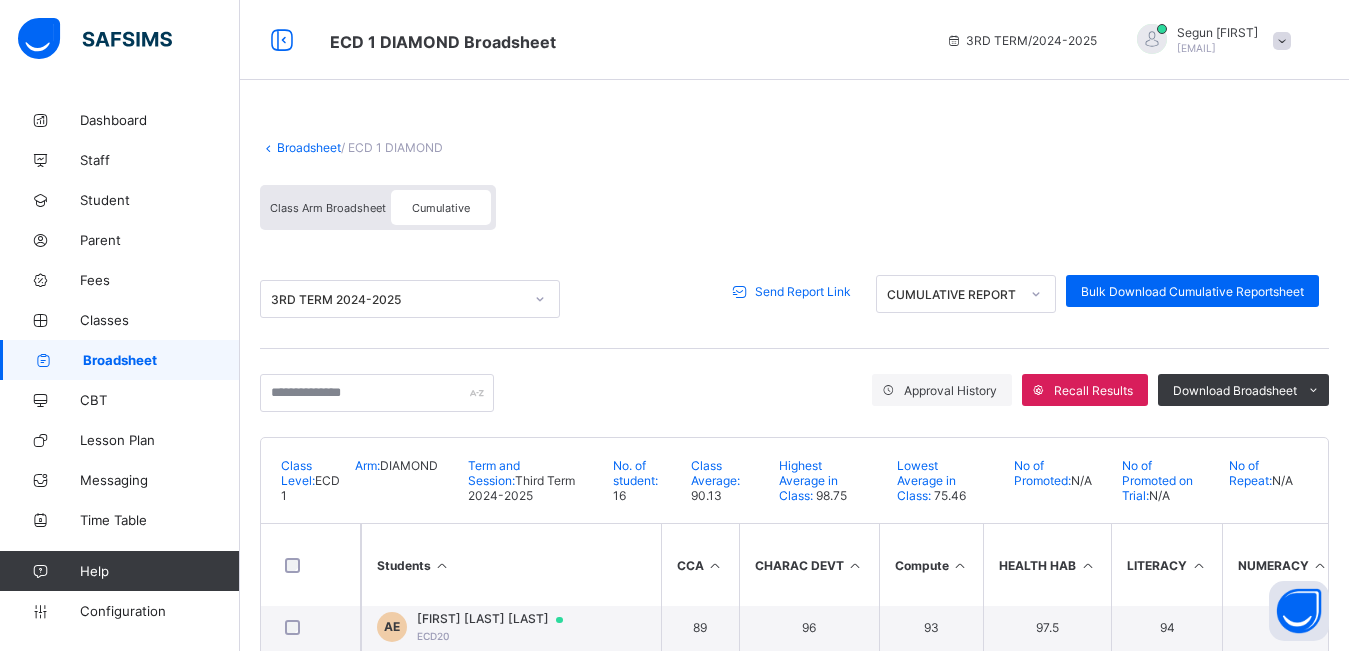 click on "Send Report Link" at bounding box center [803, 291] 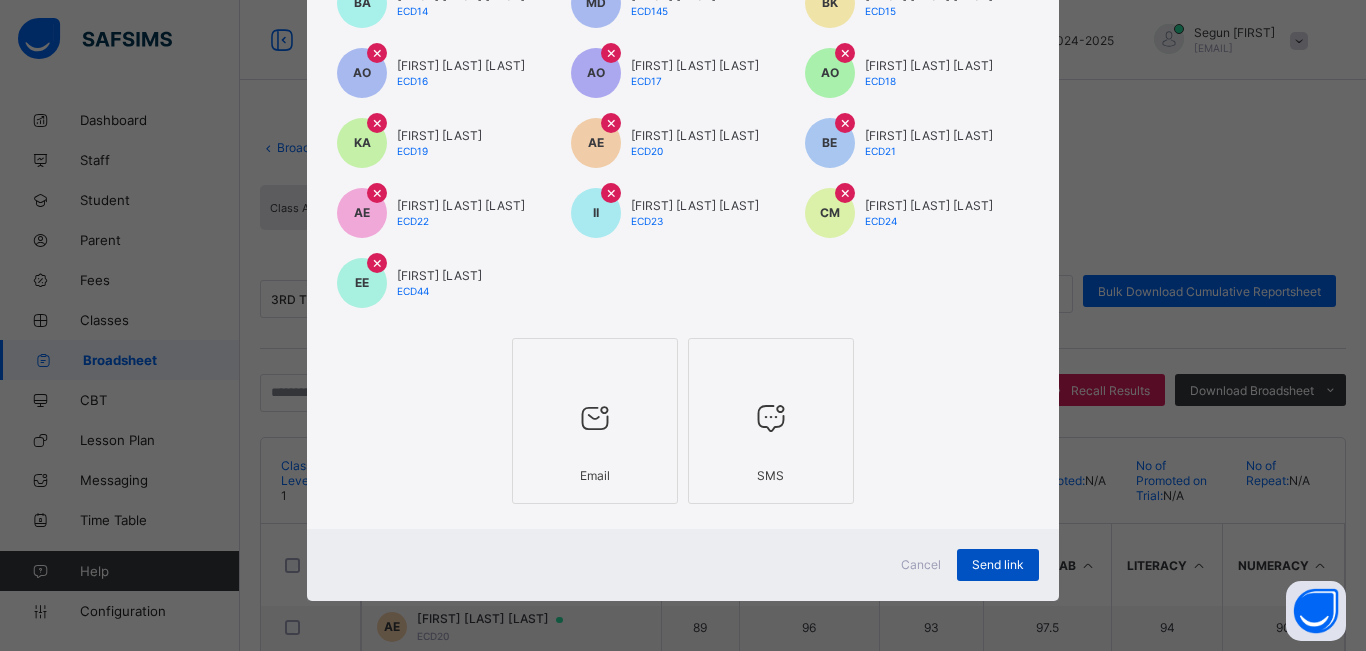 click on "Send link" at bounding box center [998, 564] 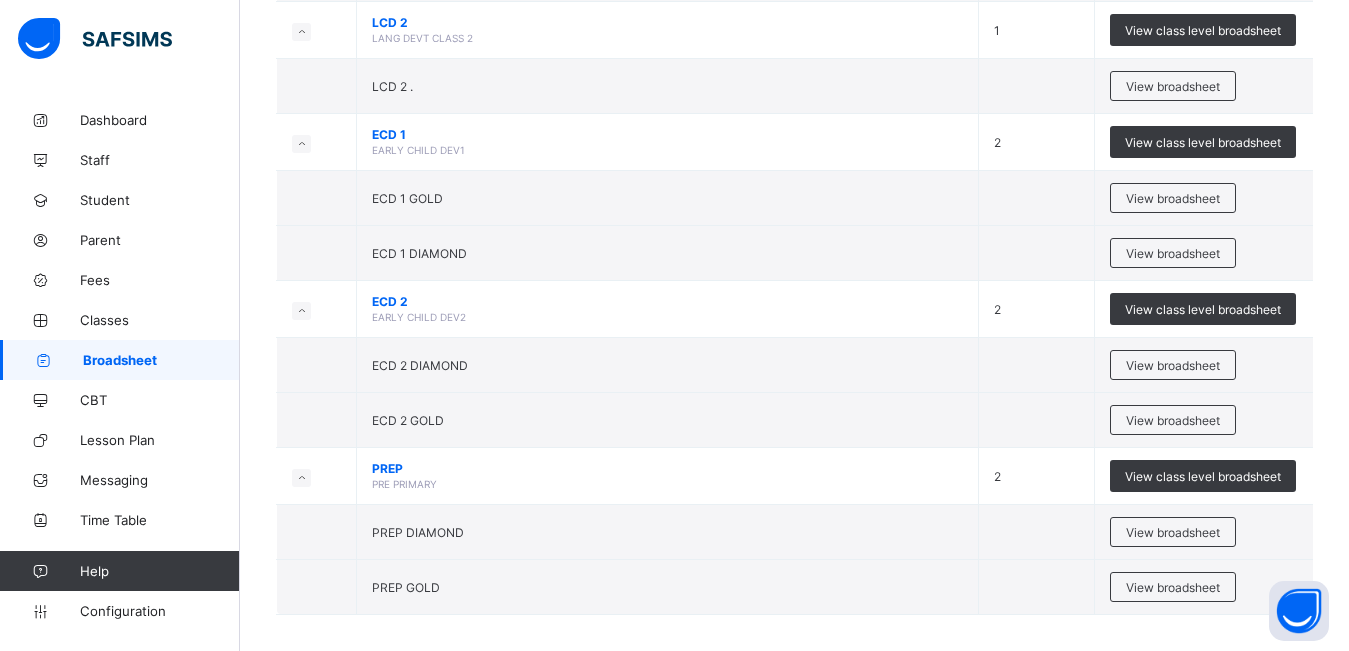 scroll, scrollTop: 1565, scrollLeft: 0, axis: vertical 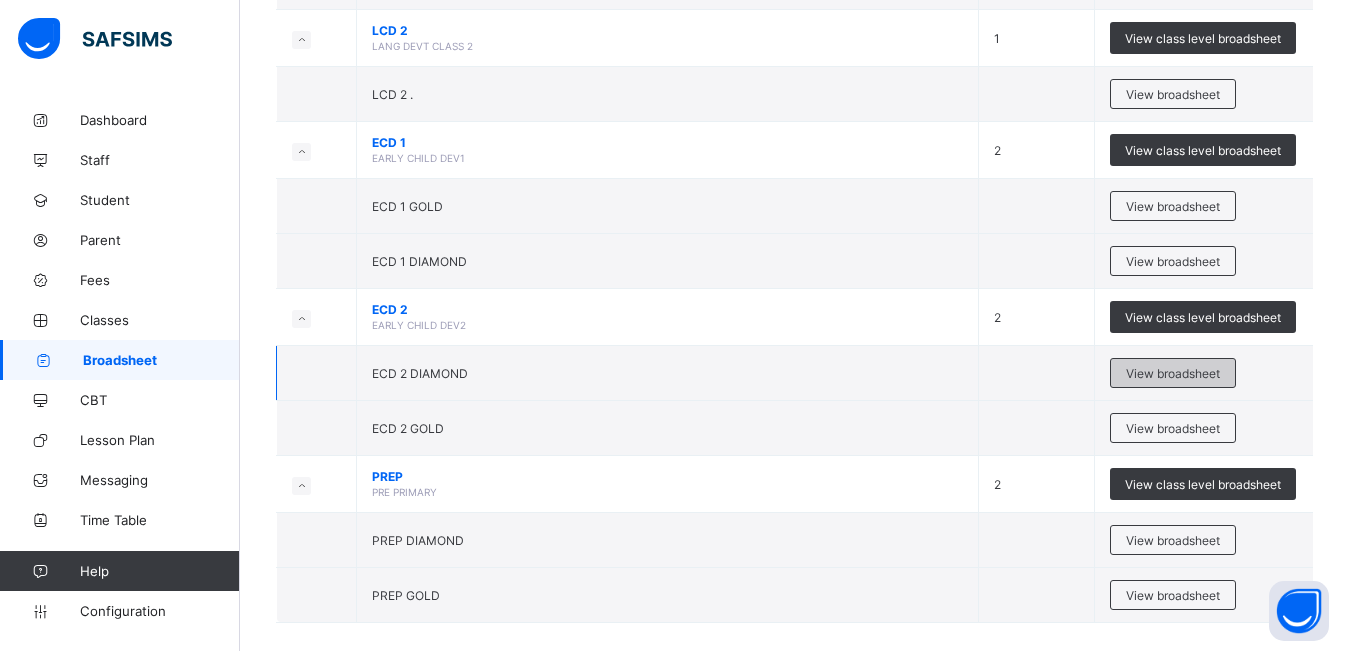 click on "View broadsheet" at bounding box center [1173, 373] 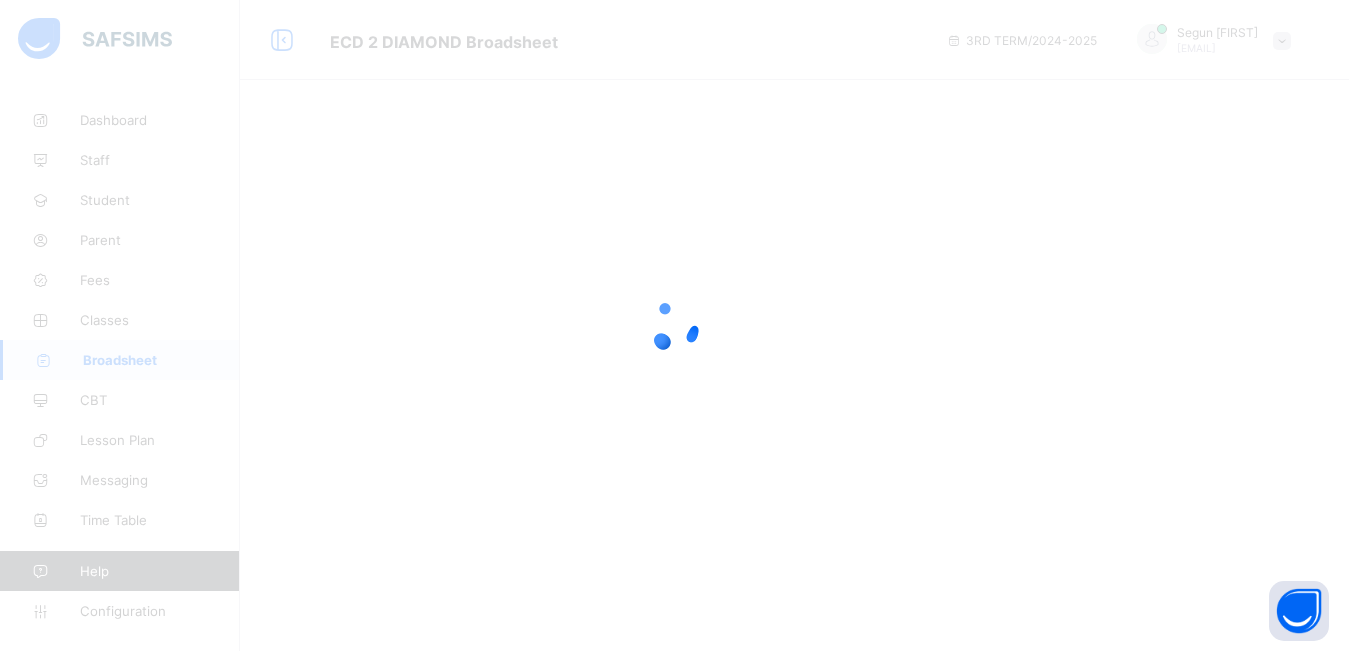 scroll, scrollTop: 0, scrollLeft: 0, axis: both 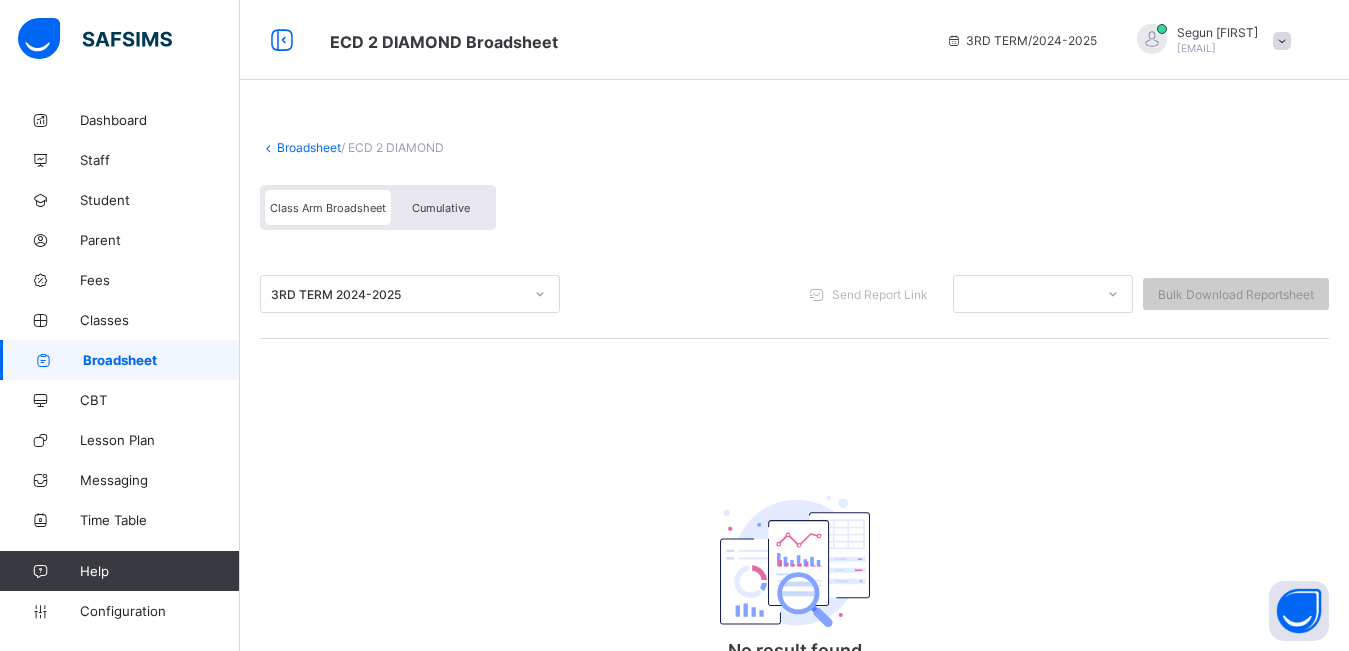 click on "Cumulative" at bounding box center (441, 208) 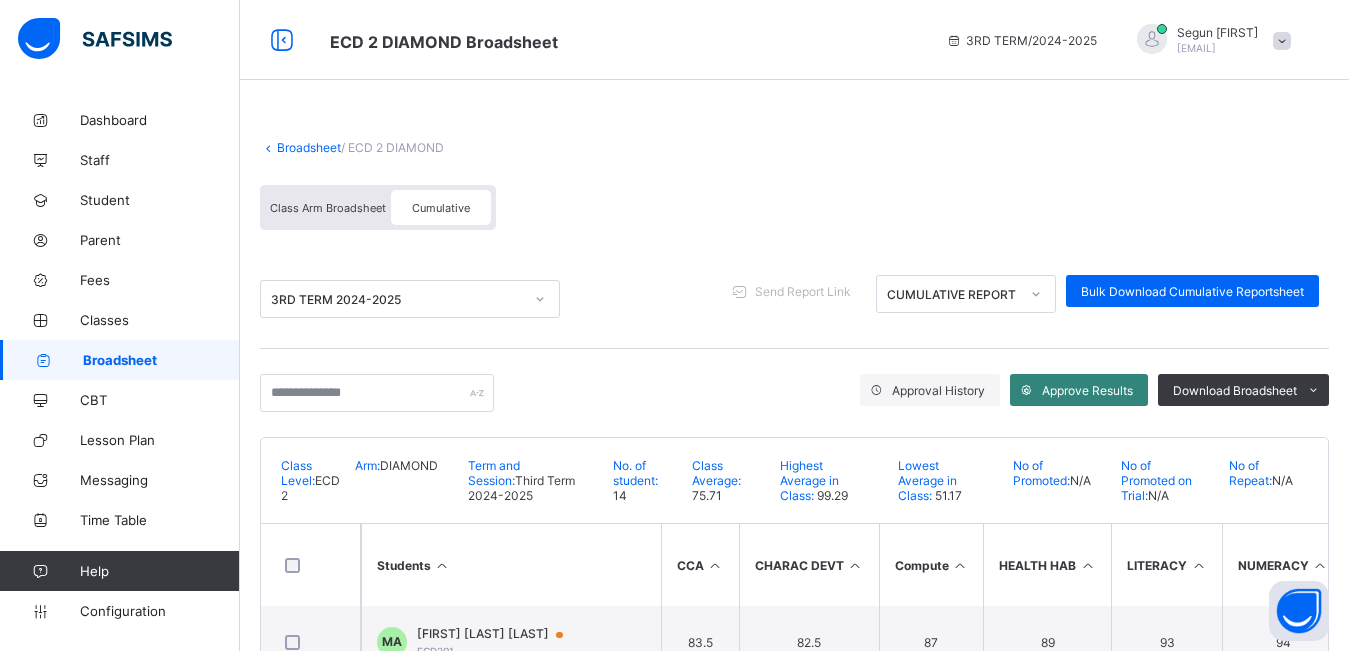 click on "Approve Results" at bounding box center (1087, 390) 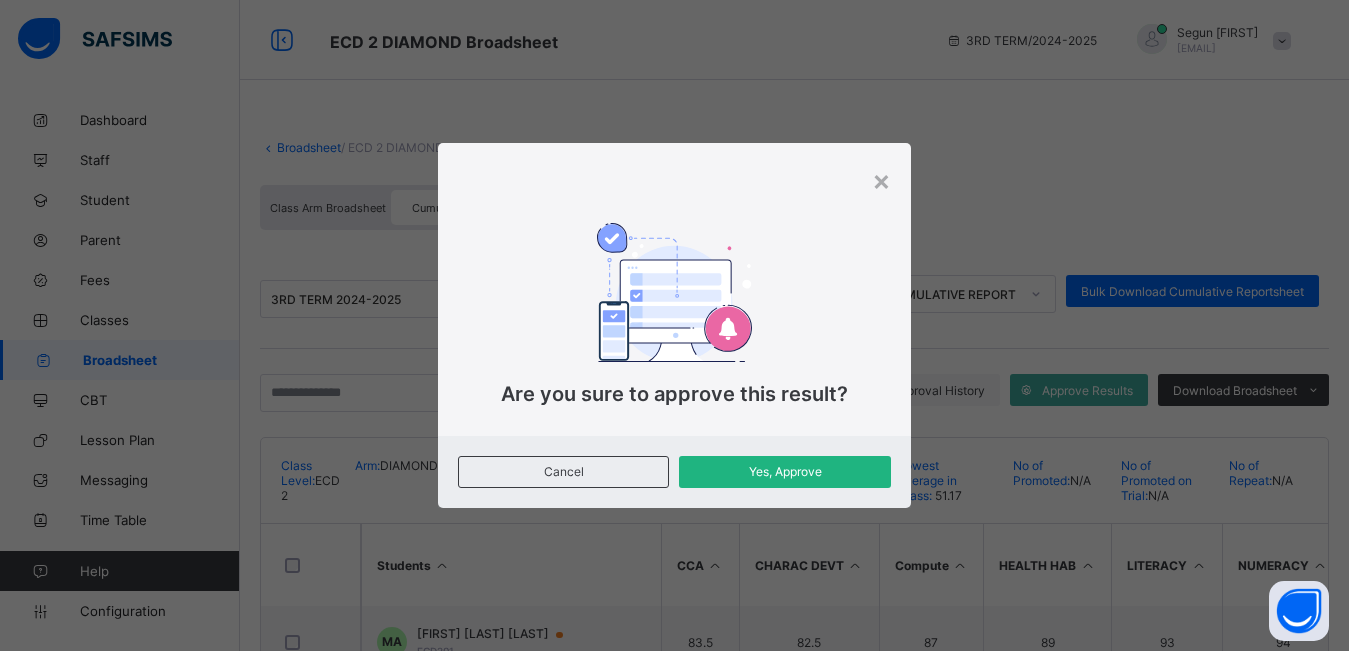 click on "Yes, Approve" at bounding box center [784, 471] 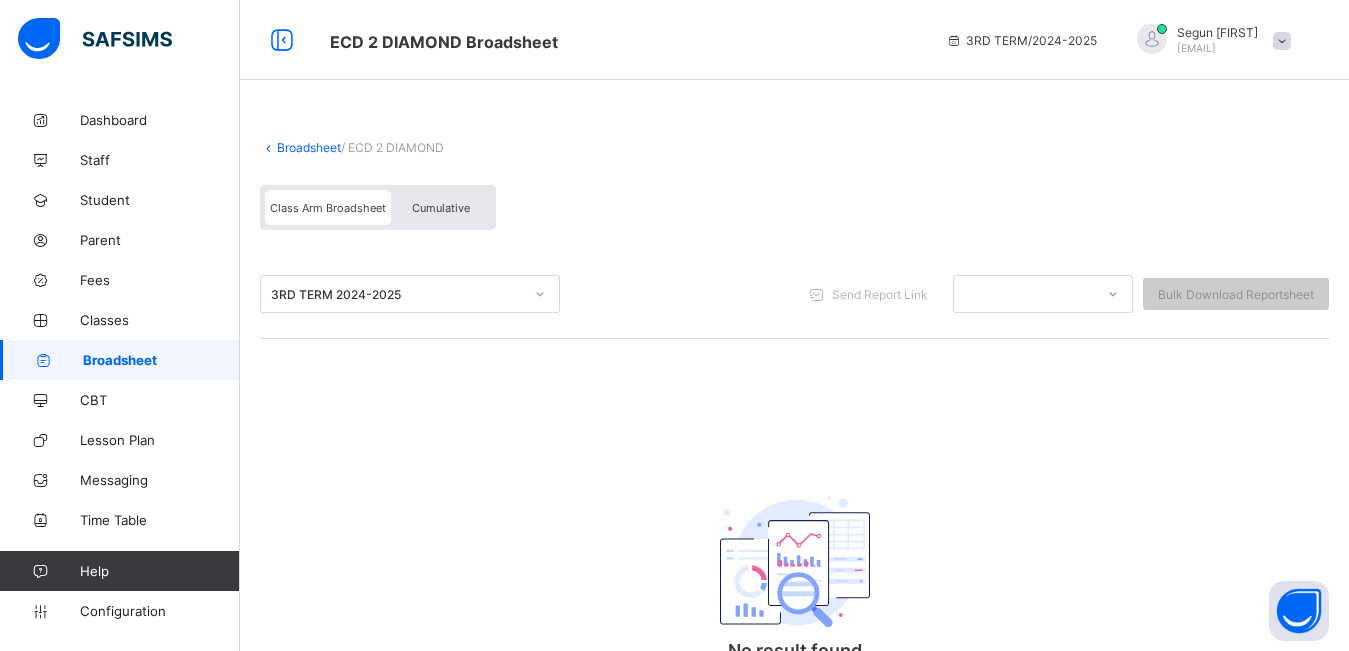 scroll, scrollTop: 0, scrollLeft: 0, axis: both 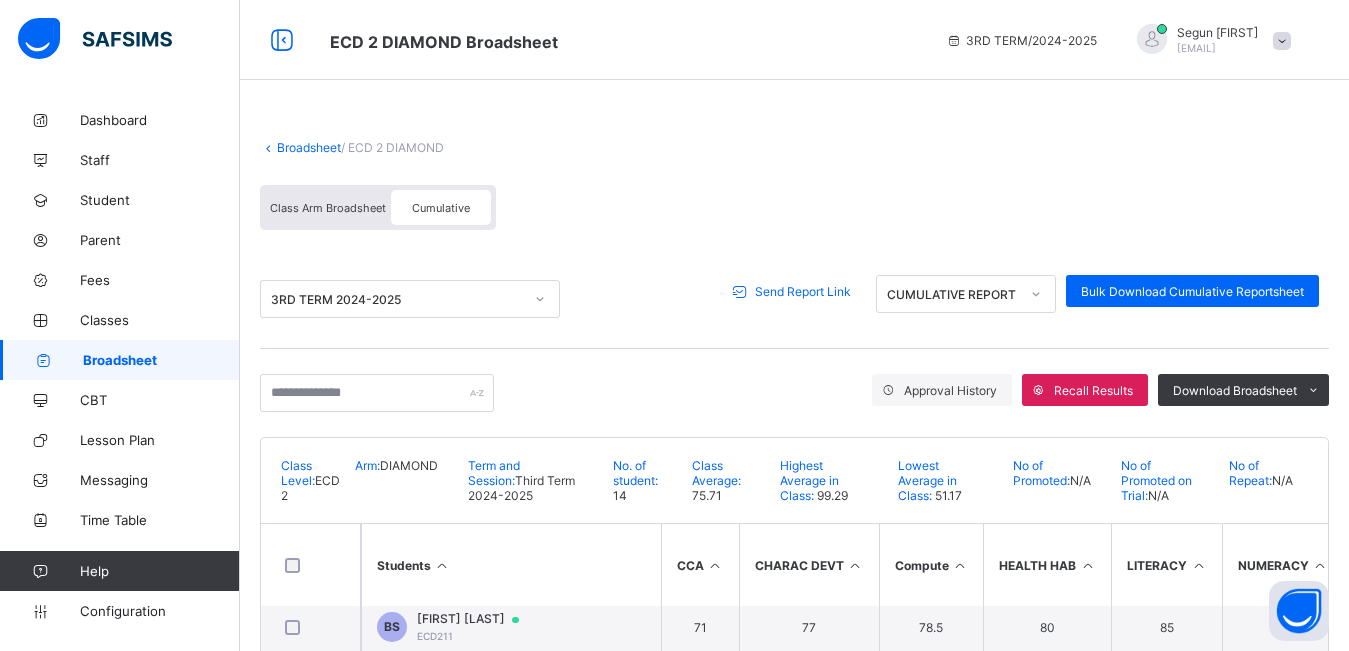 click on "Send Report Link" at bounding box center (803, 291) 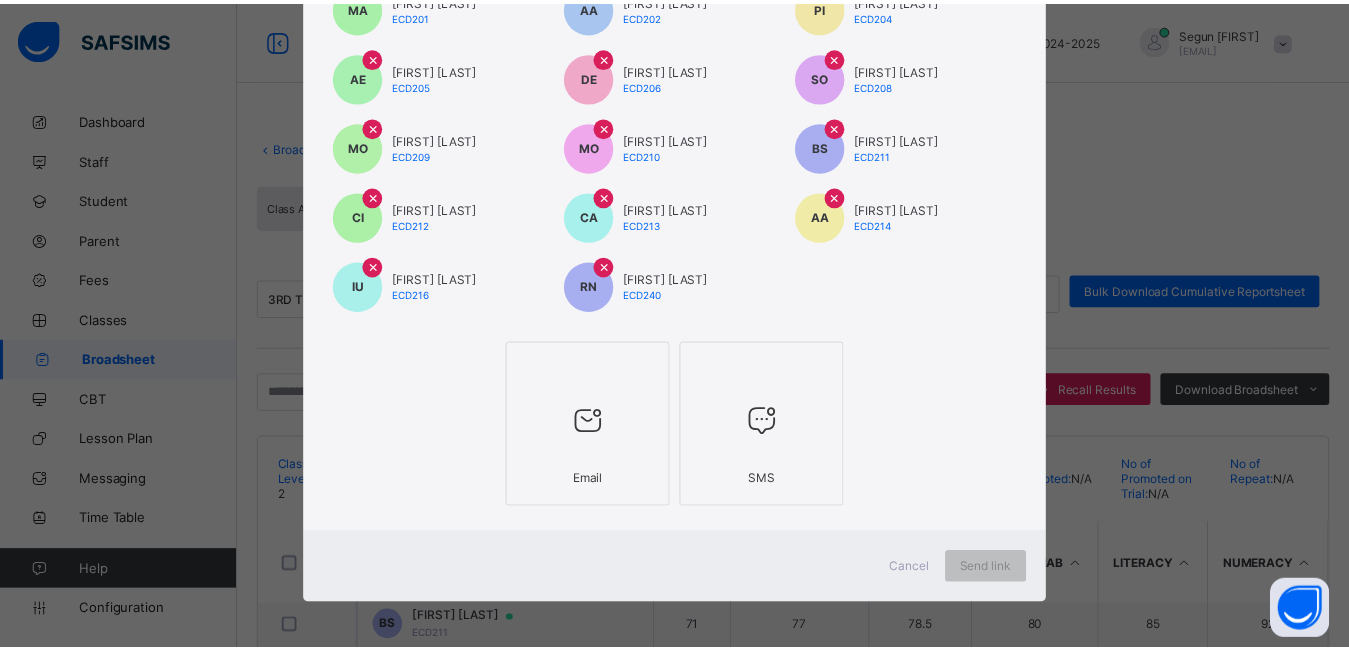 scroll, scrollTop: 255, scrollLeft: 0, axis: vertical 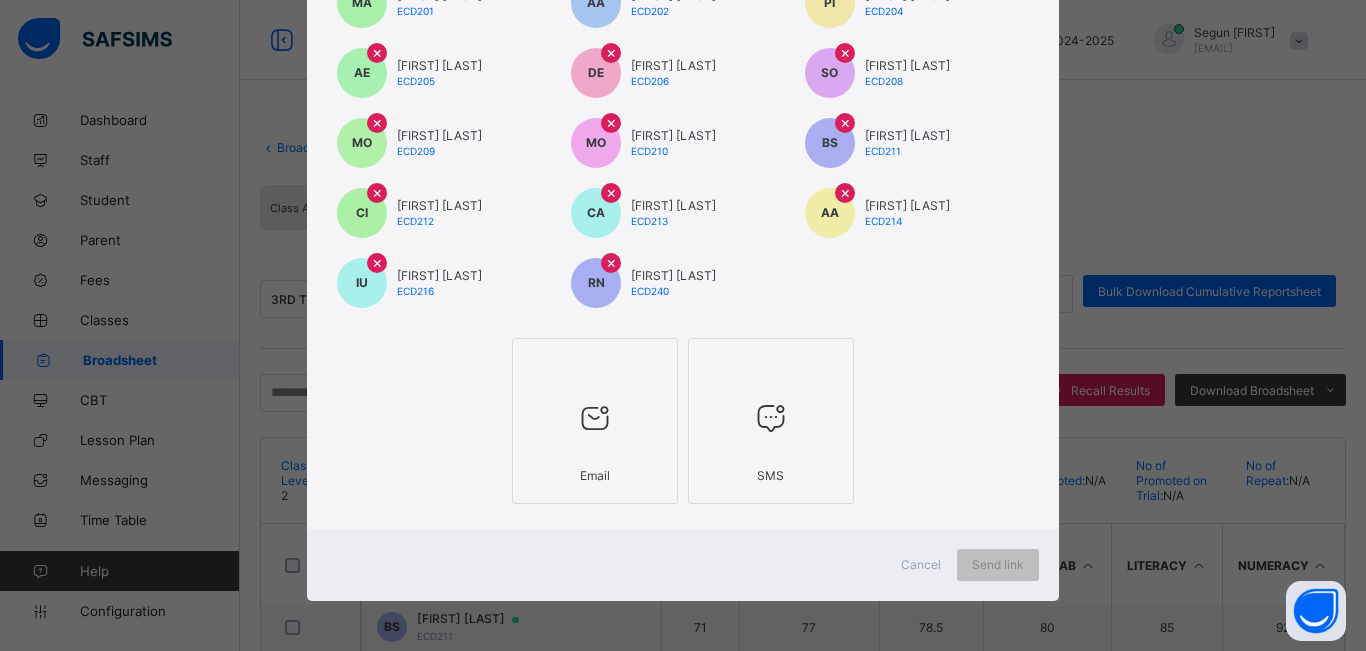 click at bounding box center [595, 418] 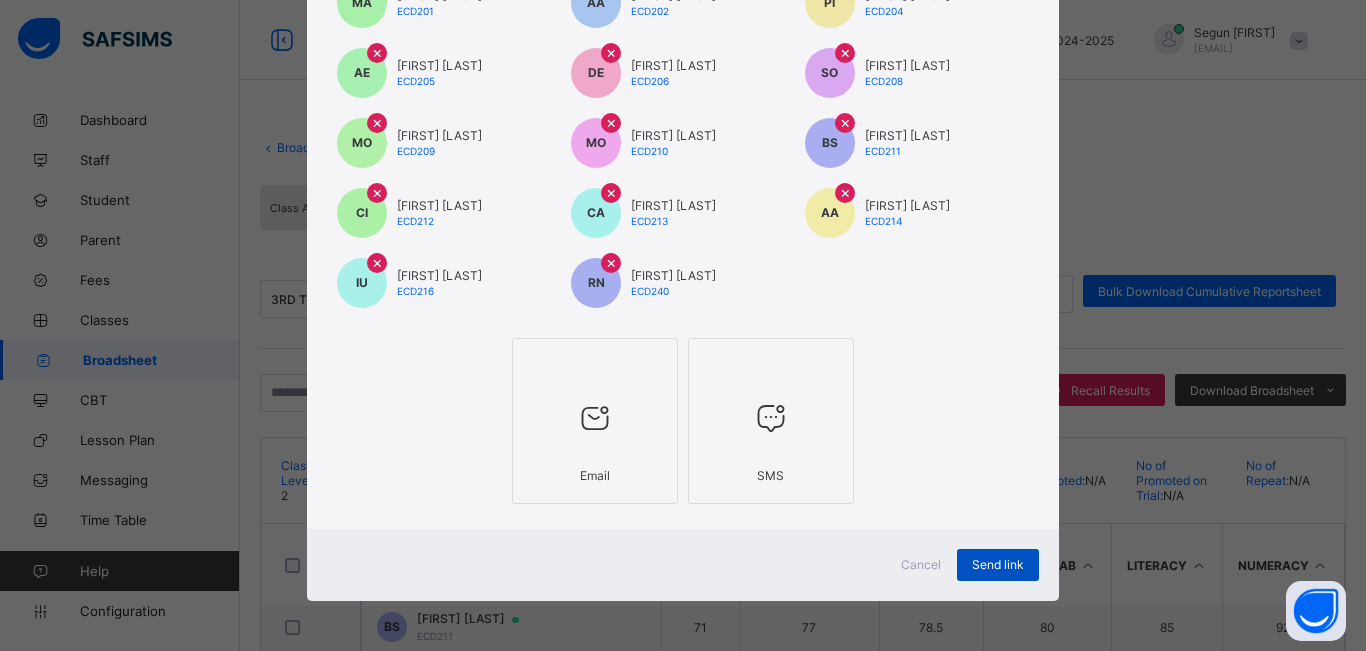 click on "Send link" at bounding box center (998, 564) 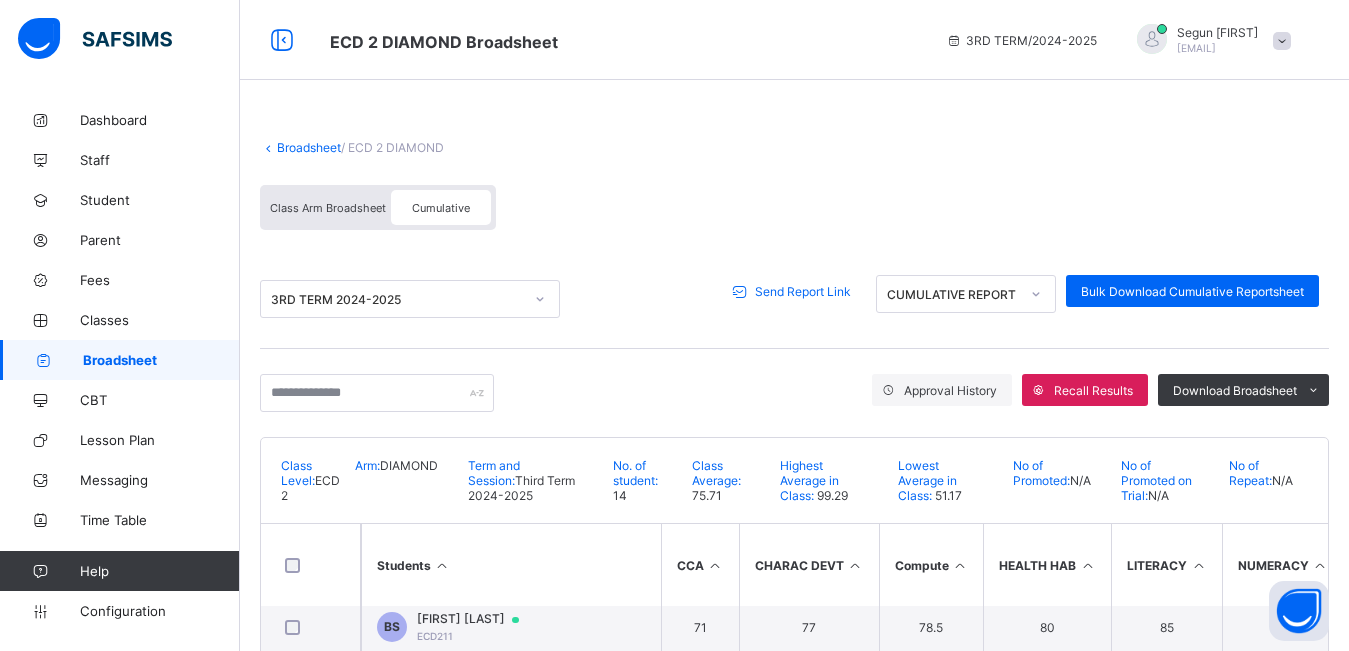 click on "Send Report Link" at bounding box center [803, 291] 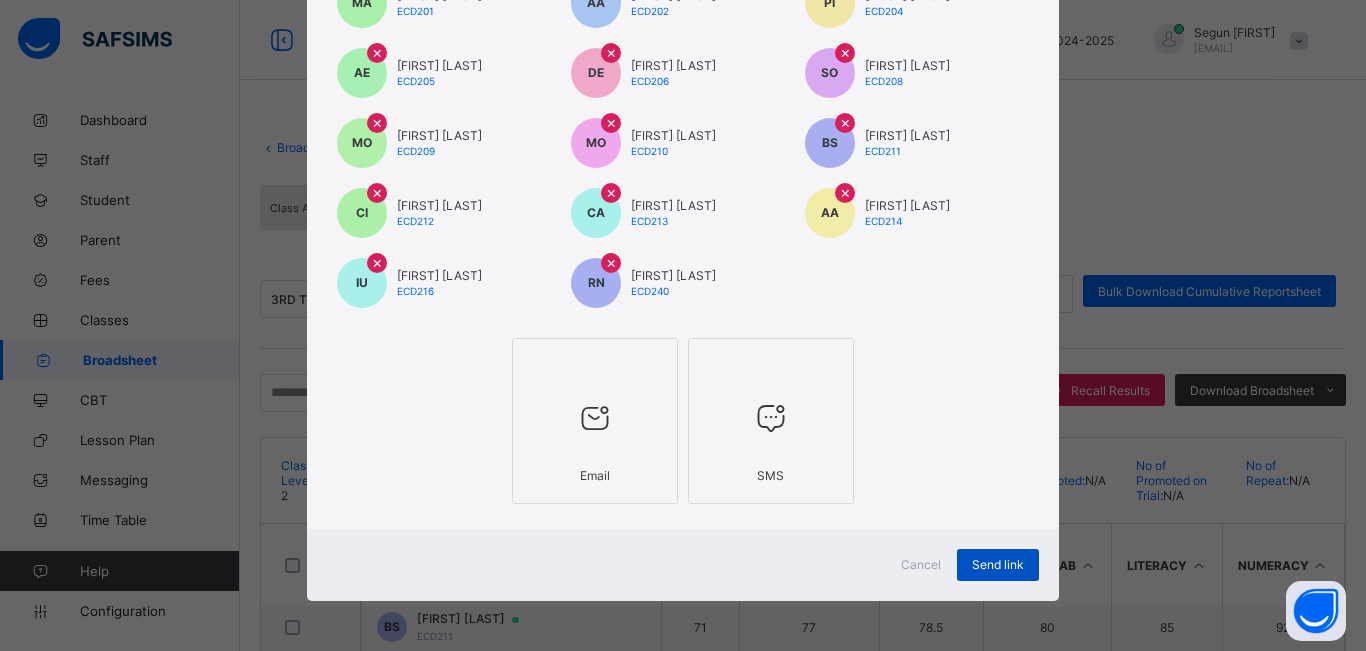 click on "Send link" at bounding box center (998, 564) 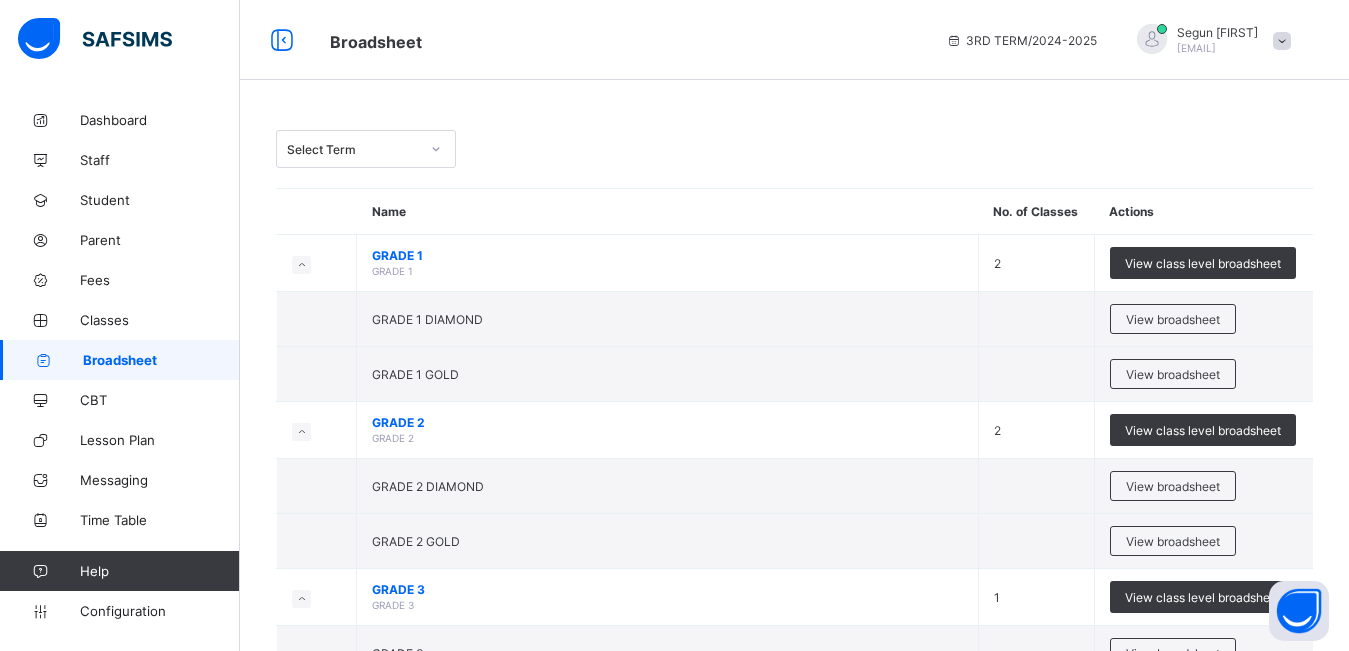 scroll, scrollTop: 0, scrollLeft: 0, axis: both 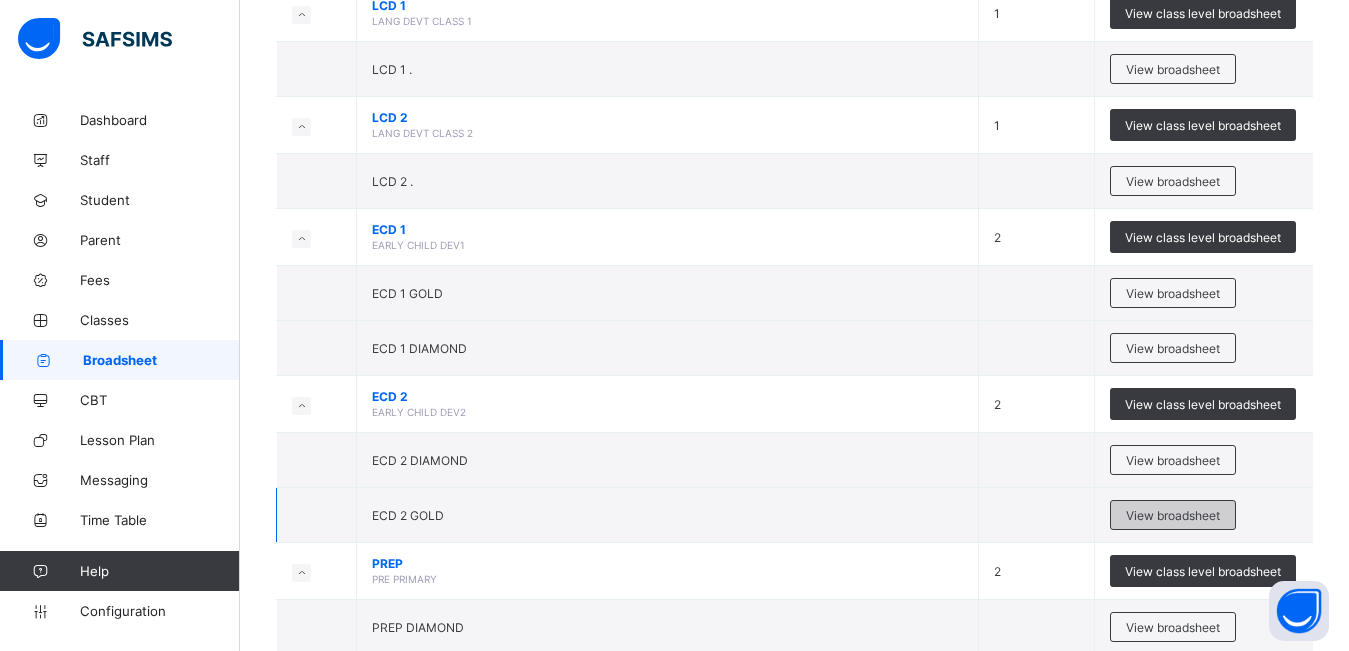 click on "View broadsheet" at bounding box center (1173, 515) 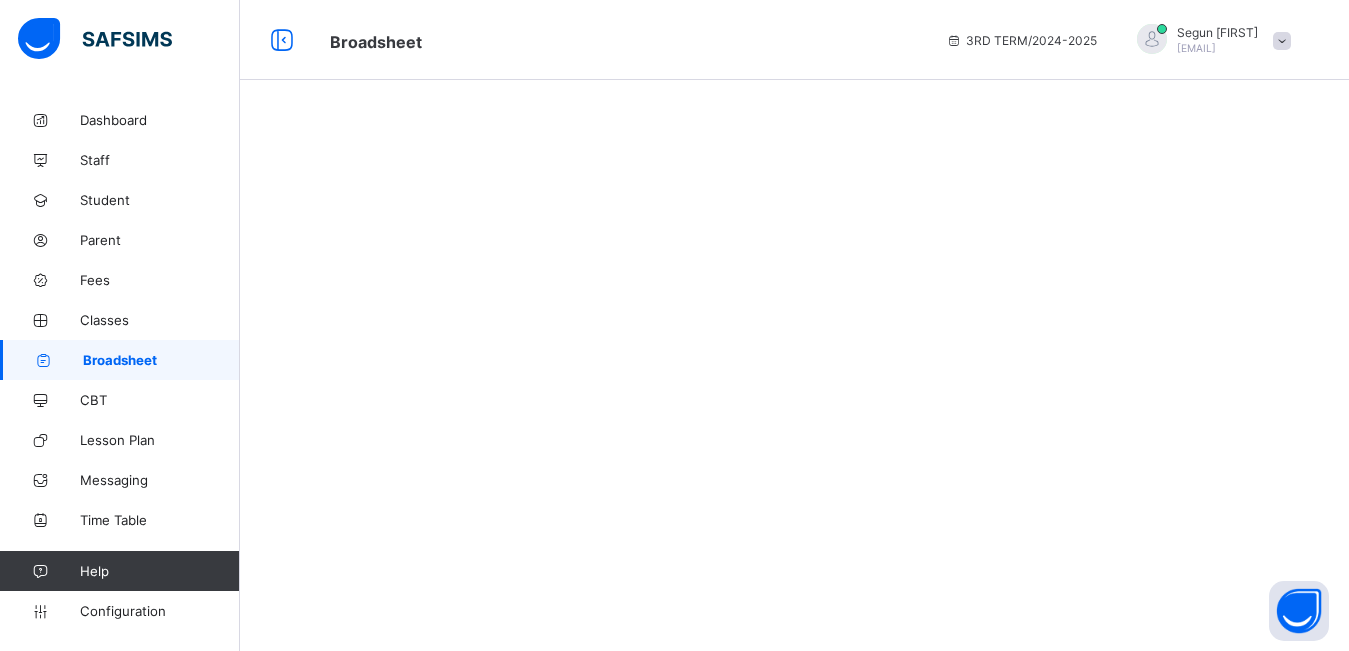 scroll, scrollTop: 0, scrollLeft: 0, axis: both 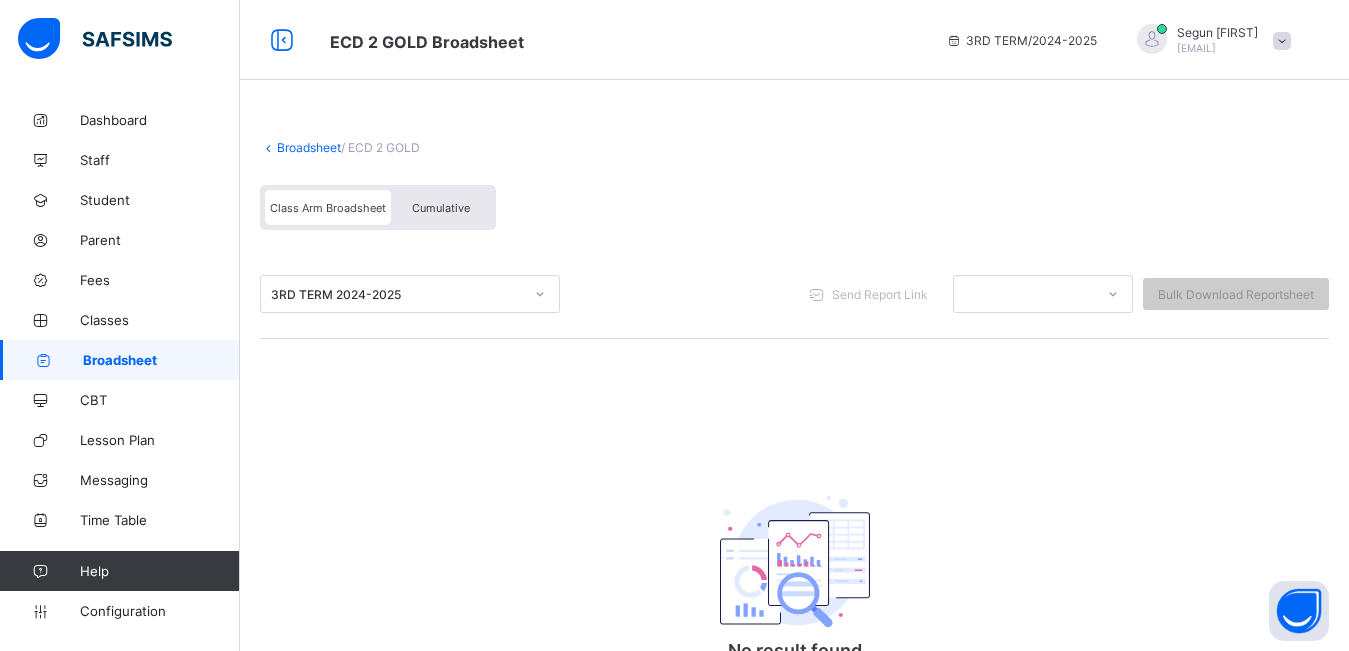 click on "Cumulative" at bounding box center (441, 207) 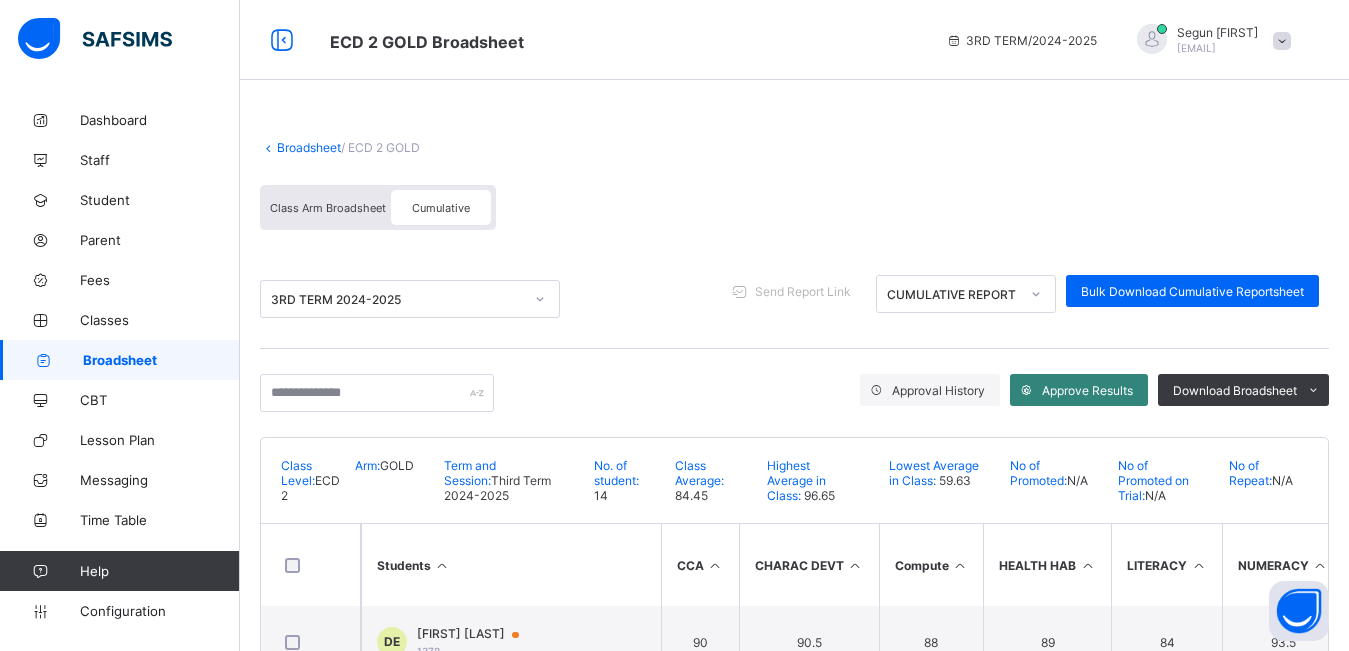 click on "Approve Results" at bounding box center [1087, 390] 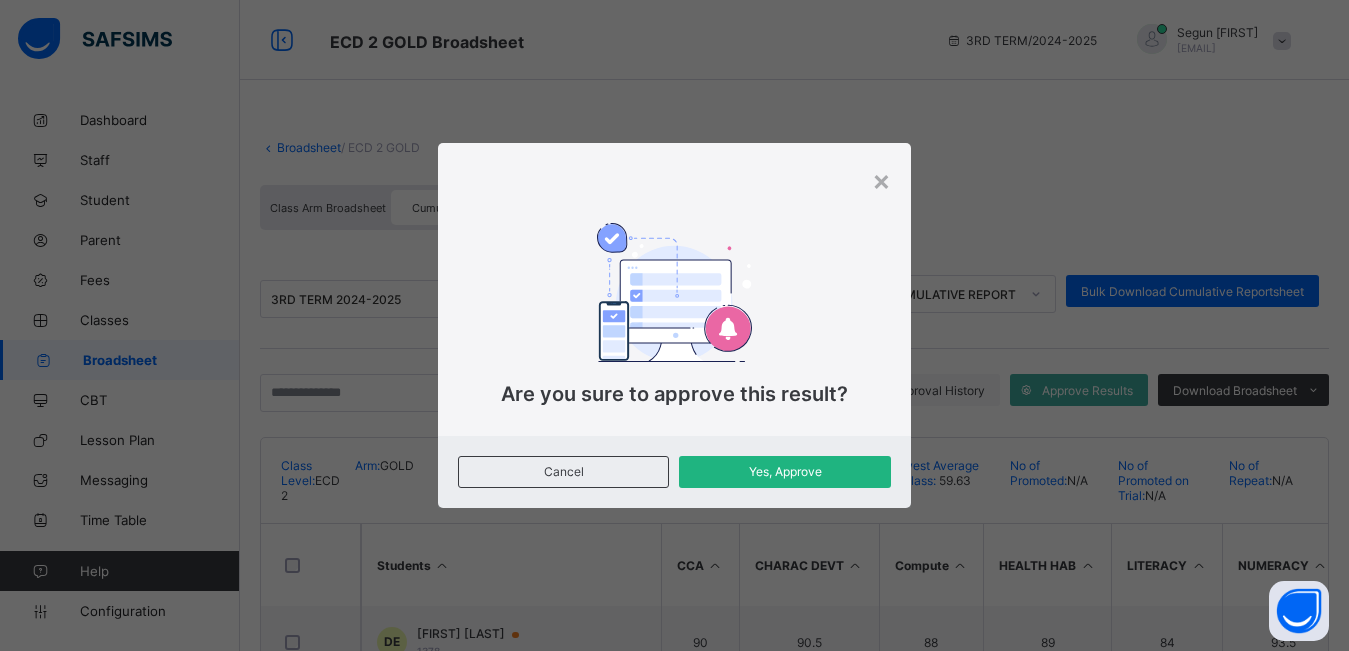 click on "Yes, Approve" at bounding box center [784, 471] 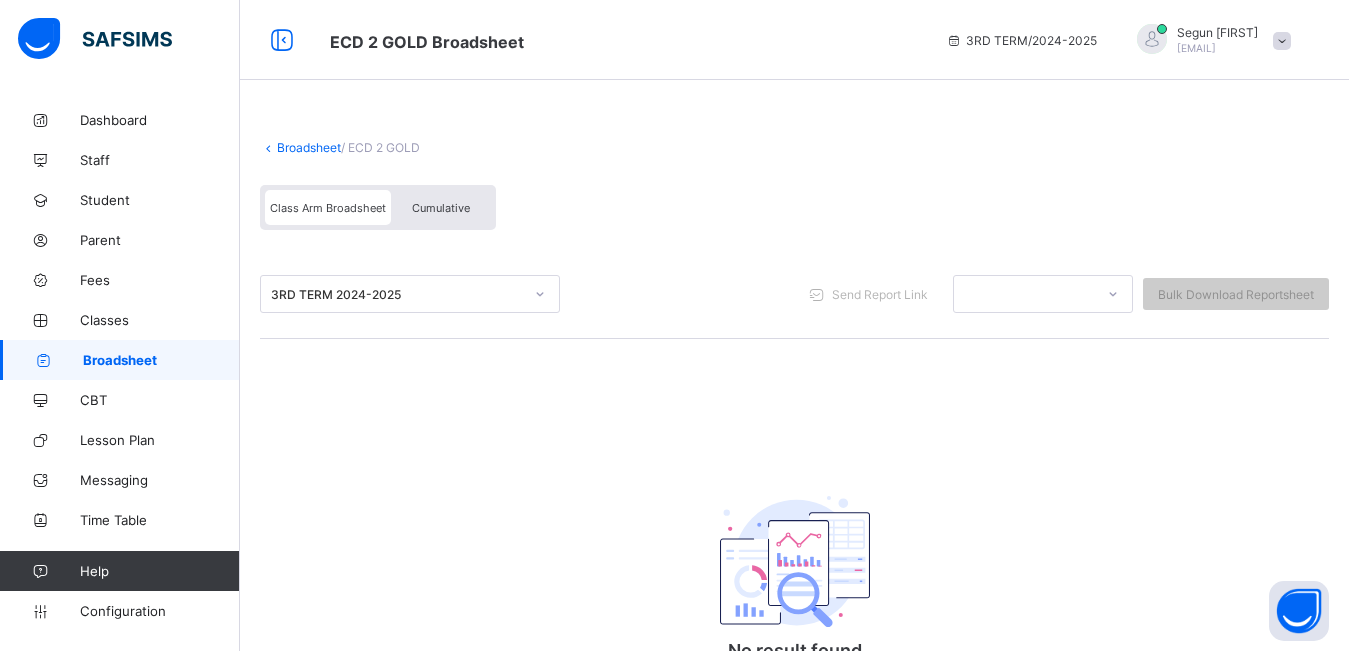scroll, scrollTop: 0, scrollLeft: 0, axis: both 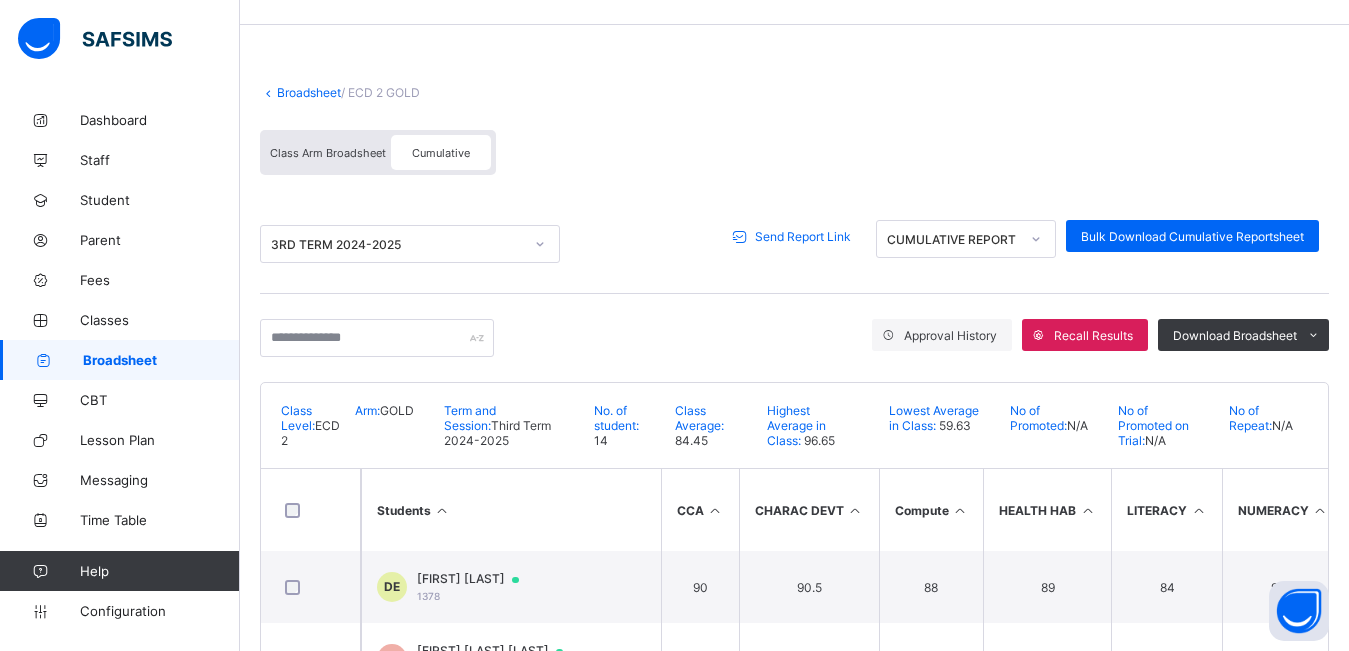 click on "Send Report Link" at bounding box center (803, 236) 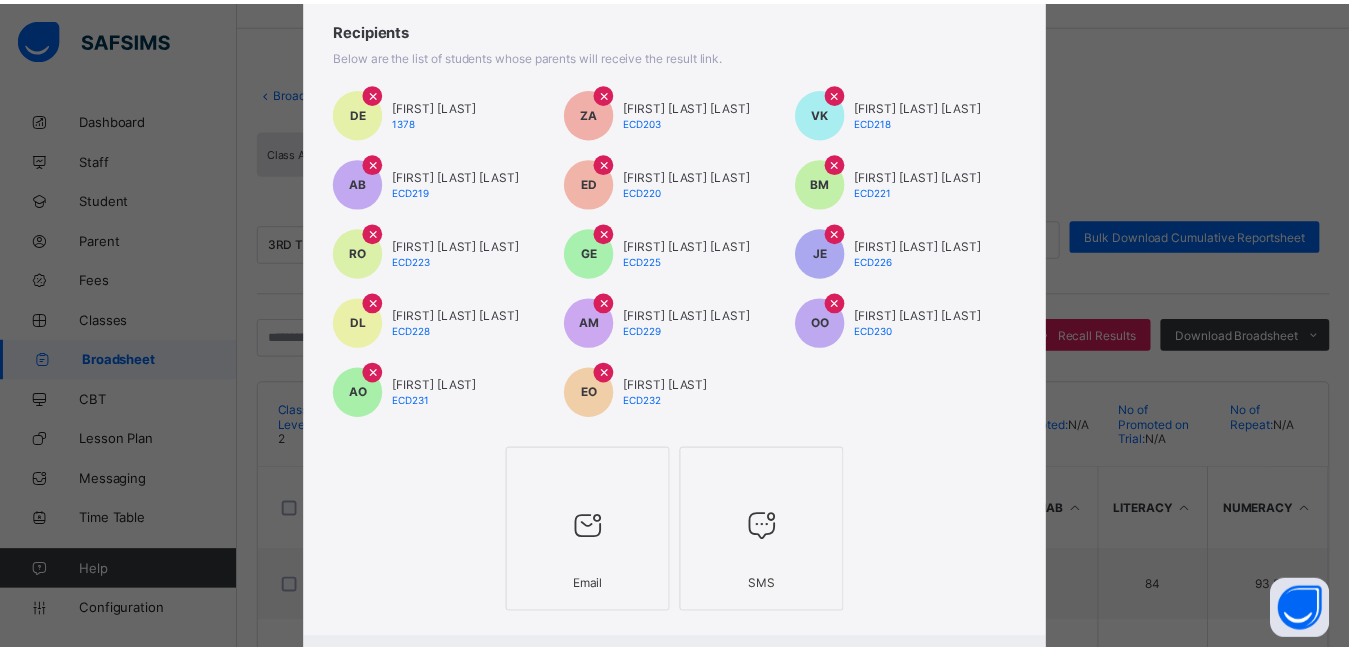 scroll, scrollTop: 255, scrollLeft: 0, axis: vertical 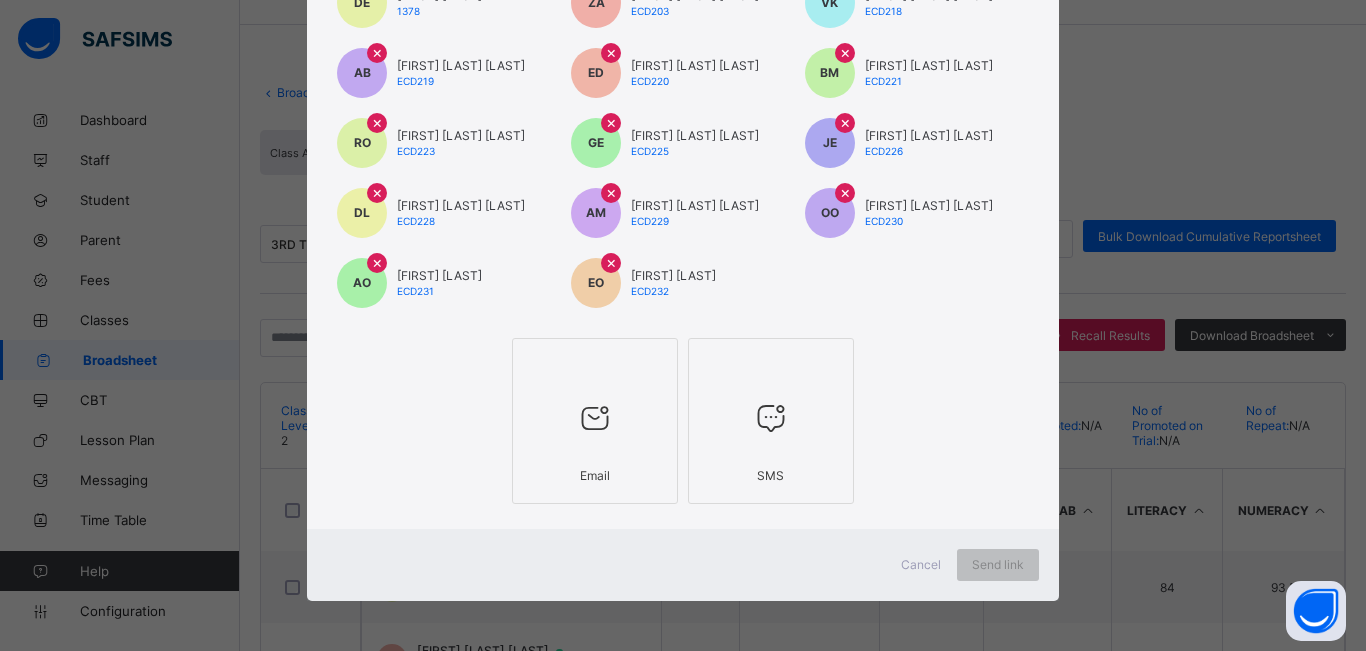 click at bounding box center (595, 418) 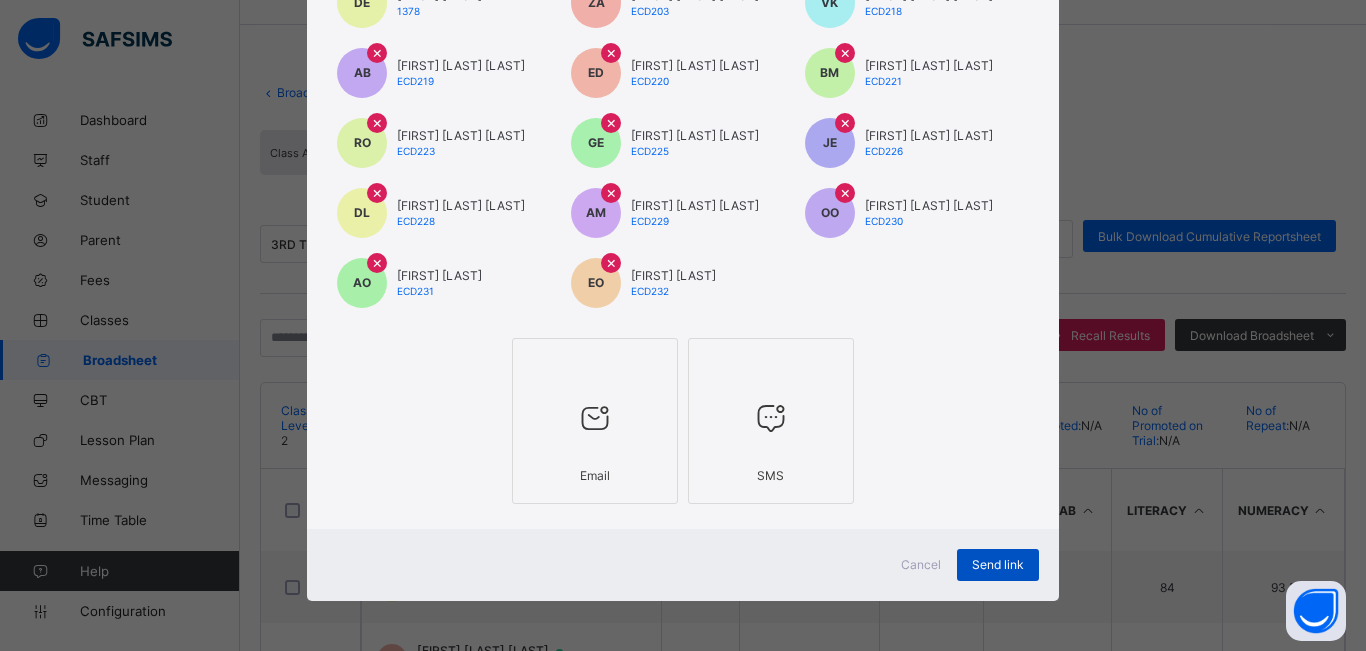 click on "Send link" at bounding box center [998, 564] 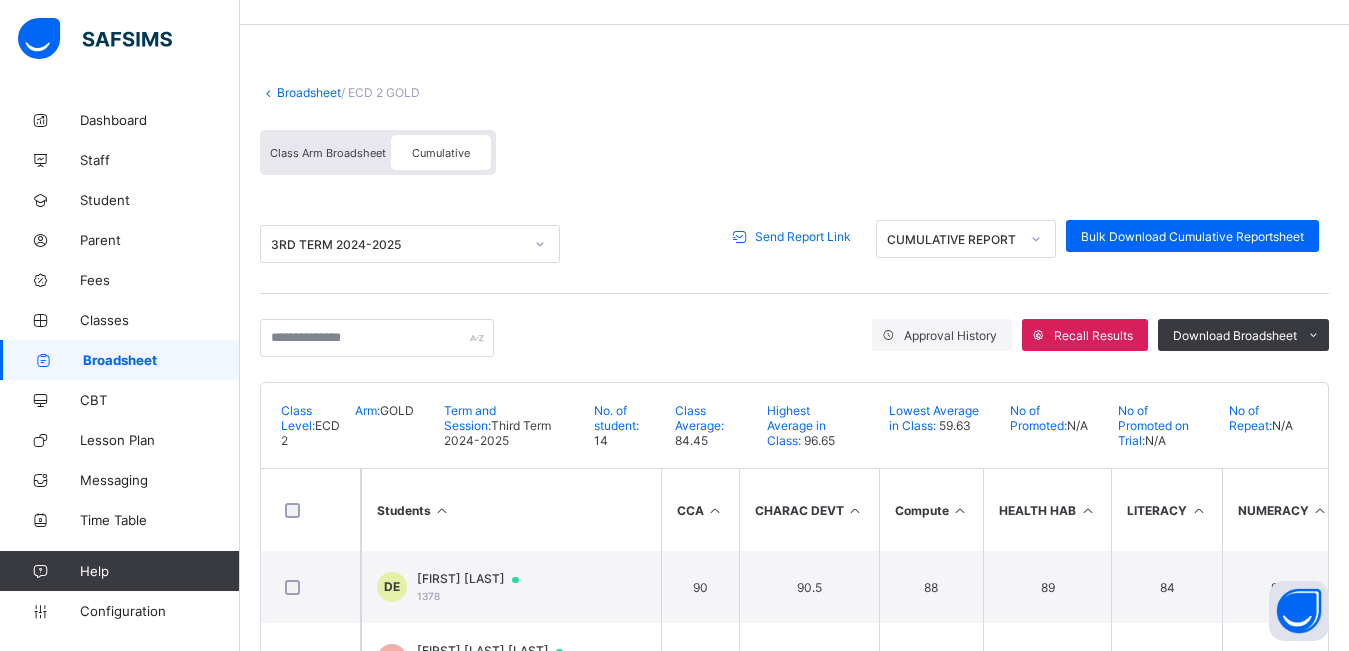 click on "Send Report Link" at bounding box center (803, 236) 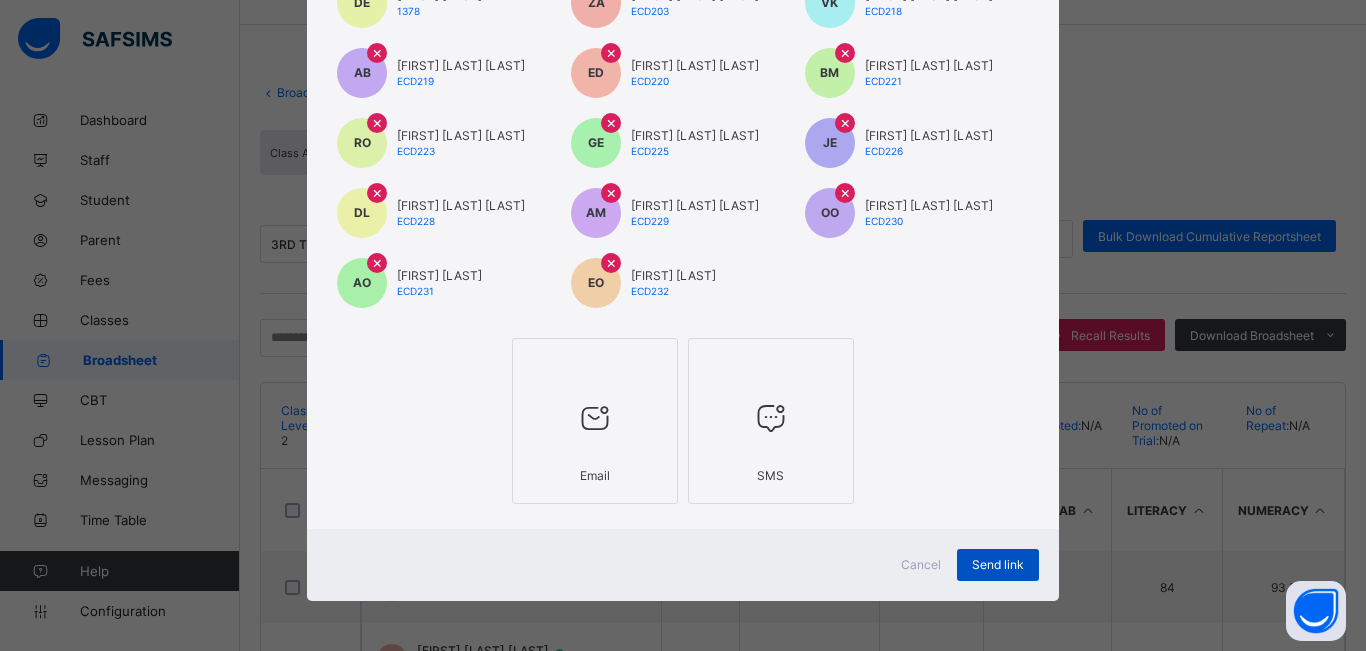 click on "Send link" at bounding box center [998, 564] 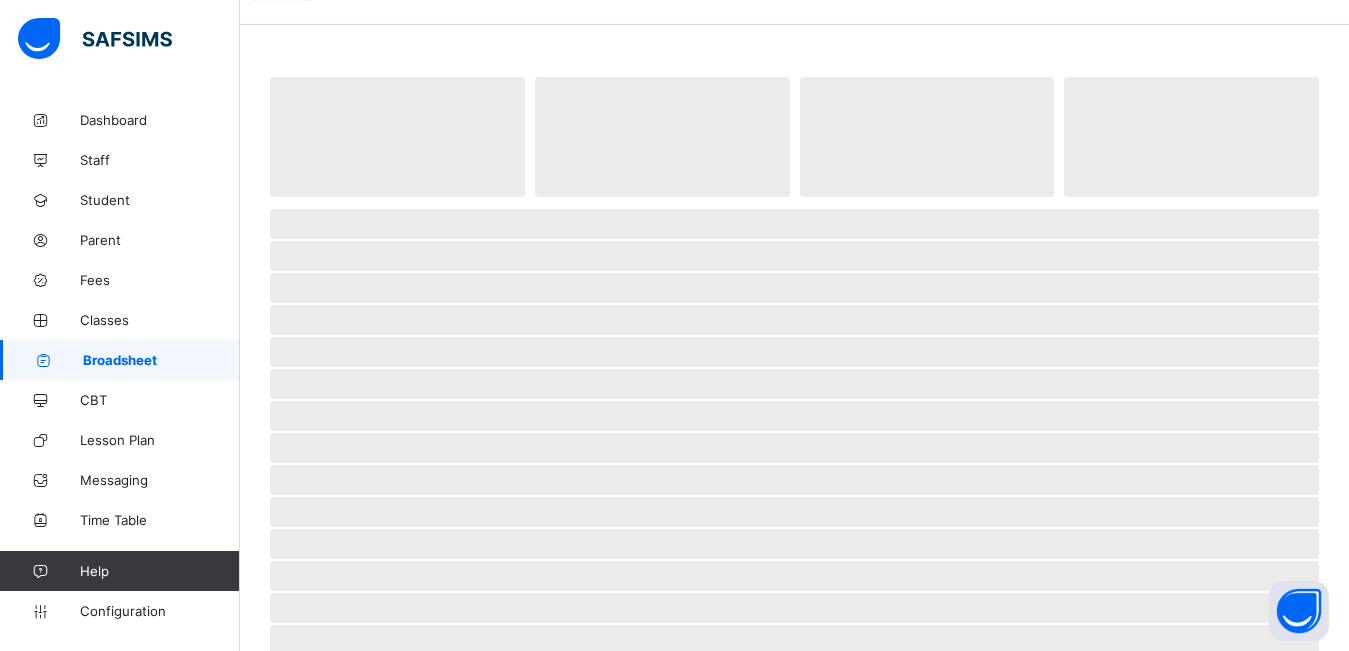 scroll, scrollTop: 0, scrollLeft: 0, axis: both 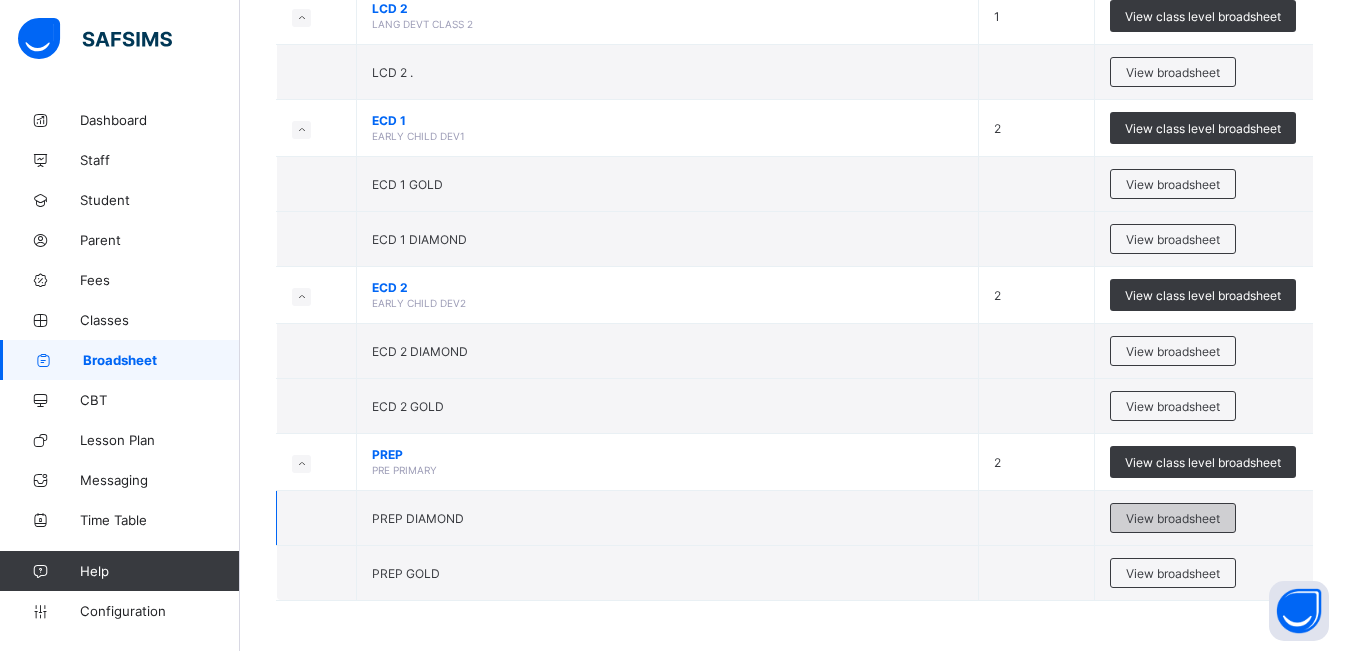 click on "View broadsheet" at bounding box center (1173, 518) 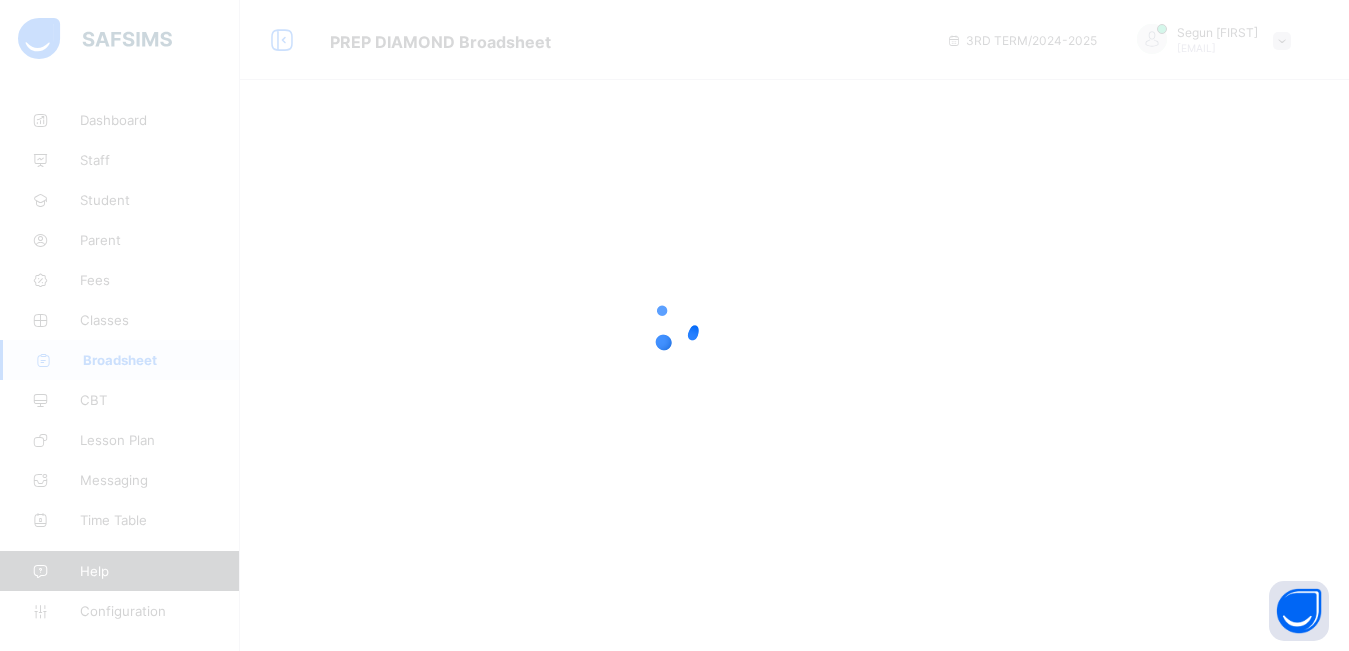 scroll, scrollTop: 0, scrollLeft: 0, axis: both 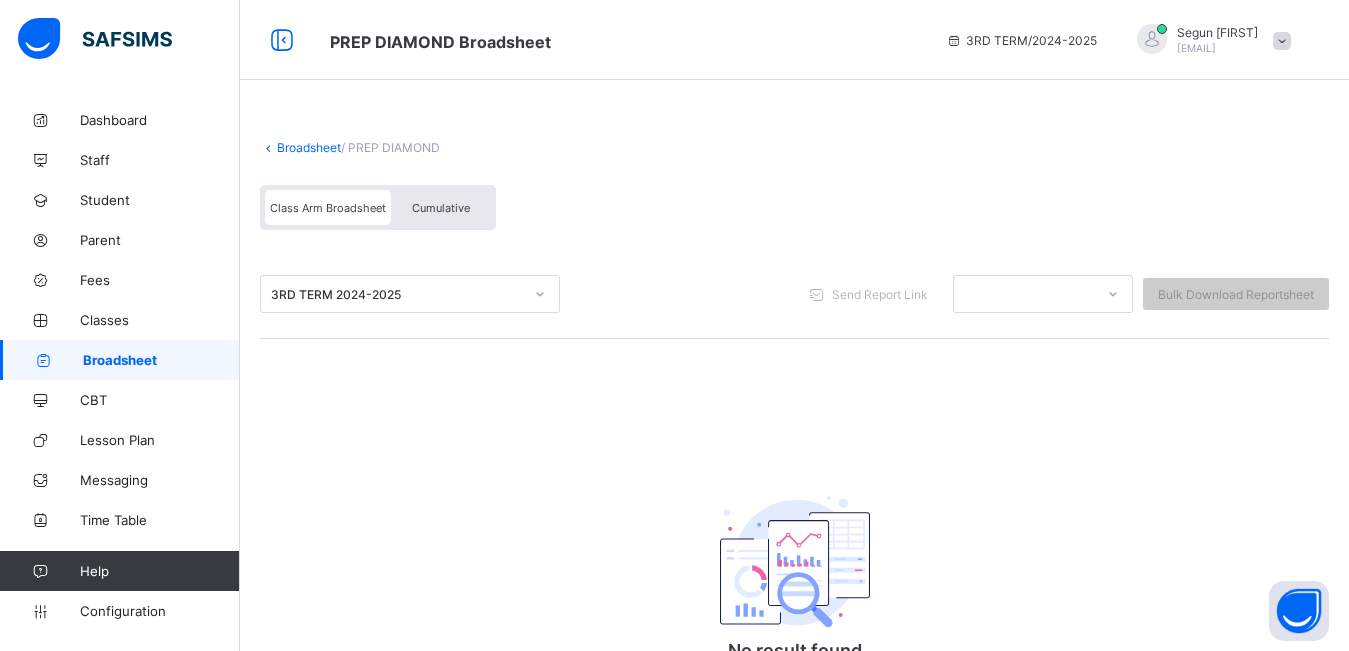 click on "Cumulative" at bounding box center (441, 208) 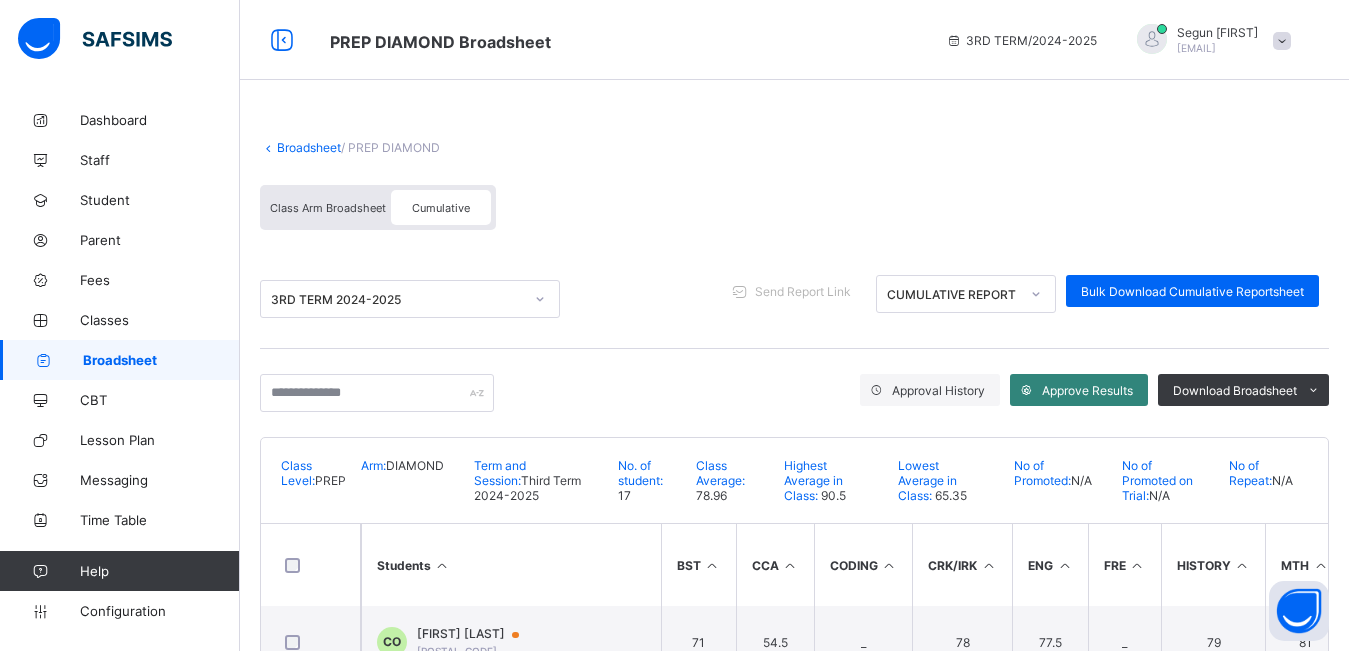 click on "Approve Results" at bounding box center [1087, 390] 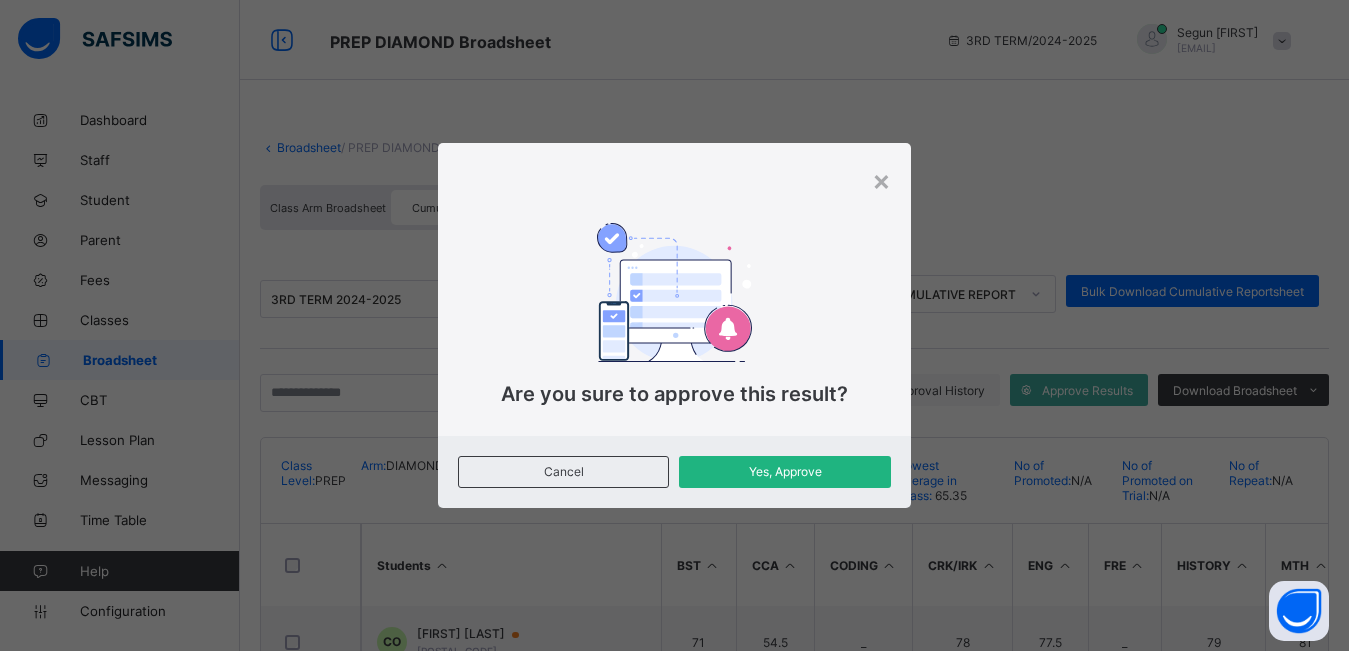 click on "Yes, Approve" at bounding box center [784, 471] 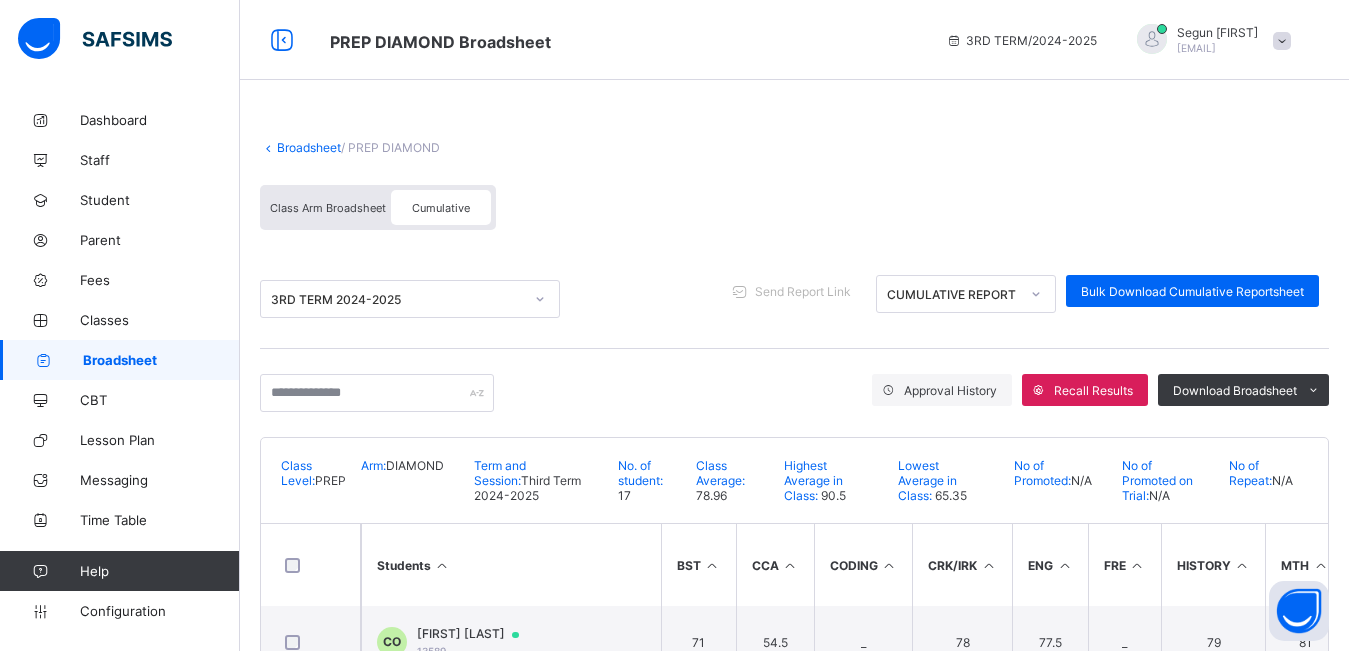 scroll, scrollTop: 413, scrollLeft: 0, axis: vertical 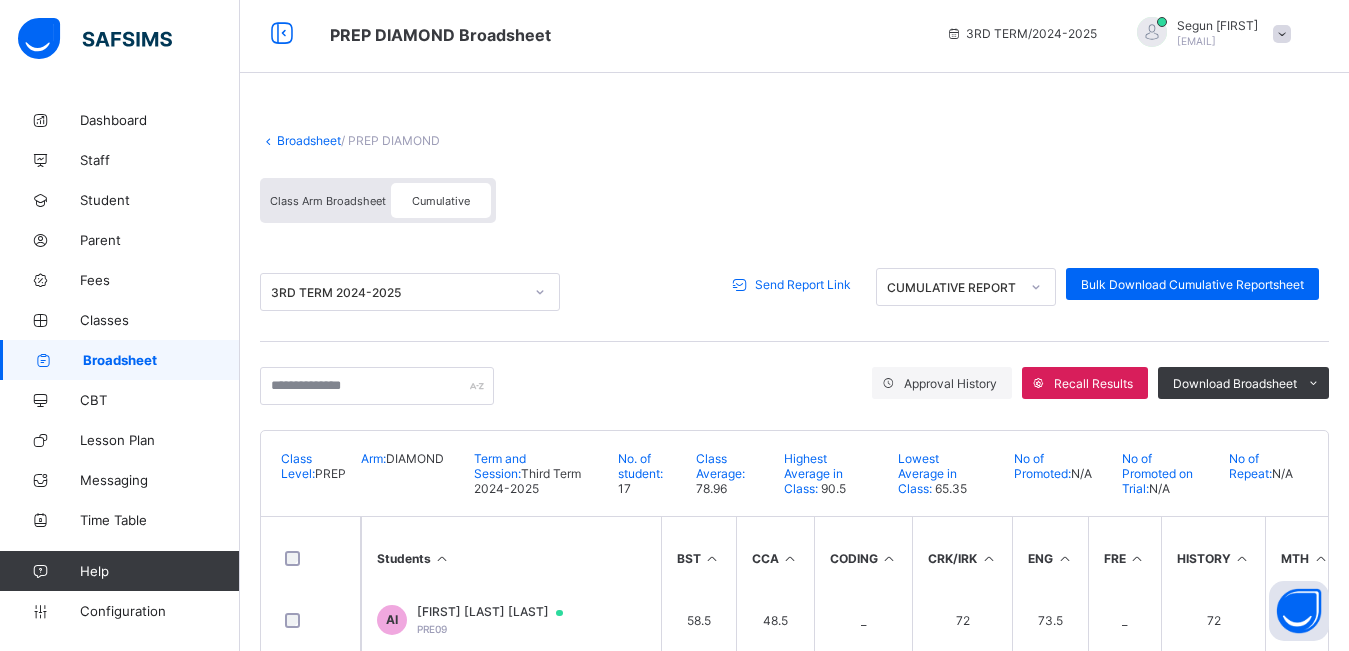 click on "Send Report Link" at bounding box center (803, 284) 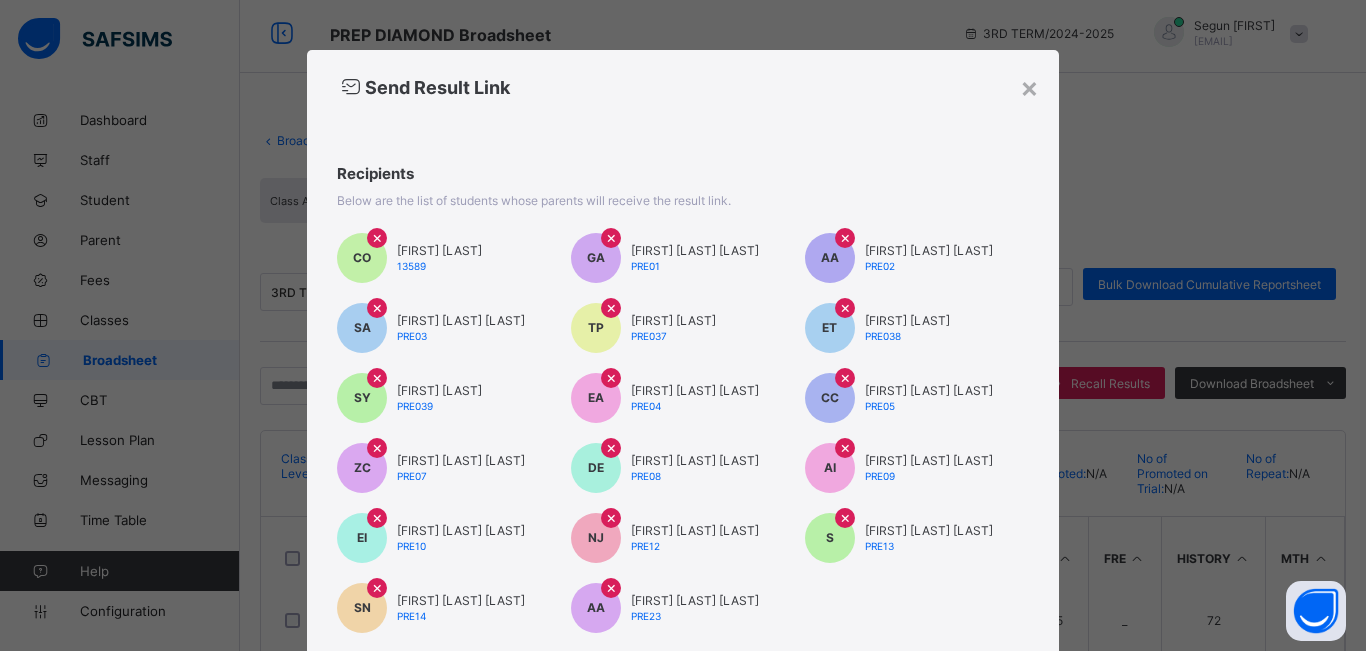 scroll, scrollTop: 325, scrollLeft: 0, axis: vertical 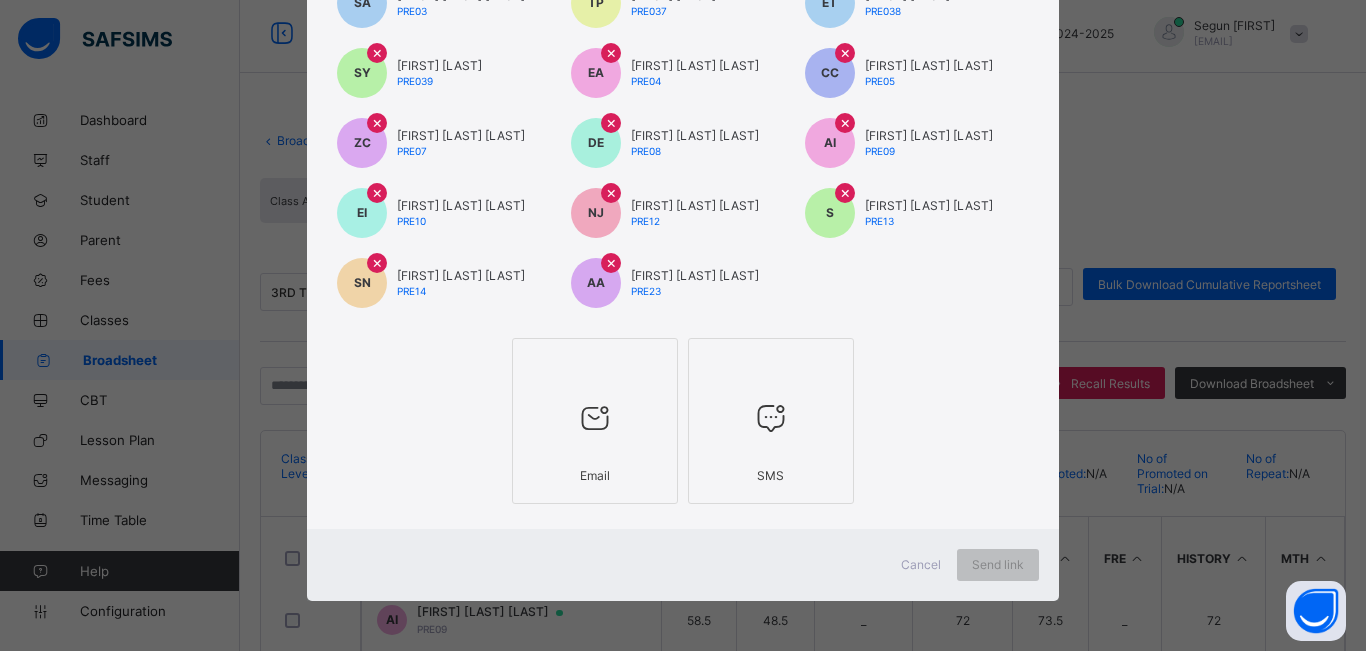 click at bounding box center [595, 364] 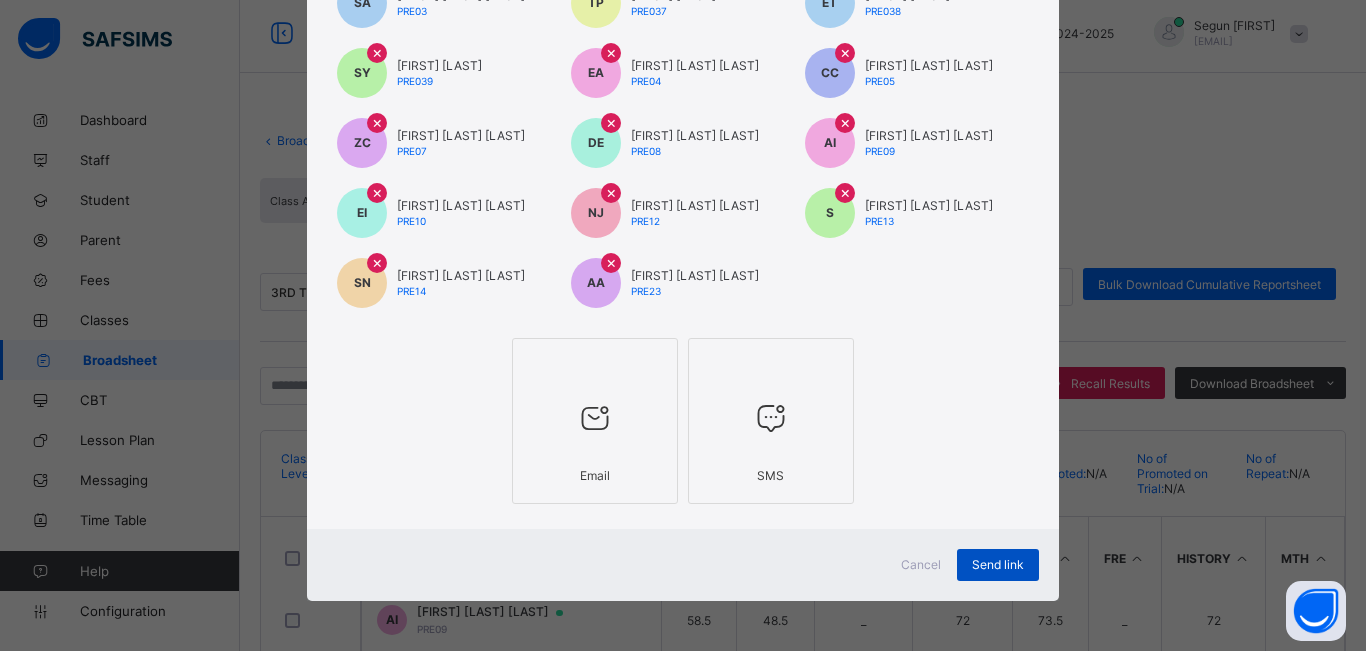 click on "Send link" at bounding box center [998, 564] 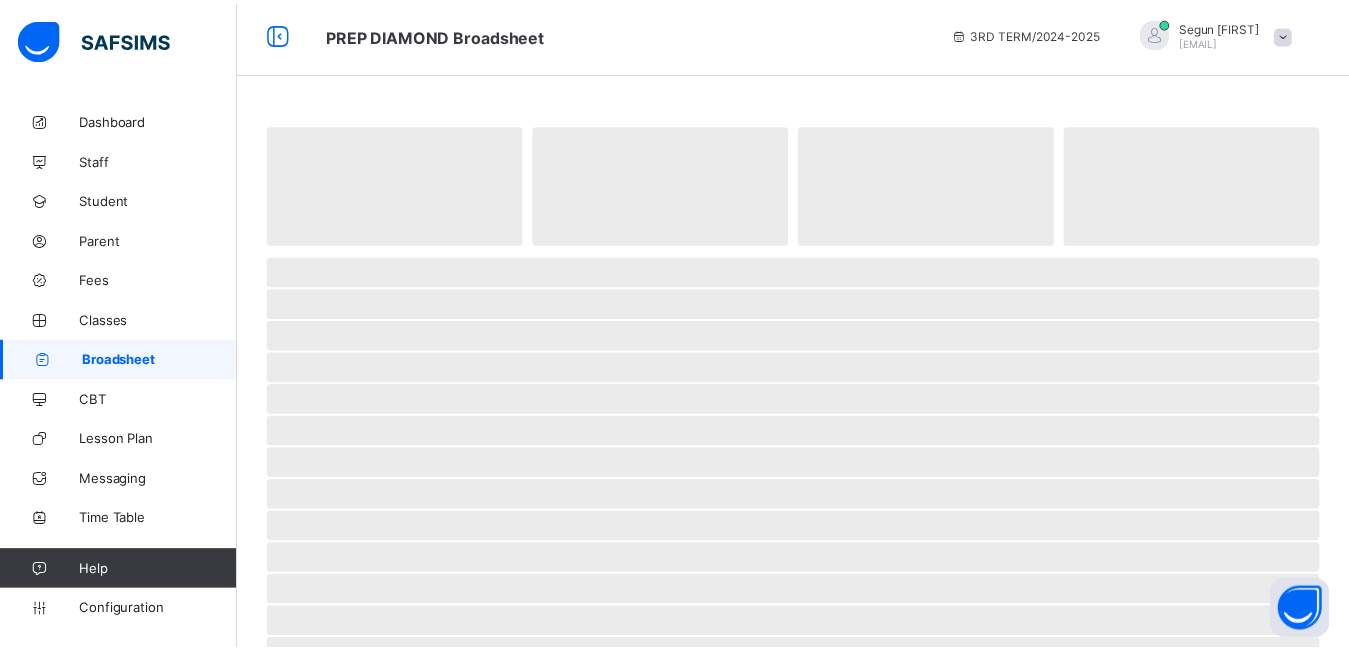 scroll, scrollTop: 0, scrollLeft: 0, axis: both 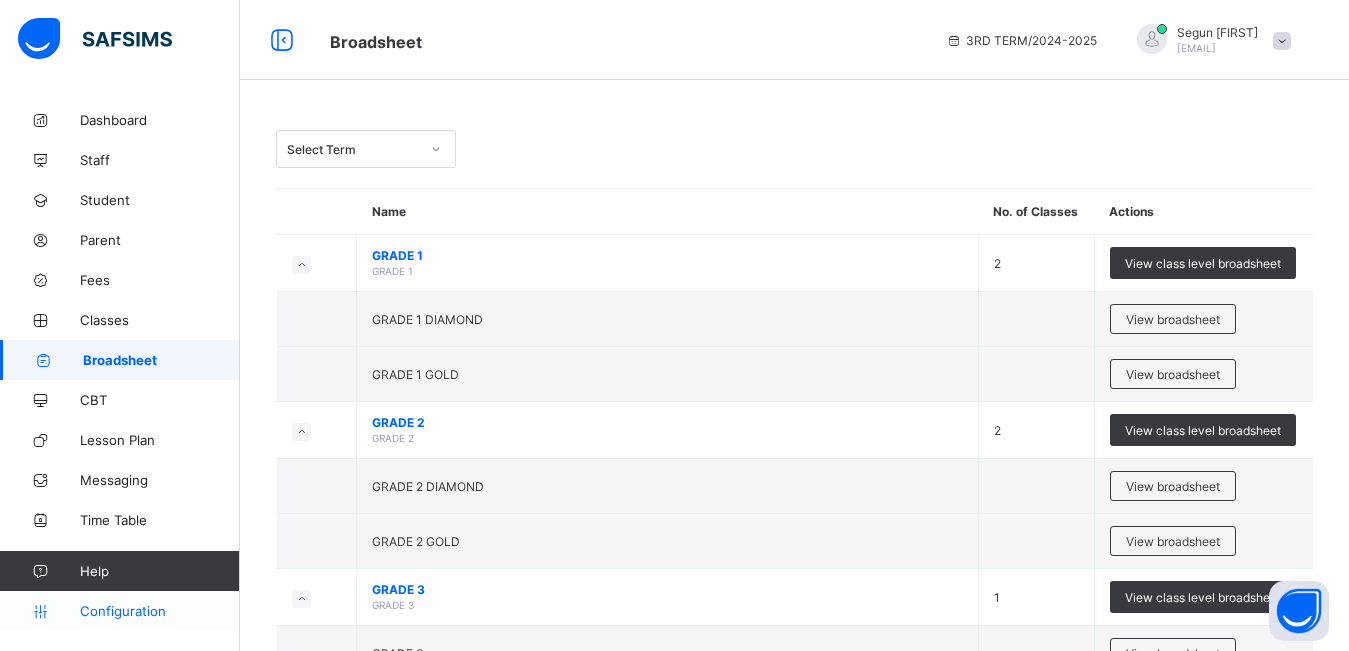 click on "Configuration" at bounding box center (159, 611) 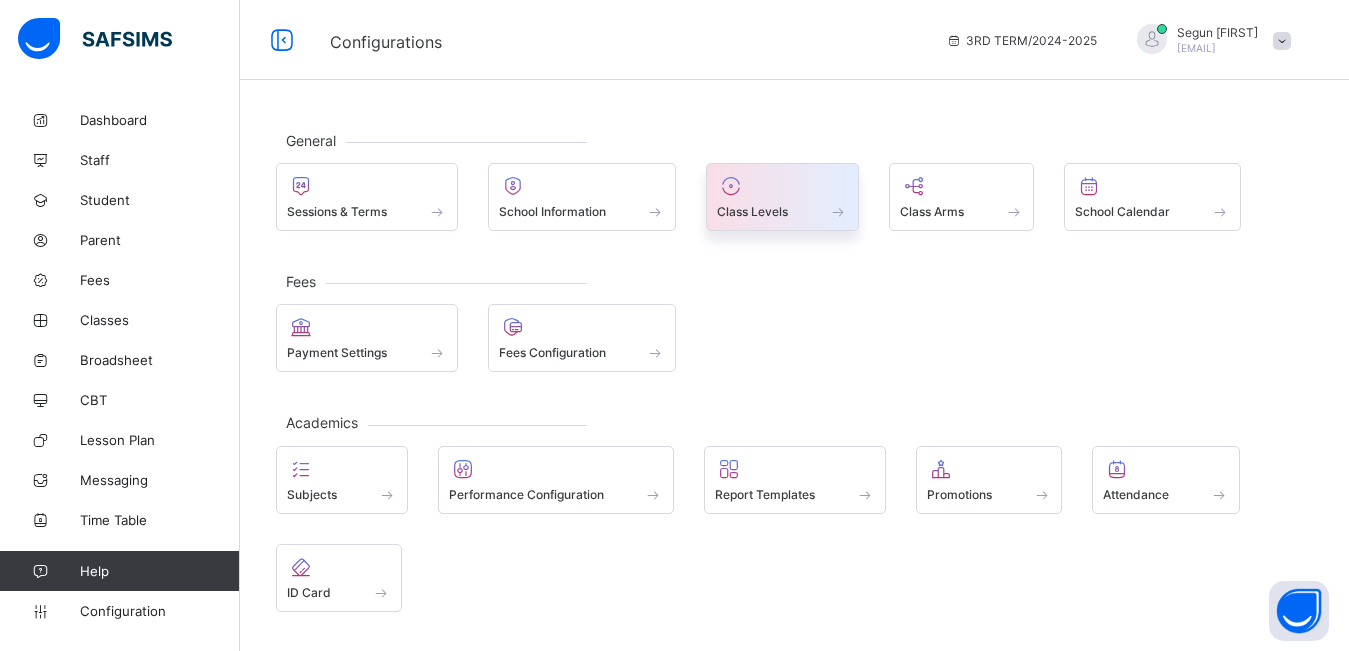 click at bounding box center (782, 186) 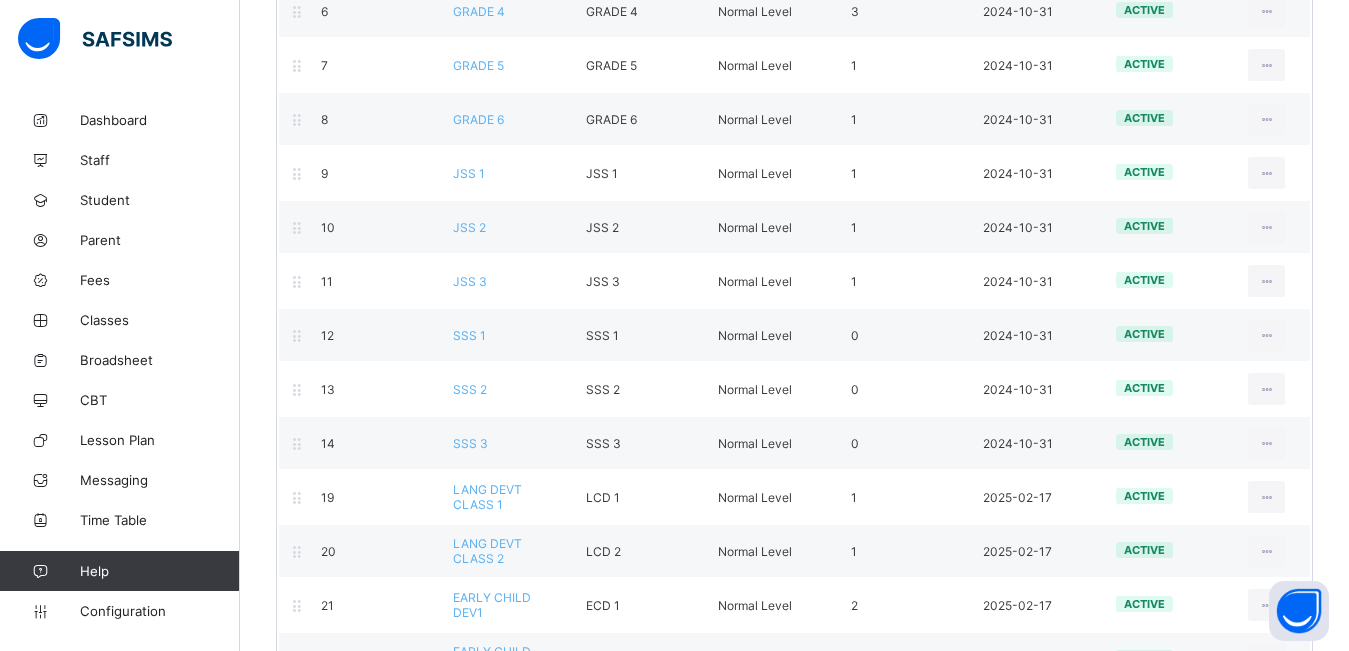 scroll, scrollTop: 887, scrollLeft: 0, axis: vertical 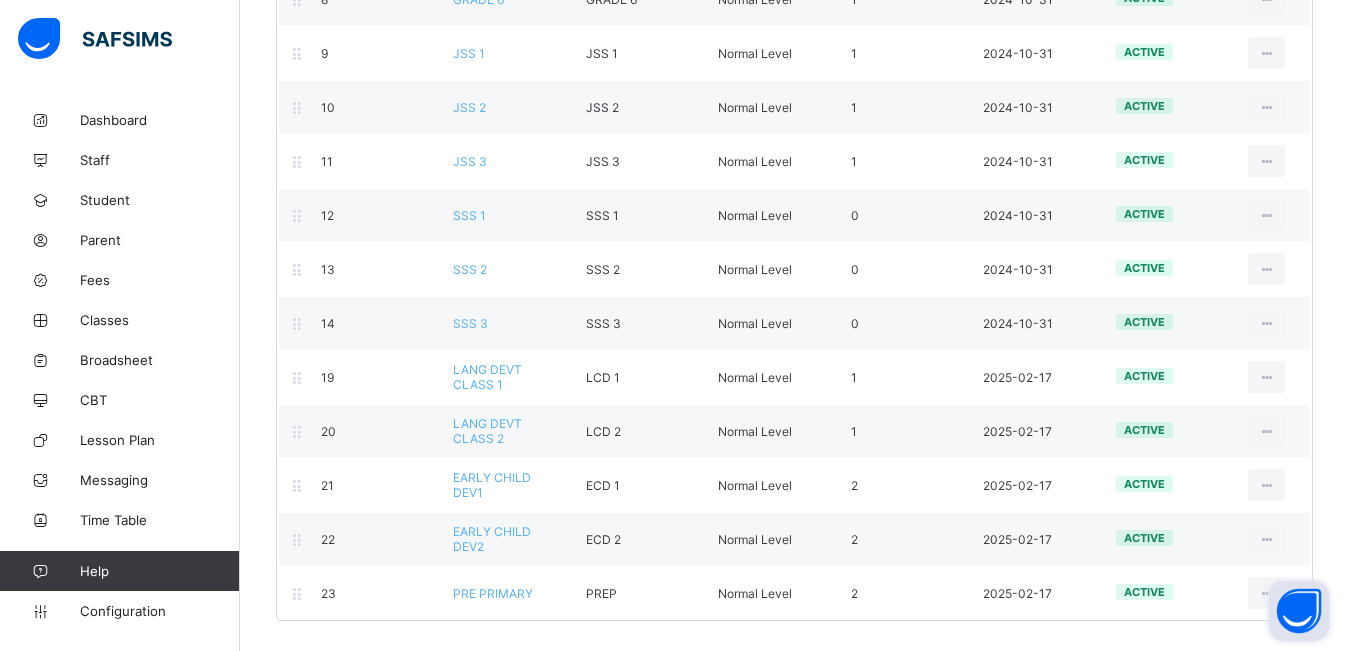 click at bounding box center (1299, 611) 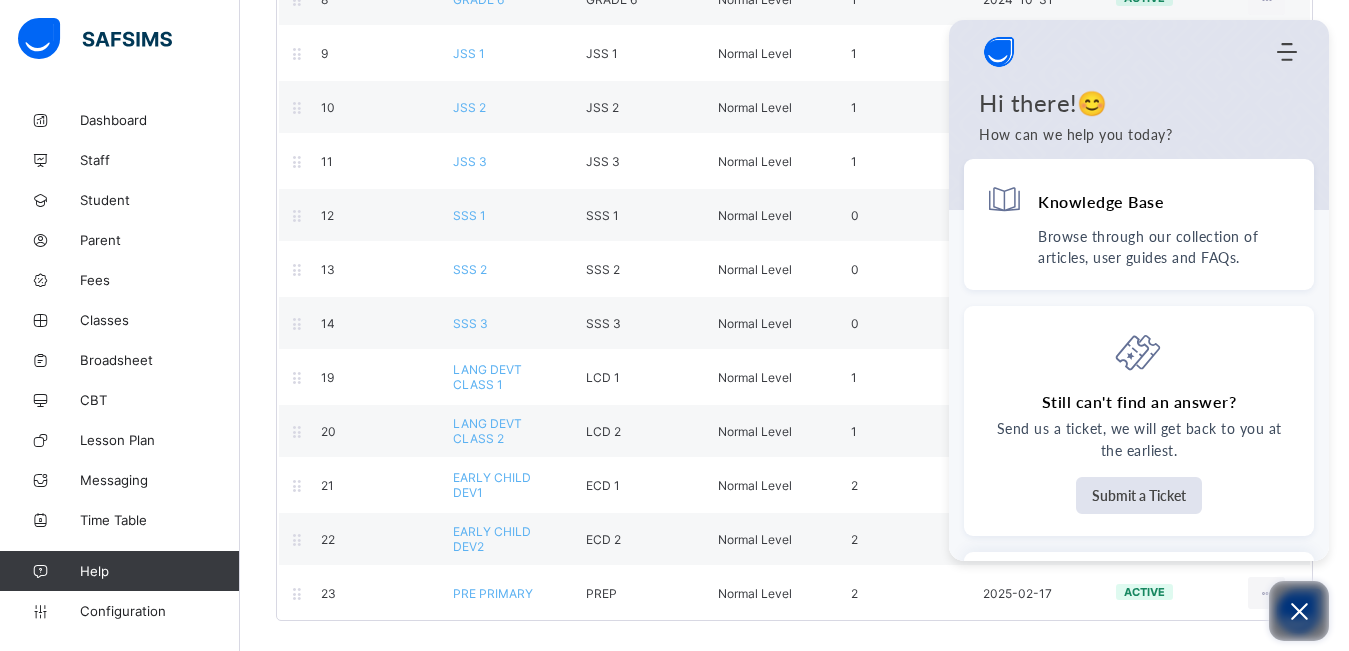 click 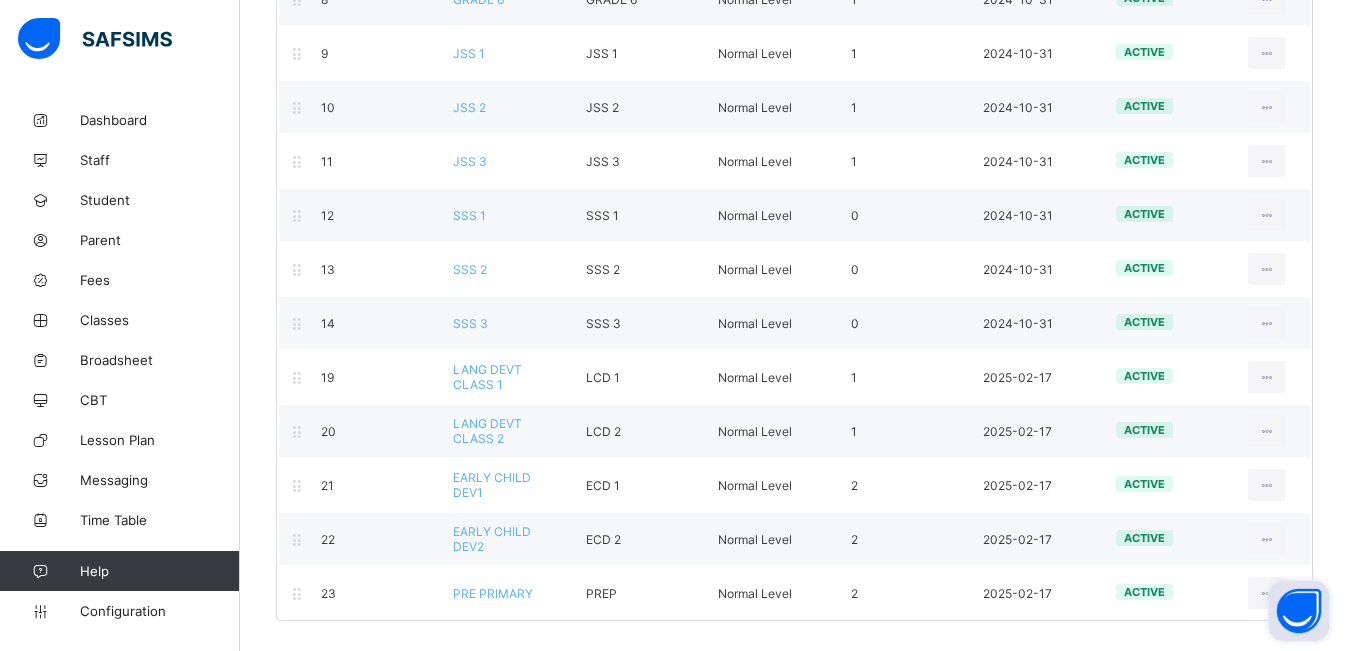click at bounding box center (1299, 611) 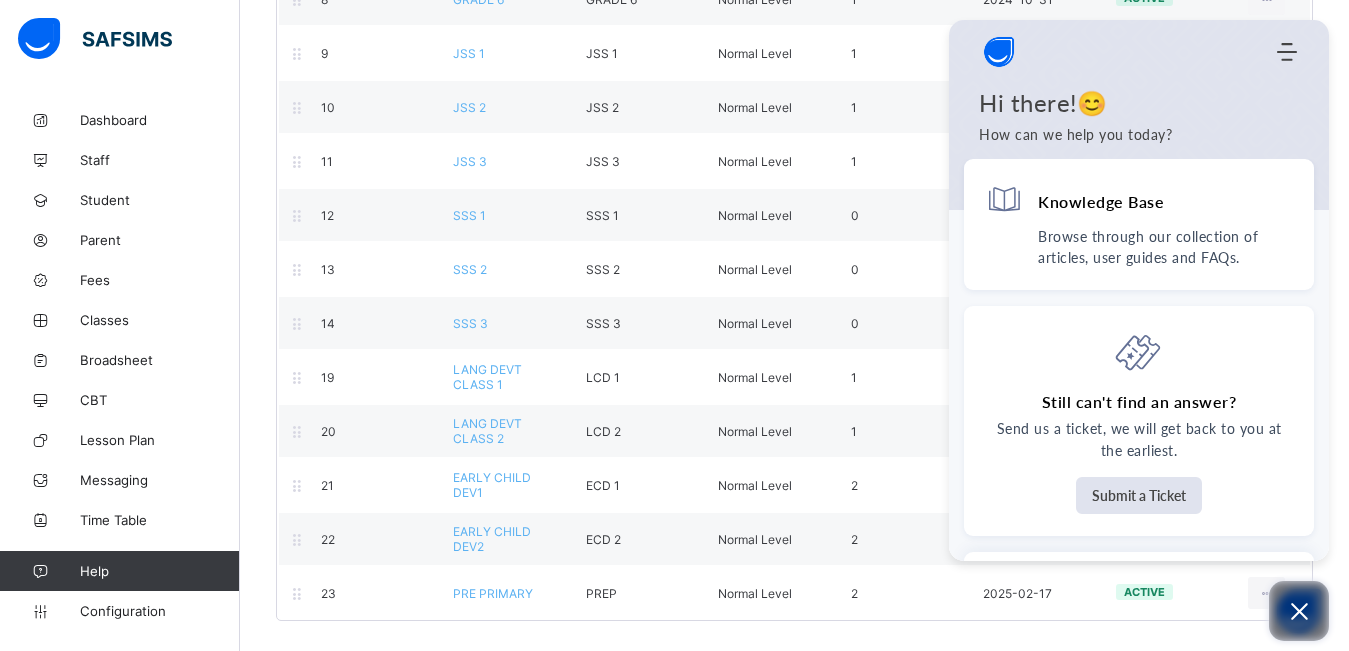click 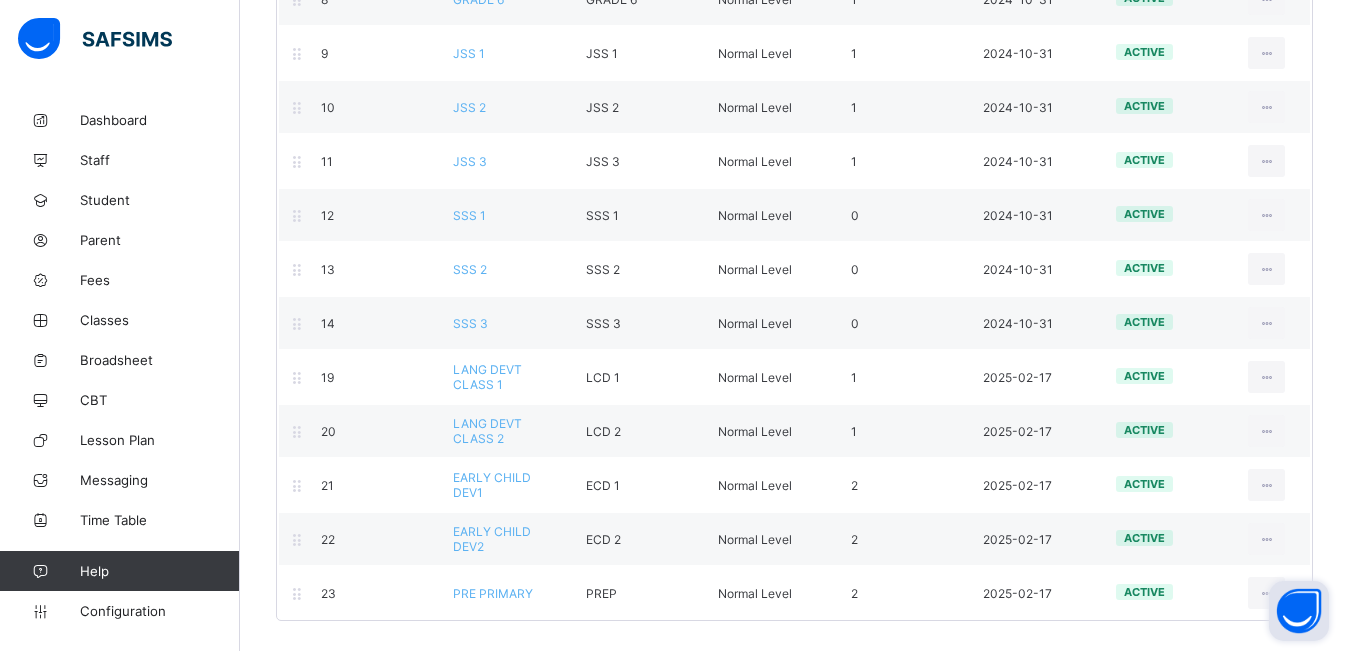 click at bounding box center [1299, 611] 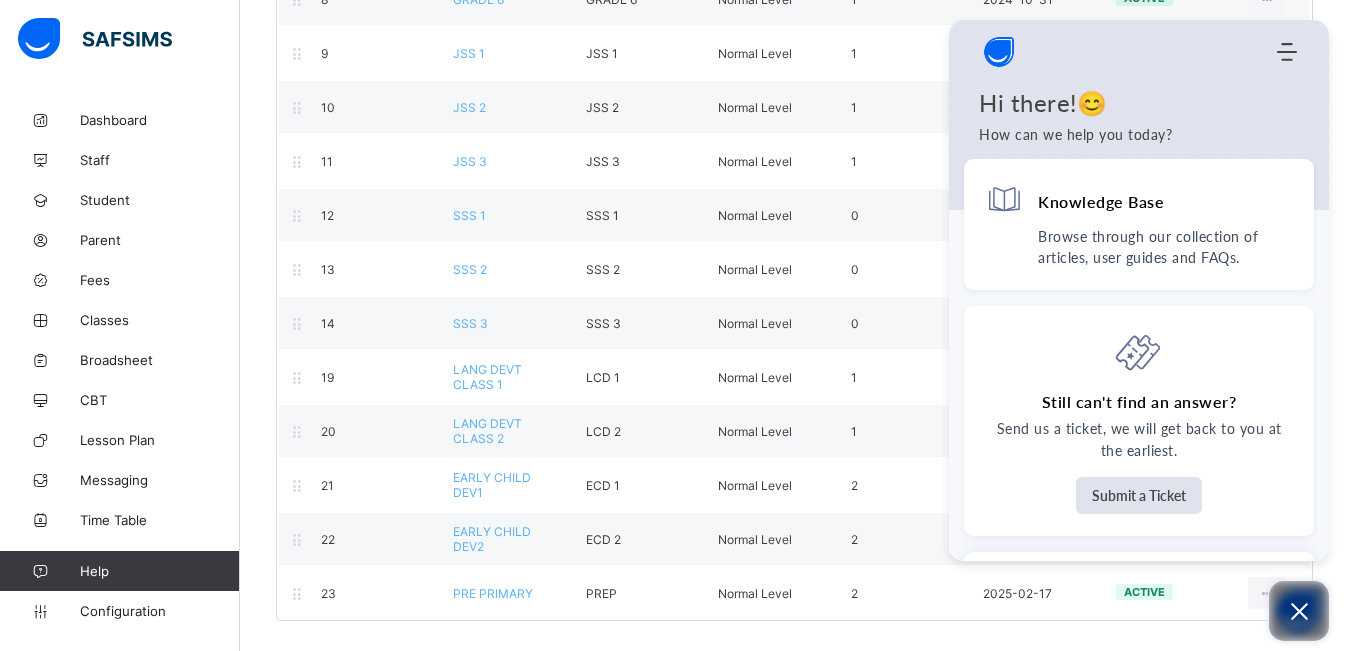 click at bounding box center (1299, 611) 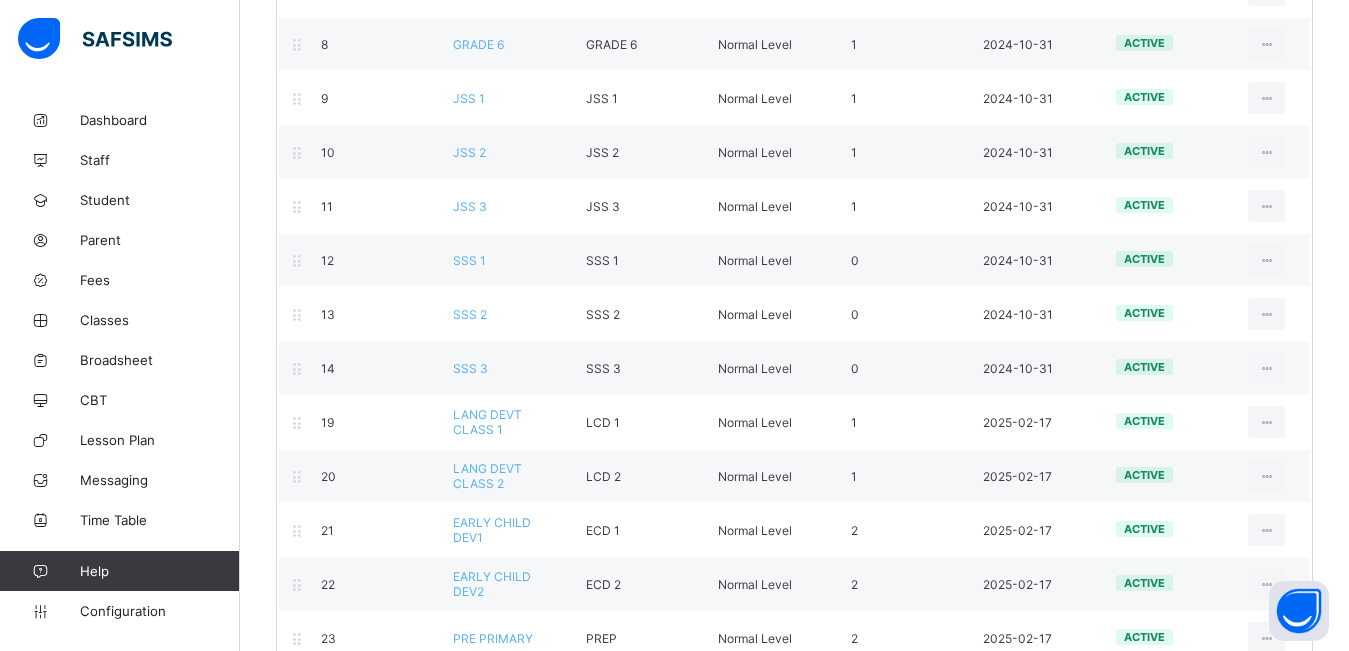 scroll, scrollTop: 840, scrollLeft: 0, axis: vertical 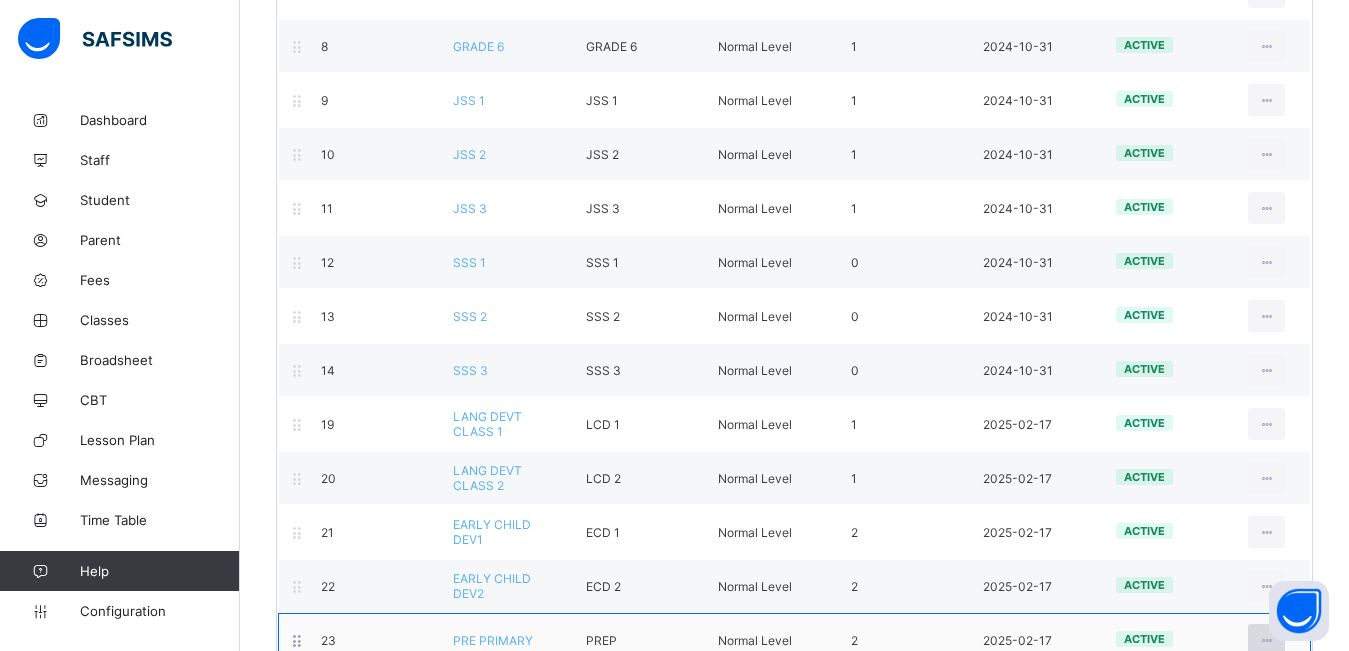 click at bounding box center (1266, 640) 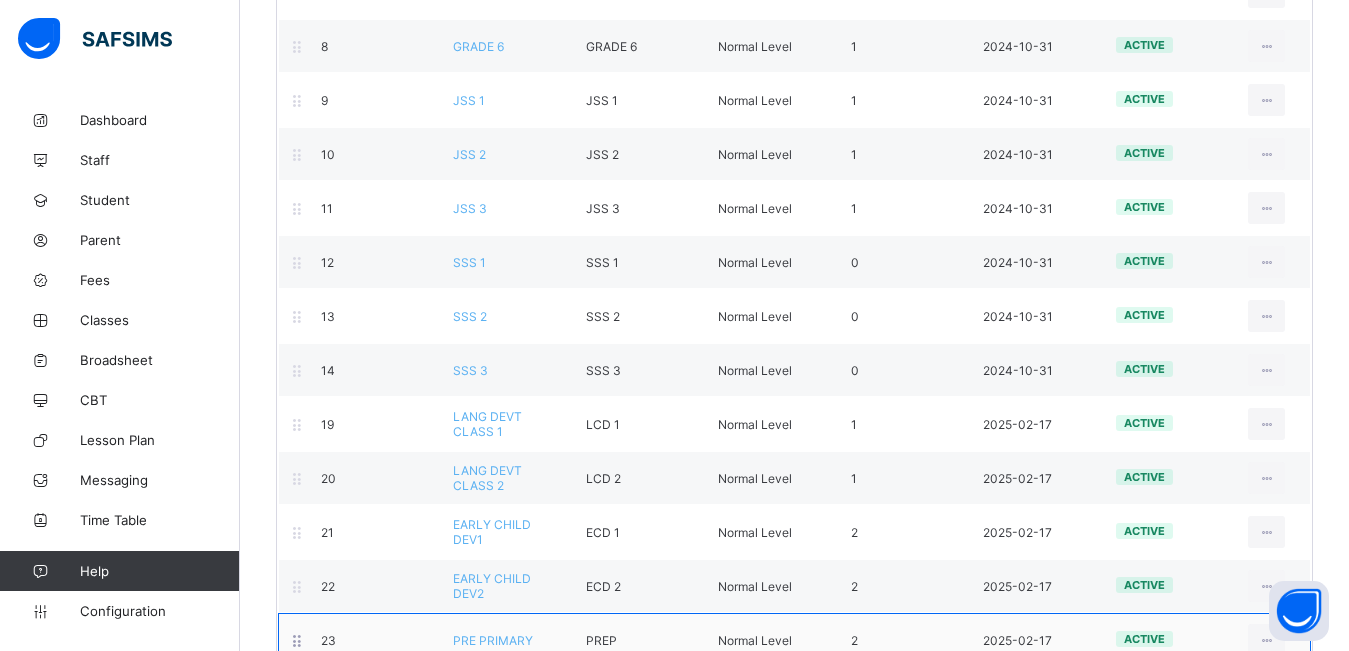 click on "2" at bounding box center (902, 640) 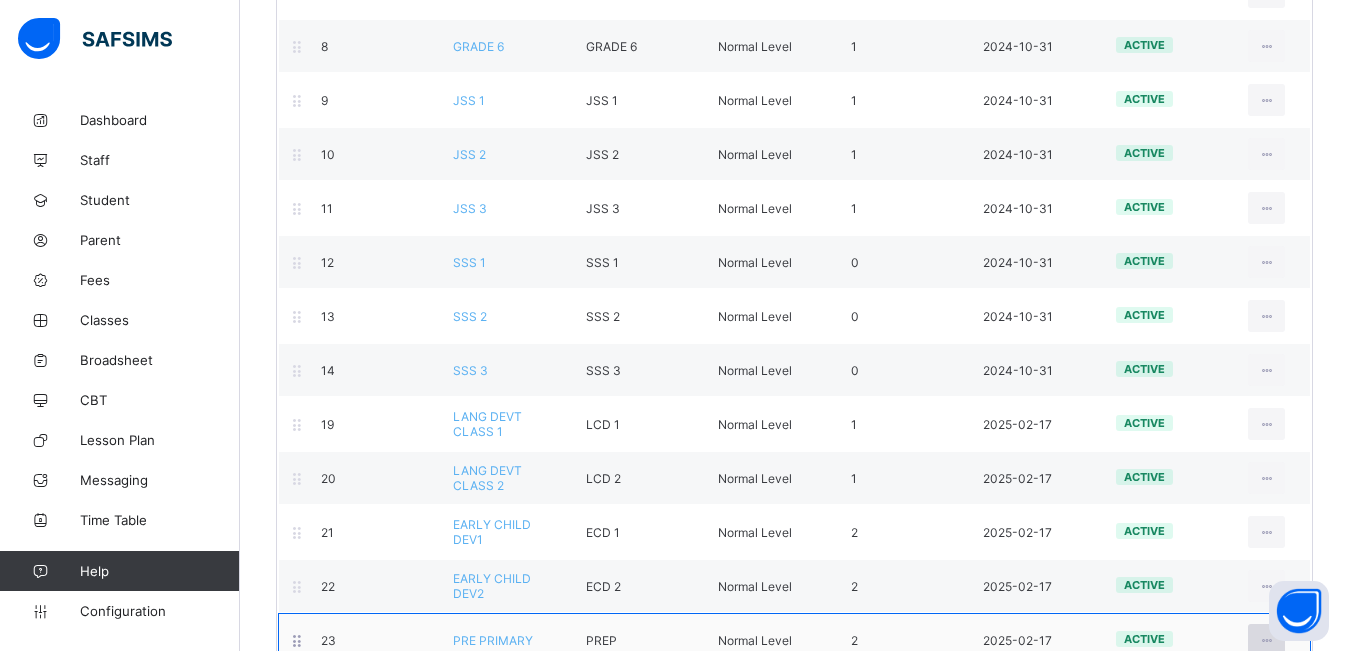 click at bounding box center (1266, 640) 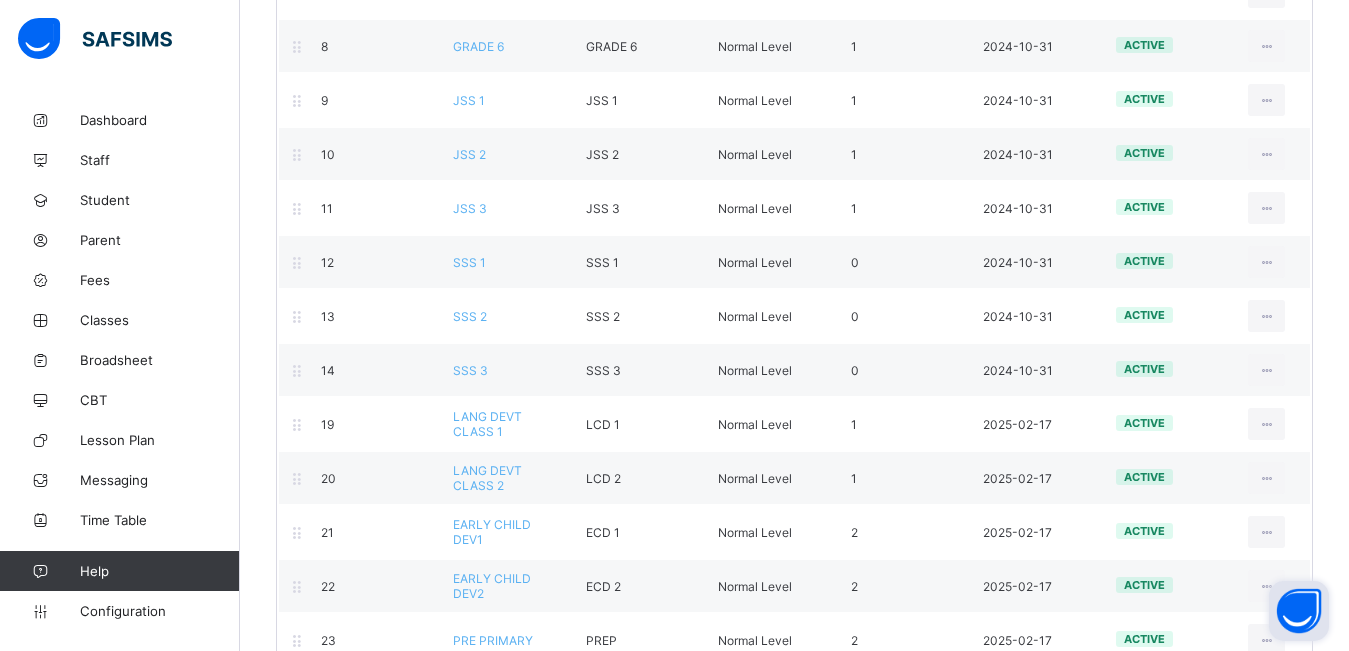click at bounding box center [1299, 611] 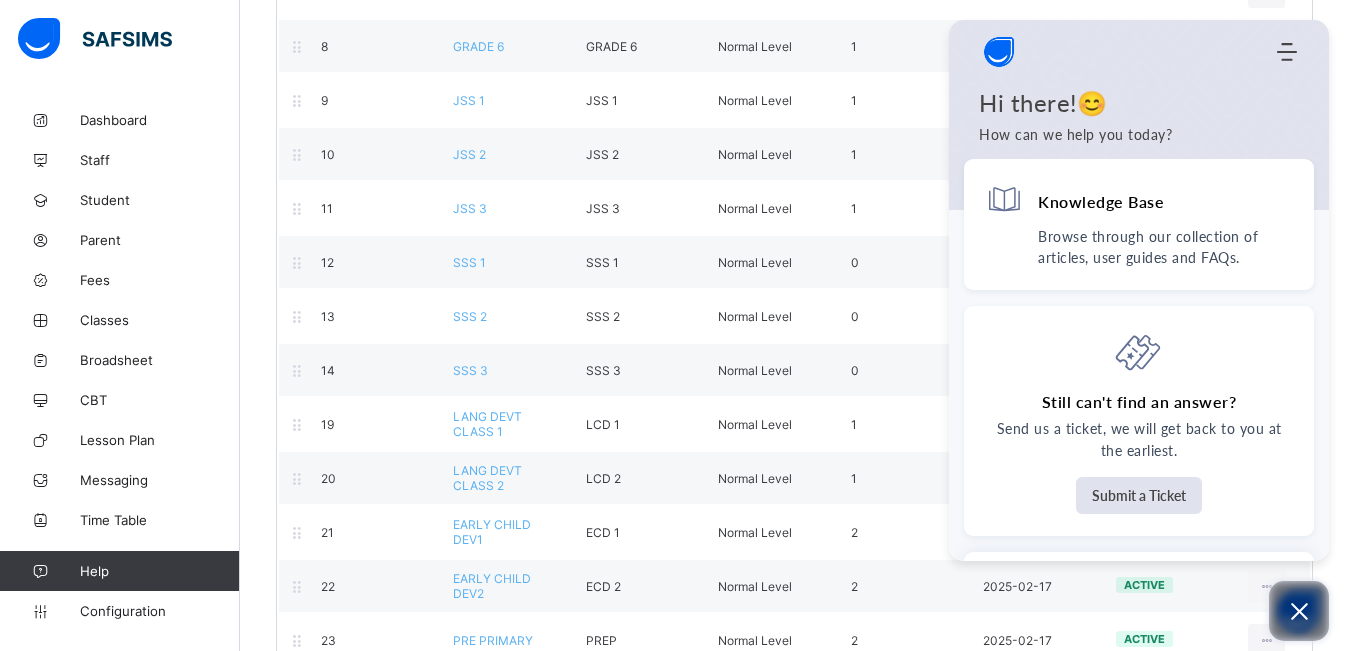 click at bounding box center [1299, 611] 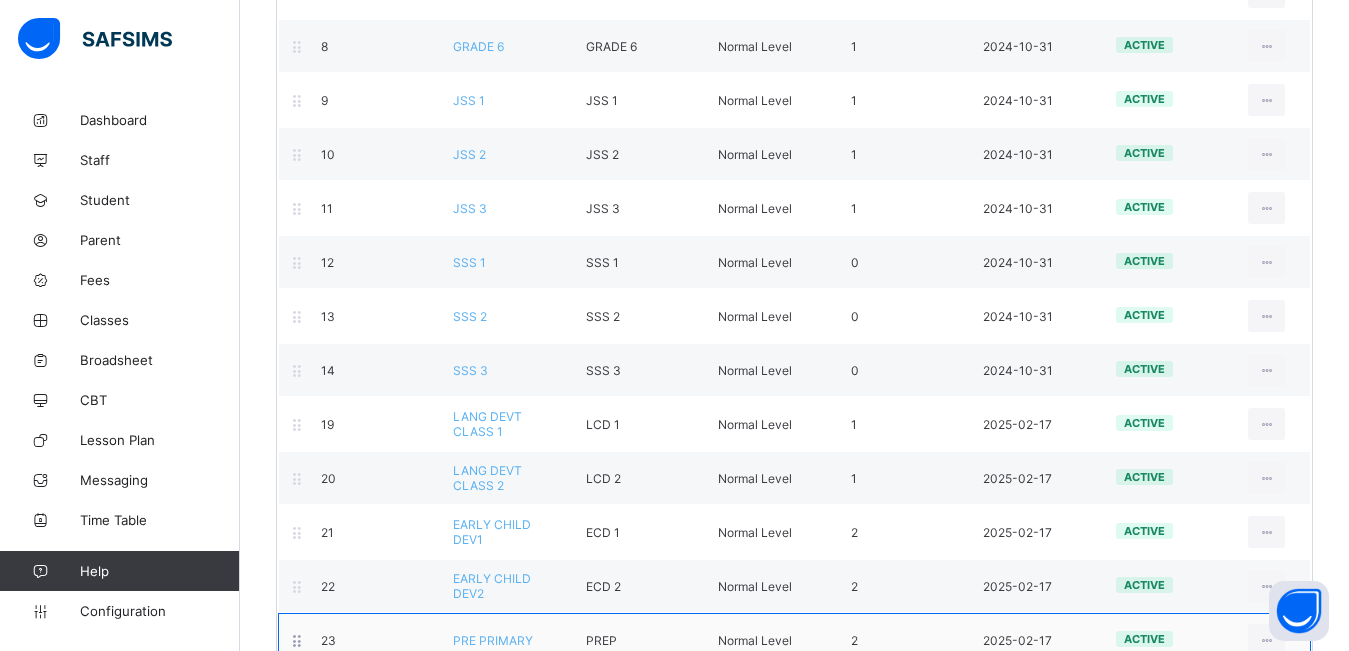 click on "View Class Level Edit Class Level Move to section Deactivate Class Level" at bounding box center [1196, 739] 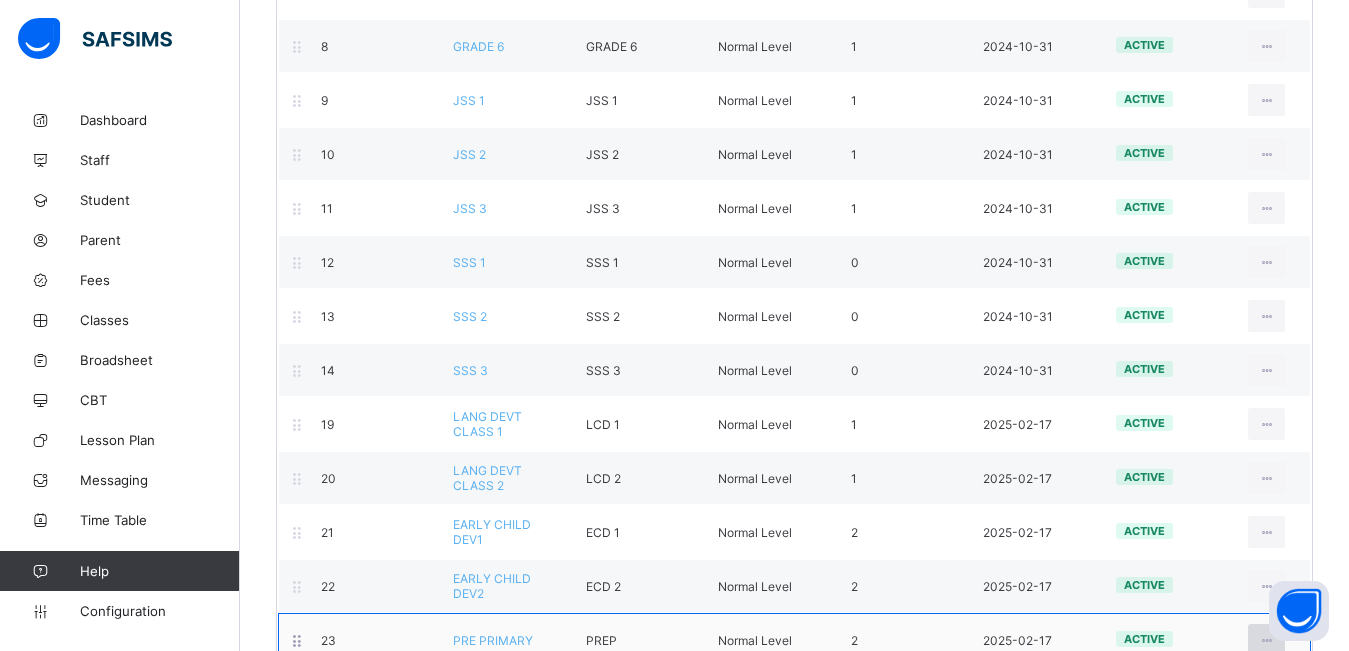 click at bounding box center (1266, 640) 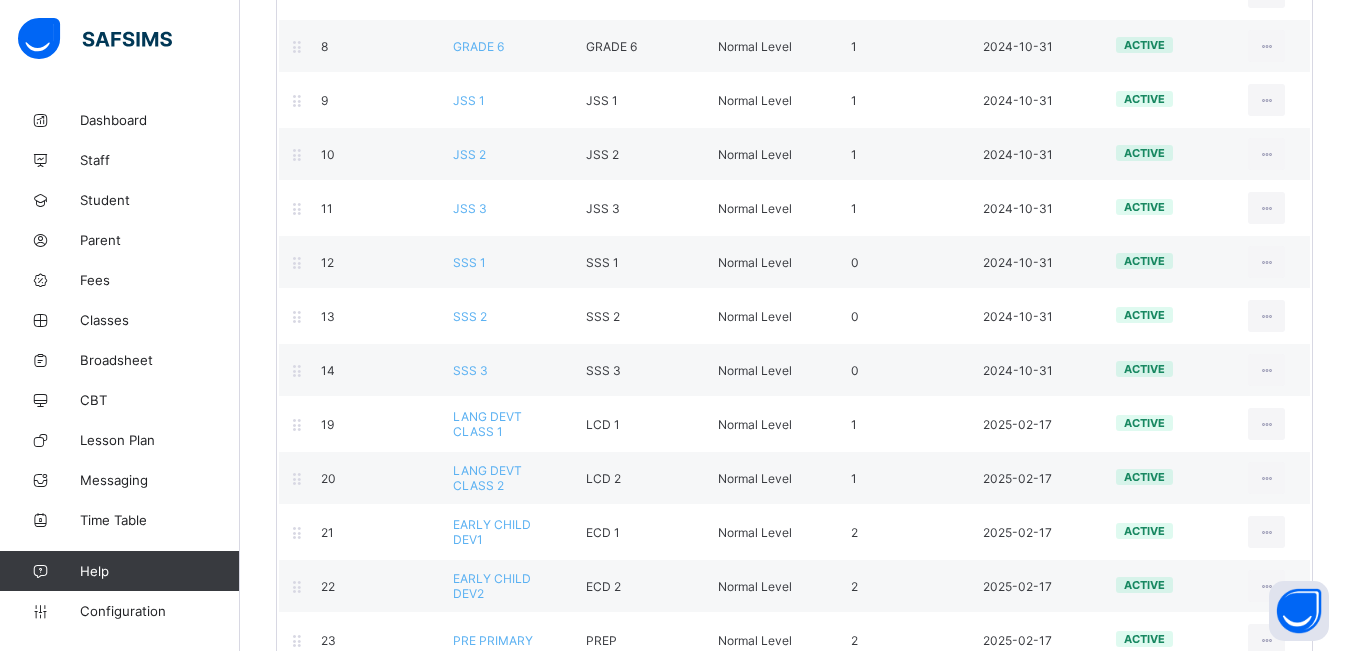 scroll, scrollTop: 887, scrollLeft: 0, axis: vertical 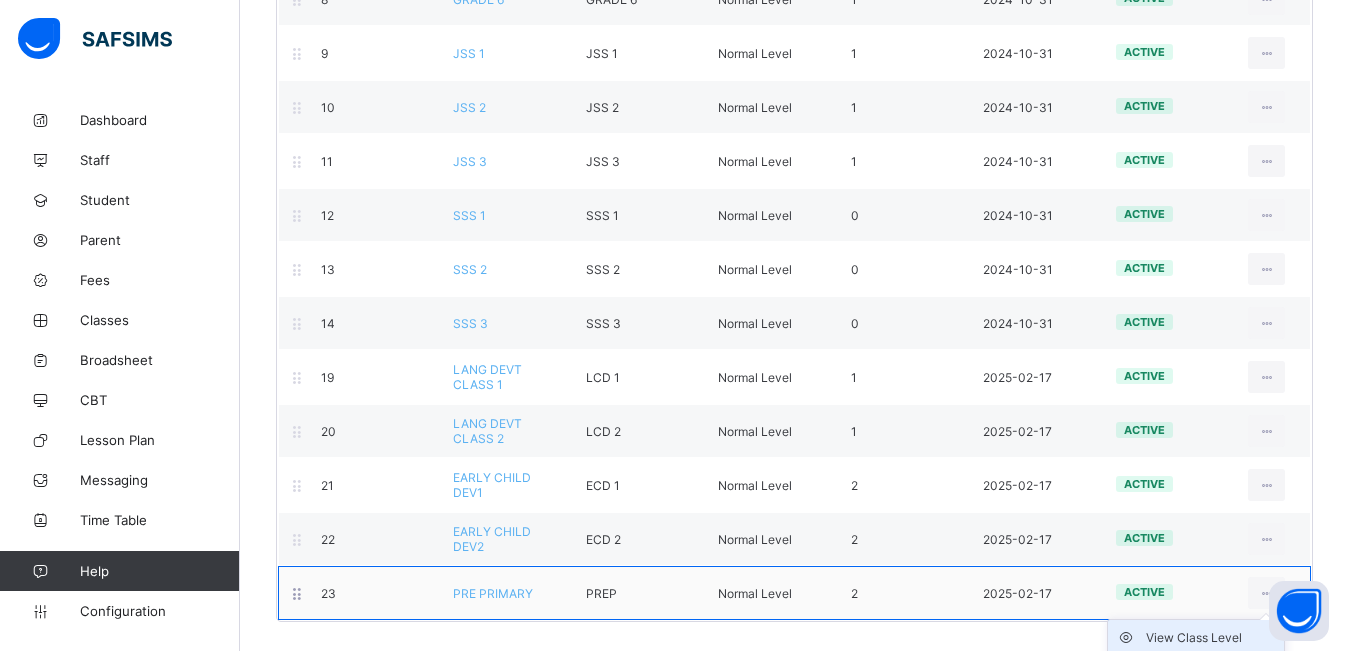 click on "View Class Level" at bounding box center [1211, 638] 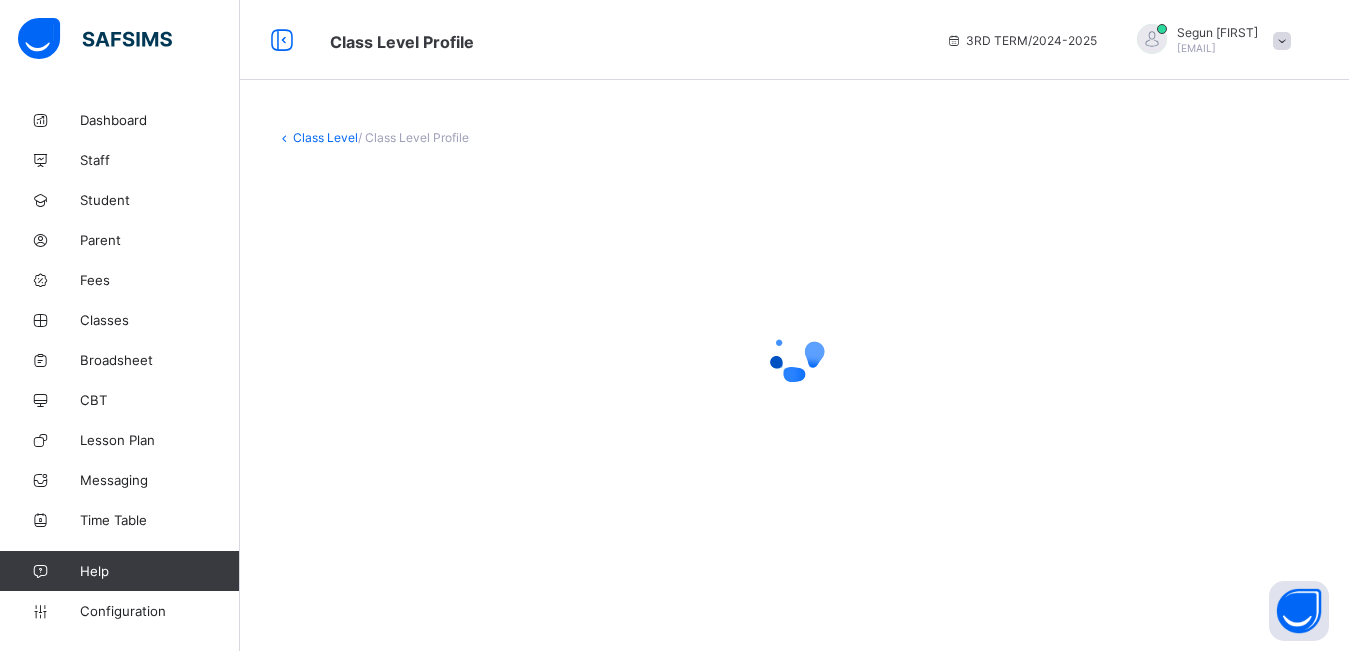 scroll, scrollTop: 0, scrollLeft: 0, axis: both 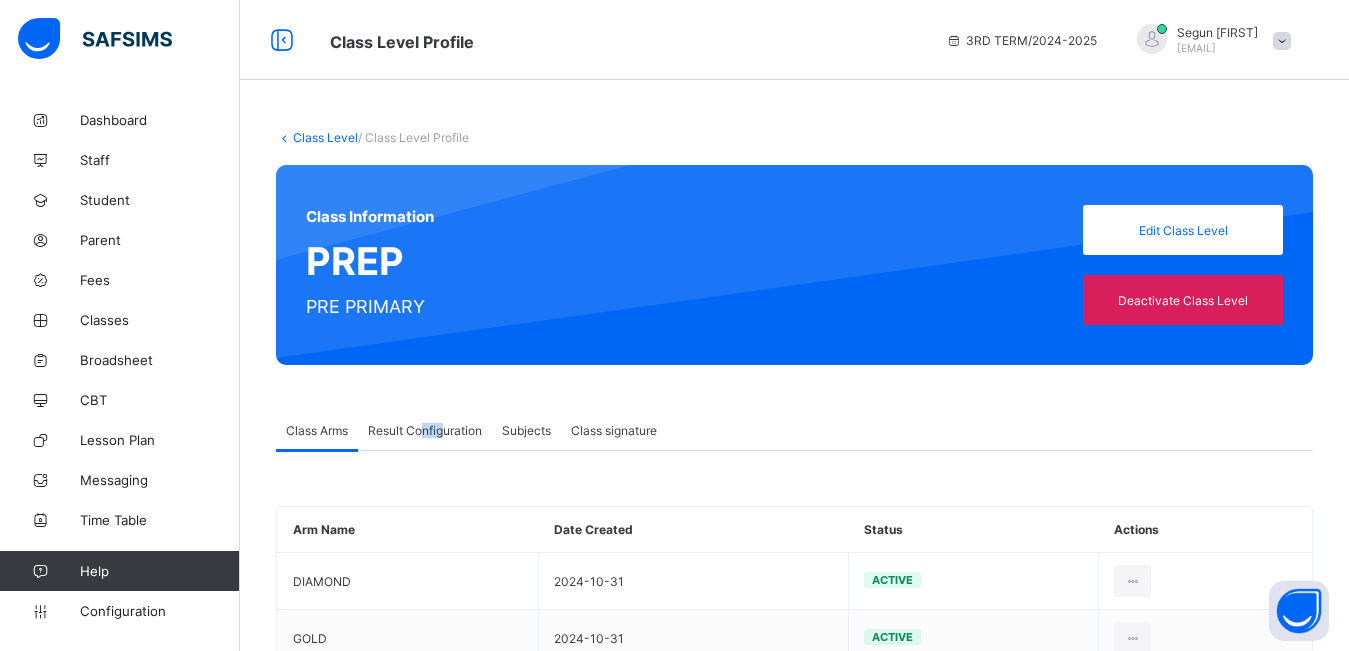 drag, startPoint x: 446, startPoint y: 440, endPoint x: 425, endPoint y: 428, distance: 24.186773 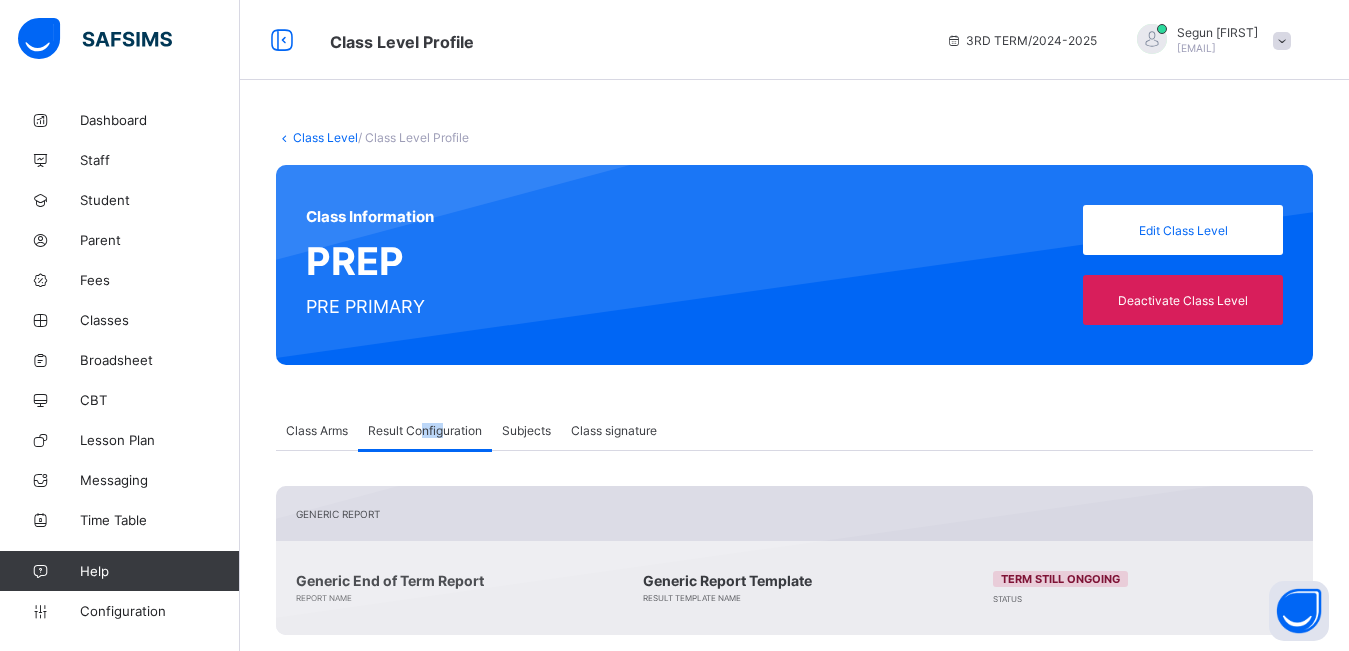 click on "Result Configuration" at bounding box center [425, 430] 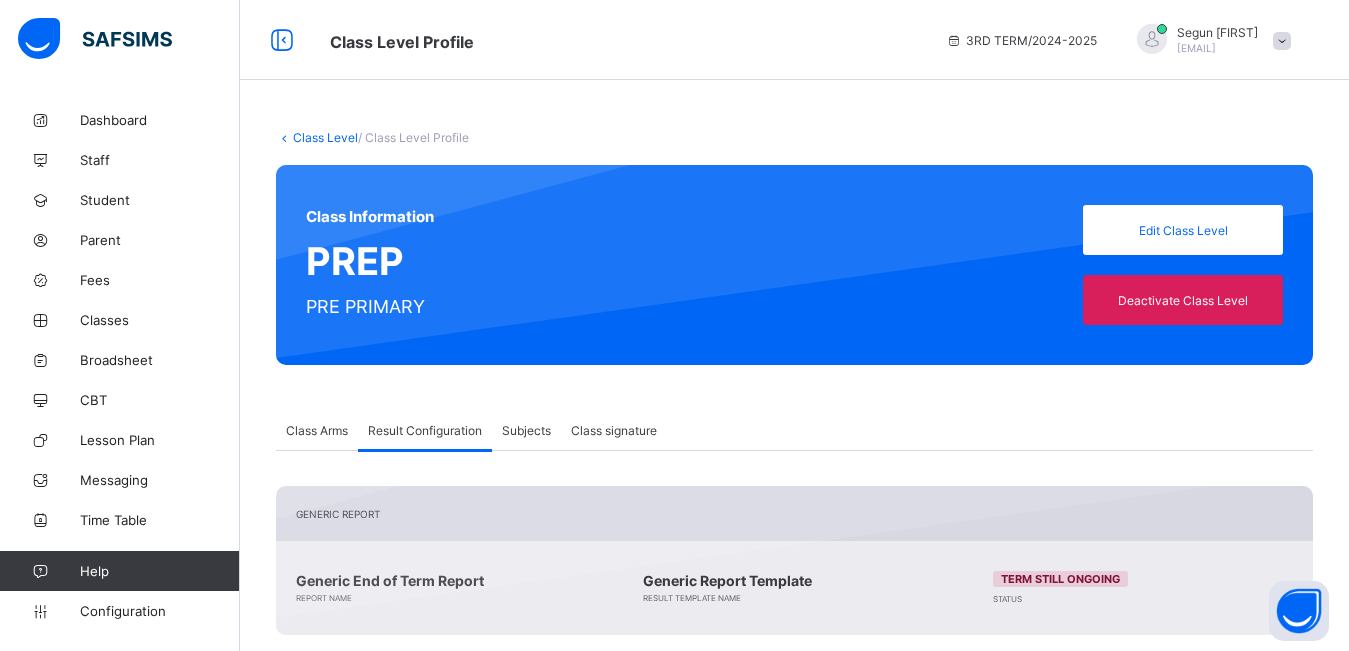 click on "Result Configuration" at bounding box center (425, 430) 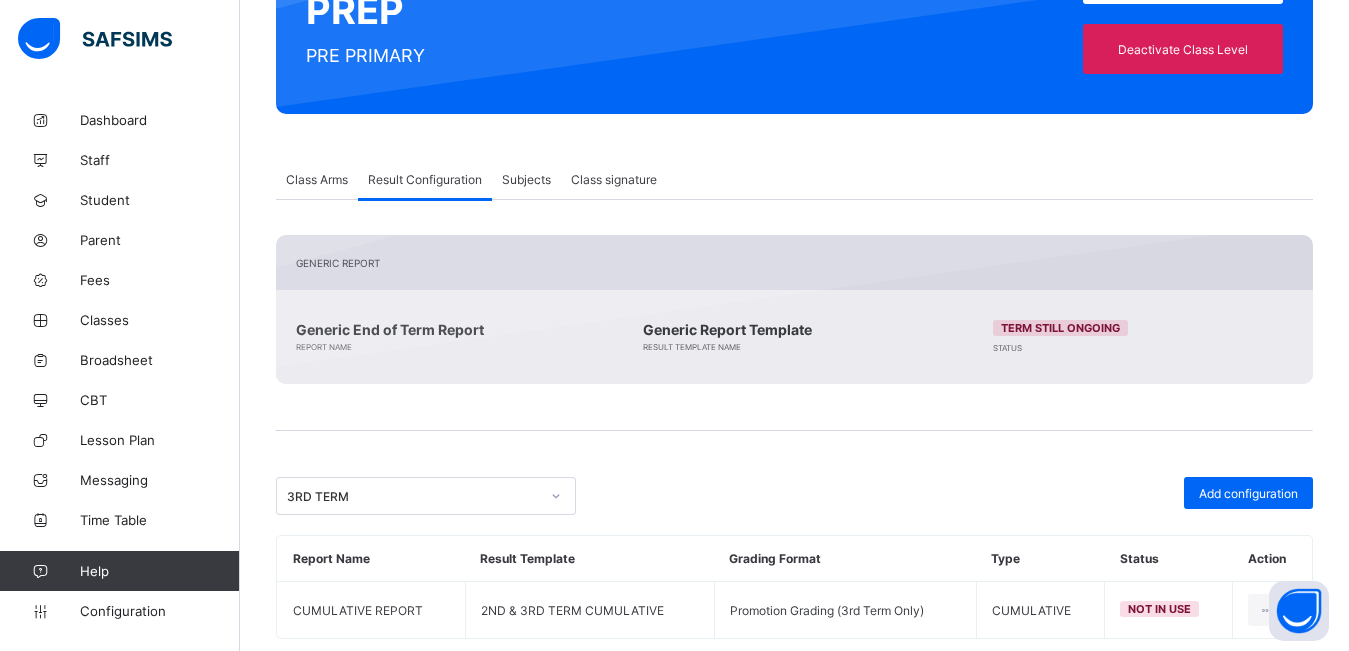 scroll, scrollTop: 259, scrollLeft: 0, axis: vertical 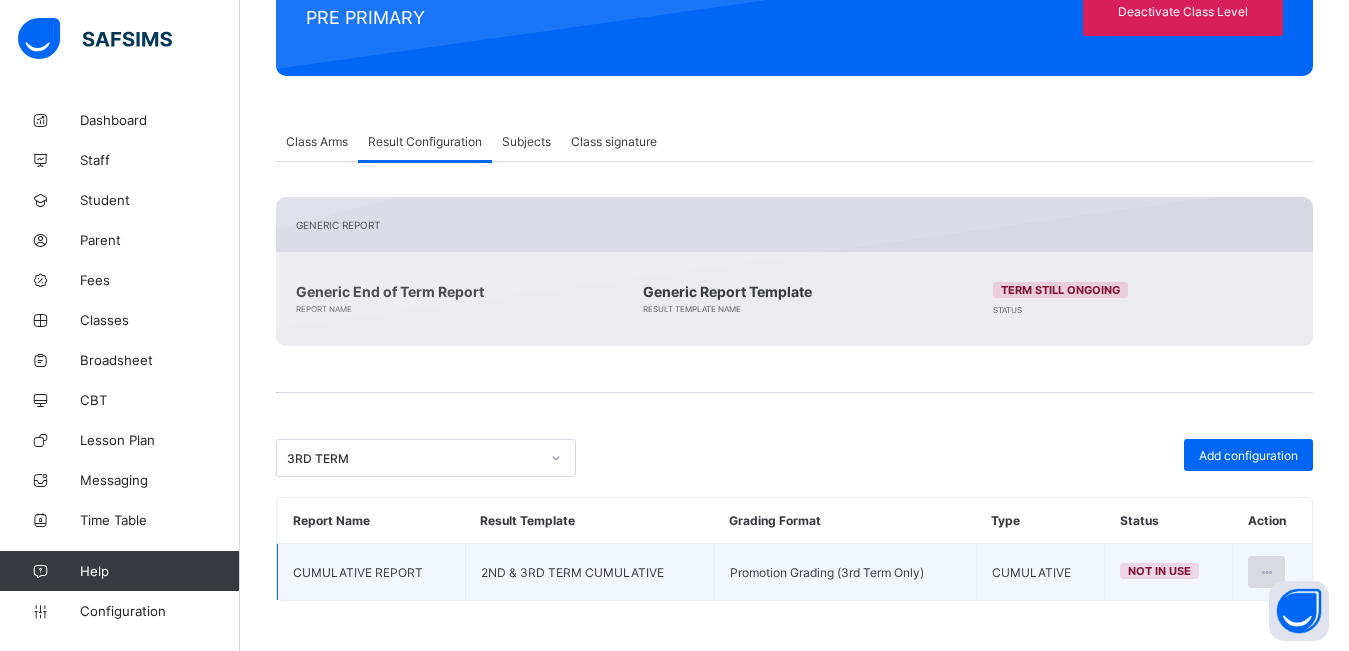 click at bounding box center [1266, 572] 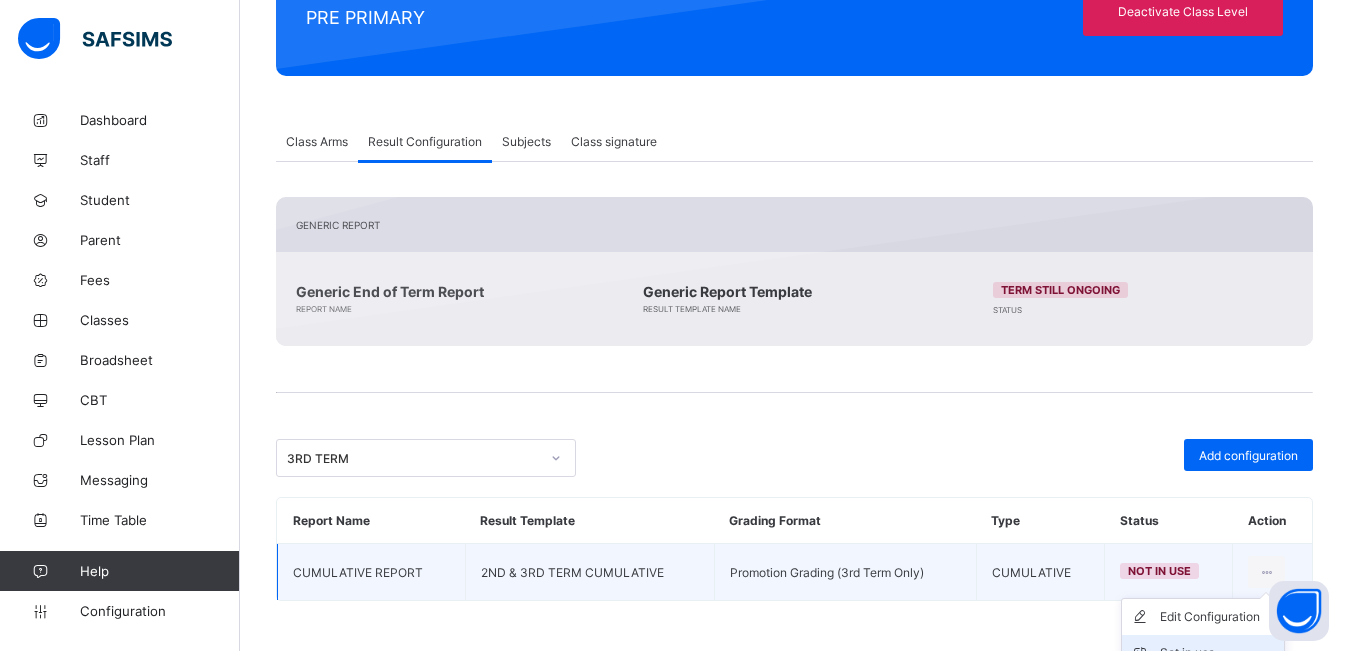 click on "Set in use" at bounding box center (1218, 653) 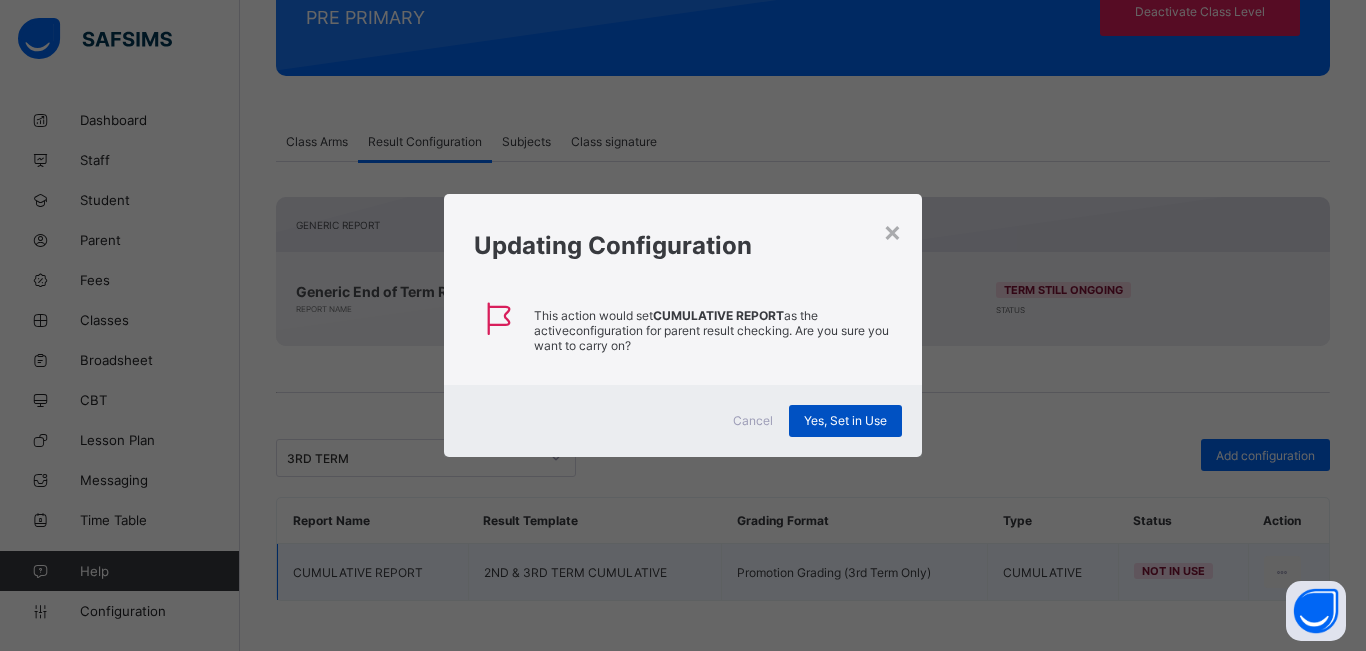 click on "Yes, Set in Use" at bounding box center [845, 420] 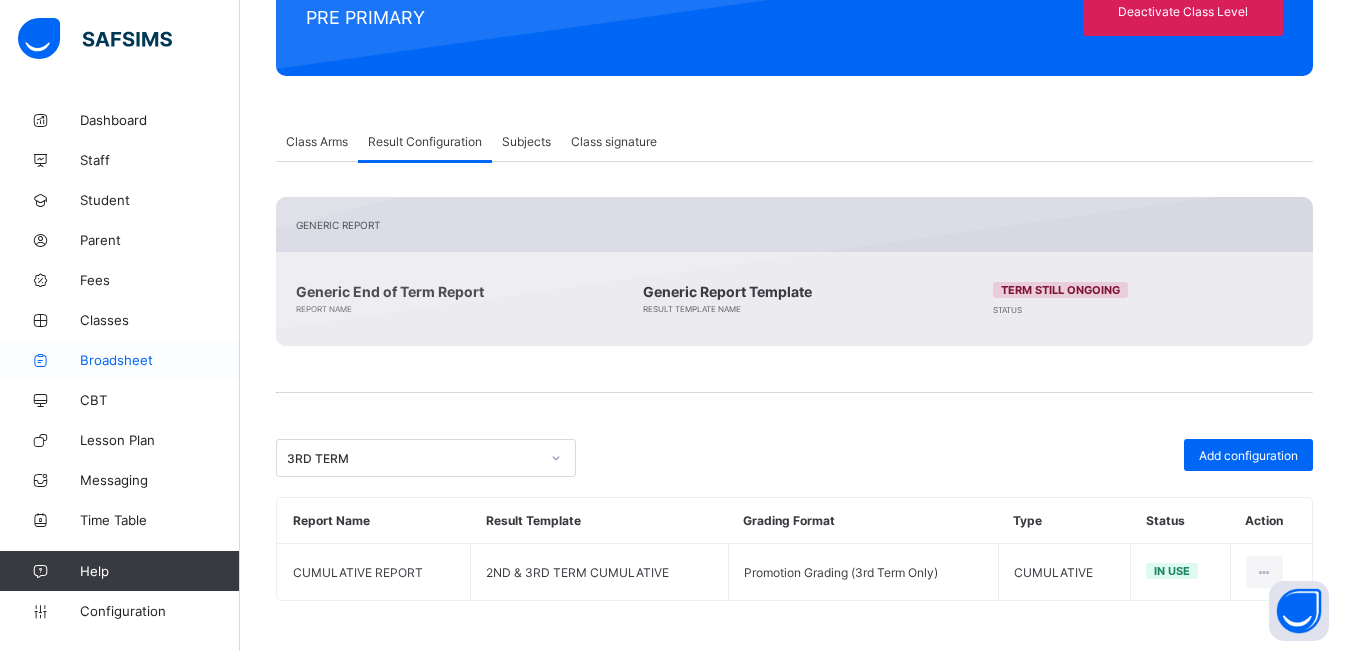 click on "Broadsheet" at bounding box center (160, 360) 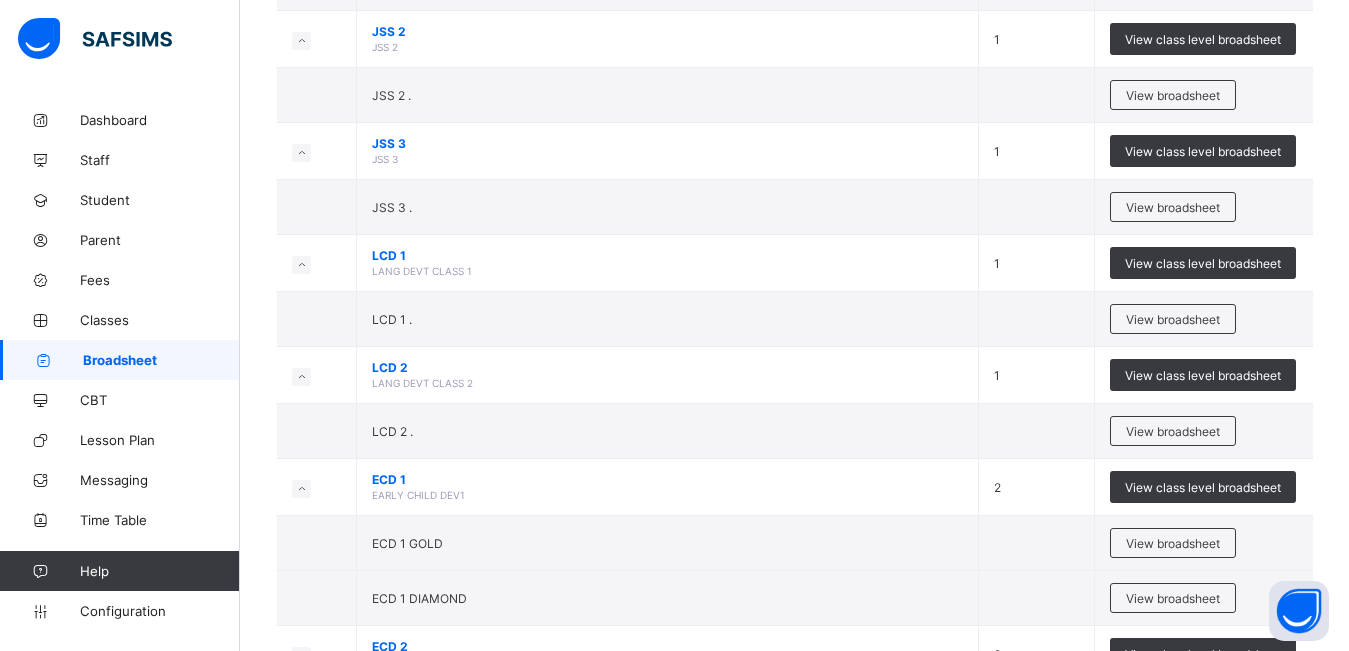 scroll, scrollTop: 1587, scrollLeft: 0, axis: vertical 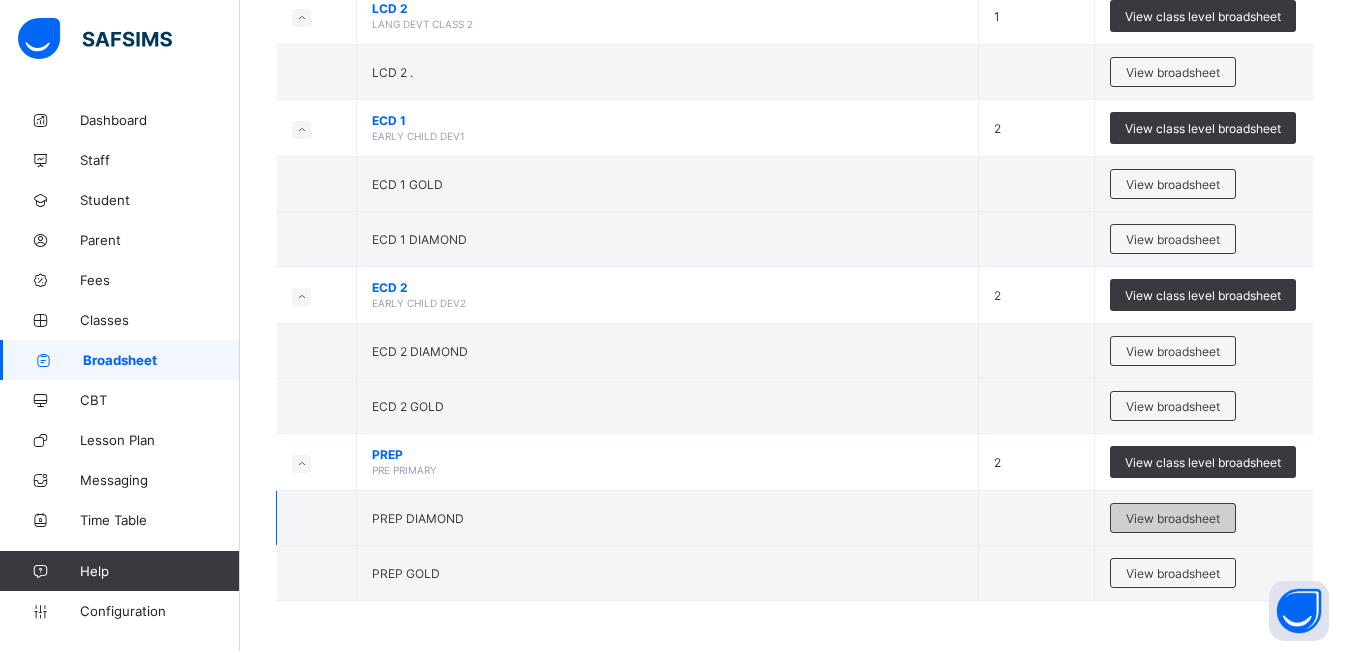 click on "View broadsheet" at bounding box center [1173, 518] 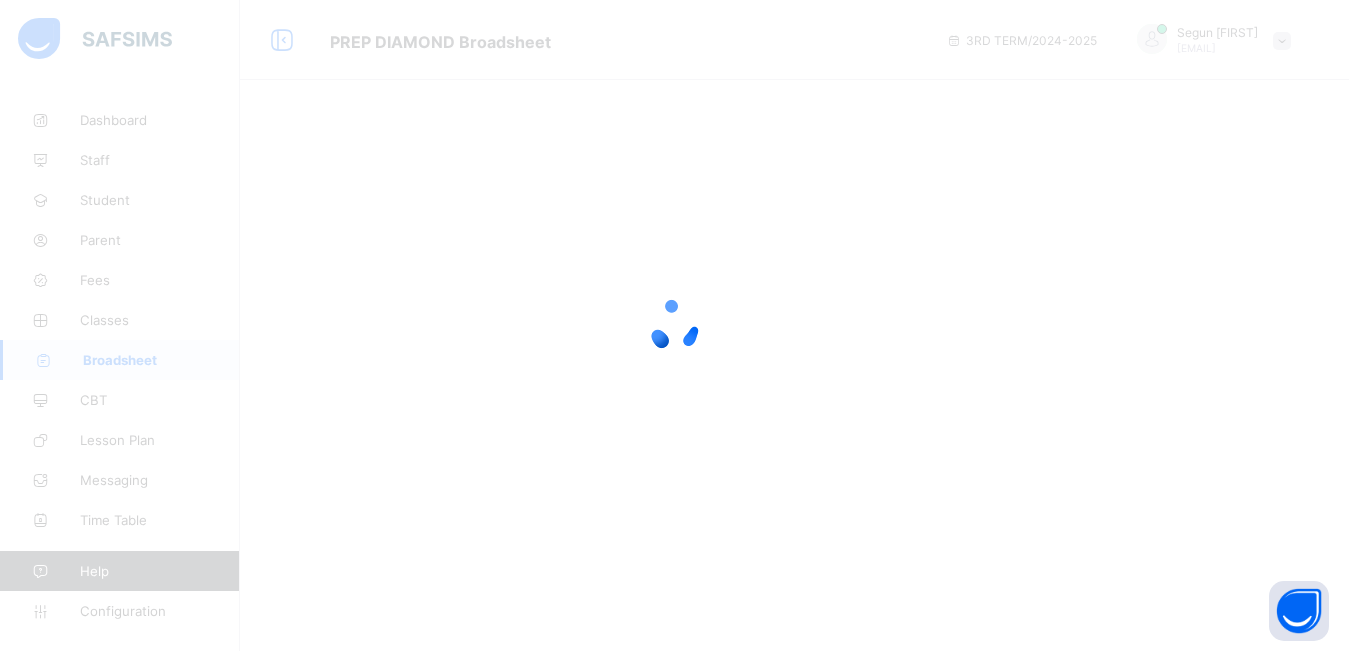 scroll, scrollTop: 0, scrollLeft: 0, axis: both 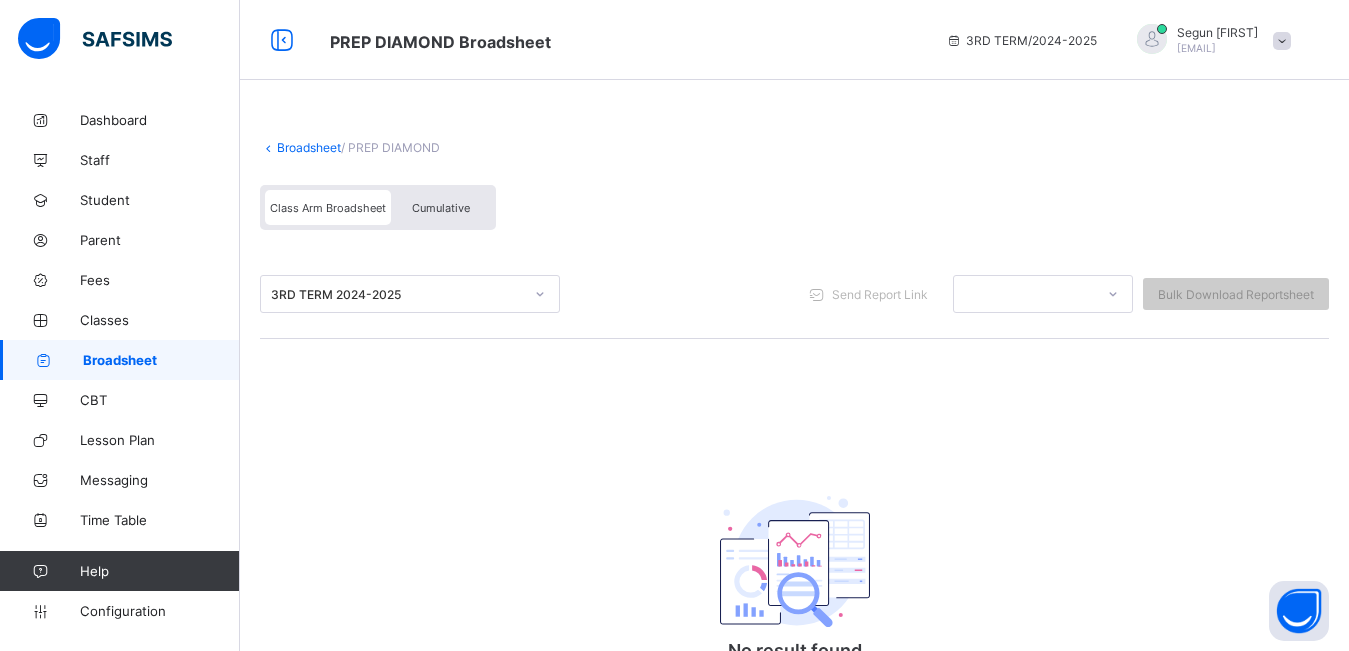 click on "Cumulative" at bounding box center (441, 207) 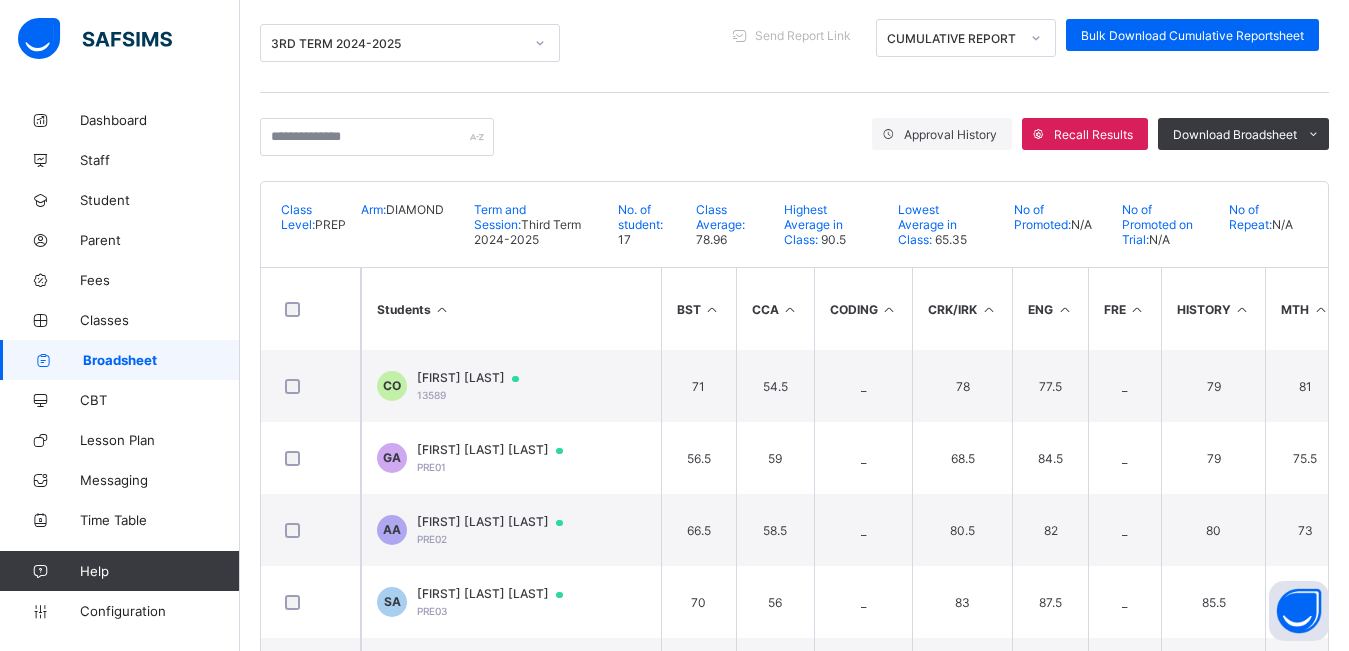 scroll, scrollTop: 413, scrollLeft: 0, axis: vertical 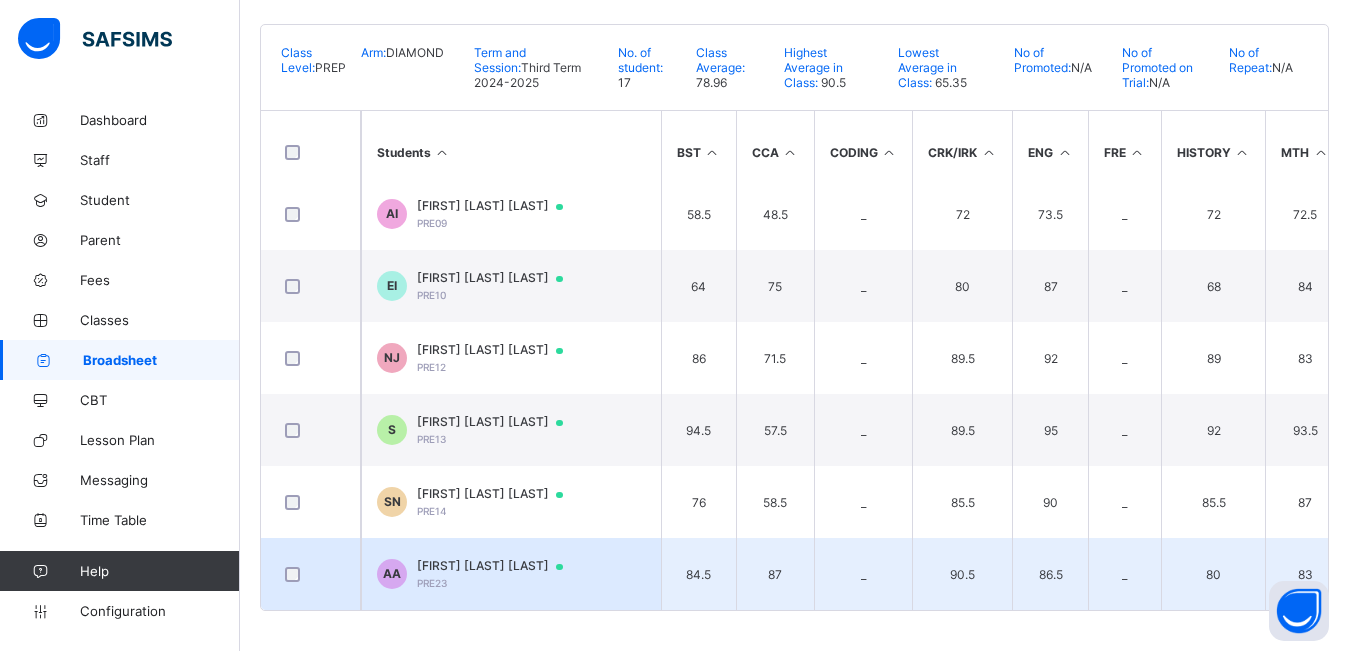 click at bounding box center (310, 574) 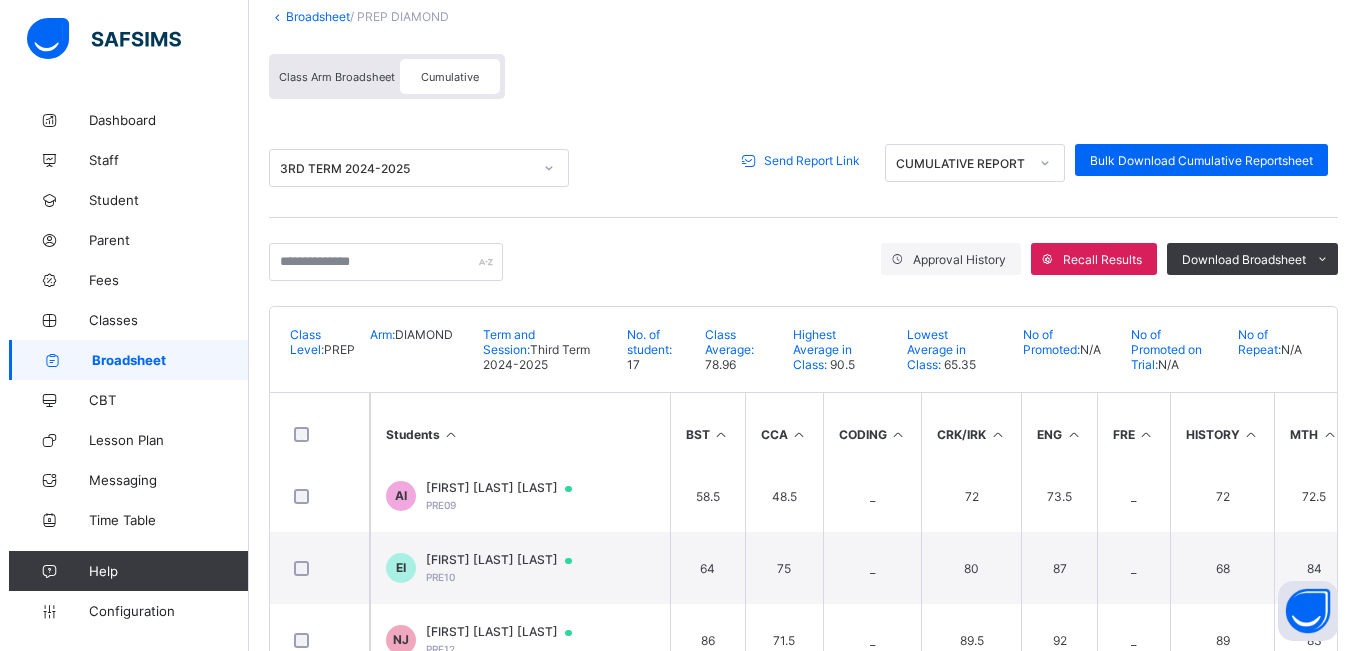 scroll, scrollTop: 0, scrollLeft: 0, axis: both 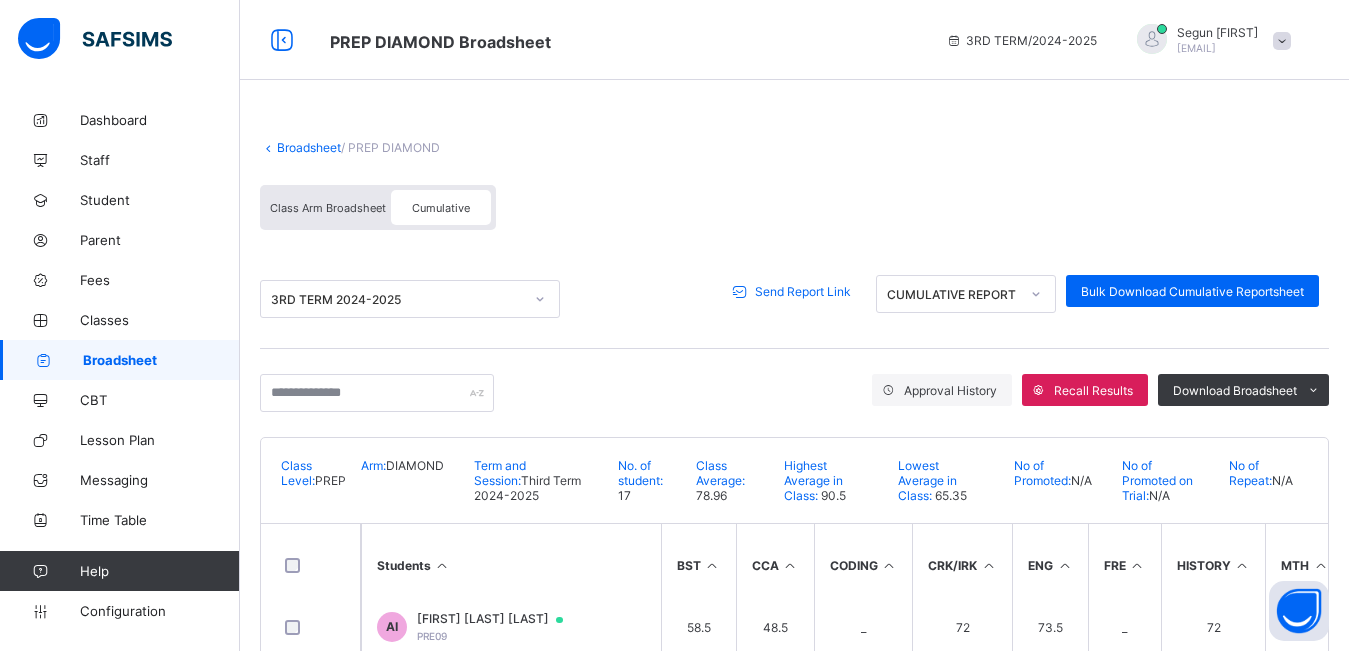 click on "Send Report Link" at bounding box center [803, 291] 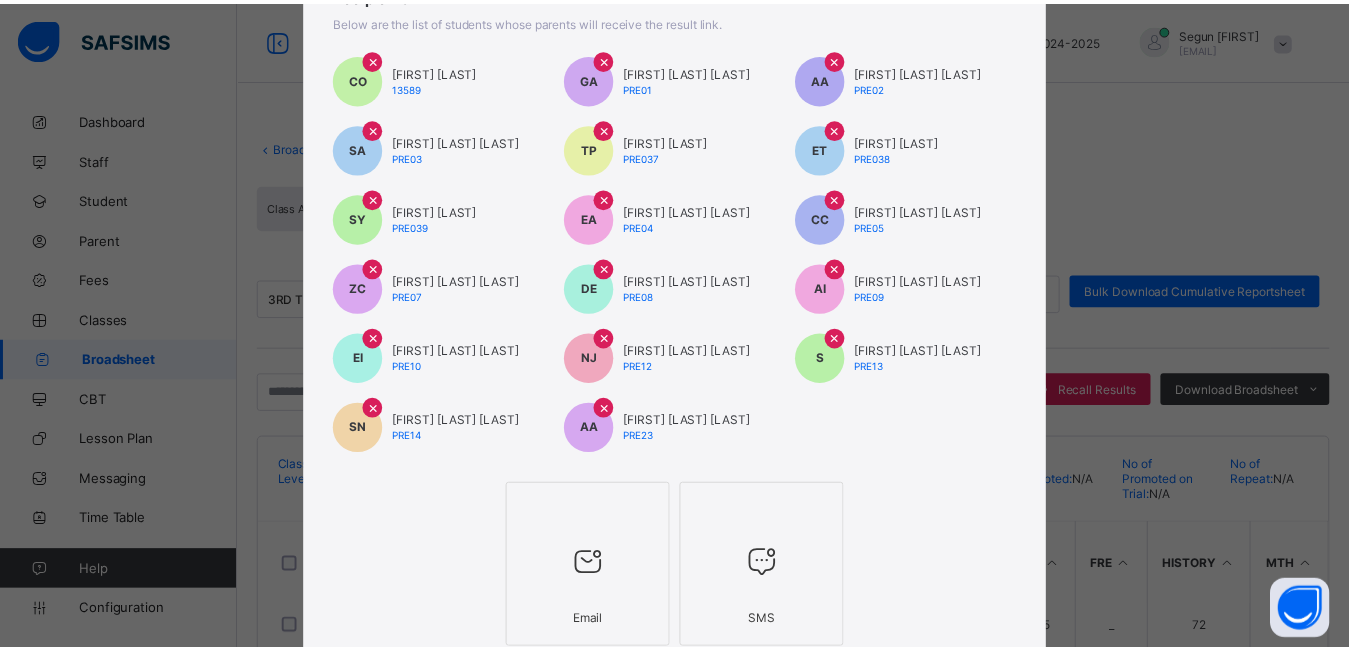 scroll, scrollTop: 325, scrollLeft: 0, axis: vertical 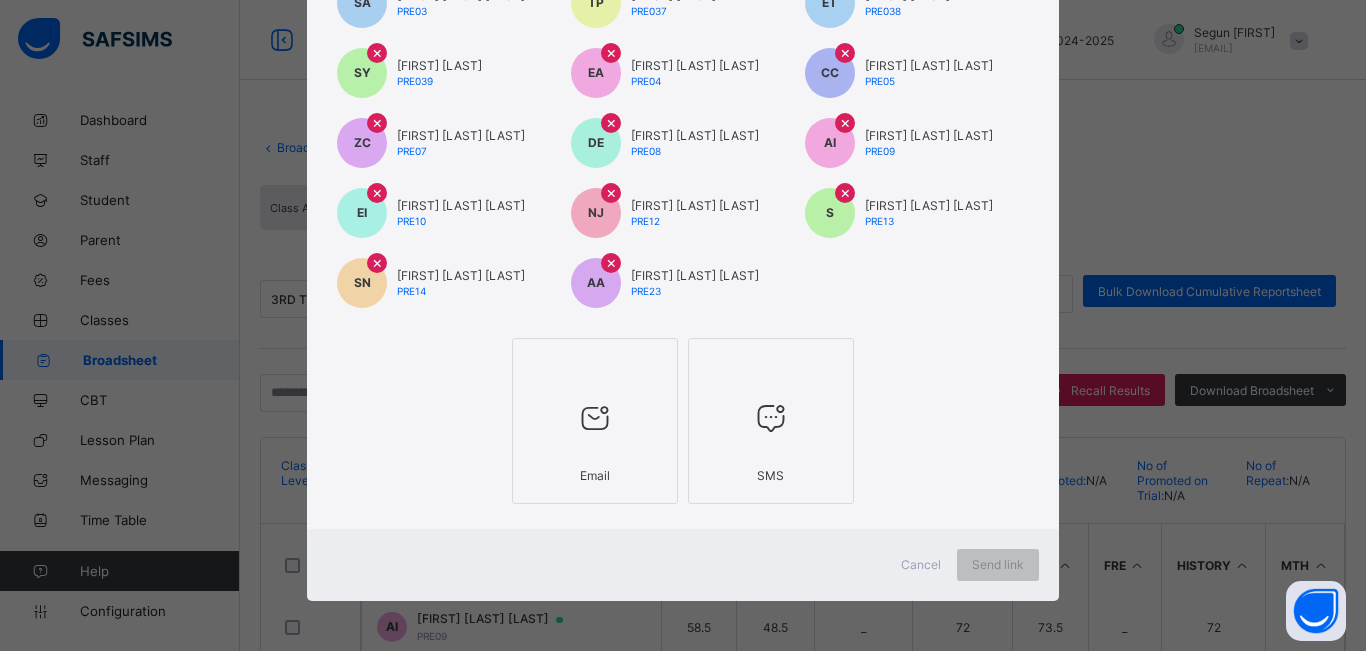click at bounding box center (595, 364) 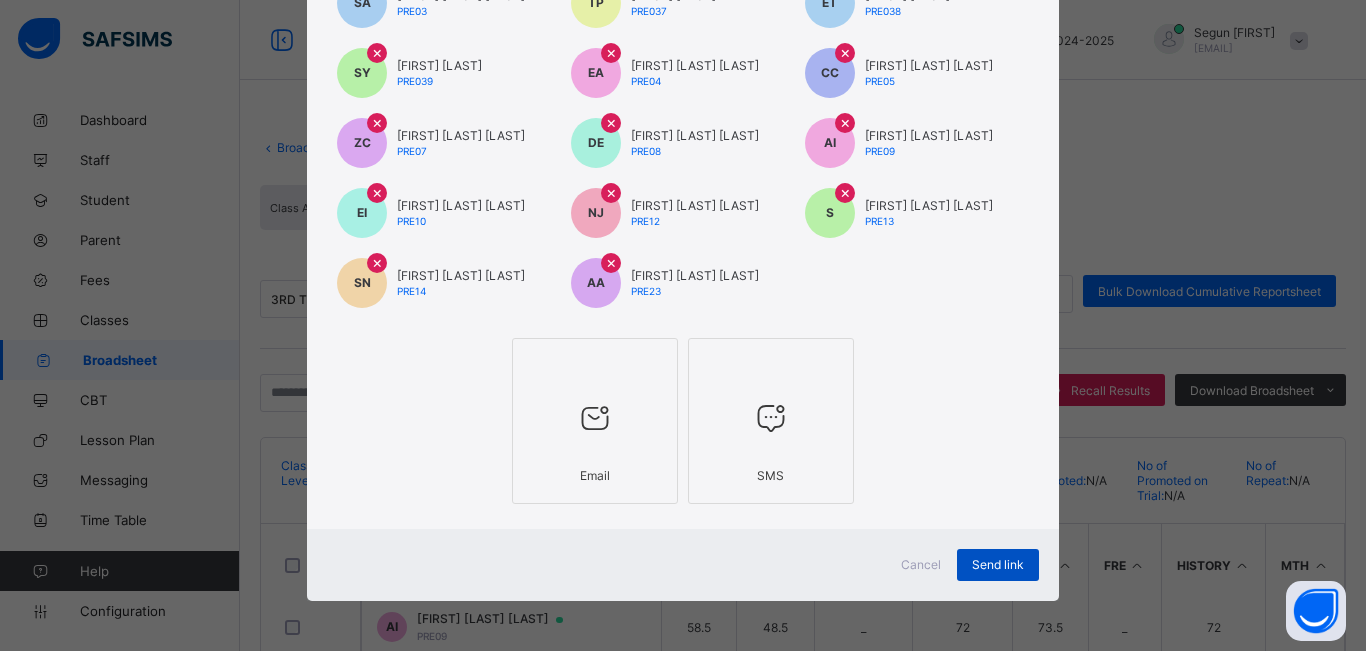 click on "Send link" at bounding box center (998, 564) 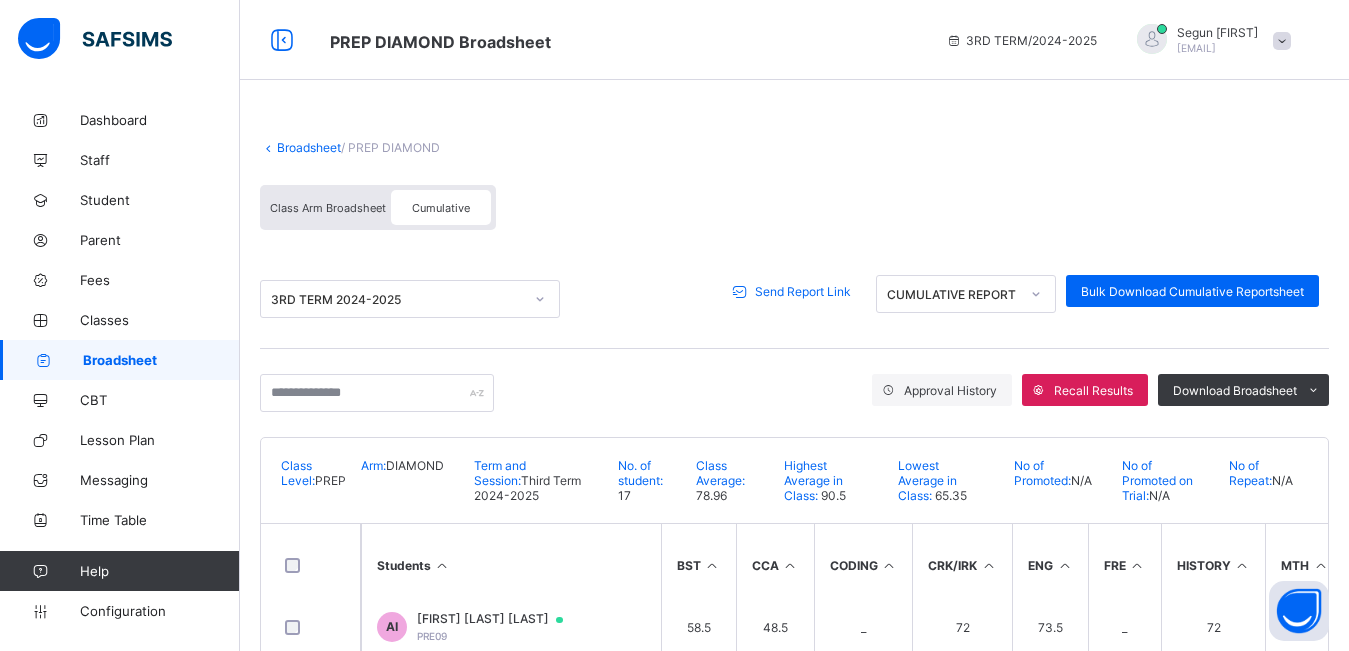 click on "Send Report Link" at bounding box center [803, 291] 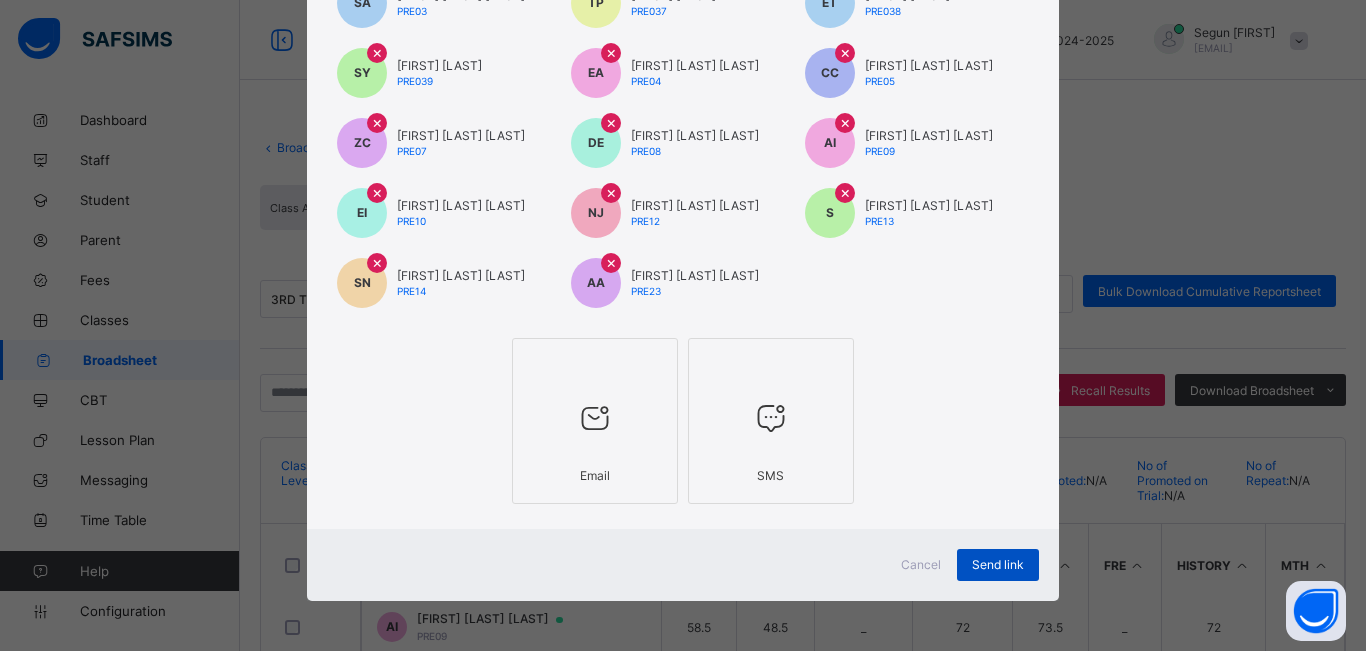 click on "Send link" at bounding box center (998, 564) 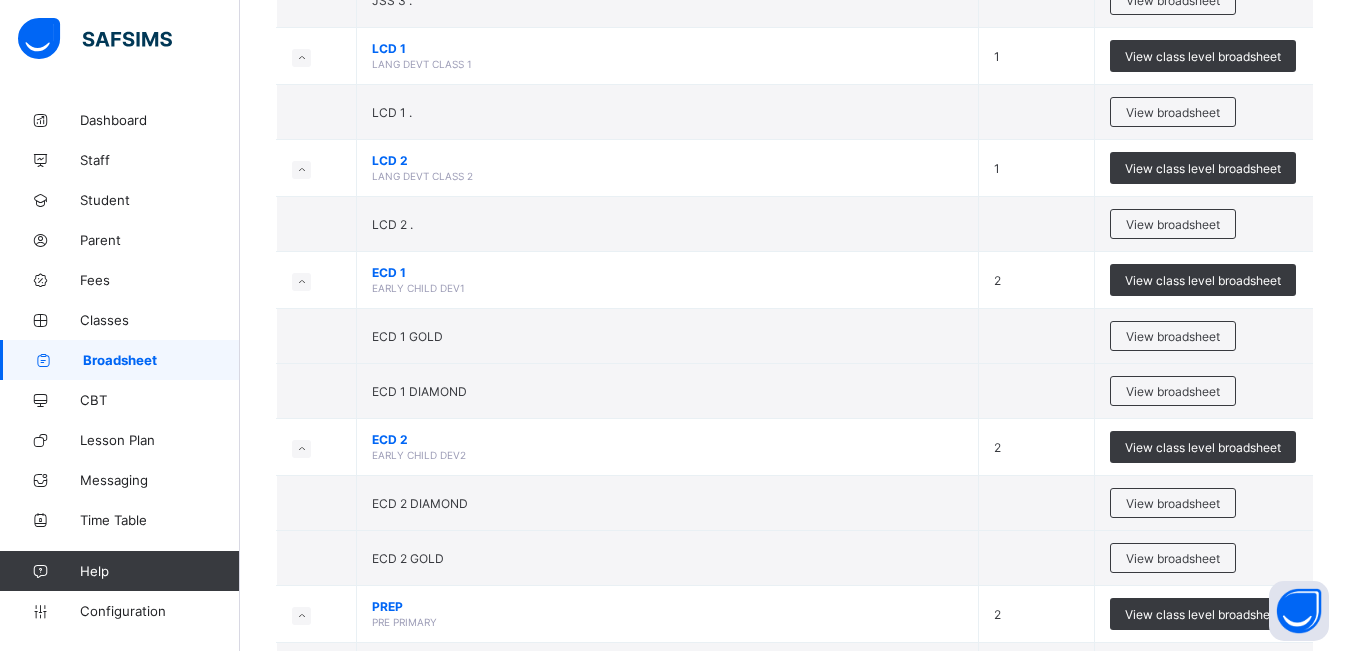 scroll, scrollTop: 1587, scrollLeft: 0, axis: vertical 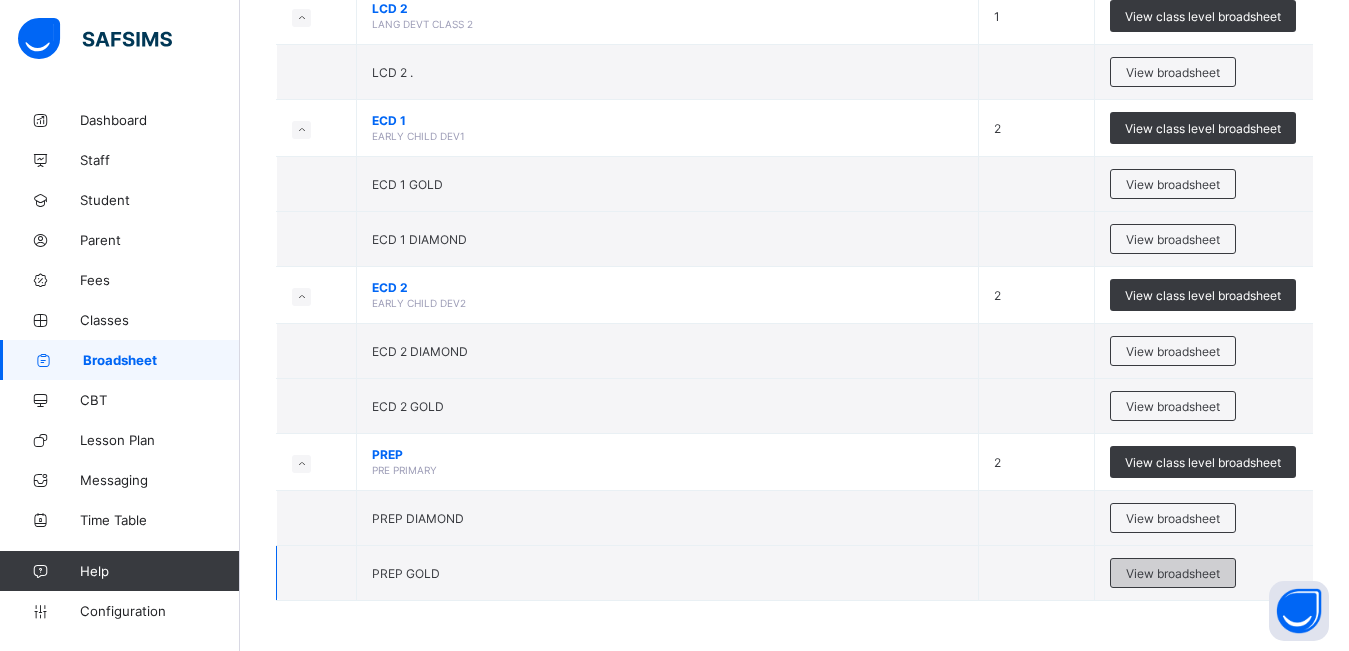 click on "View broadsheet" at bounding box center [1173, 573] 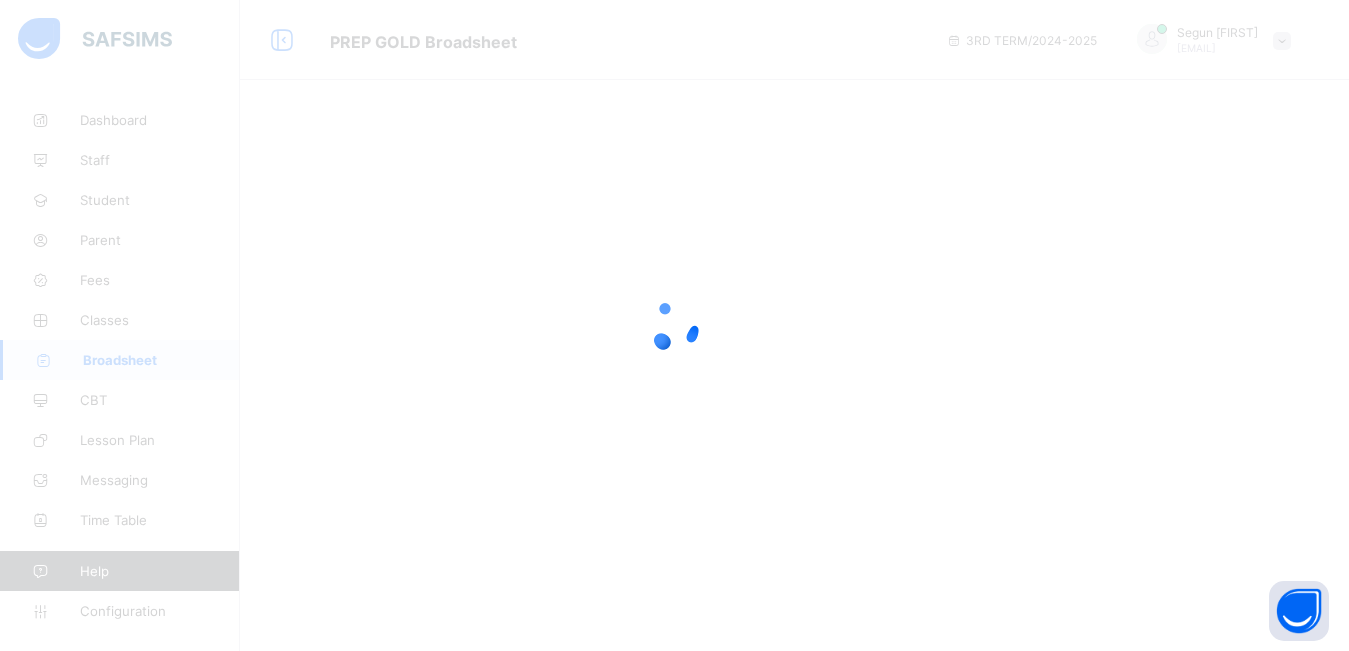 scroll, scrollTop: 0, scrollLeft: 0, axis: both 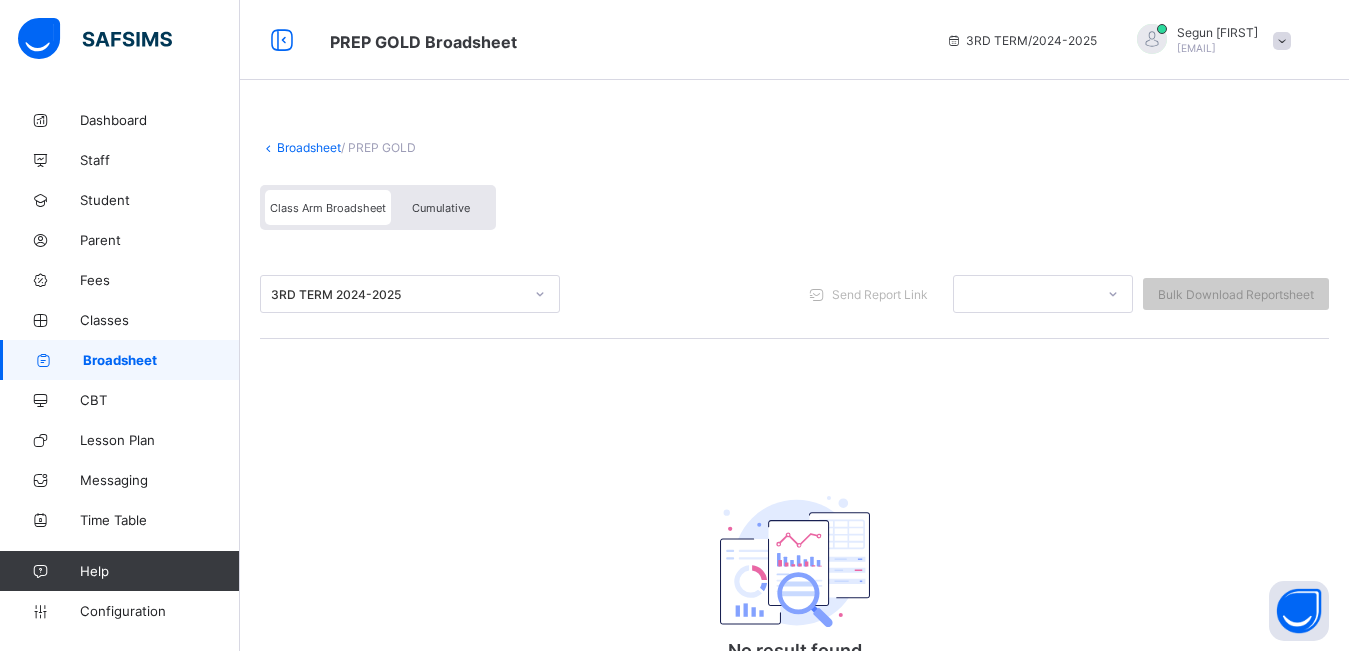 click on "Cumulative" at bounding box center [441, 208] 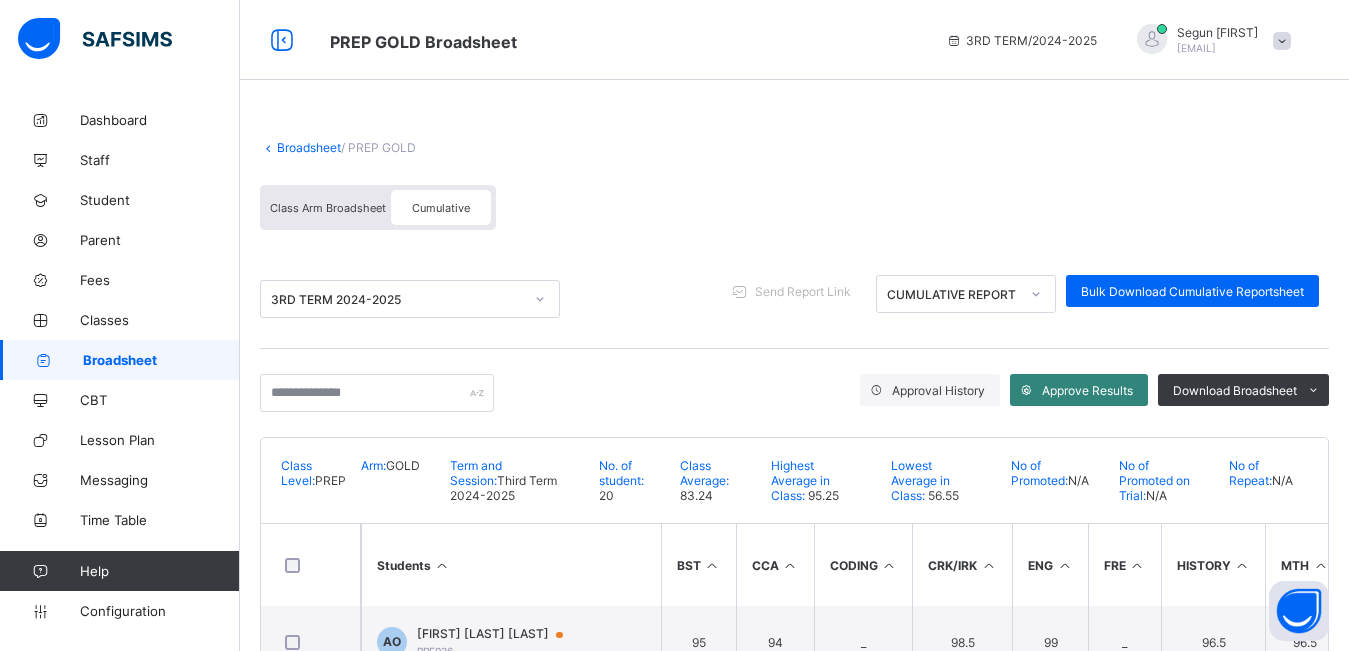 click on "Approve Results" at bounding box center [1087, 390] 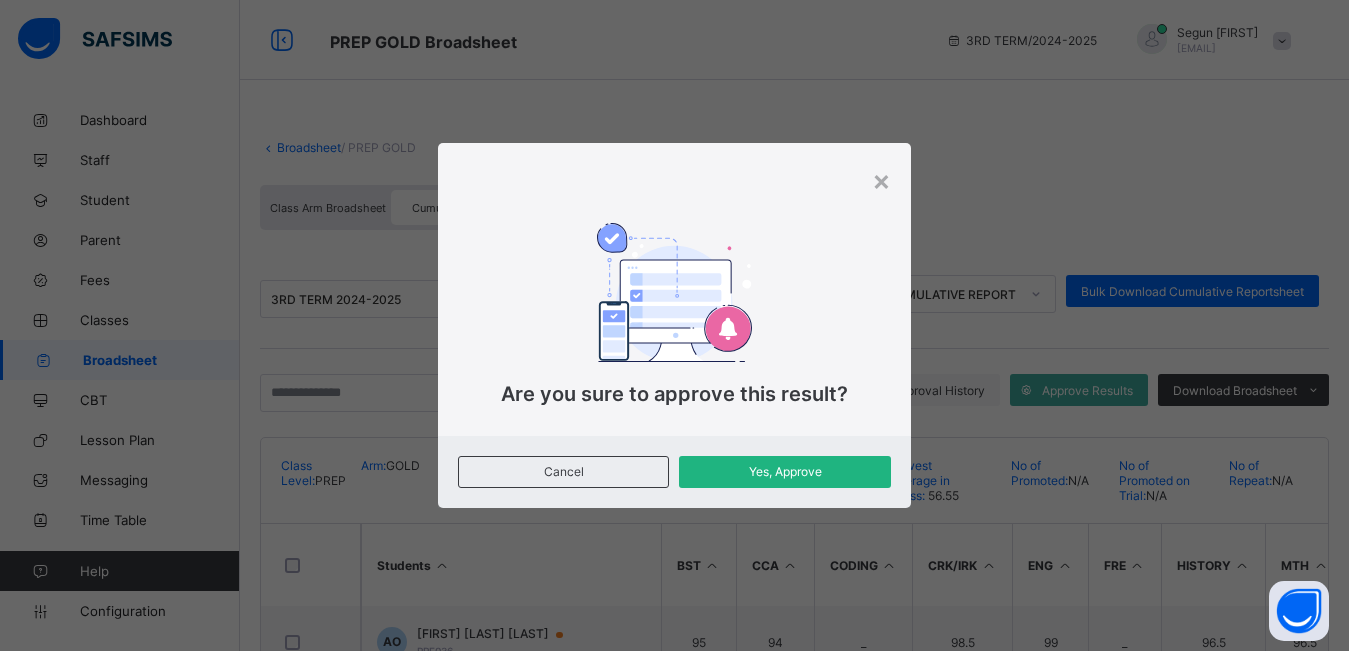 click on "Yes, Approve" at bounding box center (784, 471) 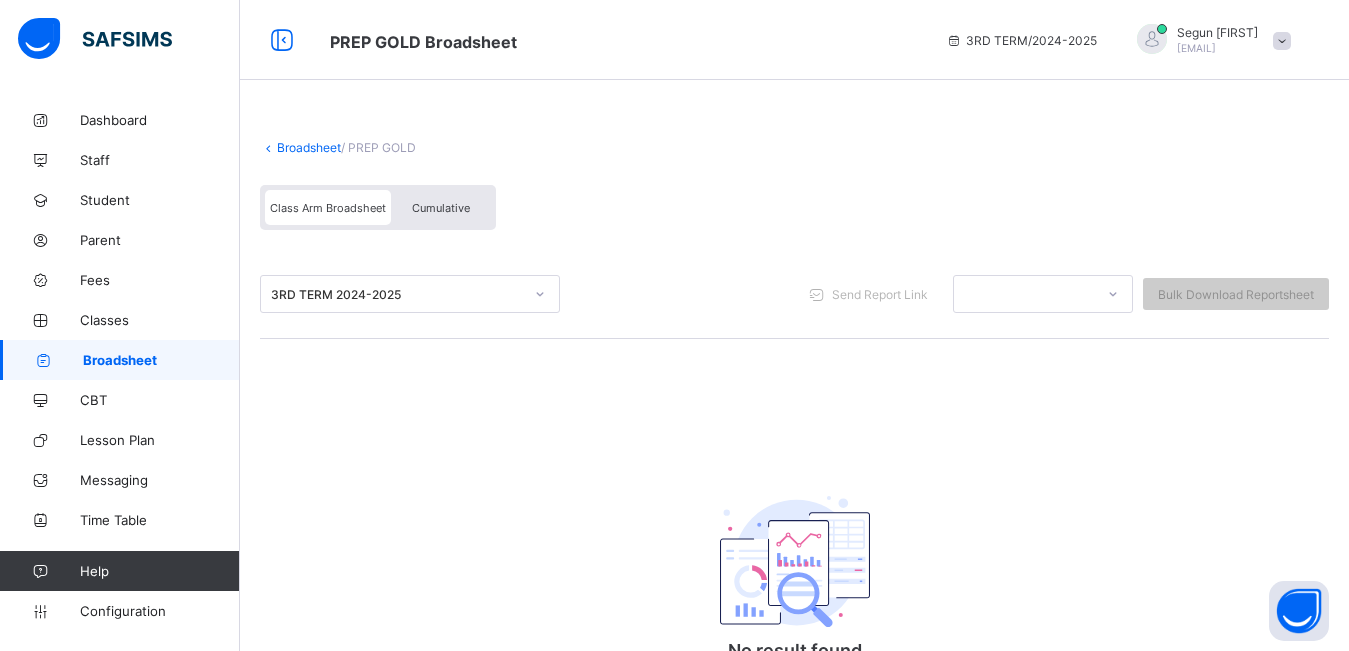 scroll, scrollTop: 0, scrollLeft: 0, axis: both 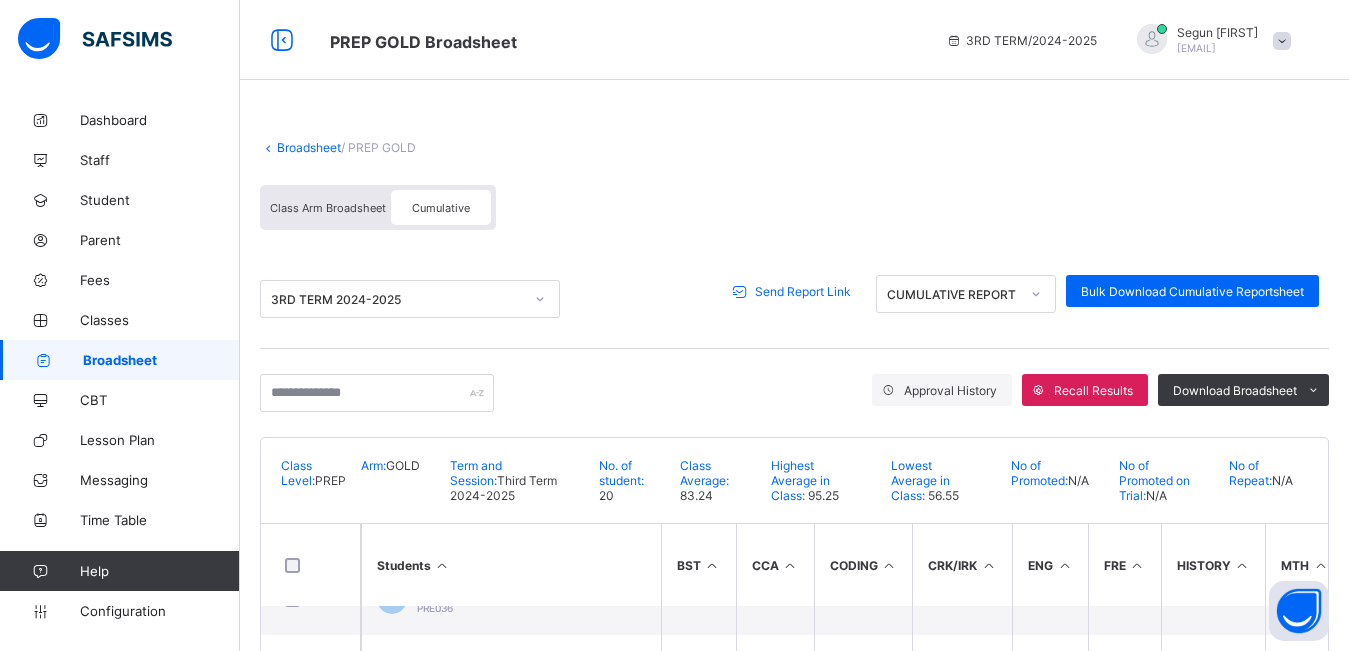 click on "Send Report Link" at bounding box center (803, 291) 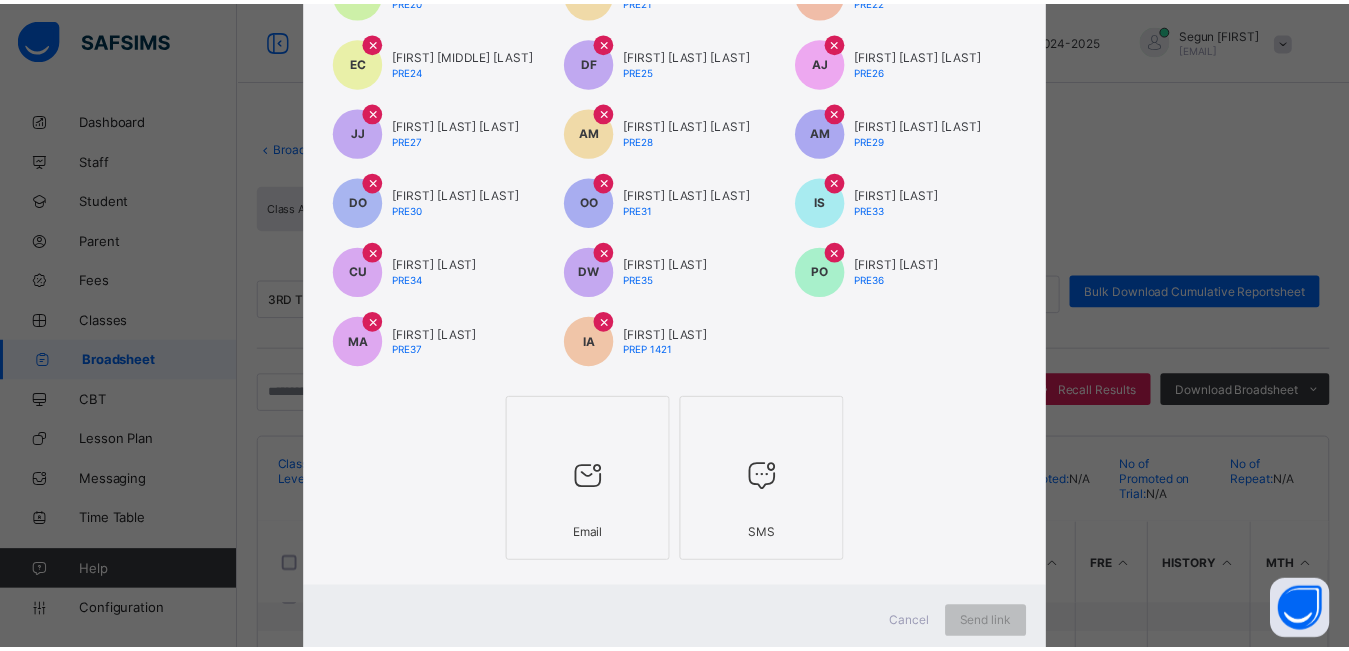 scroll, scrollTop: 395, scrollLeft: 0, axis: vertical 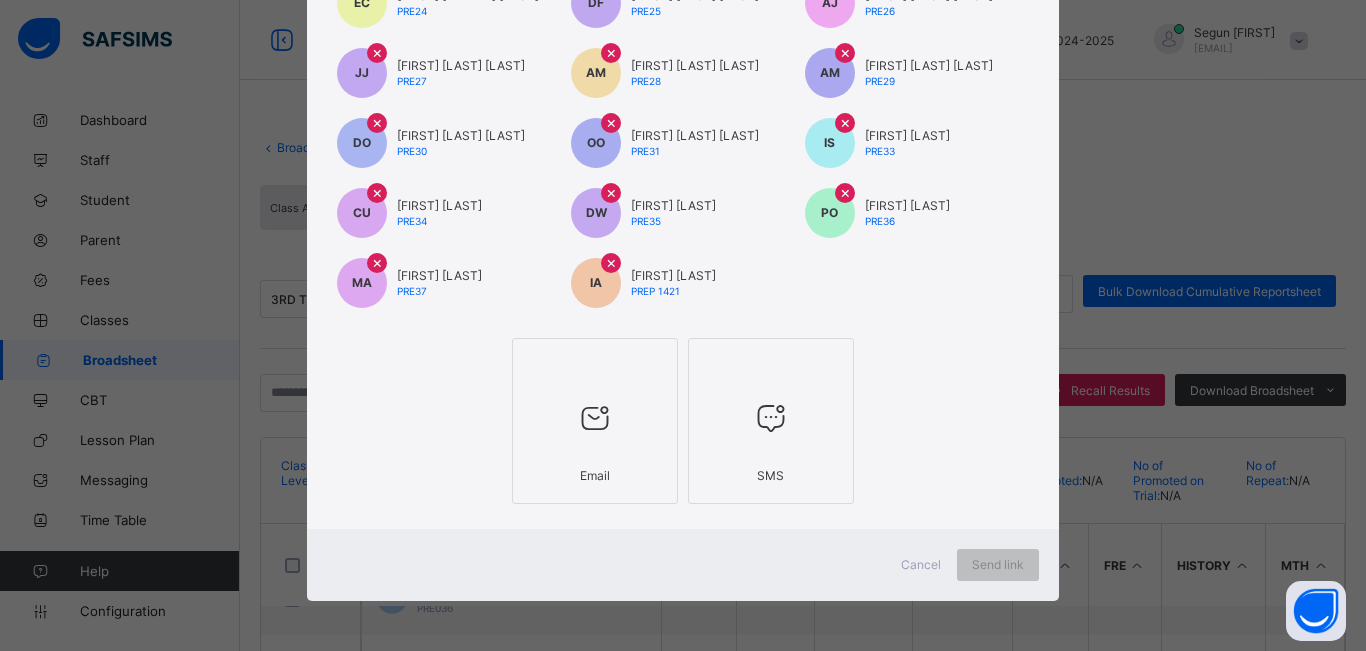 click at bounding box center (595, 418) 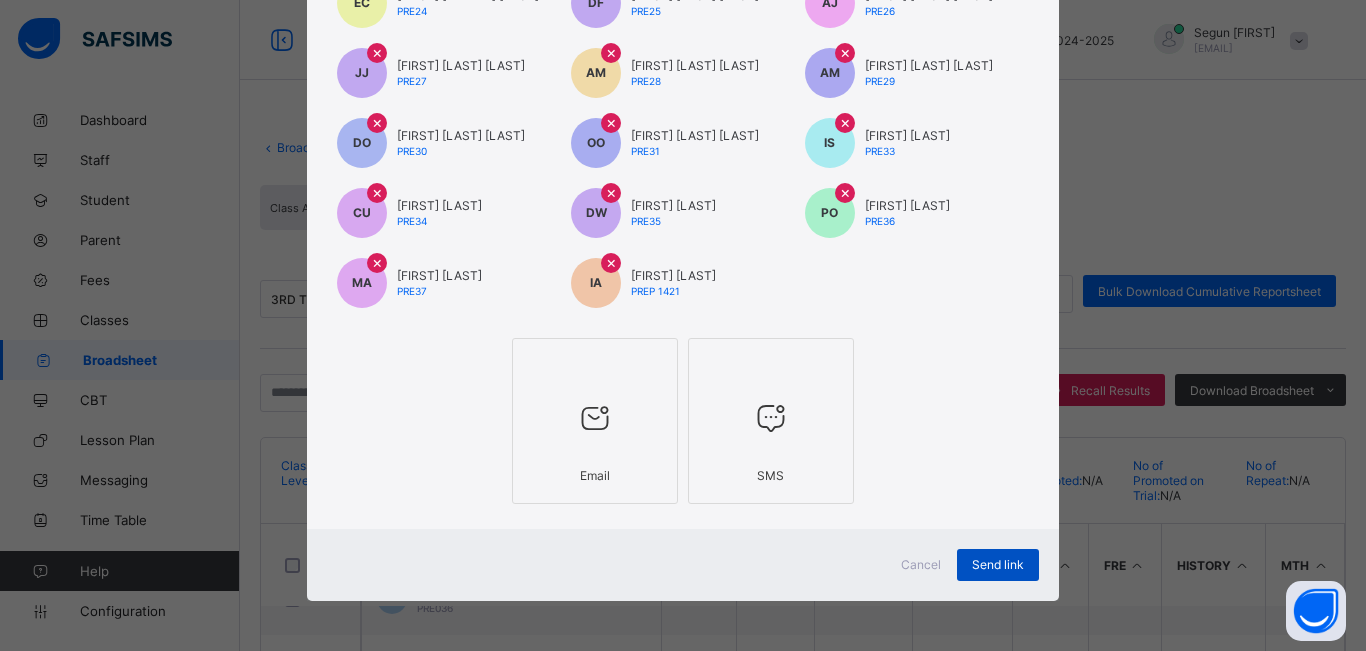 click on "Send link" at bounding box center [998, 564] 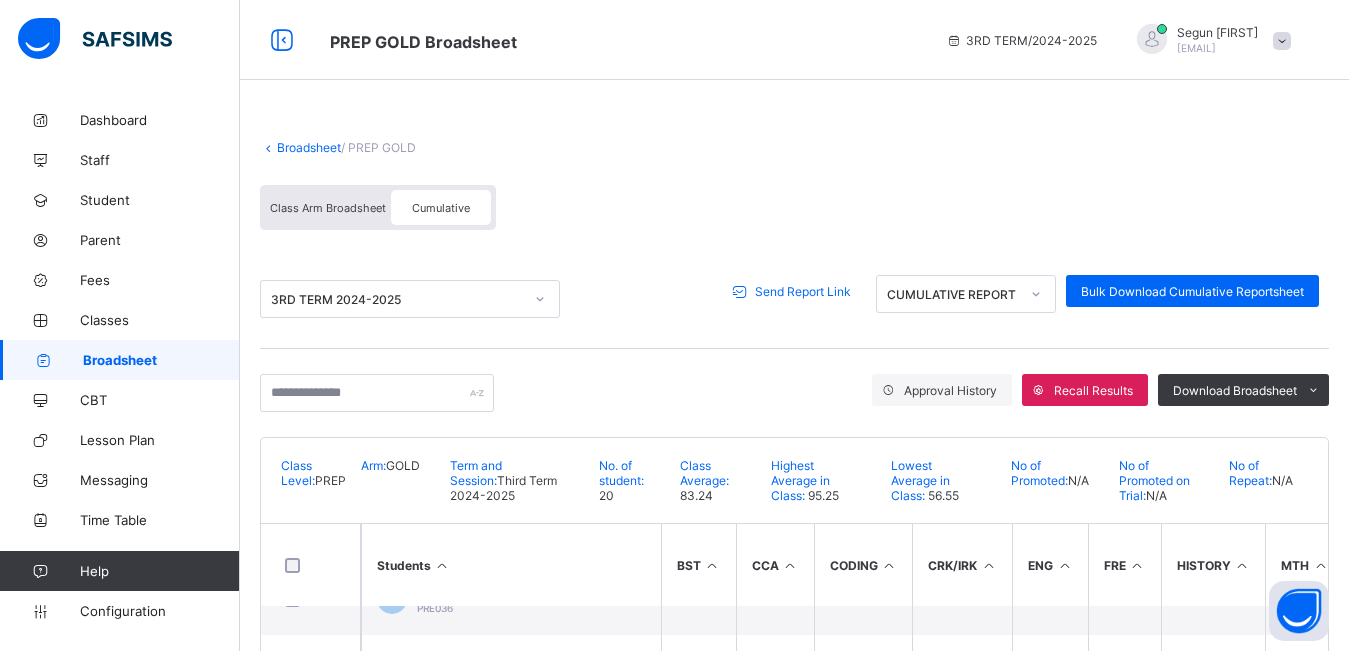 click on "Send Report Link" at bounding box center (803, 291) 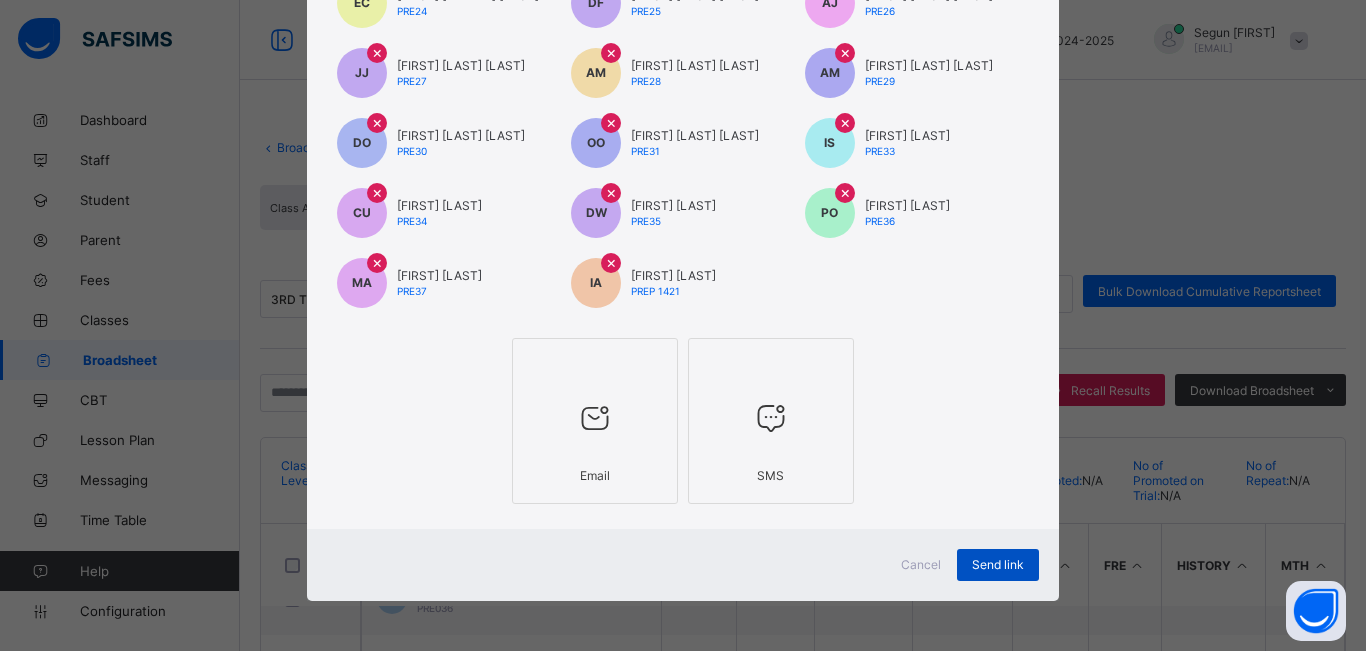 click on "Send link" at bounding box center (998, 564) 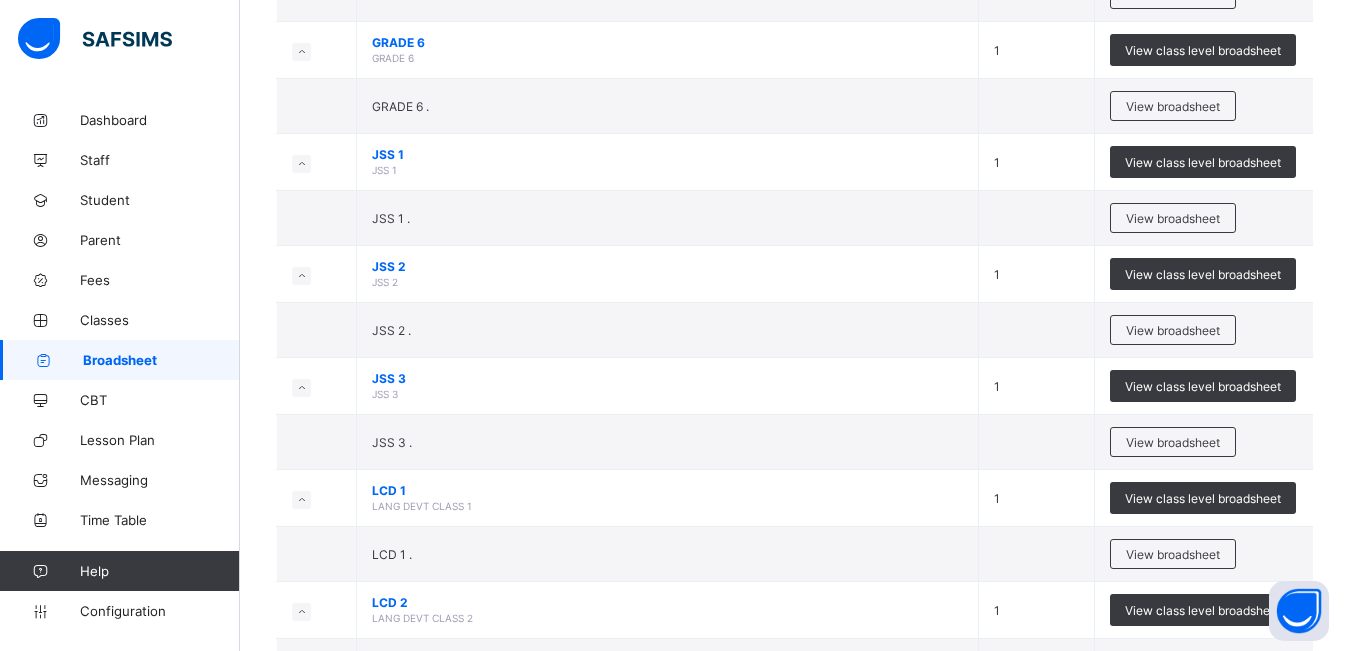 scroll, scrollTop: 1587, scrollLeft: 0, axis: vertical 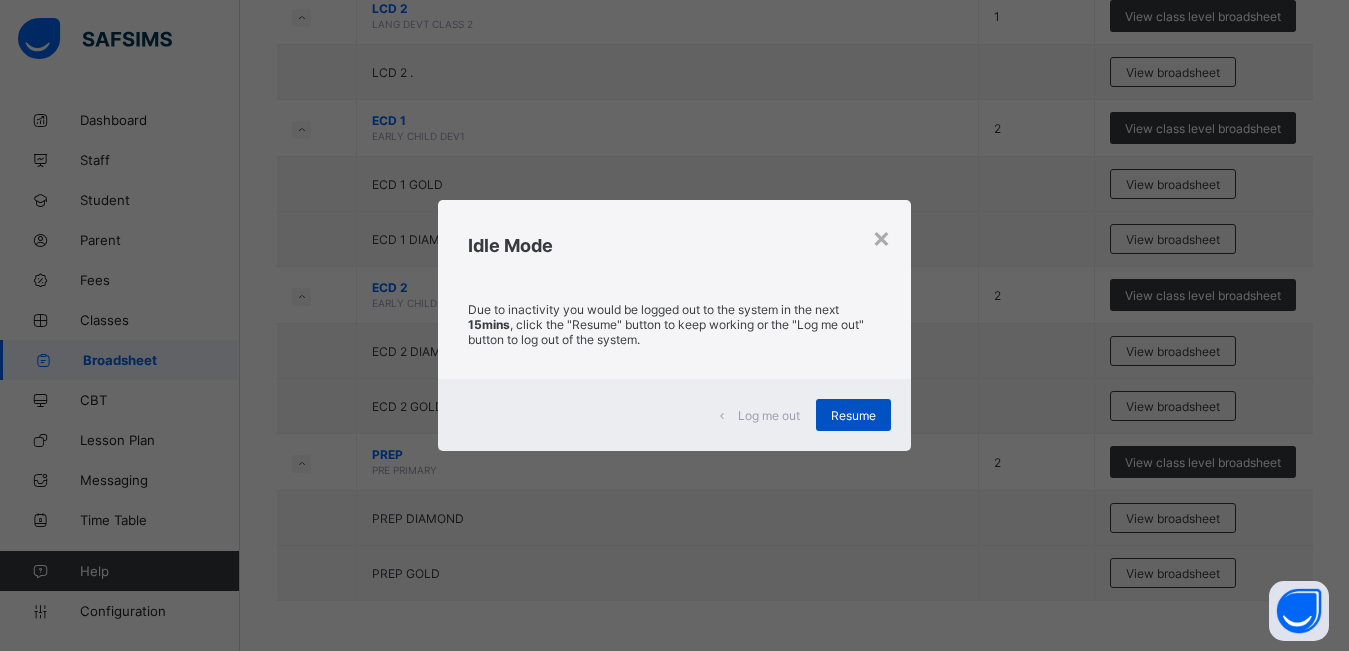 click on "Resume" at bounding box center (853, 415) 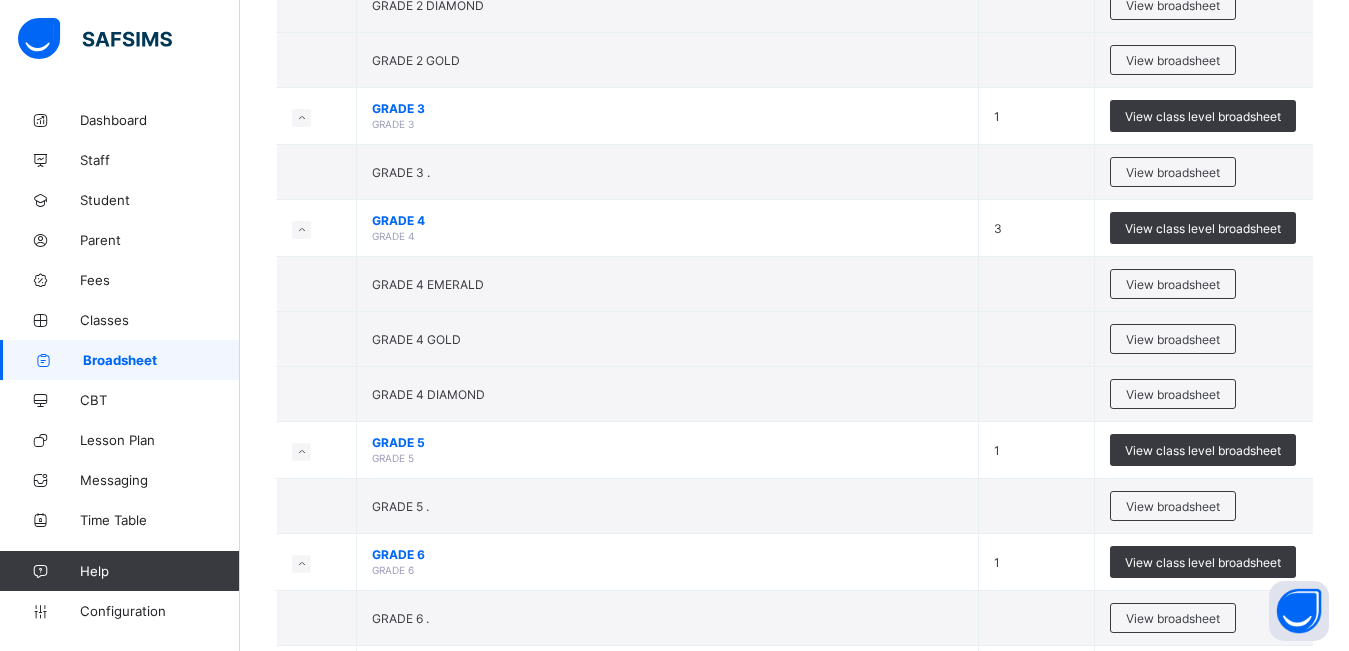 scroll, scrollTop: 441, scrollLeft: 0, axis: vertical 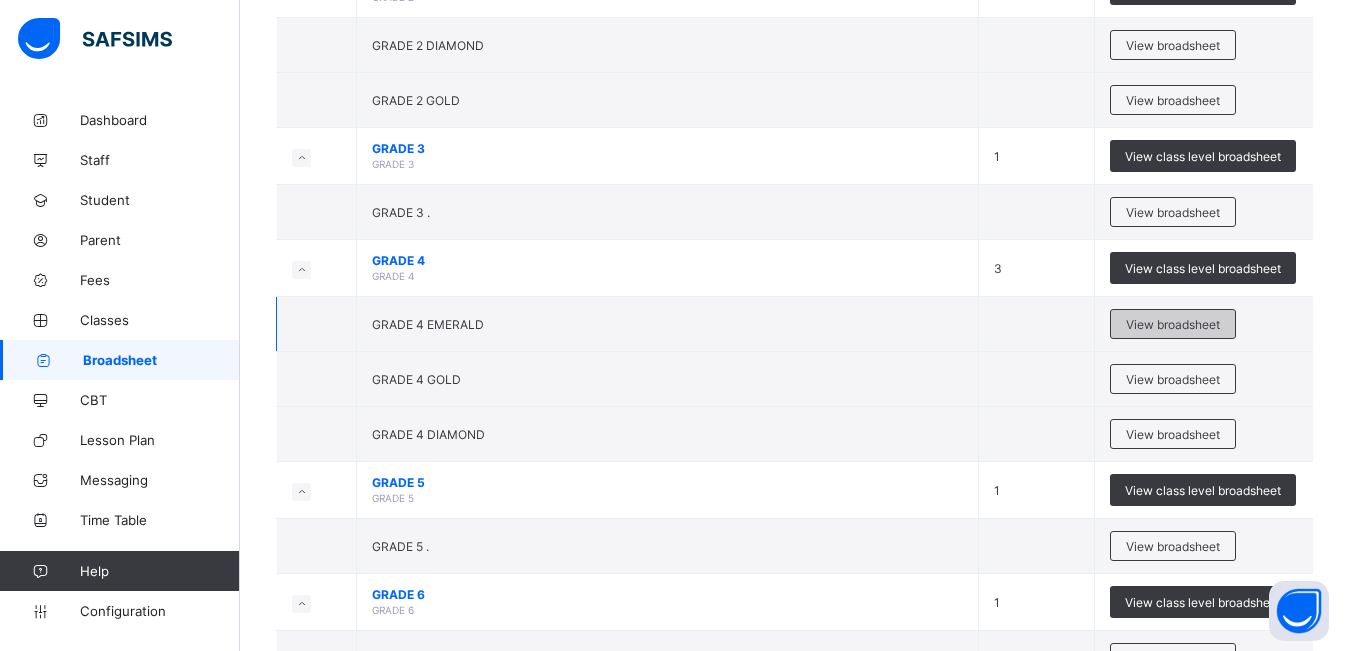 click on "View broadsheet" at bounding box center [1173, 324] 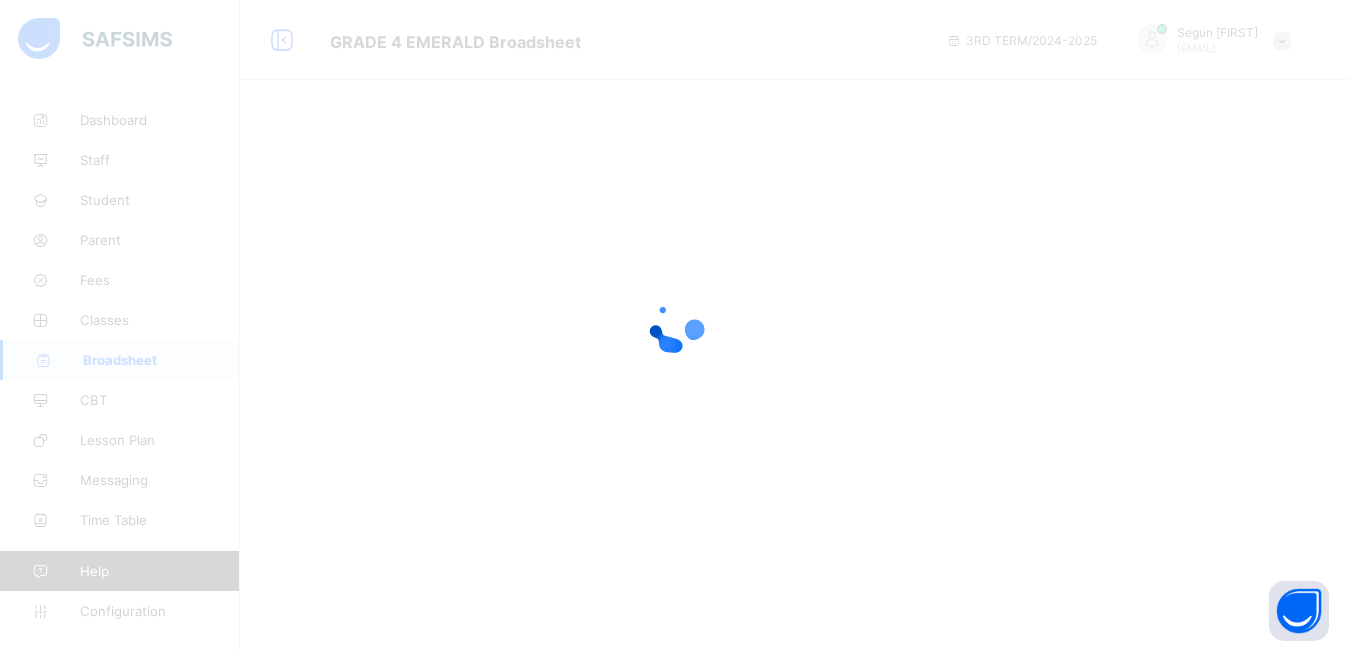 scroll, scrollTop: 0, scrollLeft: 0, axis: both 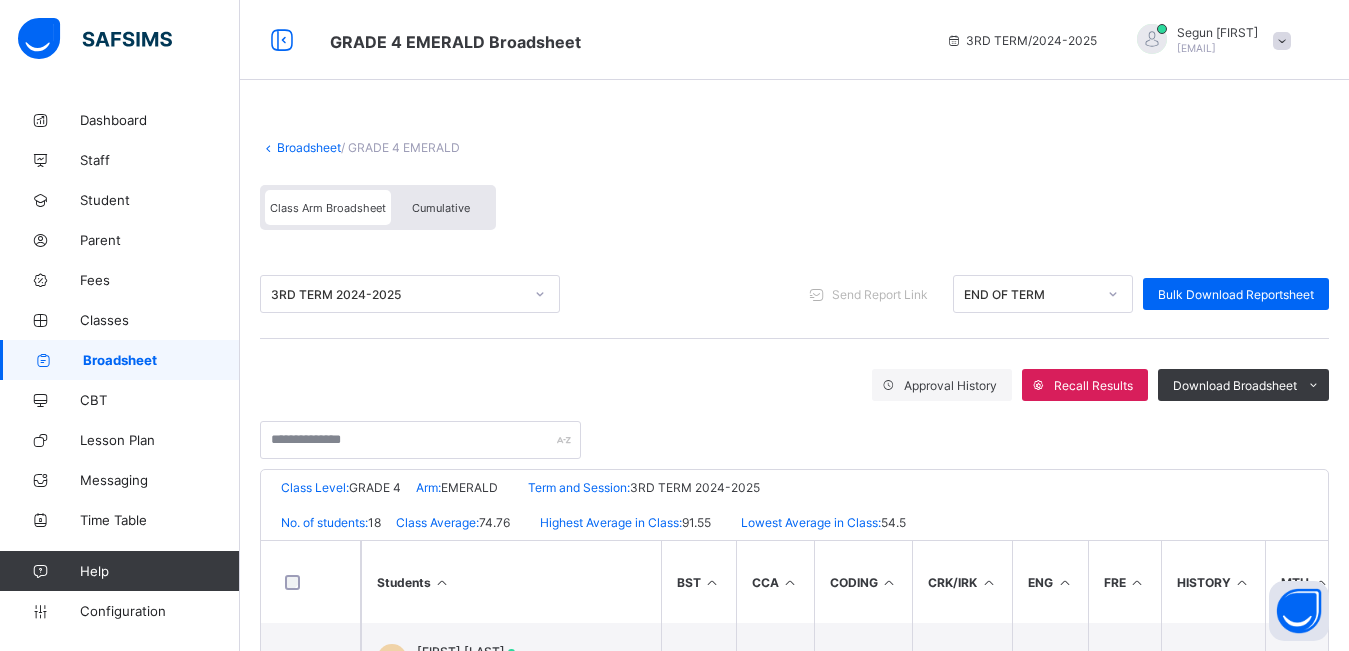 click on "Cumulative" at bounding box center [441, 208] 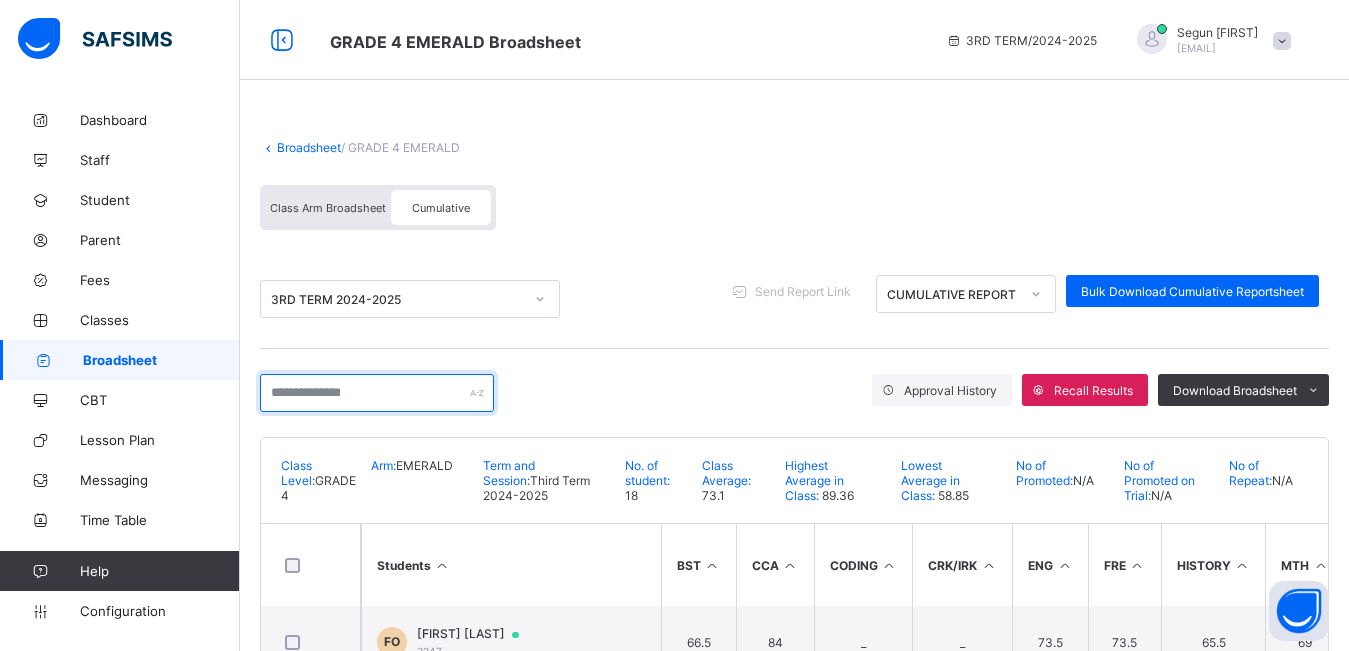 click at bounding box center (377, 393) 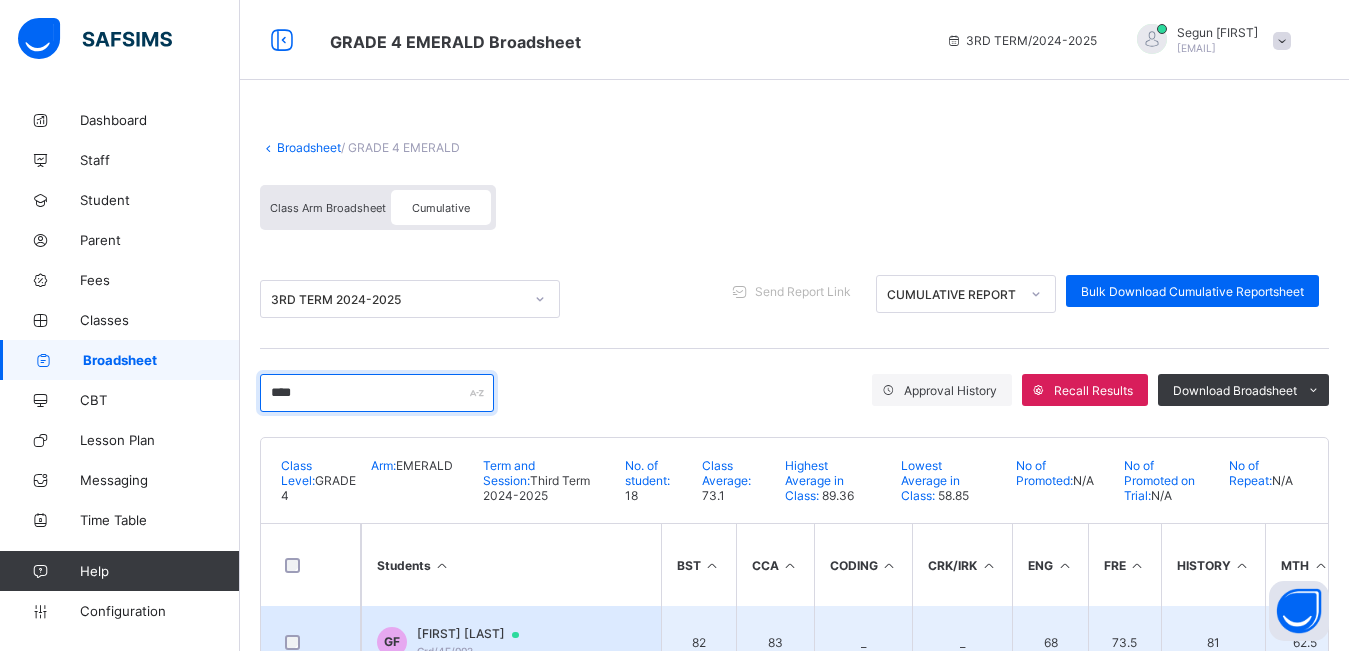 type on "****" 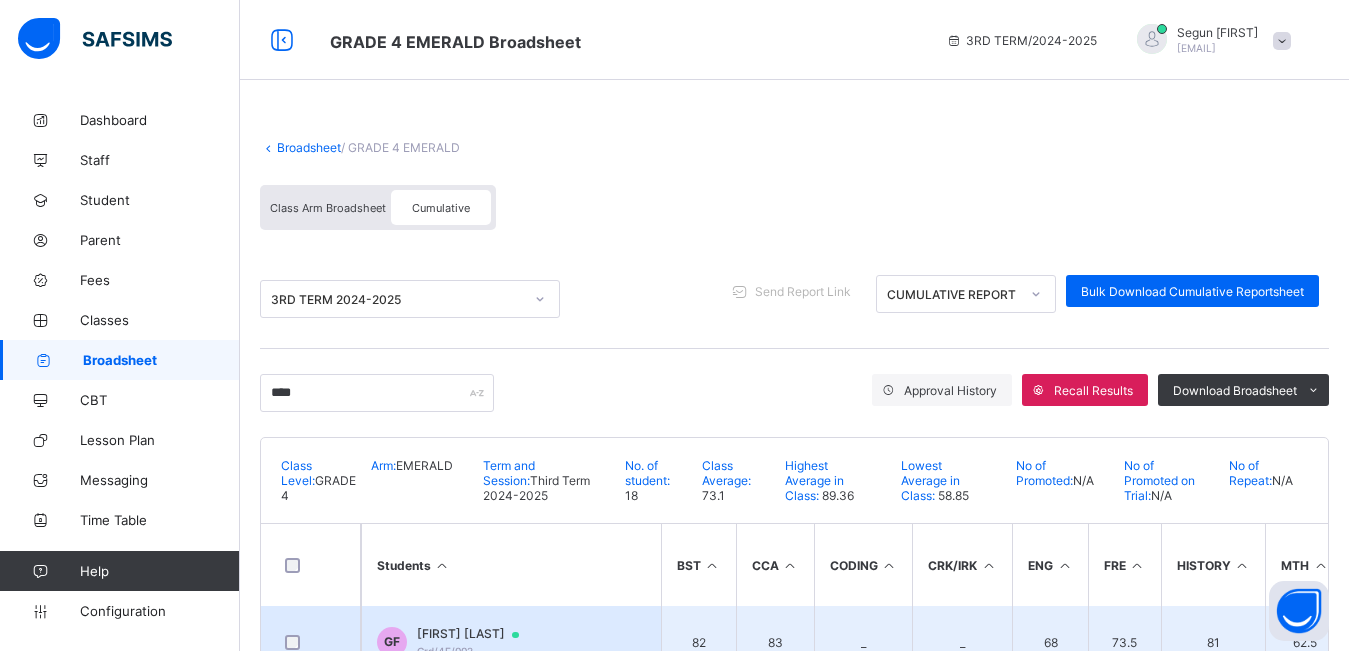 click on "Gold  Felix" at bounding box center (477, 634) 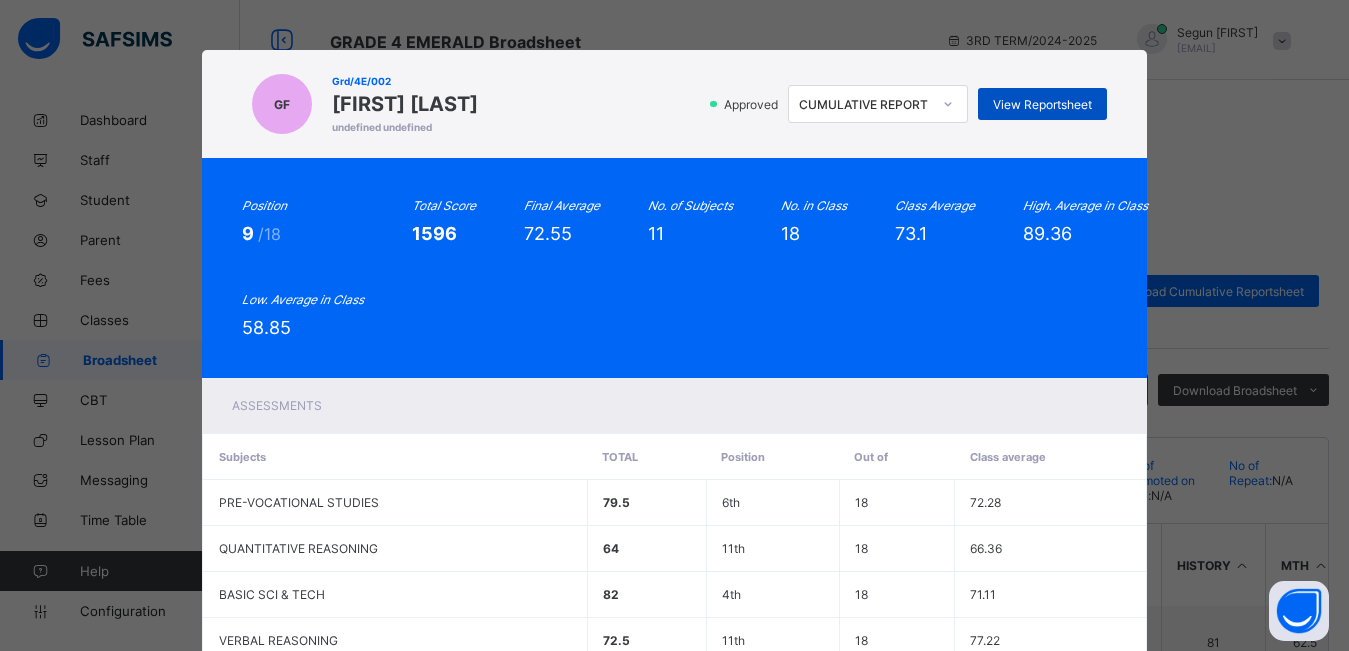 click on "View Reportsheet" at bounding box center (1042, 104) 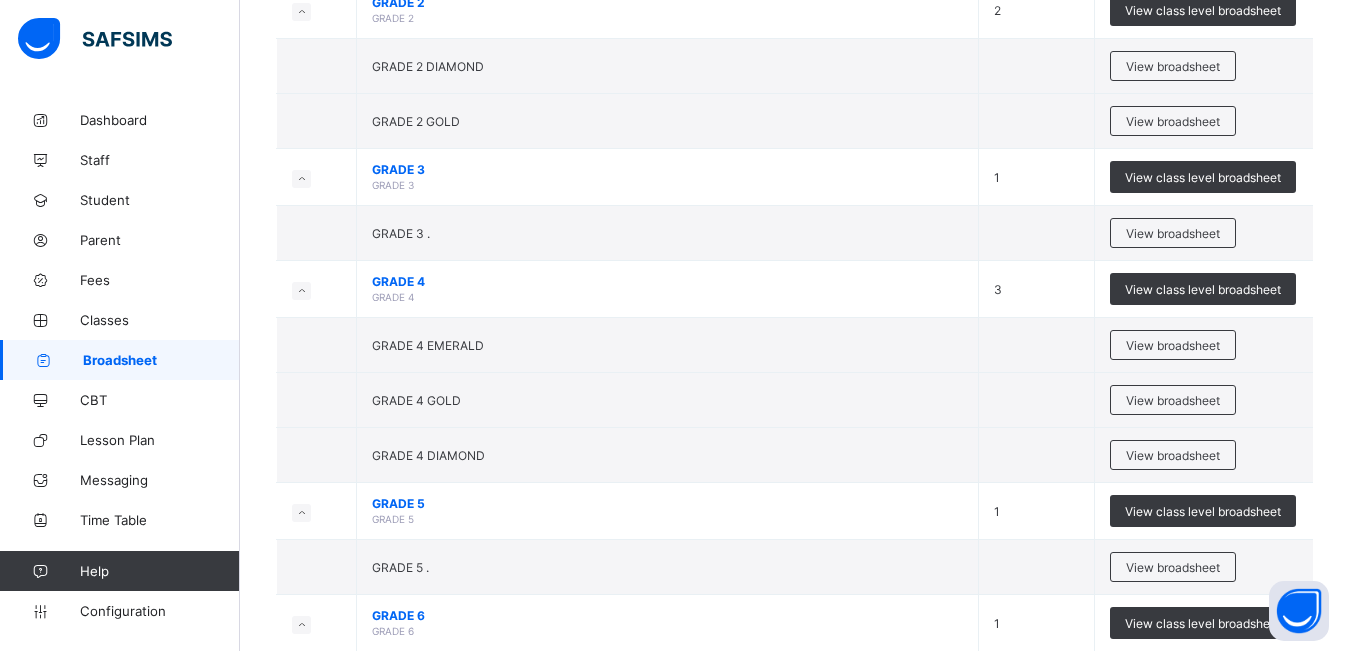 scroll, scrollTop: 424, scrollLeft: 0, axis: vertical 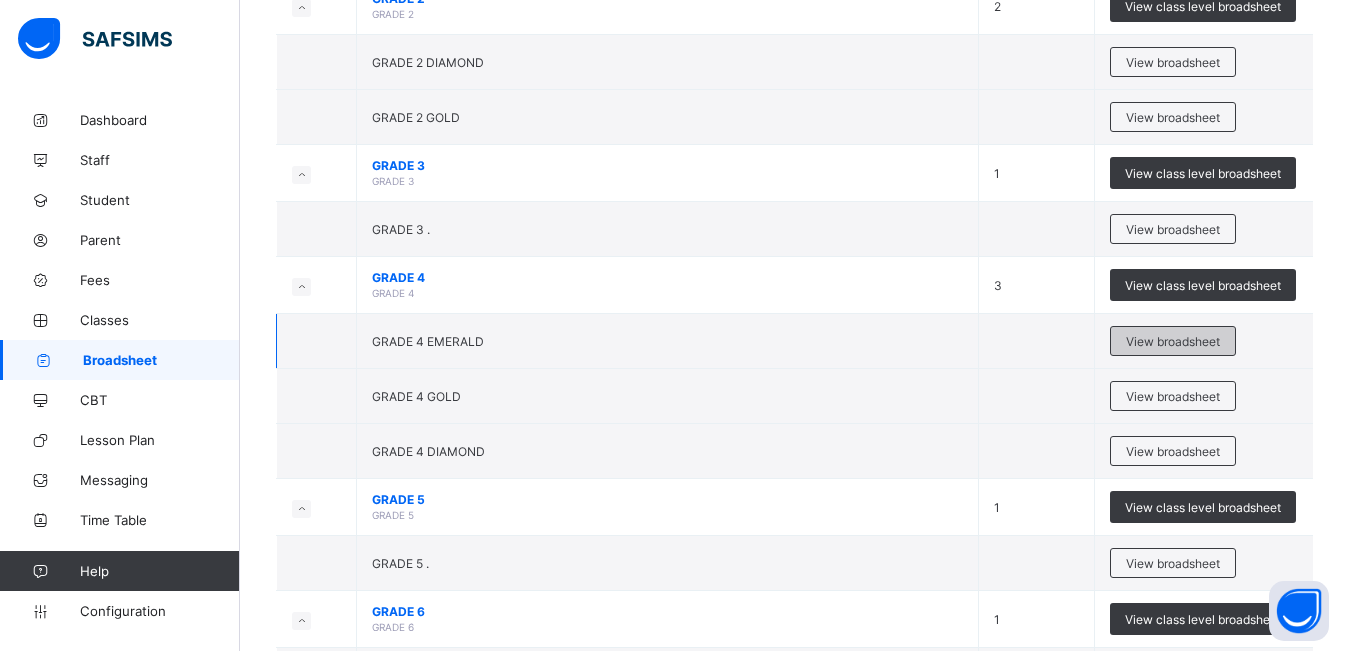 click on "View broadsheet" at bounding box center [1173, 341] 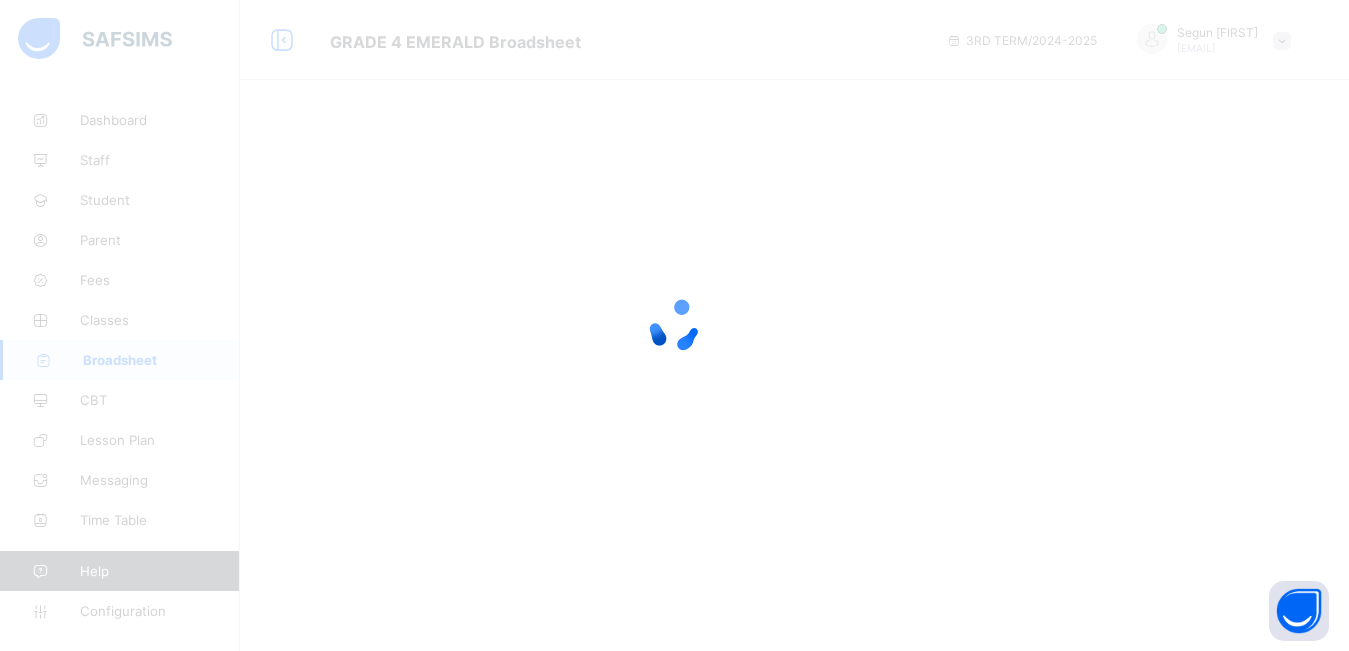 scroll, scrollTop: 0, scrollLeft: 0, axis: both 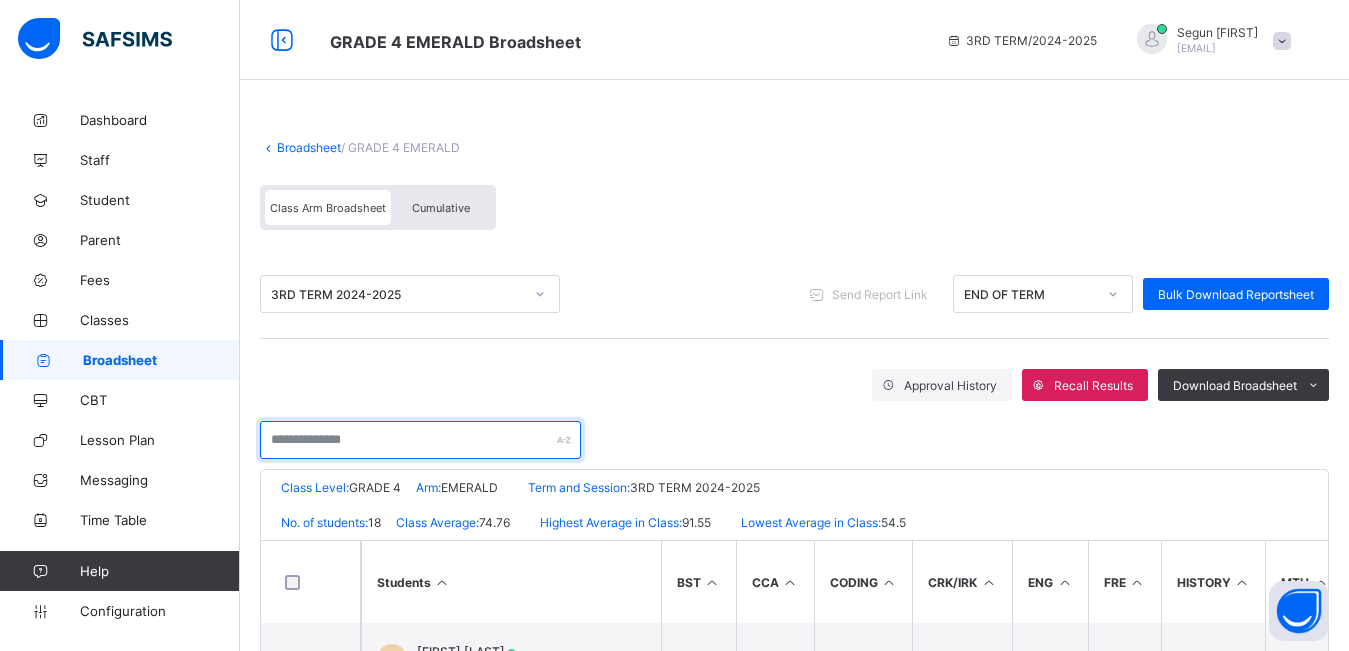 click at bounding box center (420, 440) 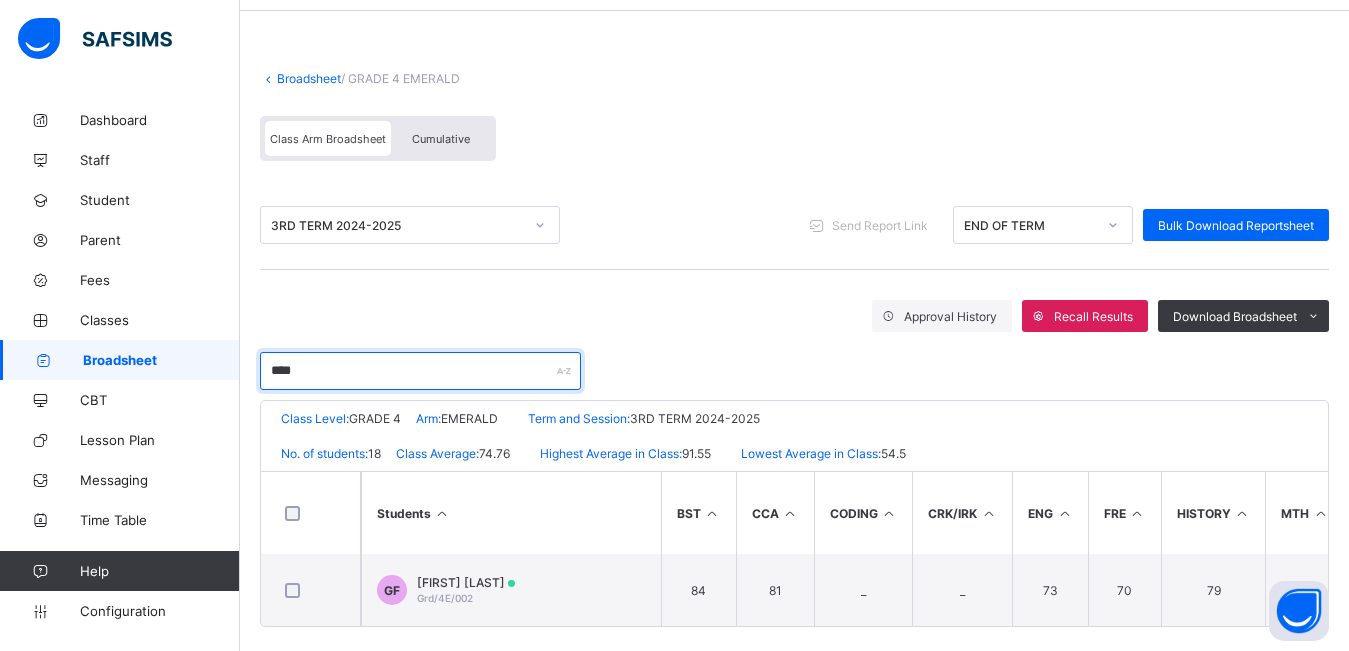 scroll, scrollTop: 93, scrollLeft: 0, axis: vertical 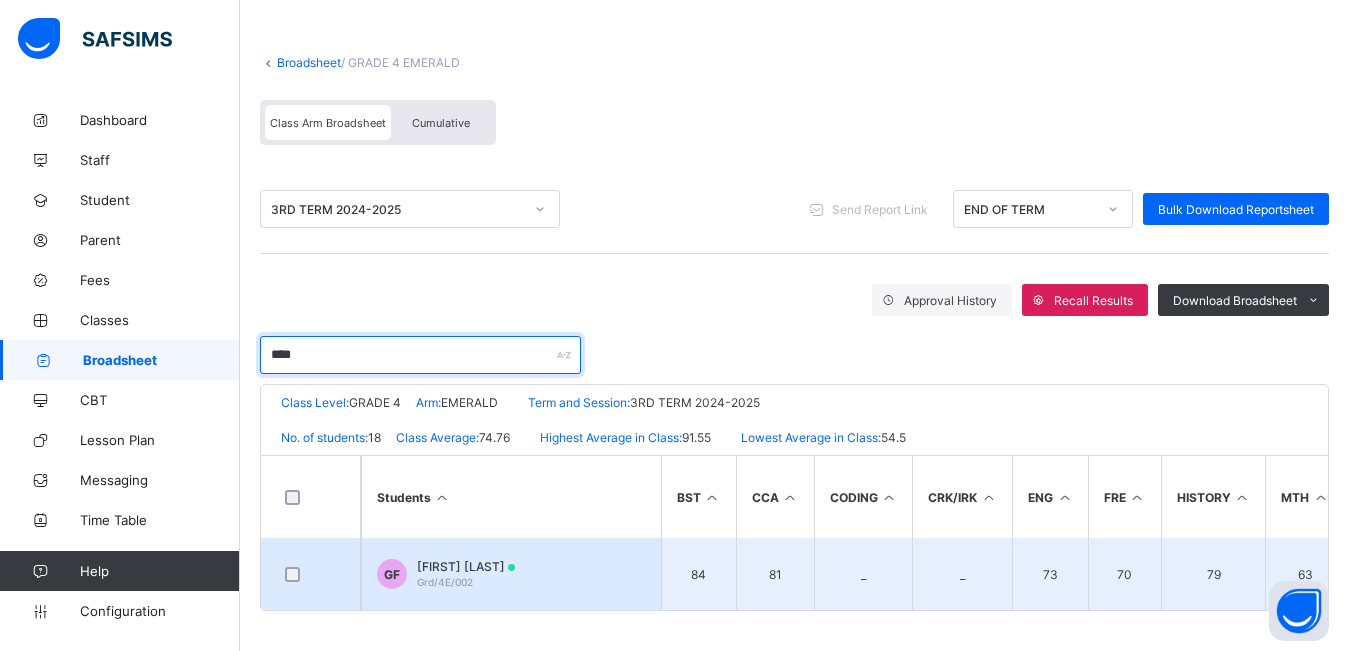 type on "****" 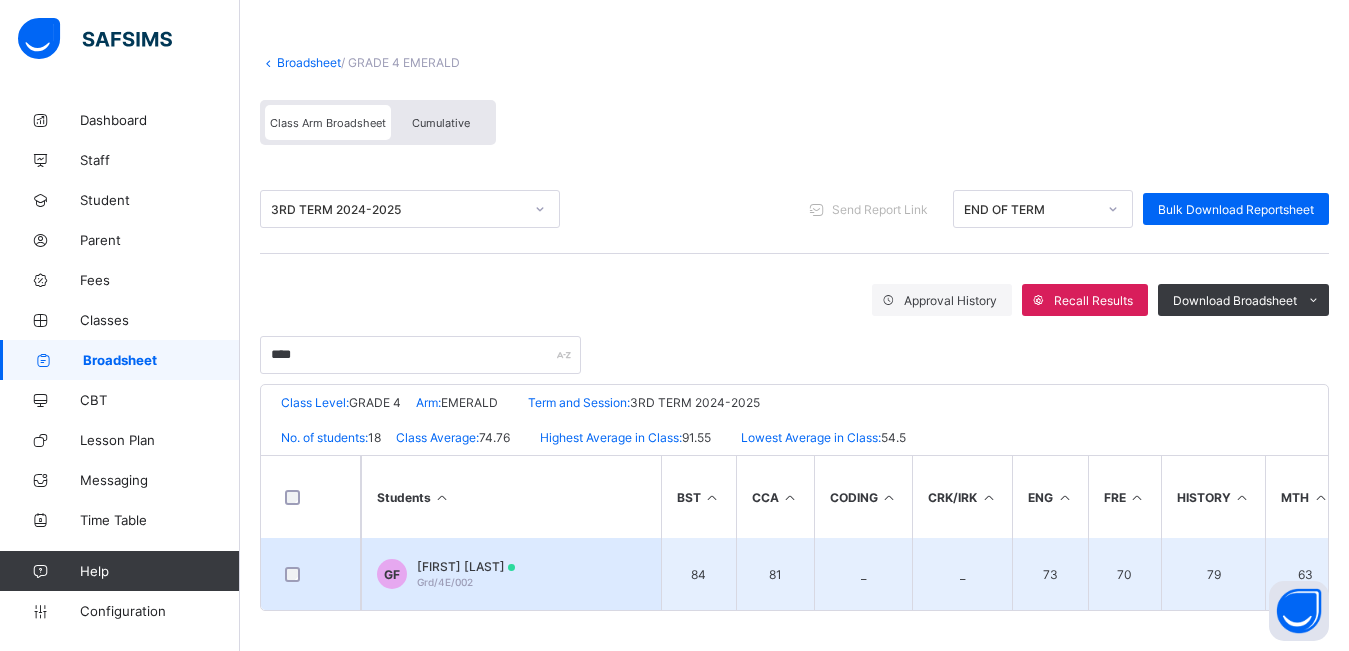 click on "Gold  Felix" at bounding box center [466, 566] 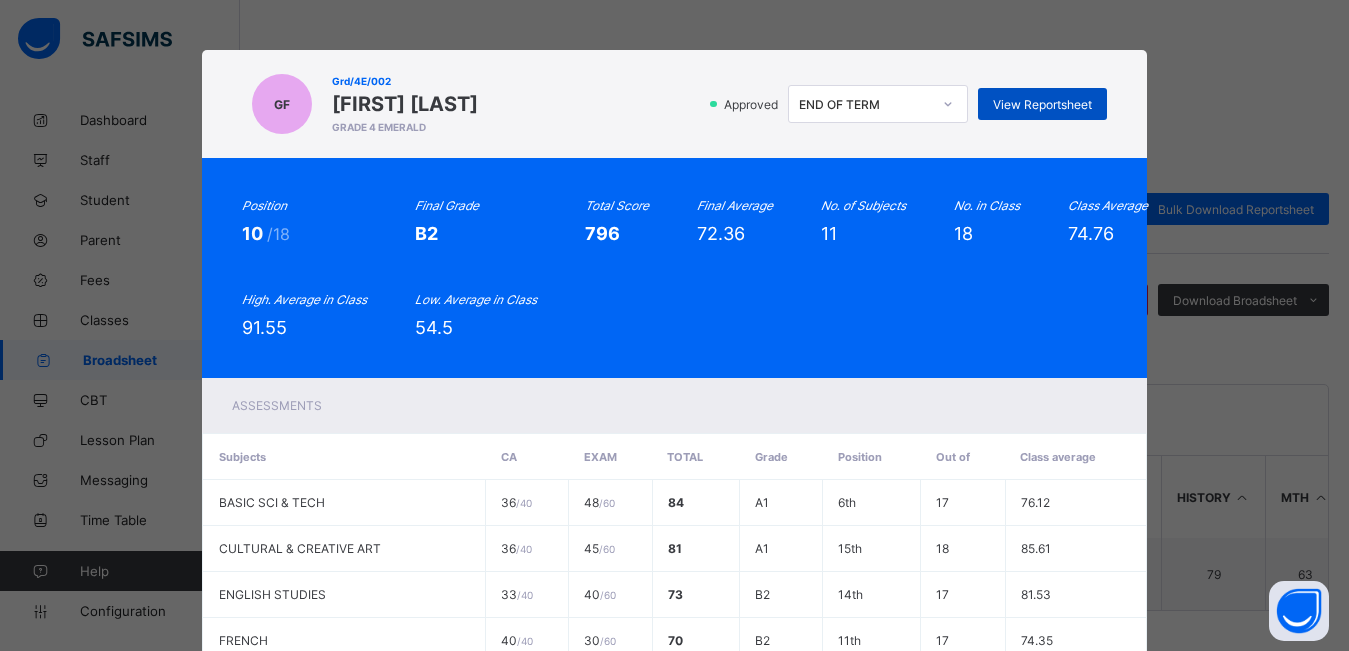click on "View Reportsheet" at bounding box center [1042, 104] 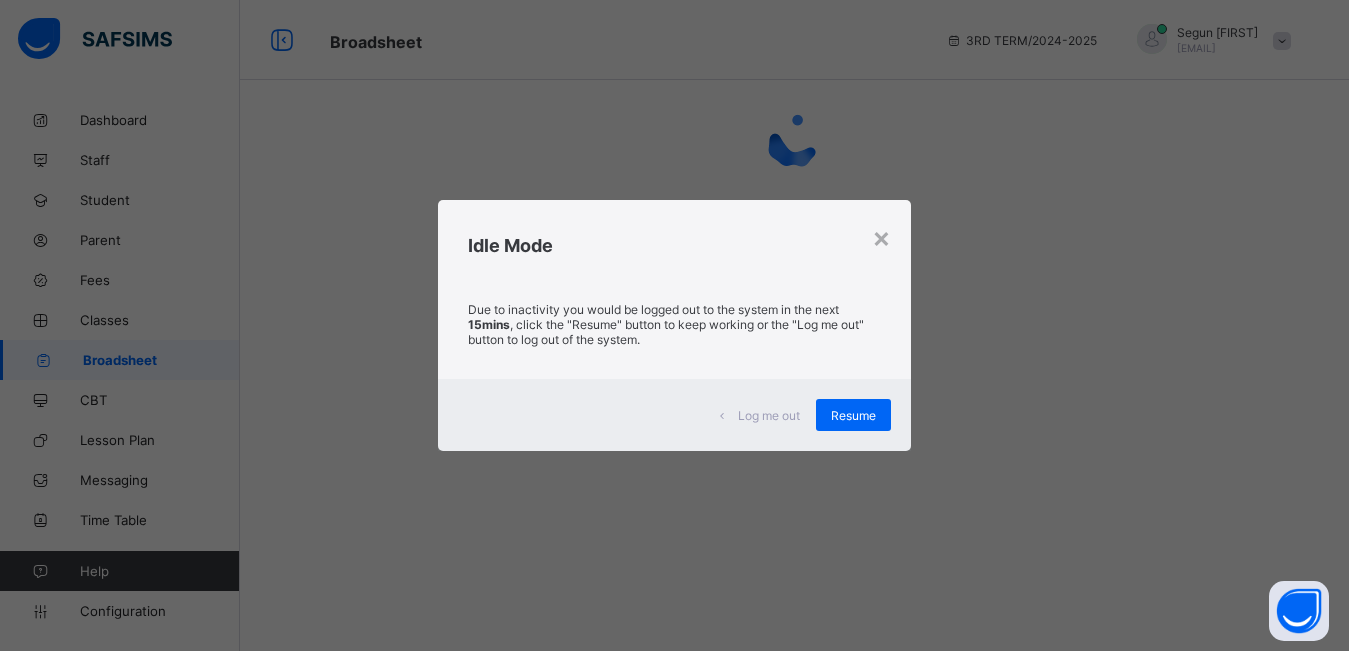 scroll, scrollTop: 0, scrollLeft: 0, axis: both 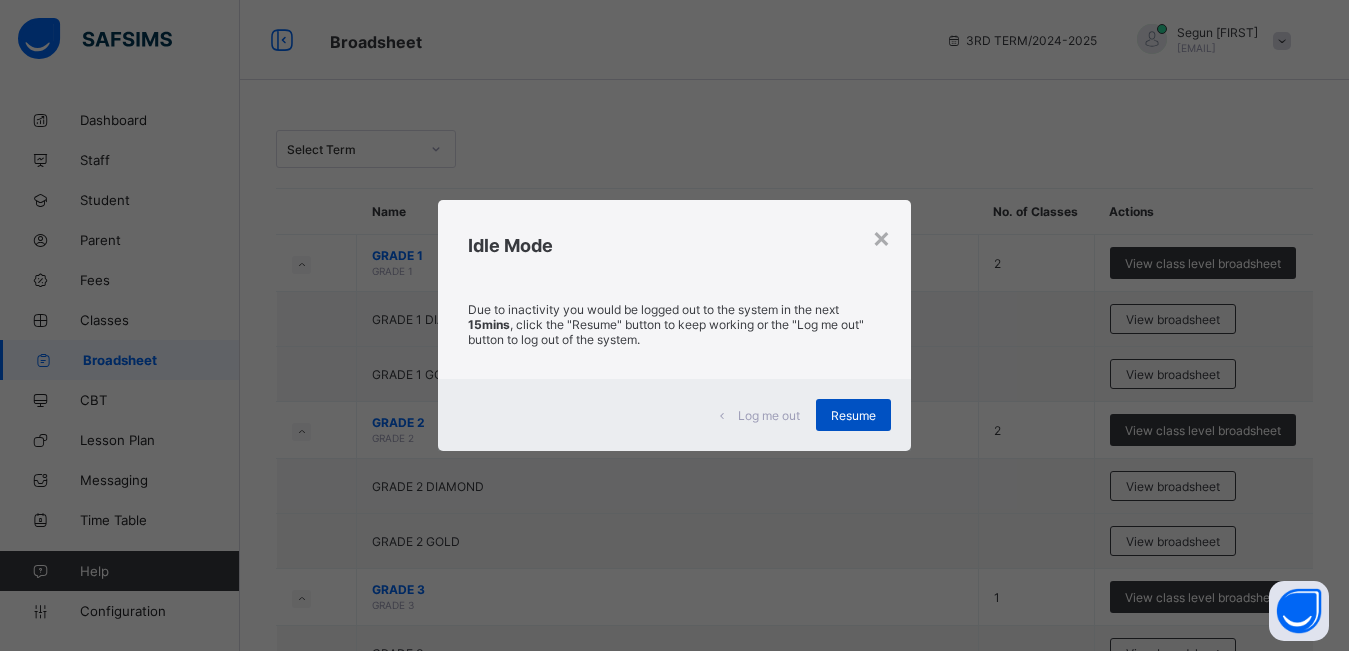 click on "Resume" at bounding box center [853, 415] 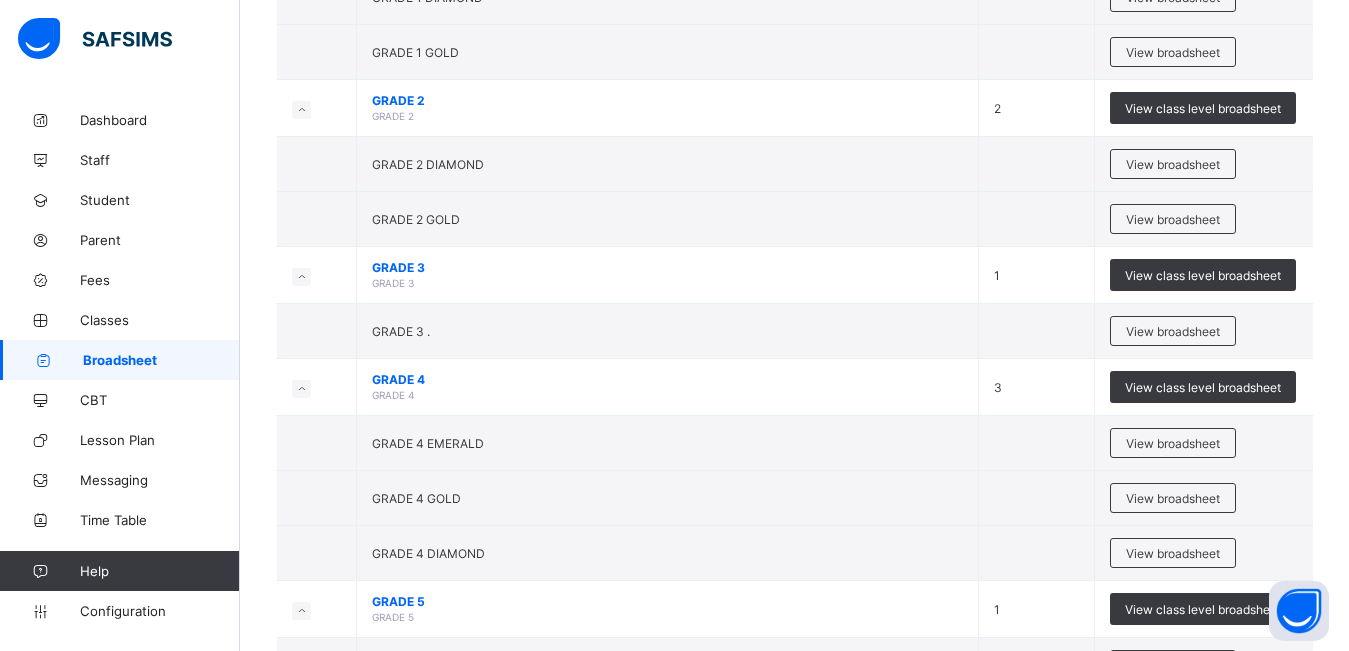 scroll, scrollTop: 326, scrollLeft: 0, axis: vertical 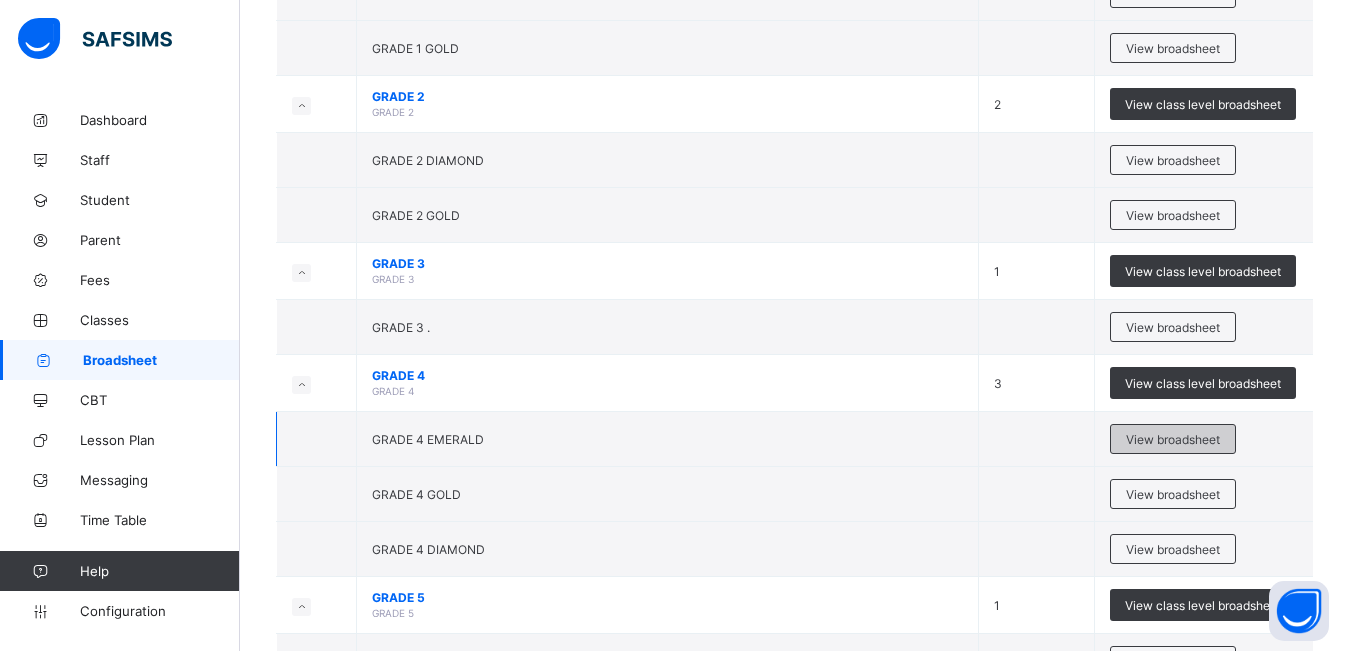 click on "View broadsheet" at bounding box center [1173, 439] 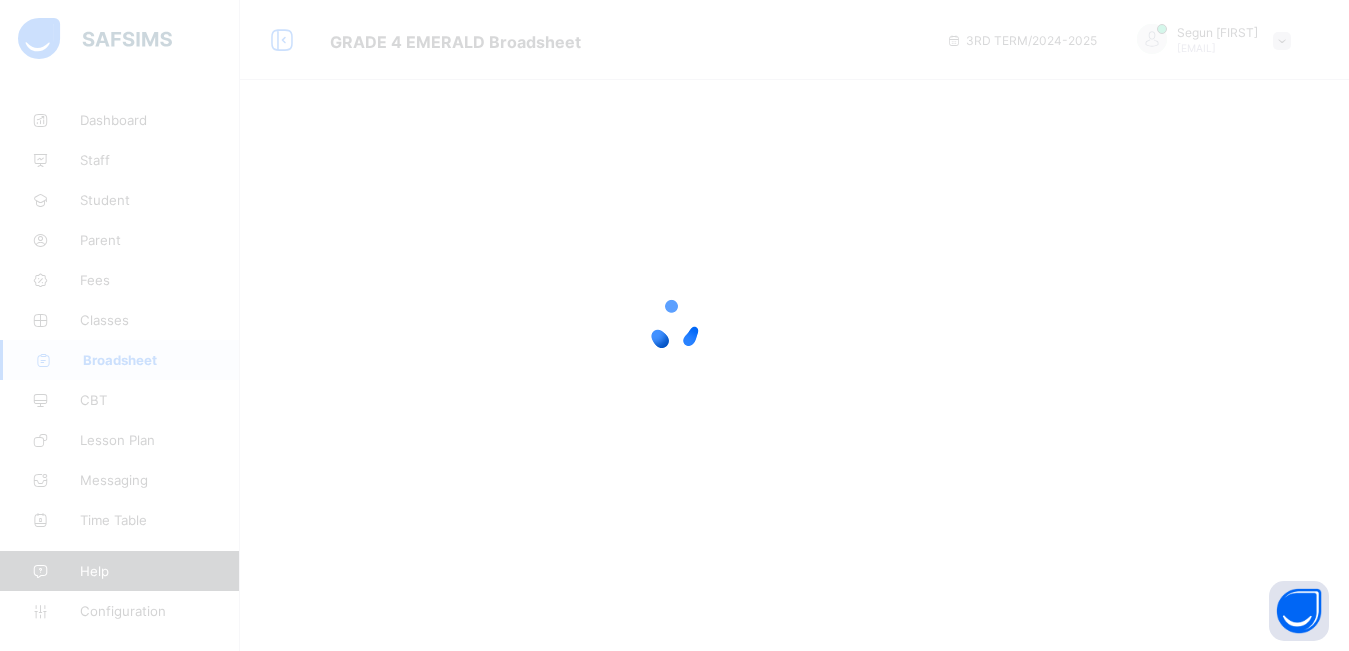 scroll, scrollTop: 0, scrollLeft: 0, axis: both 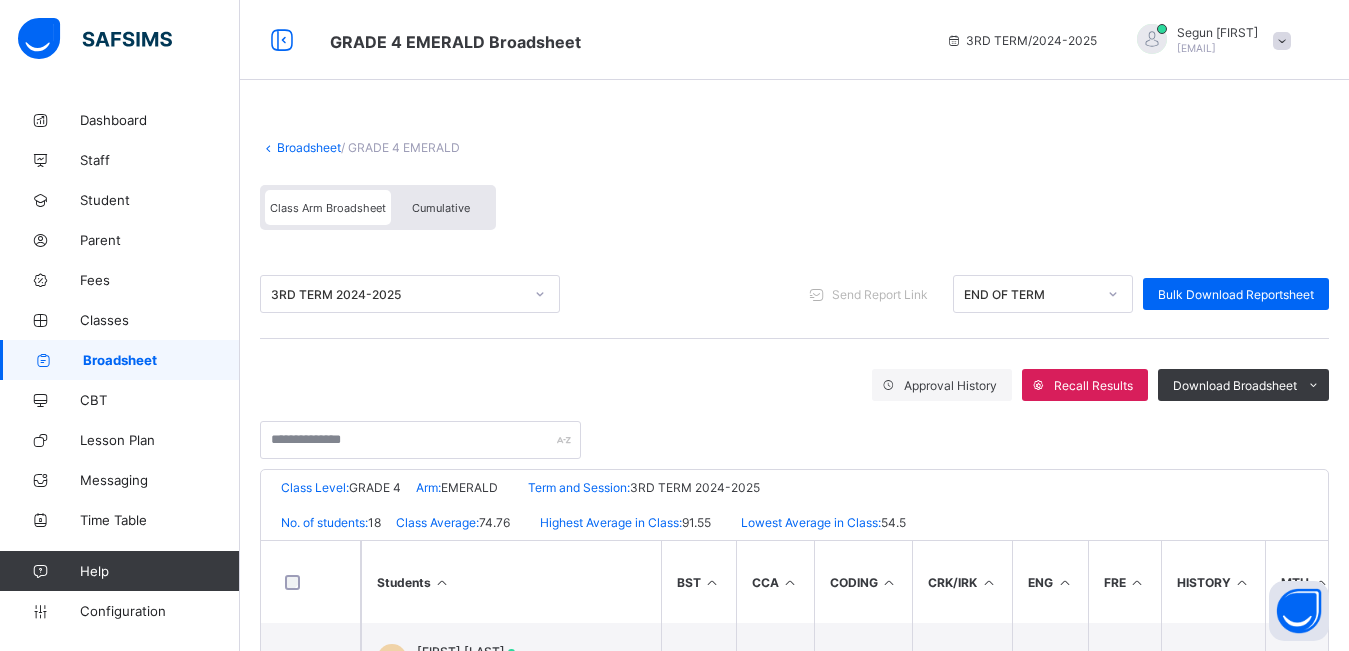 click on "Cumulative" at bounding box center (441, 208) 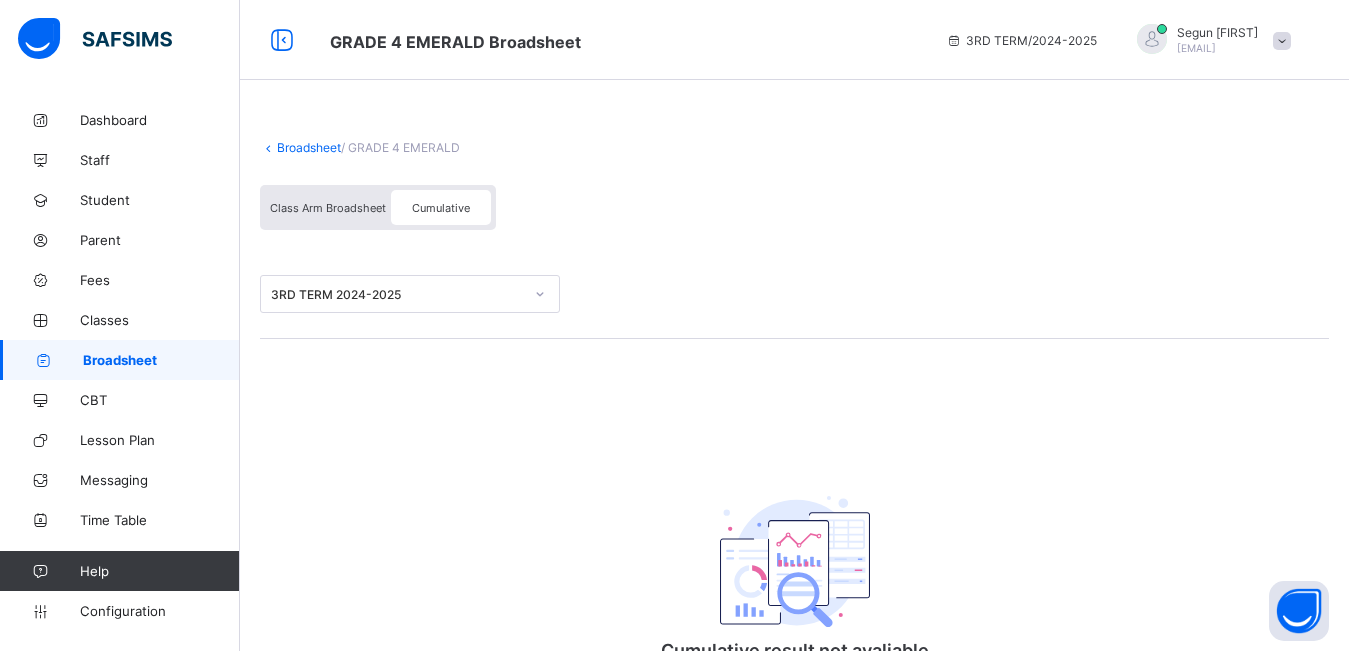 click on "Cumulative" at bounding box center (441, 208) 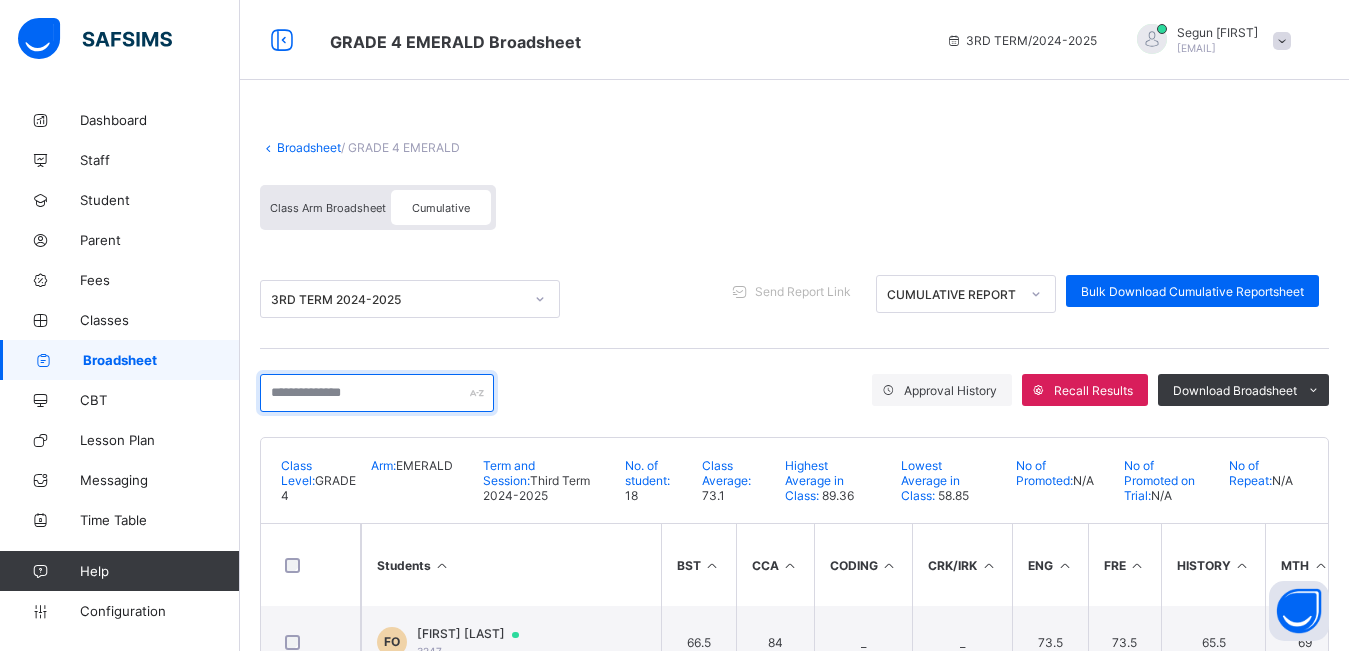 click at bounding box center (377, 393) 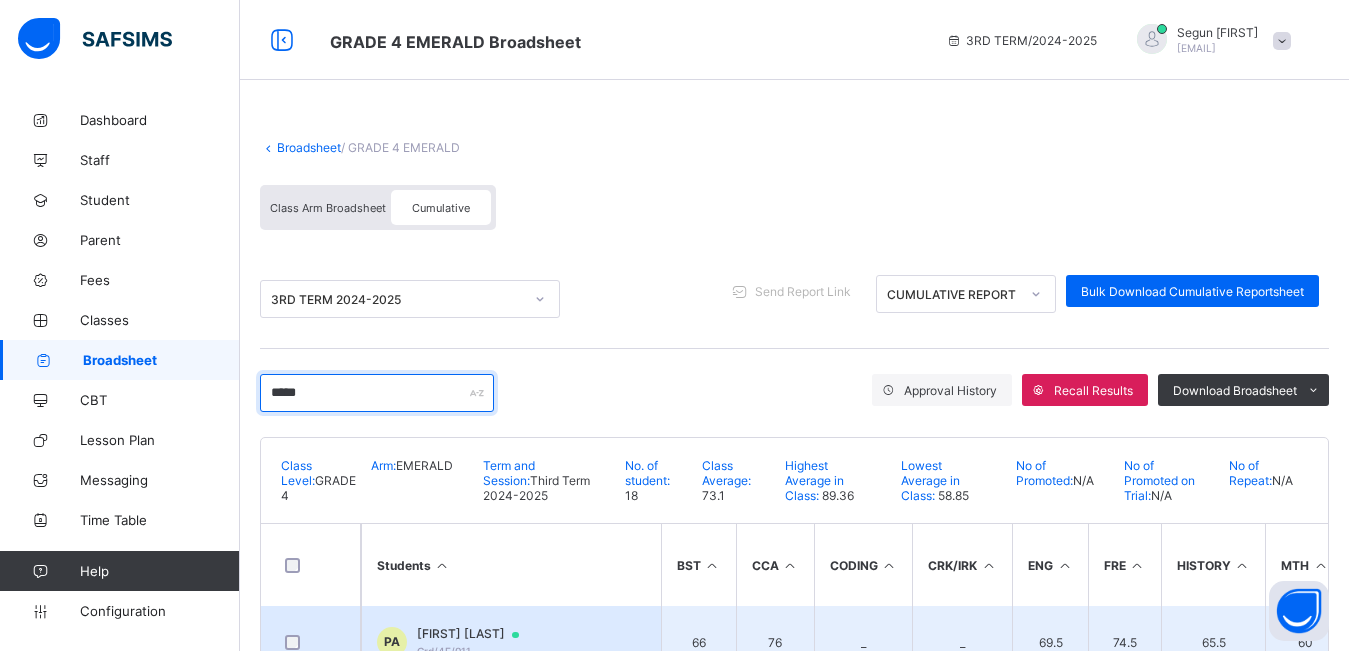 type on "*****" 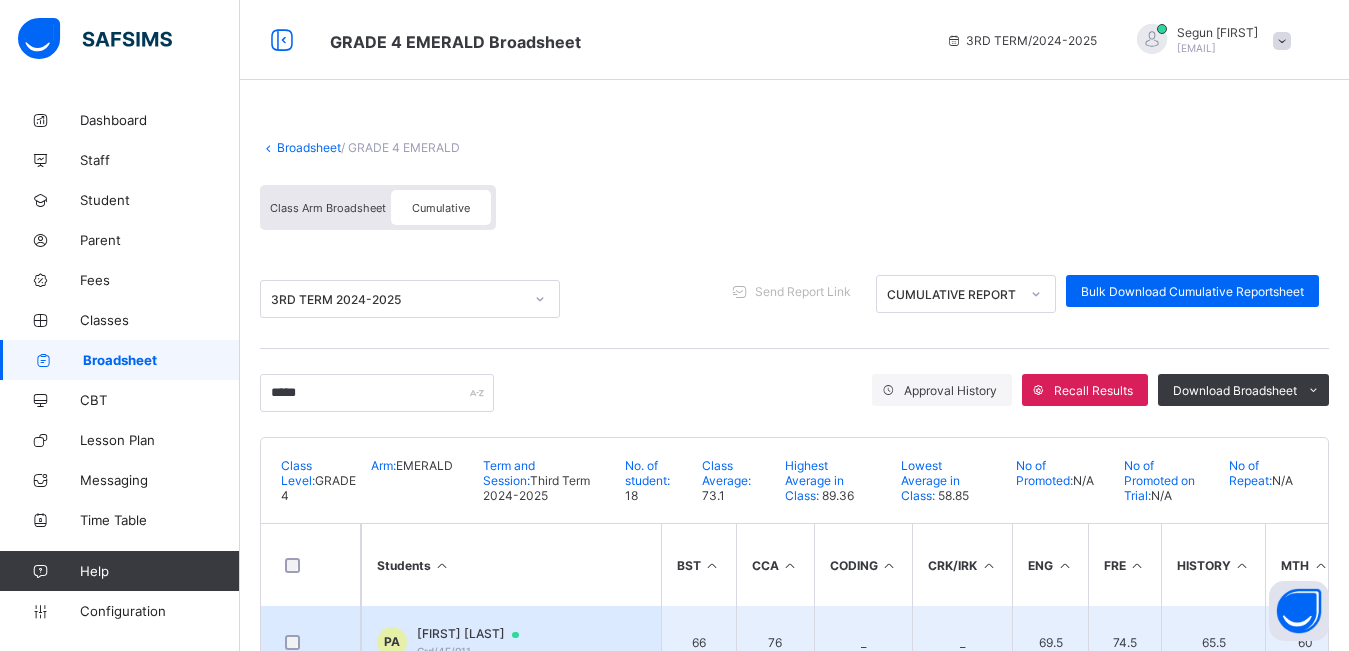 click on "Praise  Ajayi" at bounding box center [477, 634] 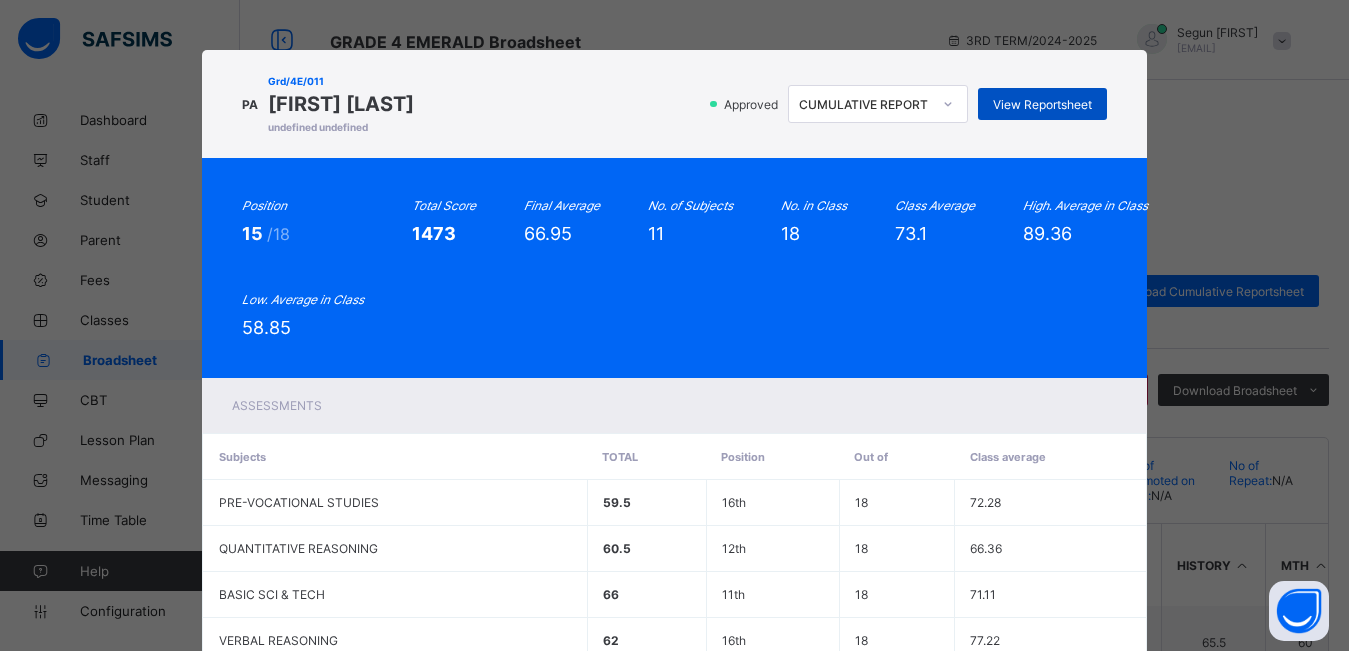 click on "View Reportsheet" at bounding box center [1042, 104] 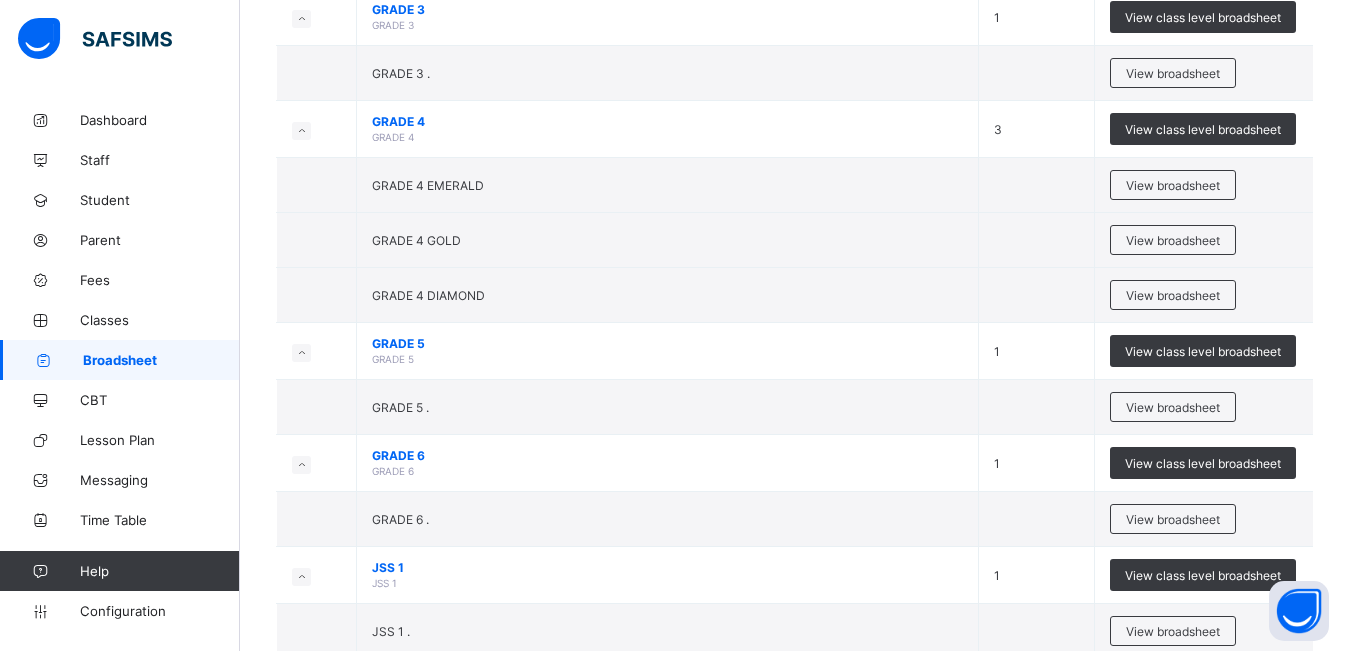 scroll, scrollTop: 583, scrollLeft: 0, axis: vertical 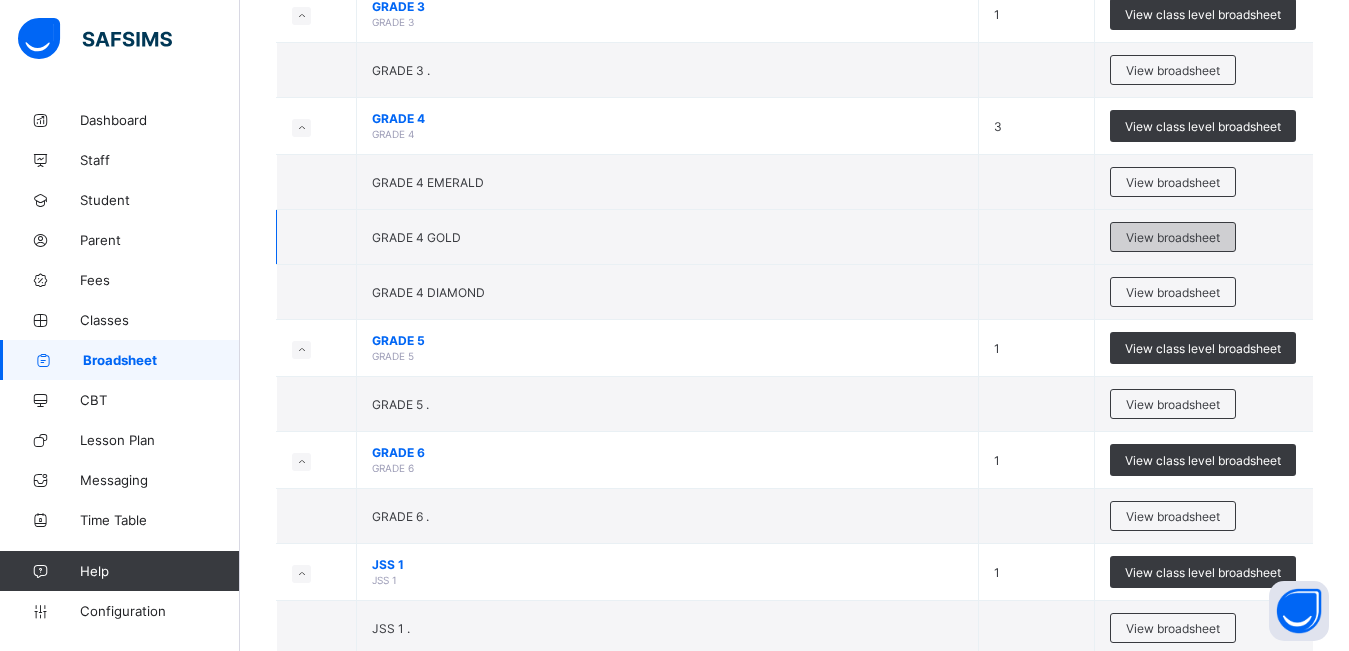 click on "View broadsheet" at bounding box center (1173, 237) 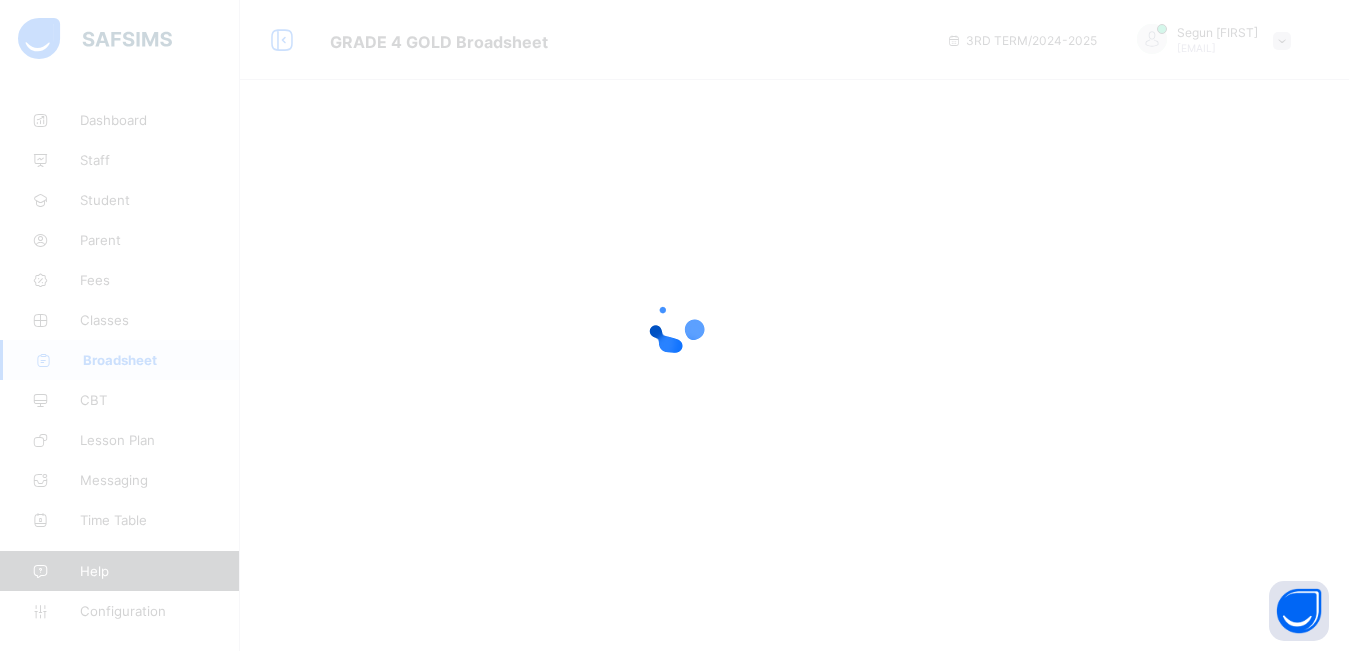 scroll, scrollTop: 0, scrollLeft: 0, axis: both 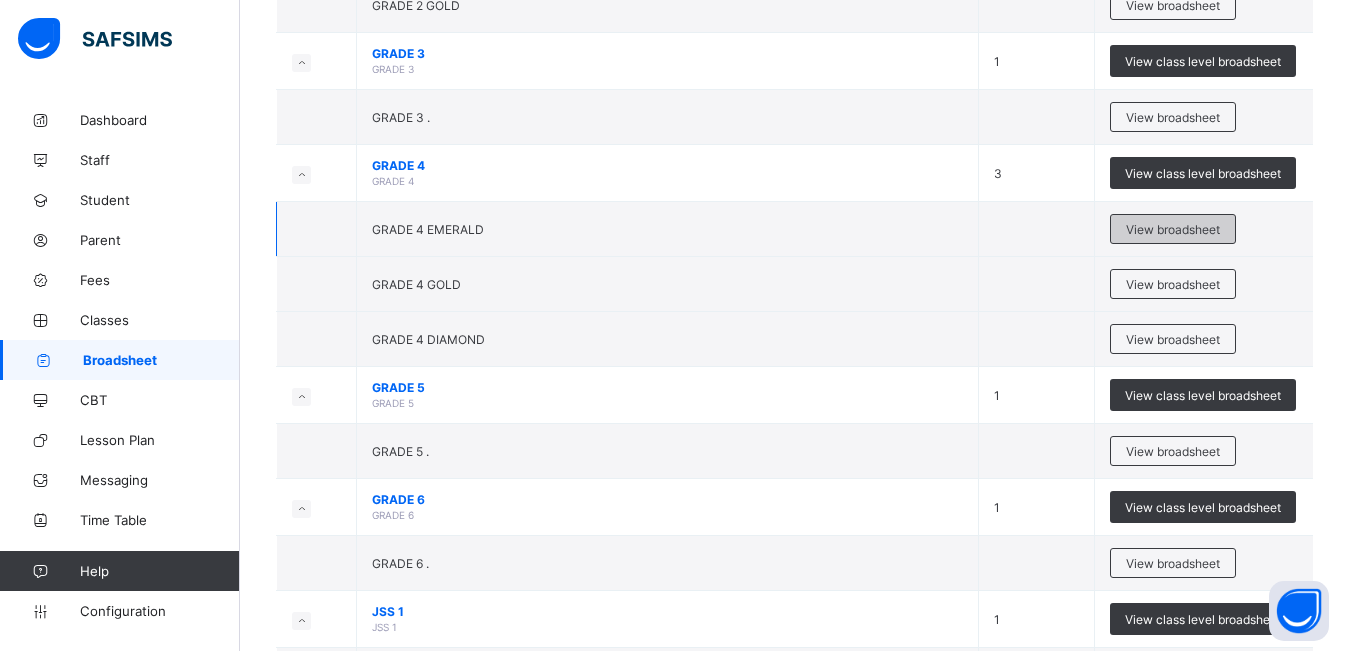 click on "View broadsheet" at bounding box center [1173, 229] 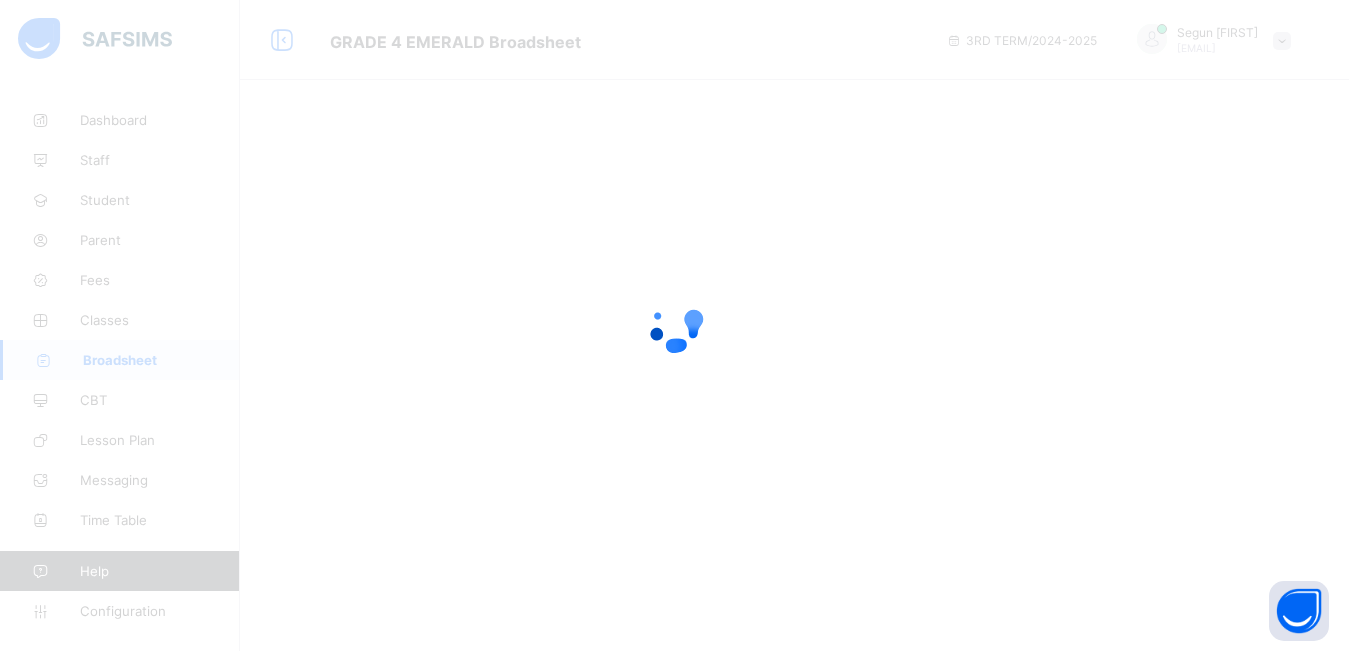 scroll, scrollTop: 0, scrollLeft: 0, axis: both 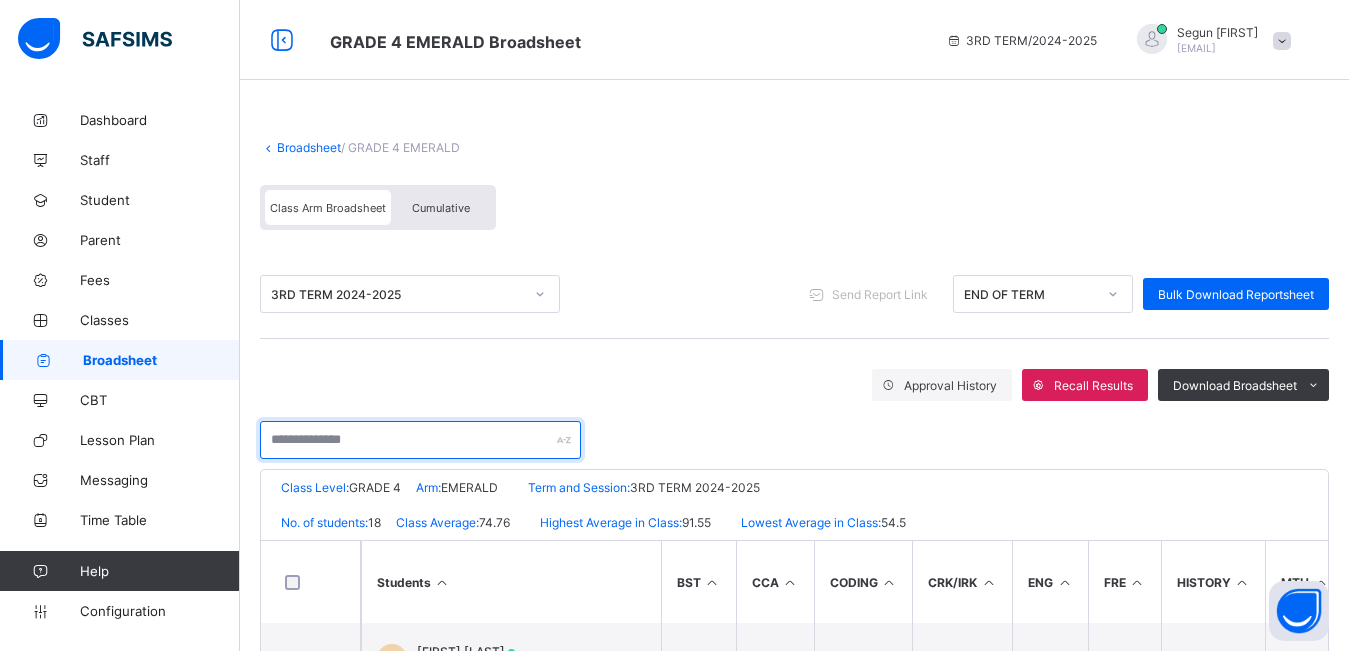 click at bounding box center (420, 440) 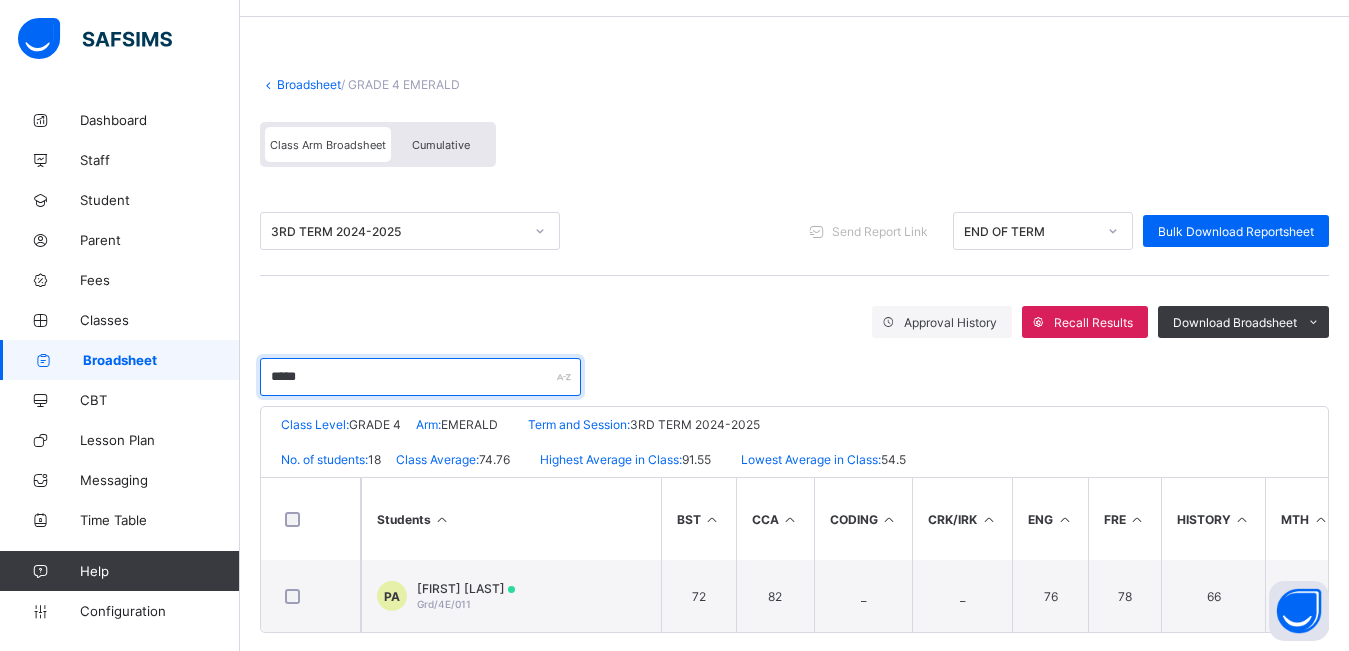 scroll, scrollTop: 76, scrollLeft: 0, axis: vertical 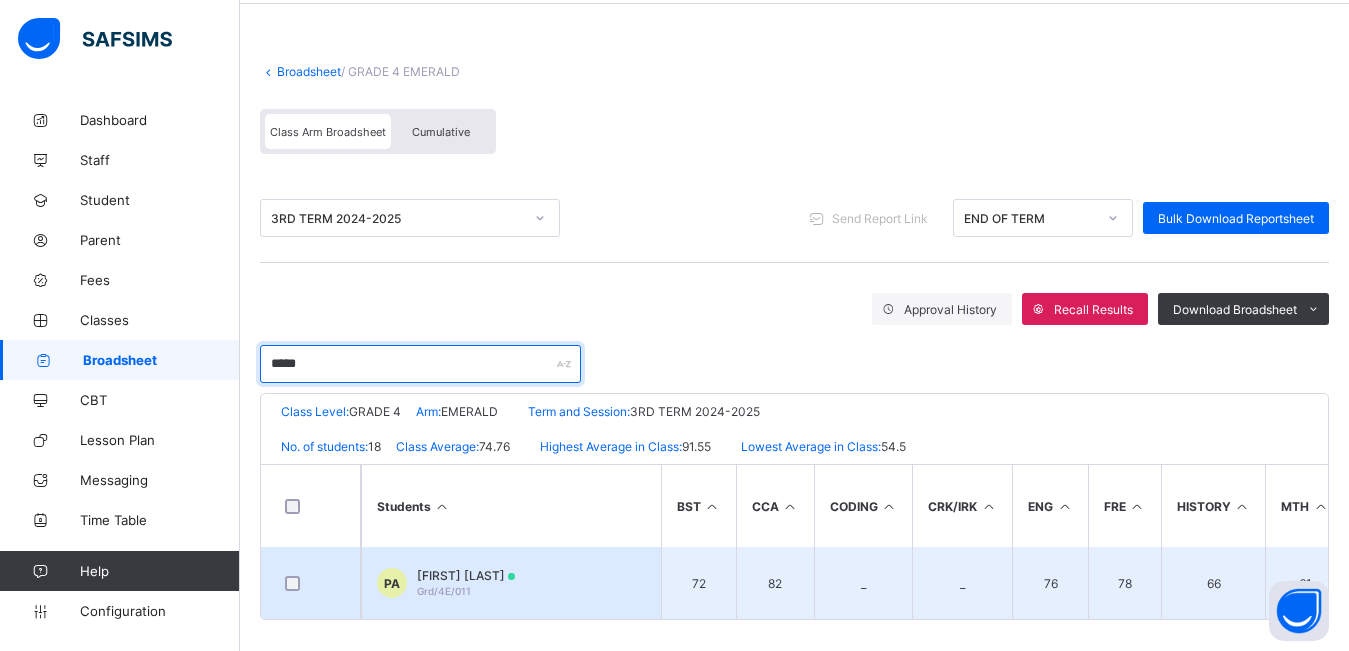 type on "*****" 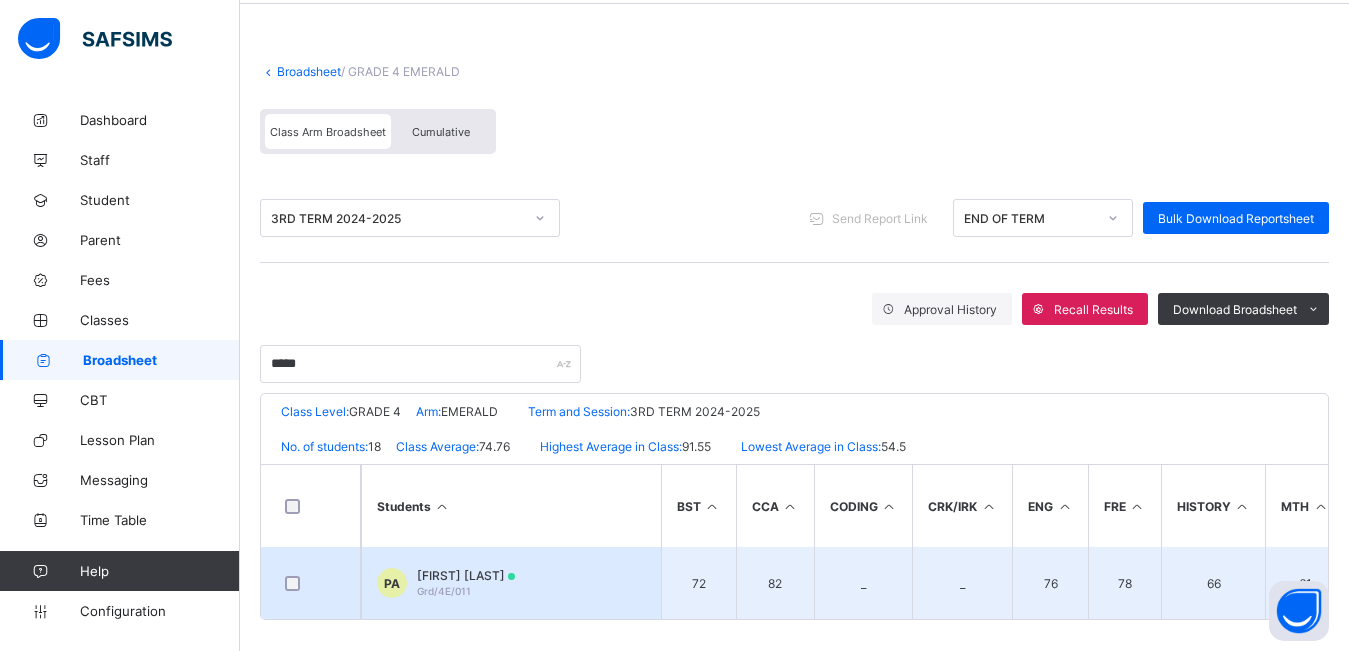 click on "Grd/4E/011" at bounding box center (444, 591) 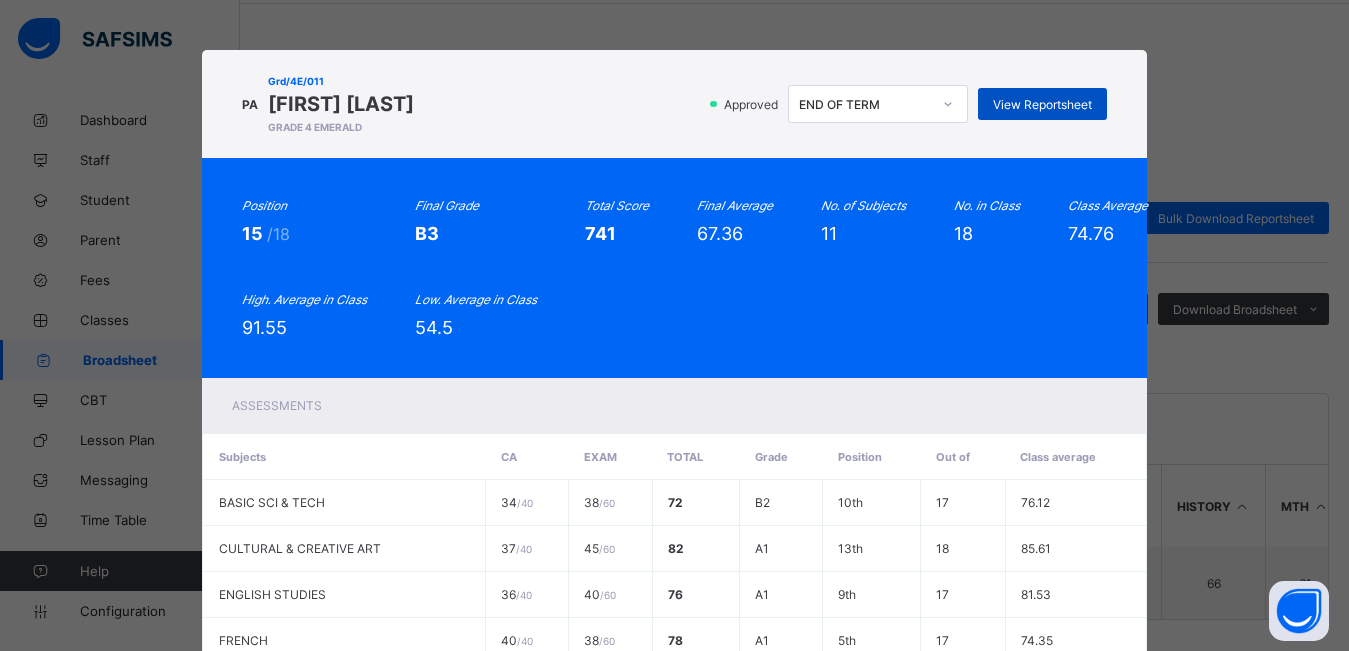 click on "View Reportsheet" at bounding box center [1042, 104] 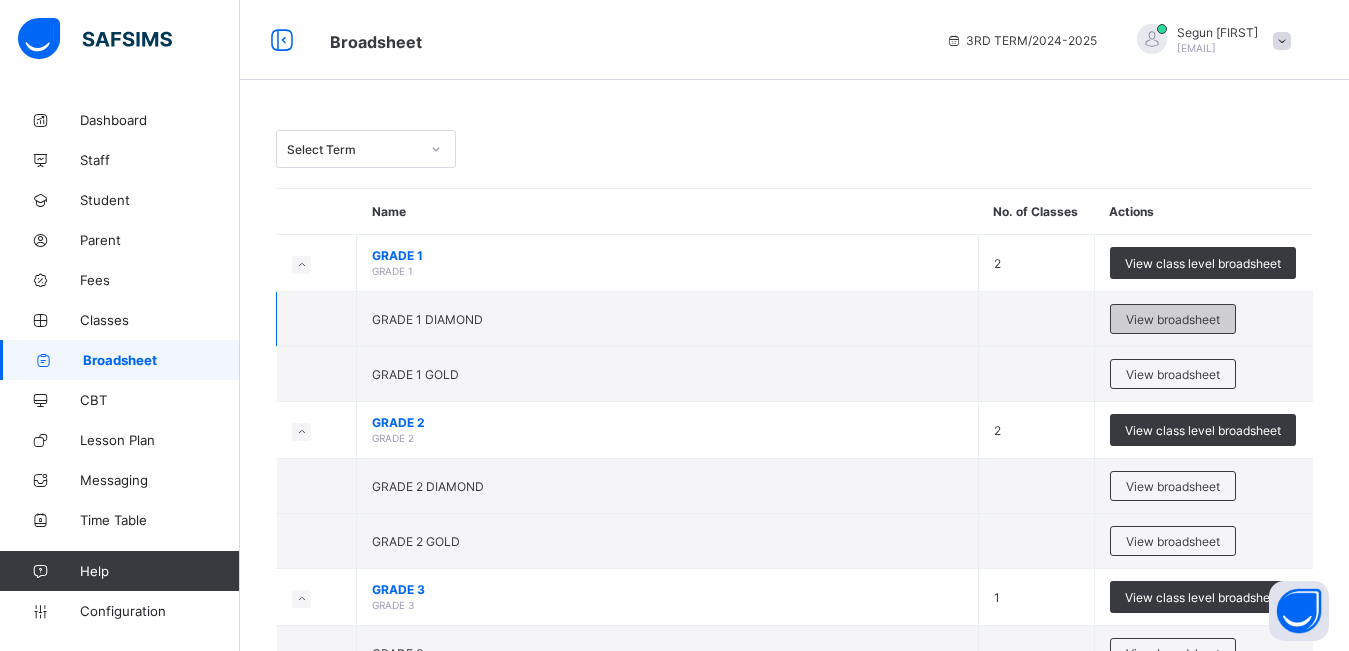 click on "View broadsheet" at bounding box center [1173, 319] 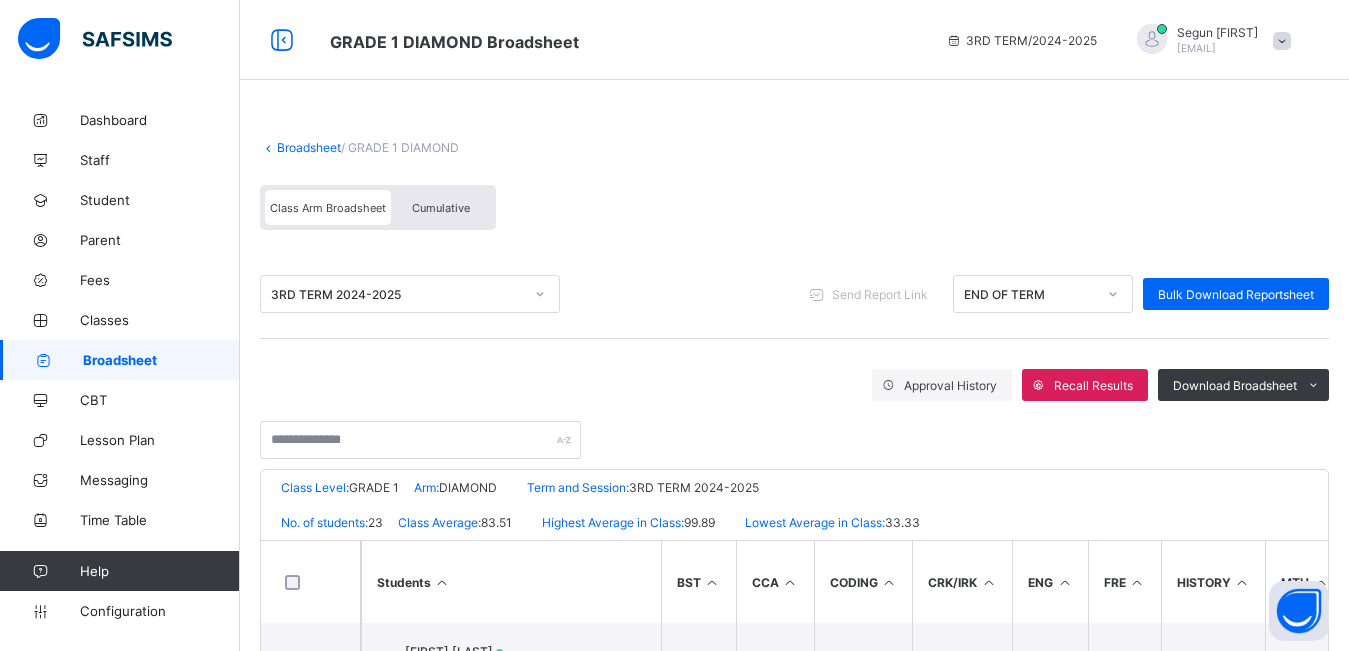 click on "Cumulative" at bounding box center (441, 207) 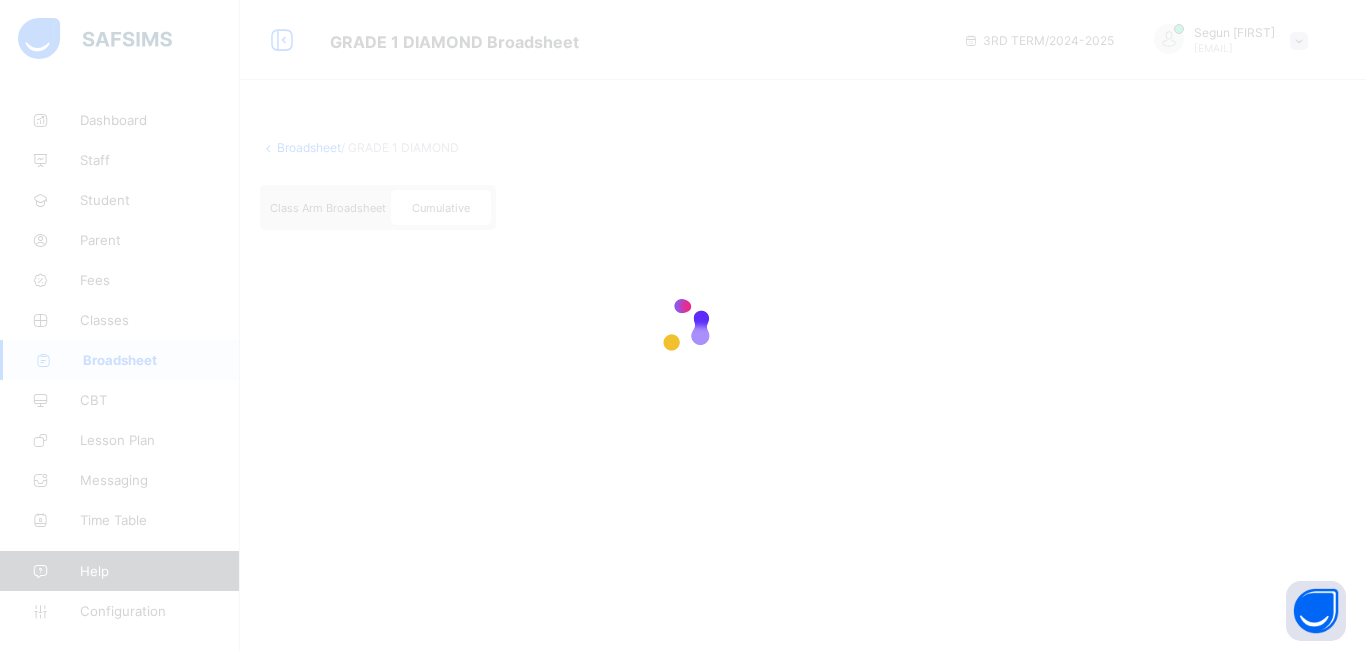 click at bounding box center (683, 325) 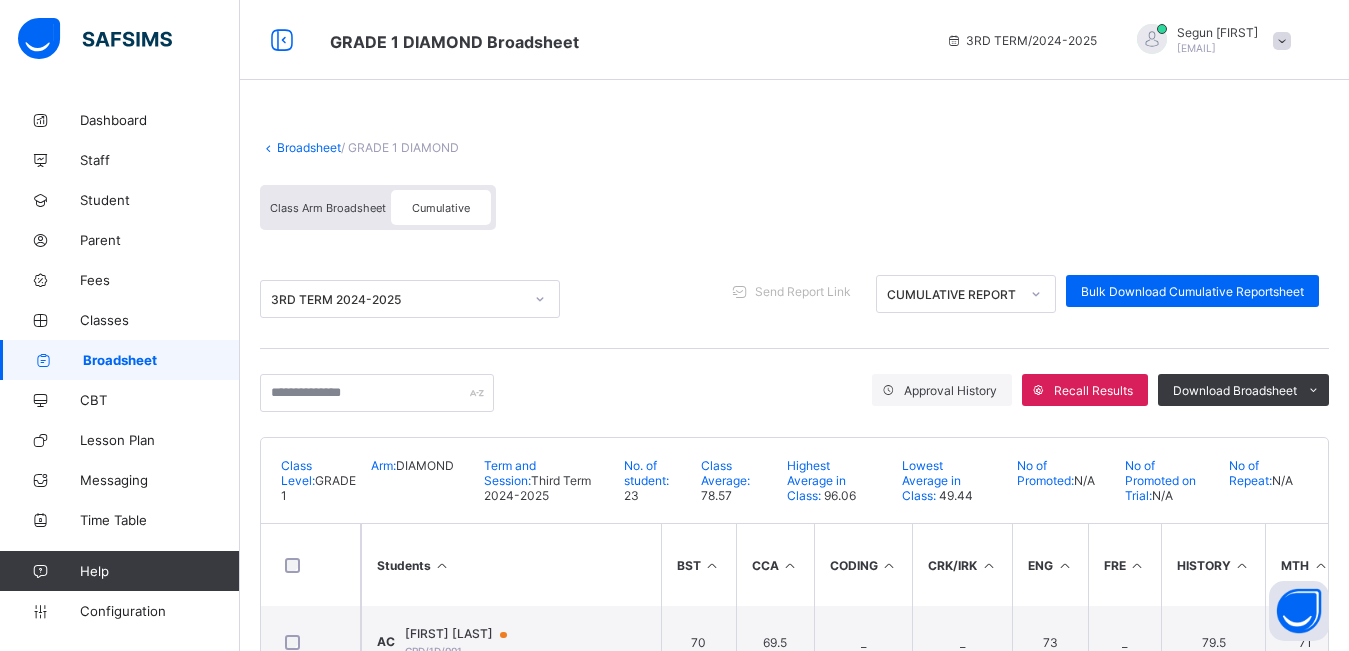 click on "Class Arm Broadsheet" at bounding box center [328, 207] 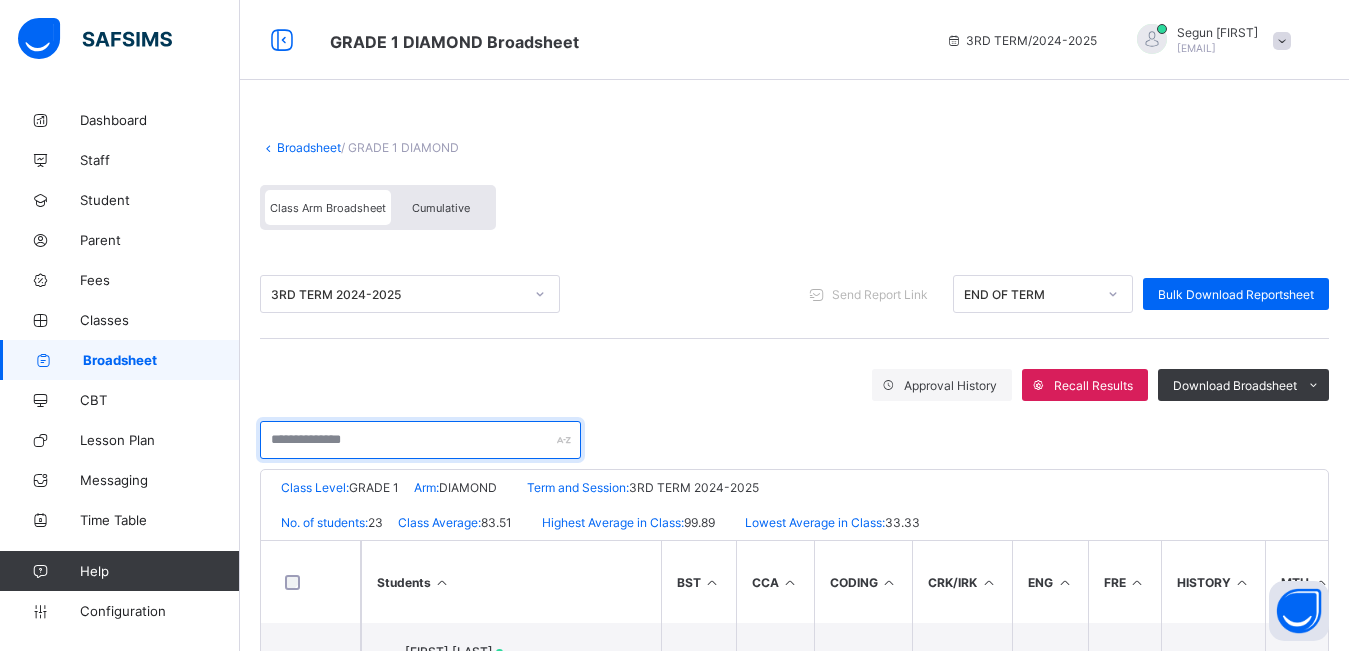 click at bounding box center [420, 440] 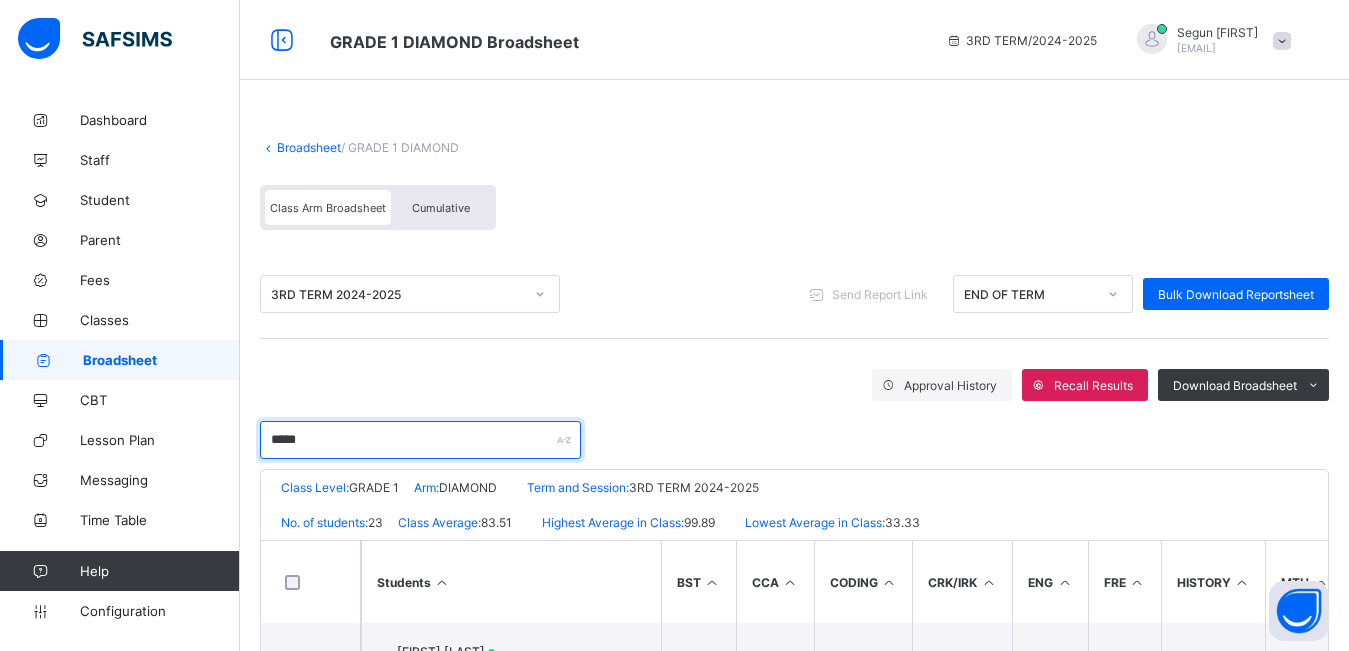 scroll, scrollTop: 93, scrollLeft: 0, axis: vertical 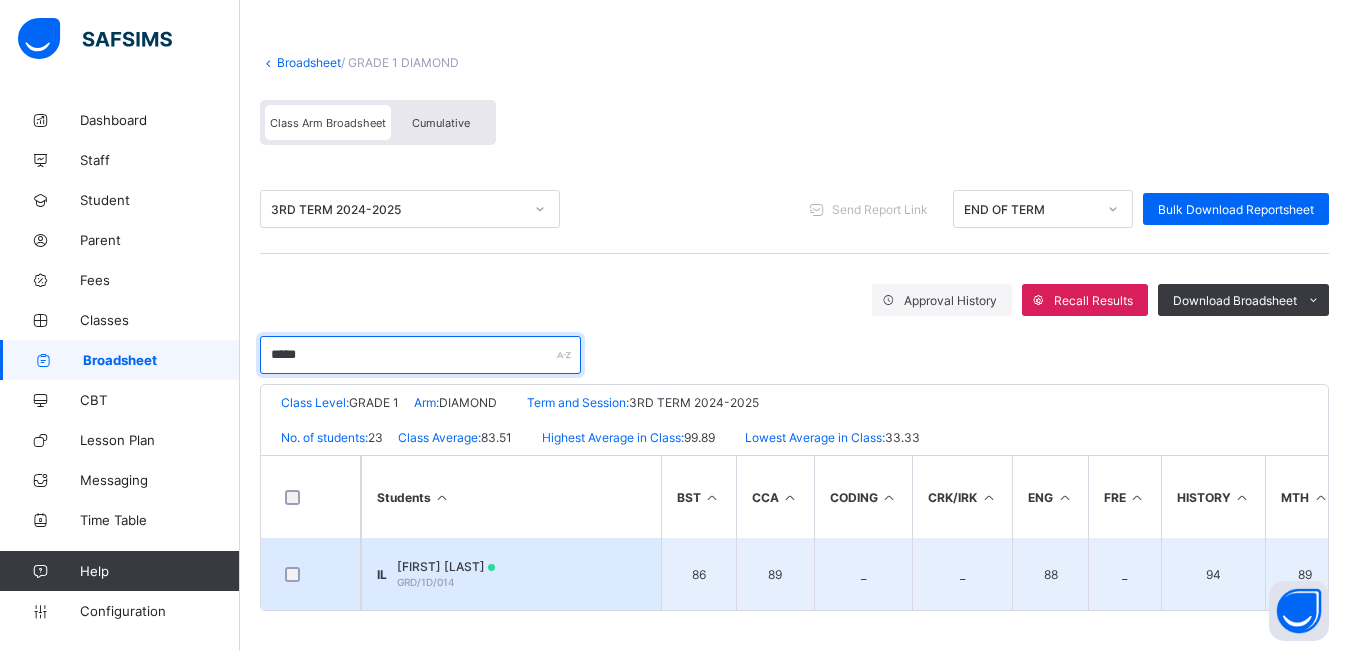 type on "*****" 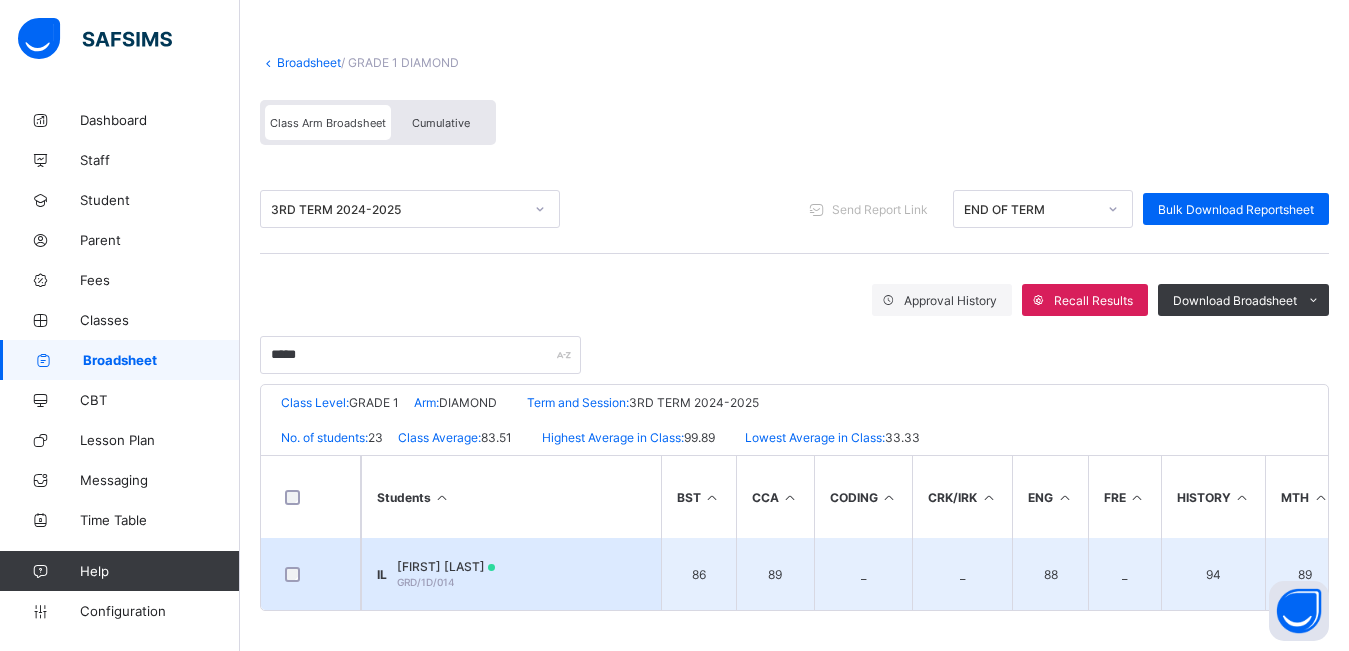 click on "IL Iremide  Lawal`   GRD/1D/014" at bounding box center (511, 574) 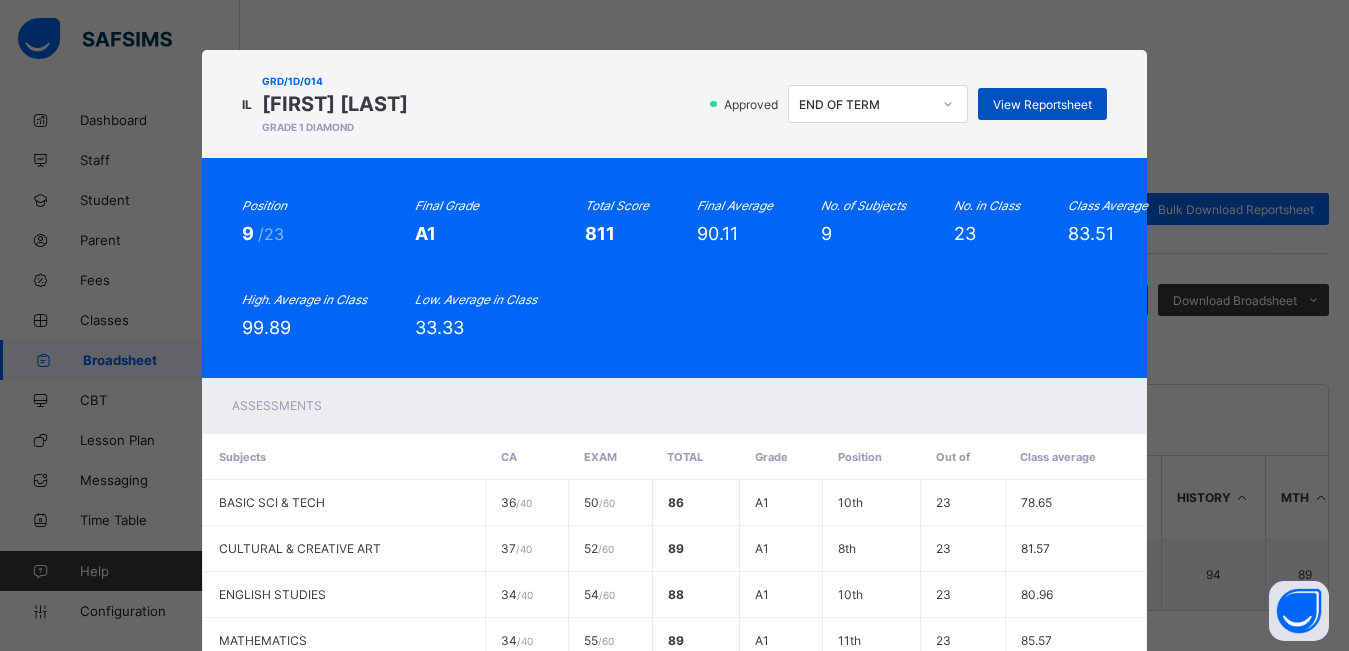 click on "View Reportsheet" at bounding box center [1042, 104] 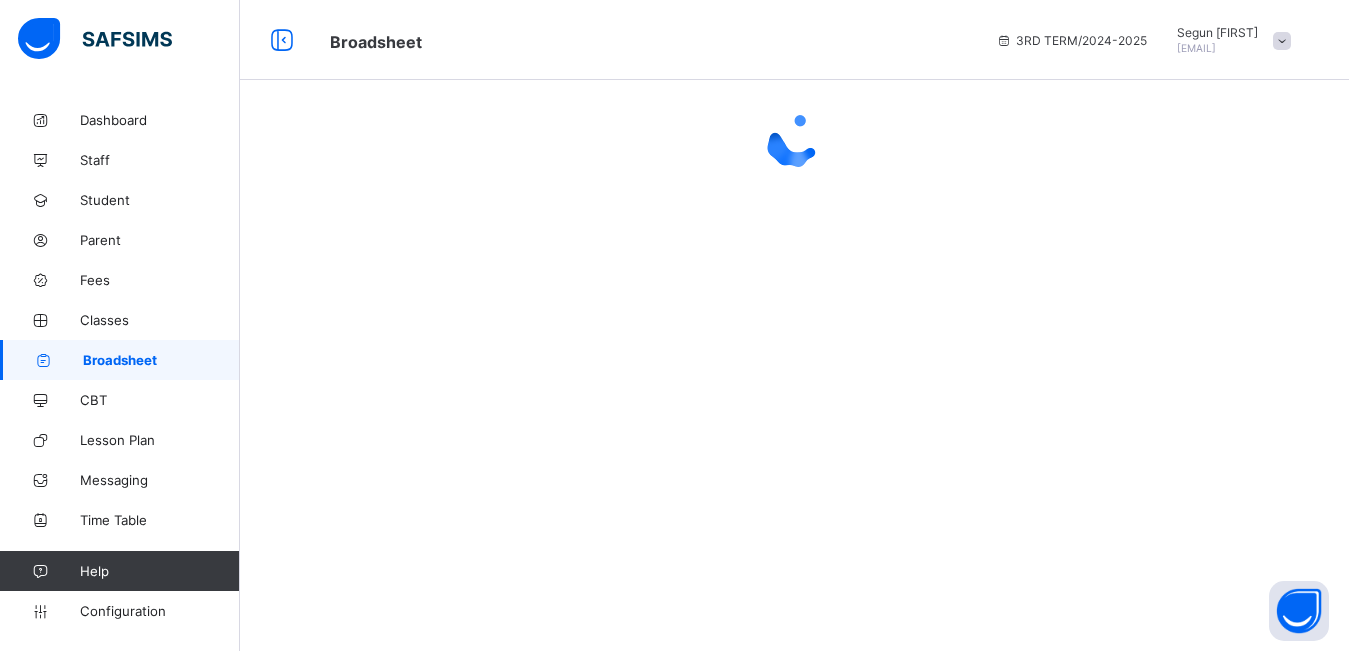 scroll, scrollTop: 0, scrollLeft: 0, axis: both 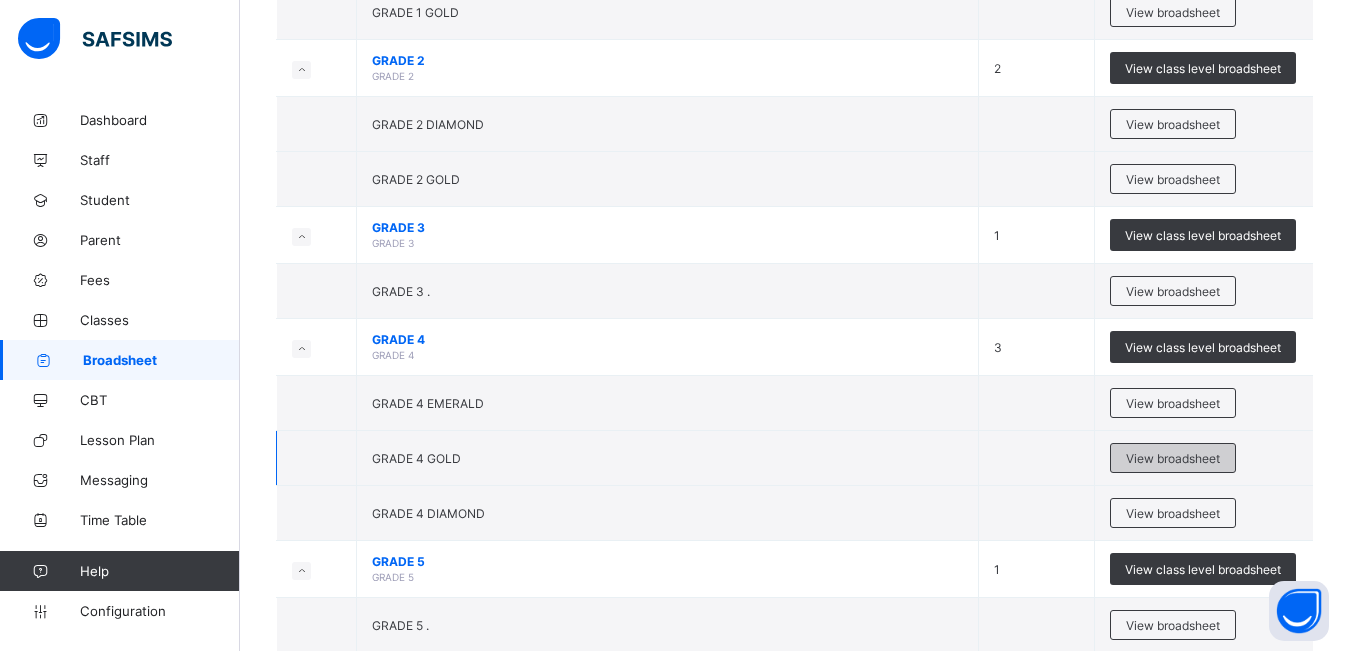 click on "View broadsheet" at bounding box center [1173, 458] 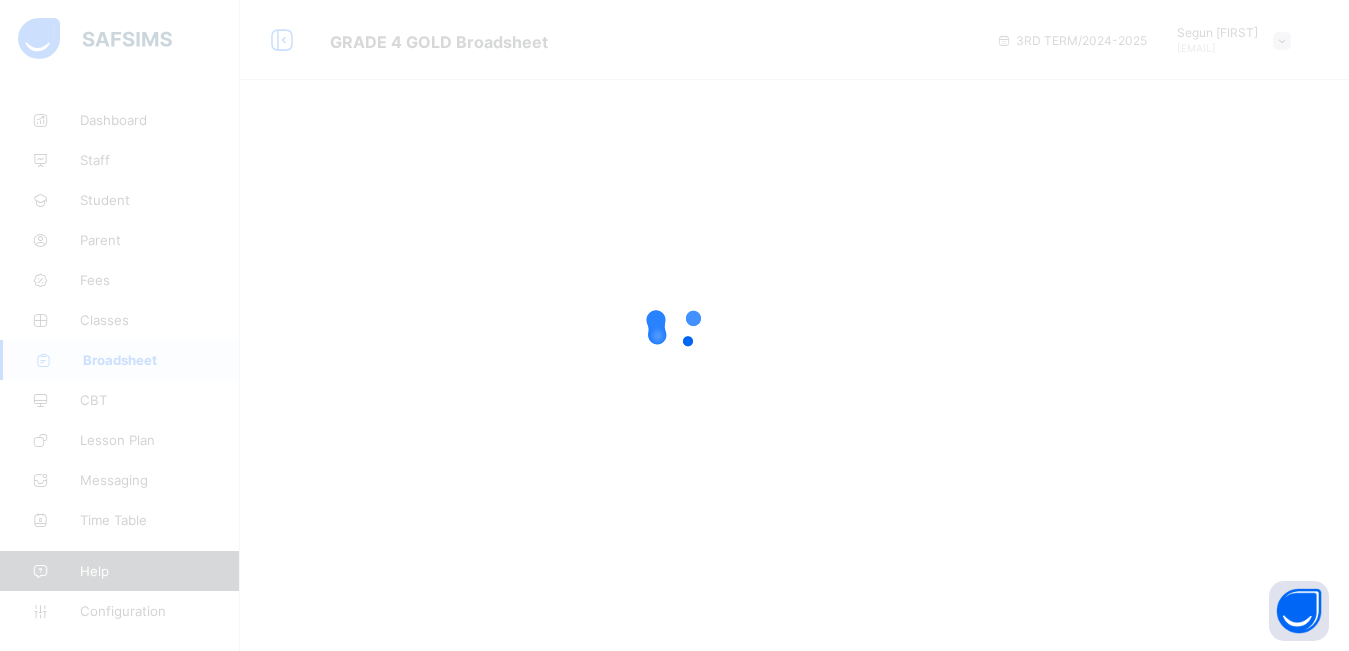 scroll, scrollTop: 0, scrollLeft: 0, axis: both 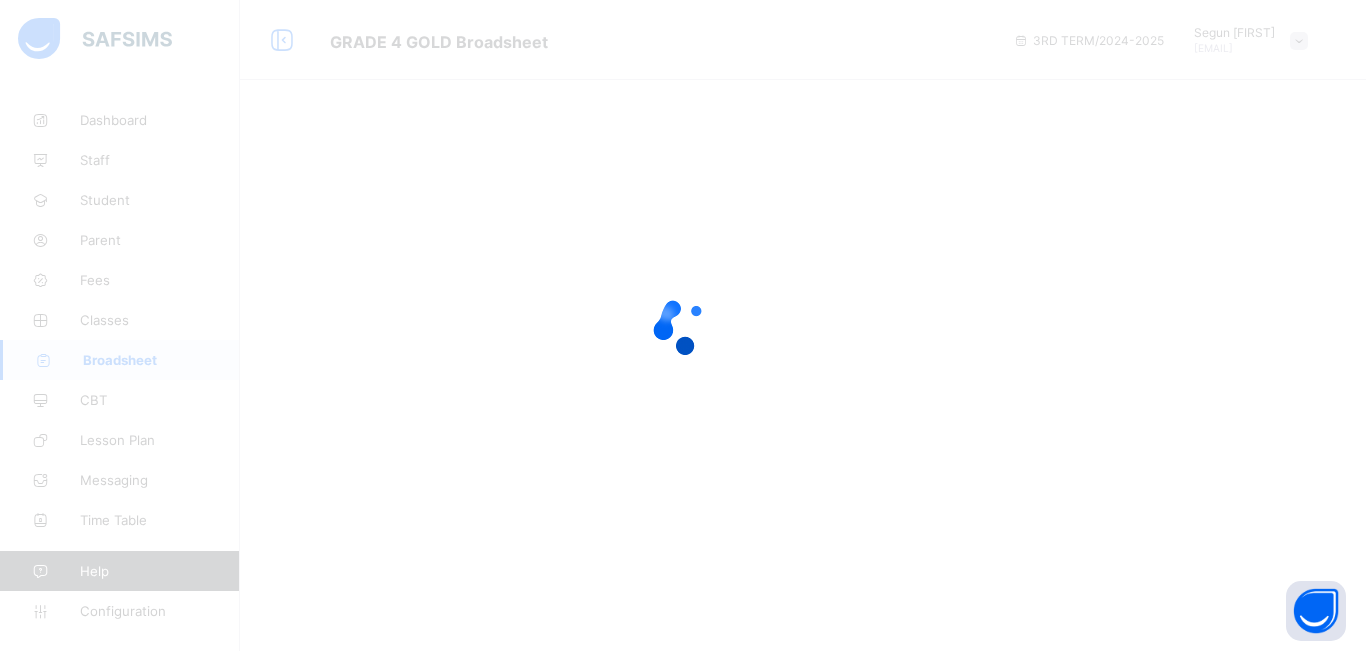click at bounding box center [683, 325] 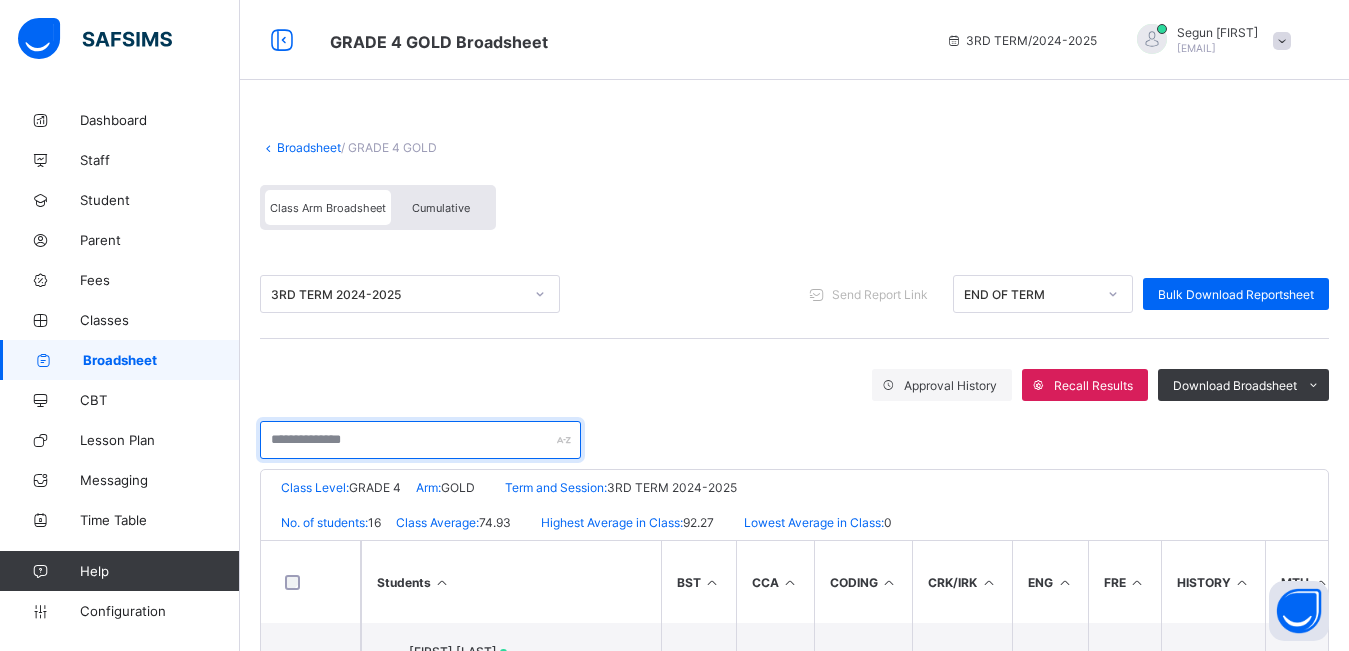 click at bounding box center [420, 440] 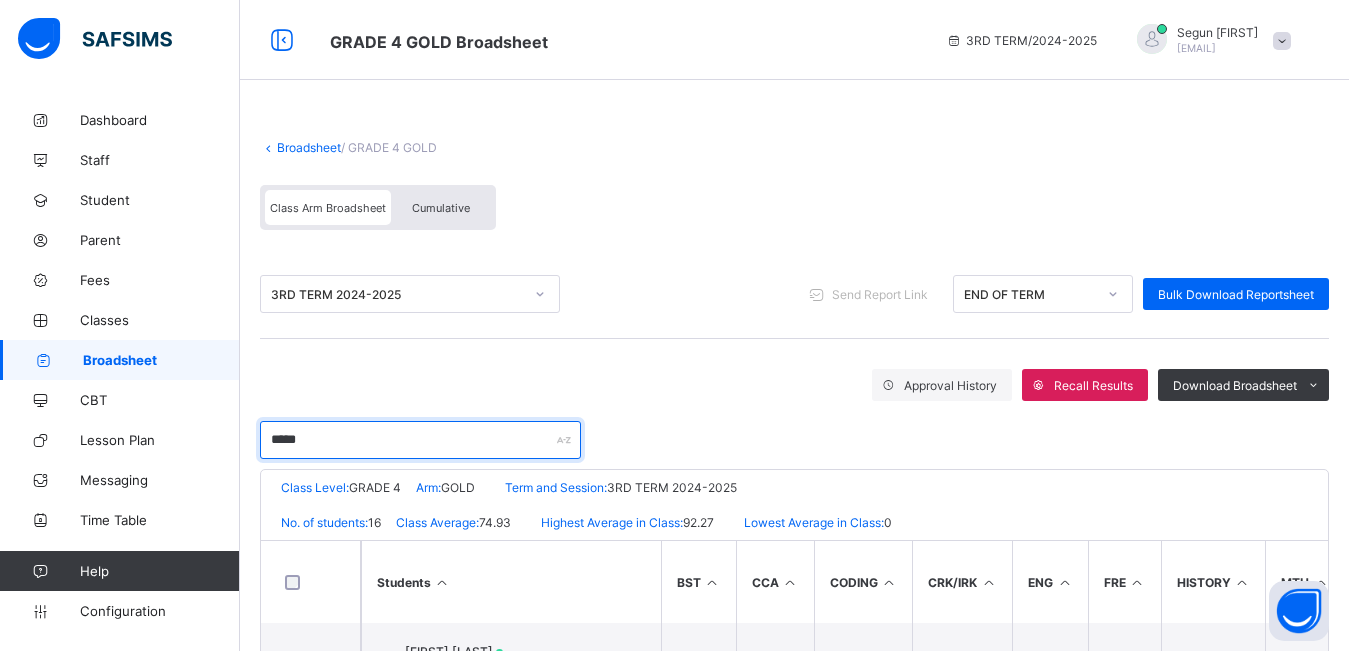 scroll, scrollTop: 93, scrollLeft: 0, axis: vertical 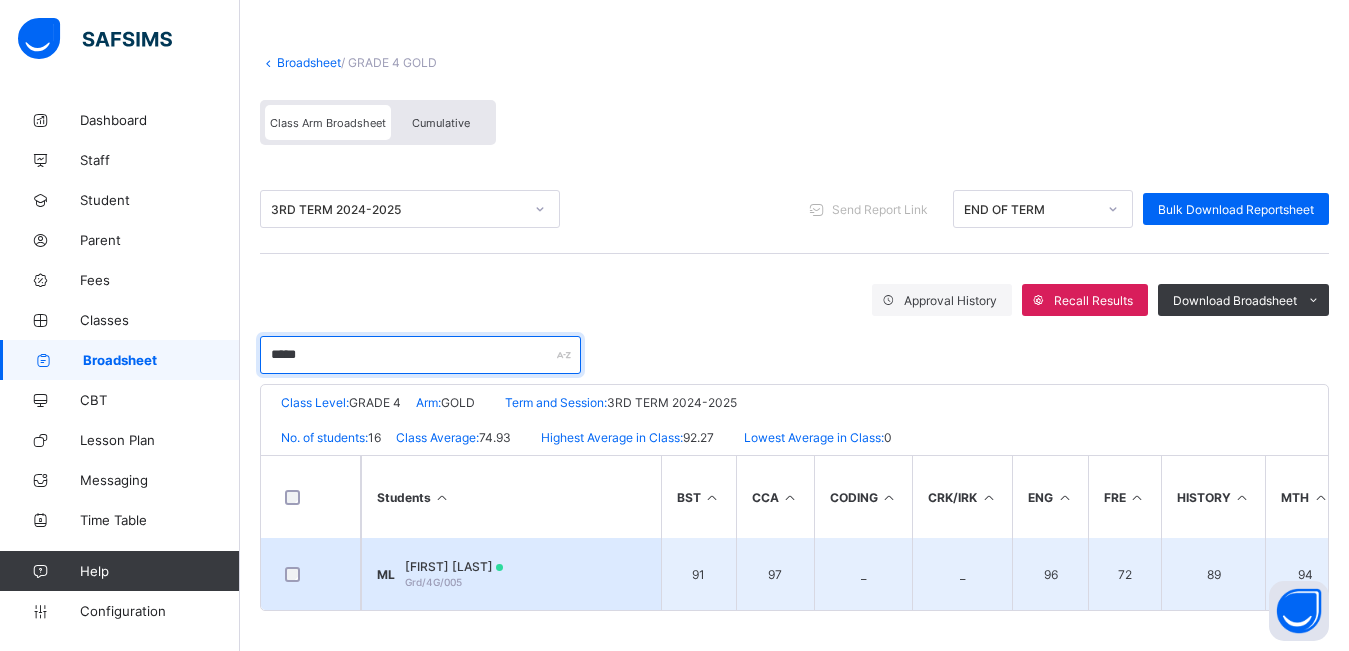 type on "*****" 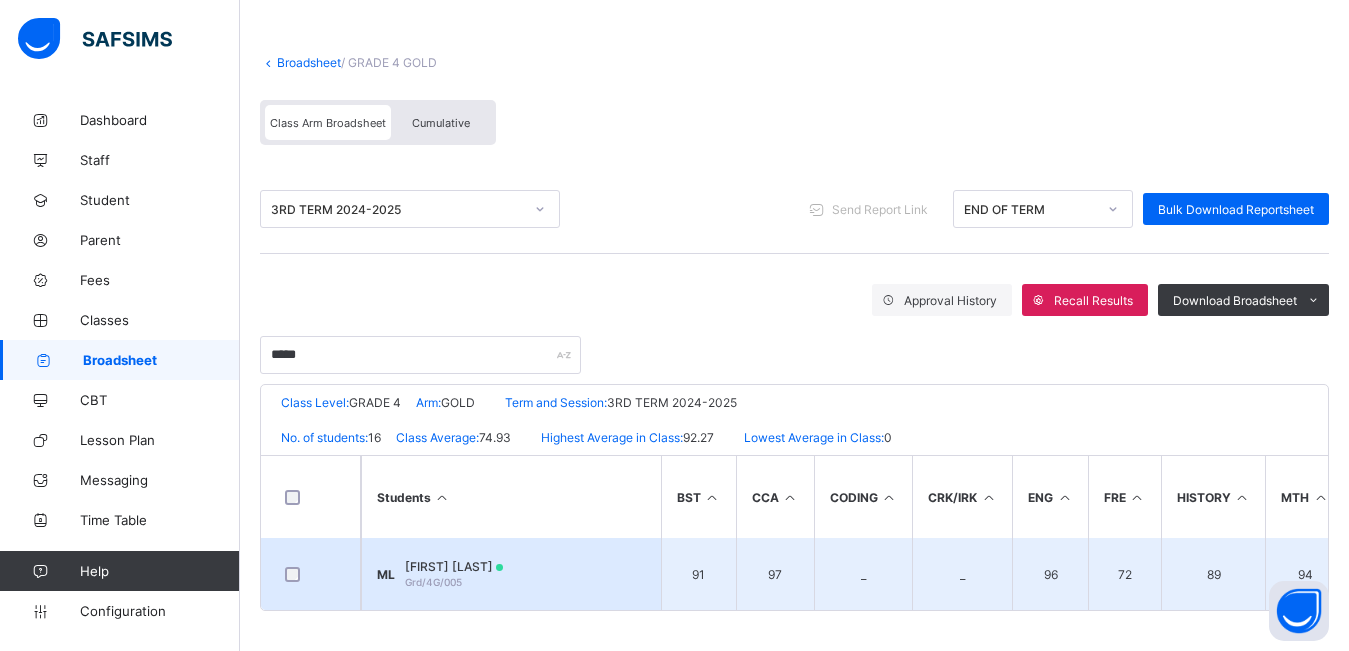 click on "ML Malik  Lawal   Grd/4G/005" at bounding box center (511, 574) 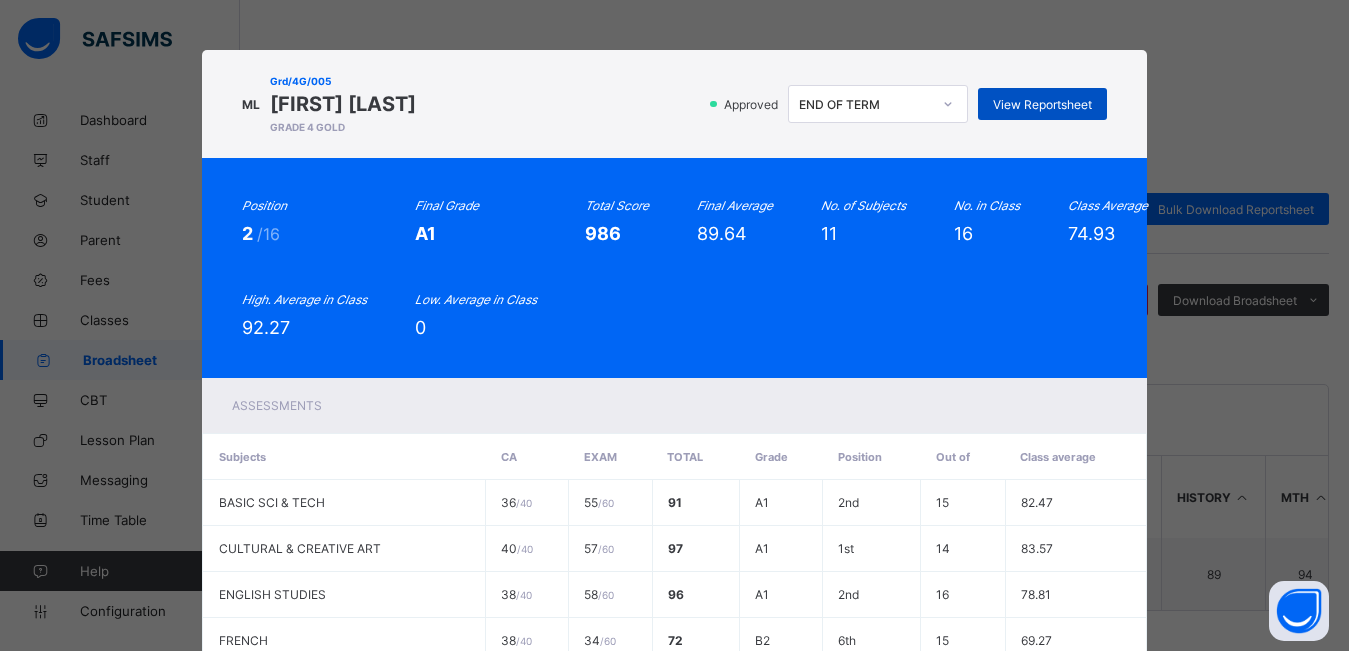 click on "View Reportsheet" at bounding box center [1042, 104] 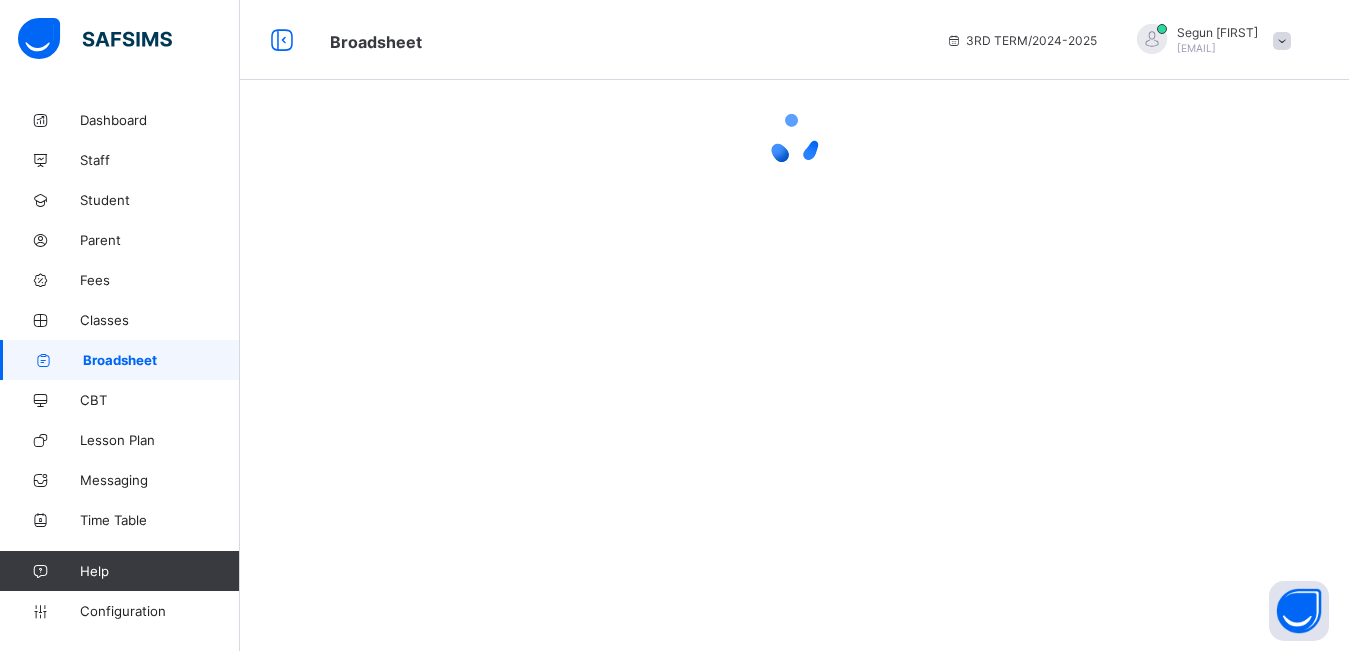 scroll, scrollTop: 0, scrollLeft: 0, axis: both 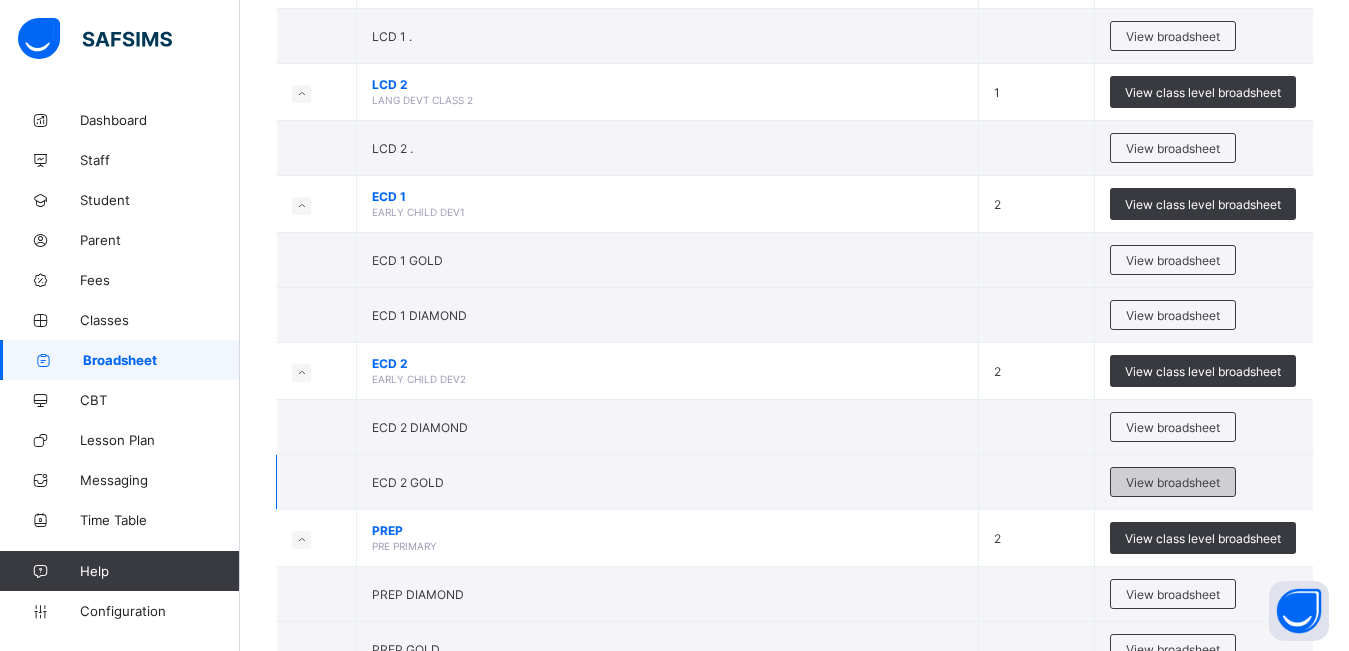 click on "View broadsheet" at bounding box center (1173, 482) 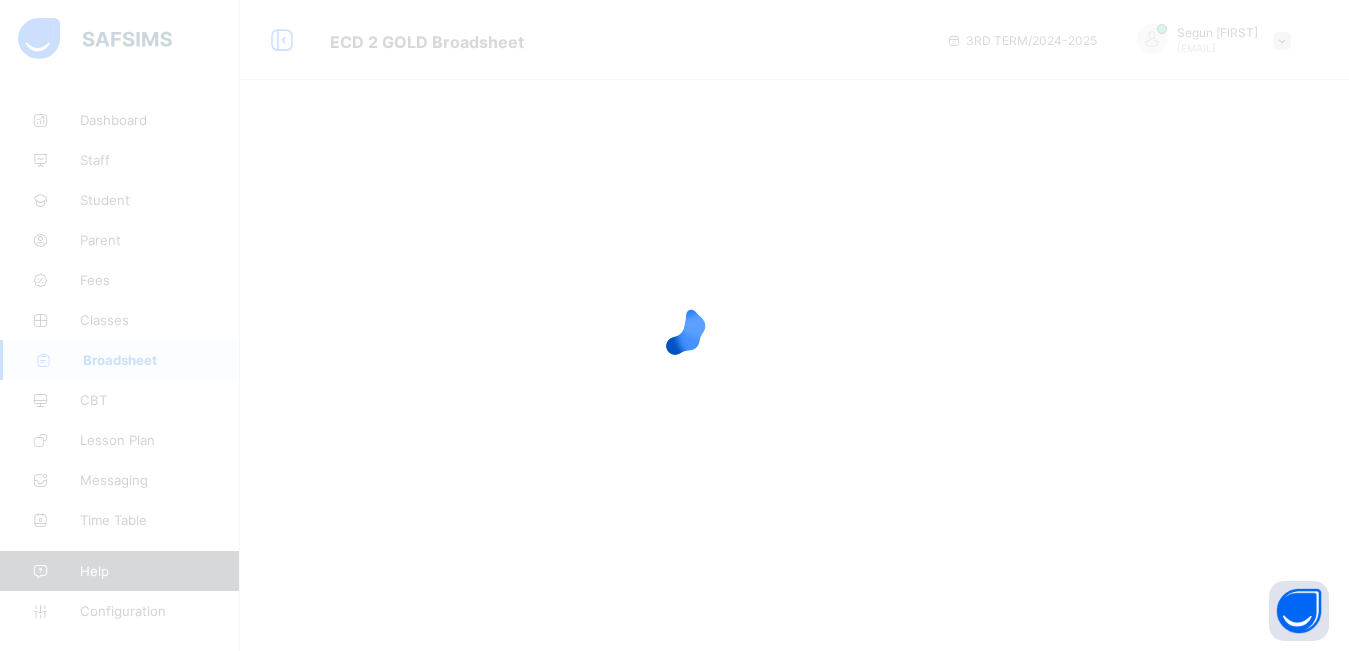 scroll, scrollTop: 0, scrollLeft: 0, axis: both 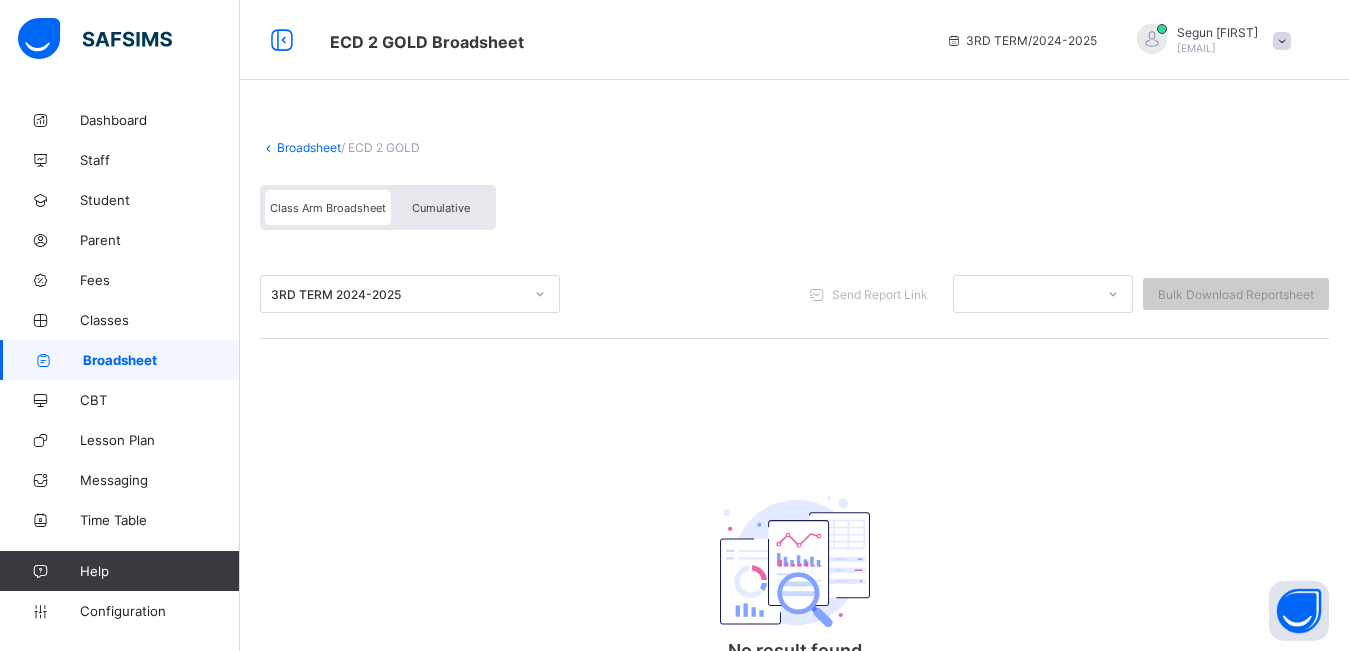 click on "Cumulative" at bounding box center (441, 208) 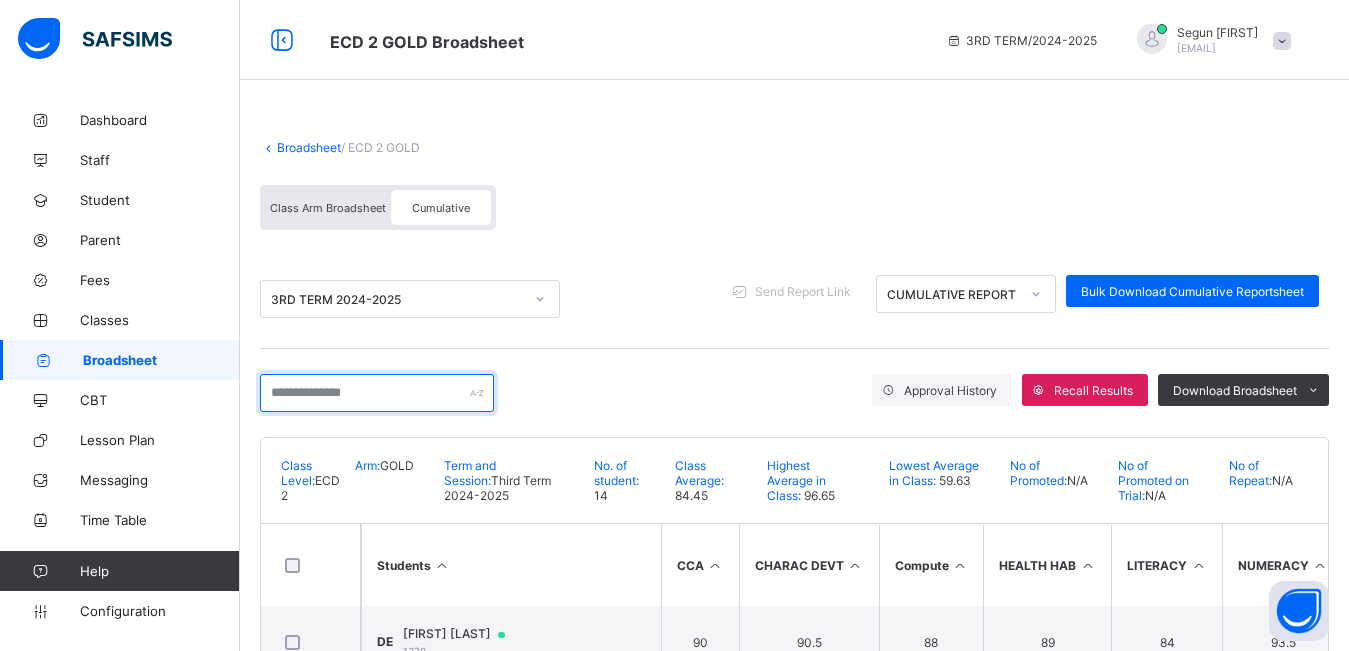 click at bounding box center (377, 393) 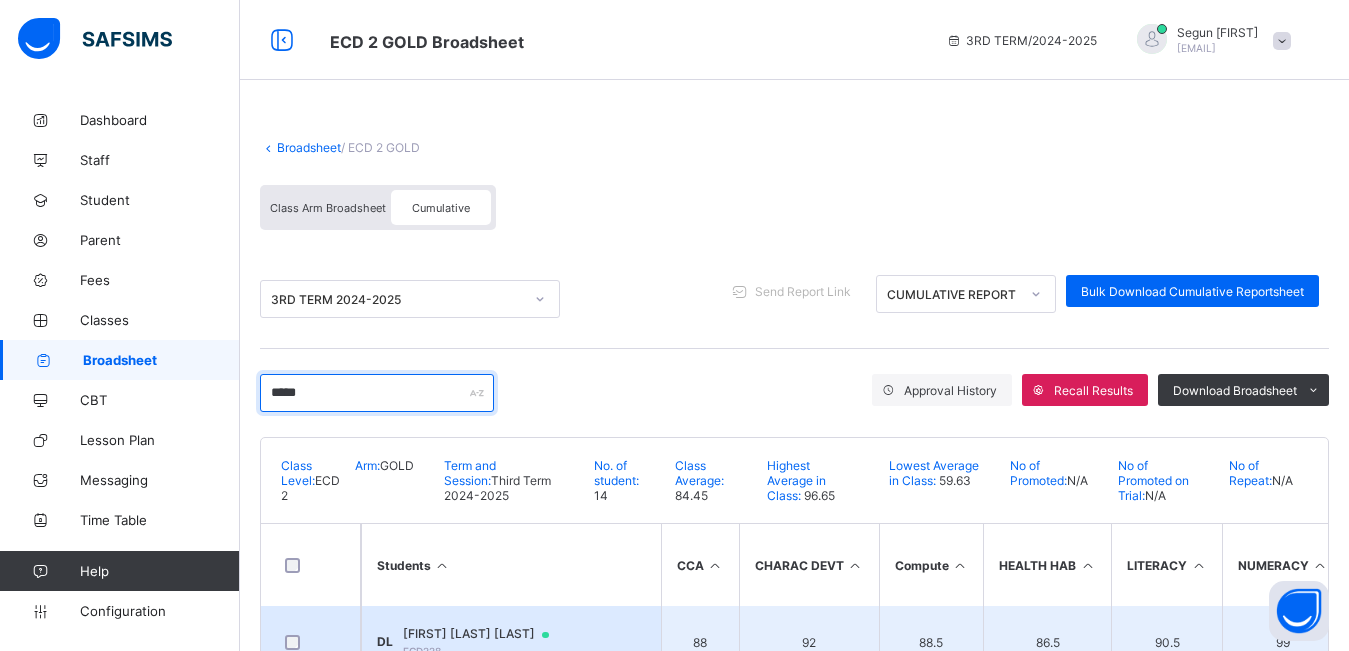type on "*****" 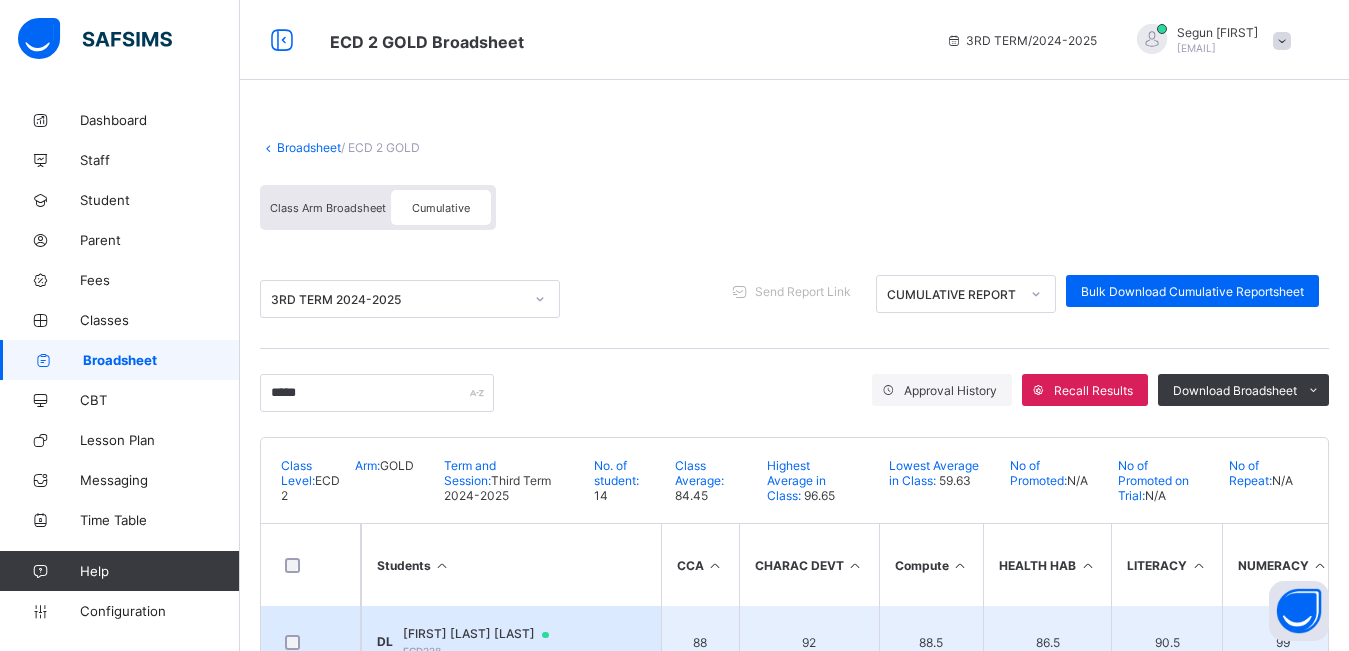 click on "Desire Lawal Lawal" at bounding box center (485, 634) 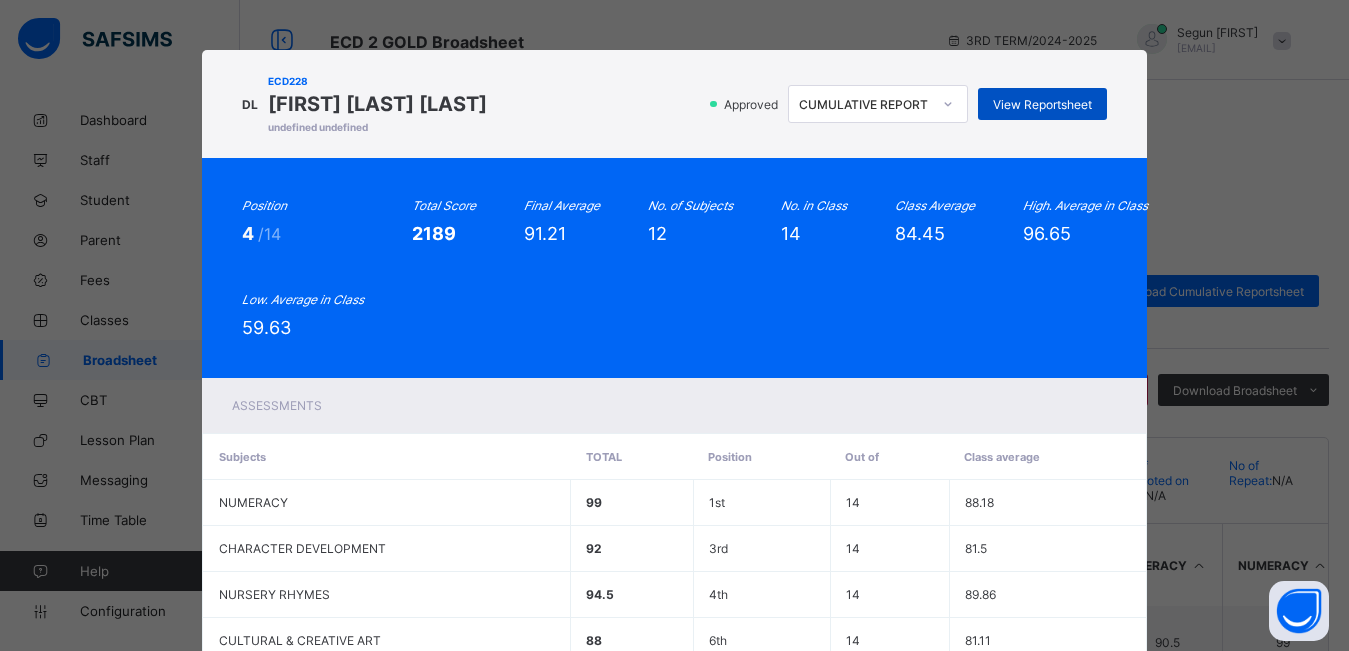 click on "View Reportsheet" at bounding box center (1042, 104) 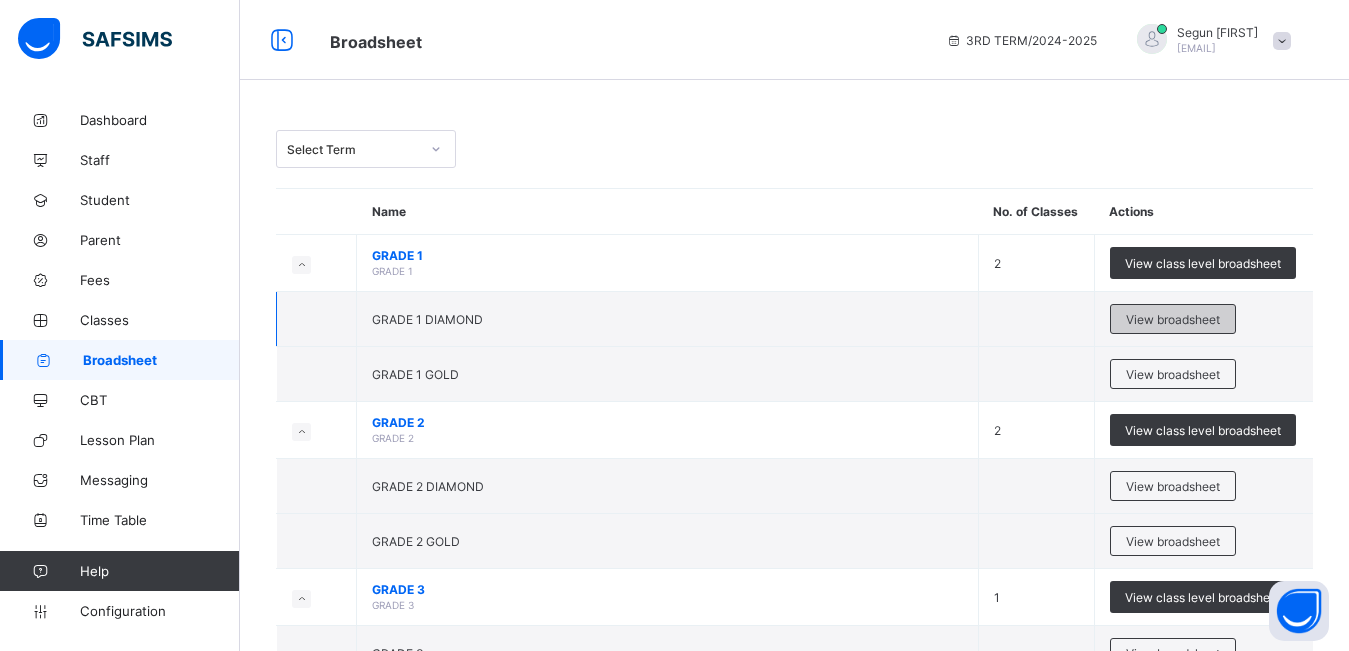 click on "View broadsheet" at bounding box center (1173, 319) 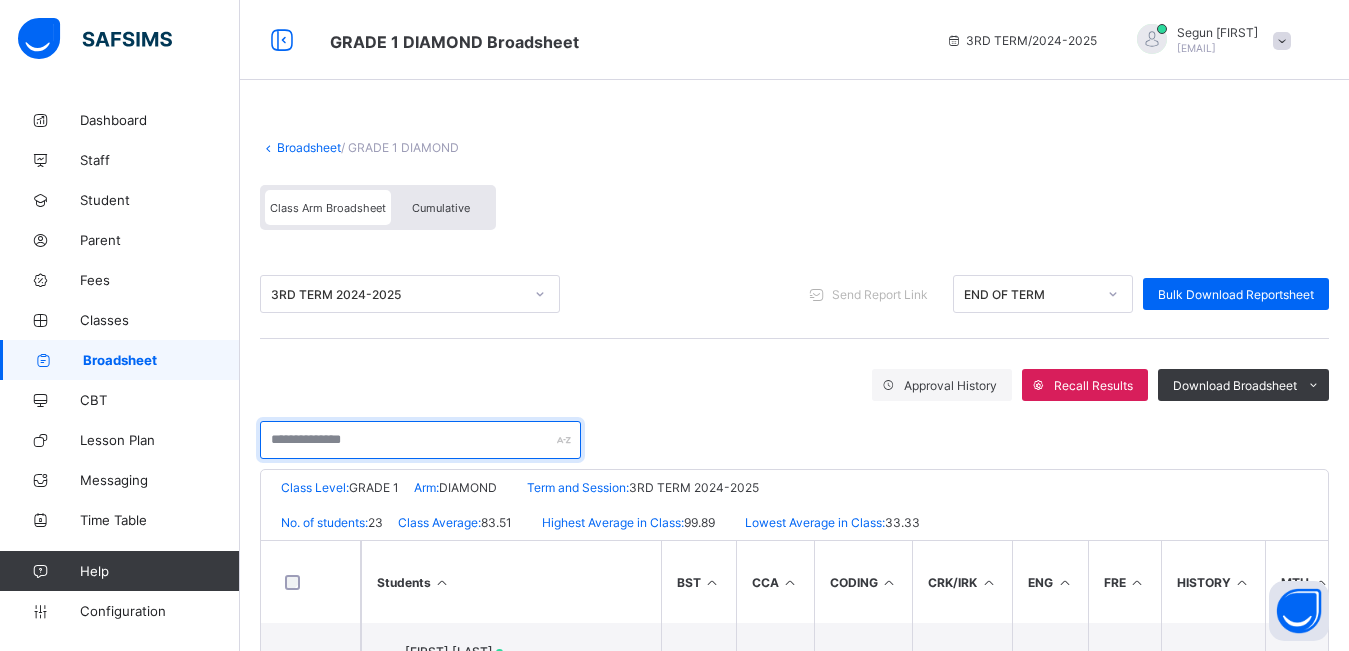 click at bounding box center [420, 440] 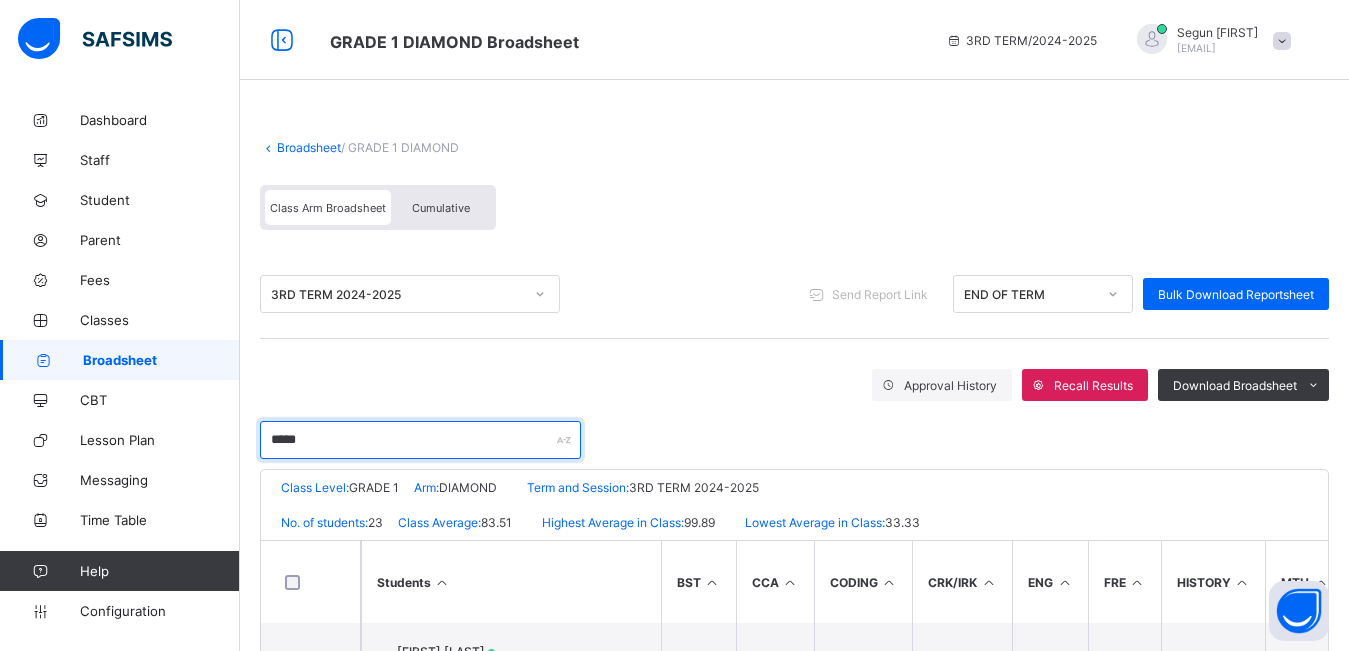 type on "*****" 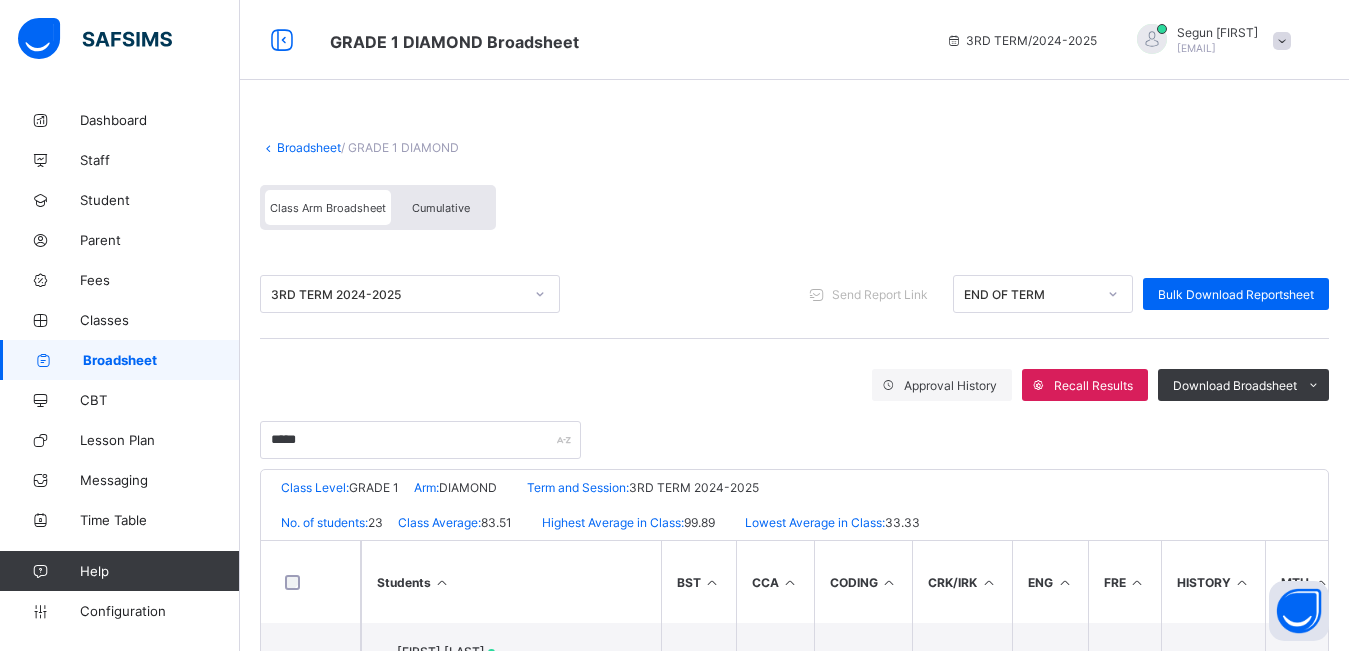 click on "Cumulative" at bounding box center (441, 208) 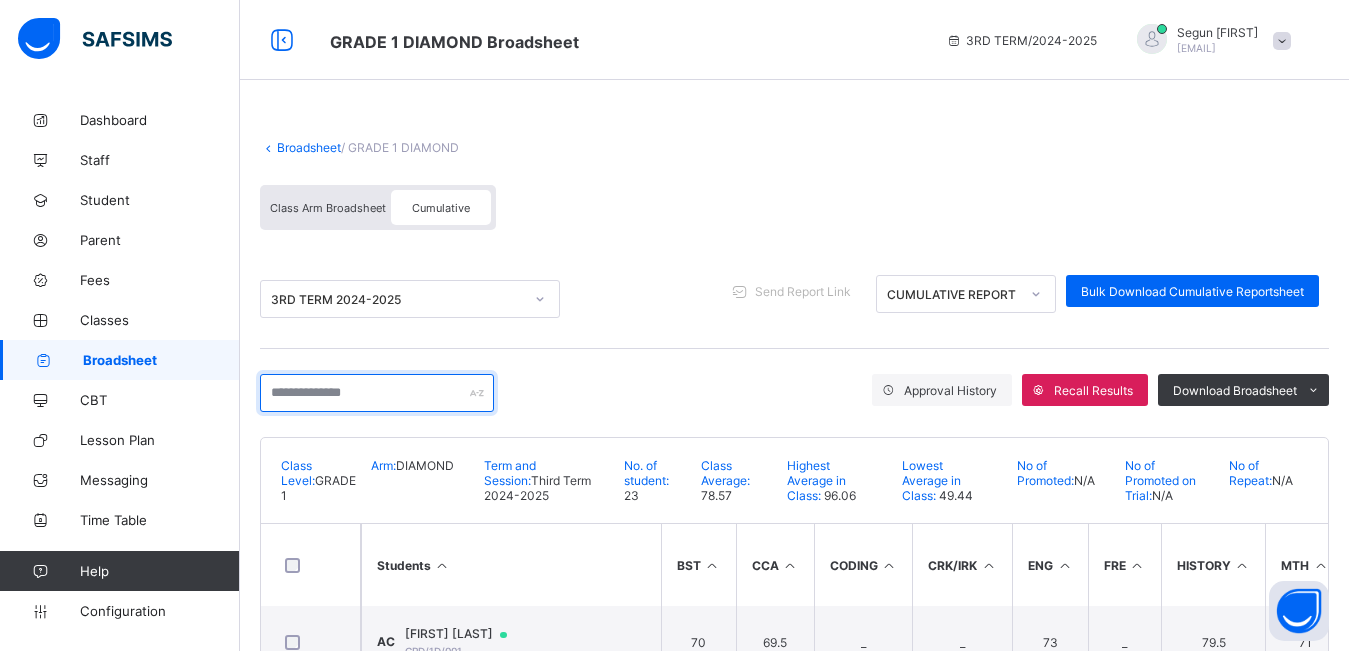click at bounding box center [377, 393] 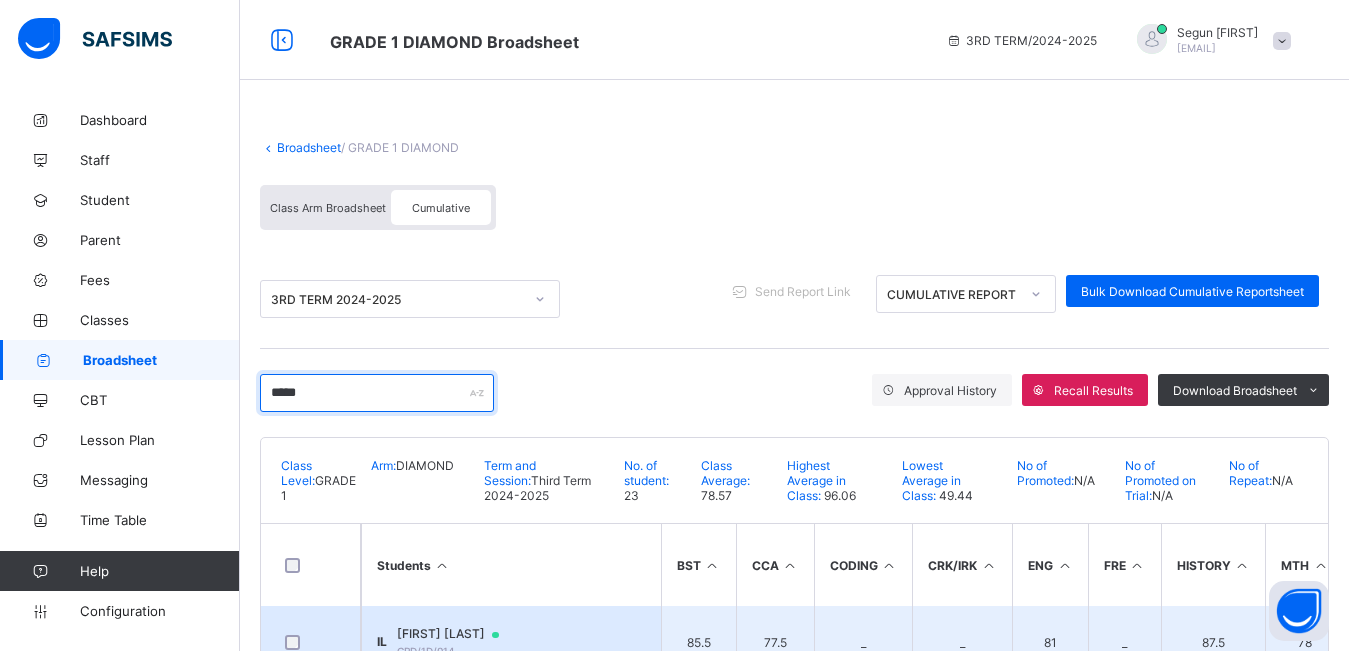 type on "*****" 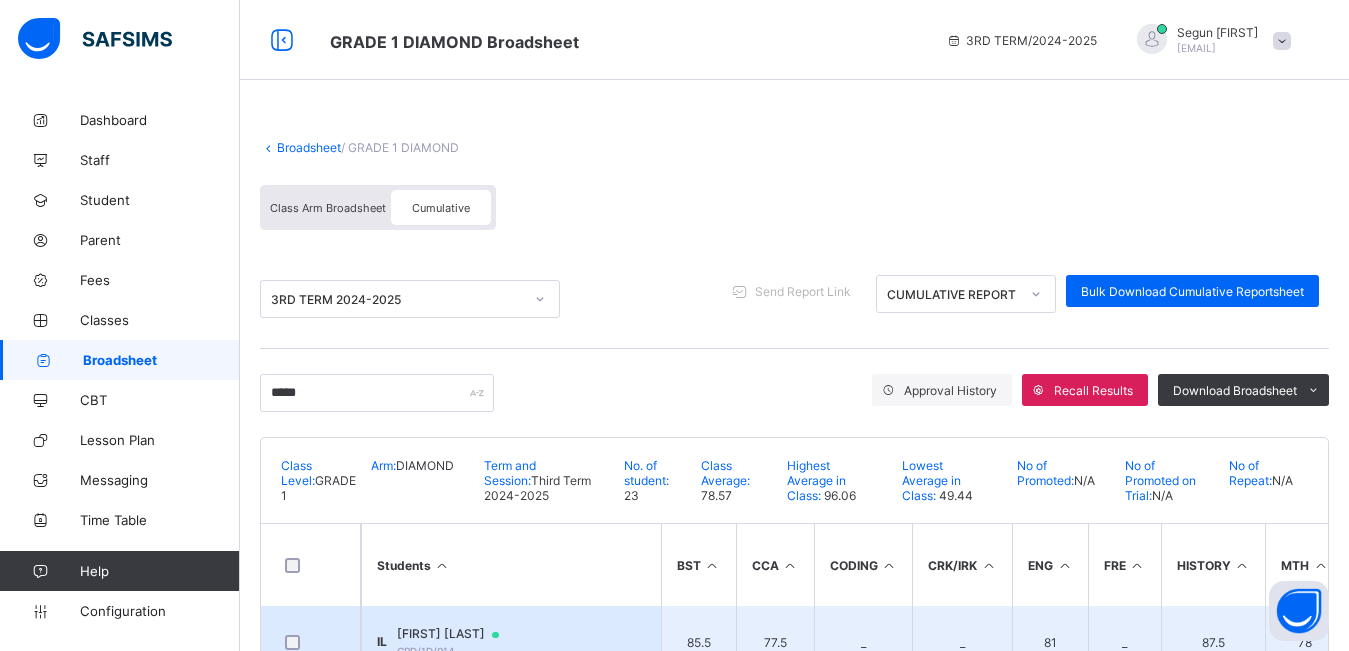click on "IL Iremide  Lawal`     GRD/1D/014" at bounding box center (511, 642) 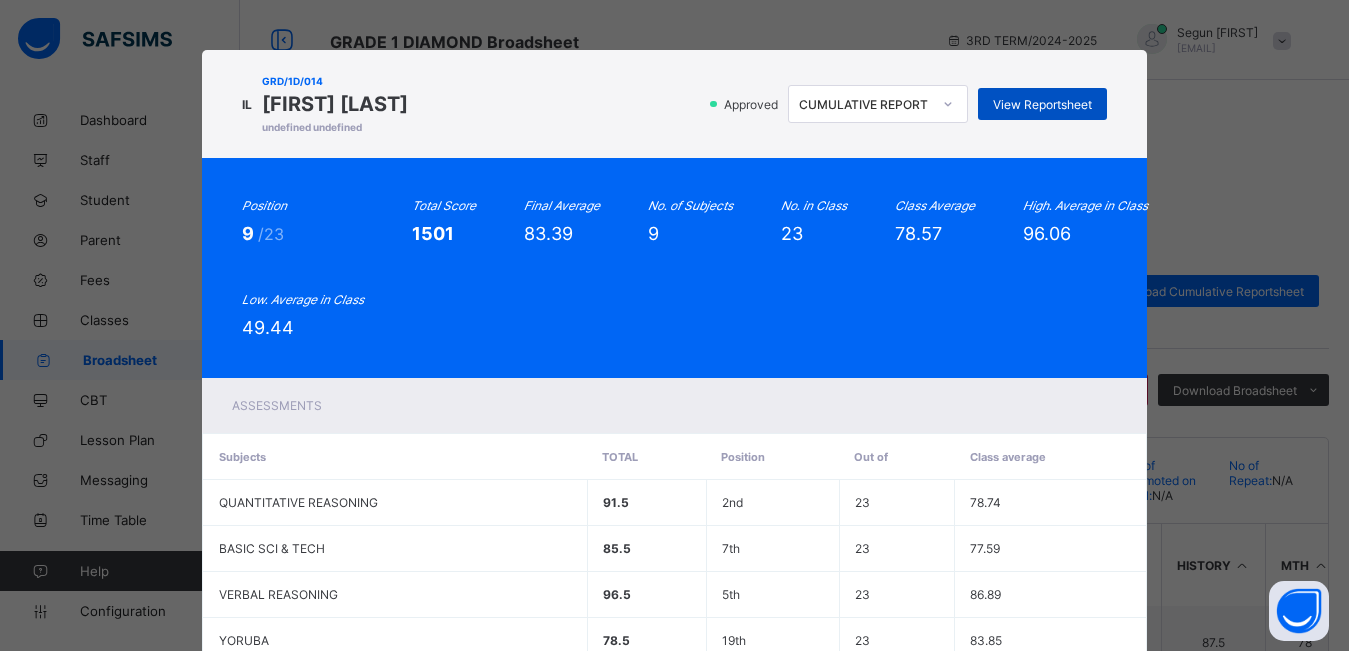 click on "View Reportsheet" at bounding box center [1042, 104] 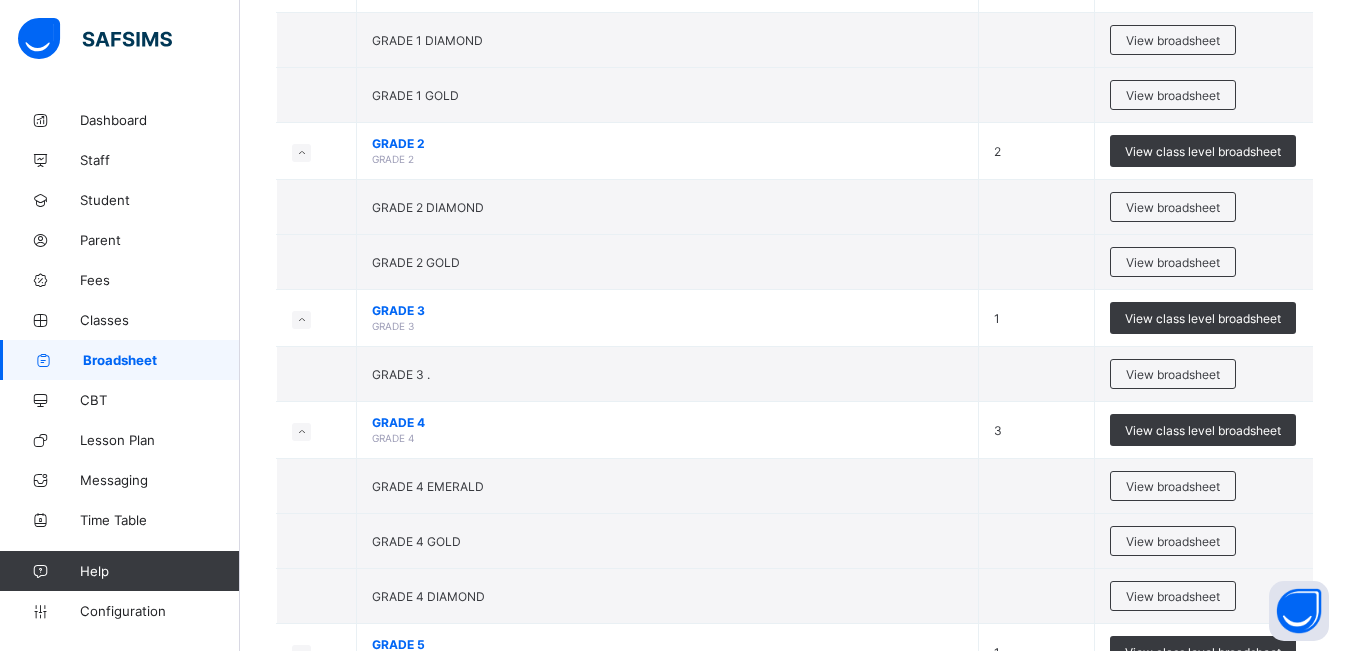 scroll, scrollTop: 399, scrollLeft: 0, axis: vertical 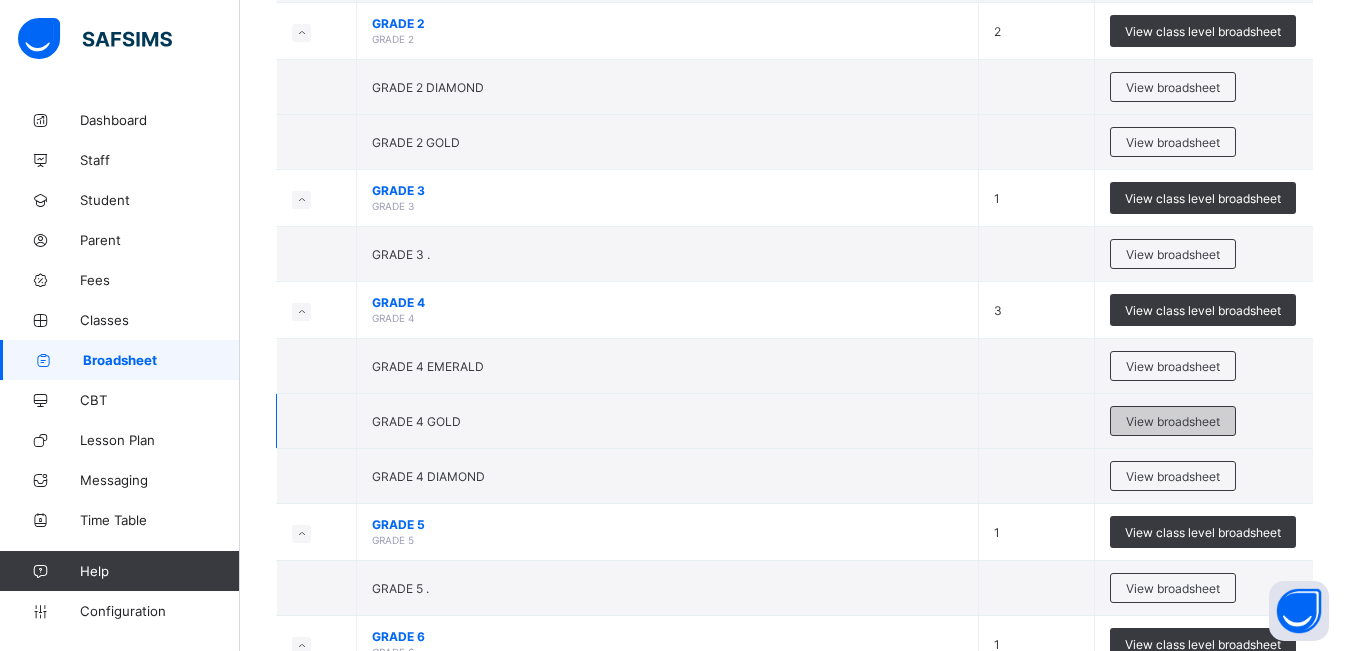click on "View broadsheet" at bounding box center (1173, 421) 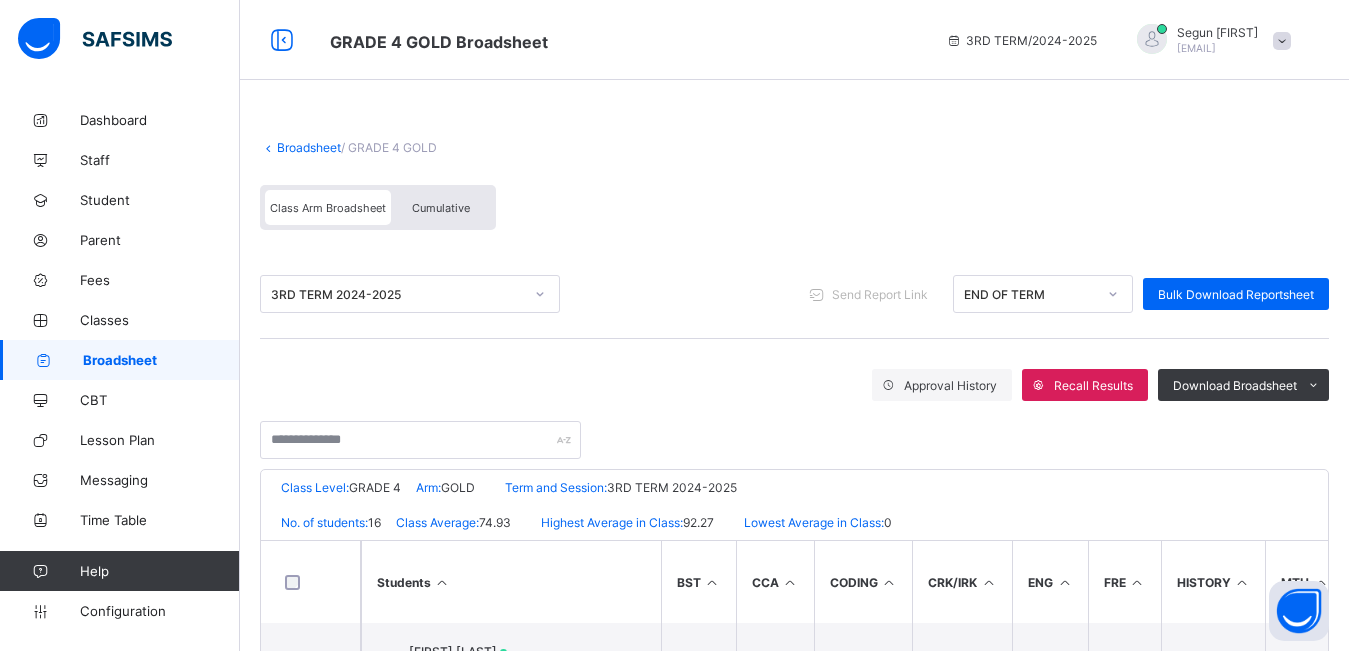 click on "Cumulative" at bounding box center (441, 208) 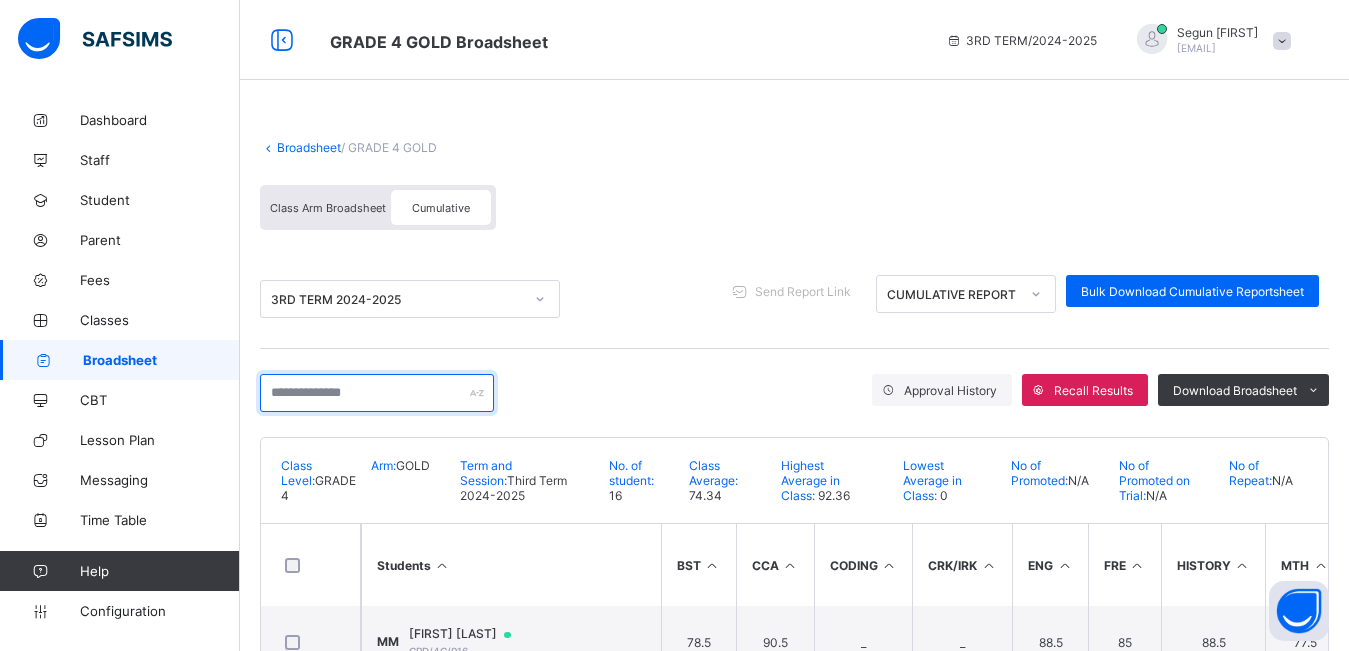 click at bounding box center [377, 393] 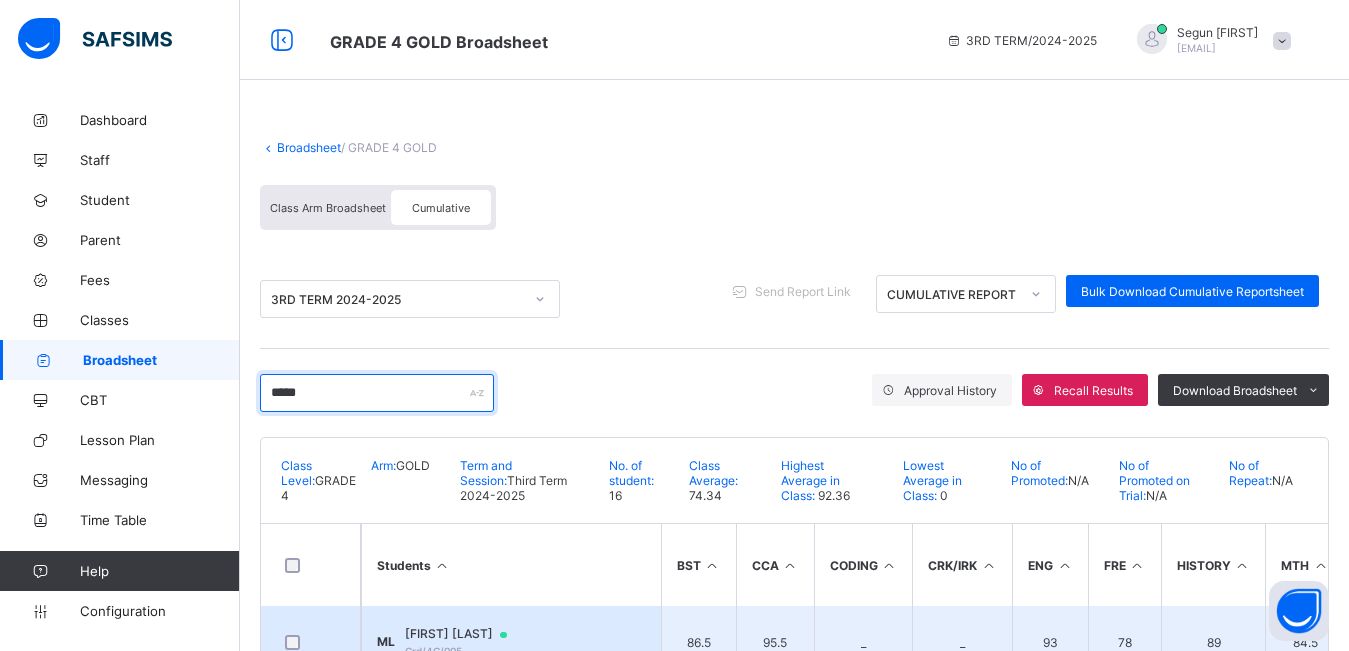 type on "*****" 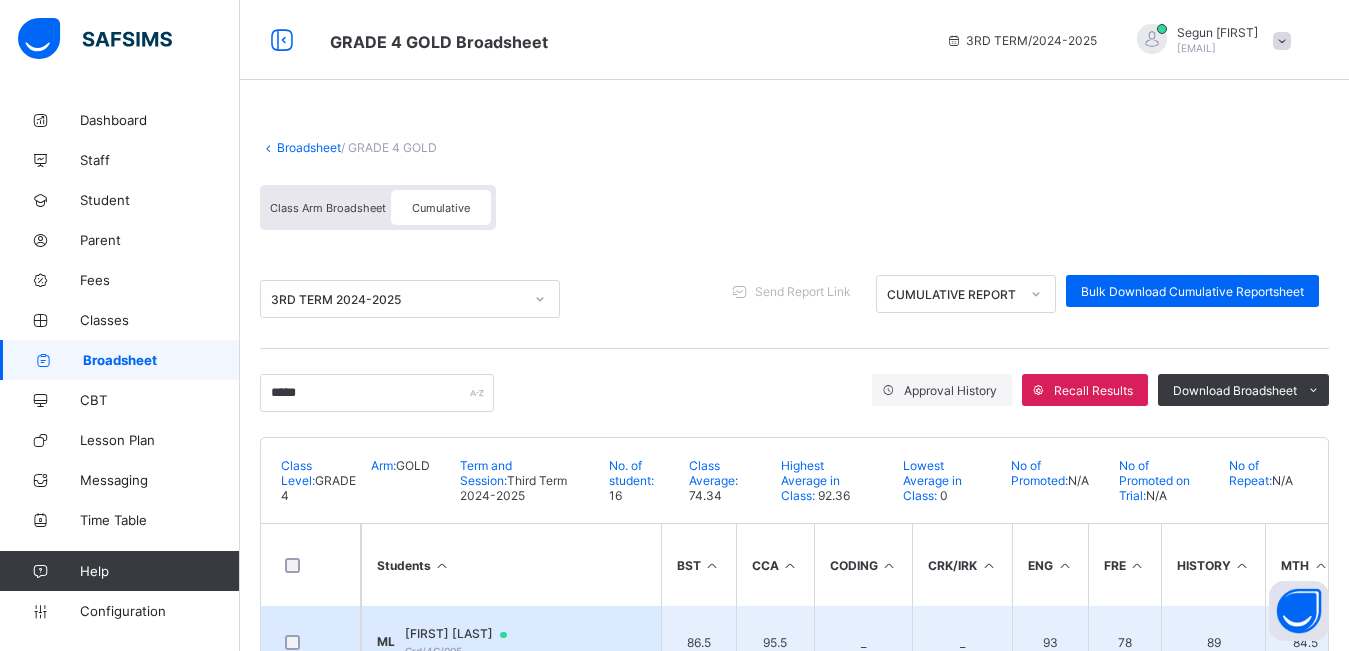 click on "ML Malik  Lawal     Grd/4G/005" at bounding box center [511, 642] 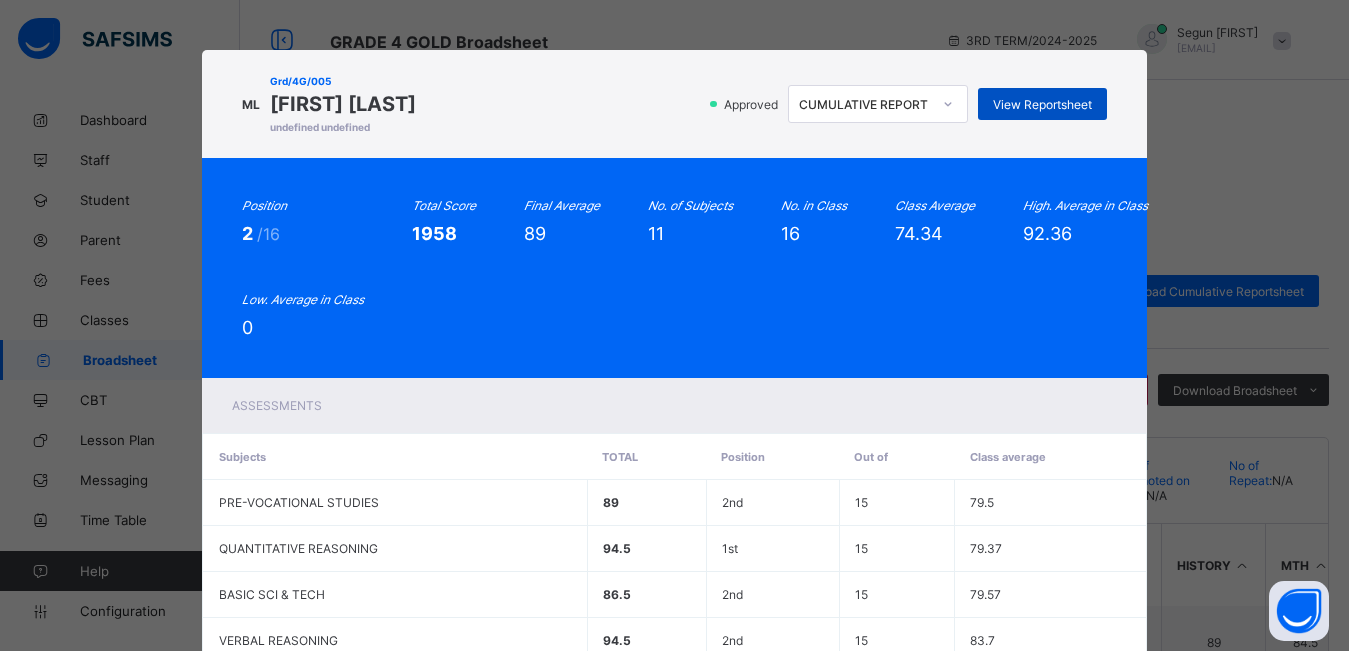 click on "View Reportsheet" at bounding box center (1042, 104) 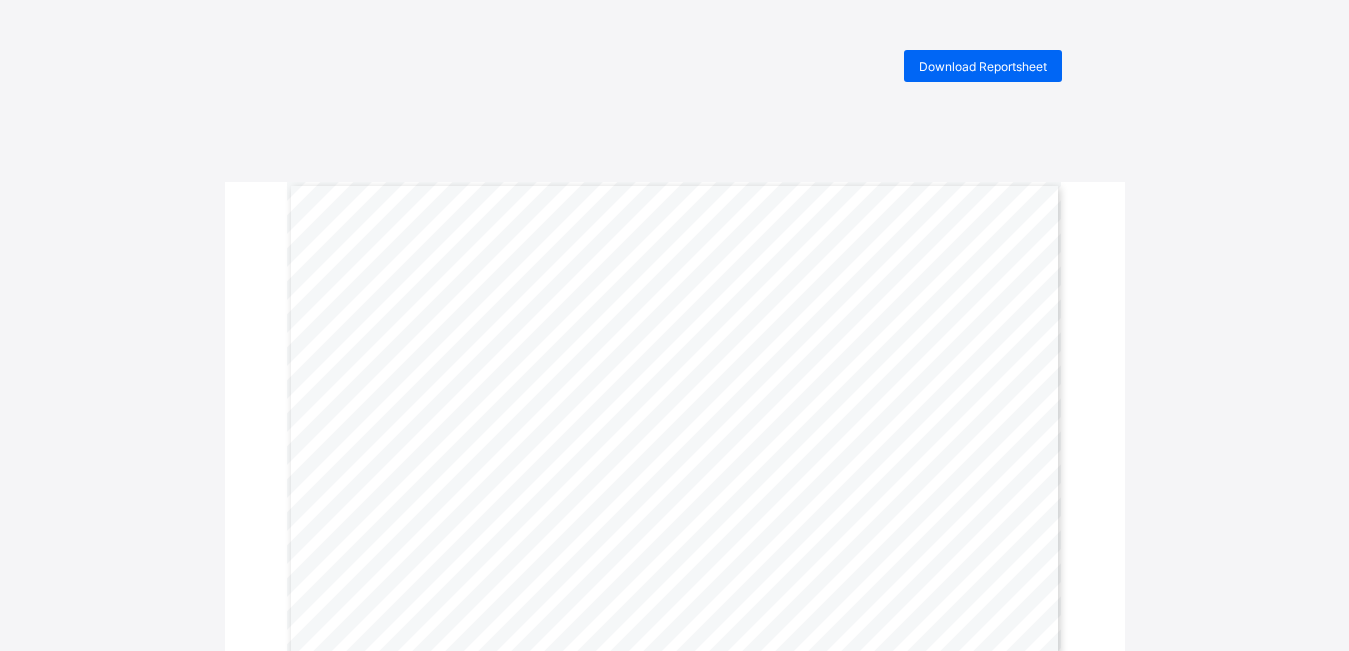 scroll, scrollTop: 0, scrollLeft: 0, axis: both 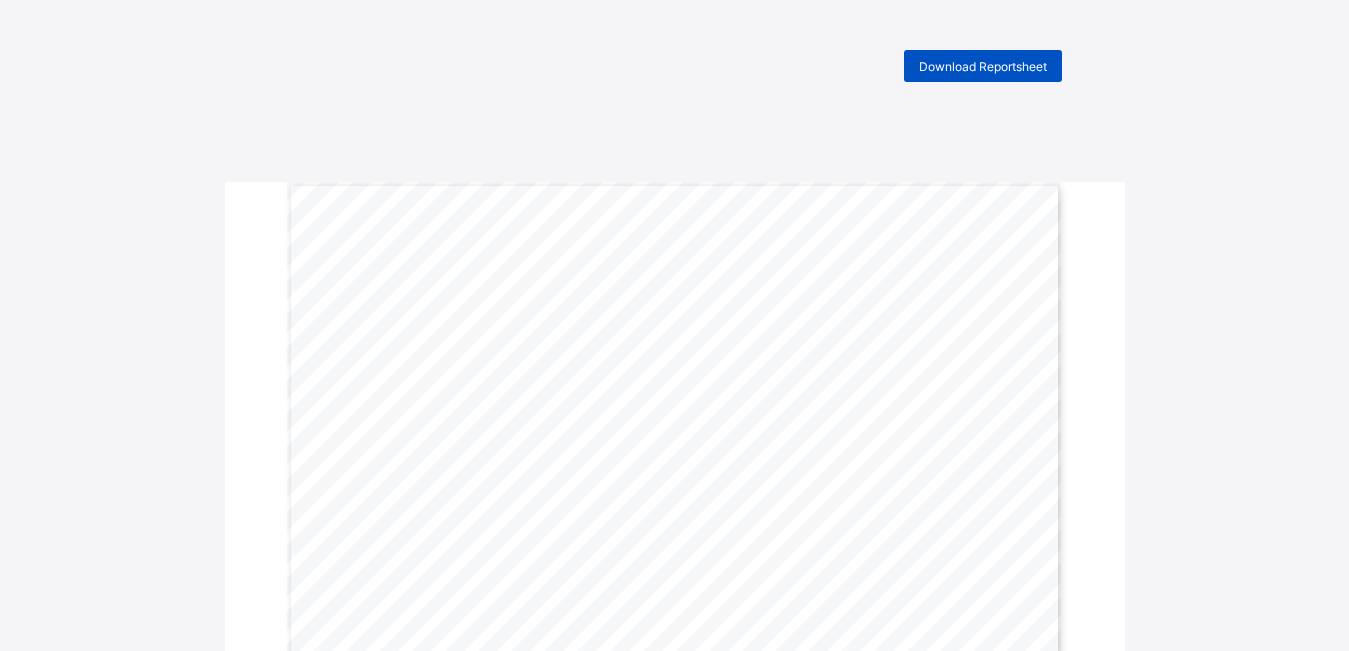 click on "Download Reportsheet" at bounding box center (983, 66) 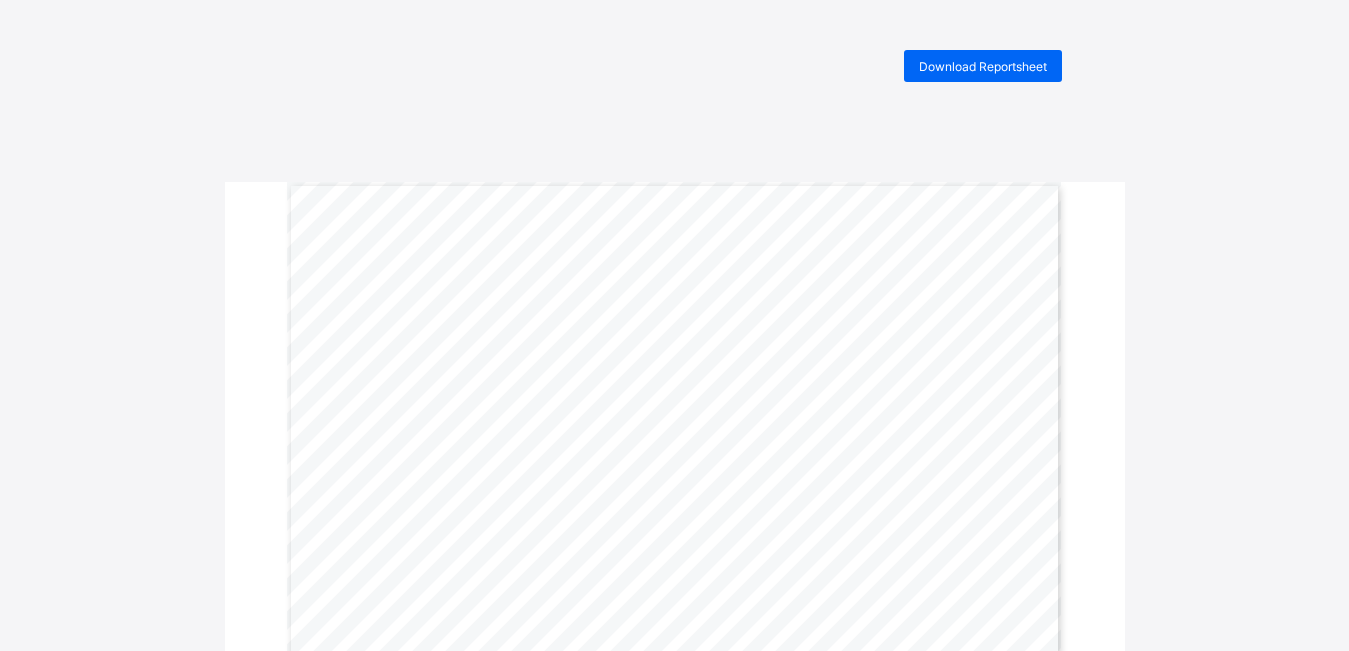 scroll, scrollTop: 0, scrollLeft: 0, axis: both 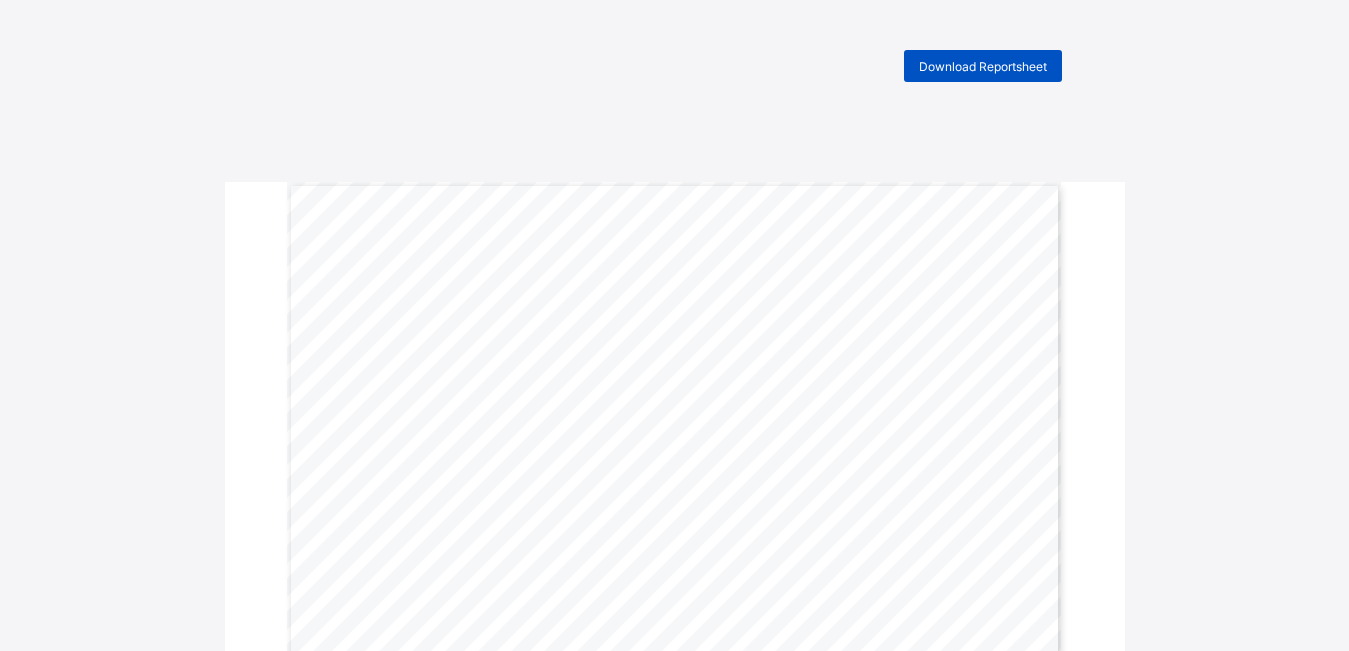 click on "Download Reportsheet" at bounding box center [983, 66] 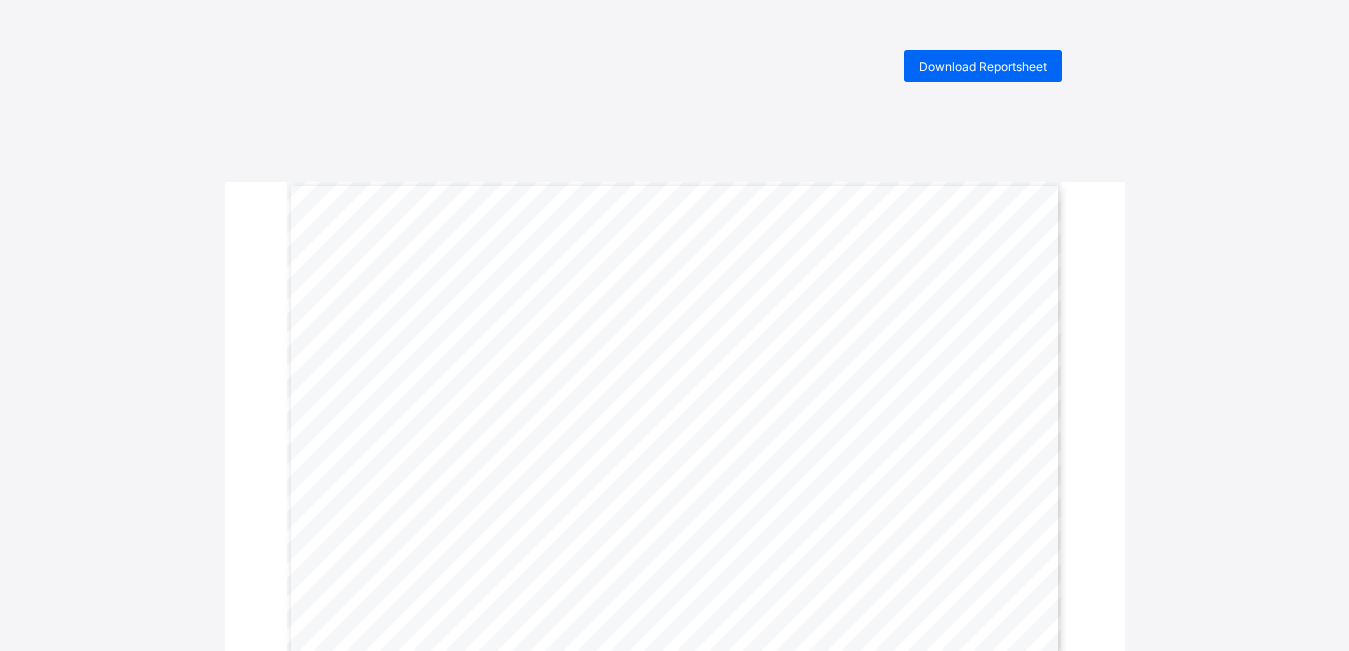 scroll, scrollTop: 0, scrollLeft: 0, axis: both 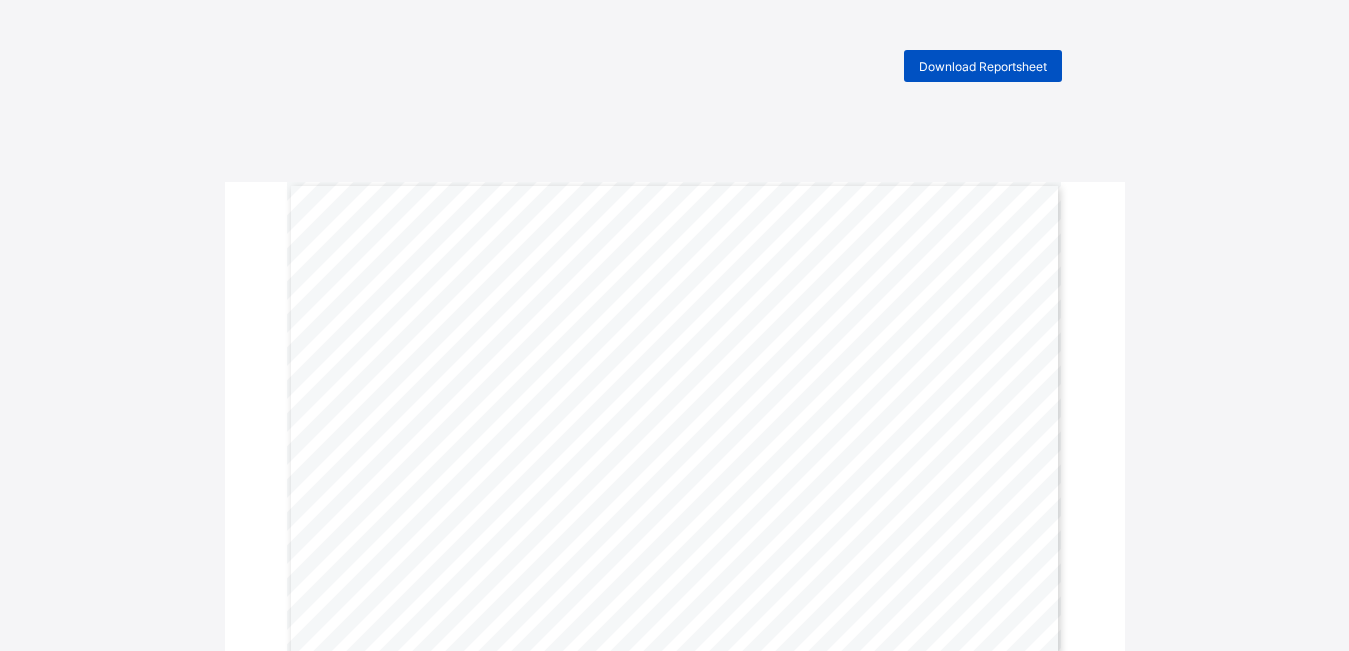 click on "Download Reportsheet" at bounding box center [983, 66] 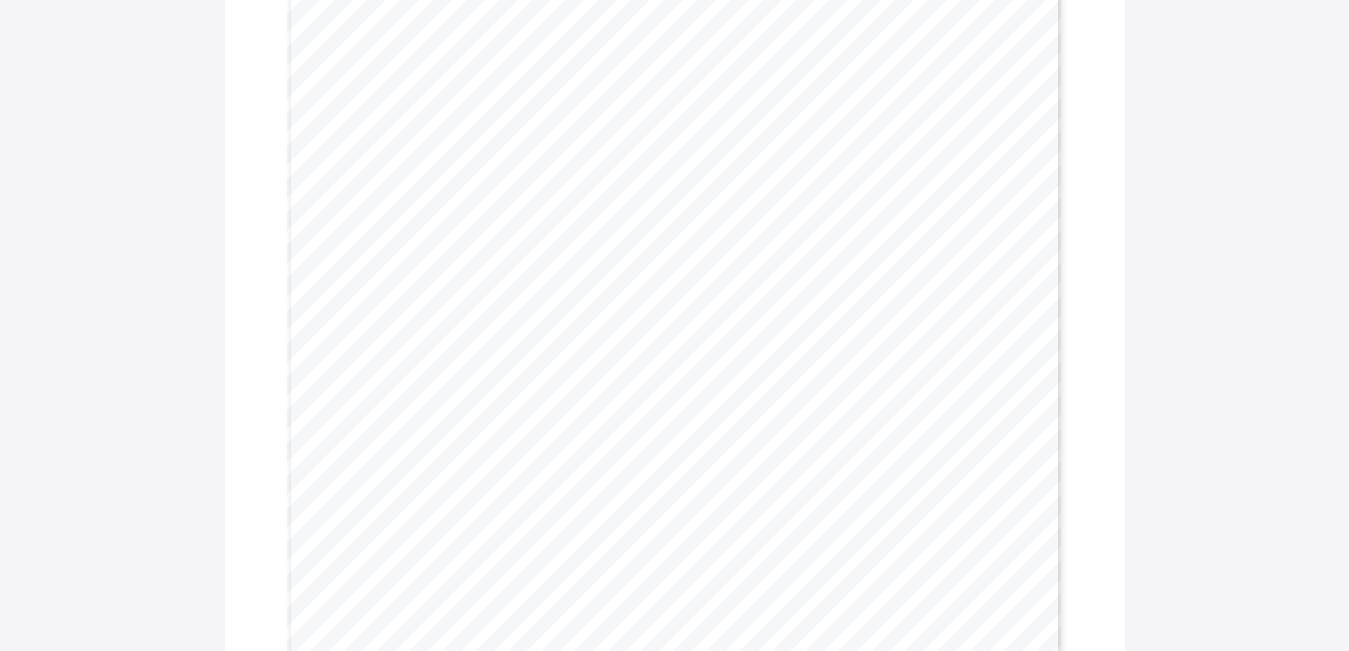 scroll, scrollTop: 0, scrollLeft: 0, axis: both 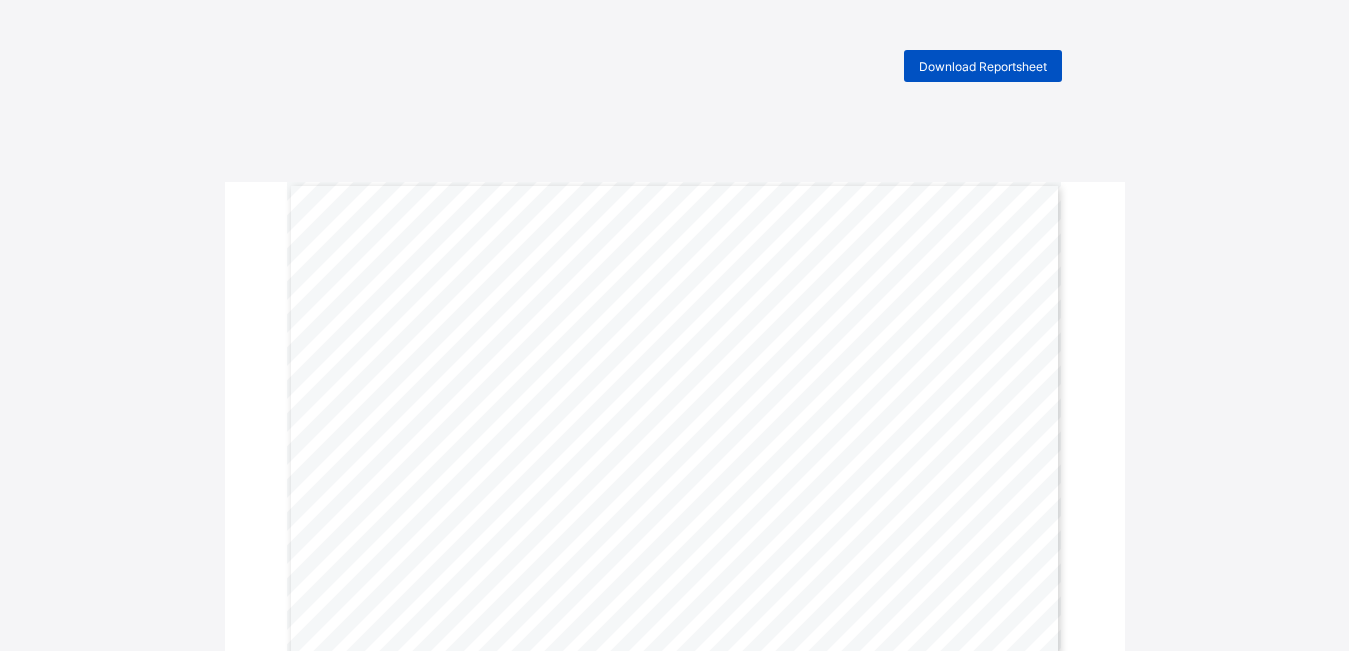 click on "Download Reportsheet" at bounding box center (983, 66) 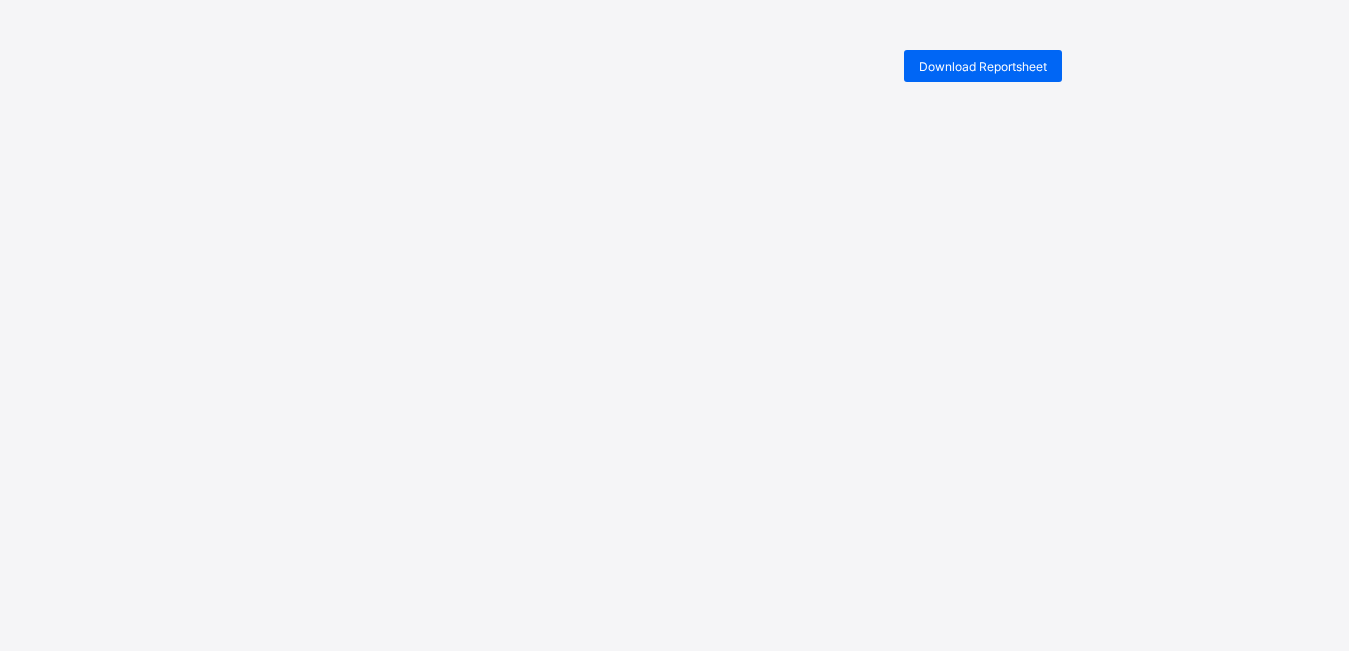 scroll, scrollTop: 0, scrollLeft: 0, axis: both 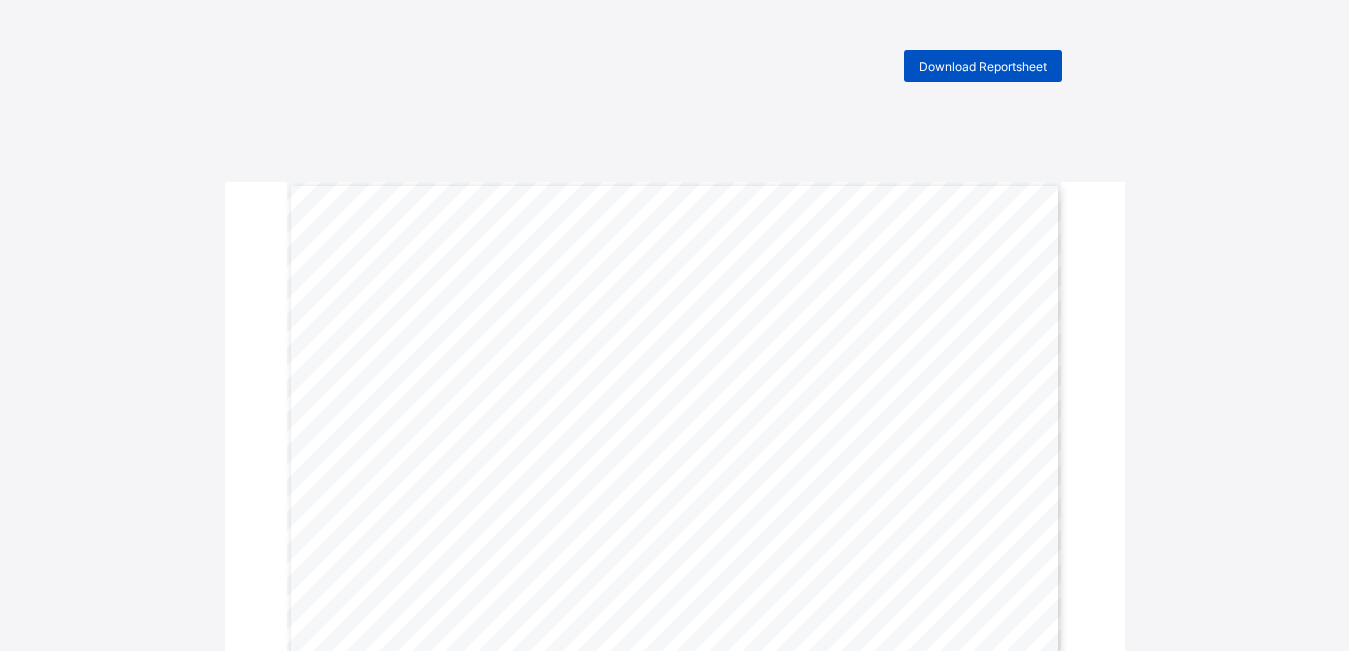click on "Download Reportsheet" at bounding box center (983, 66) 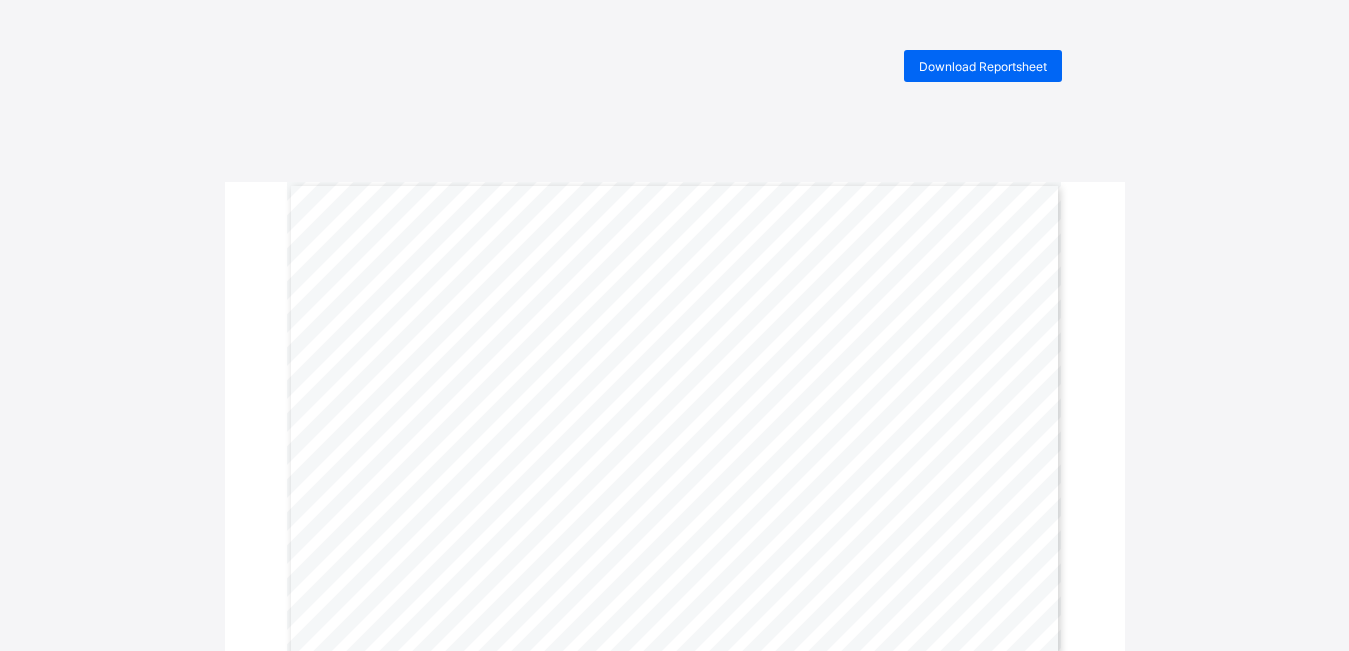 scroll, scrollTop: 0, scrollLeft: 0, axis: both 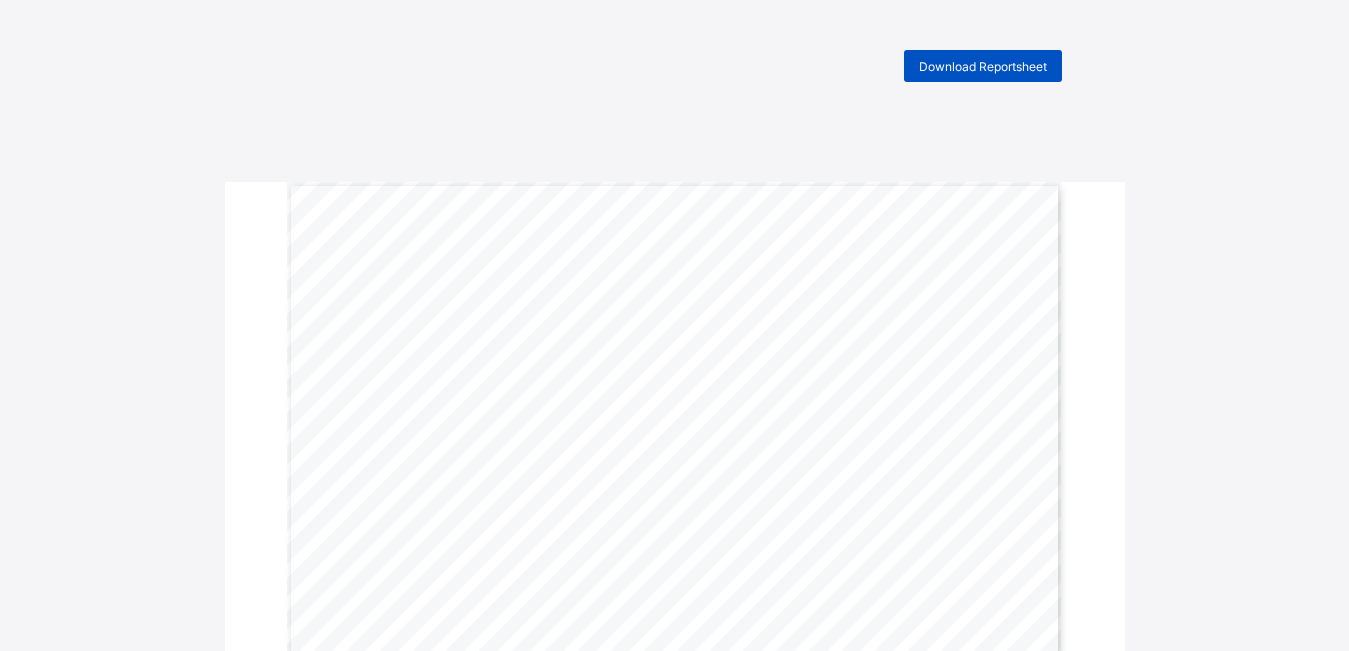 click on "Download Reportsheet" at bounding box center [983, 66] 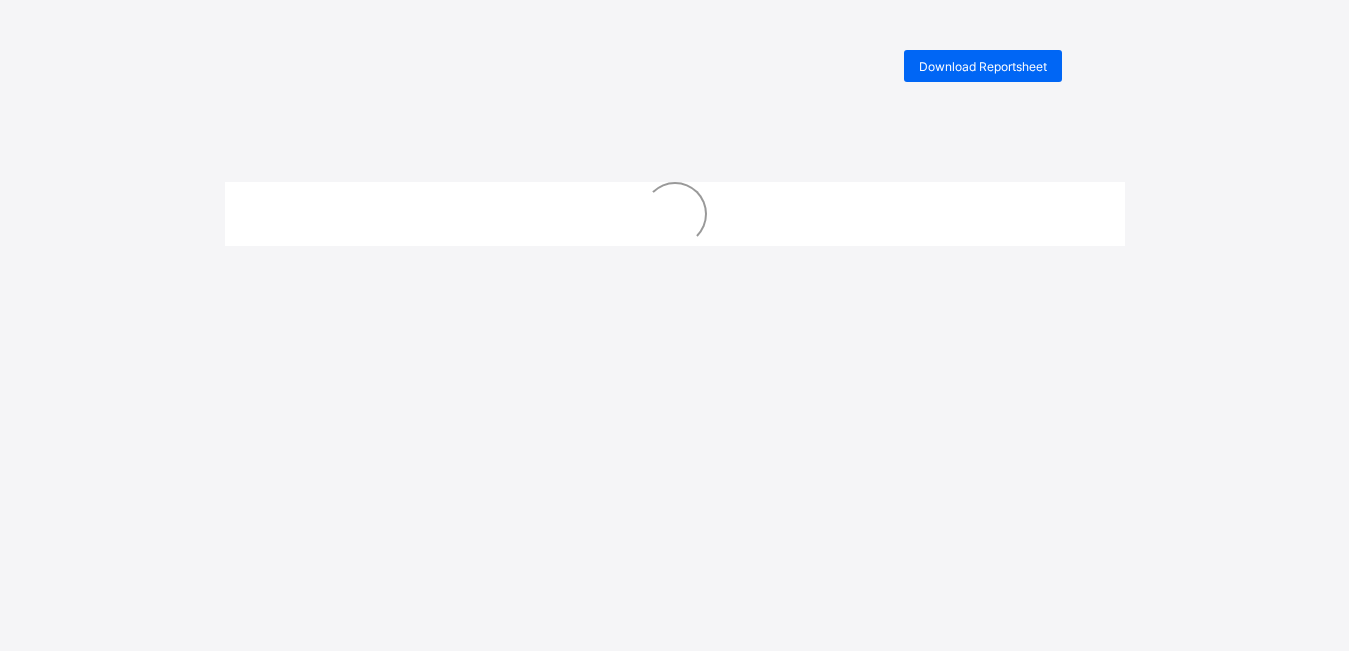 scroll, scrollTop: 0, scrollLeft: 0, axis: both 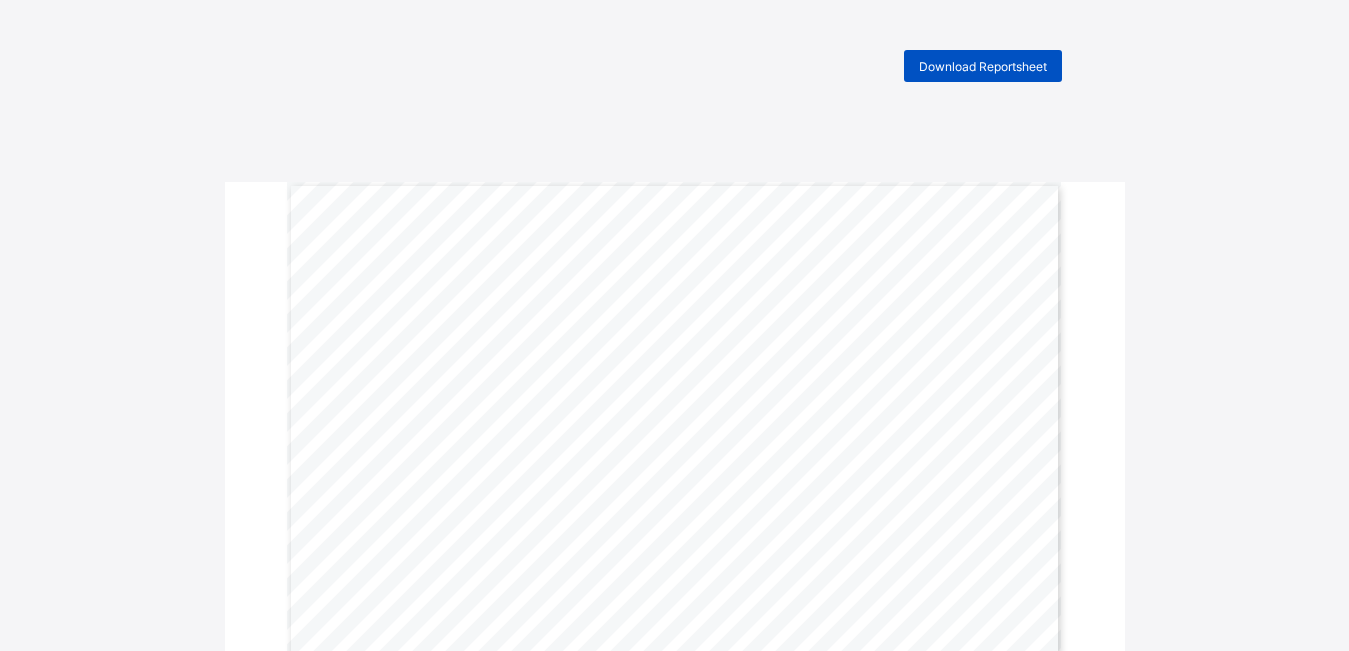 click on "Download Reportsheet" at bounding box center (983, 66) 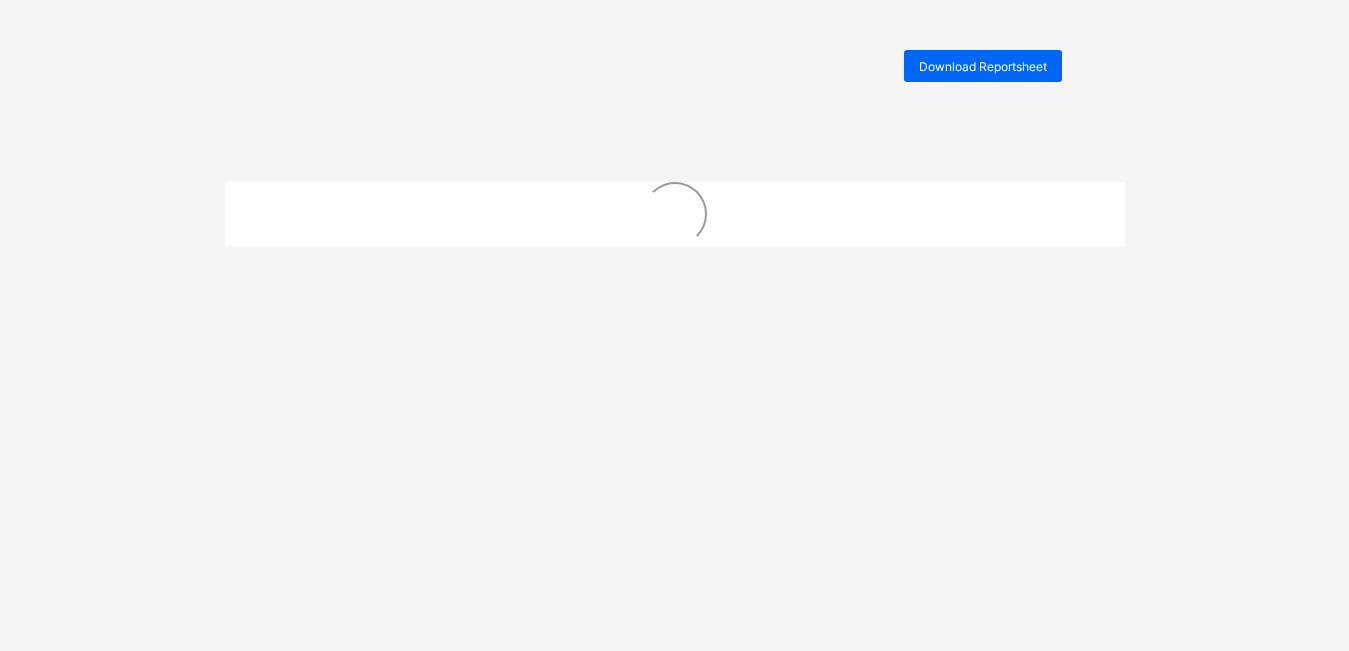 scroll, scrollTop: 0, scrollLeft: 0, axis: both 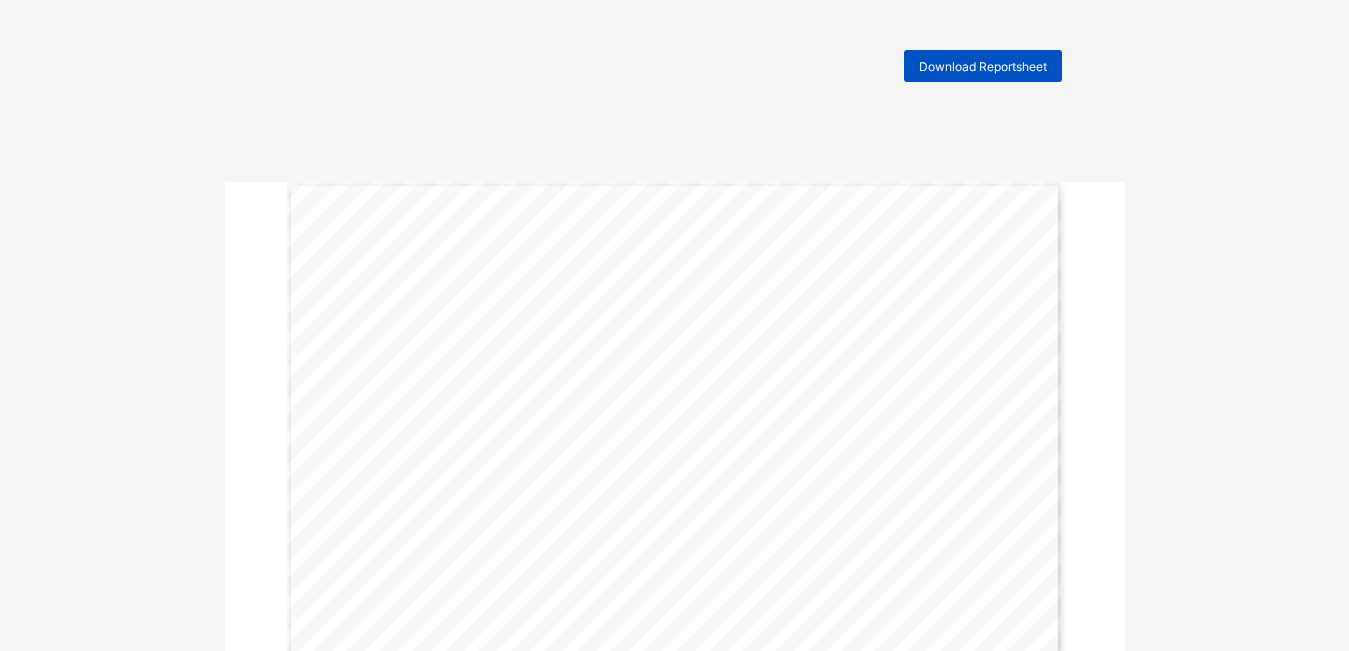 click on "Download Reportsheet" at bounding box center (983, 66) 